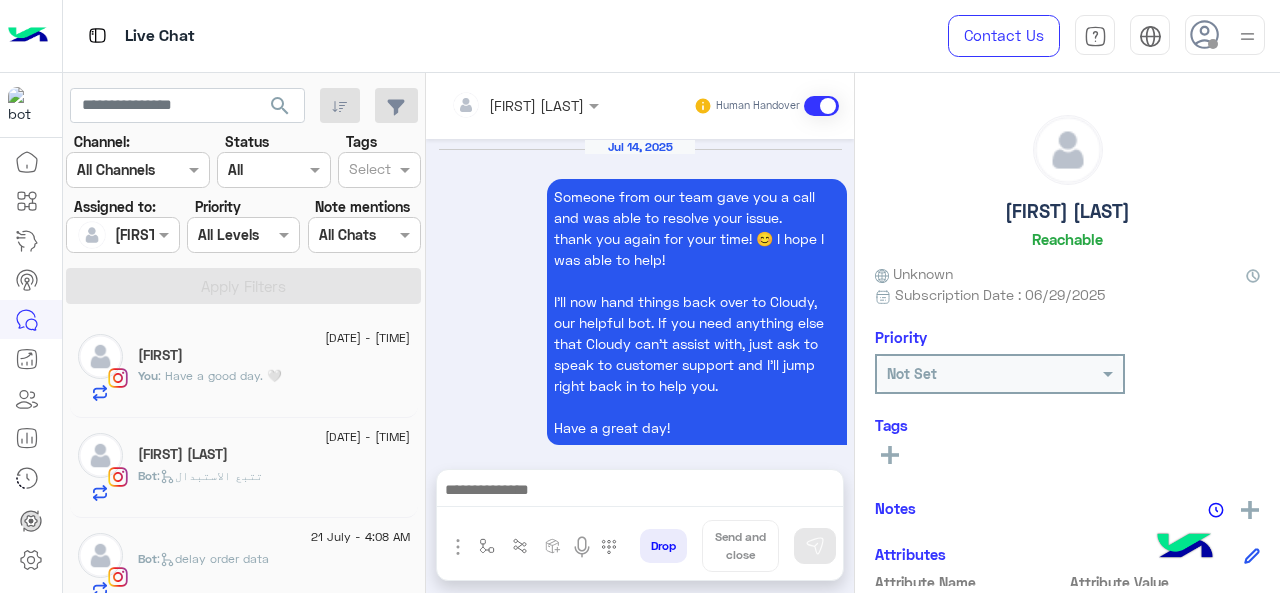 scroll, scrollTop: 0, scrollLeft: 0, axis: both 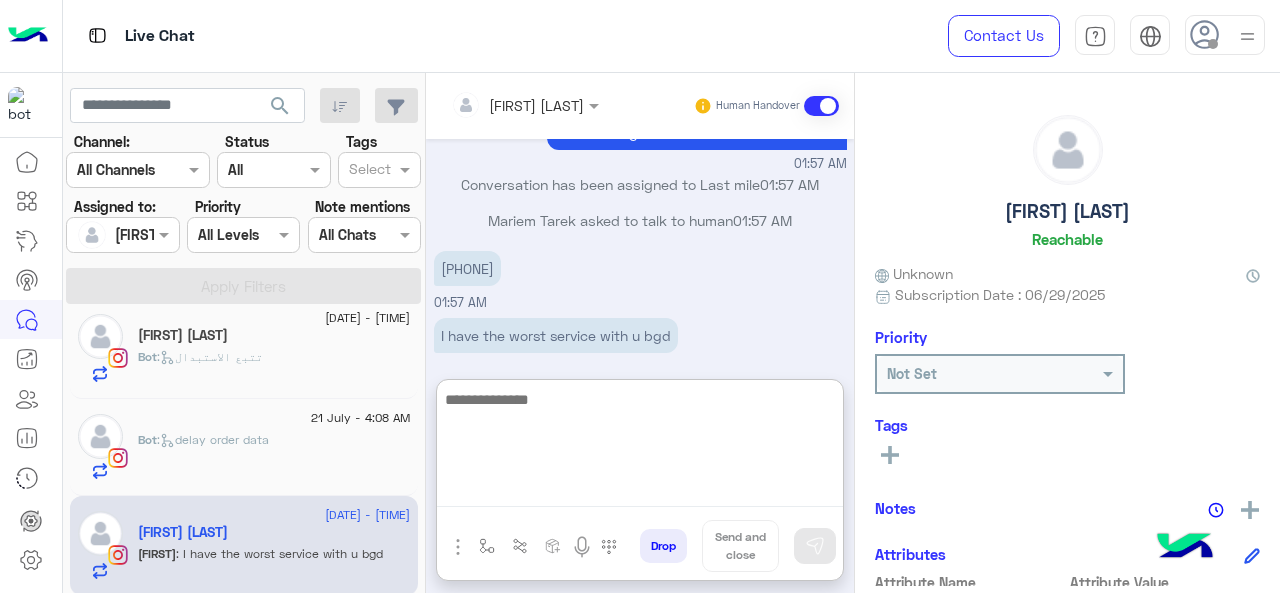 click at bounding box center (640, 447) 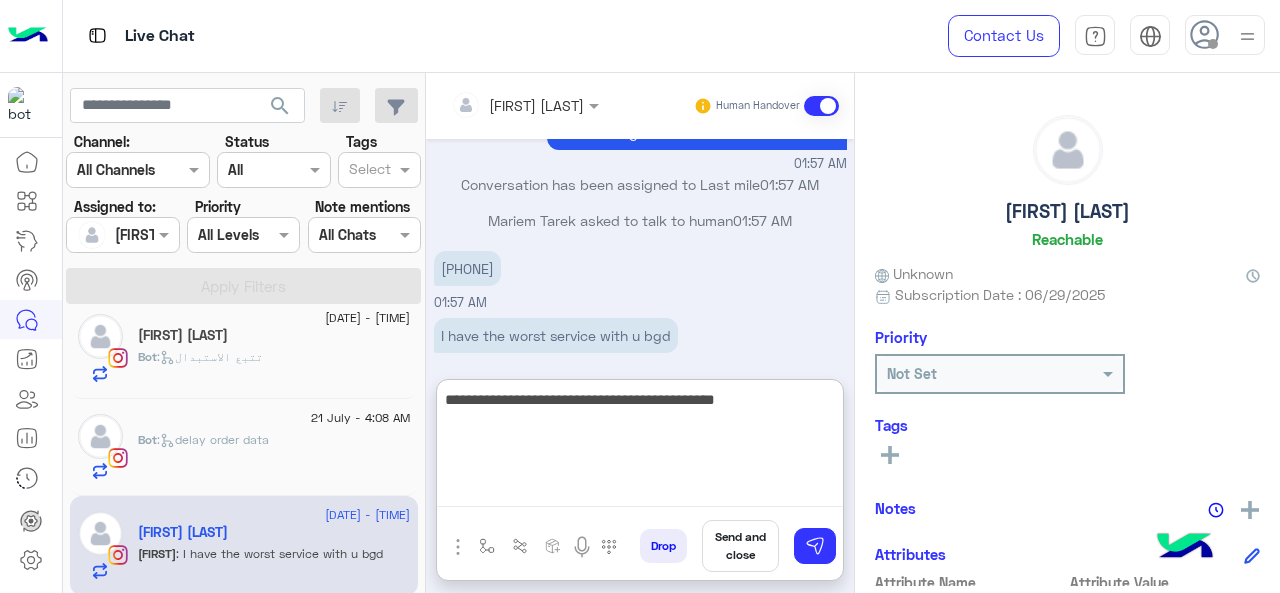 type on "**********" 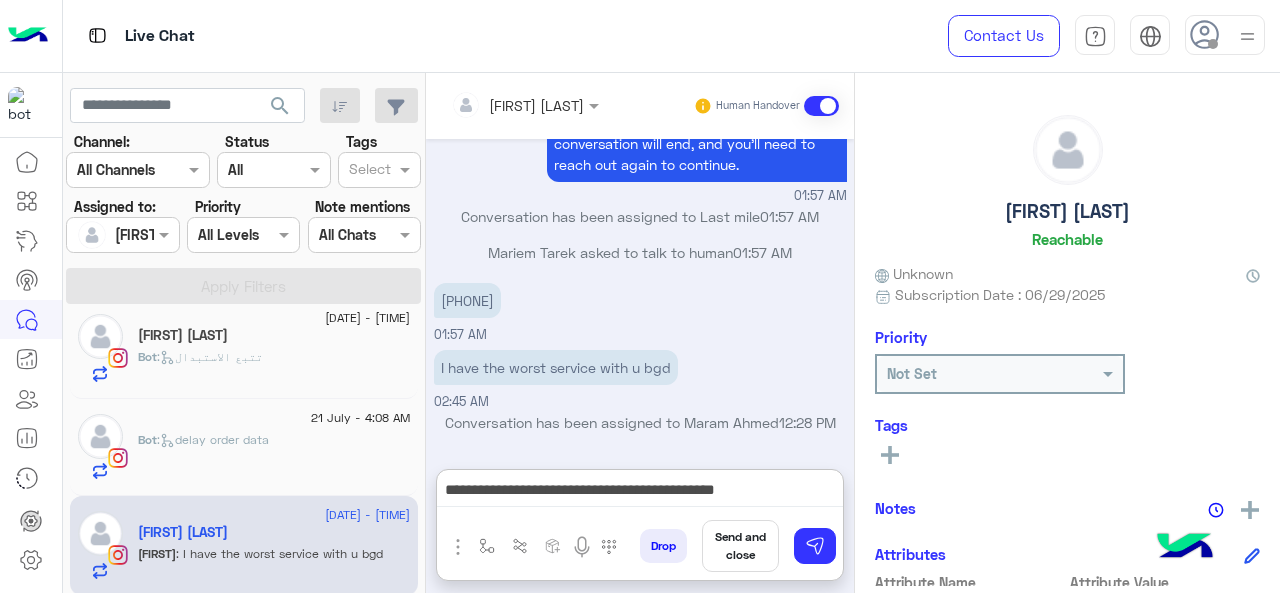 click on "Send and close" at bounding box center (740, 546) 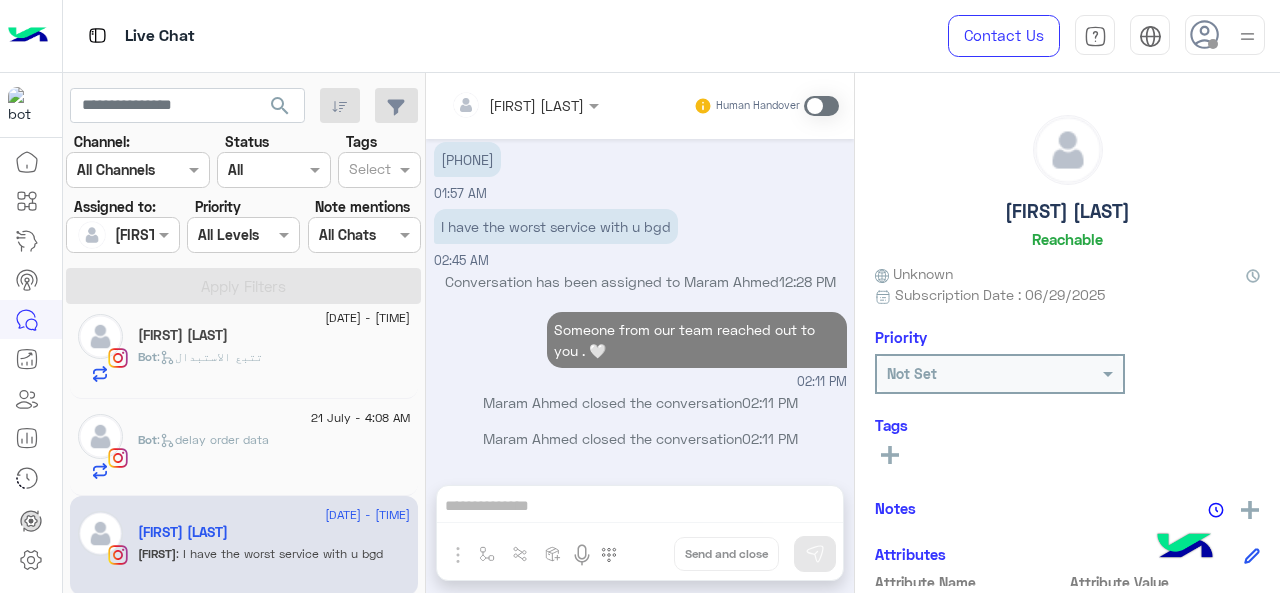 scroll, scrollTop: 3507, scrollLeft: 0, axis: vertical 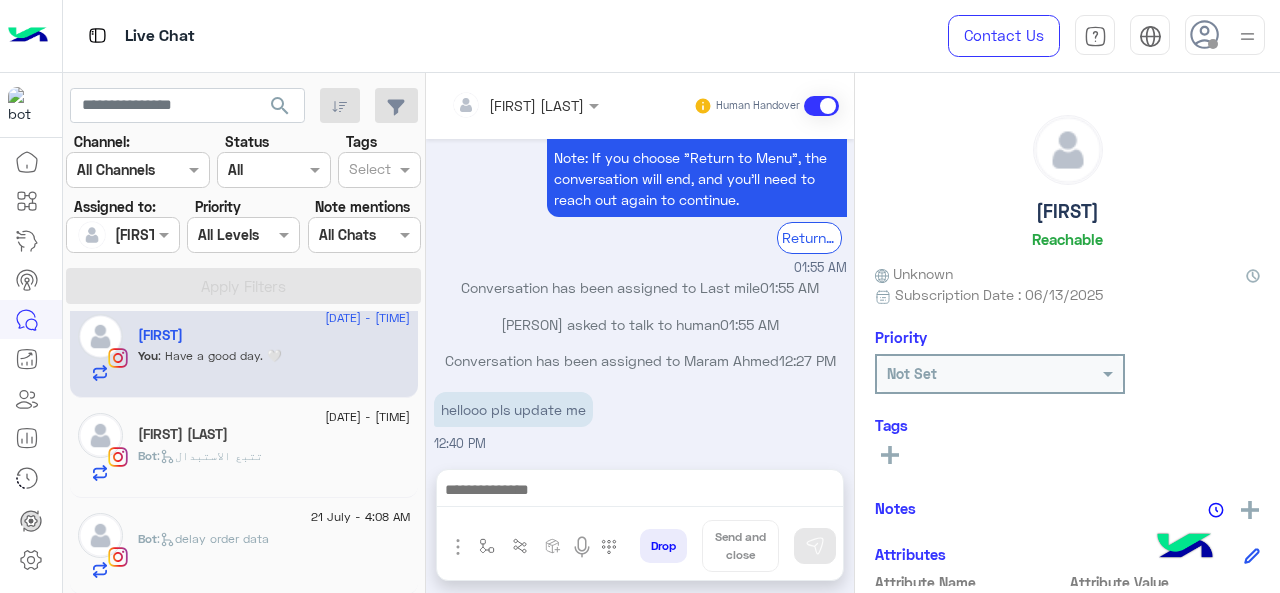 click 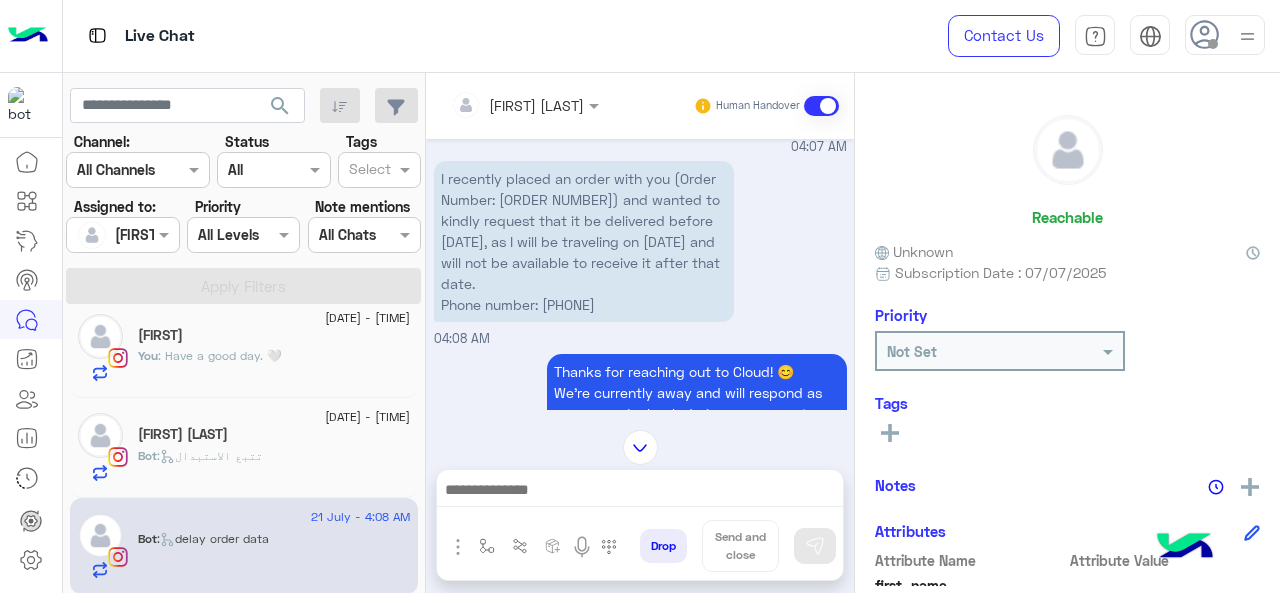 scroll, scrollTop: 659, scrollLeft: 0, axis: vertical 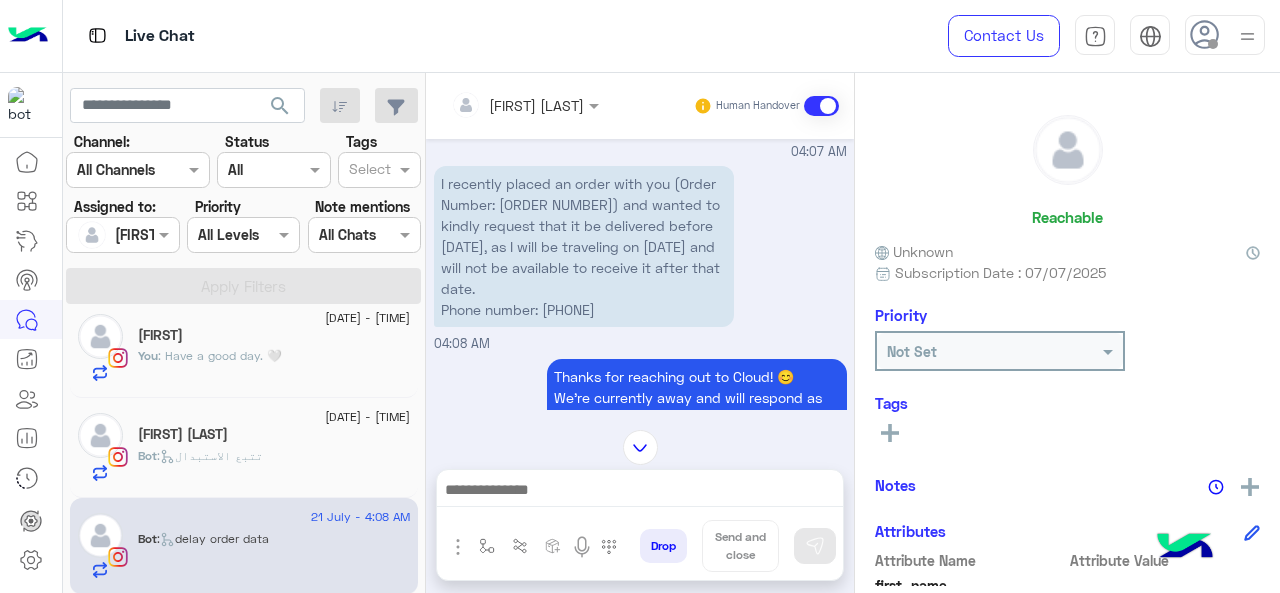 click on "I recently placed an order with you (Order Number: [NUMBER]) and wanted to kindly request that it be delivered before July 26th, as I will be traveling on July 27th and will not be available to receive it after that date. Phone number: [PHONE]" at bounding box center [584, 246] 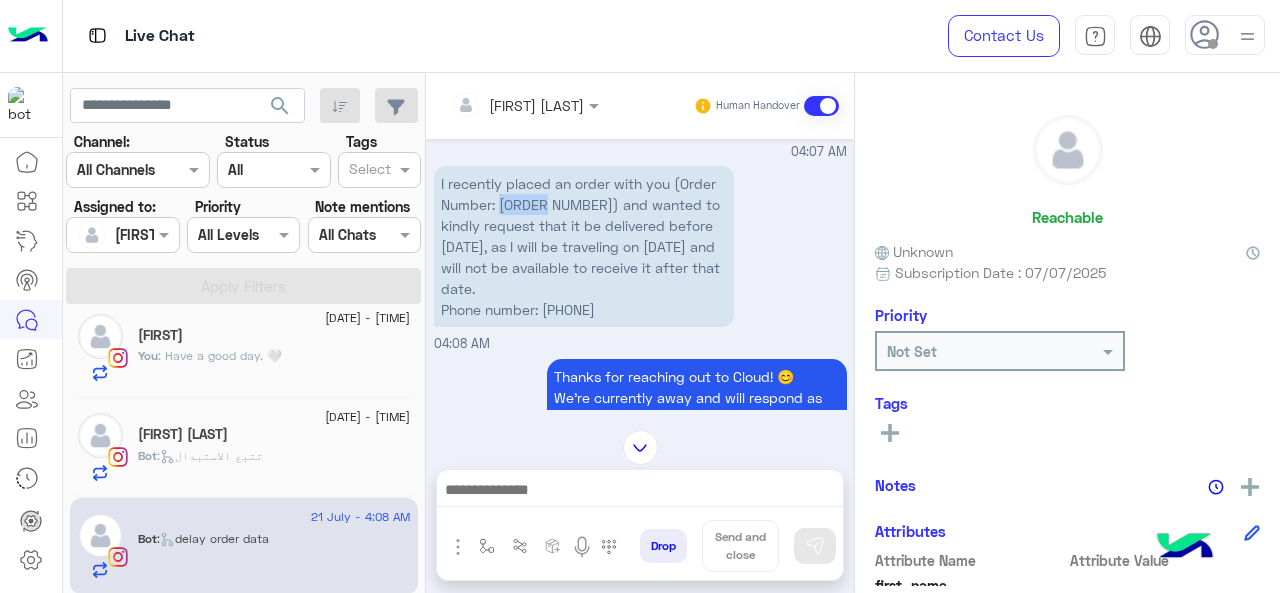 click on "I recently placed an order with you (Order Number: [NUMBER]) and wanted to kindly request that it be delivered before July 26th, as I will be traveling on July 27th and will not be available to receive it after that date. Phone number: [PHONE]" at bounding box center [584, 246] 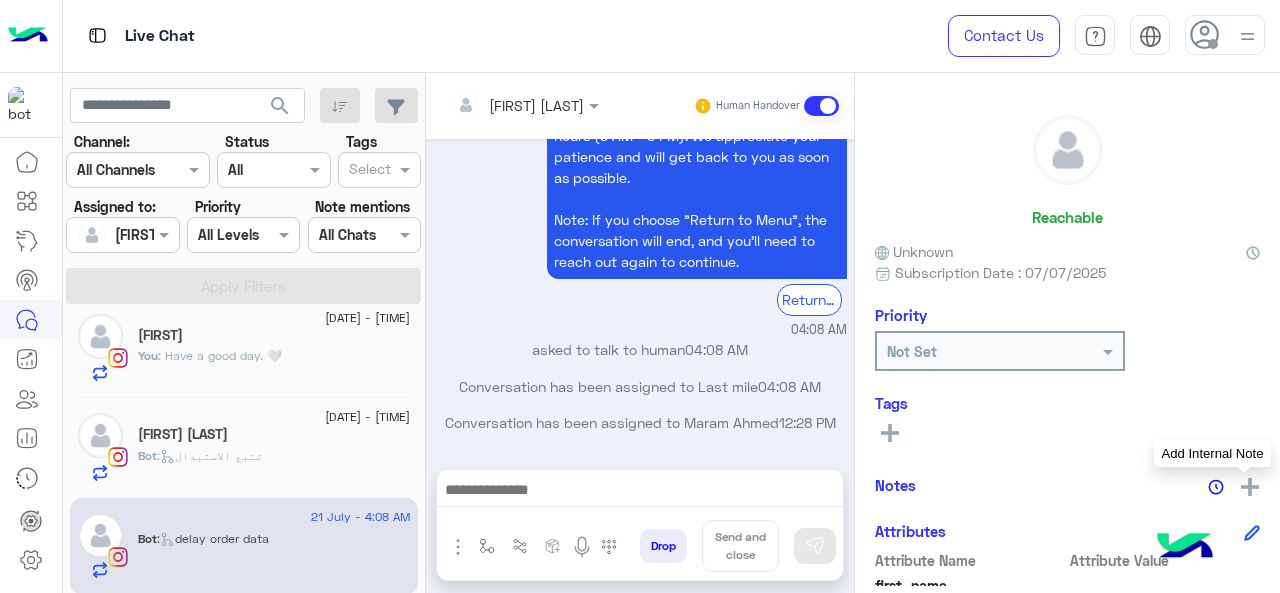 click 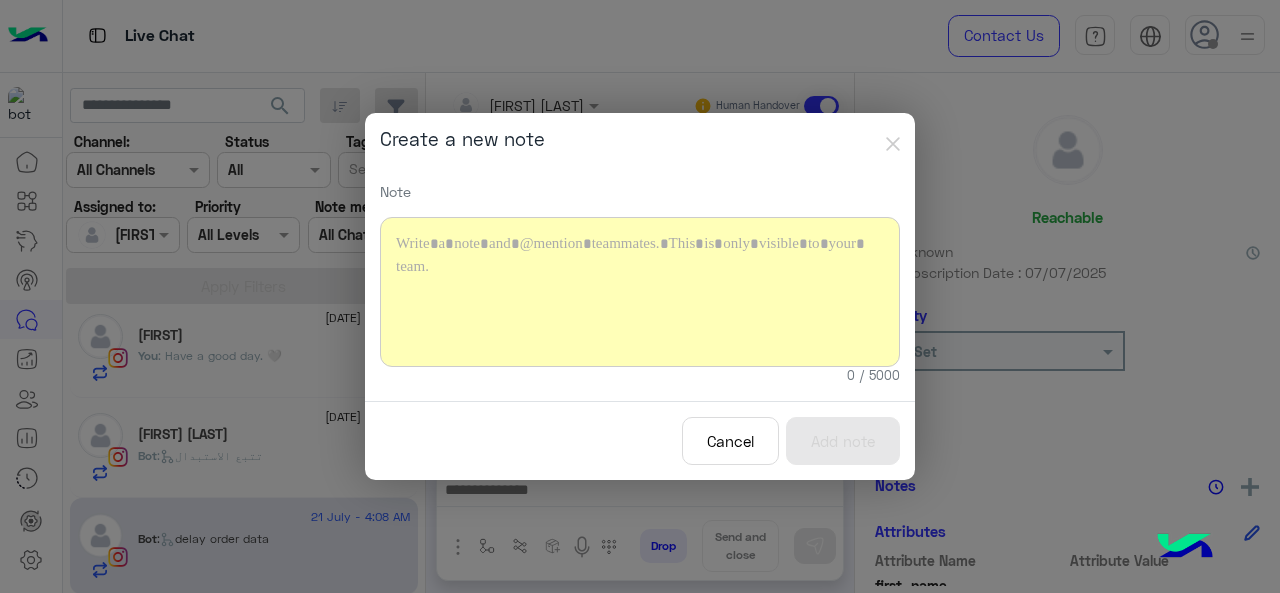 type 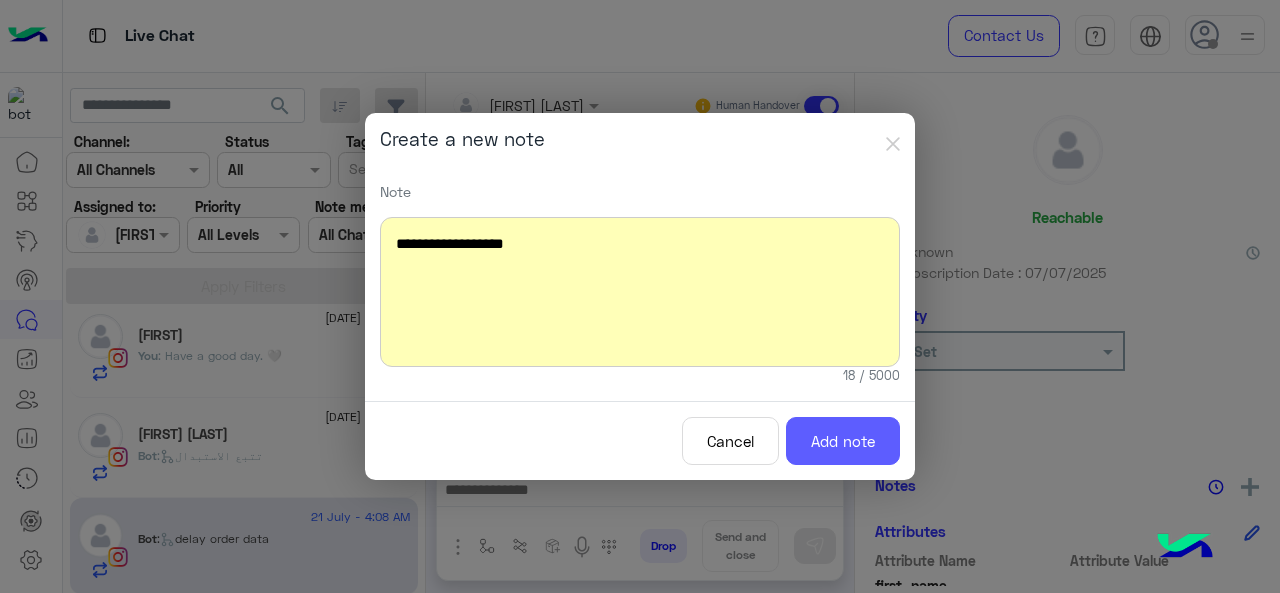 click on "Add note" 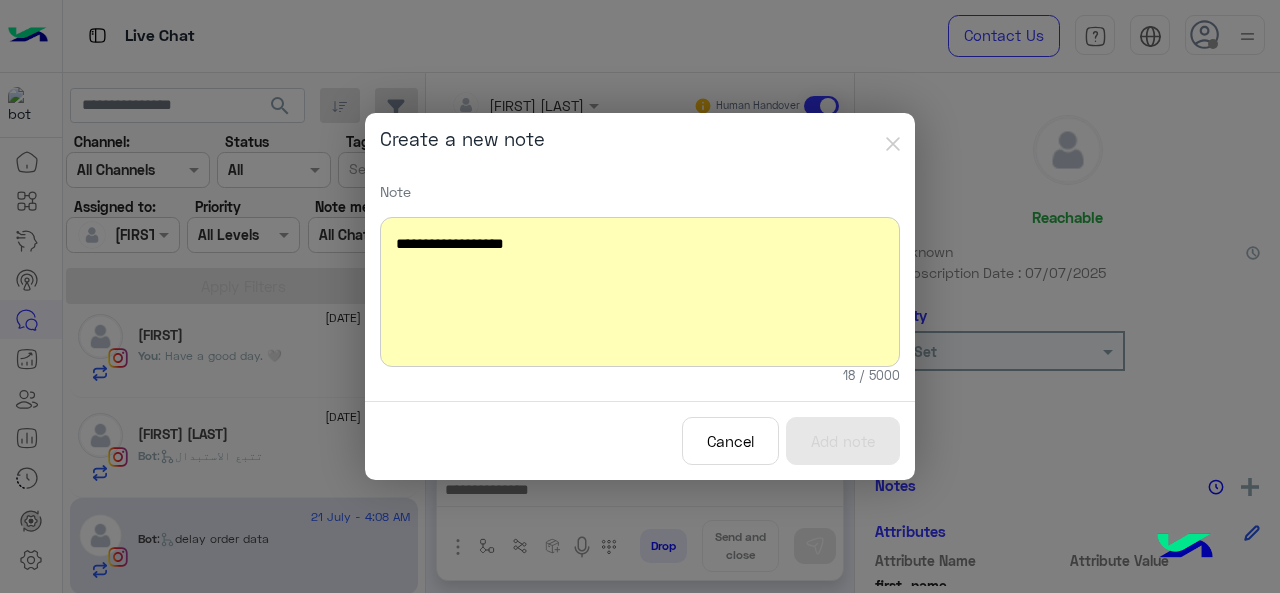 scroll, scrollTop: 1104, scrollLeft: 0, axis: vertical 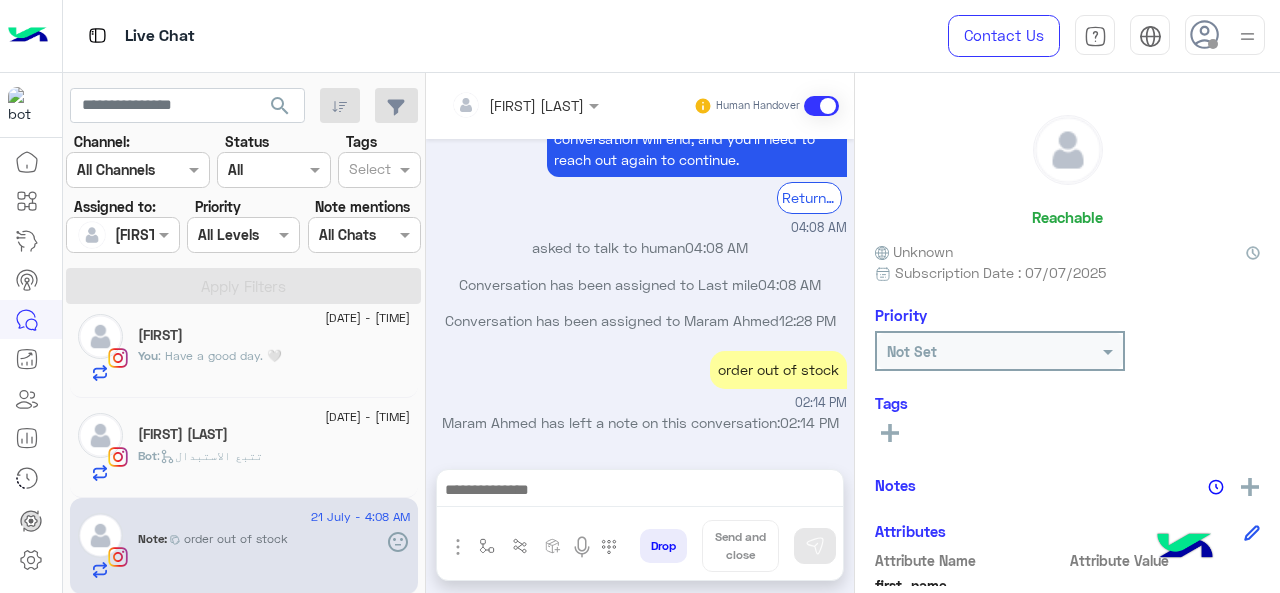 click 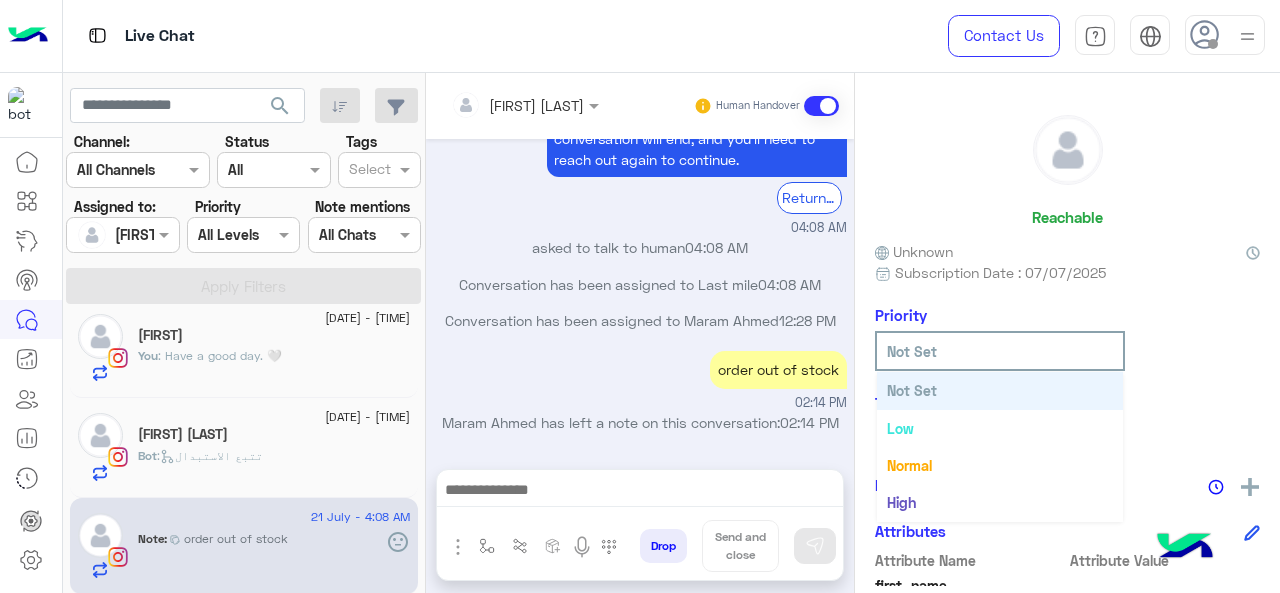 scroll, scrollTop: 36, scrollLeft: 0, axis: vertical 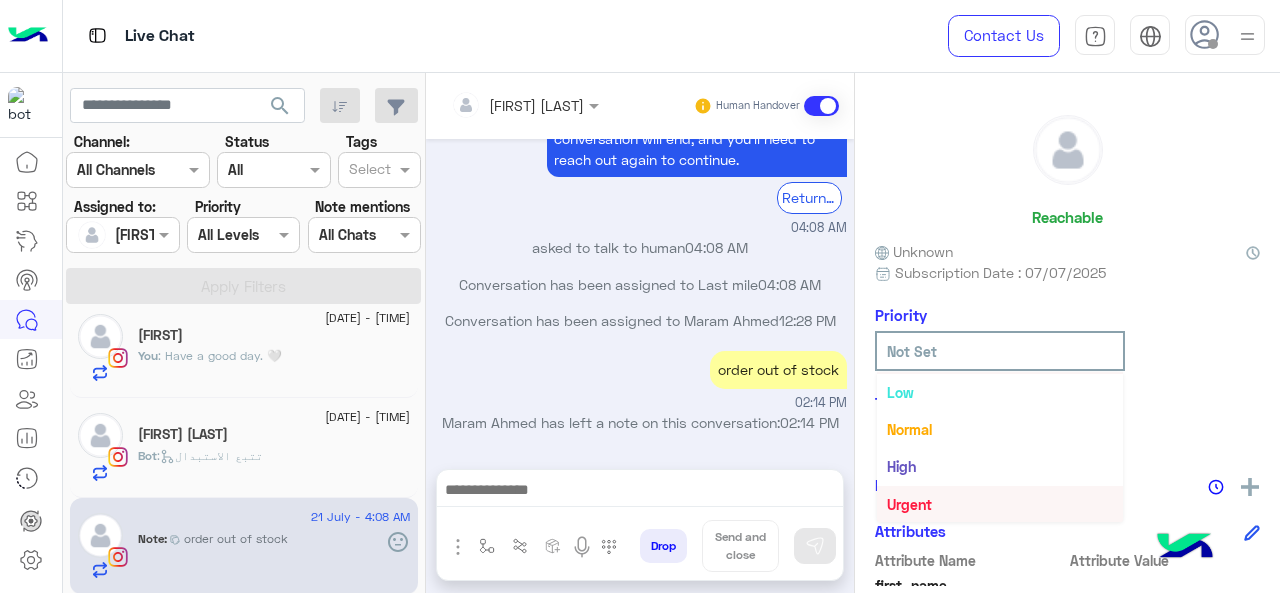 click on "Urgent" at bounding box center (1000, 504) 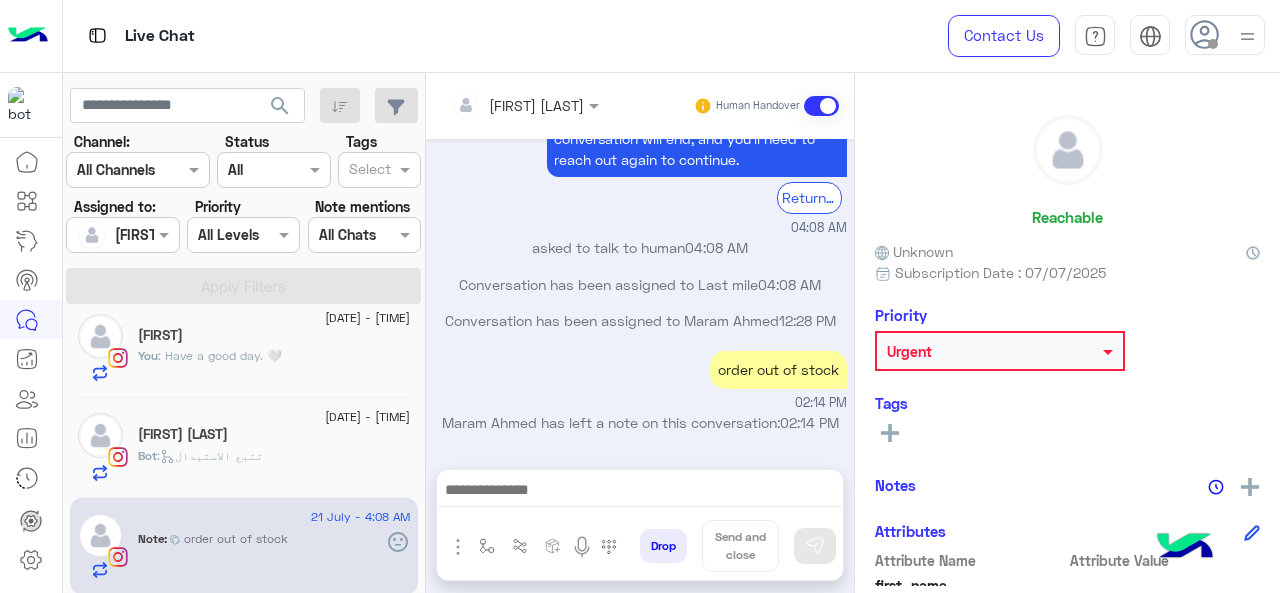 click at bounding box center [525, 104] 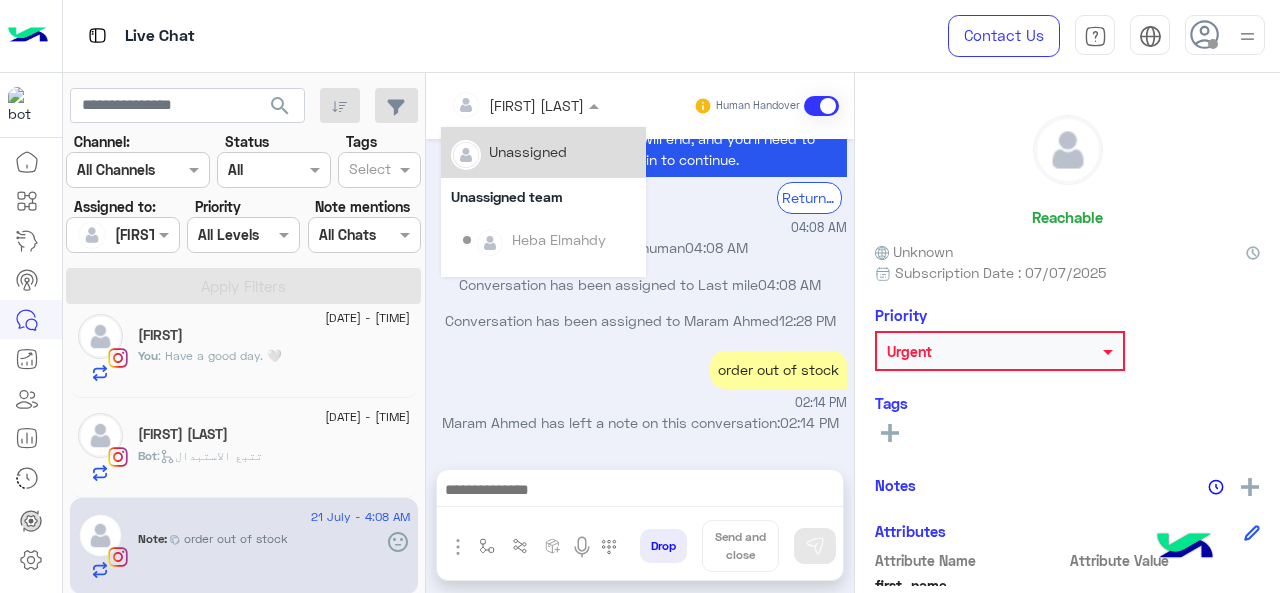 scroll, scrollTop: 354, scrollLeft: 0, axis: vertical 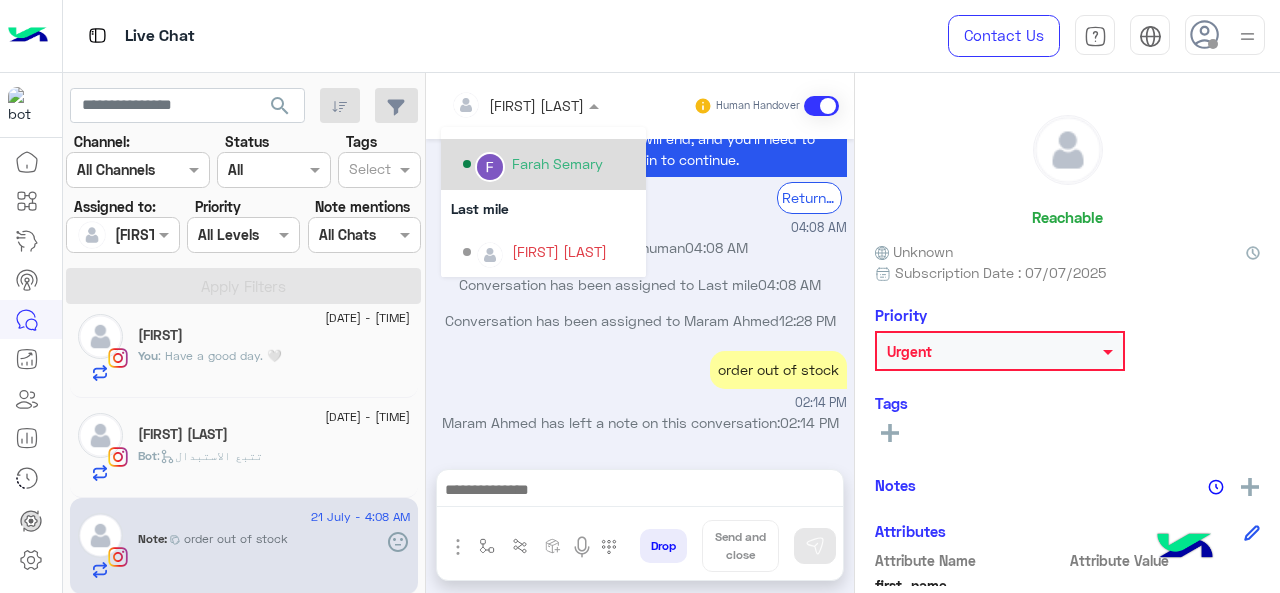 click on "Farah Semary" at bounding box center [557, 163] 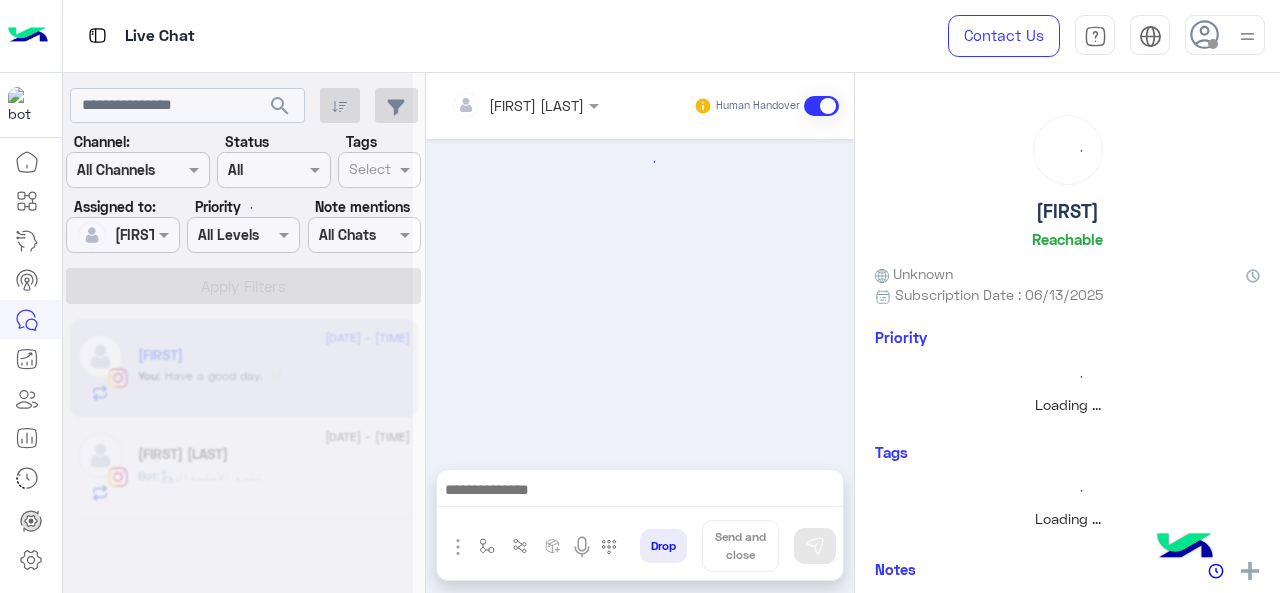 scroll, scrollTop: 0, scrollLeft: 0, axis: both 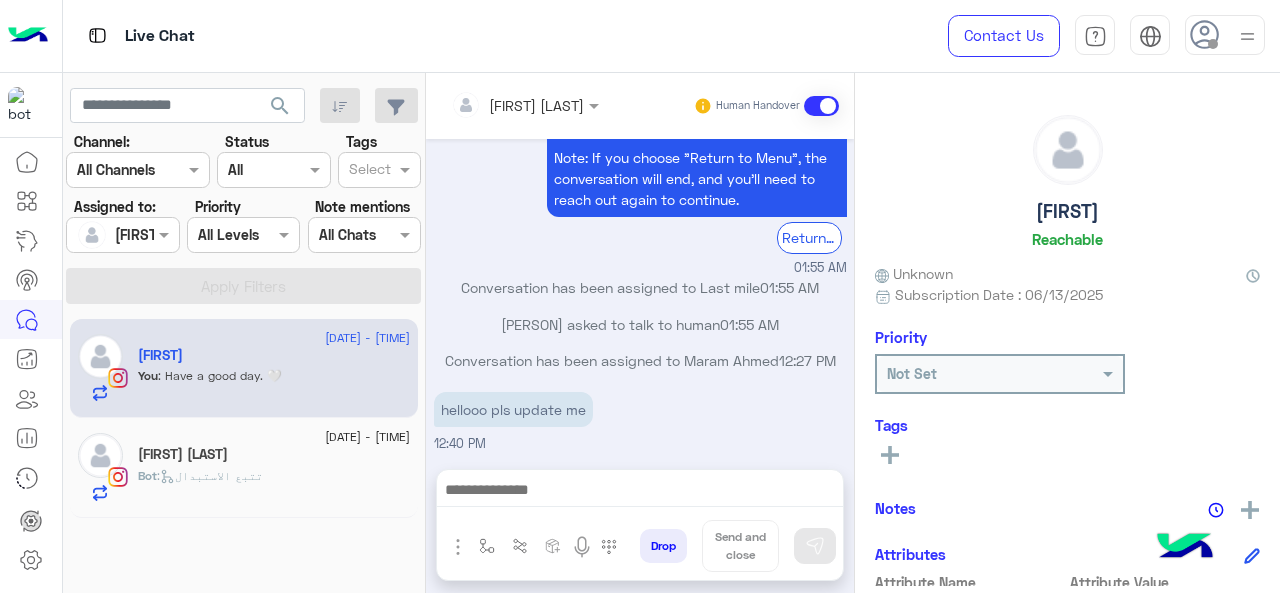 click on "[FIRST] [LAST]" 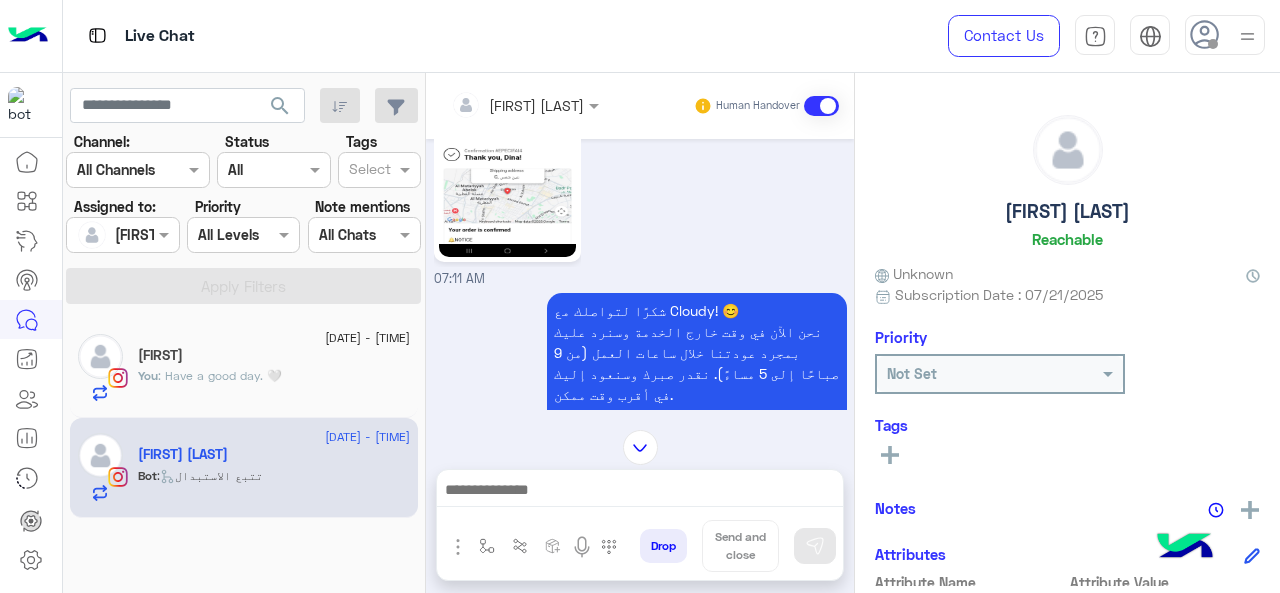 scroll, scrollTop: 707, scrollLeft: 0, axis: vertical 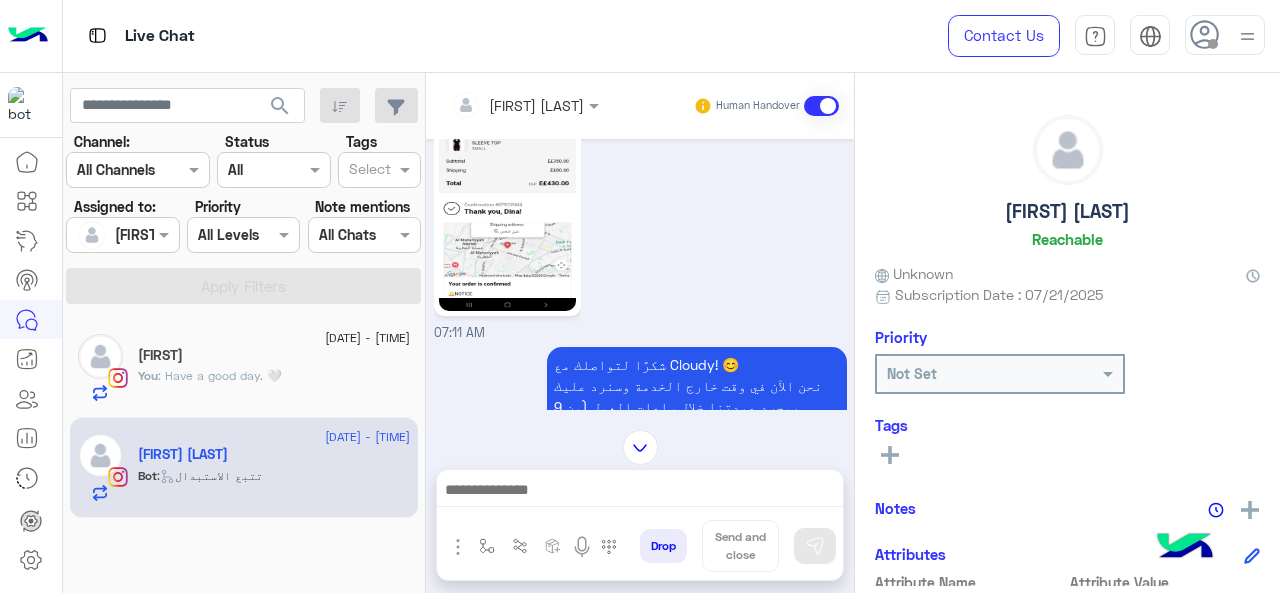 click 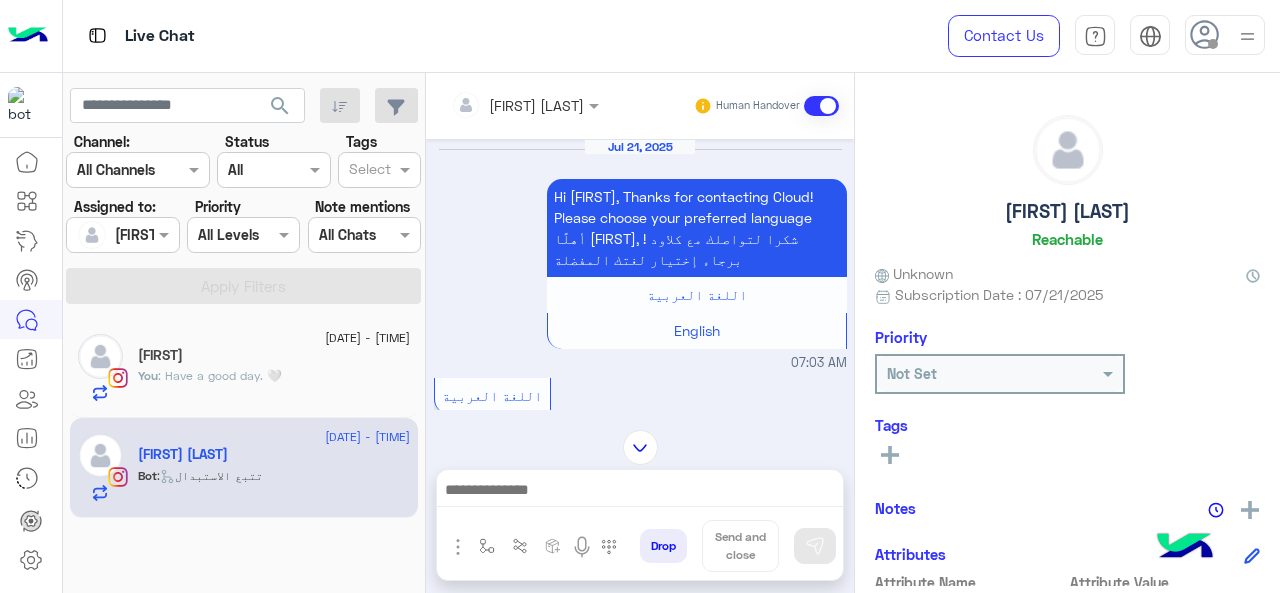 scroll, scrollTop: 1460, scrollLeft: 0, axis: vertical 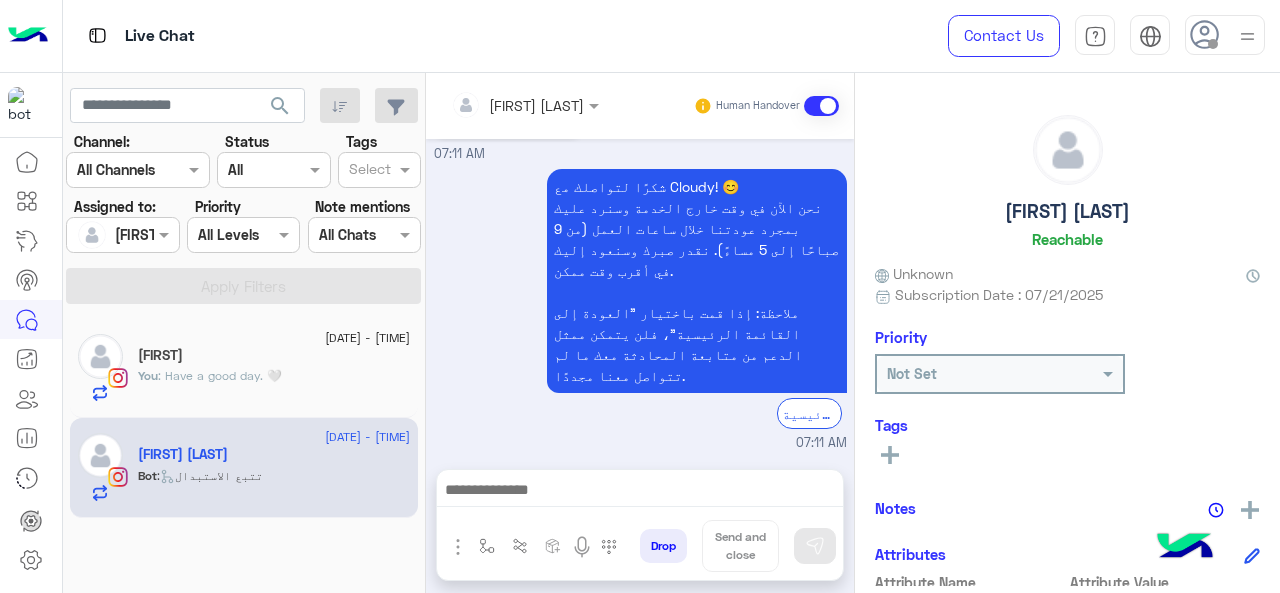 click at bounding box center (499, 105) 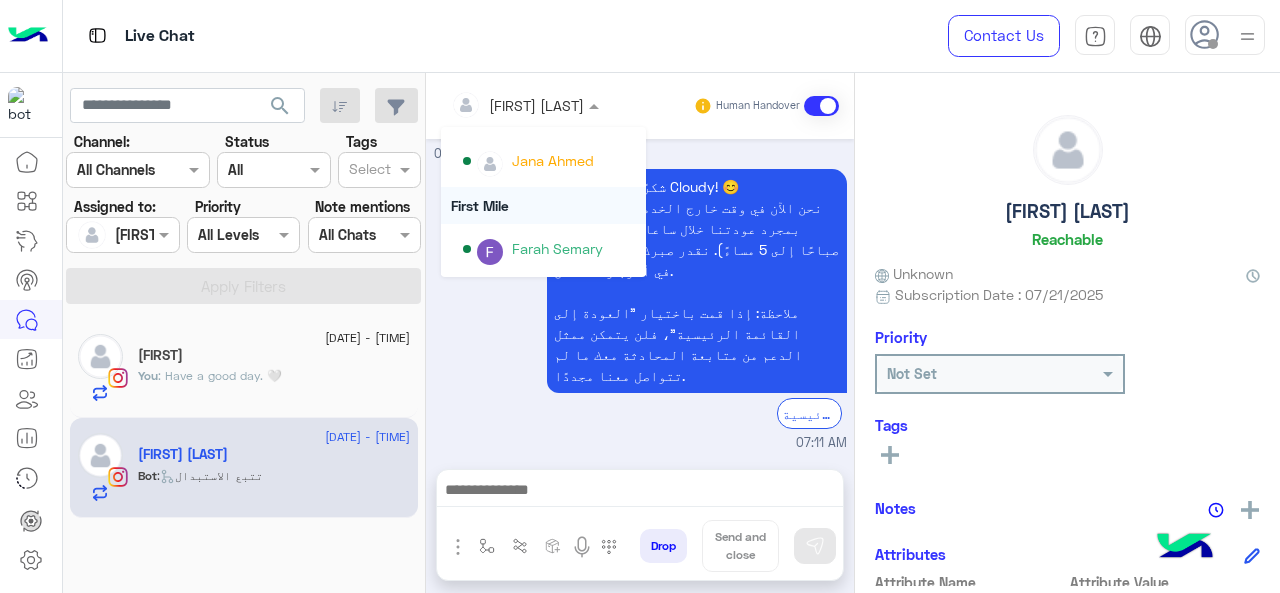 scroll, scrollTop: 273, scrollLeft: 0, axis: vertical 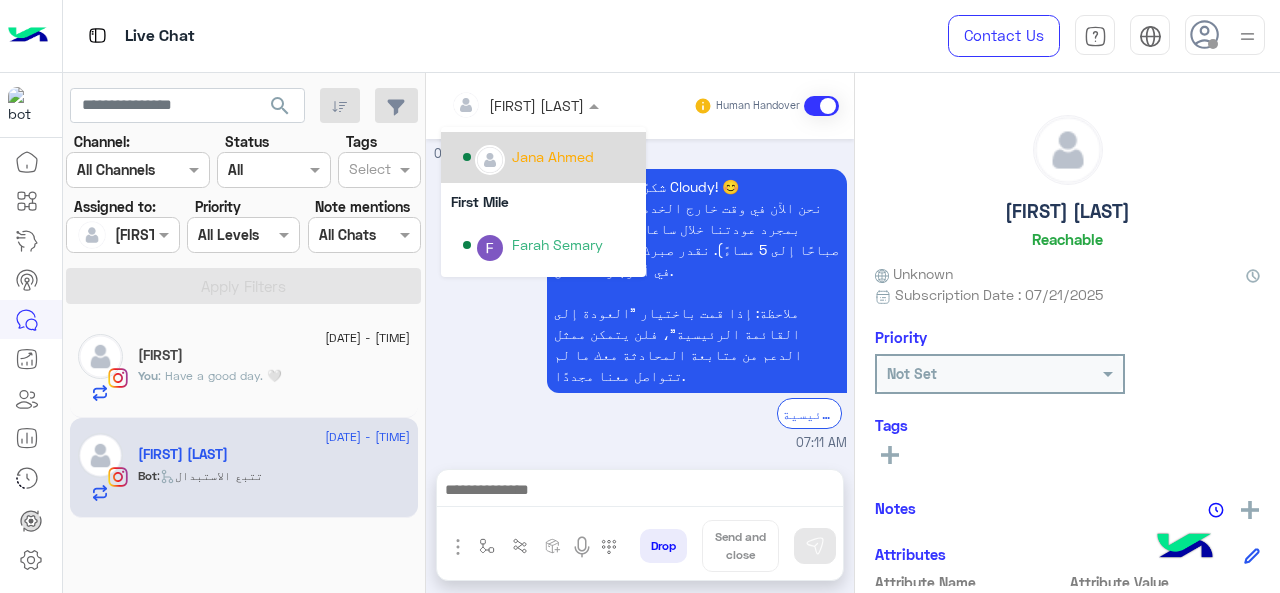 click on "Jana Ahmed" at bounding box center [549, 157] 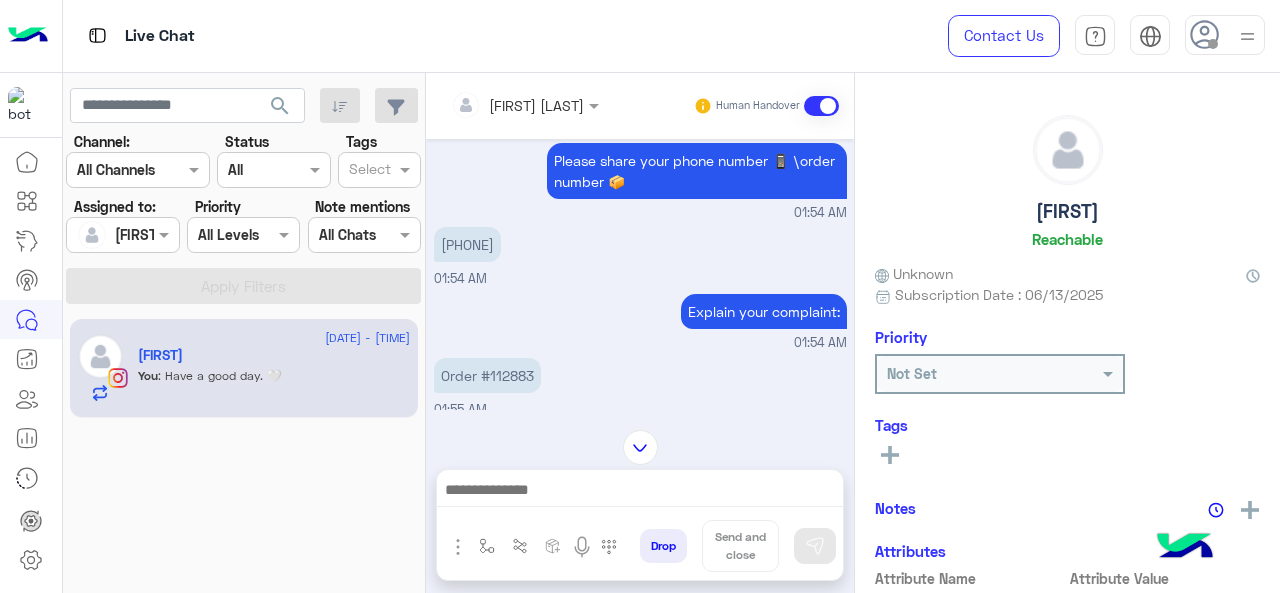 scroll, scrollTop: 269, scrollLeft: 0, axis: vertical 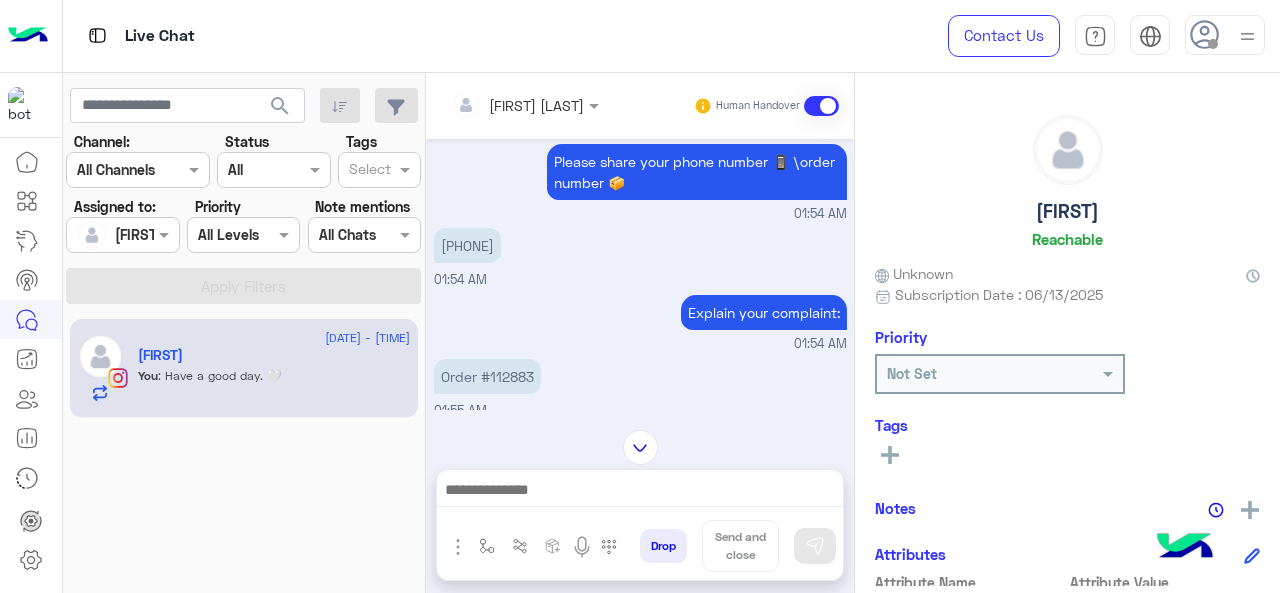 click on "Order #112883" at bounding box center (487, 376) 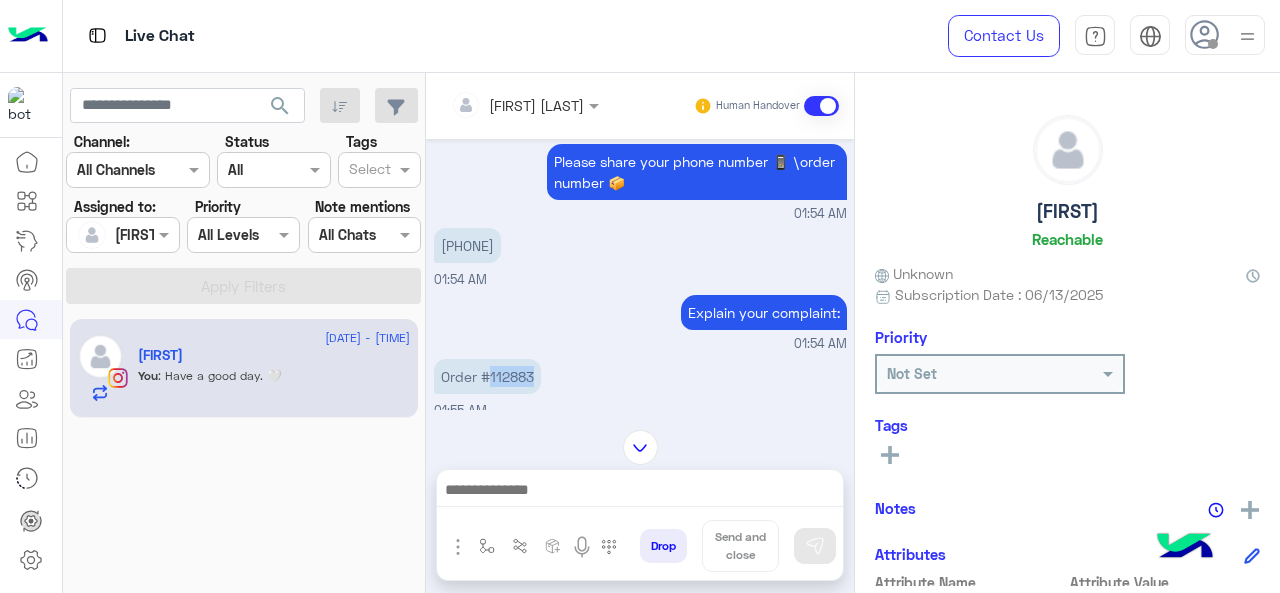 click on "Order #112883" at bounding box center (487, 376) 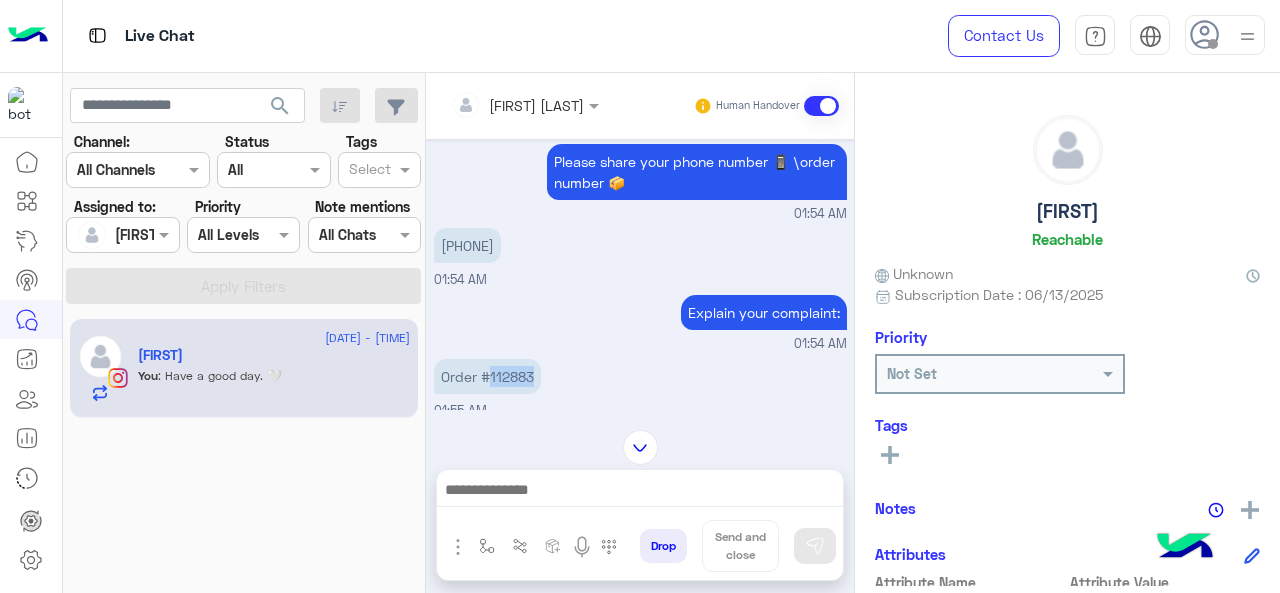 copy on "[ORDER_NUMBER]" 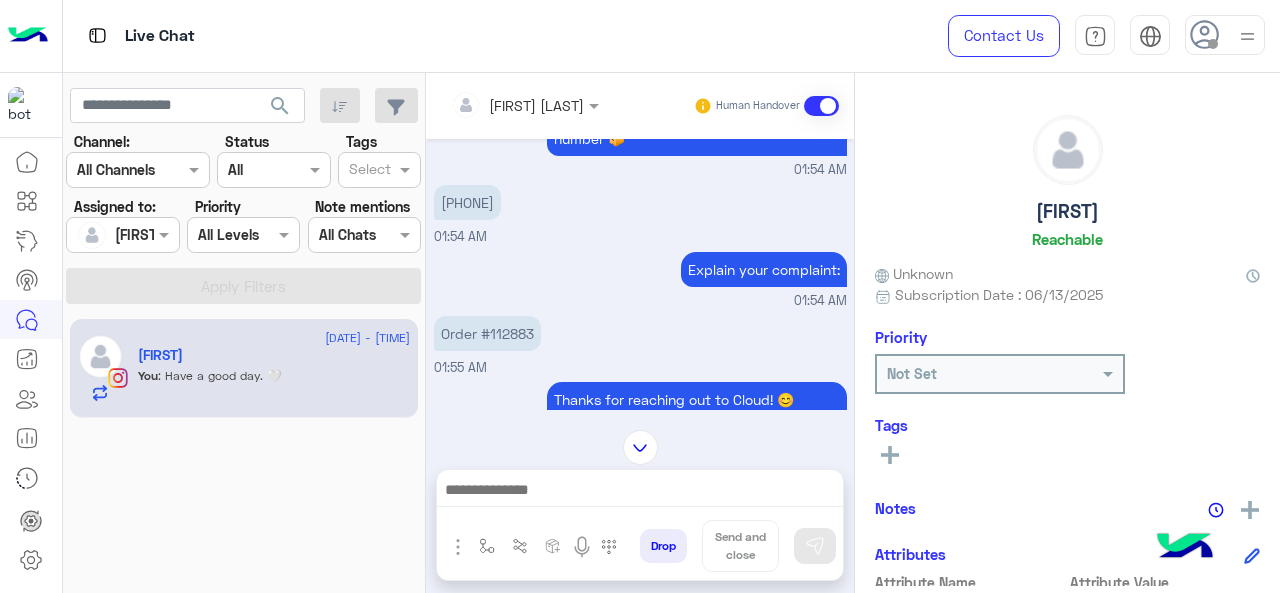 scroll, scrollTop: 1956, scrollLeft: 0, axis: vertical 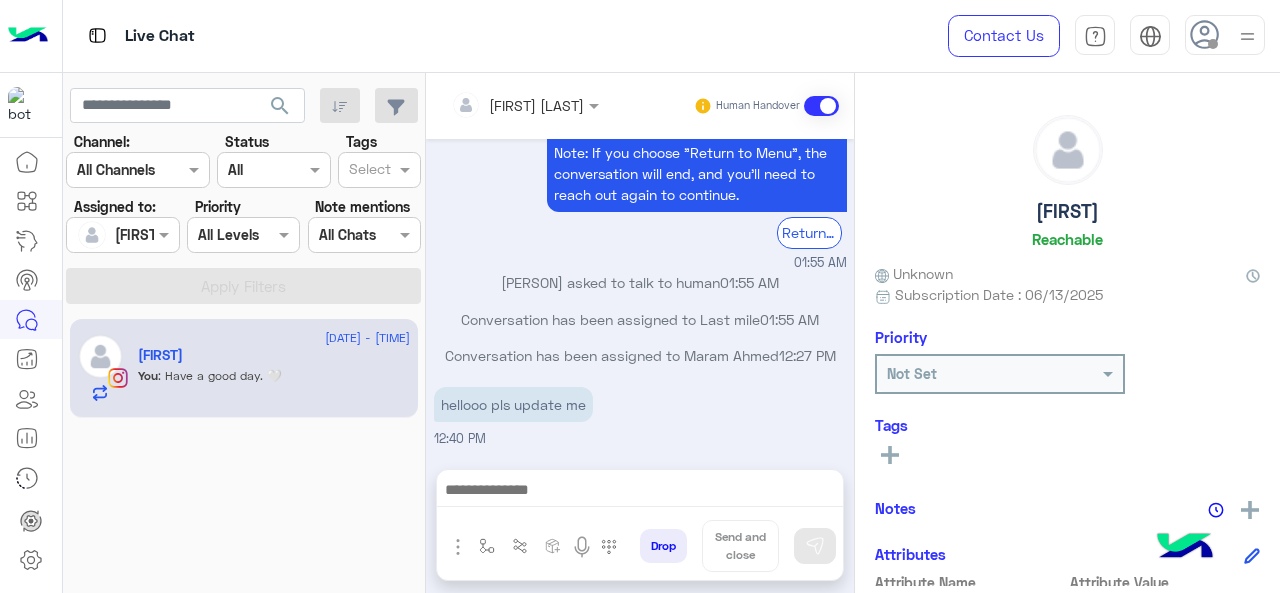 click at bounding box center [122, 234] 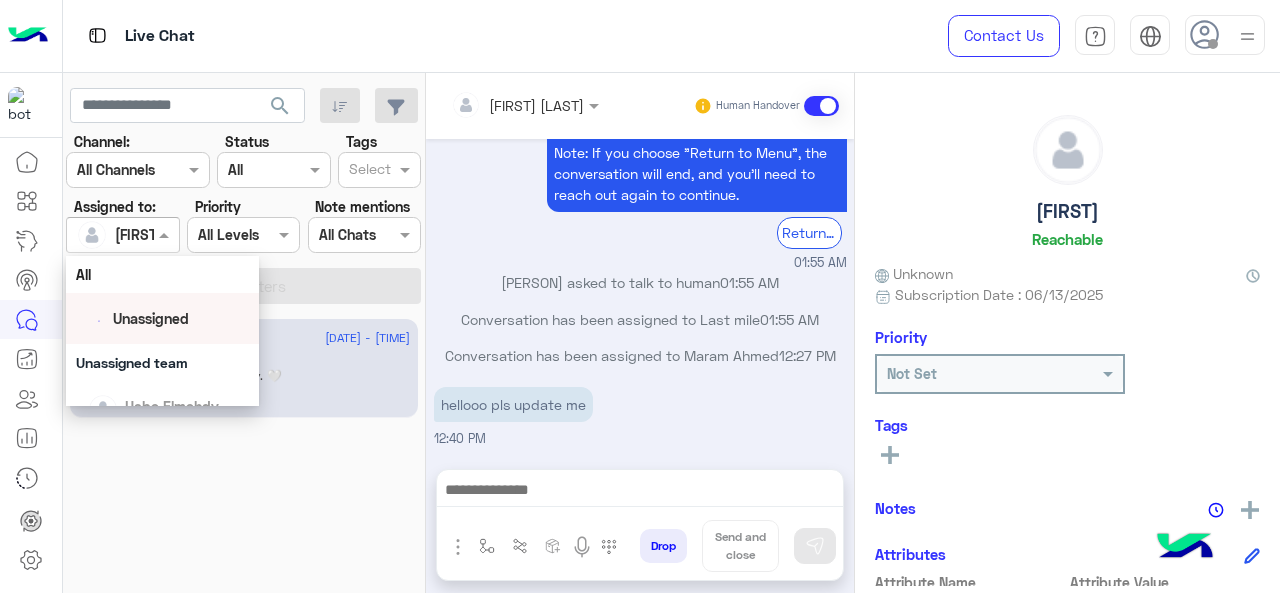 scroll, scrollTop: 392, scrollLeft: 0, axis: vertical 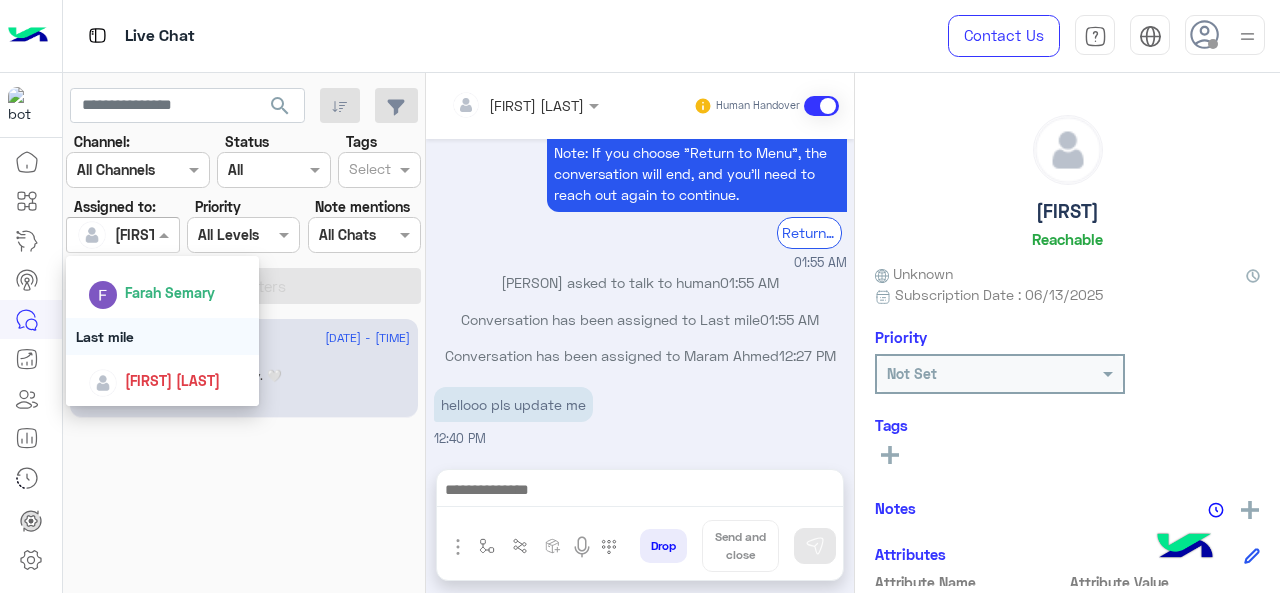 click on "Last mile" at bounding box center [163, 336] 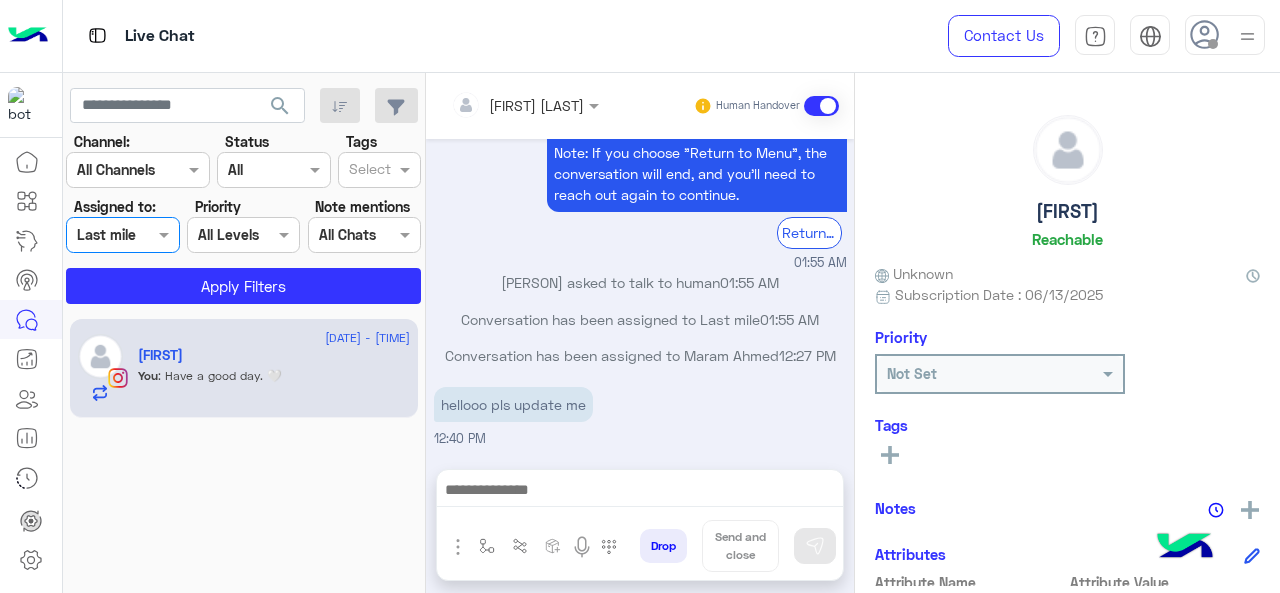 click on "search Channel: Channel All Channels Status Channel All Tags Select Assigned to: Assigned on Last mile Priority All Levels All Levels Note mentions Select All Chats Apply Filters" 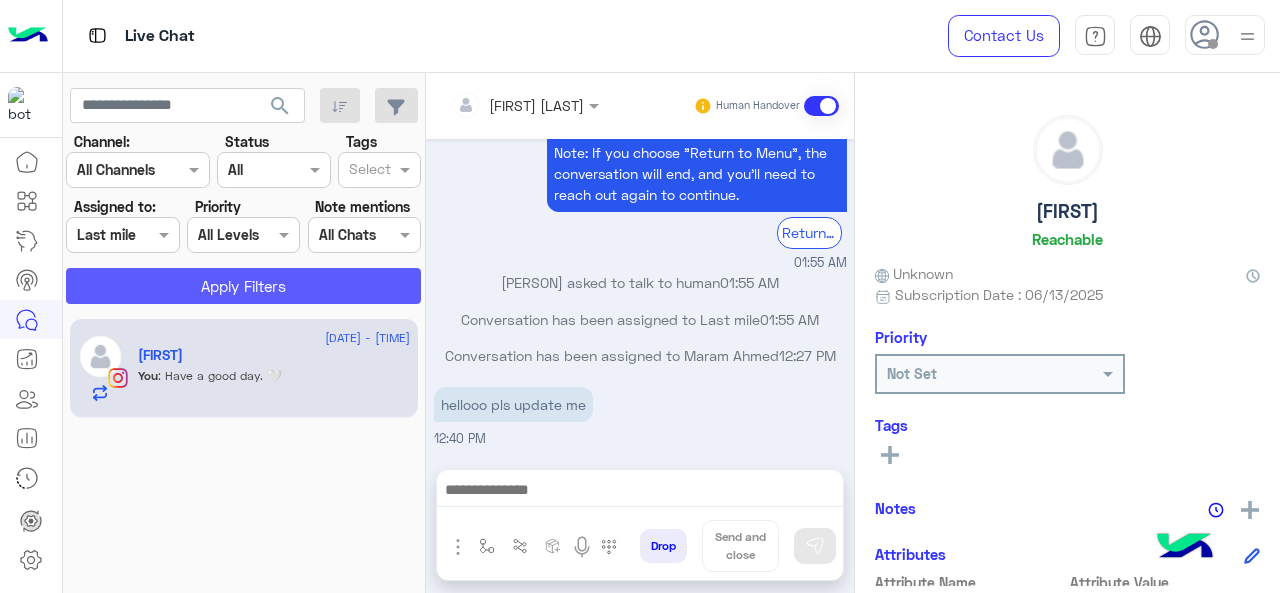 click on "Apply Filters" 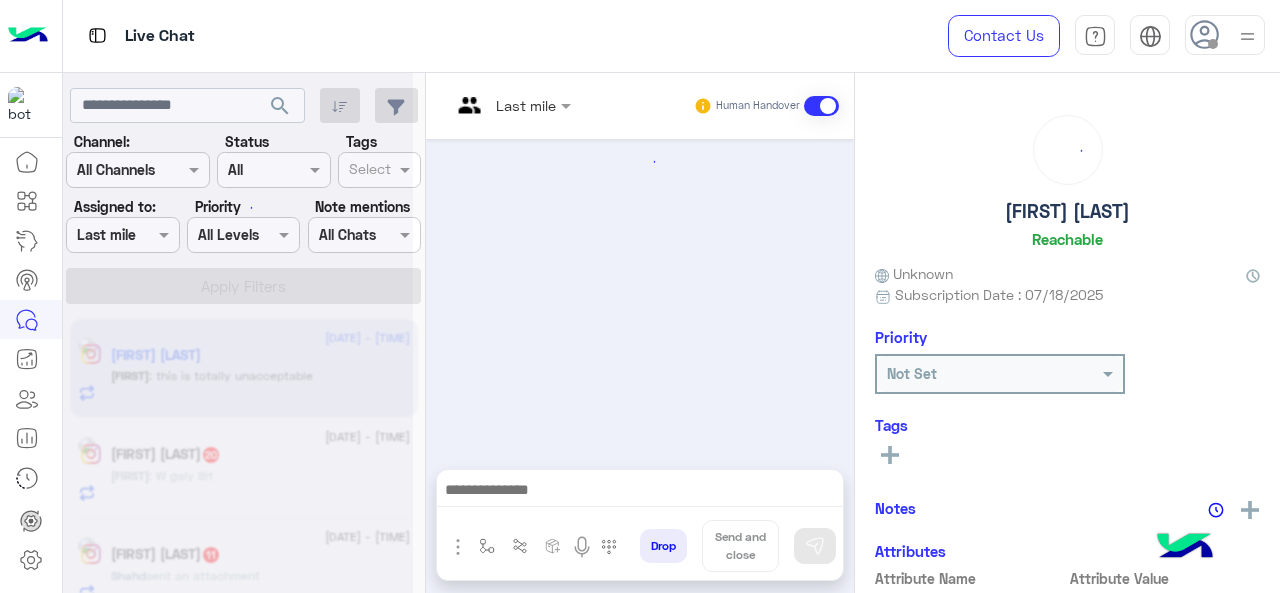 scroll, scrollTop: 903, scrollLeft: 0, axis: vertical 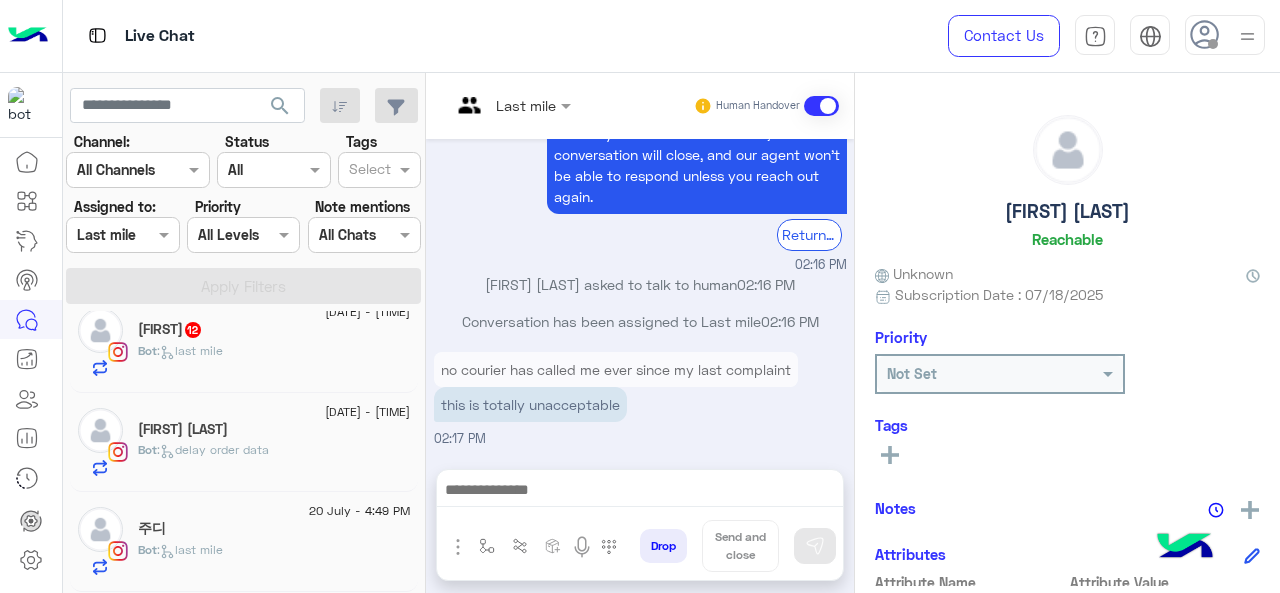 click on "Bot :   delay order data" 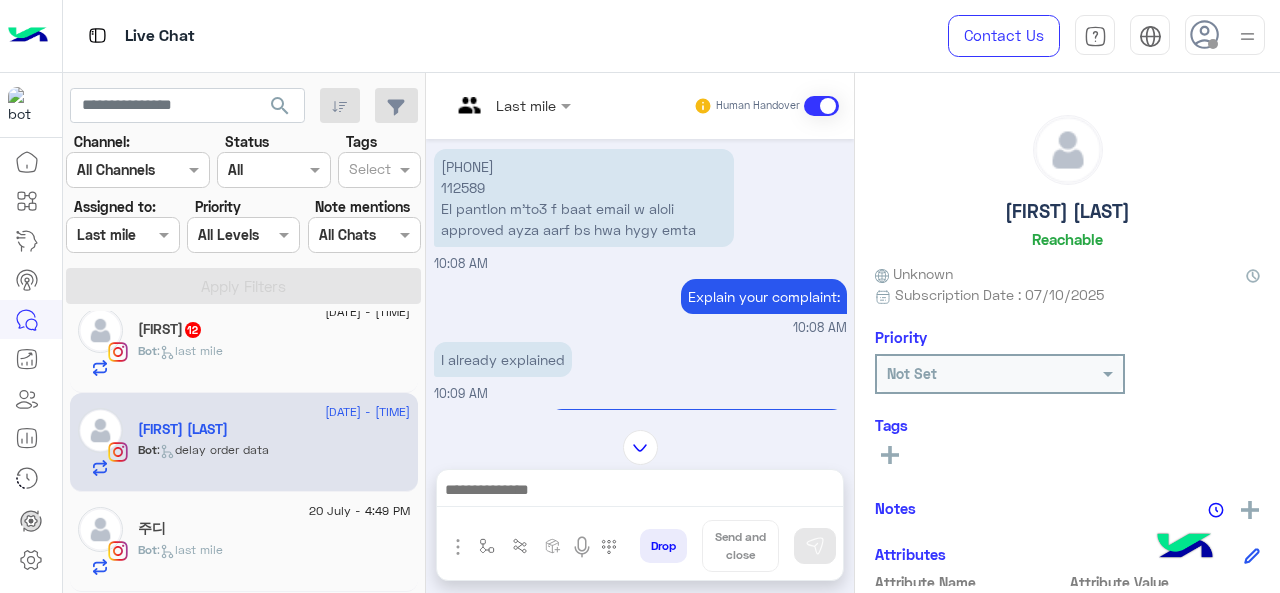 scroll, scrollTop: 599, scrollLeft: 0, axis: vertical 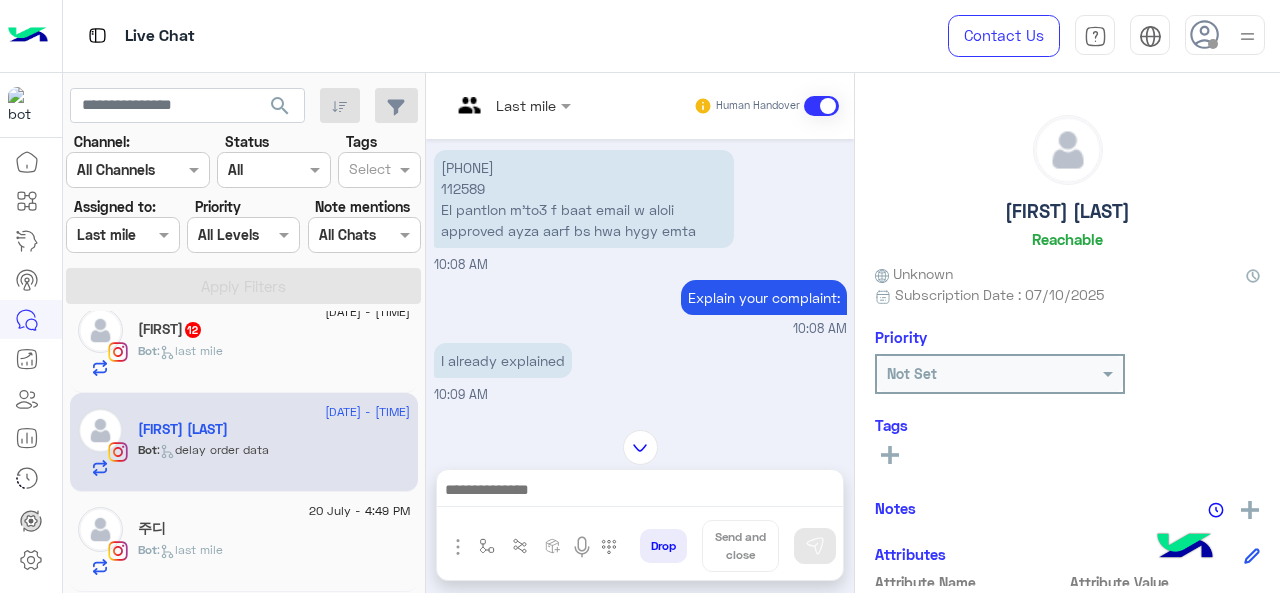 click at bounding box center [487, 105] 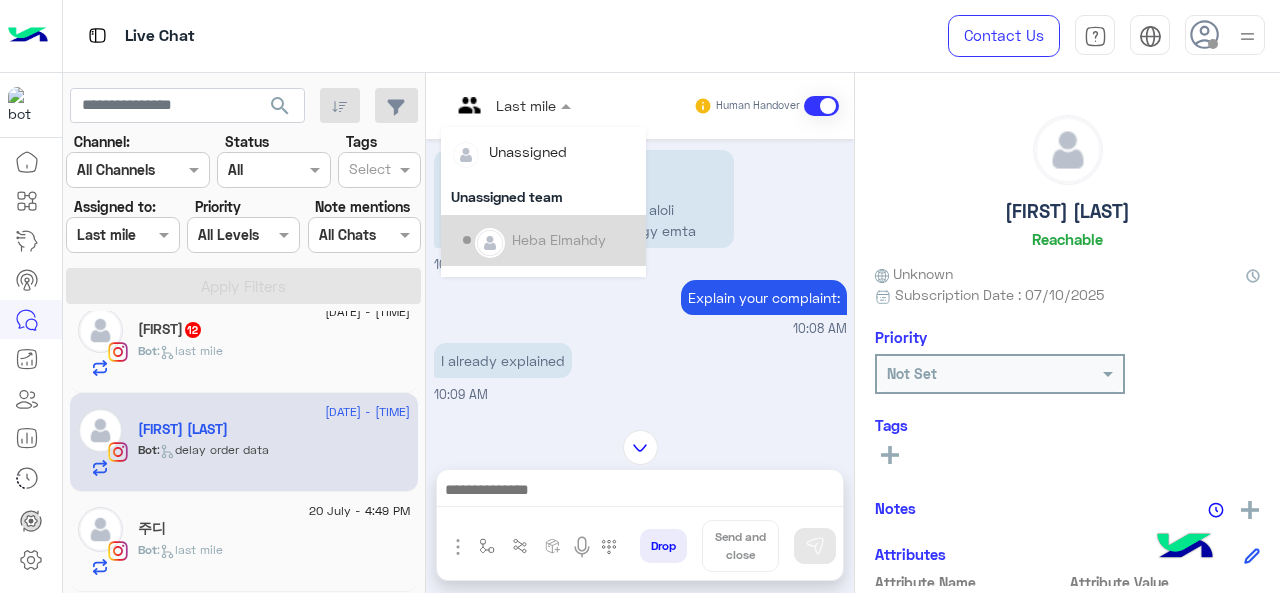 scroll, scrollTop: 354, scrollLeft: 0, axis: vertical 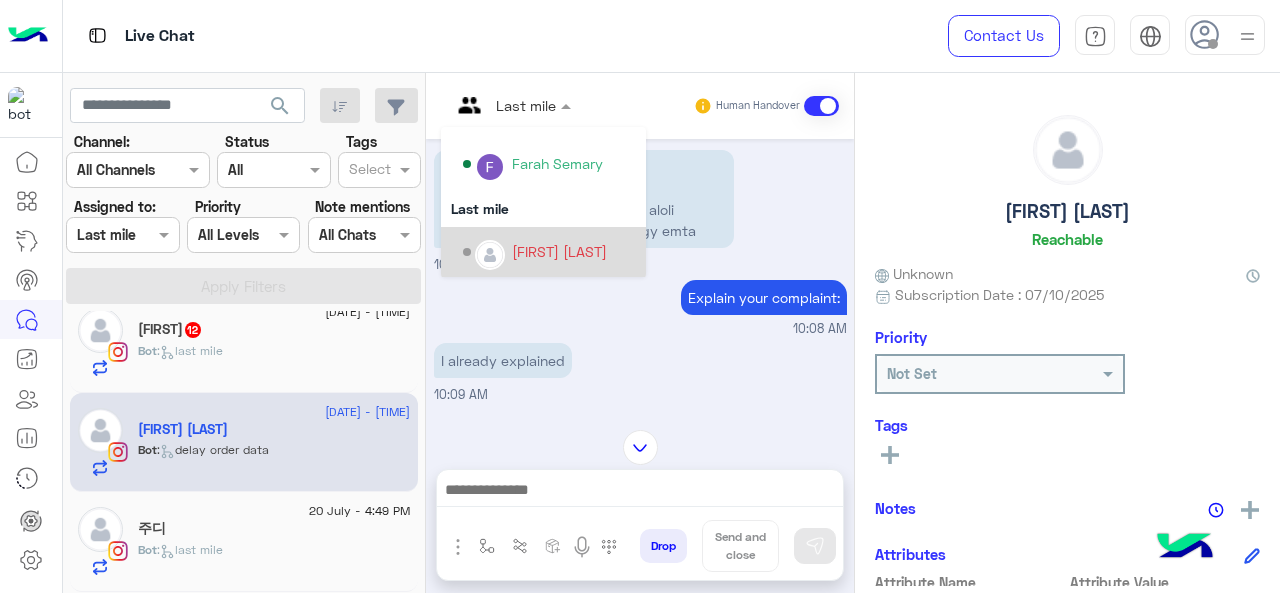 click on "[FIRST] [LAST]" at bounding box center [559, 251] 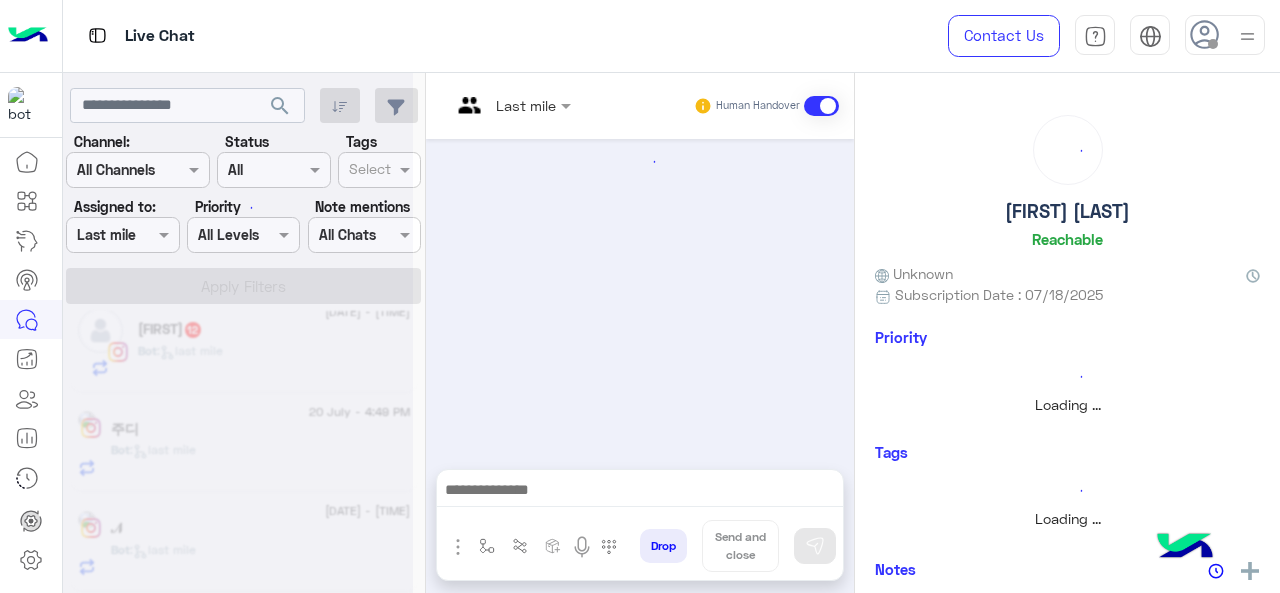 scroll, scrollTop: 903, scrollLeft: 0, axis: vertical 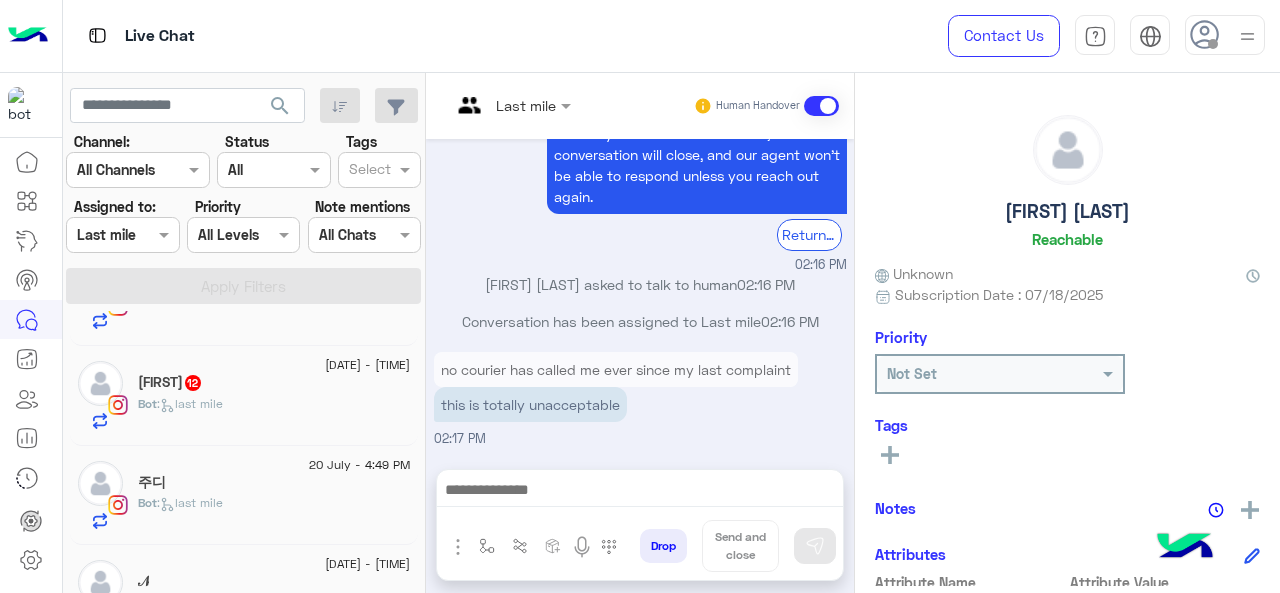 click on "Bot :   last mile" 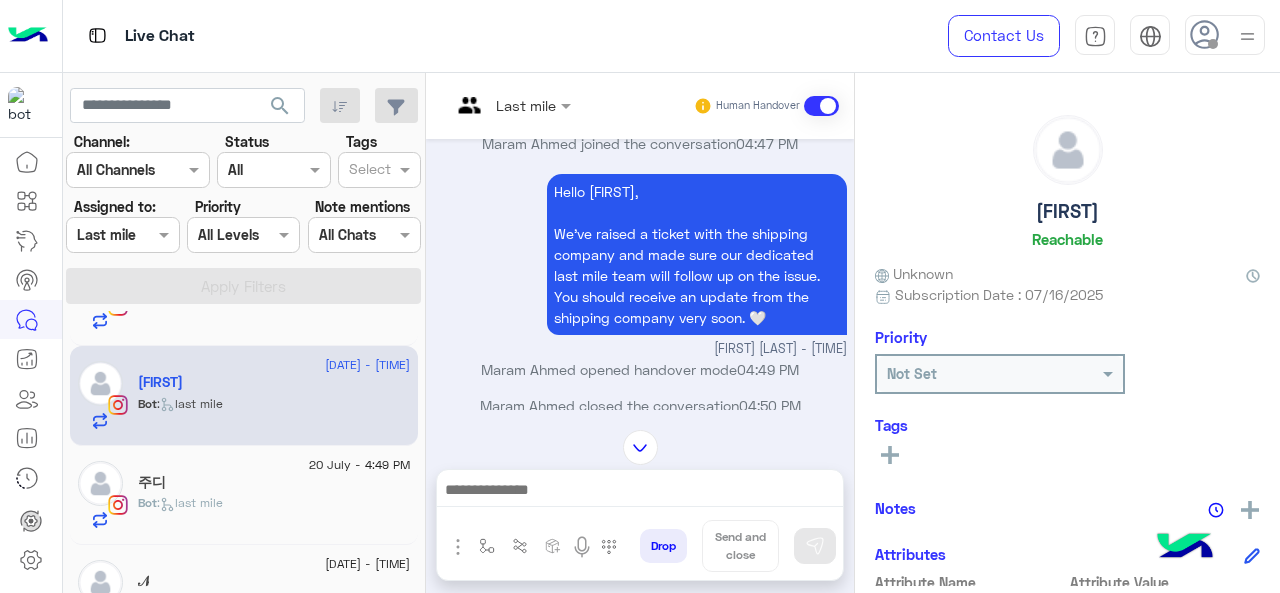 scroll, scrollTop: 126, scrollLeft: 0, axis: vertical 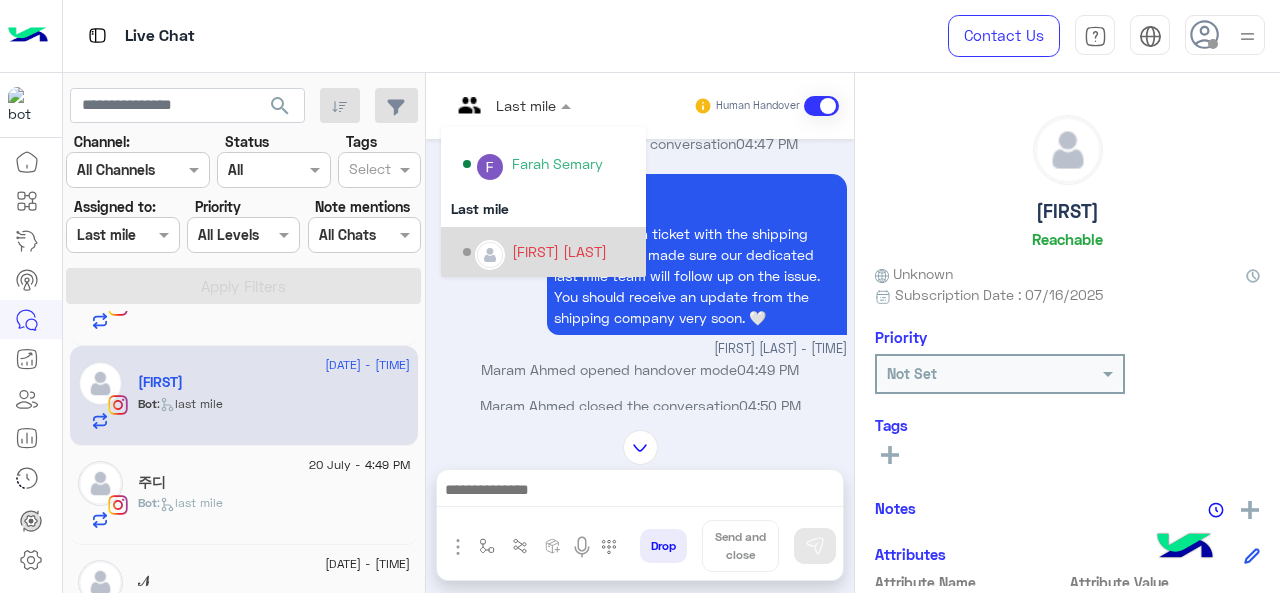 click at bounding box center (490, 255) 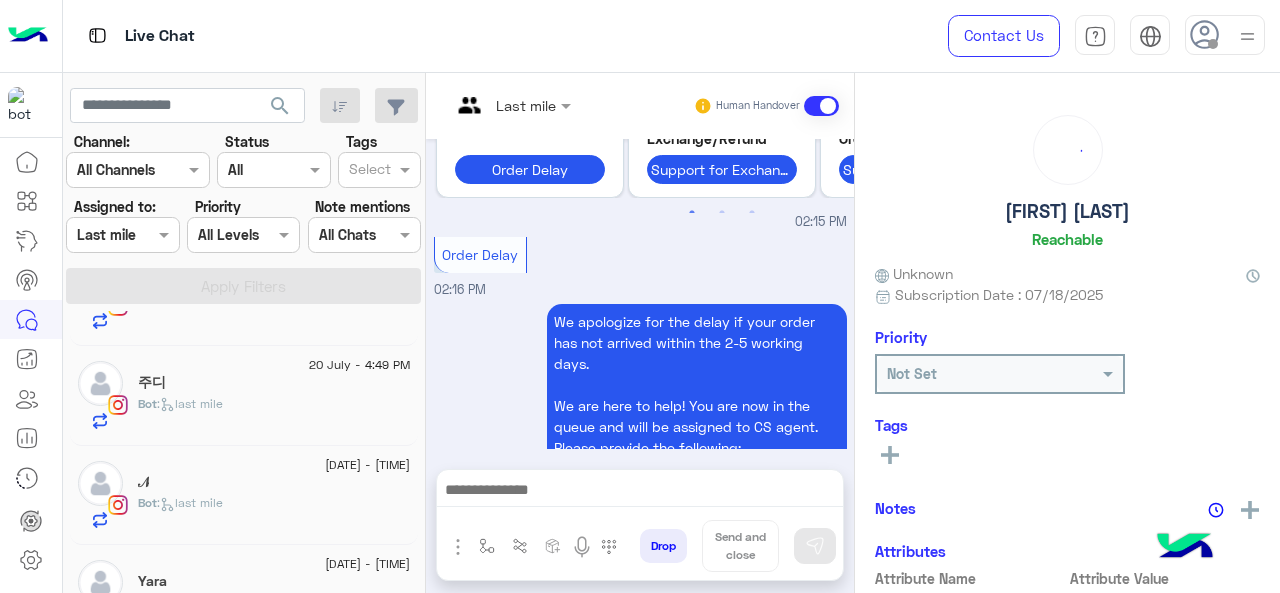 scroll, scrollTop: 903, scrollLeft: 0, axis: vertical 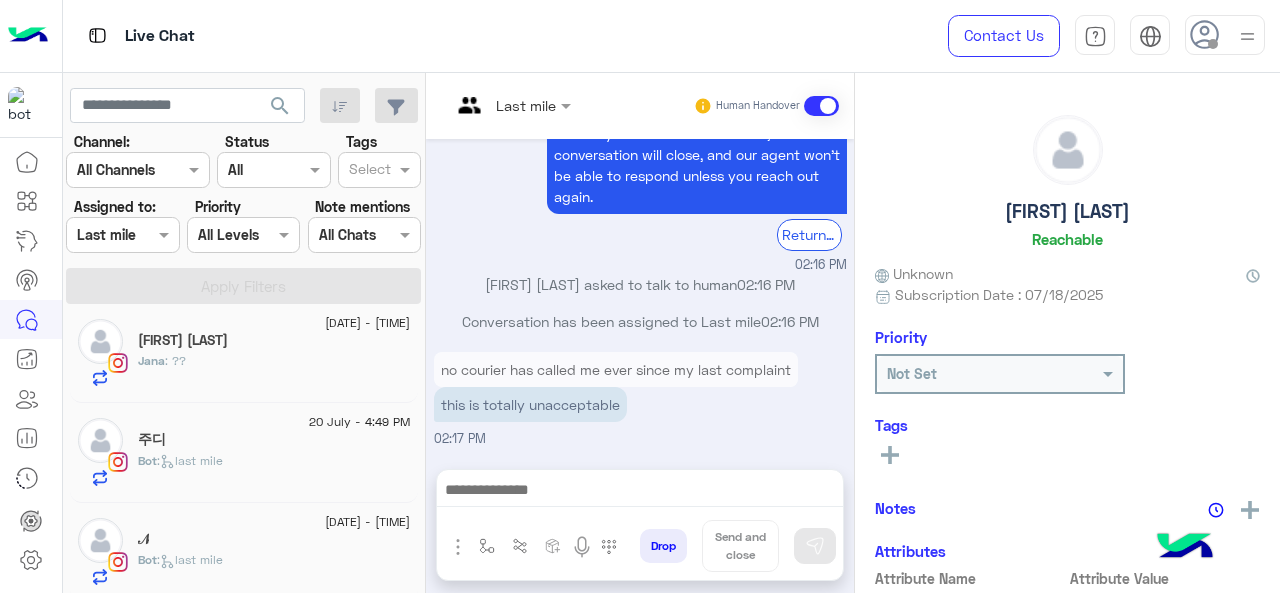 click on "[FIRST] [LAST]" 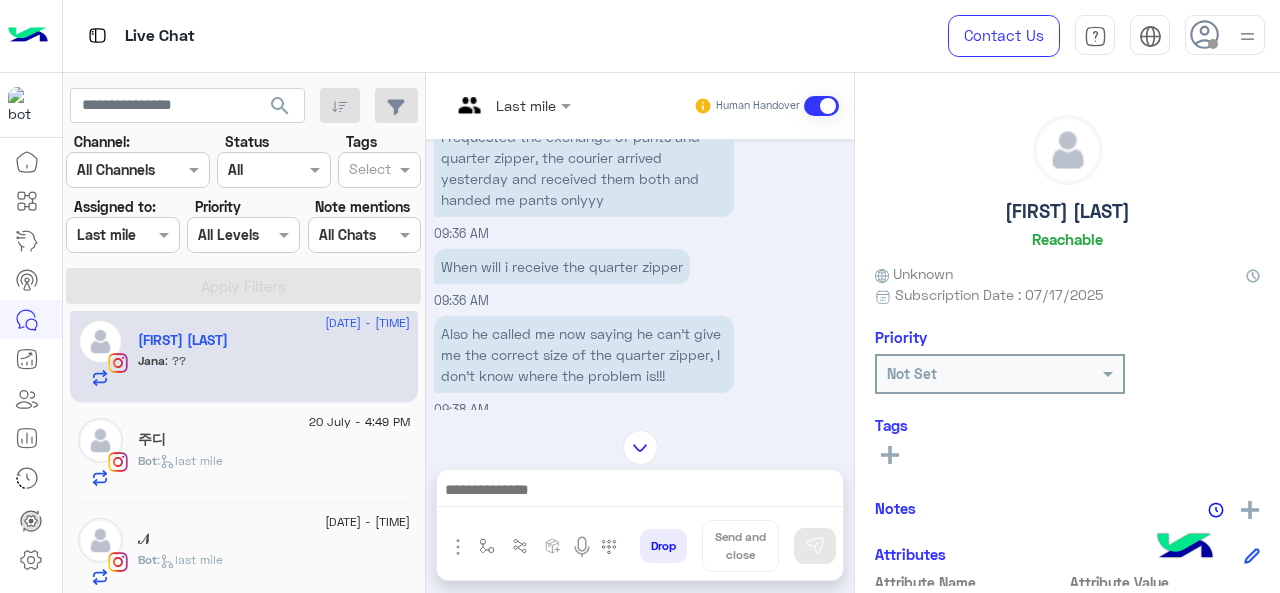 scroll, scrollTop: 632, scrollLeft: 0, axis: vertical 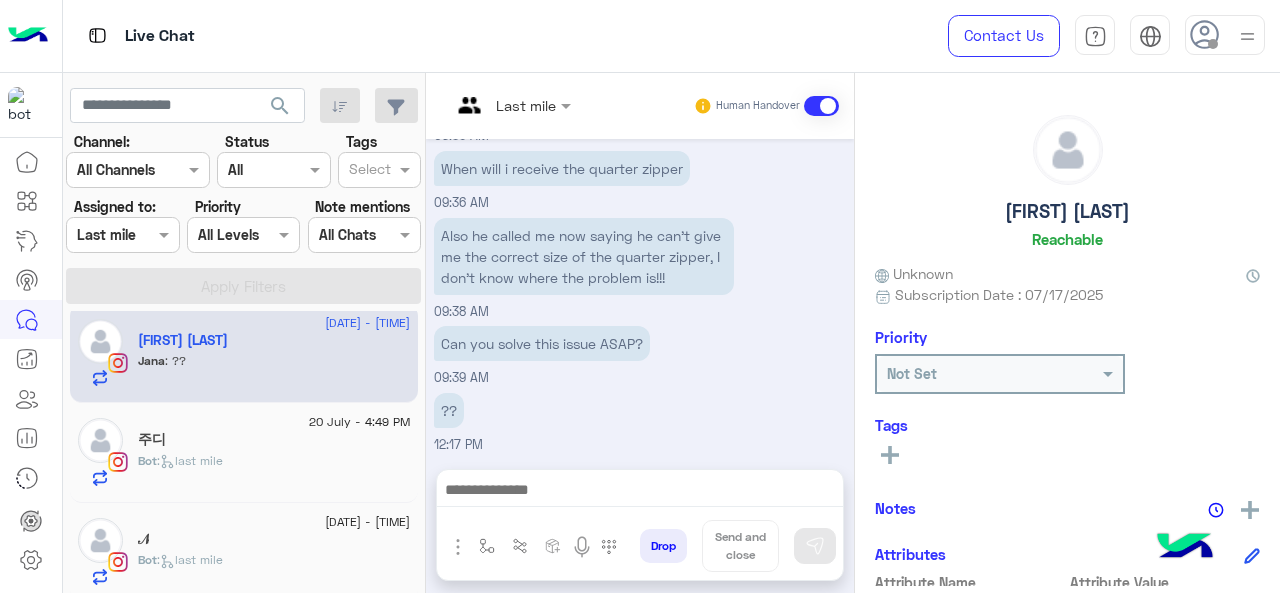 click at bounding box center [511, 104] 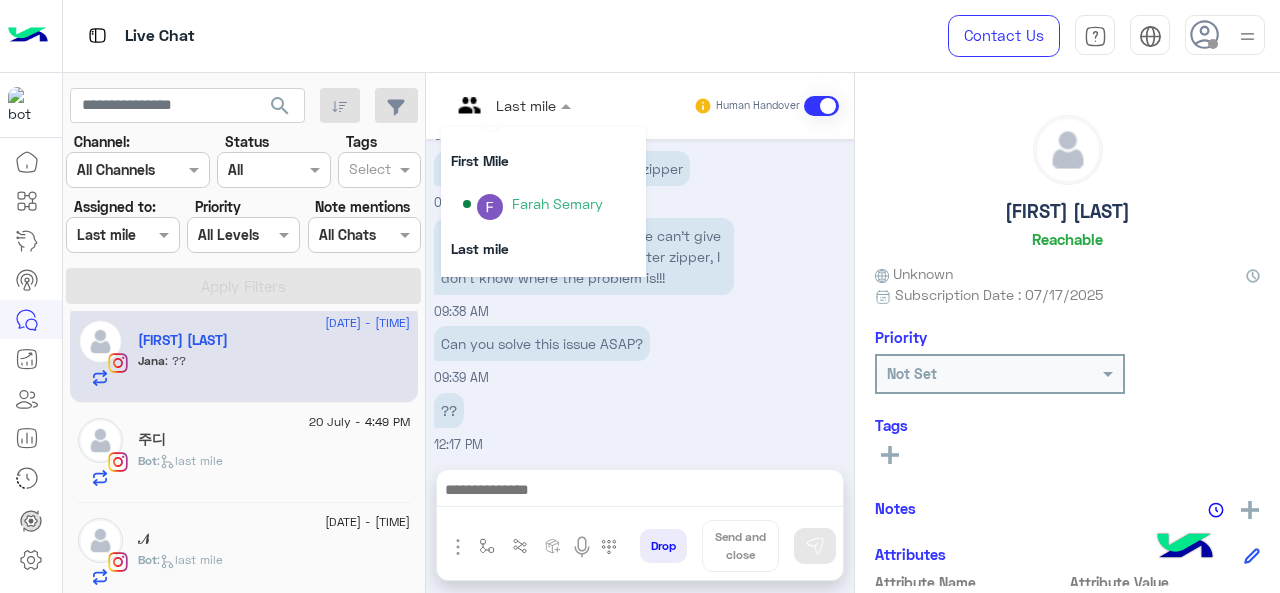 scroll, scrollTop: 354, scrollLeft: 0, axis: vertical 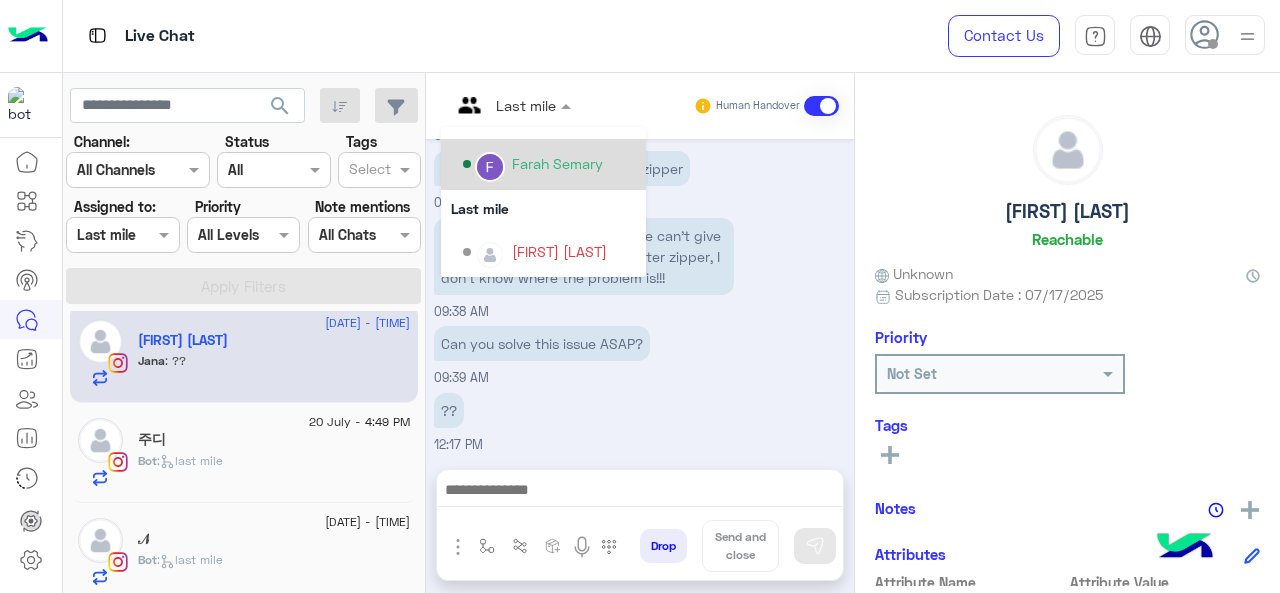 click on "When will i receive the quarter zipper   [TIME]" at bounding box center (640, 179) 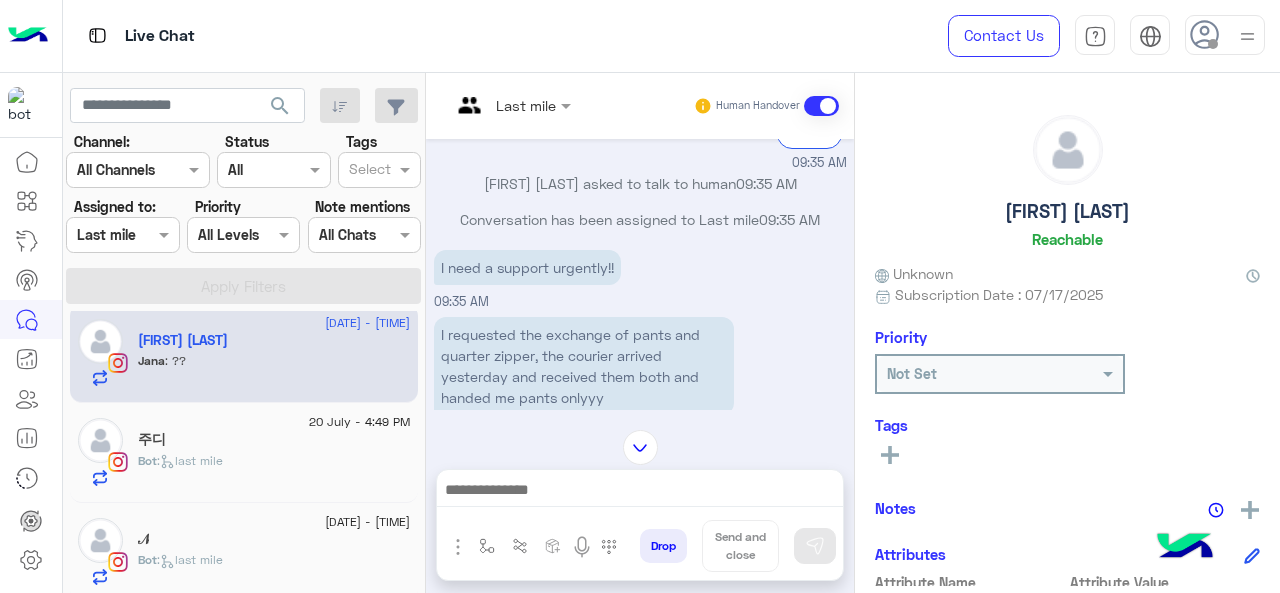 scroll, scrollTop: 338, scrollLeft: 0, axis: vertical 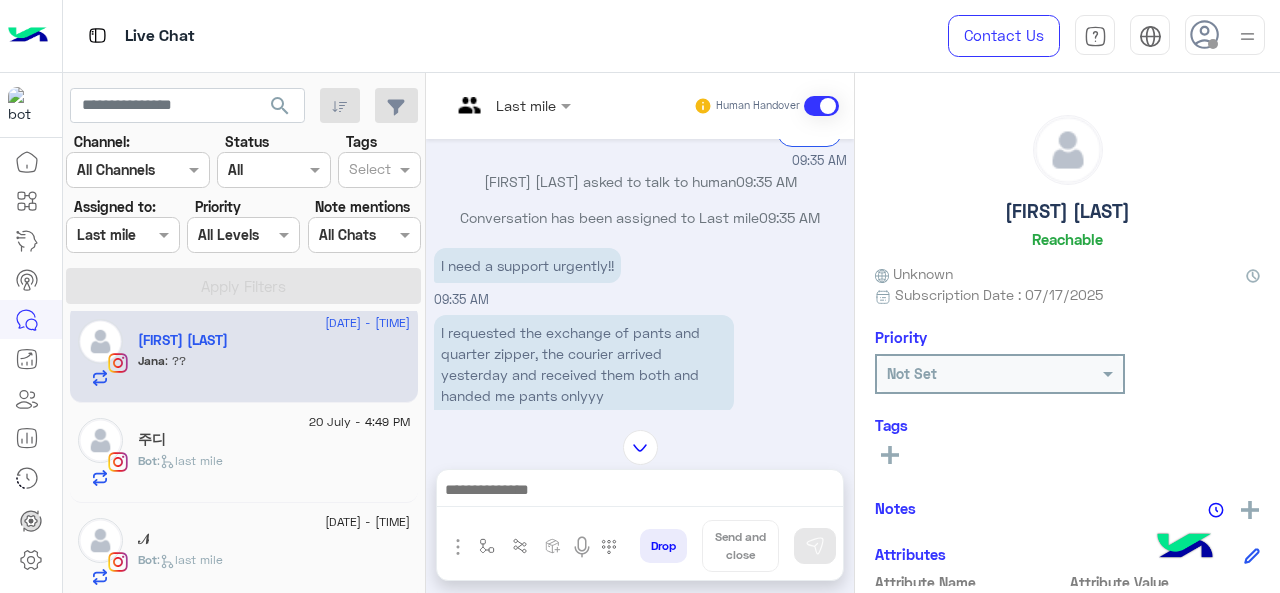 click on "Last mile" at bounding box center [503, 106] 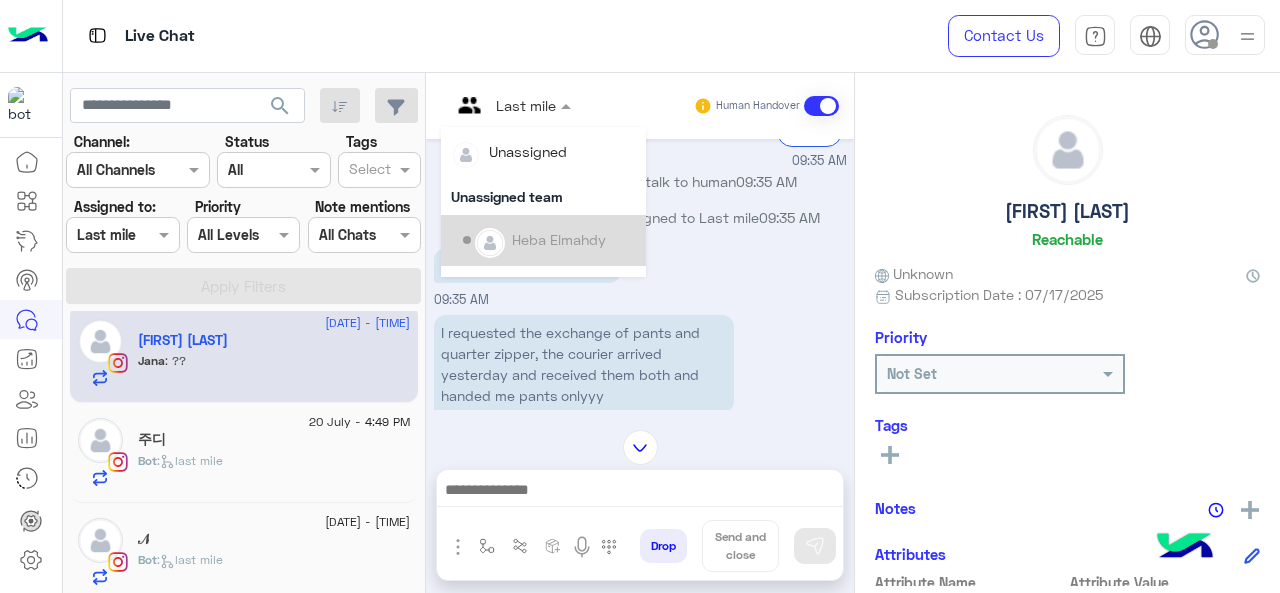 scroll, scrollTop: 354, scrollLeft: 0, axis: vertical 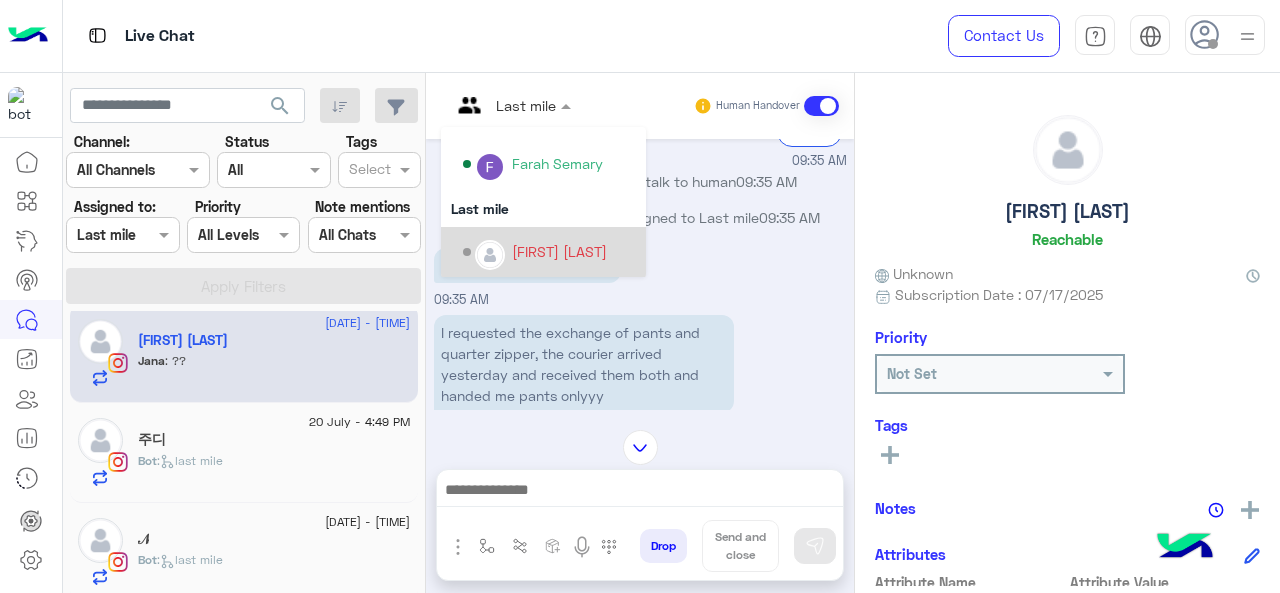 click on "[FIRST] [LAST]" at bounding box center (559, 251) 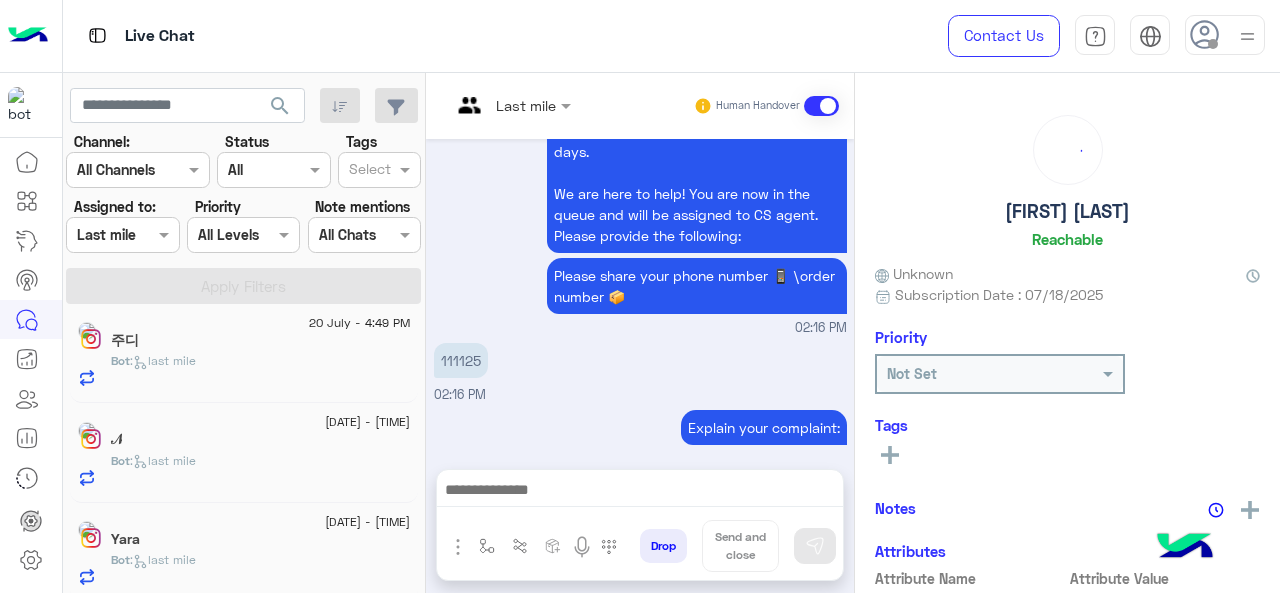 scroll, scrollTop: 903, scrollLeft: 0, axis: vertical 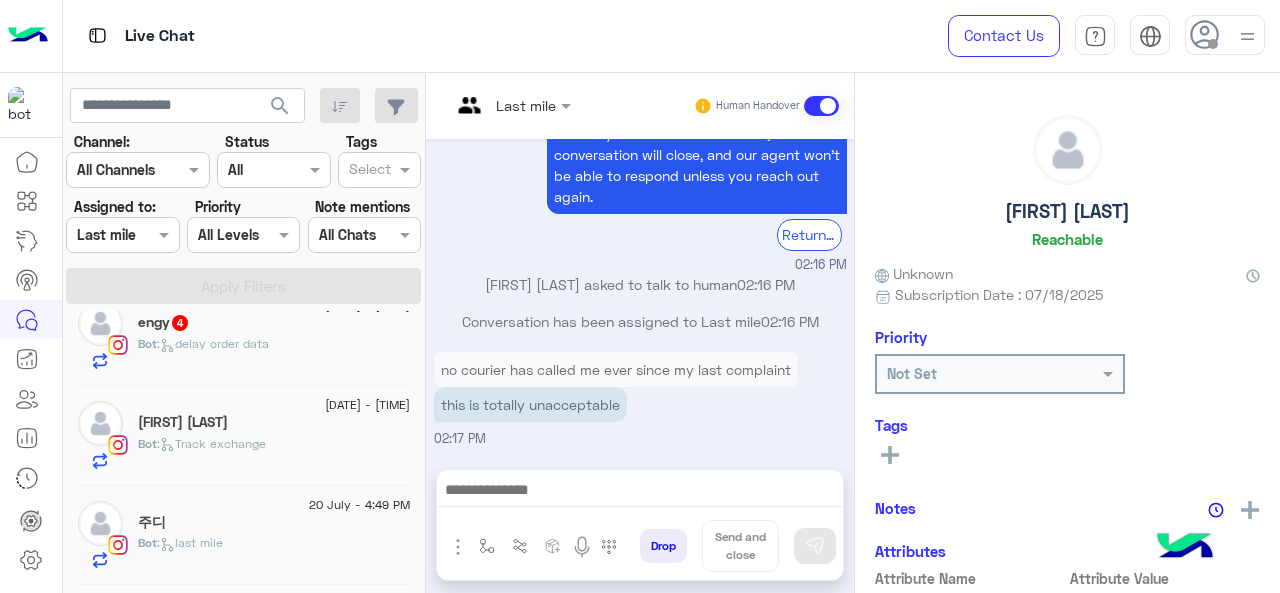 click on "[FIRST] [LAST]" 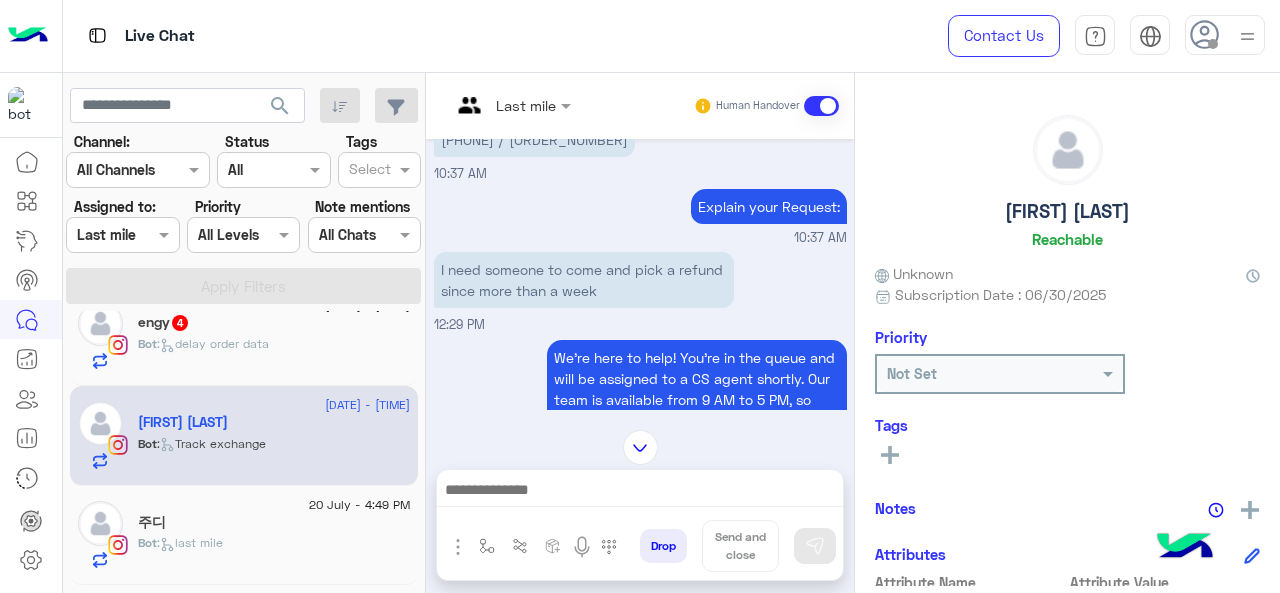 scroll, scrollTop: 542, scrollLeft: 0, axis: vertical 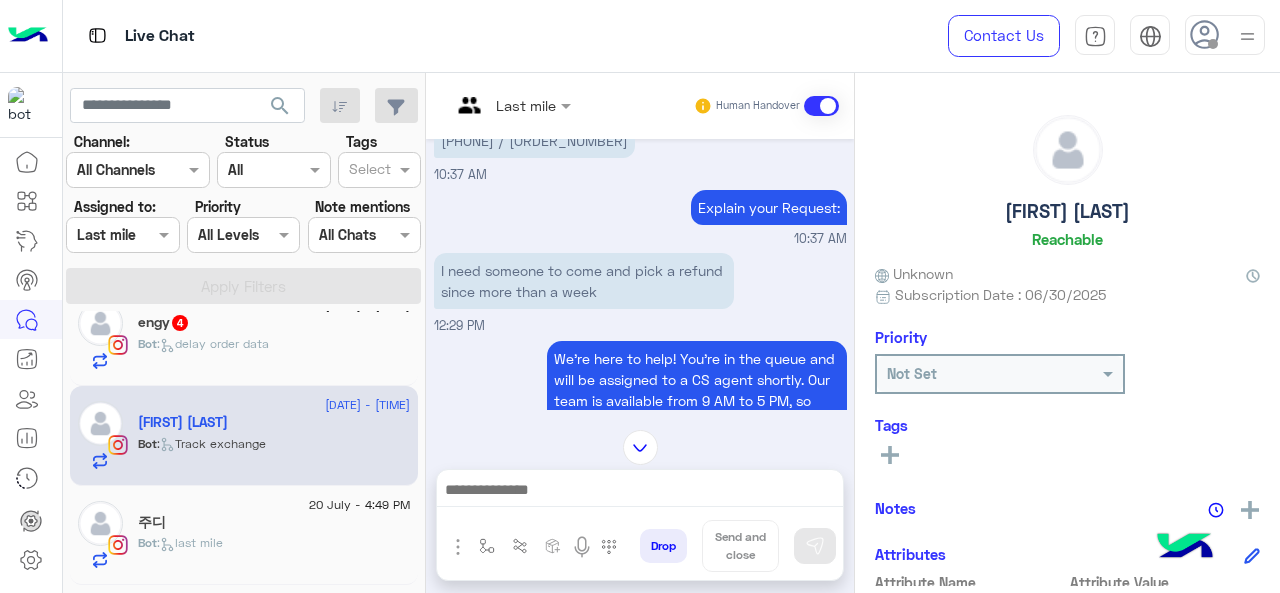 click at bounding box center (511, 104) 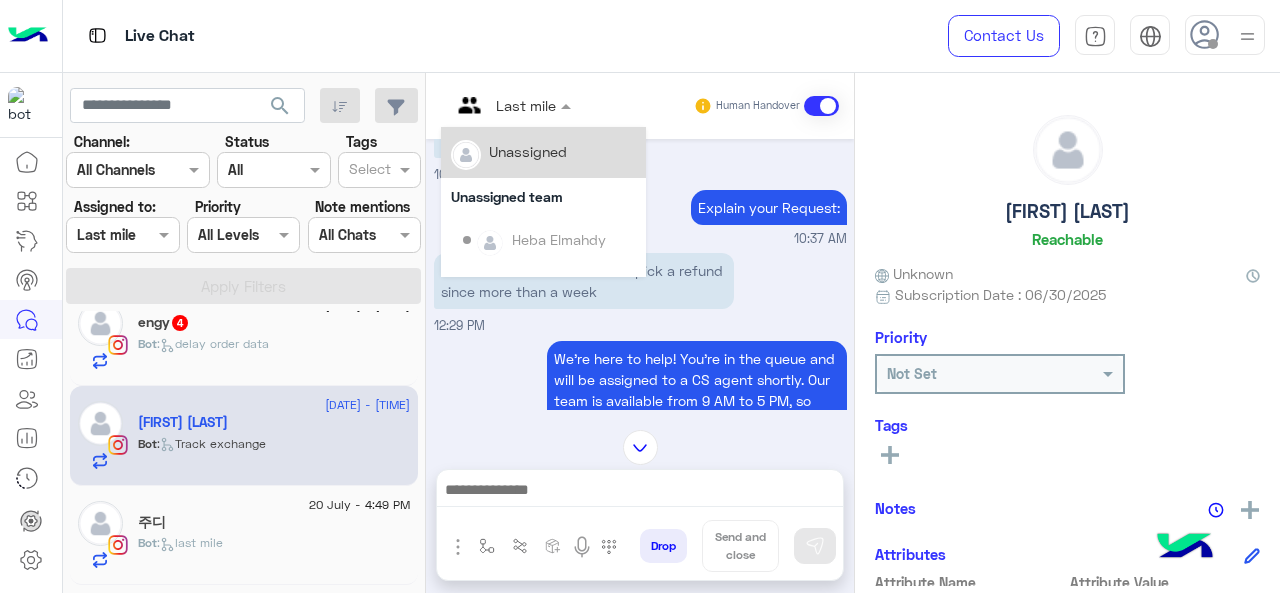scroll, scrollTop: 354, scrollLeft: 0, axis: vertical 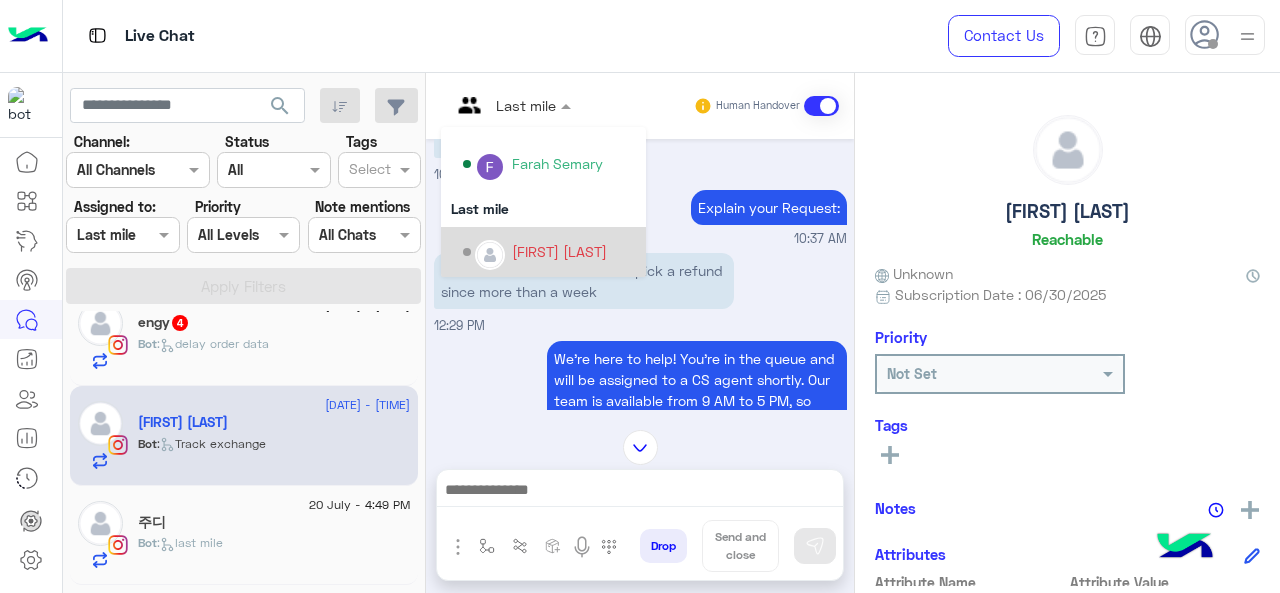 click on "[FIRST] [LAST]" at bounding box center [559, 251] 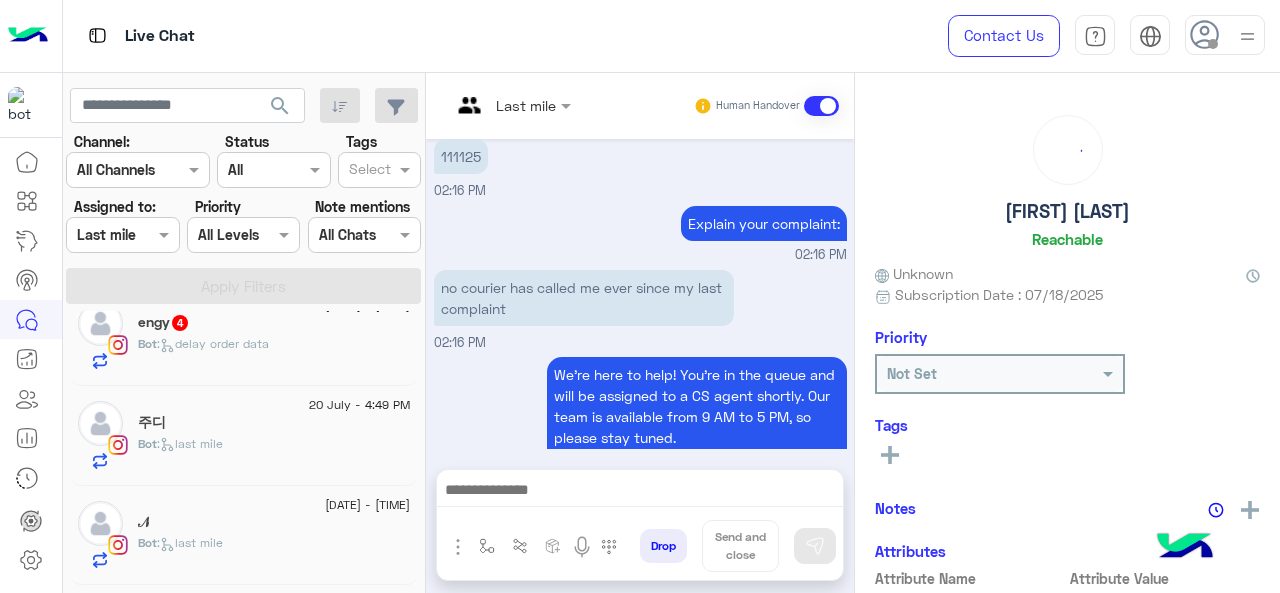 scroll, scrollTop: 903, scrollLeft: 0, axis: vertical 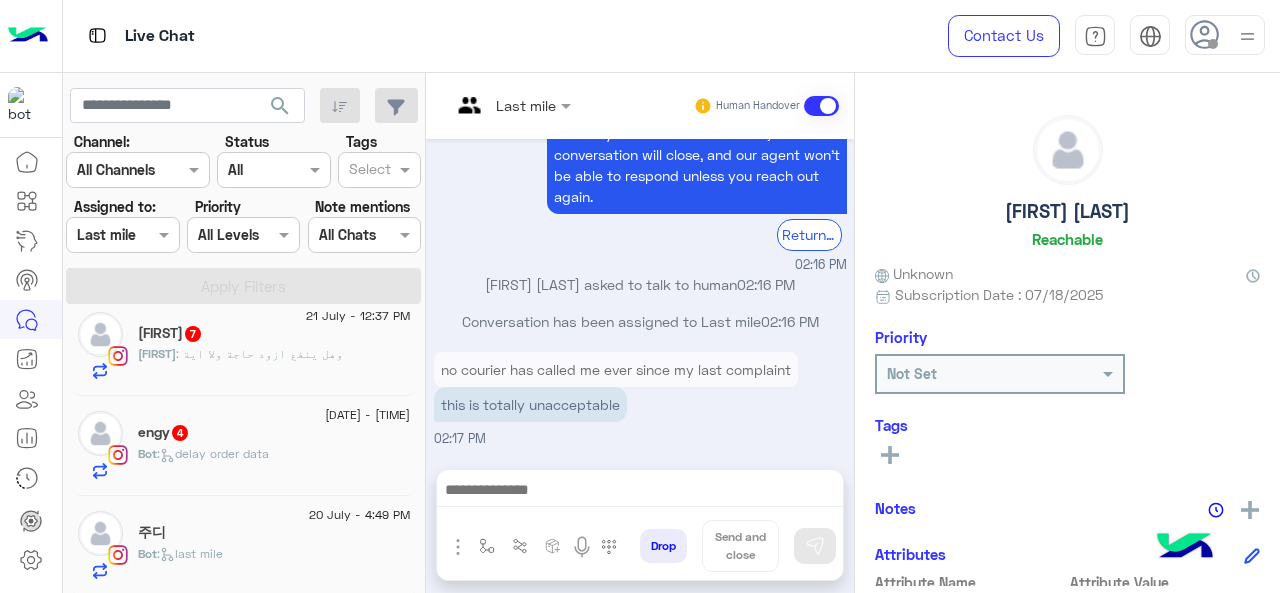 click on "[DATE] - [TIME]" 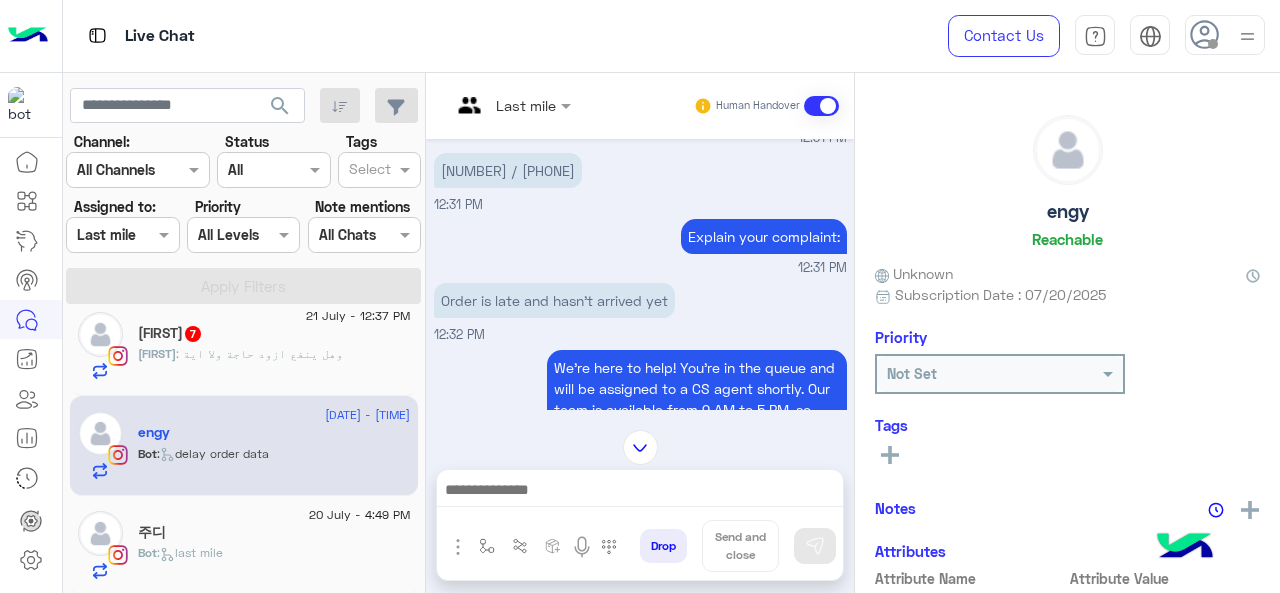 scroll, scrollTop: 564, scrollLeft: 0, axis: vertical 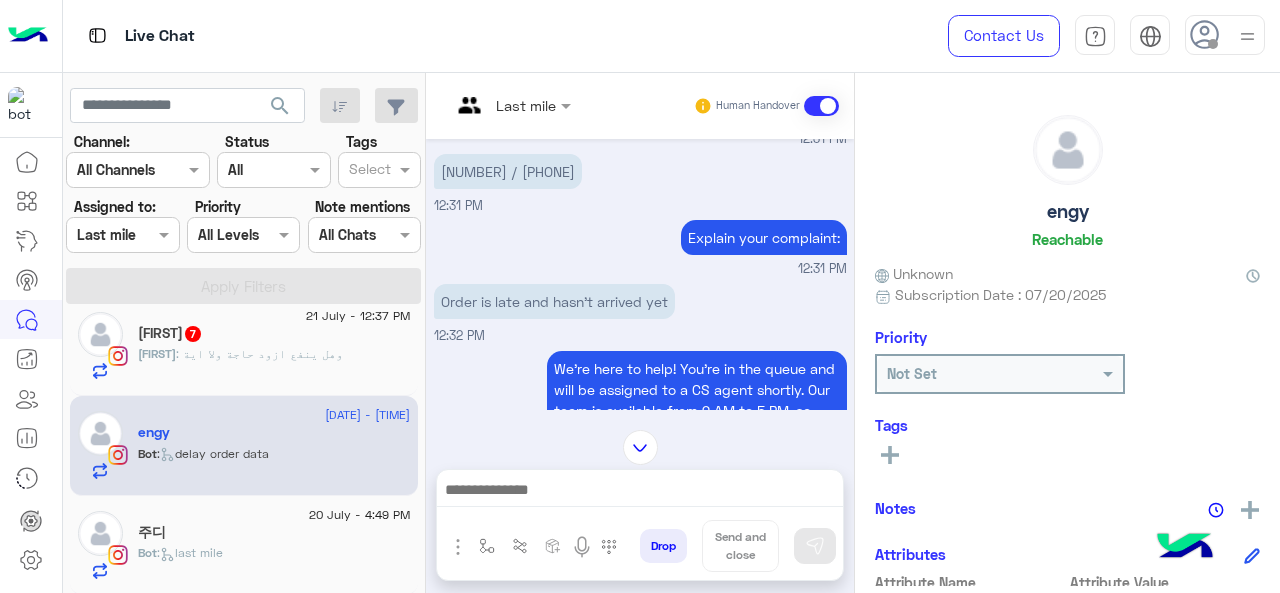 click at bounding box center [487, 105] 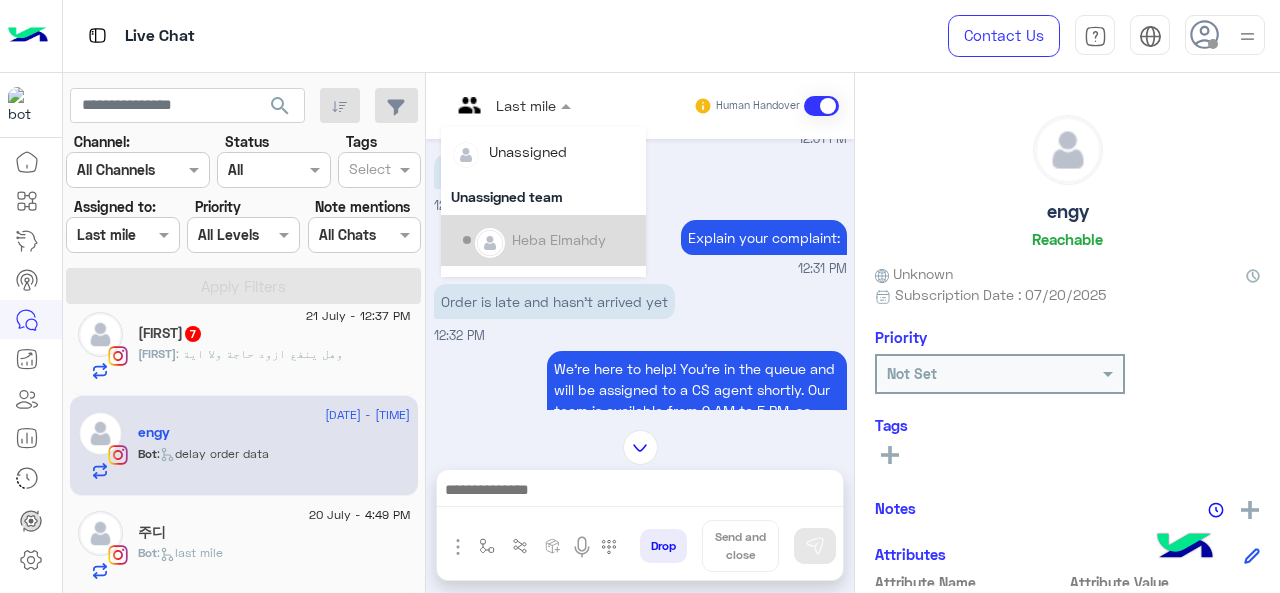 scroll, scrollTop: 354, scrollLeft: 0, axis: vertical 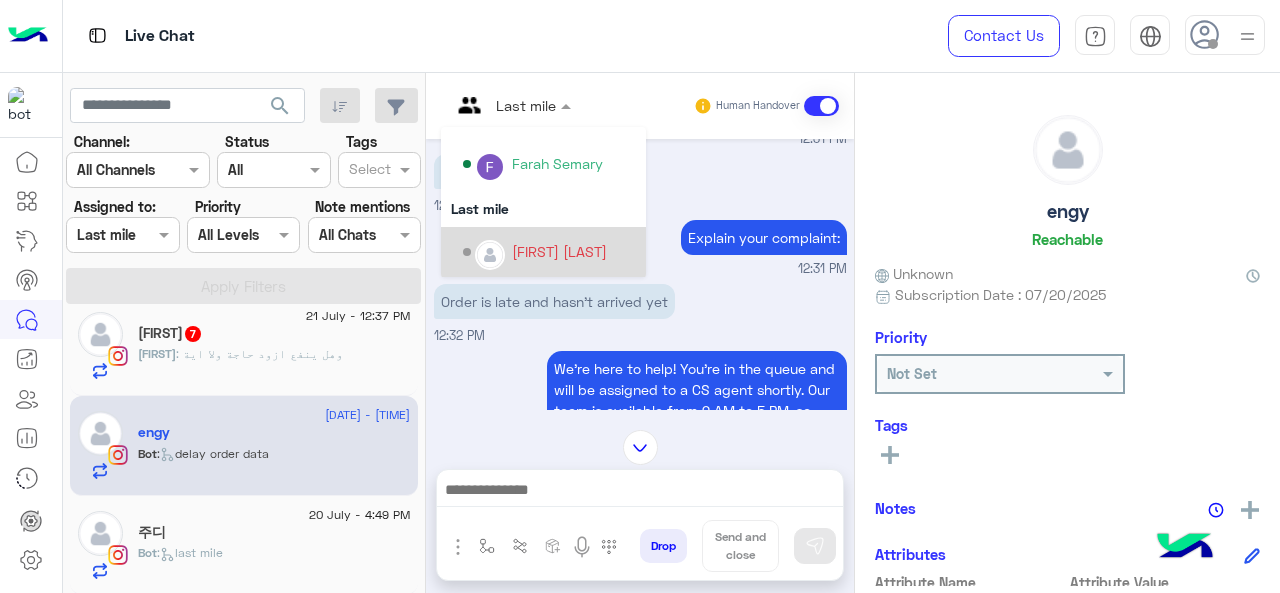 click at bounding box center (490, 255) 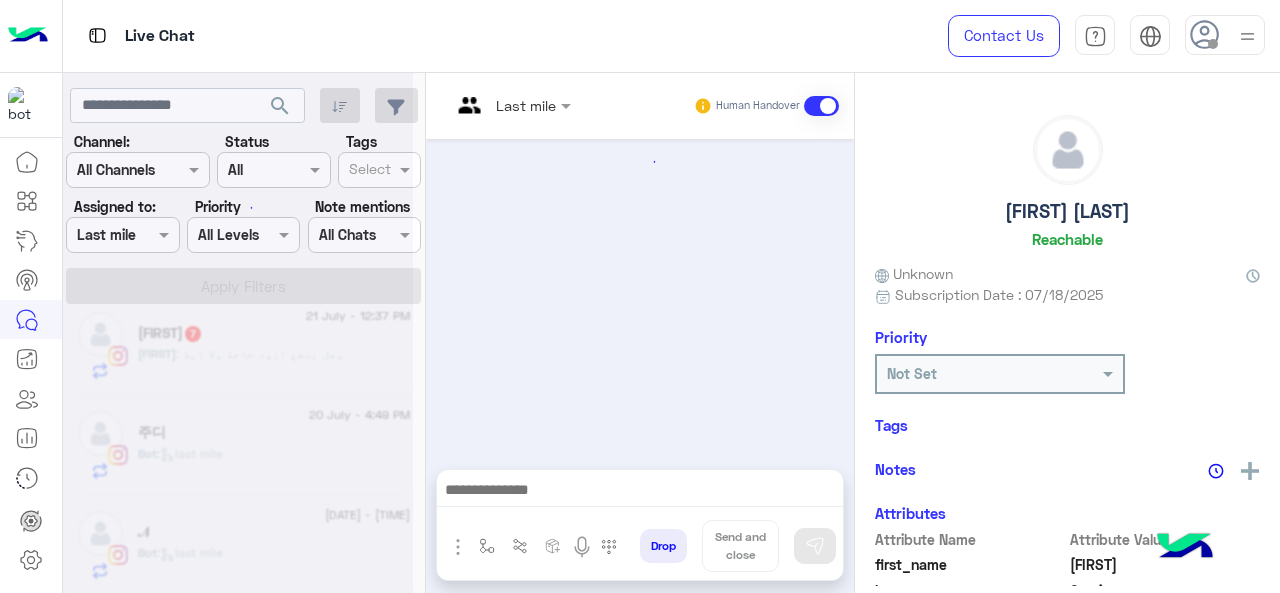 scroll, scrollTop: 903, scrollLeft: 0, axis: vertical 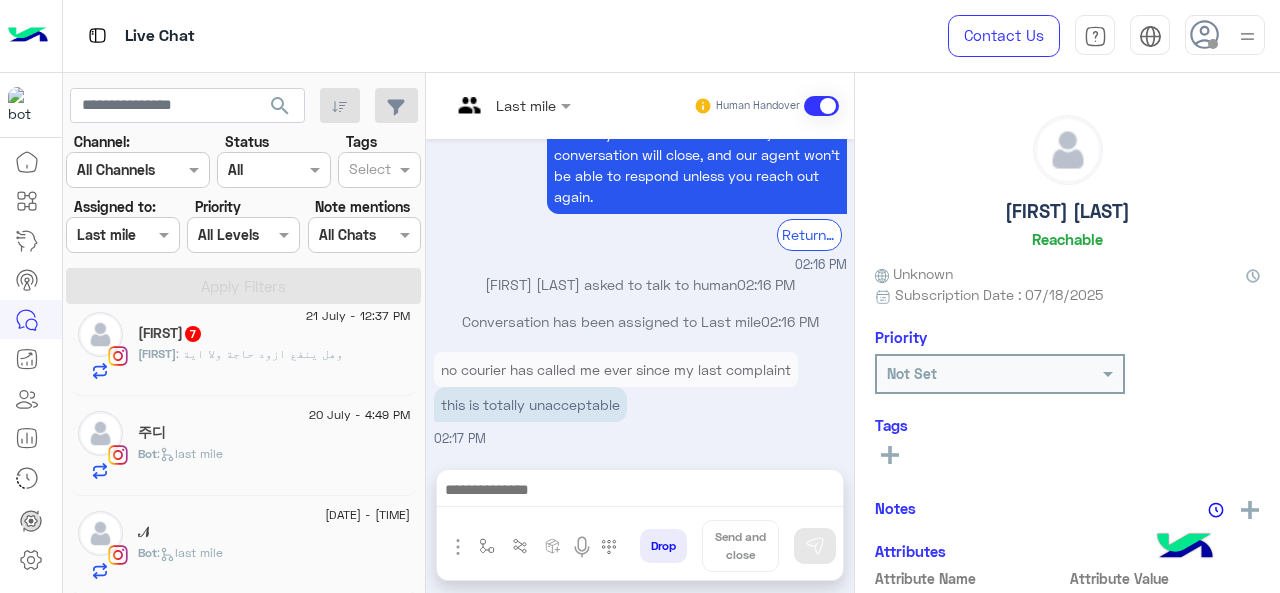 click on "Ռինա : وهل ينفع ازود حاجة ولا اية" 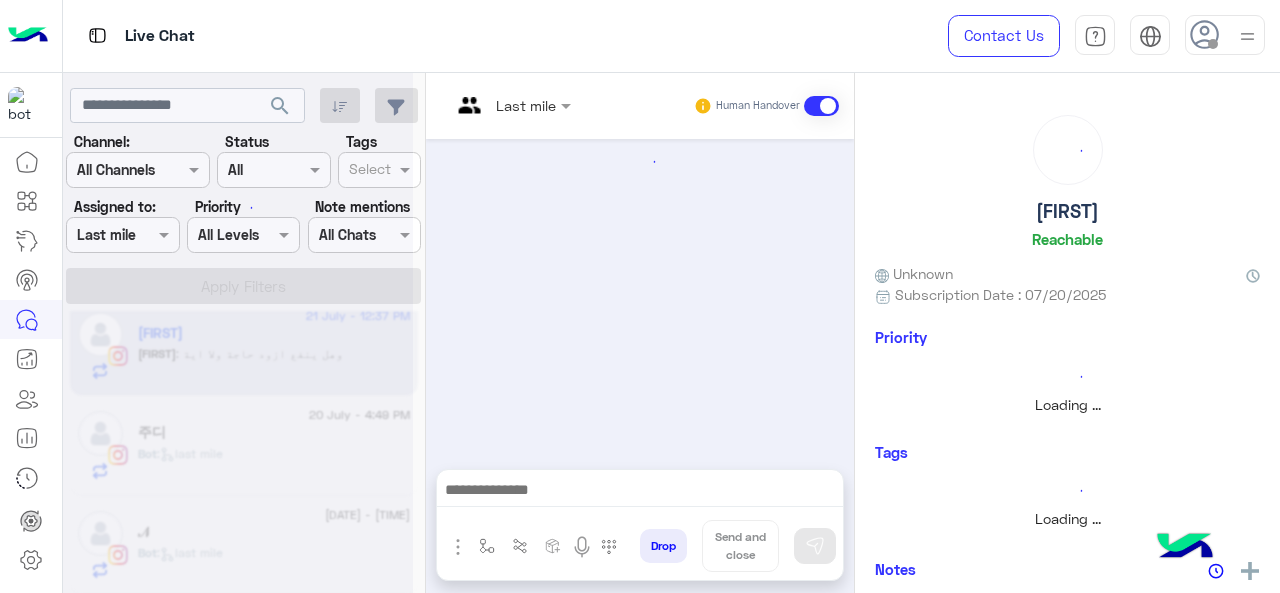 scroll, scrollTop: 836, scrollLeft: 0, axis: vertical 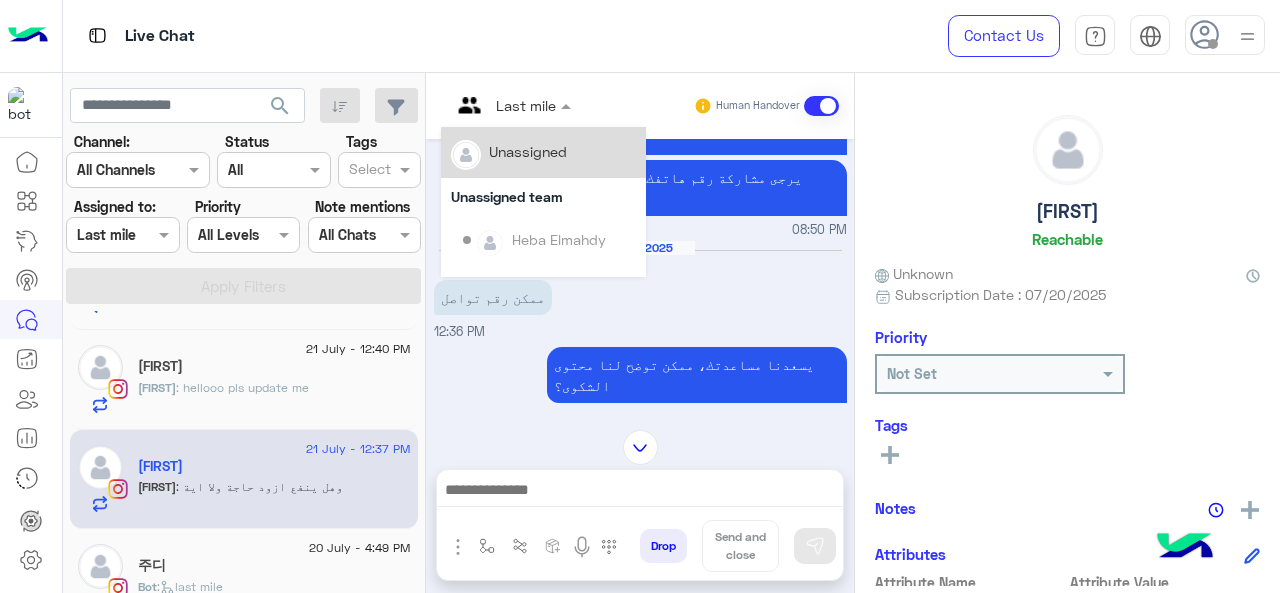 click at bounding box center [568, 105] 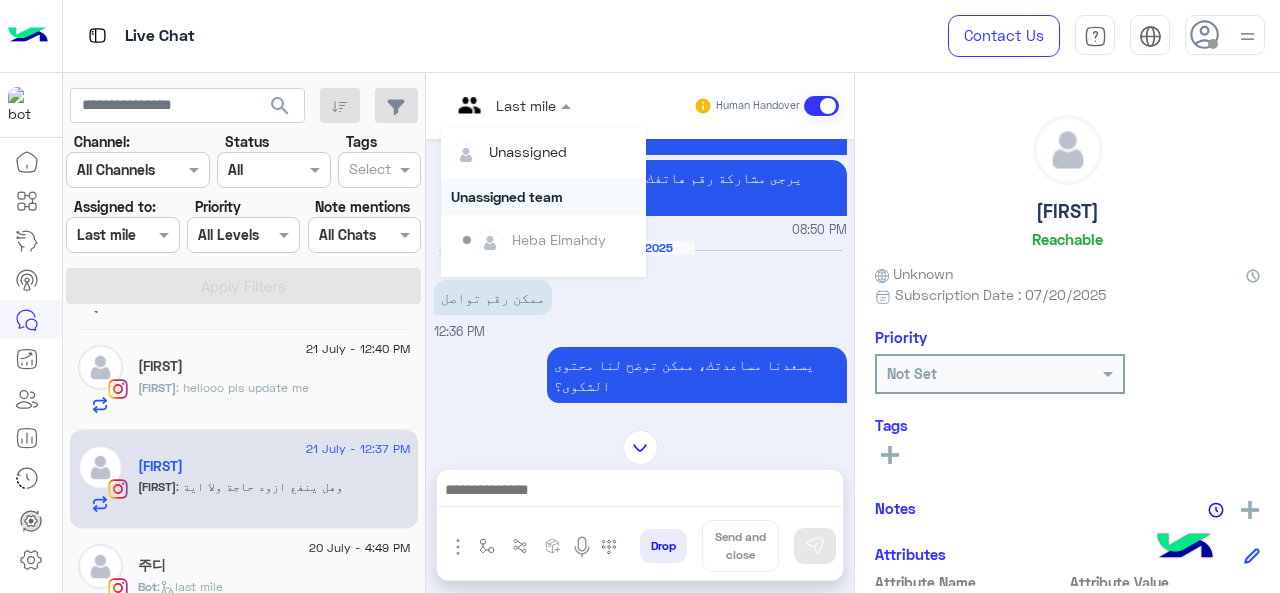scroll, scrollTop: 354, scrollLeft: 0, axis: vertical 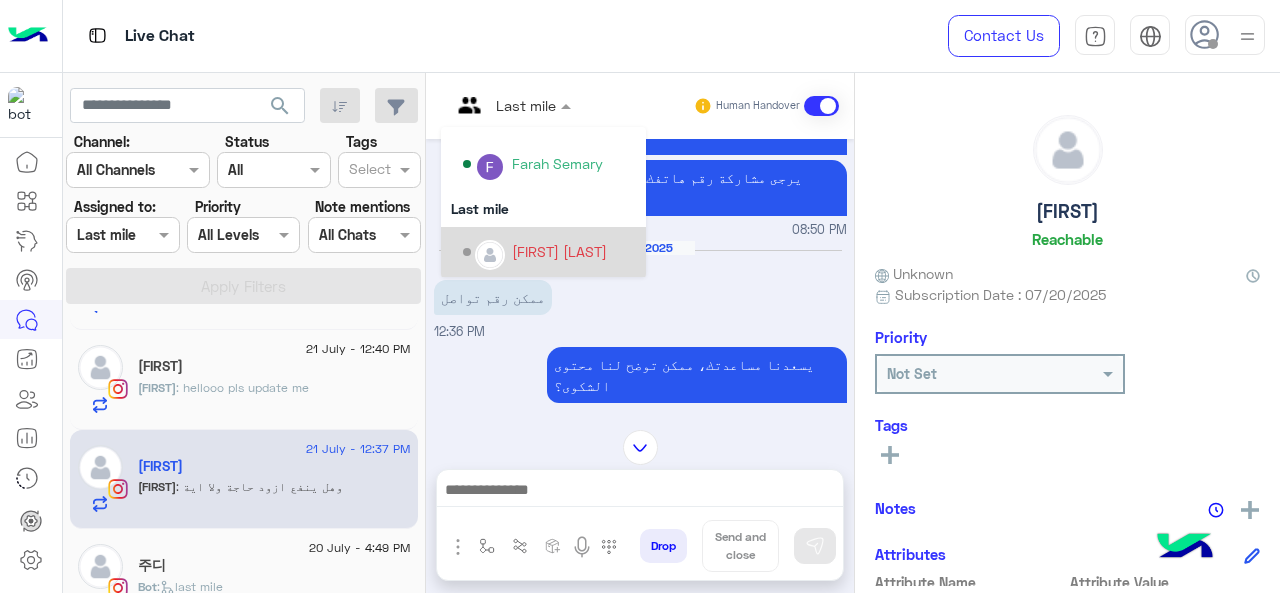 click on "[FIRST] [LAST]" at bounding box center [549, 252] 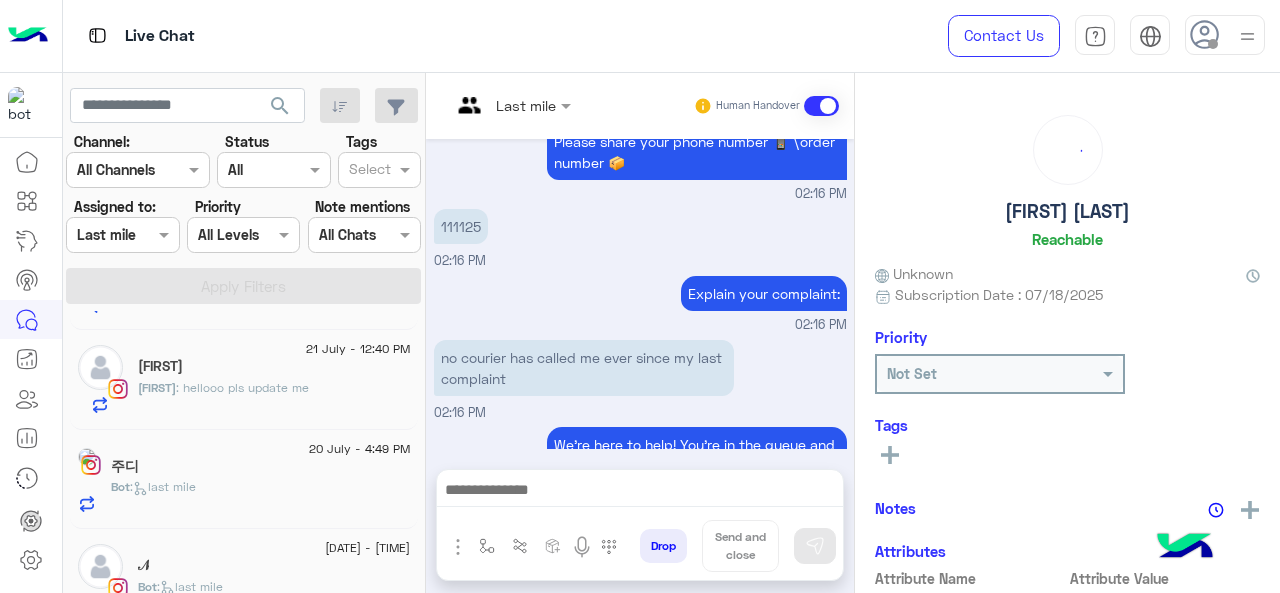 scroll, scrollTop: 903, scrollLeft: 0, axis: vertical 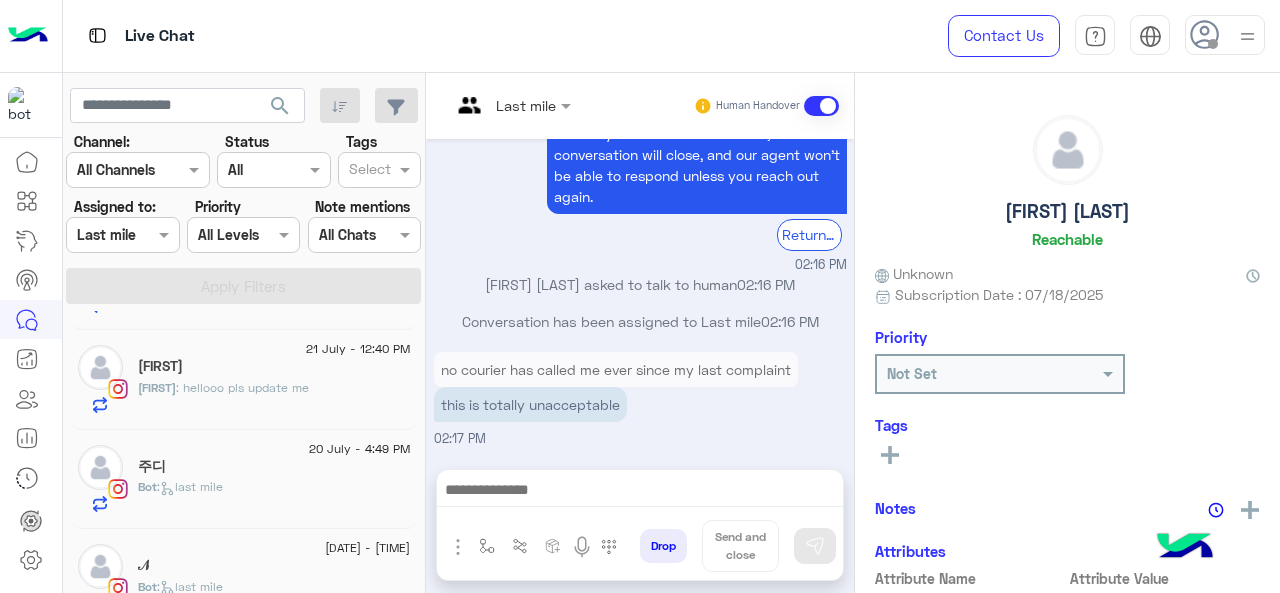 click on "[FIRST] : hellooo pls update me" 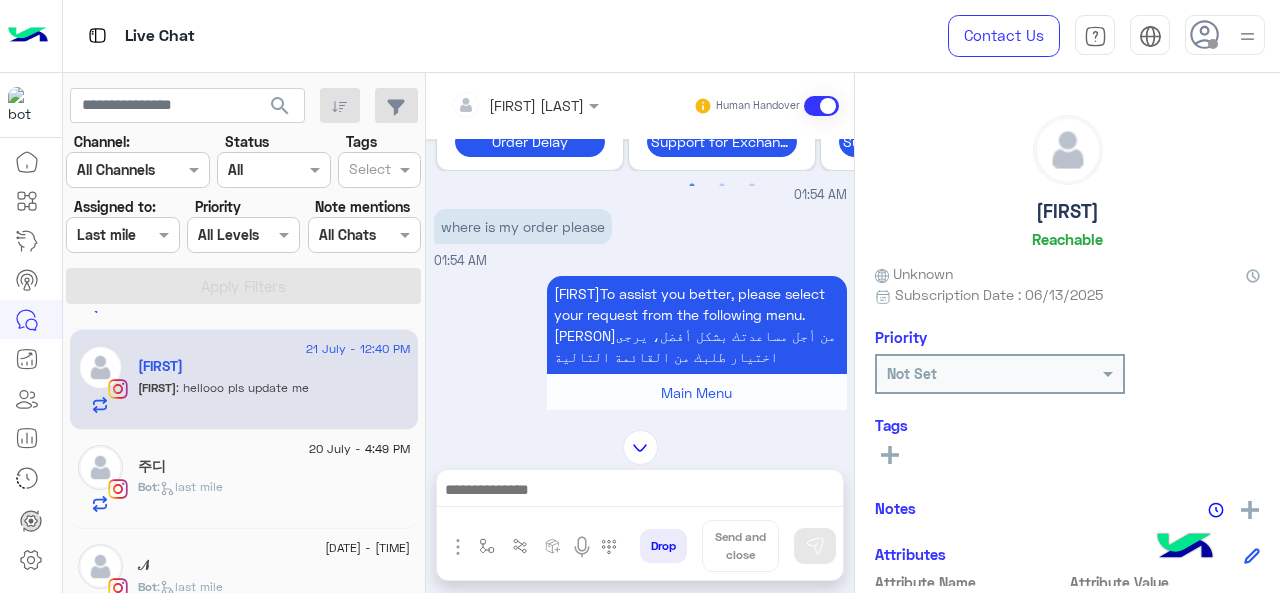 scroll, scrollTop: 904, scrollLeft: 0, axis: vertical 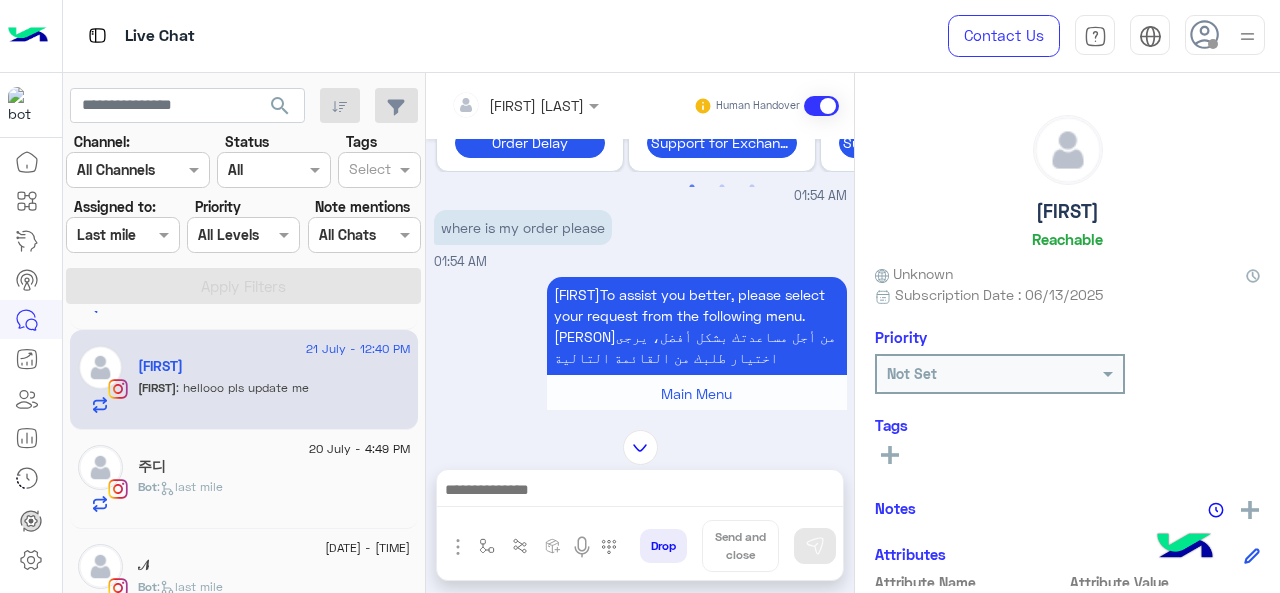 click at bounding box center [499, 105] 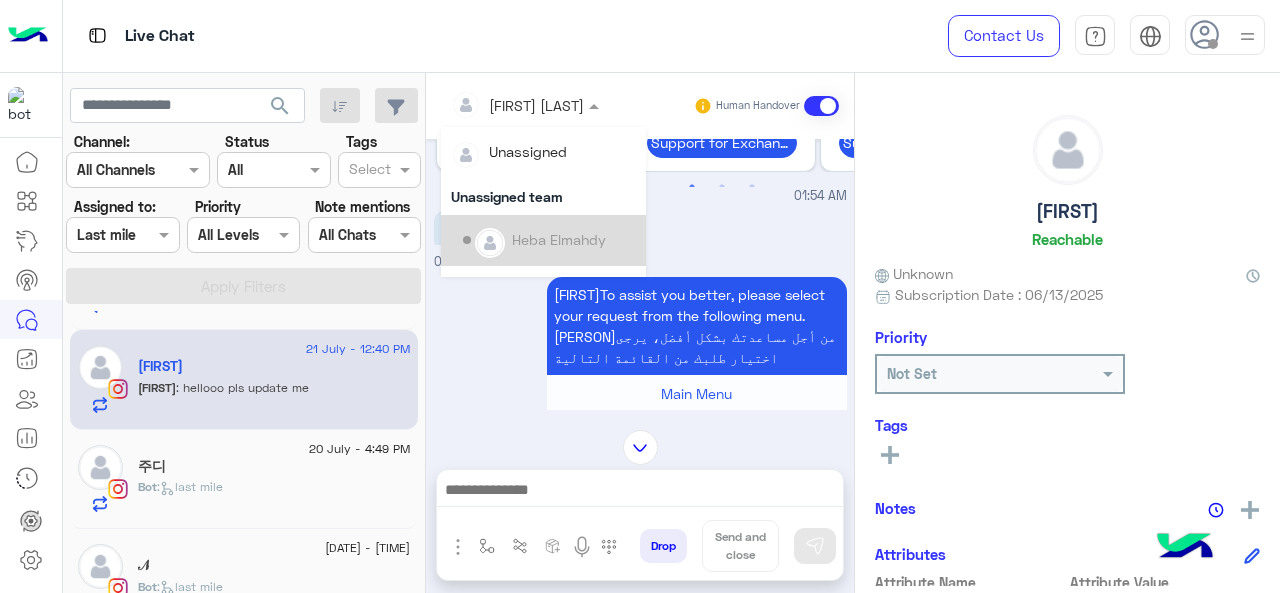 scroll, scrollTop: 354, scrollLeft: 0, axis: vertical 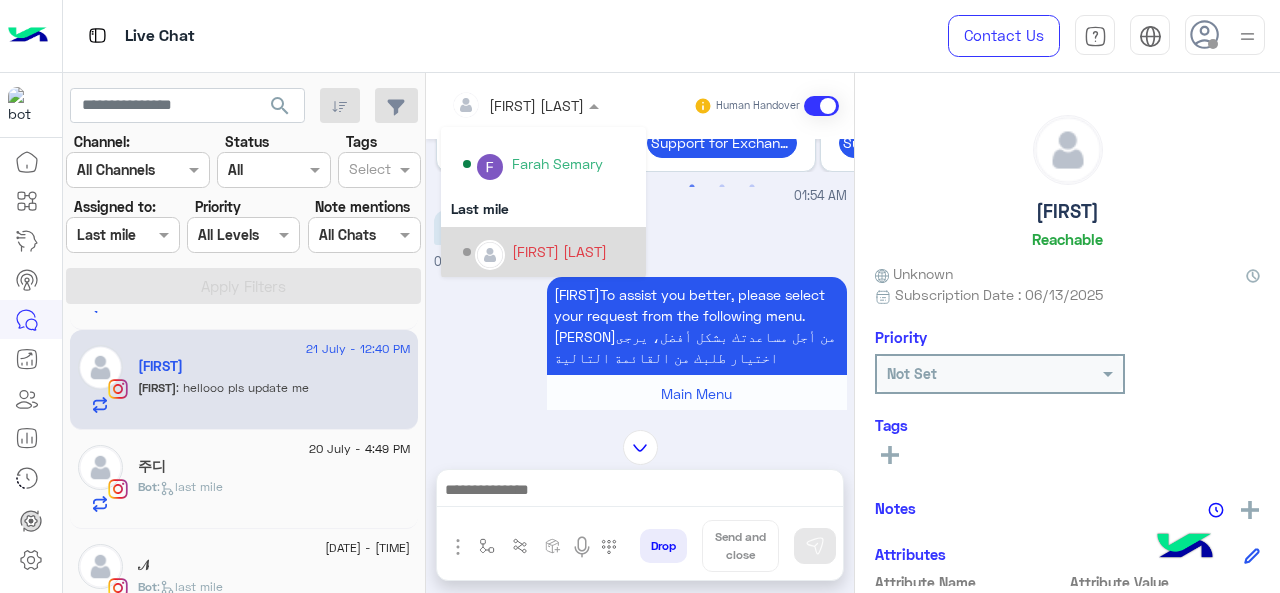 click on "[FIRST] [LAST]" at bounding box center [559, 251] 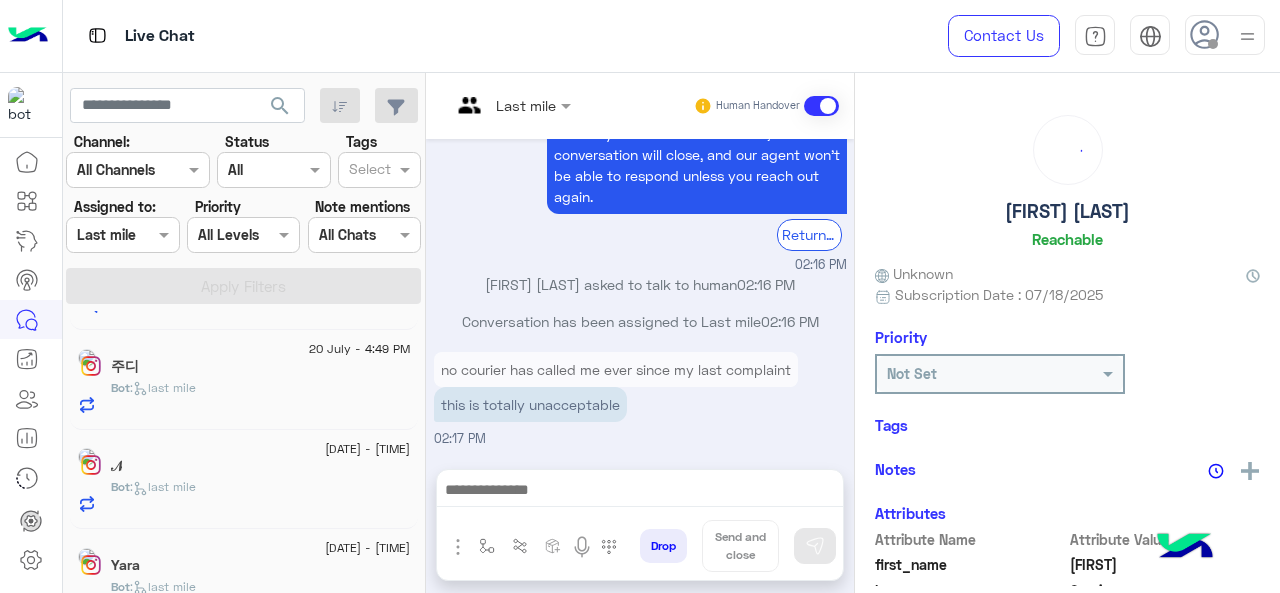 scroll, scrollTop: 903, scrollLeft: 0, axis: vertical 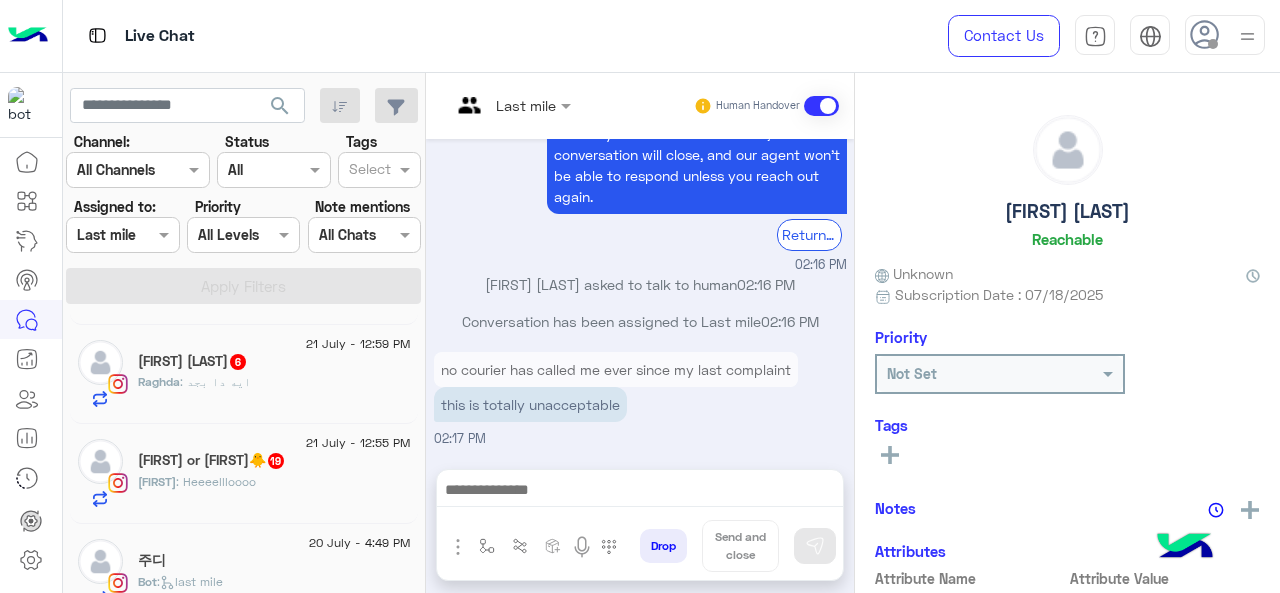 click on "[FIRST] or [FIRST]🐥  19" 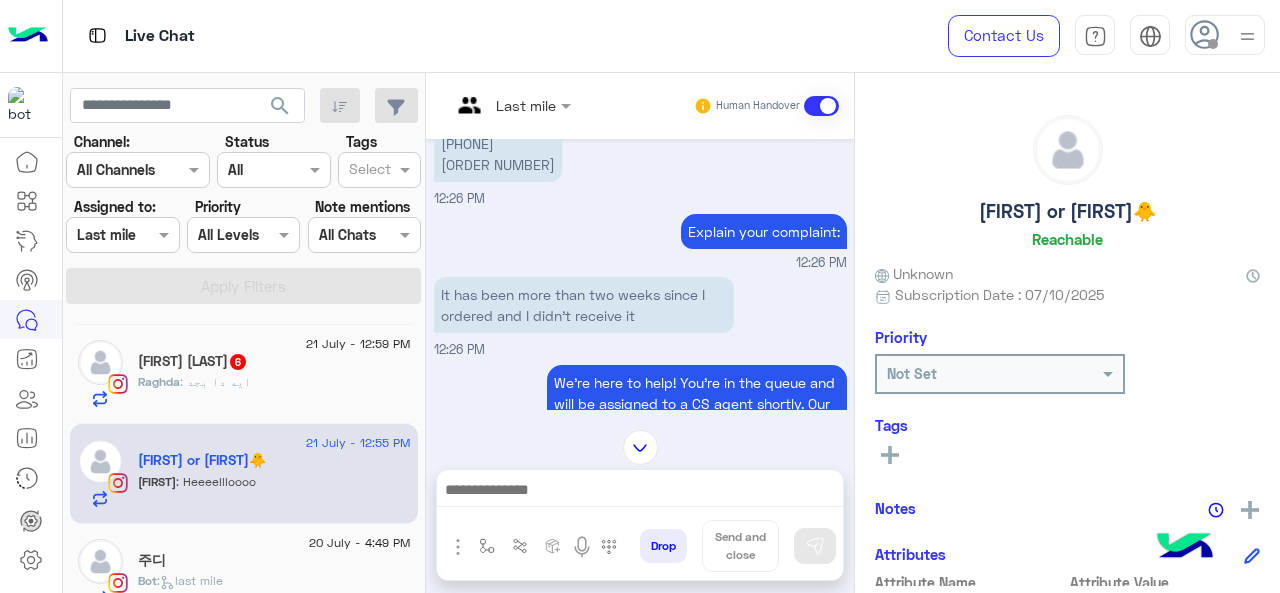 scroll, scrollTop: 624, scrollLeft: 0, axis: vertical 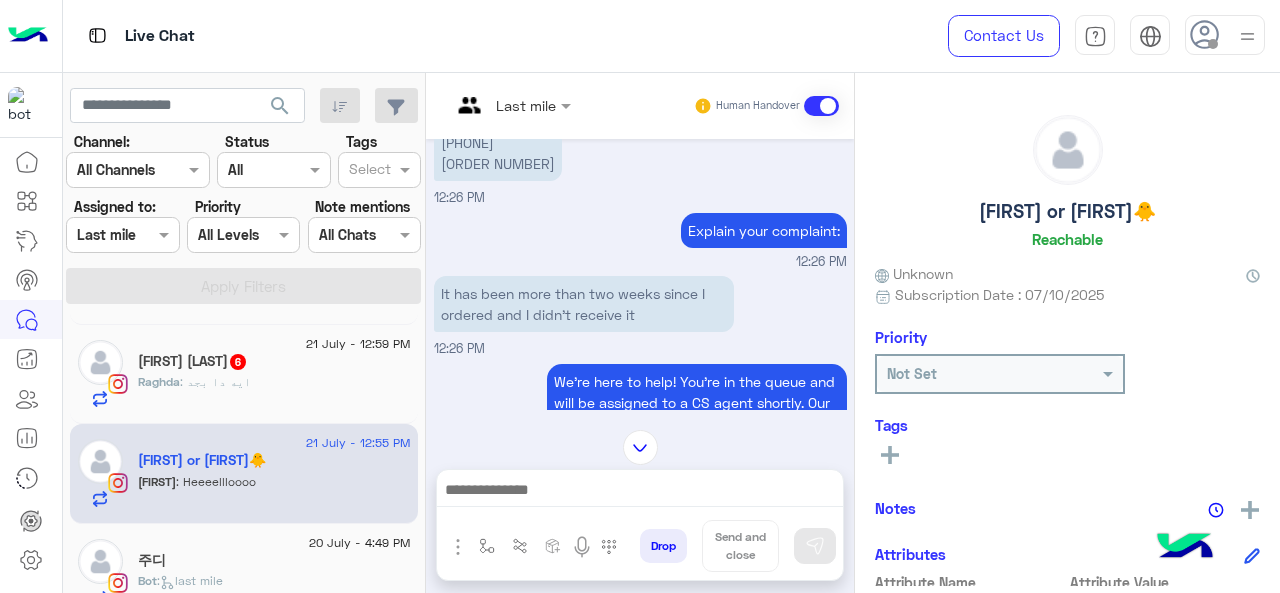 click at bounding box center [511, 104] 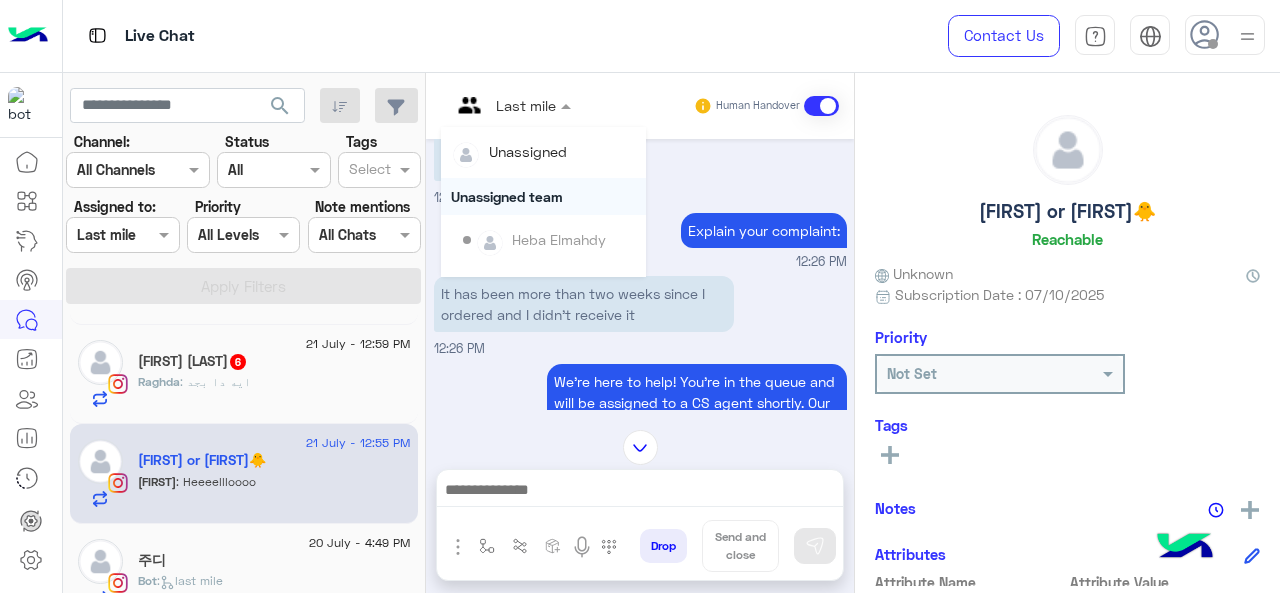 scroll, scrollTop: 354, scrollLeft: 0, axis: vertical 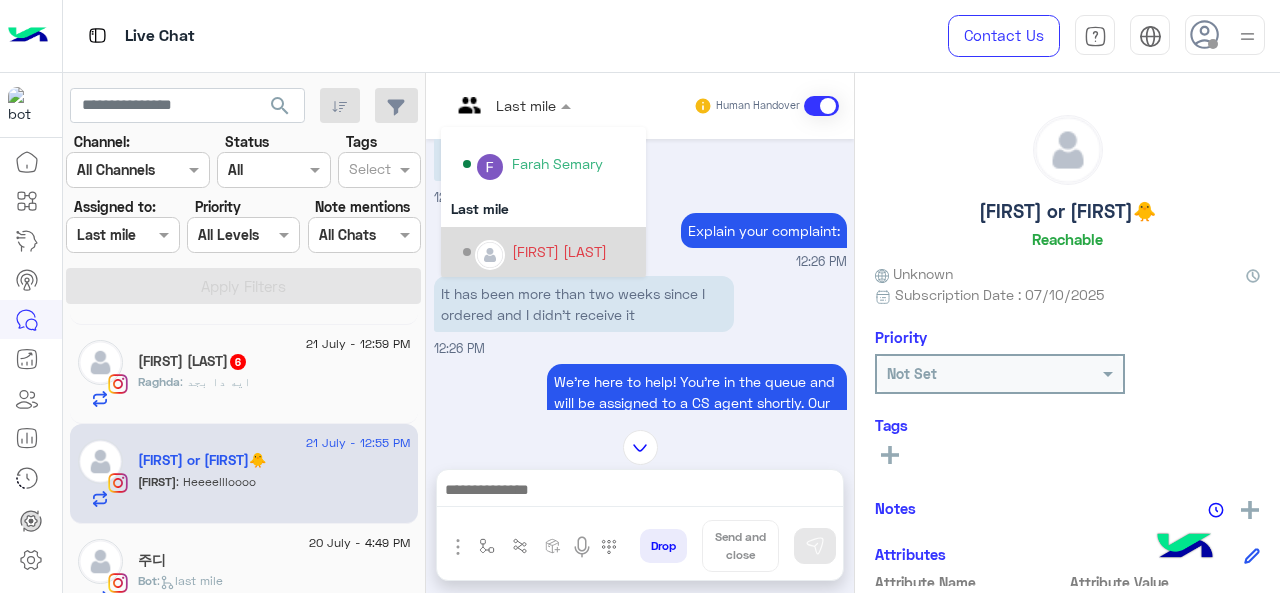 click on "[FIRST] [LAST]" at bounding box center [559, 251] 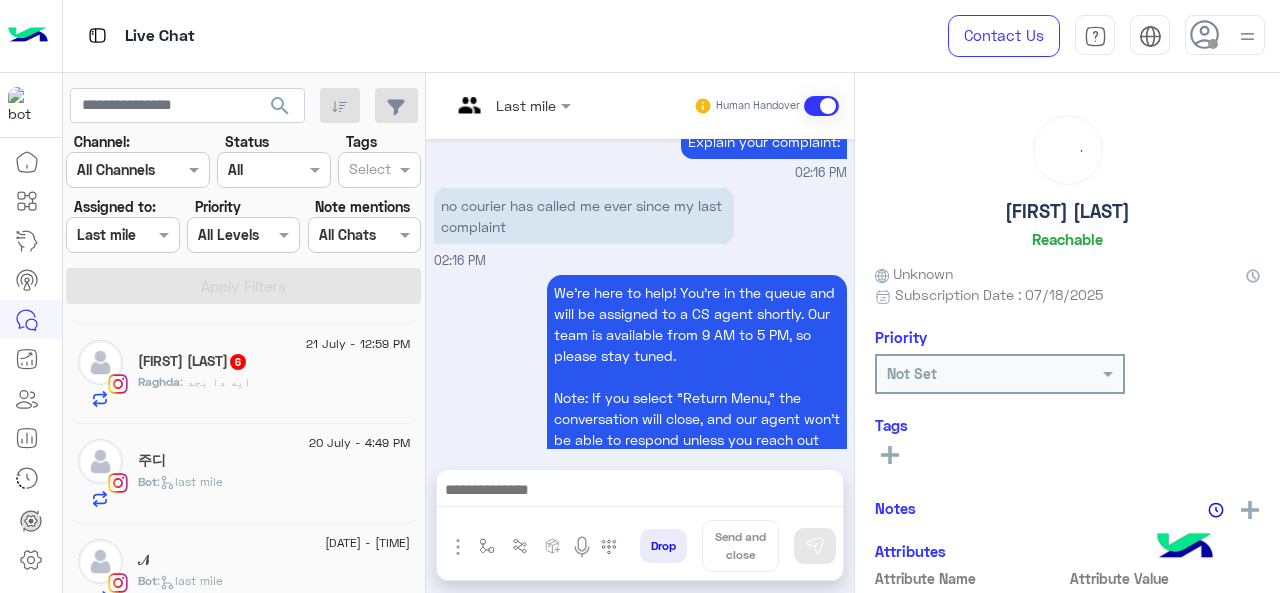 scroll, scrollTop: 903, scrollLeft: 0, axis: vertical 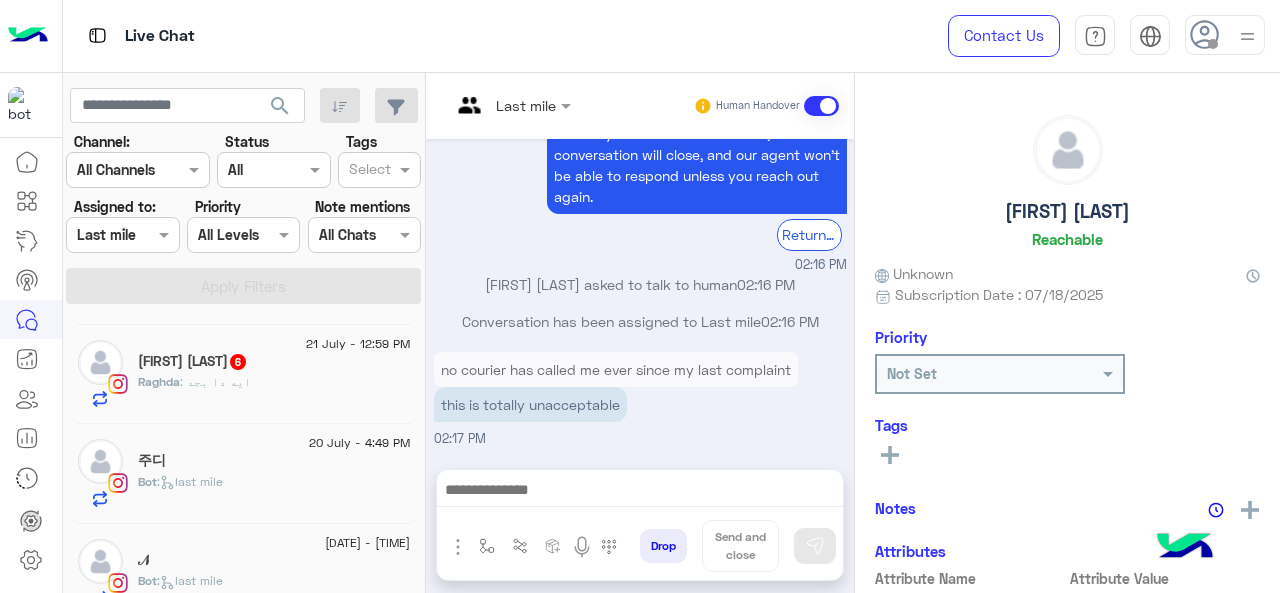 click on "[FIRST] : [TEXT]" 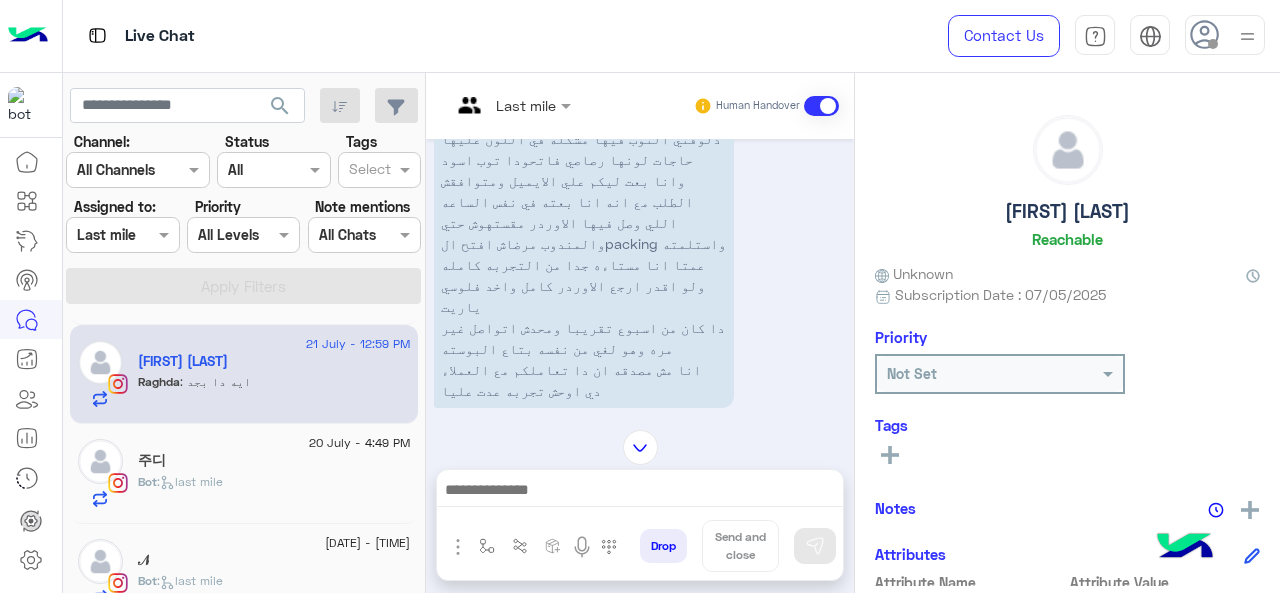 scroll, scrollTop: 377, scrollLeft: 0, axis: vertical 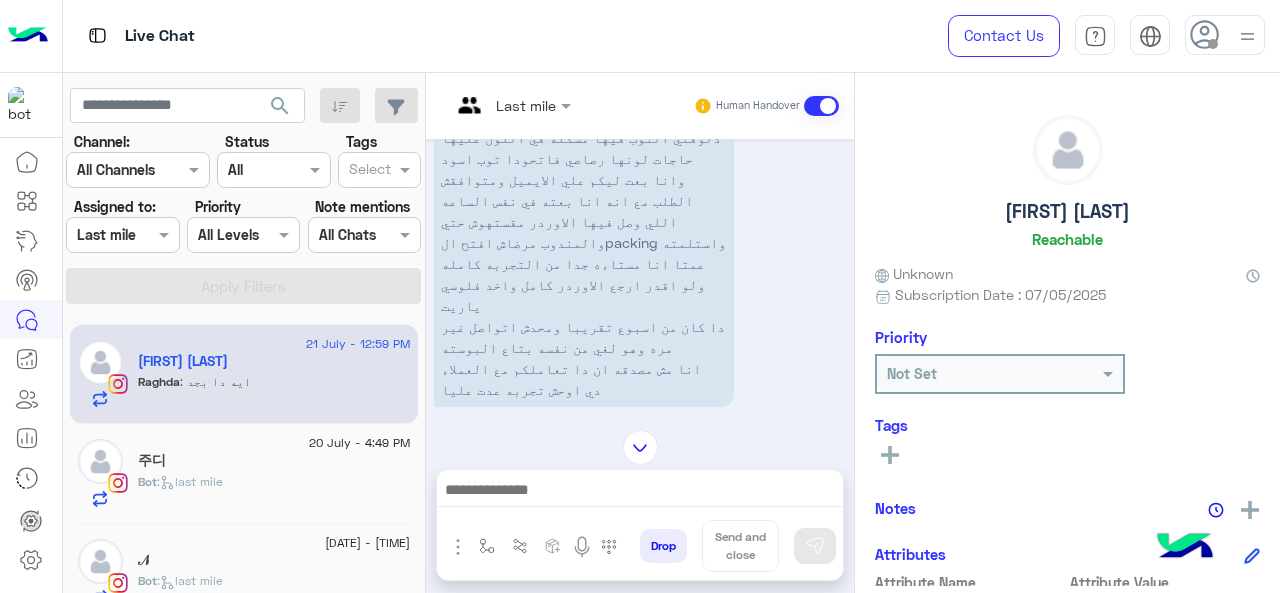 click on "Not Set" 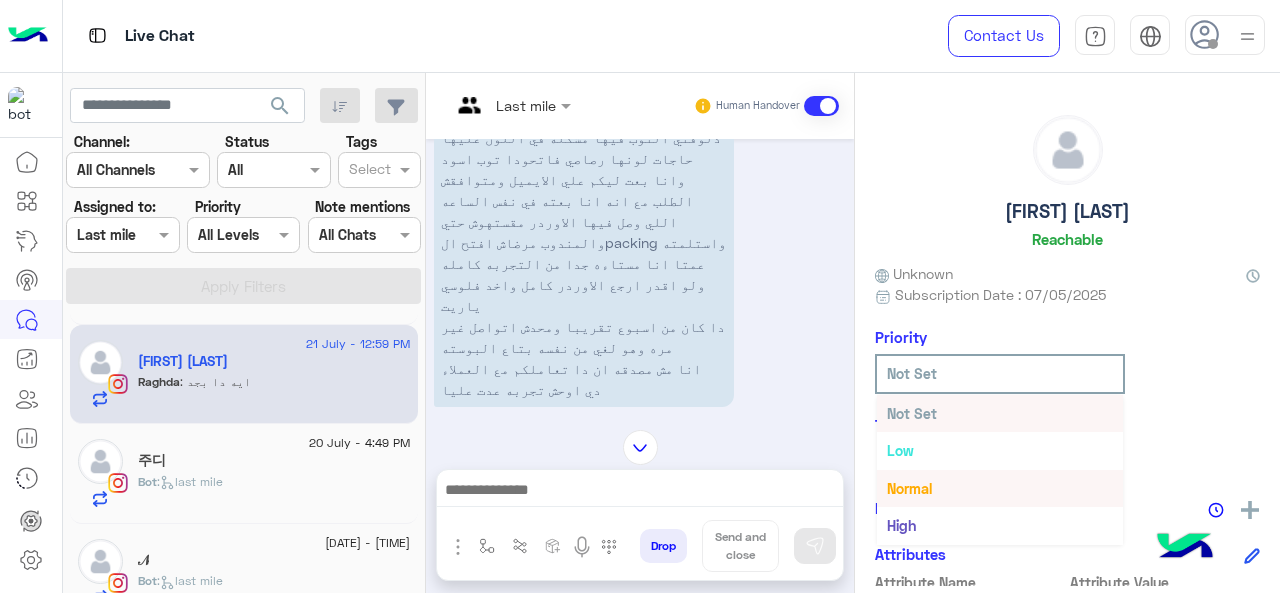 scroll, scrollTop: 36, scrollLeft: 0, axis: vertical 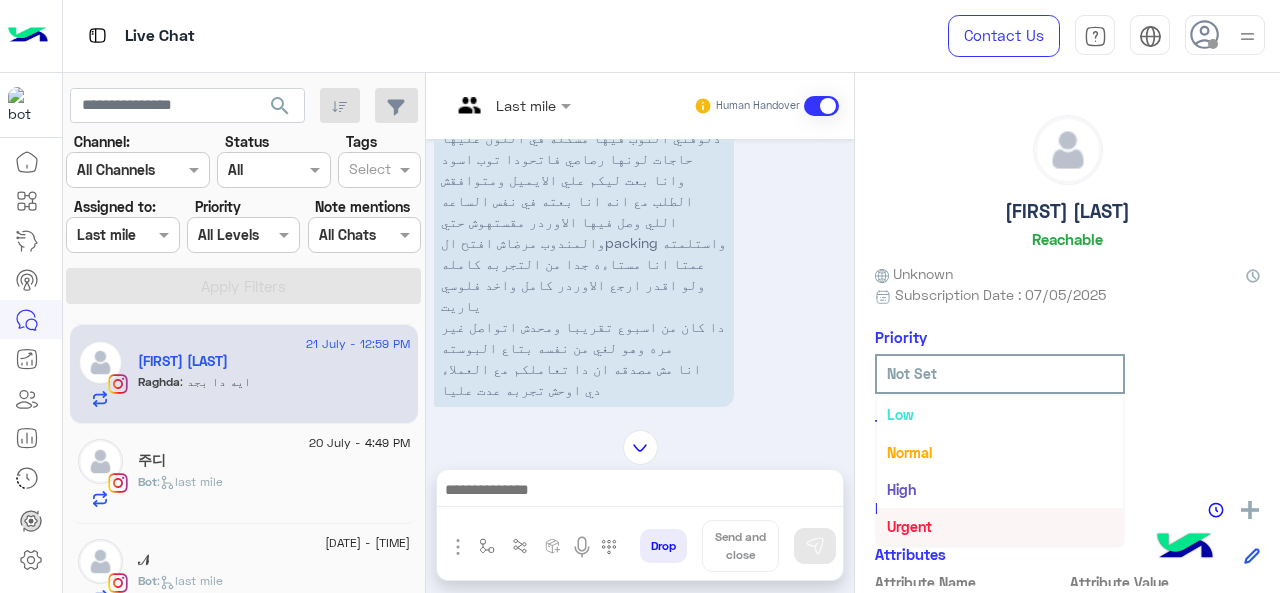 click on "Urgent" at bounding box center (909, 526) 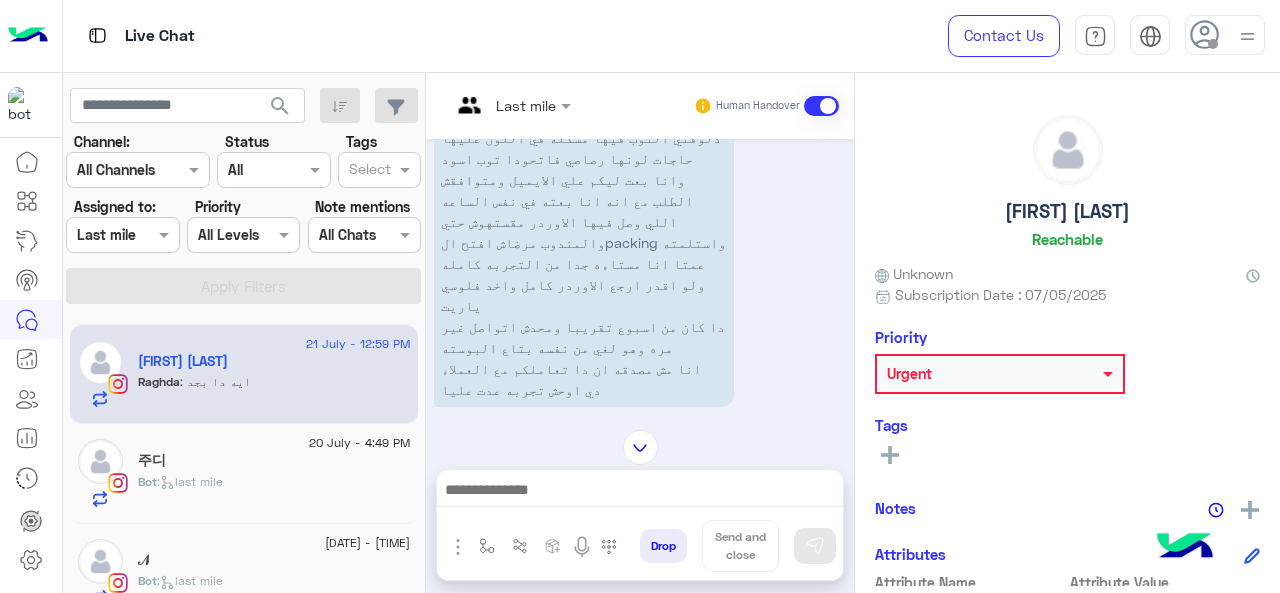 click on "دلوقتي التوب فيها مشكله في اللون عليها حاجات لونها رصاصي فاتحودا توب اسود   وانا بعت ليكم علي الايميل ومتوافقش الطلب مع انه  انا بعته في نفس الساعه اللي وصل فيها الاوردر مقستهوش حتي والمندوب مرضاش افتح الpacking واستلمته  عمتا انا مستاءه جدا من التجربه كامله ولو اقدر ارجع الاوردر كامل واخد فلوسي ياريت دا كان من اسبوع تقريبا ومحدش اتواصل غير مره وهو لغي من نفسه بتاع البوسته  انا مش مصدقه ان دا تعاملكم مع العملاء  دي  اوحش تجربه عدت عليا" at bounding box center [584, 263] 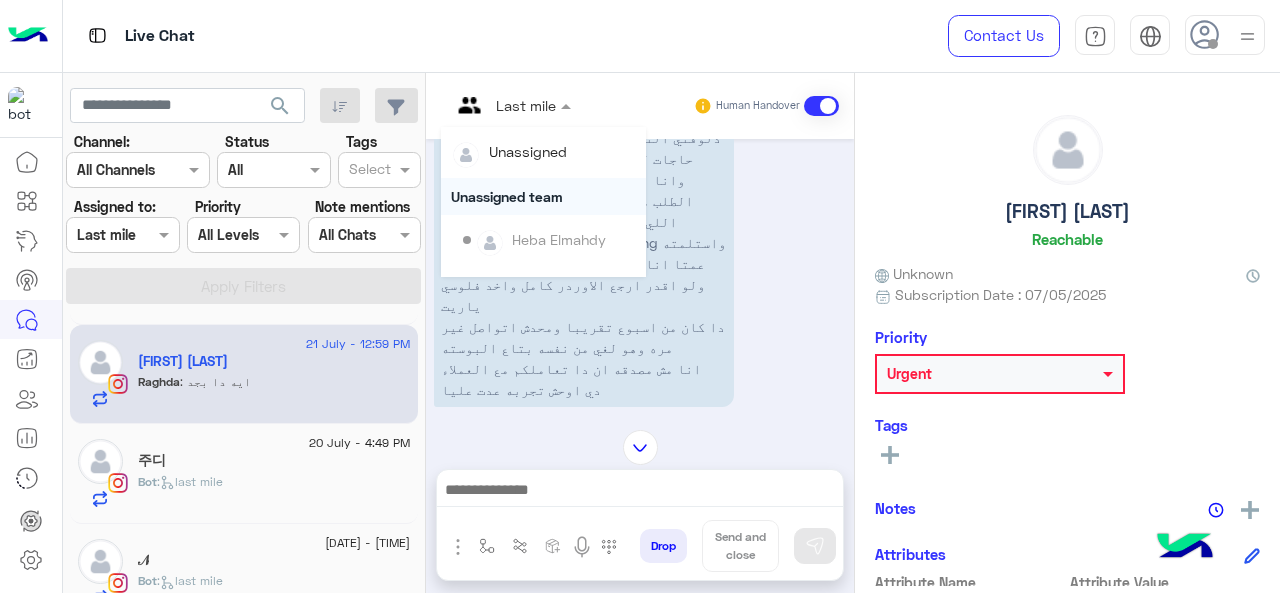 scroll, scrollTop: 354, scrollLeft: 0, axis: vertical 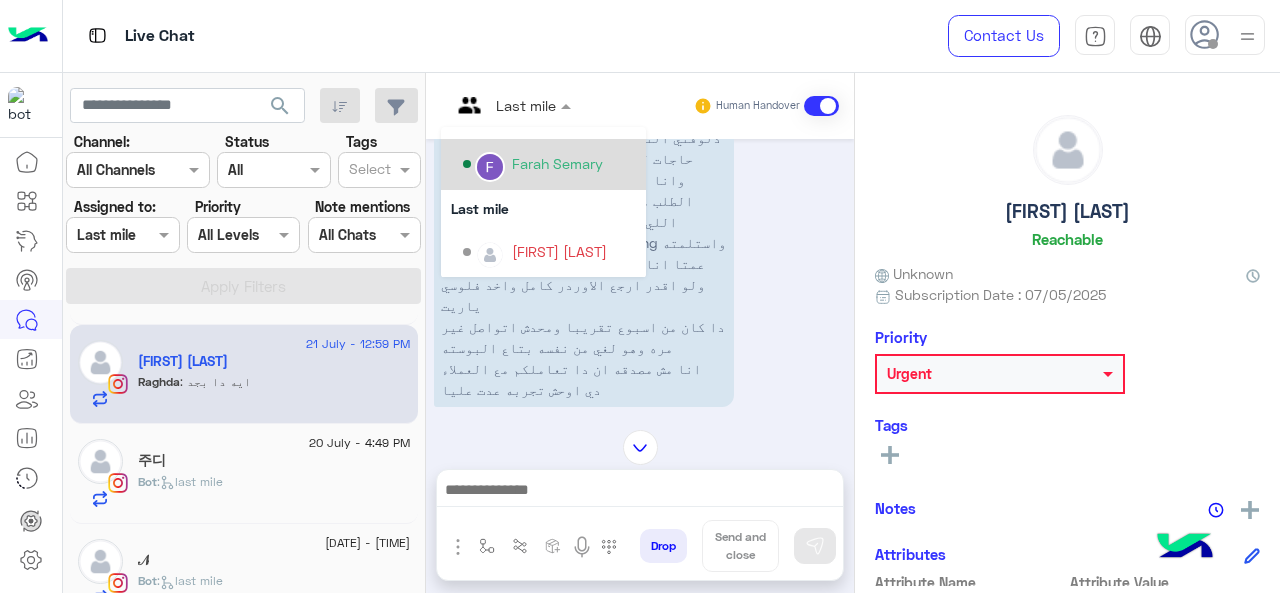 click on "Farah Semary" at bounding box center [557, 163] 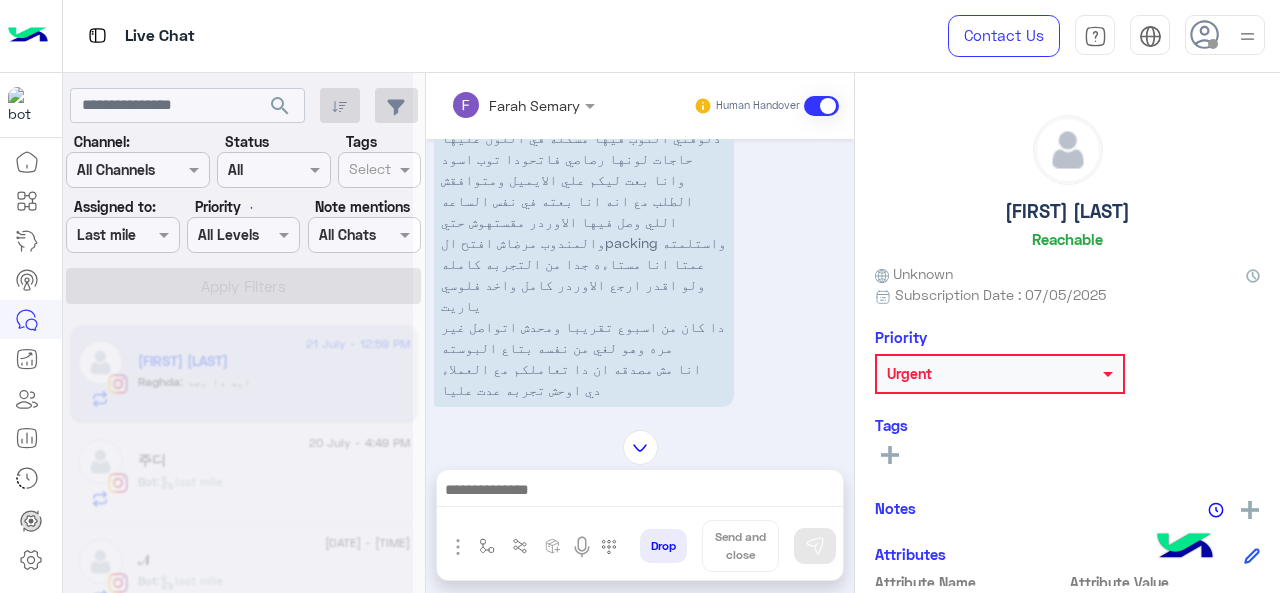 click on "دلوقتي التوب فيها مشكله في اللون عليها حاجات لونها رصاصي فاتحودا توب اسود   وانا بعت ليكم علي الايميل ومتوافقش الطلب مع انه  انا بعته في نفس الساعه اللي وصل فيها الاوردر مقستهوش حتي والمندوب مرضاش افتح الpacking واستلمته  عمتا انا مستاءه جدا من التجربه كامله ولو اقدر ارجع الاوردر كامل واخد فلوسي ياريت دا كان من اسبوع تقريبا ومحدش اتواصل غير مره وهو لغي من نفسه بتاع البوسته  انا مش مصدقه ان دا تعاملكم مع العملاء  دي  اوحش تجربه عدت عليا" at bounding box center (584, 263) 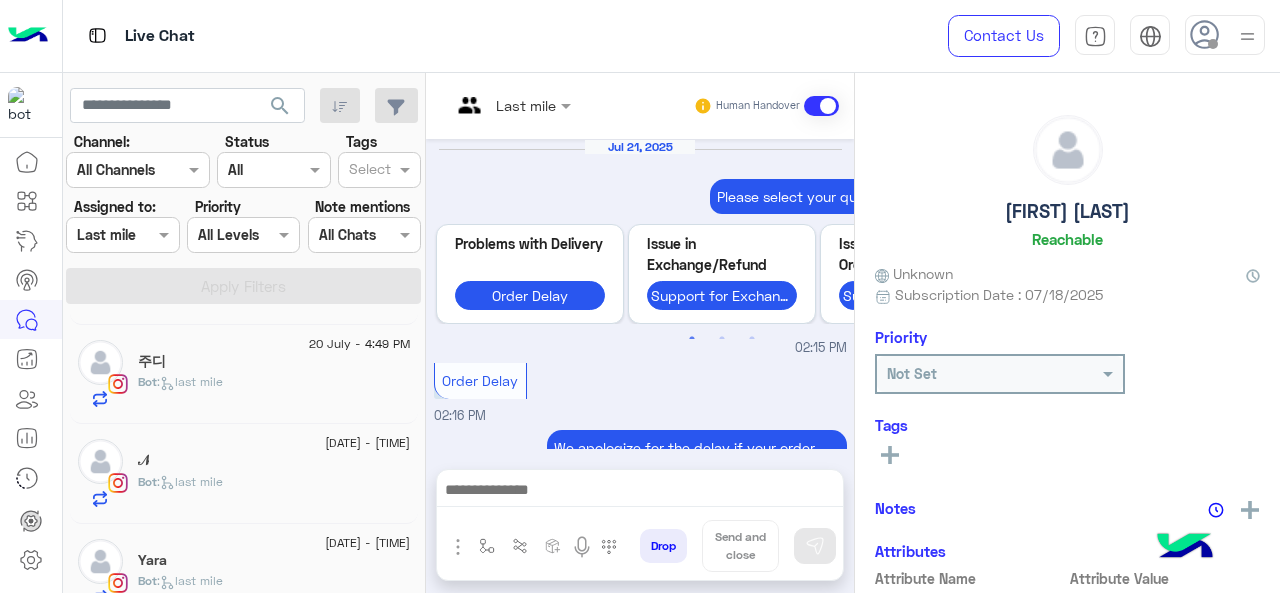 scroll, scrollTop: 903, scrollLeft: 0, axis: vertical 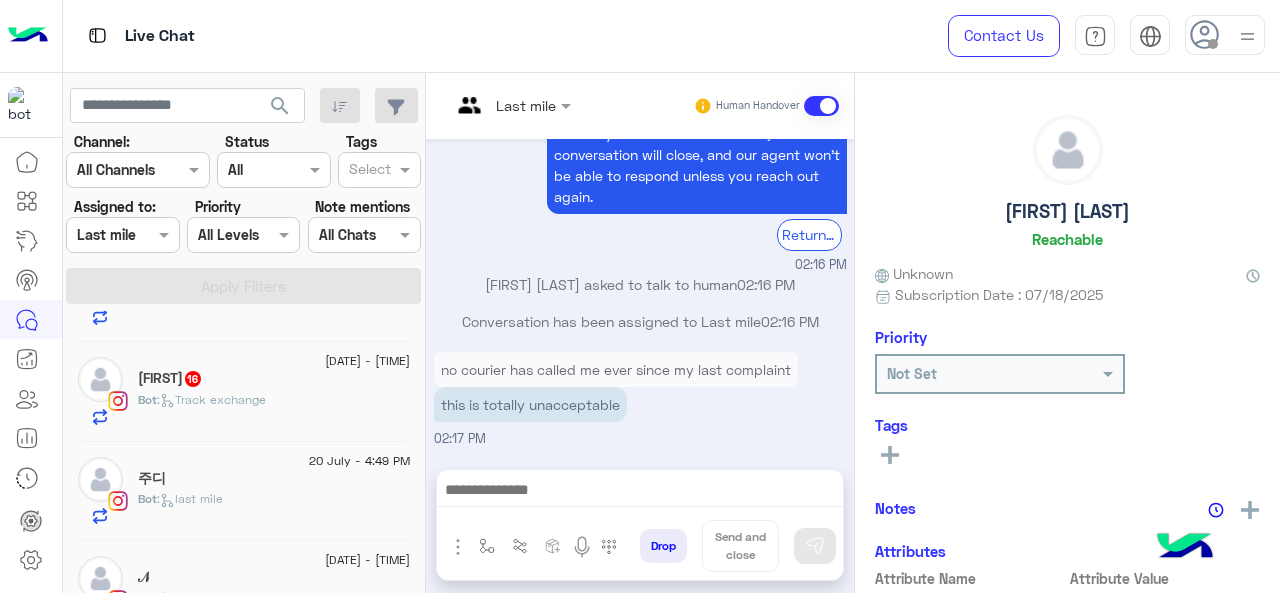 click on "Bot :   Track exchange" 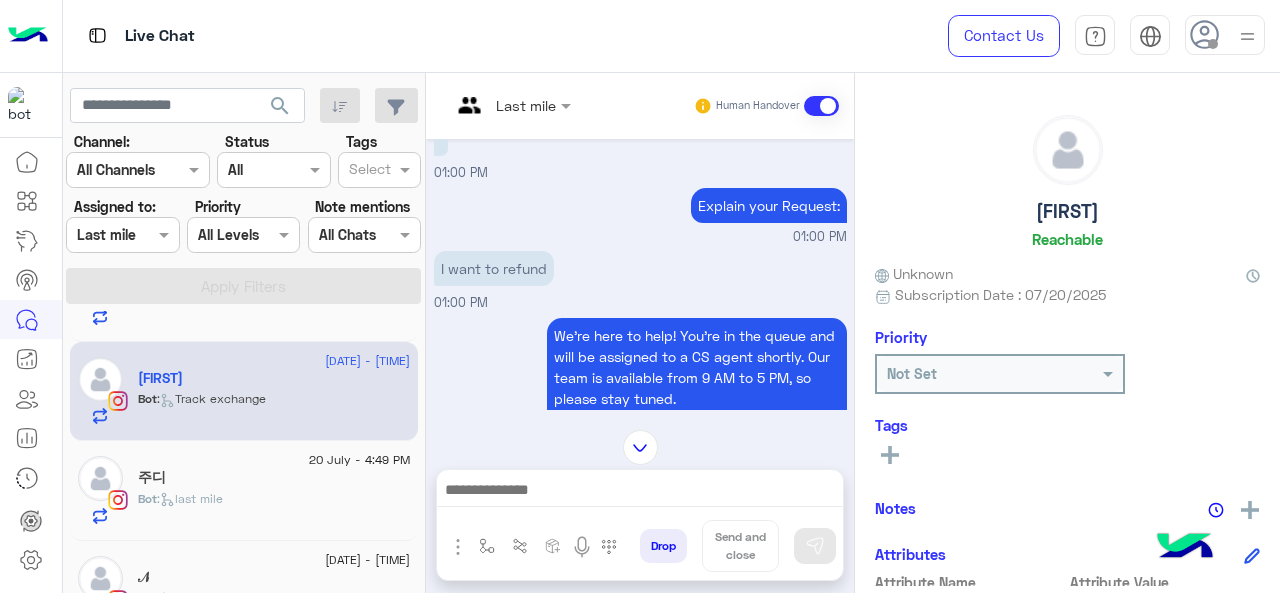 scroll, scrollTop: 582, scrollLeft: 0, axis: vertical 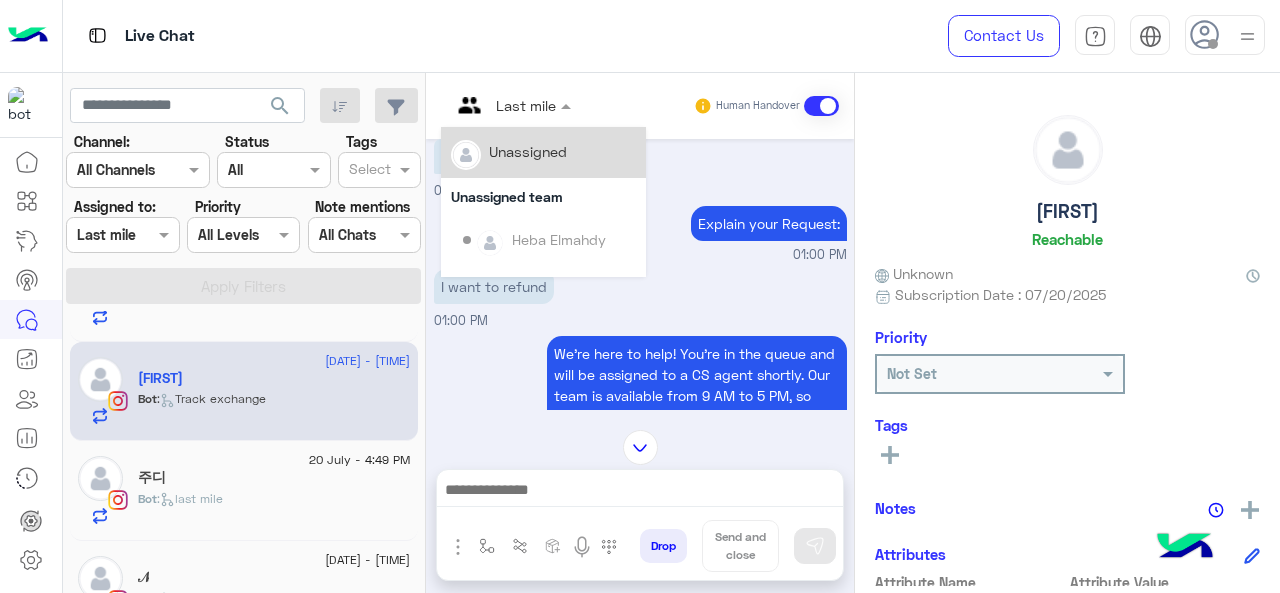 click at bounding box center (487, 105) 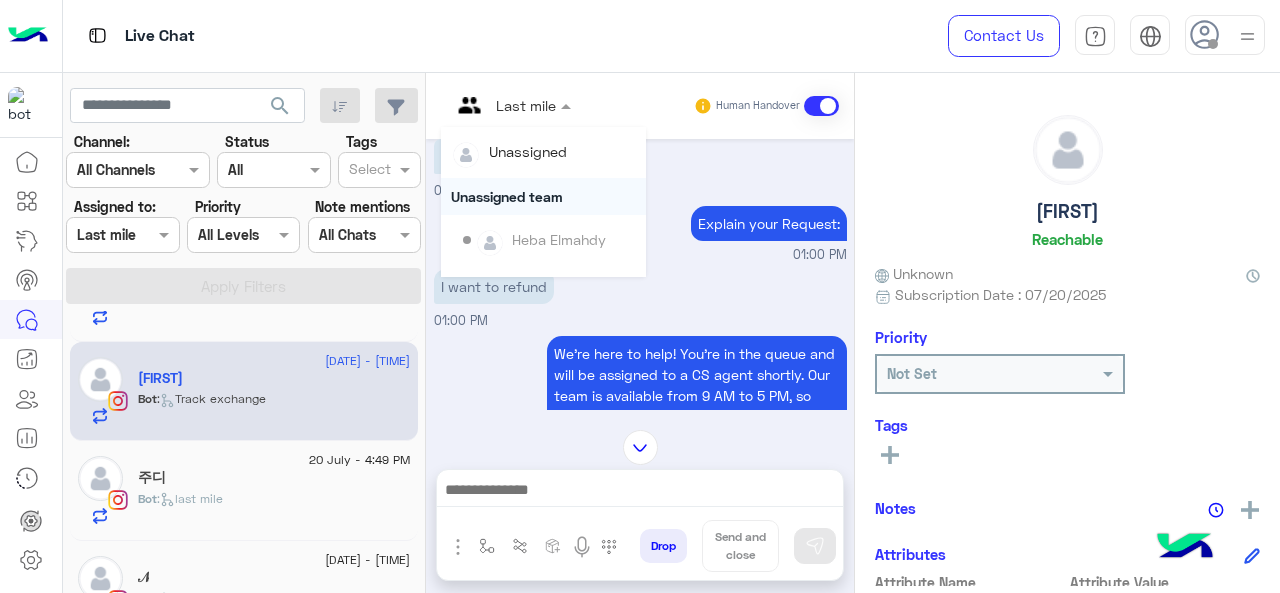 scroll, scrollTop: 354, scrollLeft: 0, axis: vertical 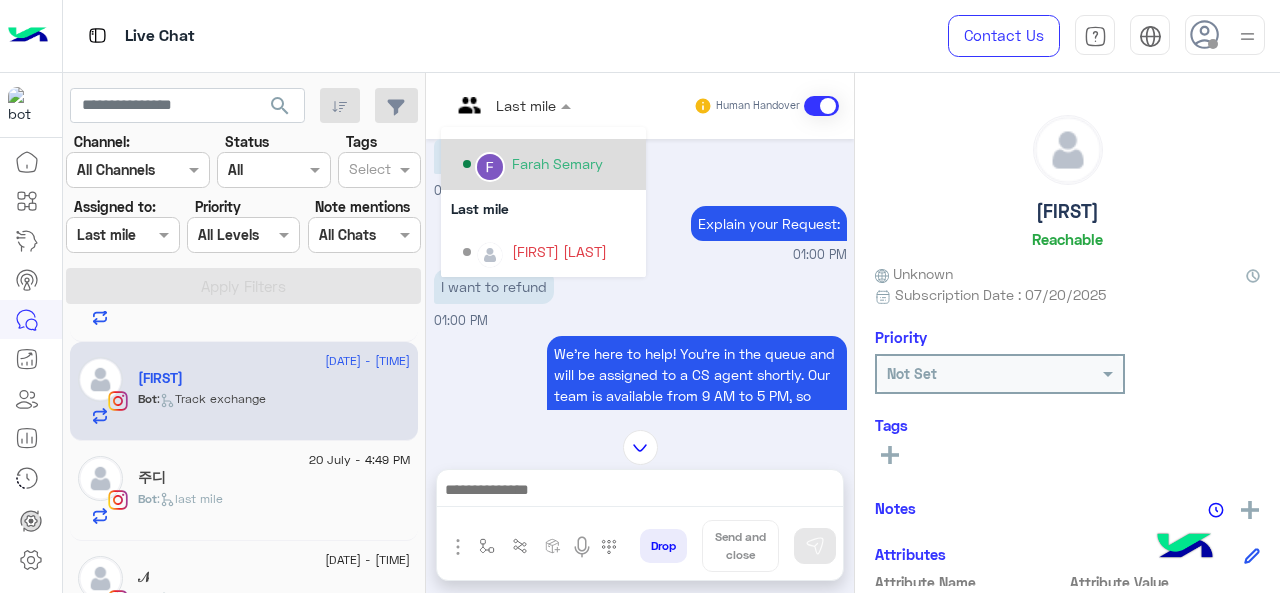 click on "Farah Semary" at bounding box center (549, 164) 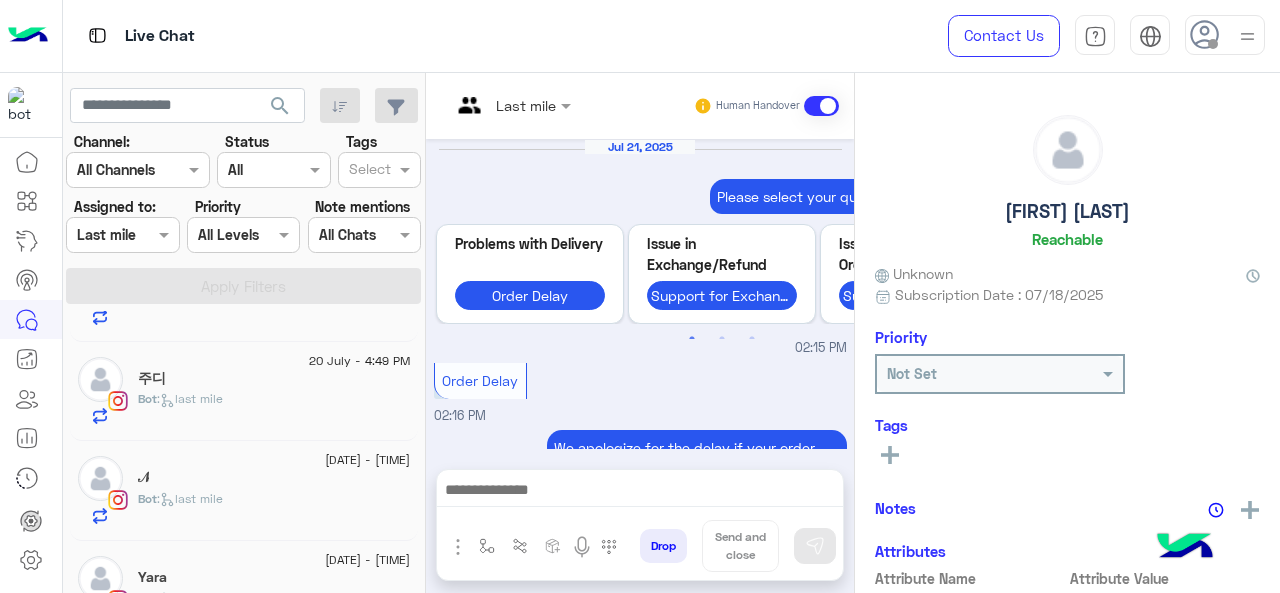 scroll, scrollTop: 903, scrollLeft: 0, axis: vertical 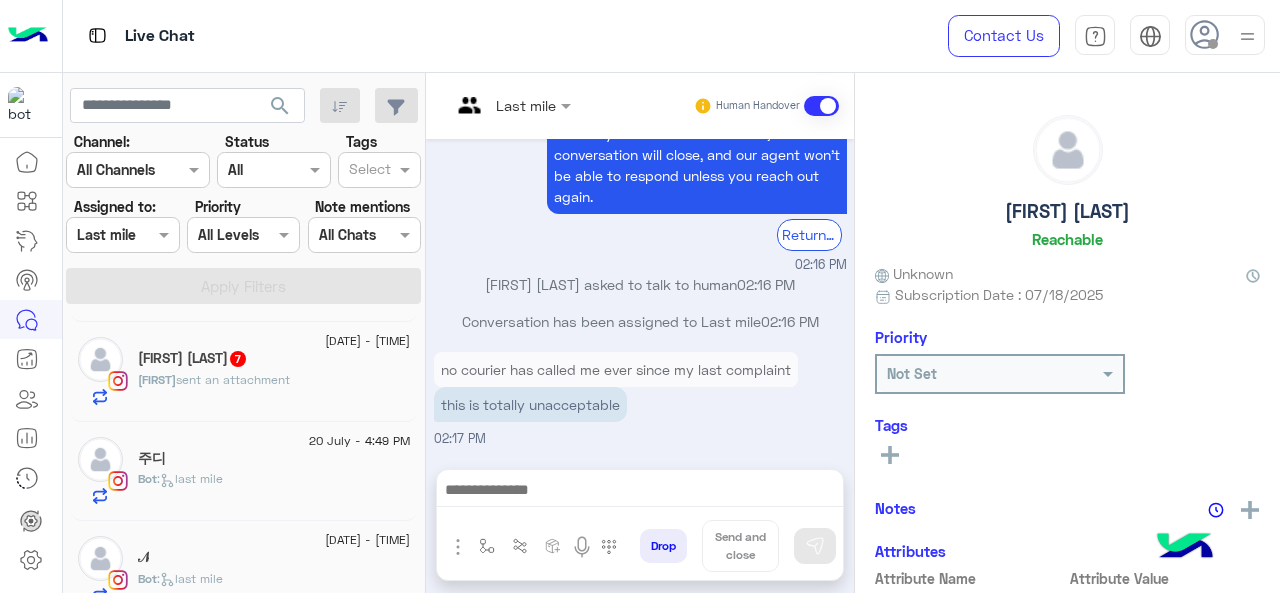 click on "[FIRST] [LAST] [NUMBER]" 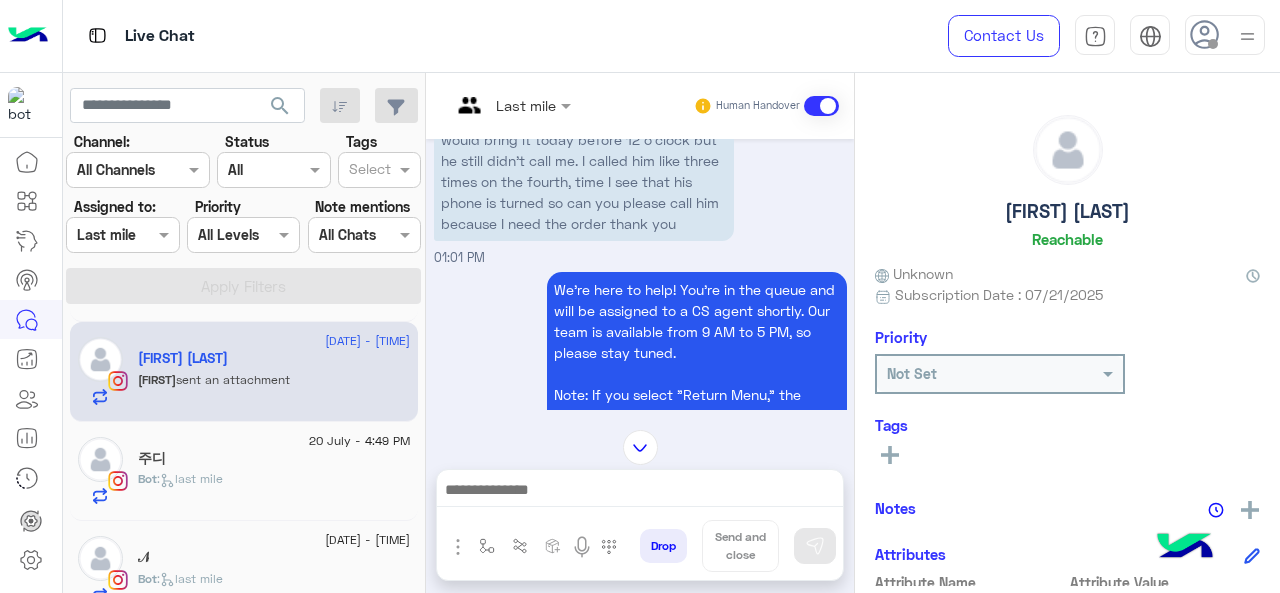scroll, scrollTop: 736, scrollLeft: 0, axis: vertical 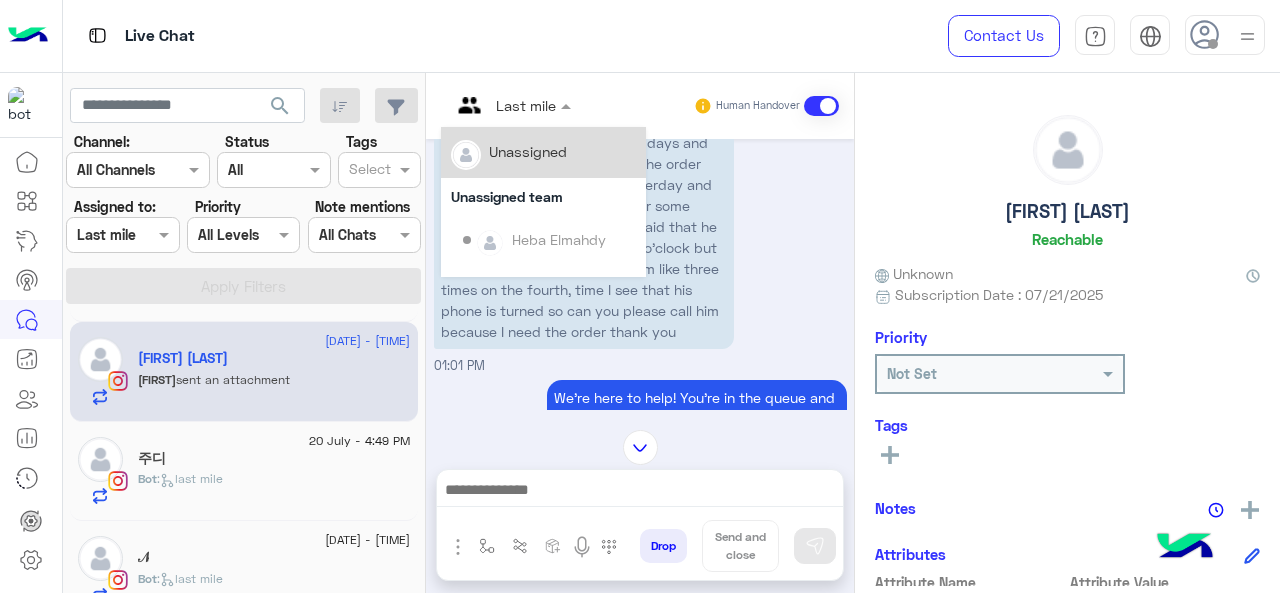 drag, startPoint x: 524, startPoint y: 112, endPoint x: 536, endPoint y: 218, distance: 106.677086 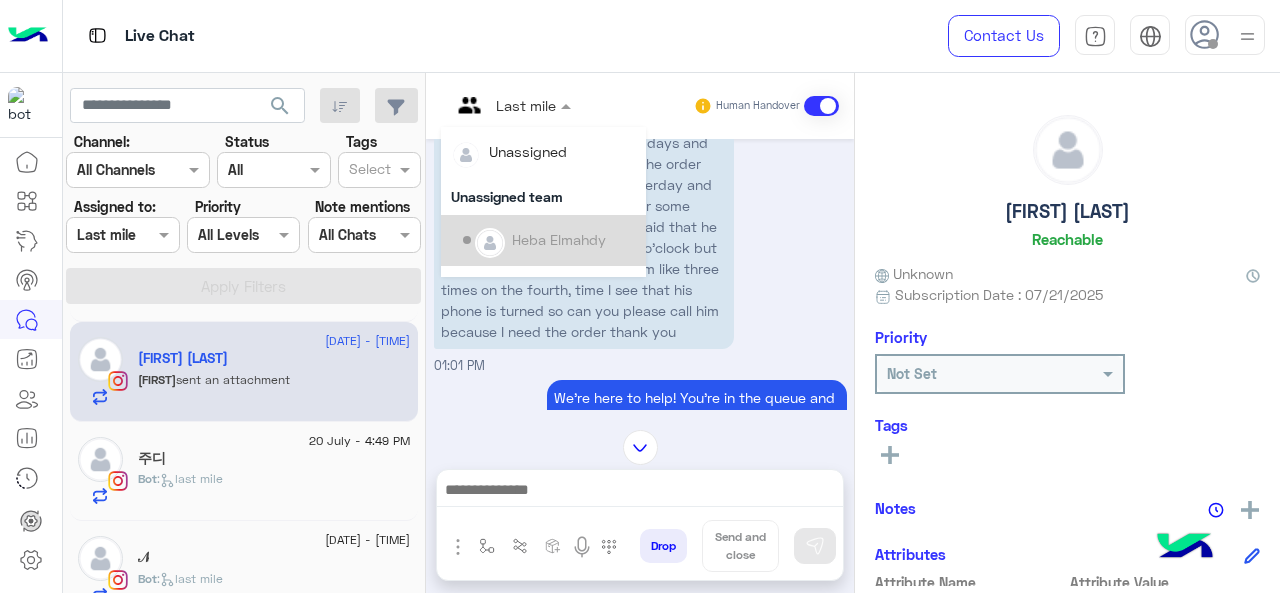 scroll, scrollTop: 354, scrollLeft: 0, axis: vertical 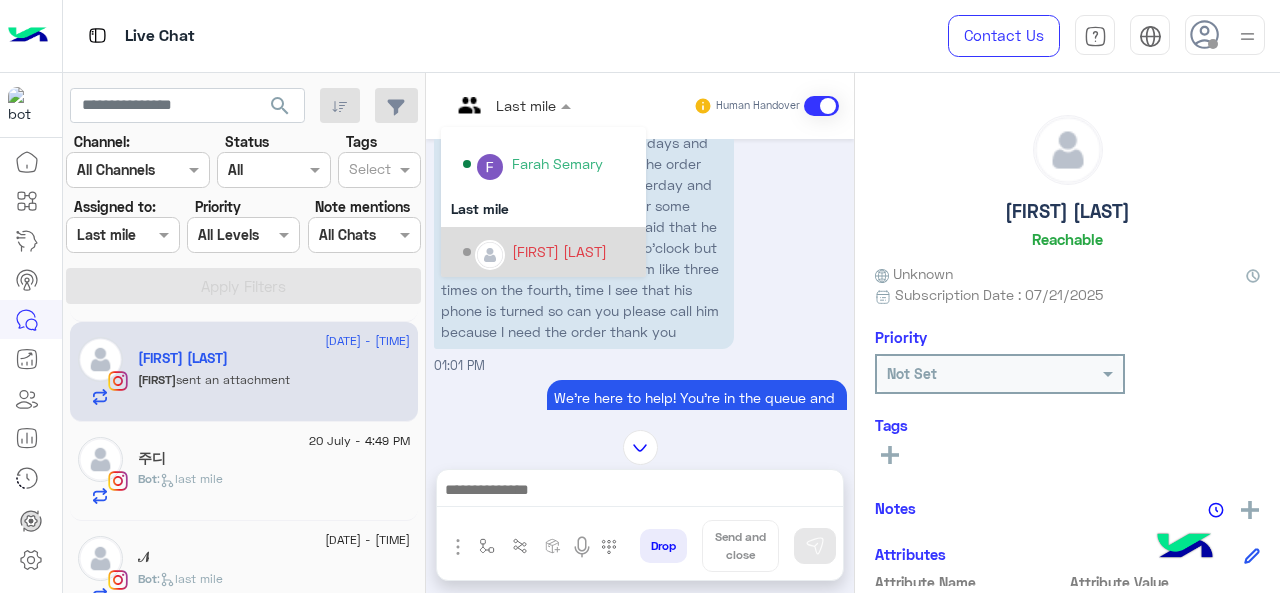 click on "[FIRST] [LAST]" at bounding box center [549, 252] 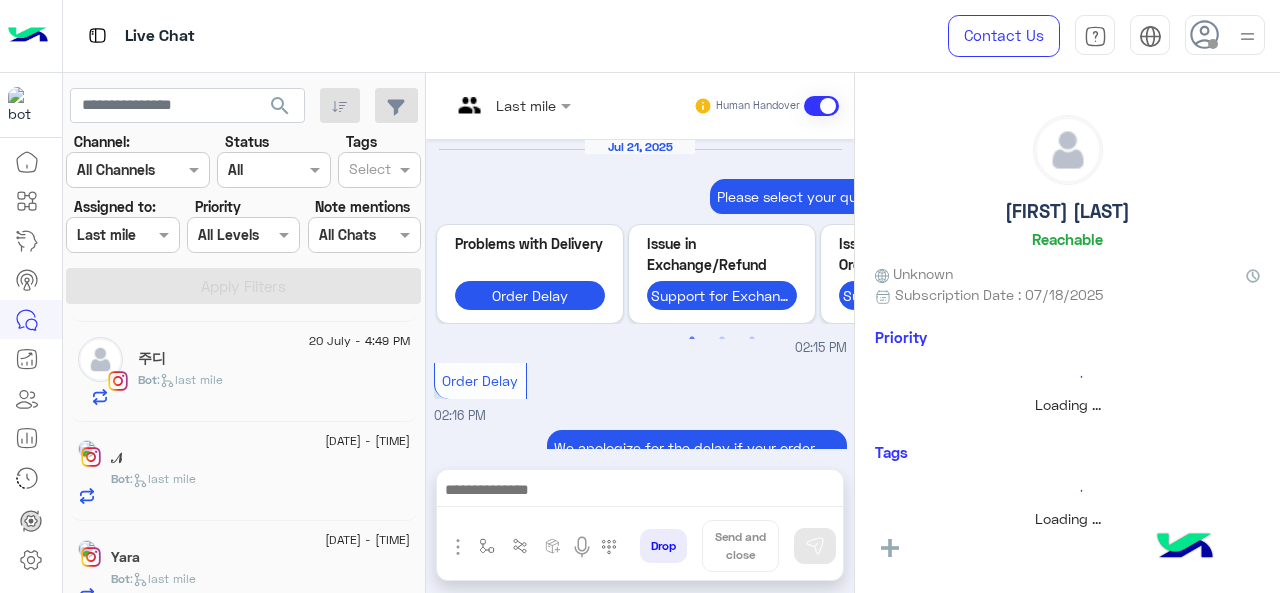 scroll, scrollTop: 903, scrollLeft: 0, axis: vertical 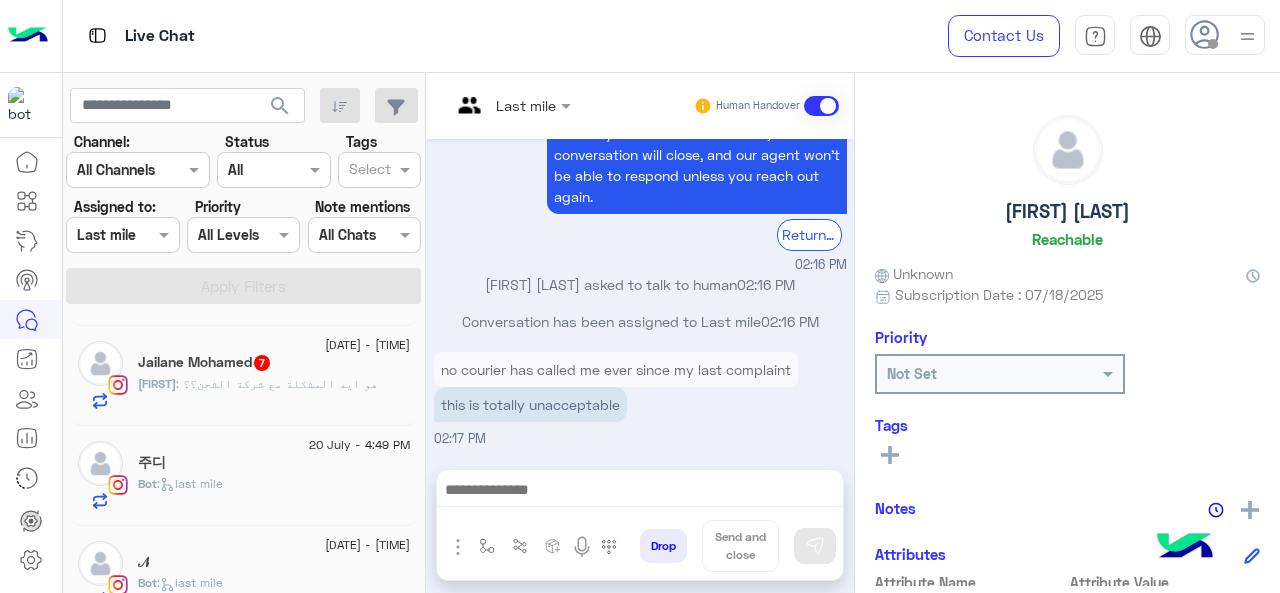click on ": هو ايه المشكلة مع شركة الشحن؟؟" 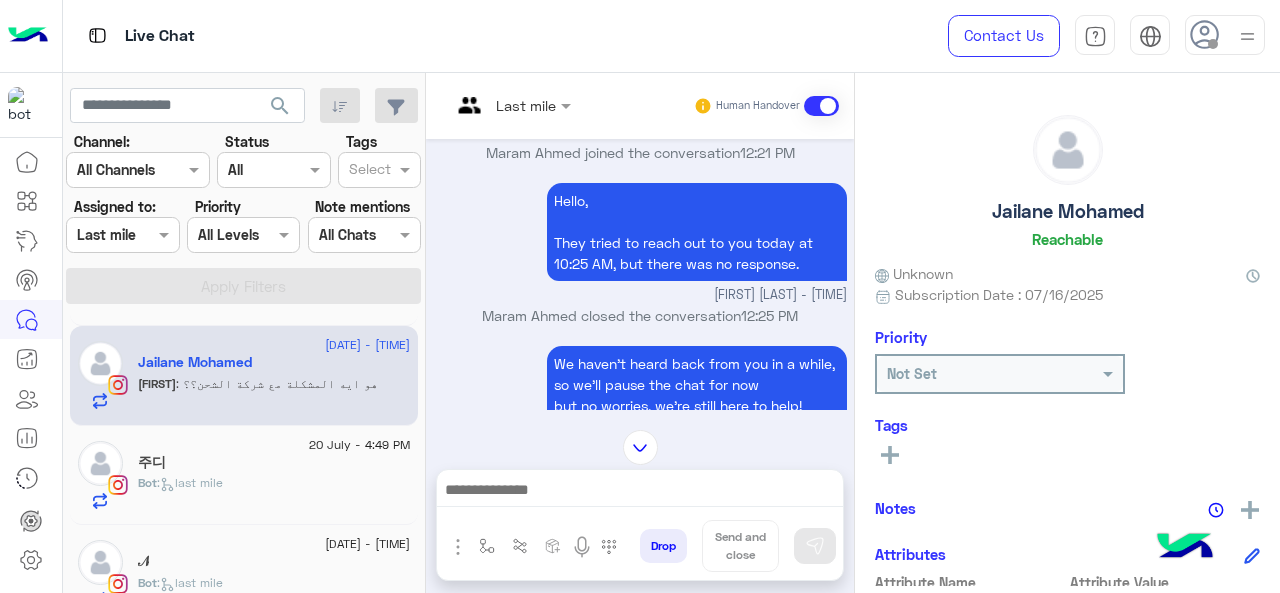 scroll, scrollTop: 654, scrollLeft: 0, axis: vertical 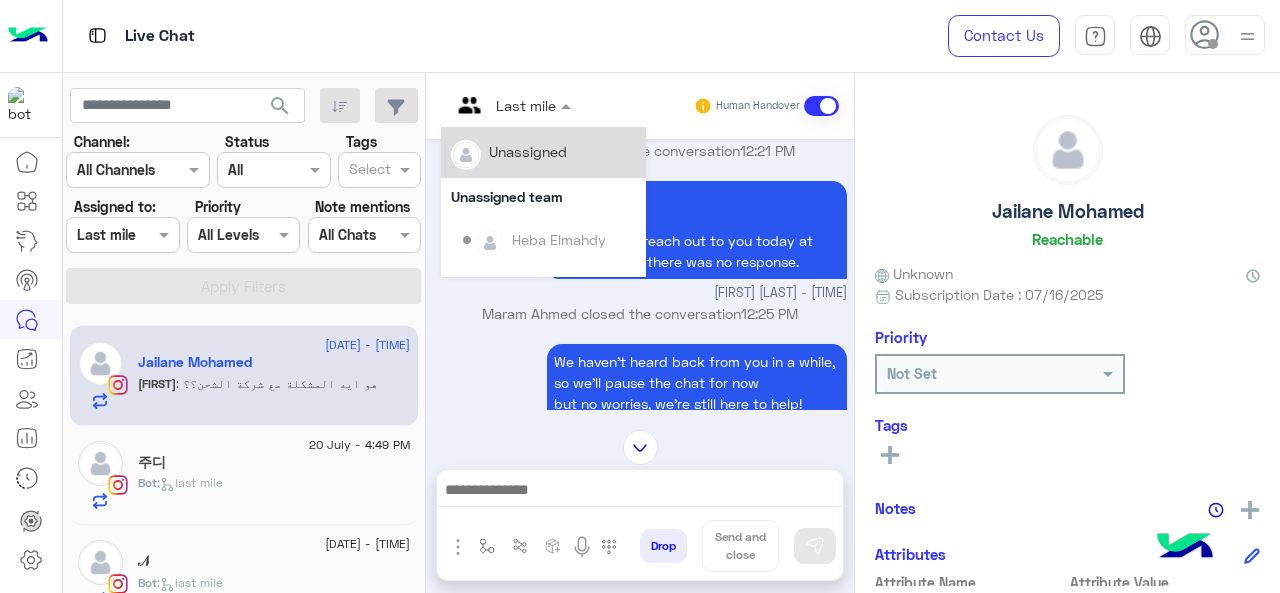 click on "Last mile" at bounding box center [526, 105] 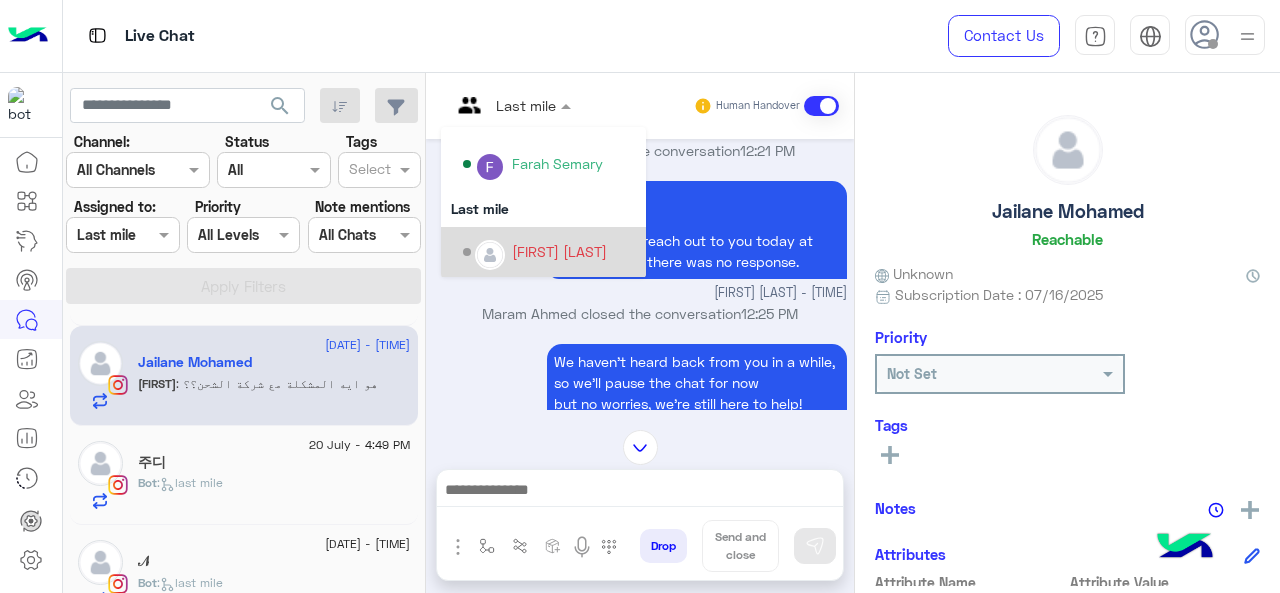 click on "[FIRST] [LAST]" at bounding box center [559, 251] 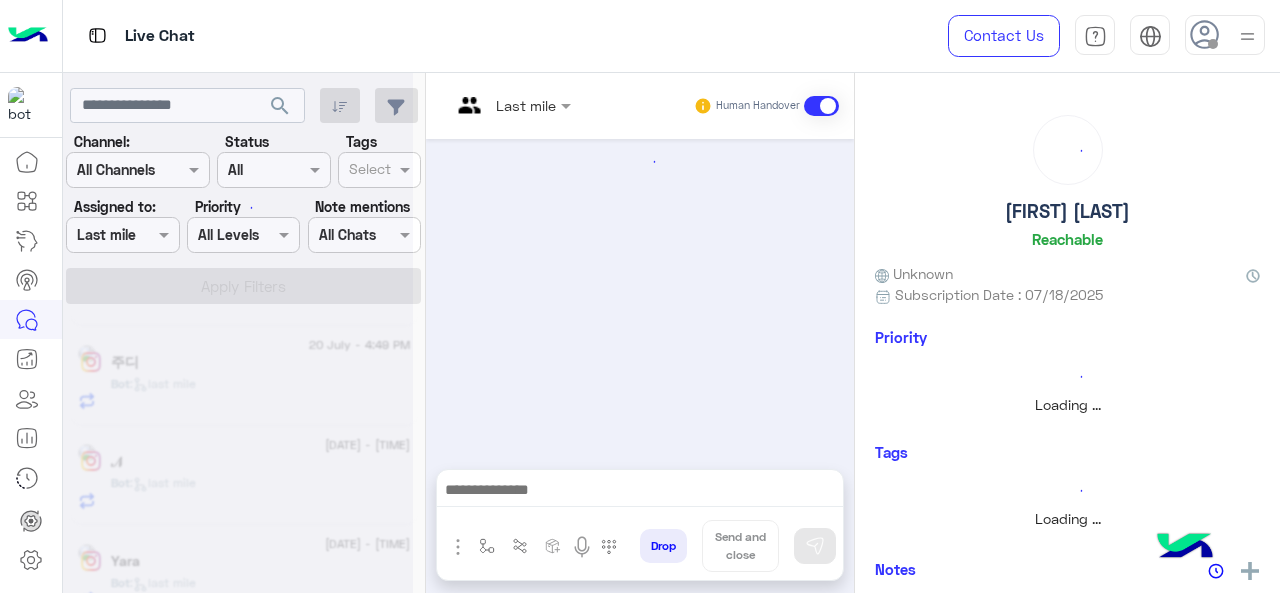 scroll, scrollTop: 903, scrollLeft: 0, axis: vertical 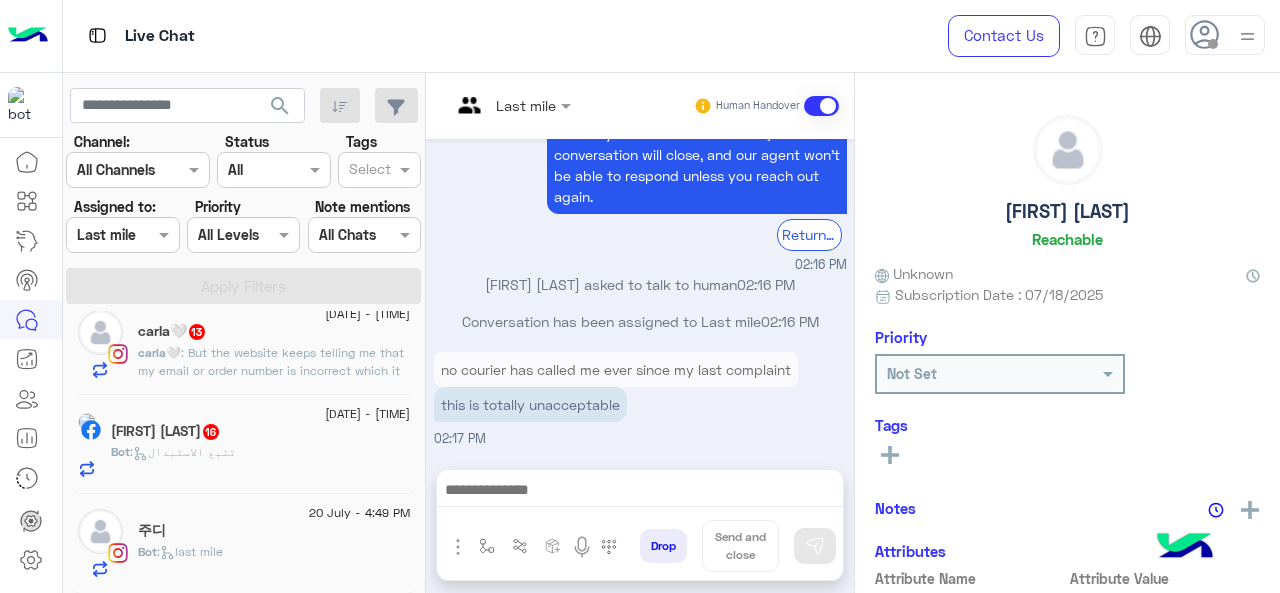 click on "[FIRST] [LAST] [NUMBER]" 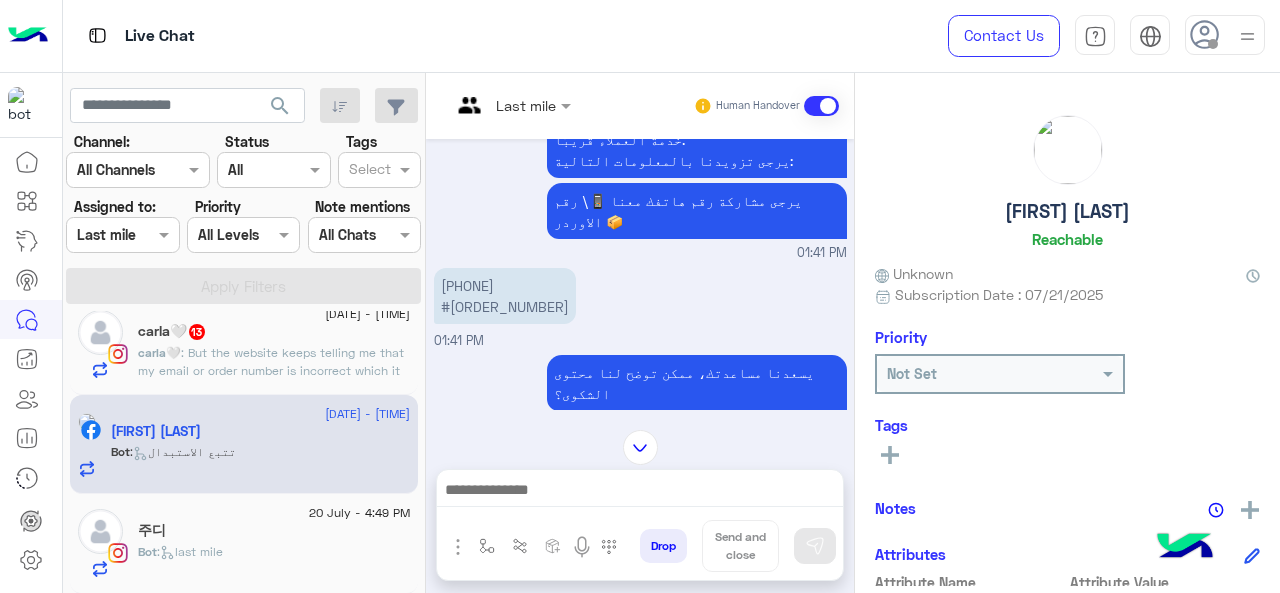 scroll, scrollTop: 2143, scrollLeft: 0, axis: vertical 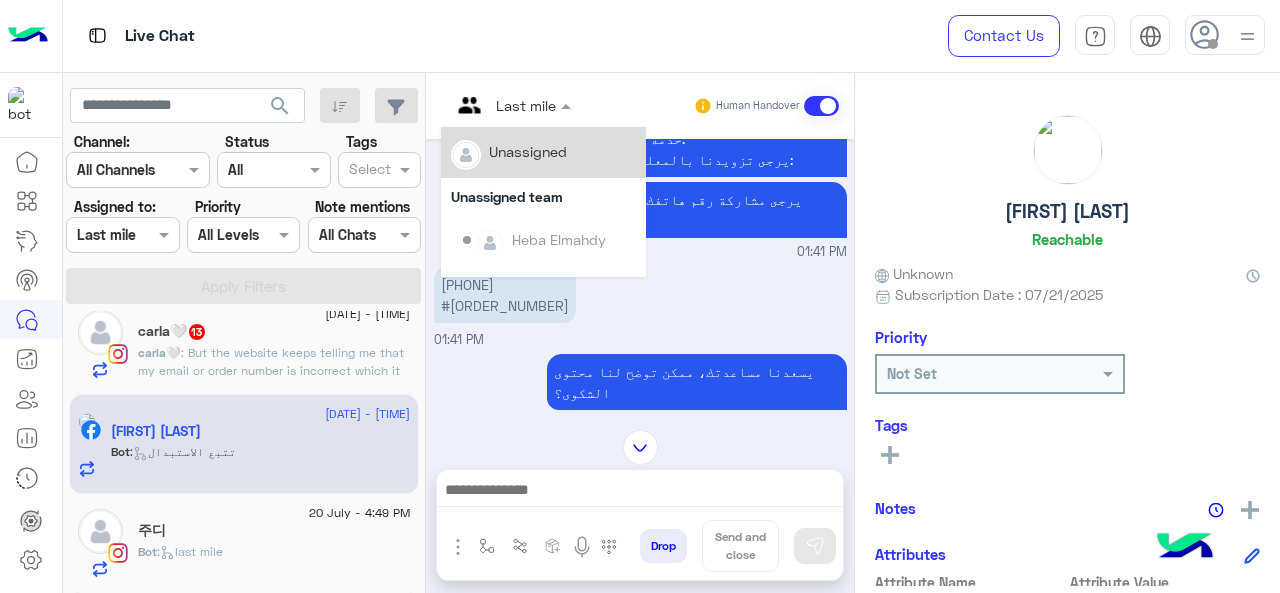 click at bounding box center (511, 104) 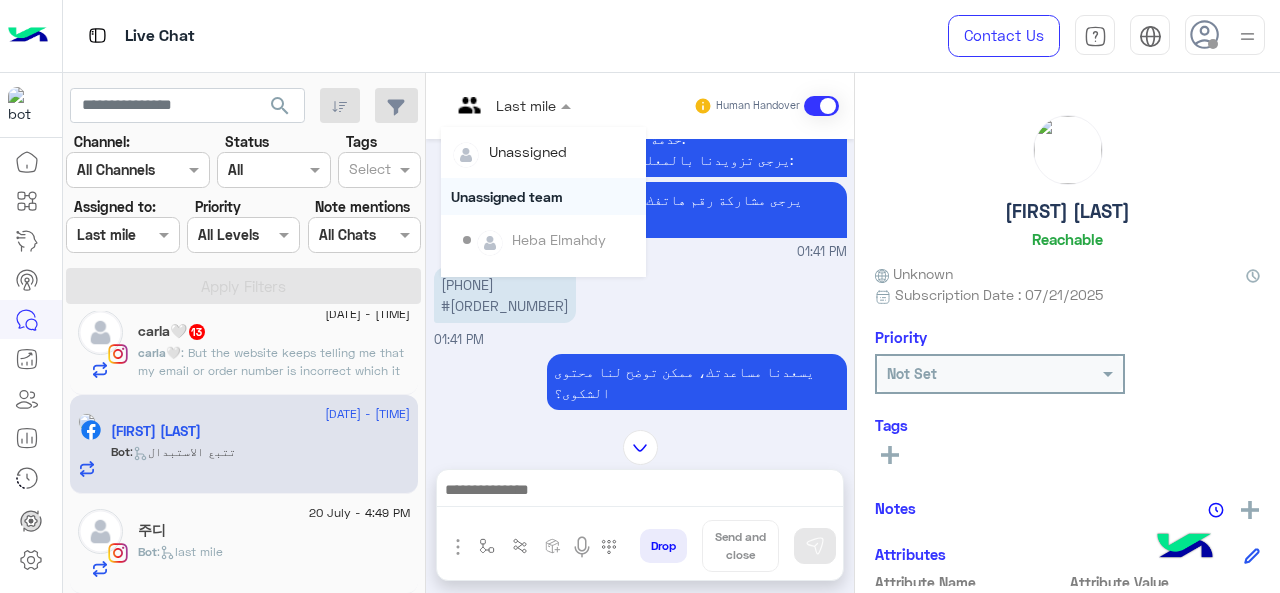 scroll, scrollTop: 354, scrollLeft: 0, axis: vertical 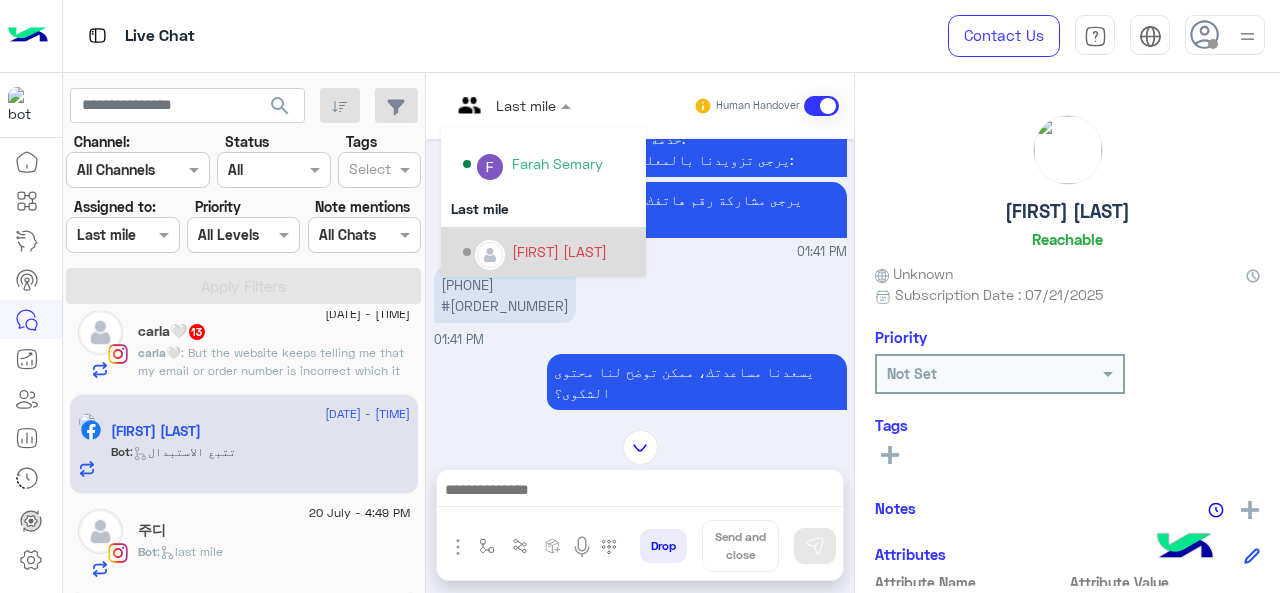 click on "[FIRST] [LAST]" at bounding box center (559, 251) 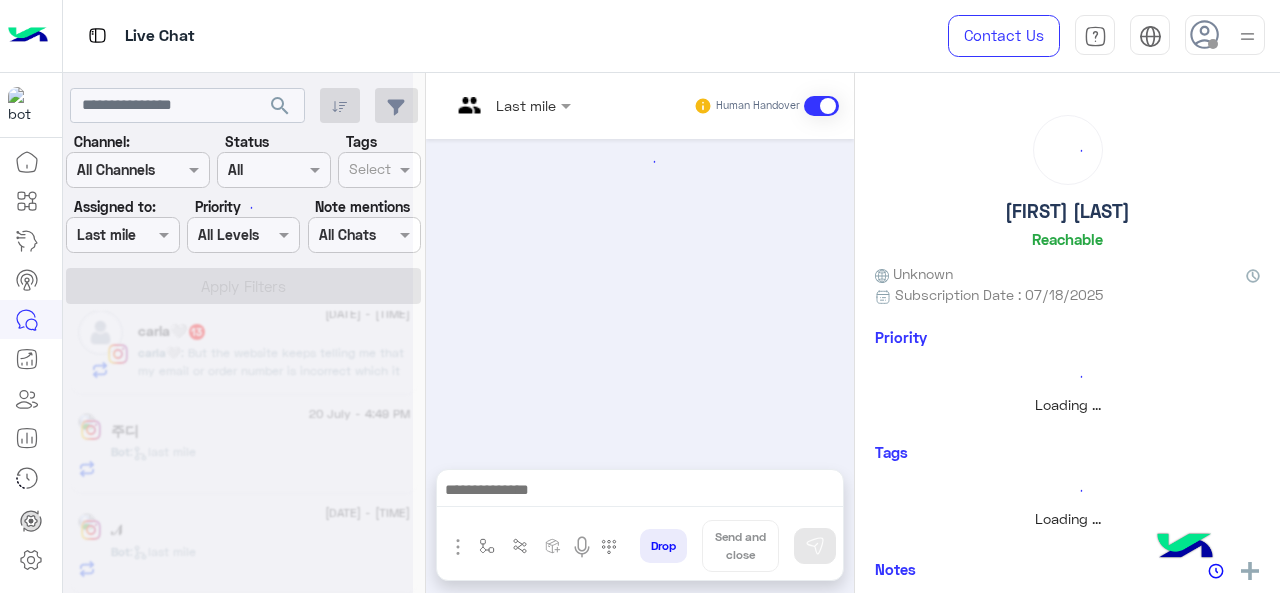 scroll, scrollTop: 903, scrollLeft: 0, axis: vertical 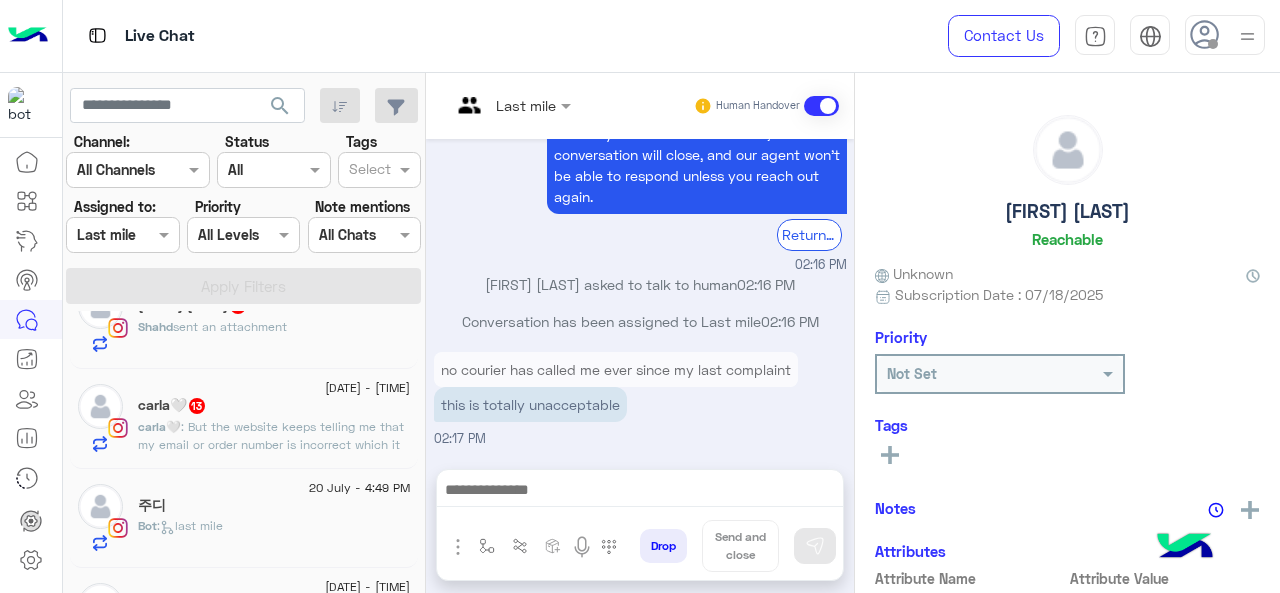 click on "[FIRST]🤍   [NUMBER]" 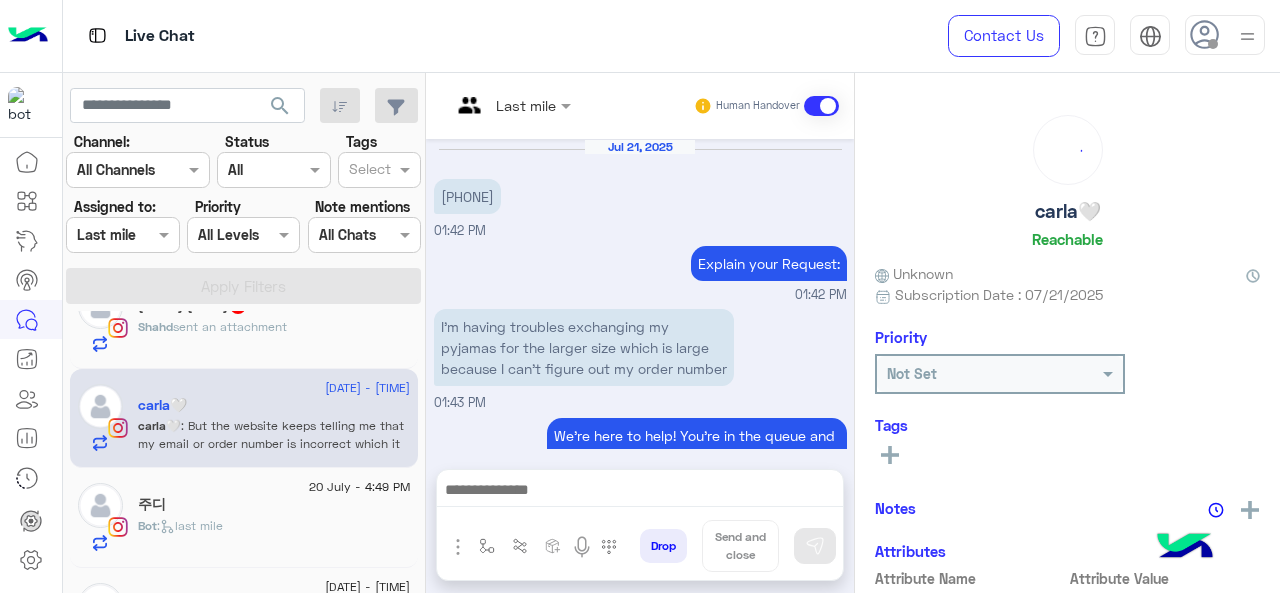 scroll, scrollTop: 890, scrollLeft: 0, axis: vertical 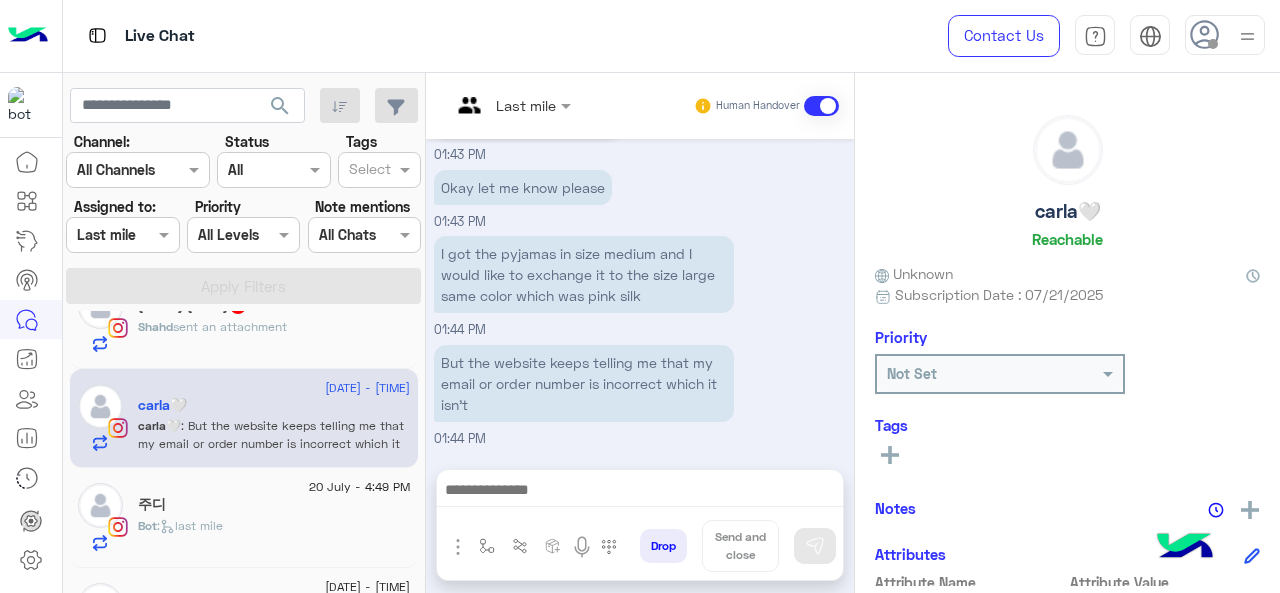 click at bounding box center [511, 104] 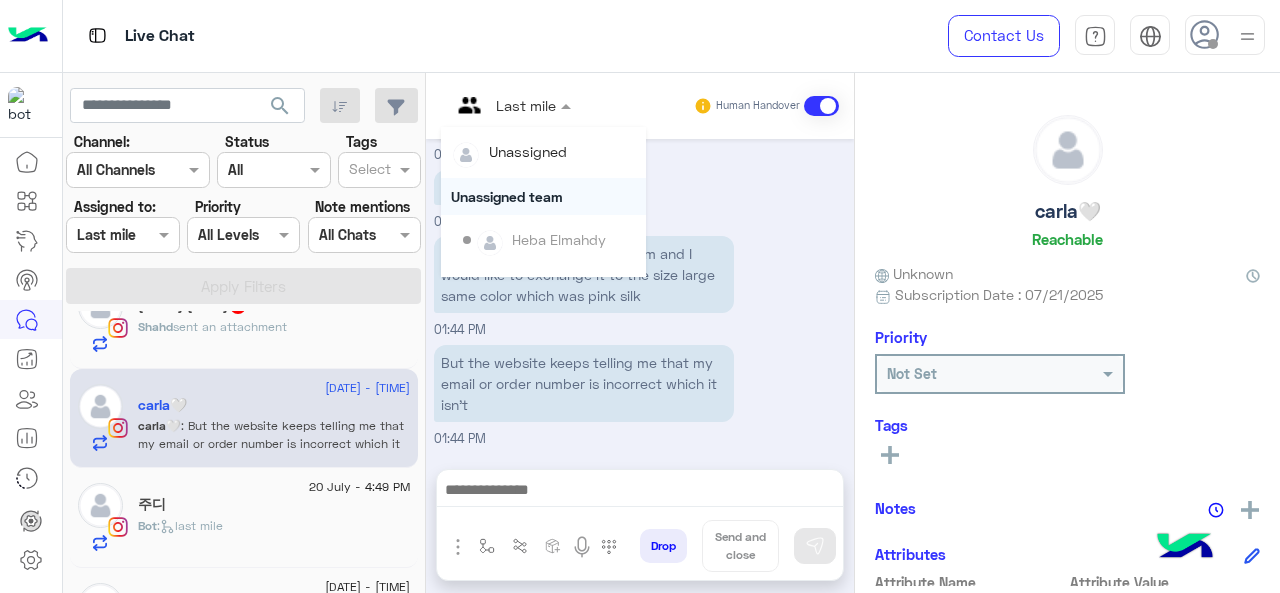 scroll, scrollTop: 354, scrollLeft: 0, axis: vertical 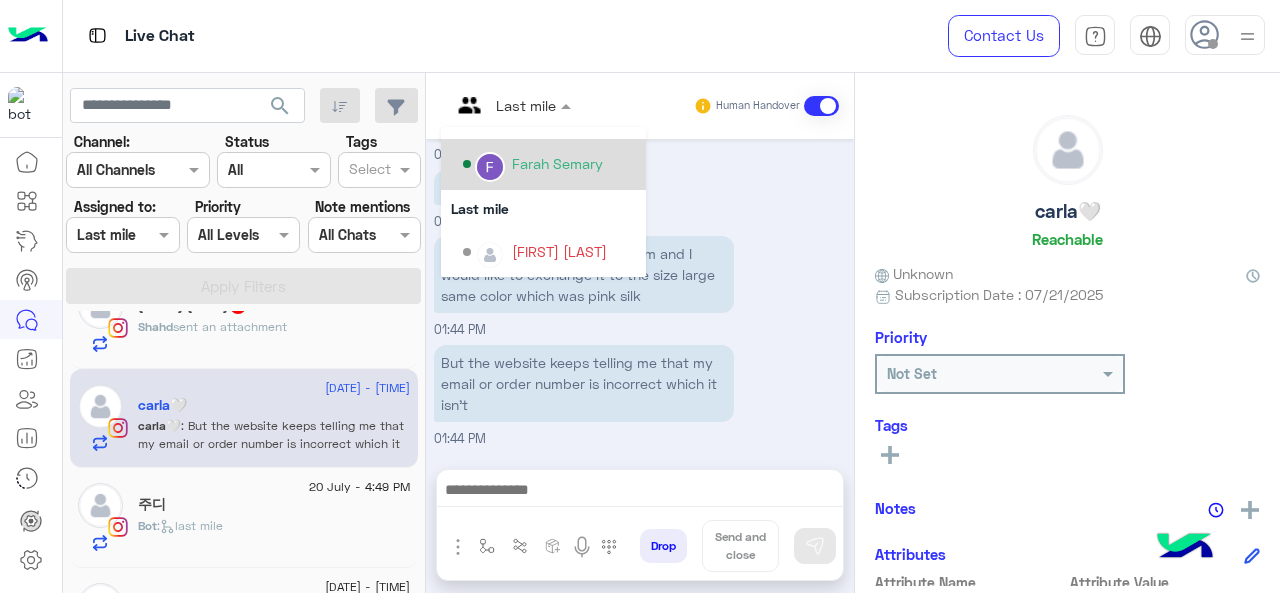 click on "Farah Semary" at bounding box center (543, 164) 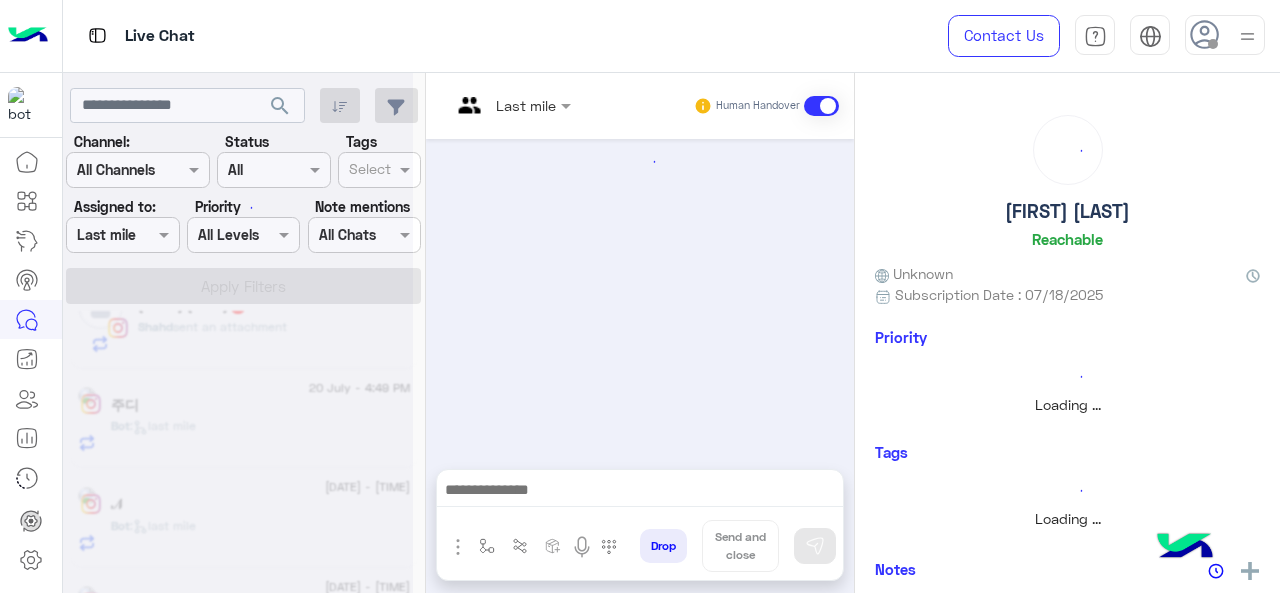 scroll, scrollTop: 903, scrollLeft: 0, axis: vertical 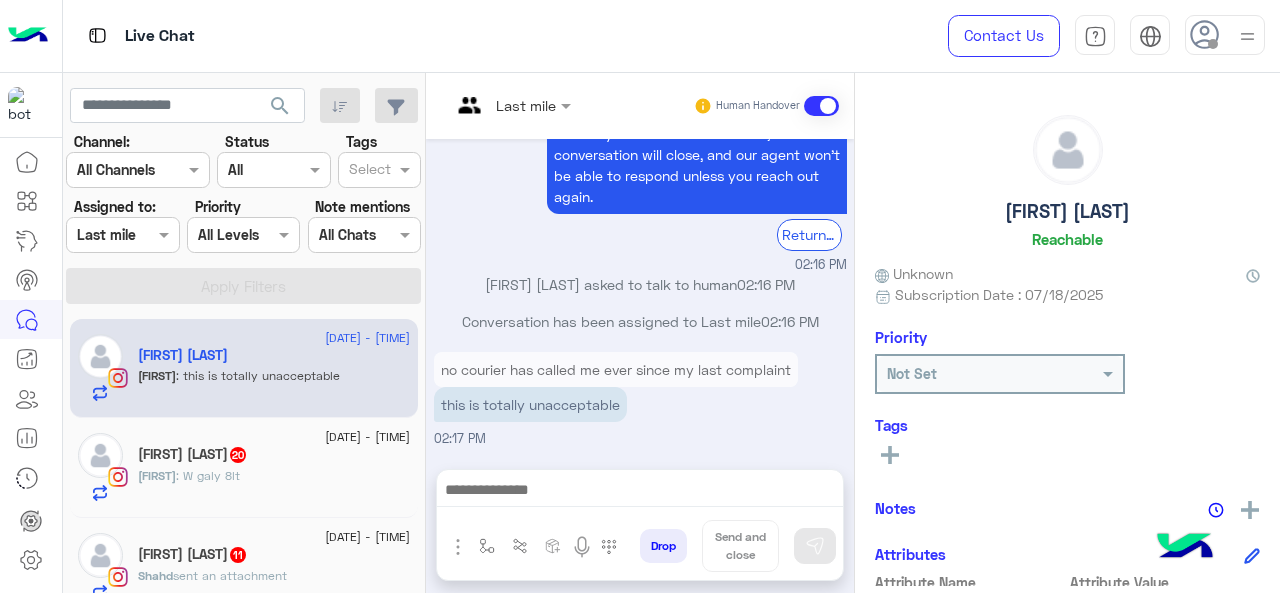 click on "11" 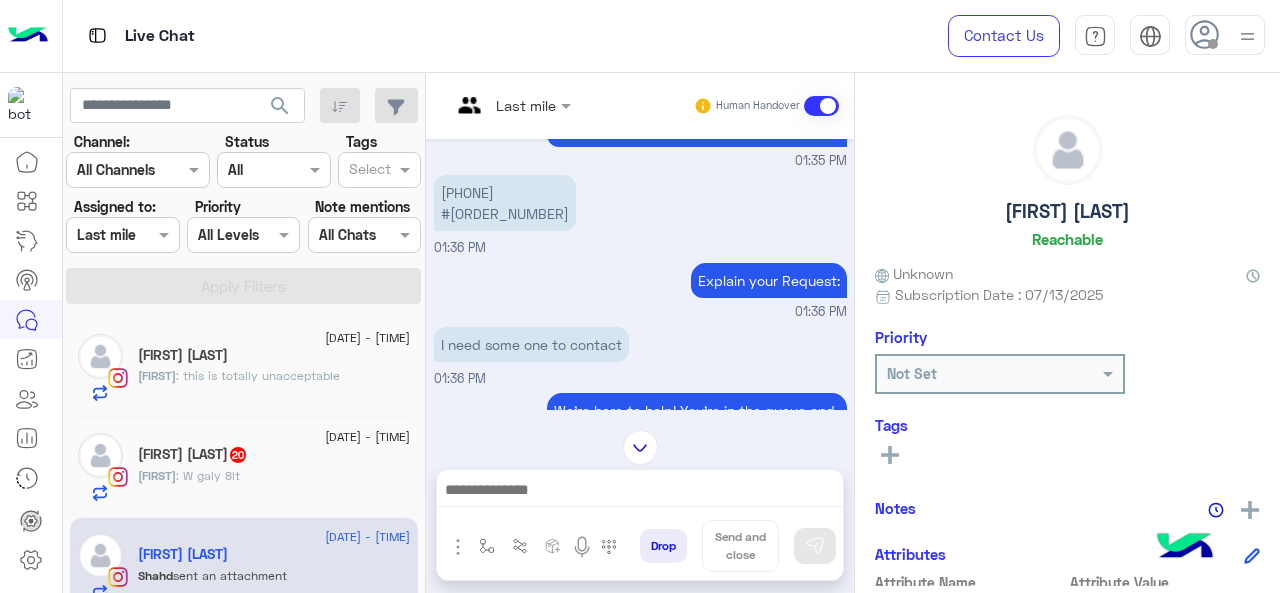 scroll, scrollTop: 236, scrollLeft: 0, axis: vertical 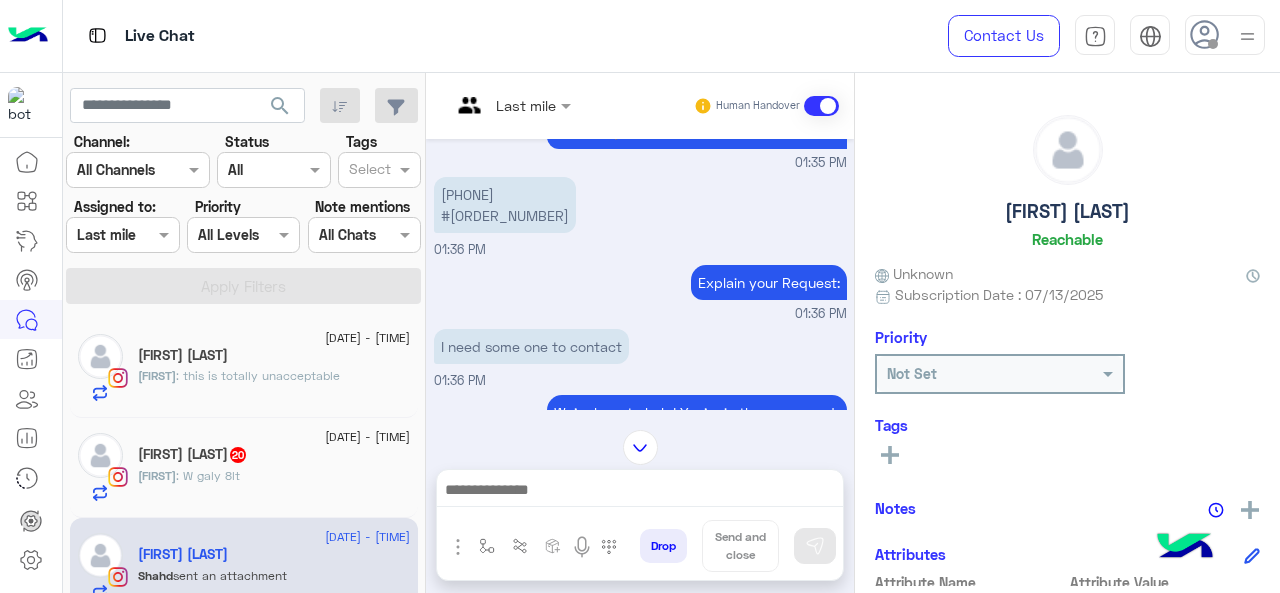 click on "Explain your Request:    [TIME]" at bounding box center (640, 292) 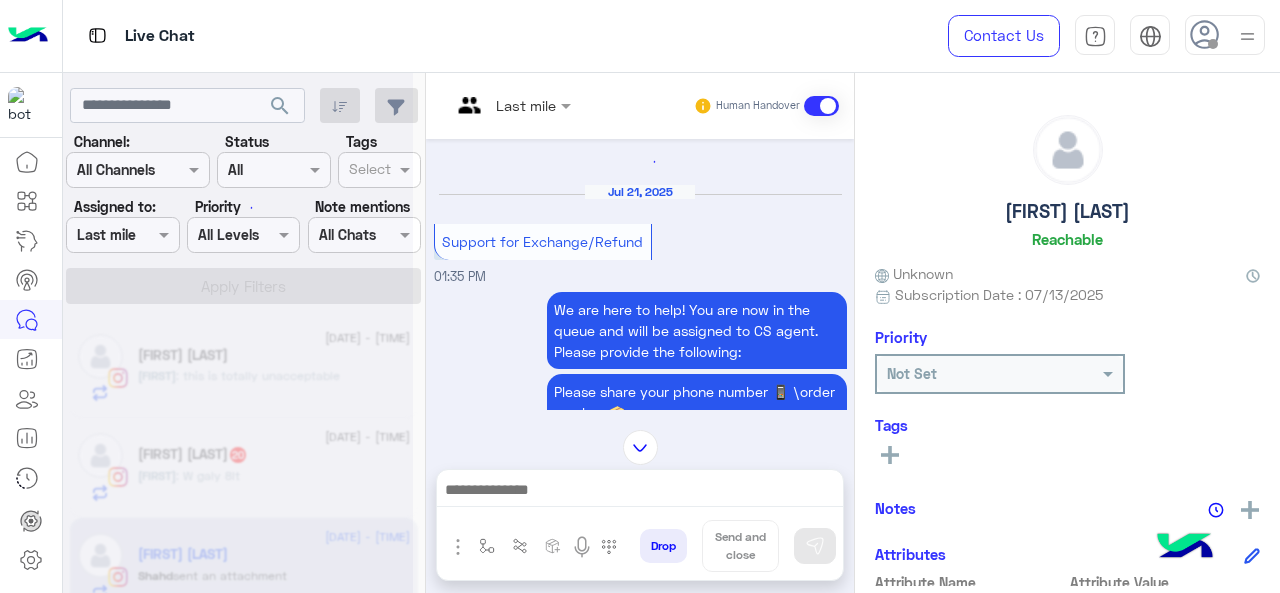 scroll, scrollTop: 1466, scrollLeft: 0, axis: vertical 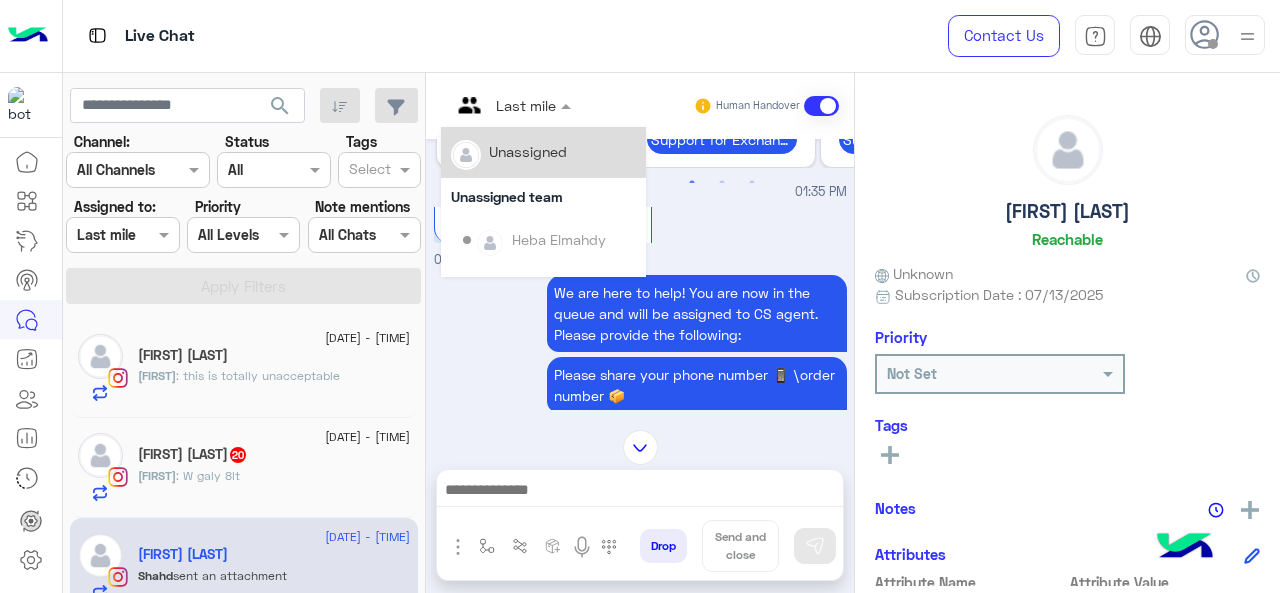 click at bounding box center [511, 104] 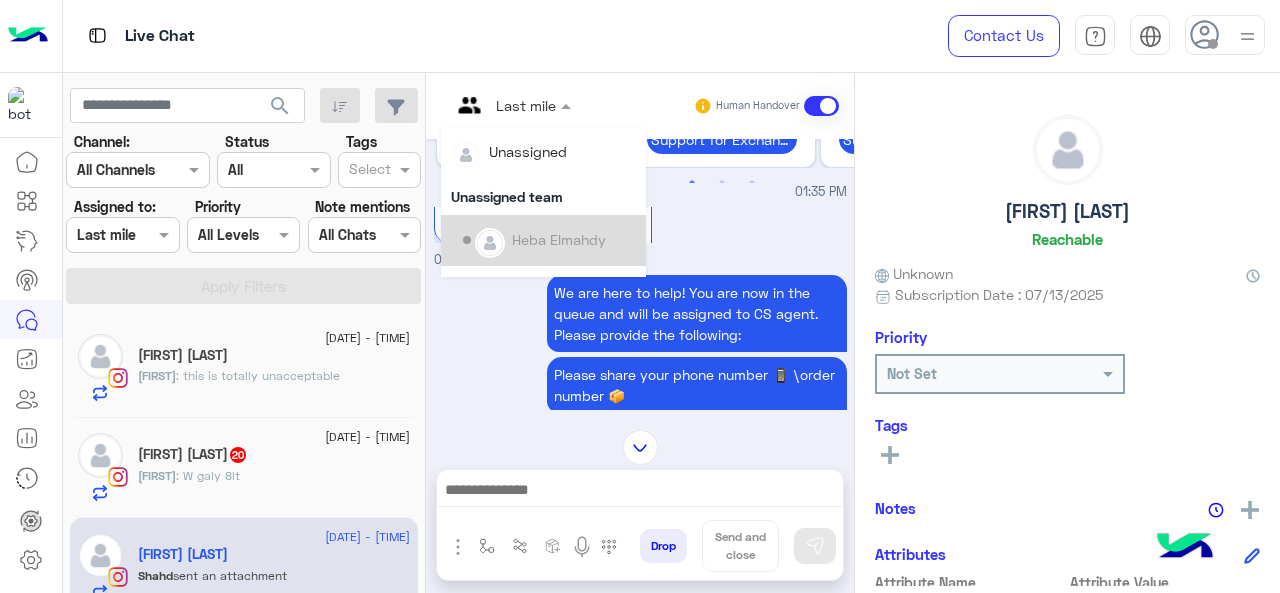 scroll, scrollTop: 354, scrollLeft: 0, axis: vertical 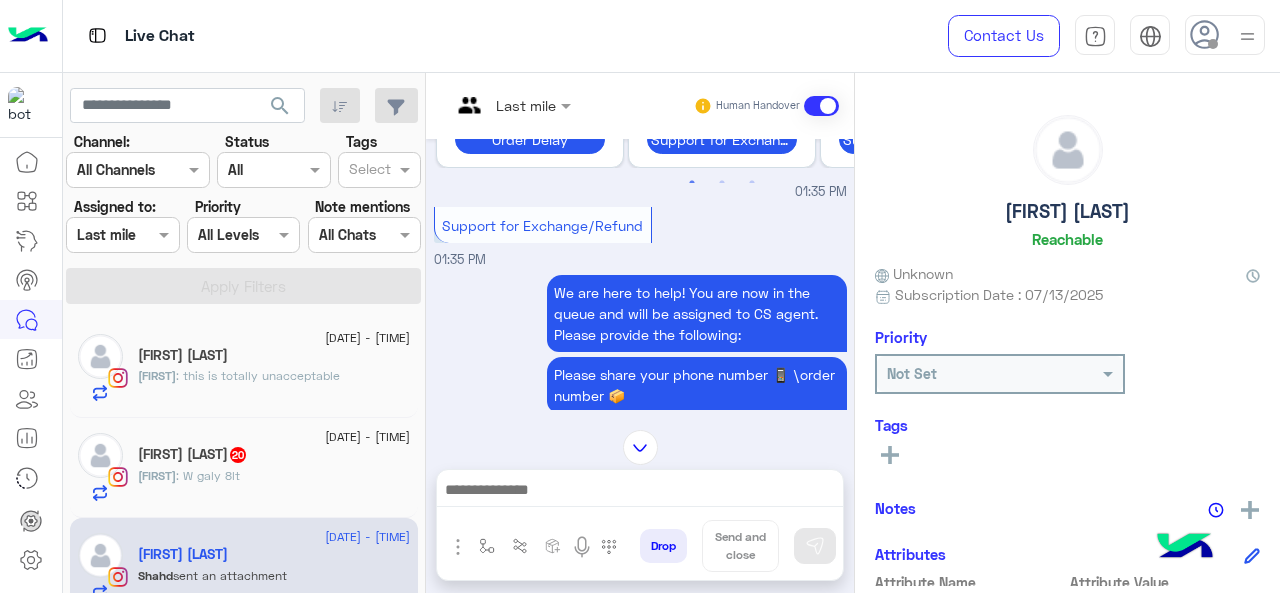 click on "Support for Exchange/Refund    01:35 PM" at bounding box center (640, 236) 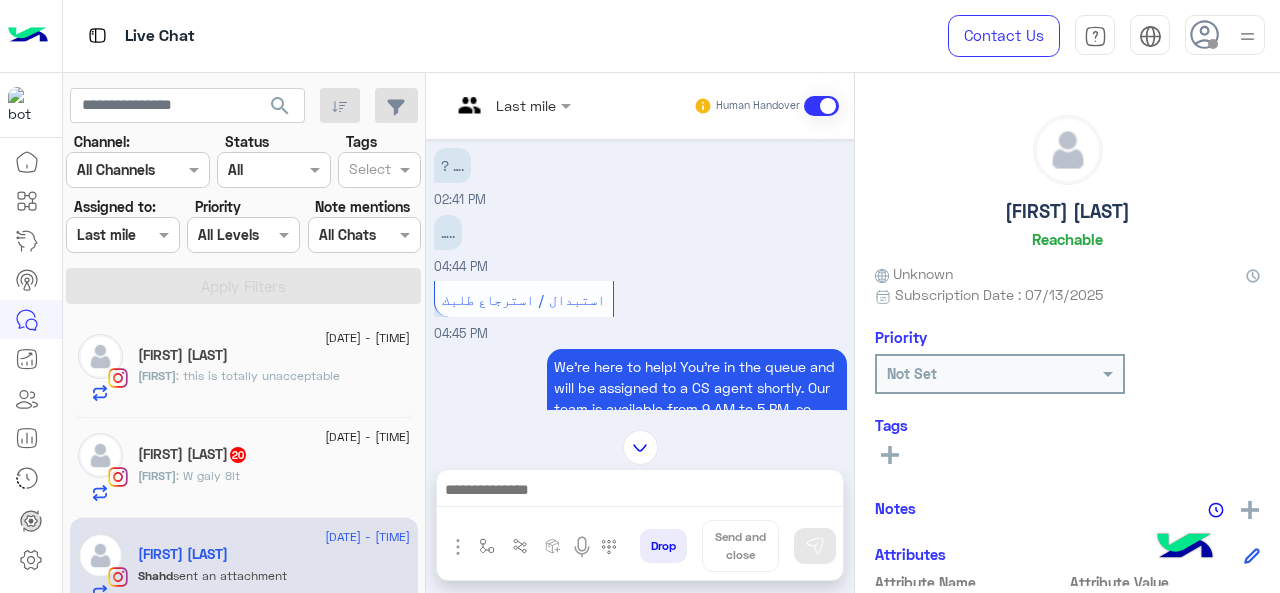 scroll, scrollTop: 1290, scrollLeft: 0, axis: vertical 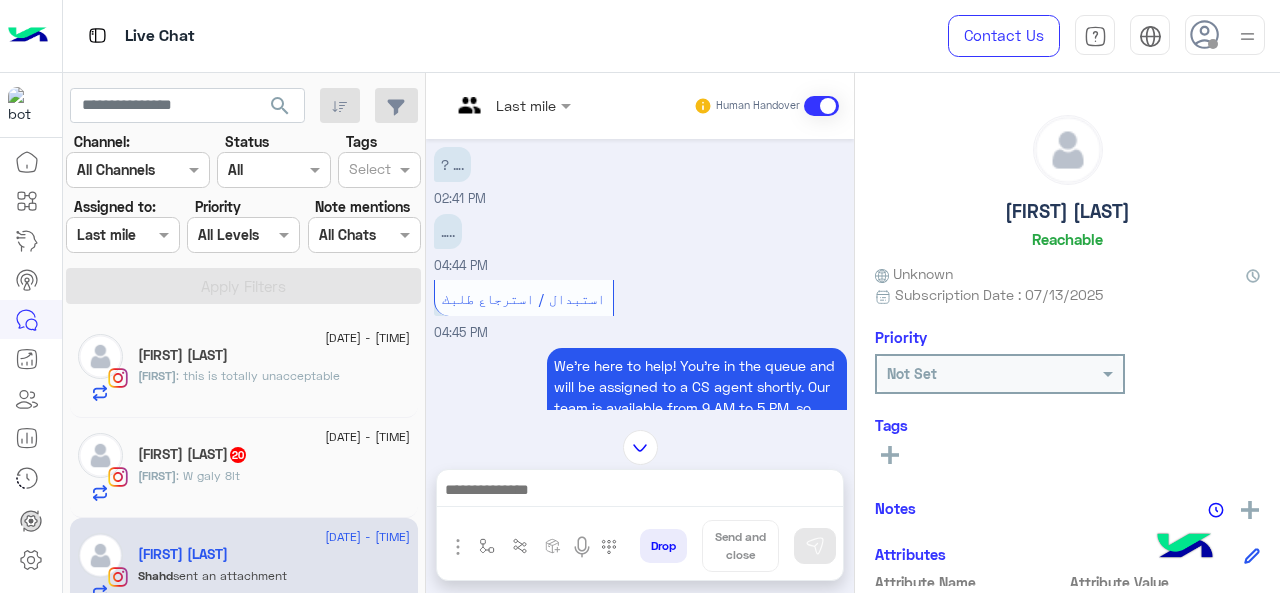 click at bounding box center (511, 104) 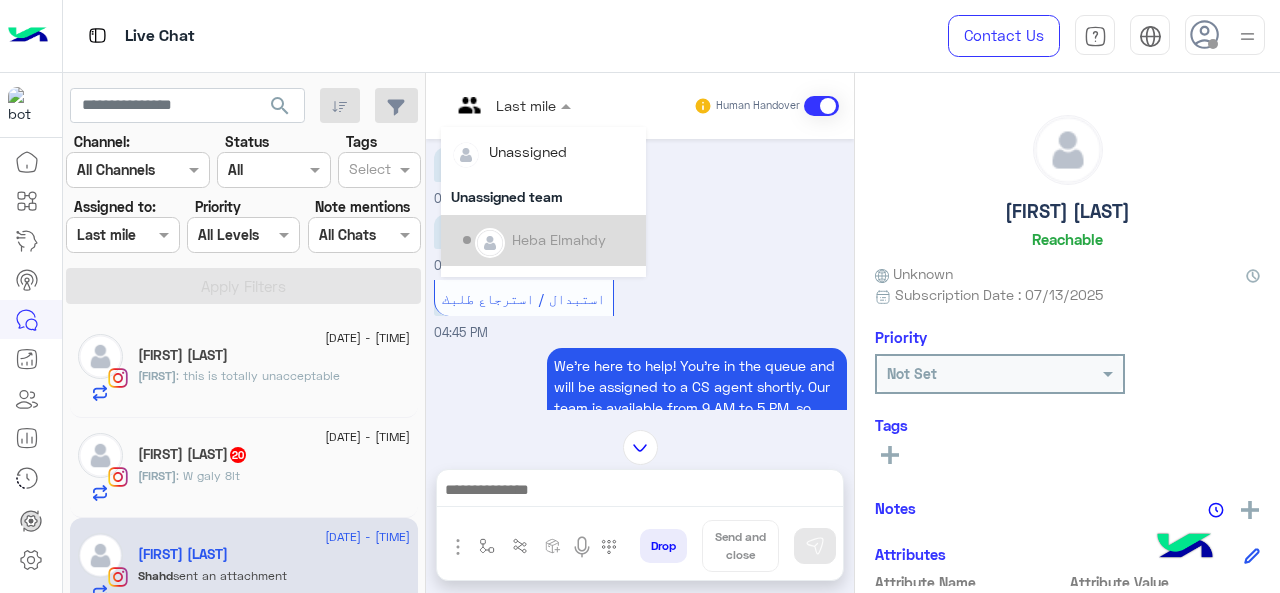 scroll, scrollTop: 354, scrollLeft: 0, axis: vertical 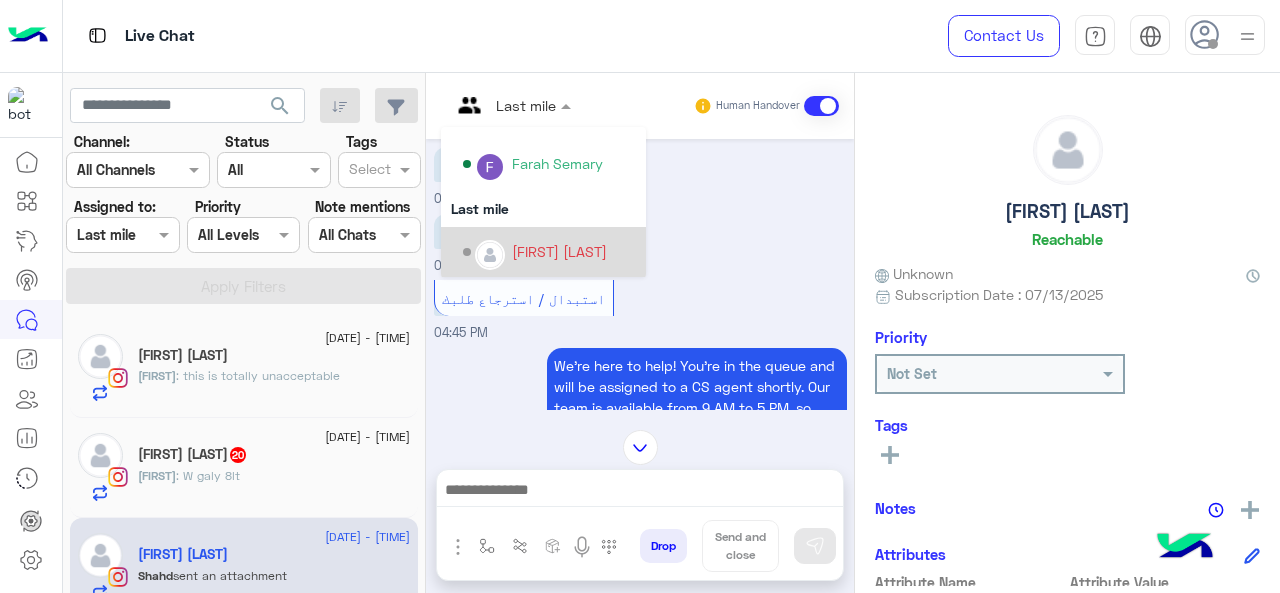 click on "[FIRST] [LAST]" at bounding box center (549, 252) 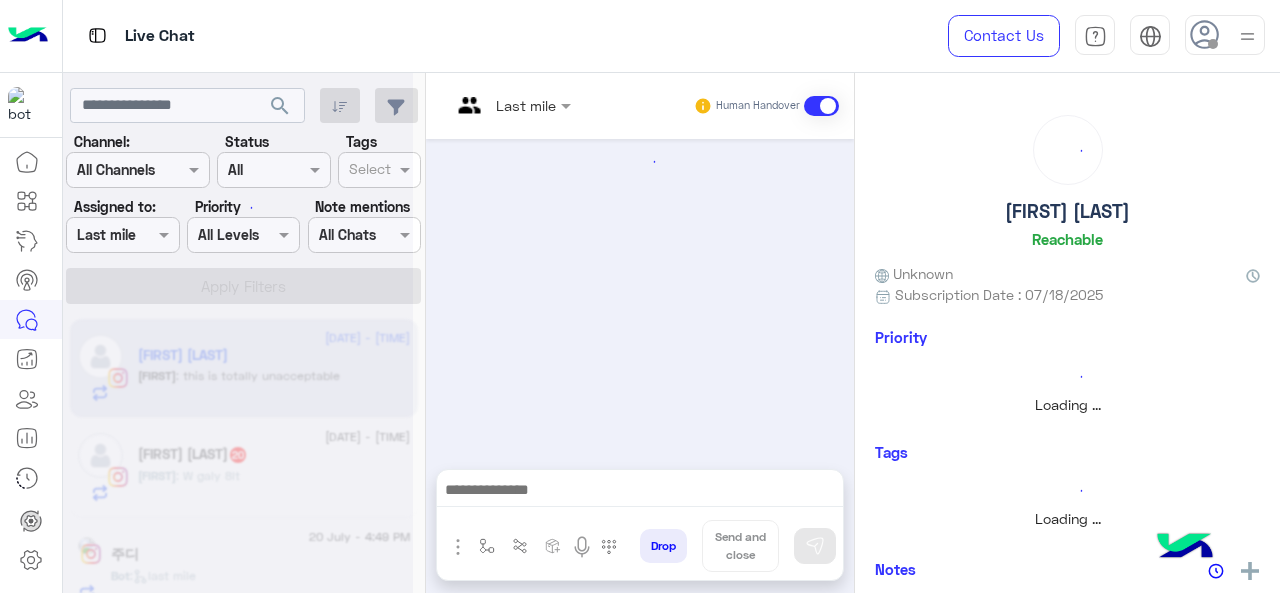 scroll, scrollTop: 903, scrollLeft: 0, axis: vertical 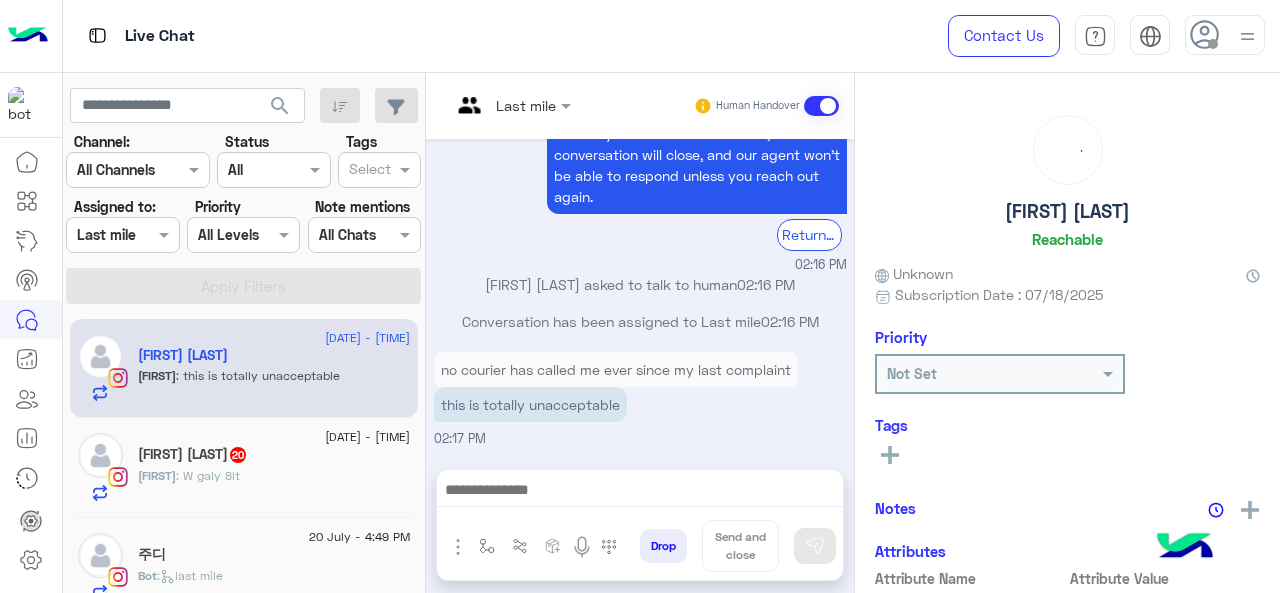 click on "[FIRST] : W galy 8lt" 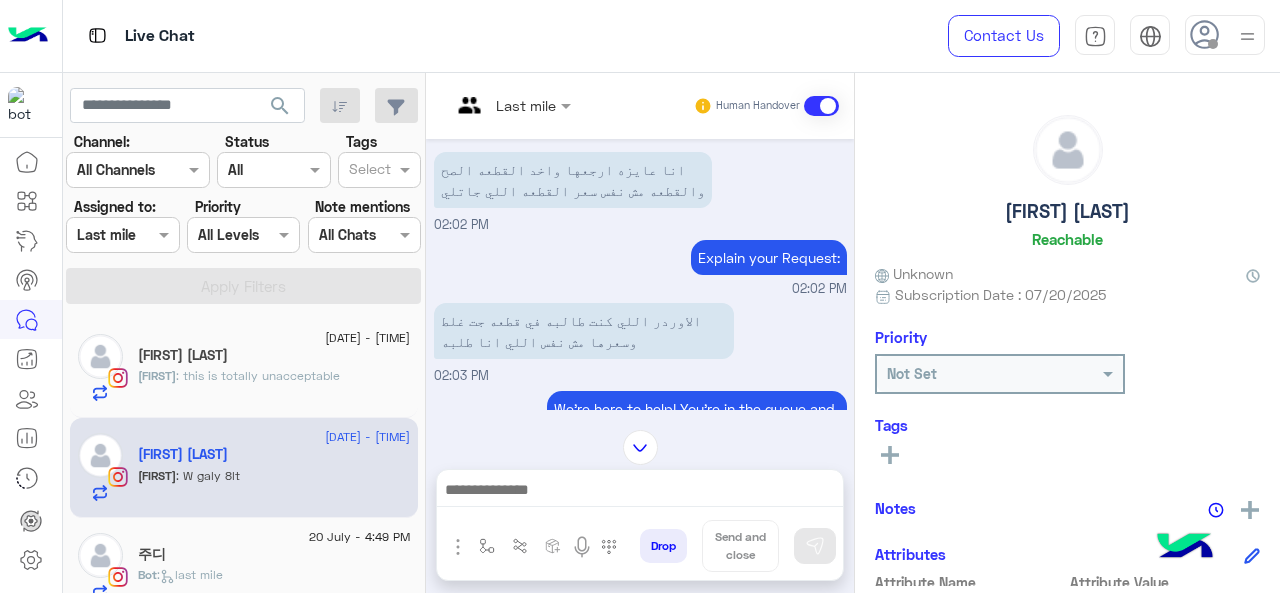 scroll, scrollTop: 28, scrollLeft: 0, axis: vertical 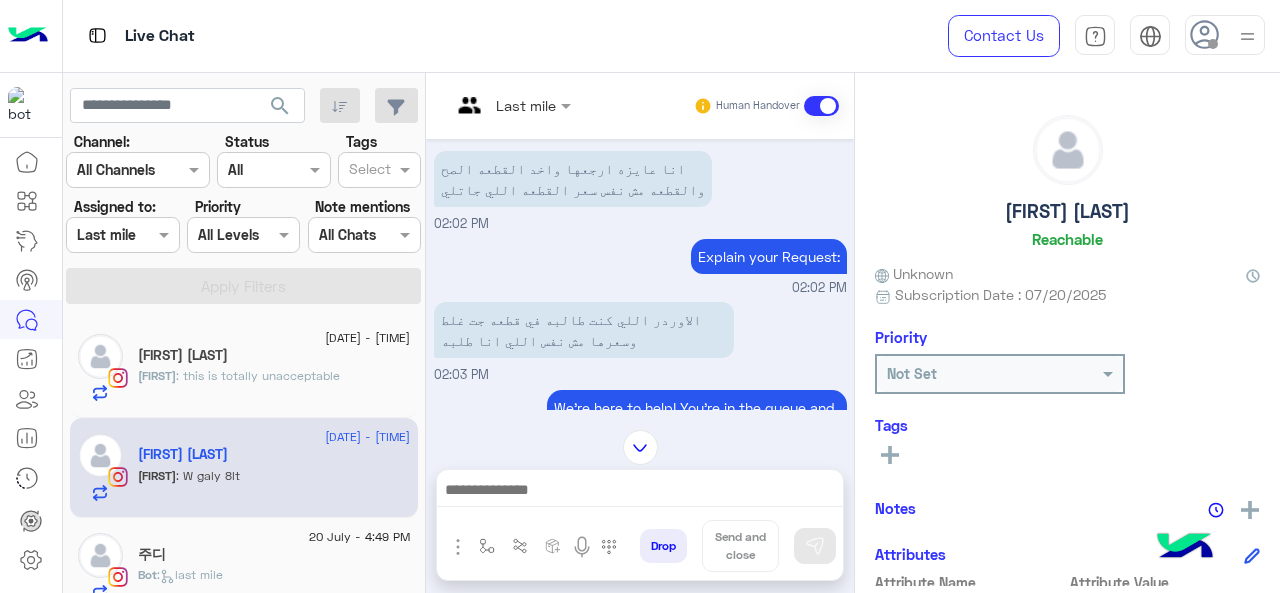 click at bounding box center (511, 104) 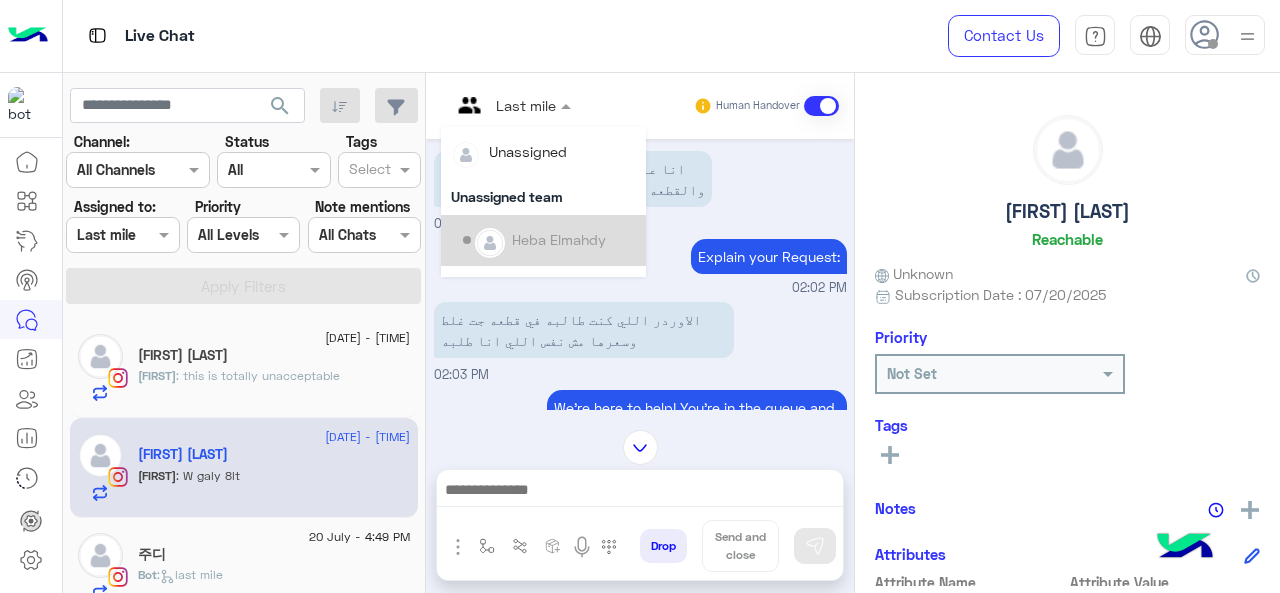 scroll, scrollTop: 354, scrollLeft: 0, axis: vertical 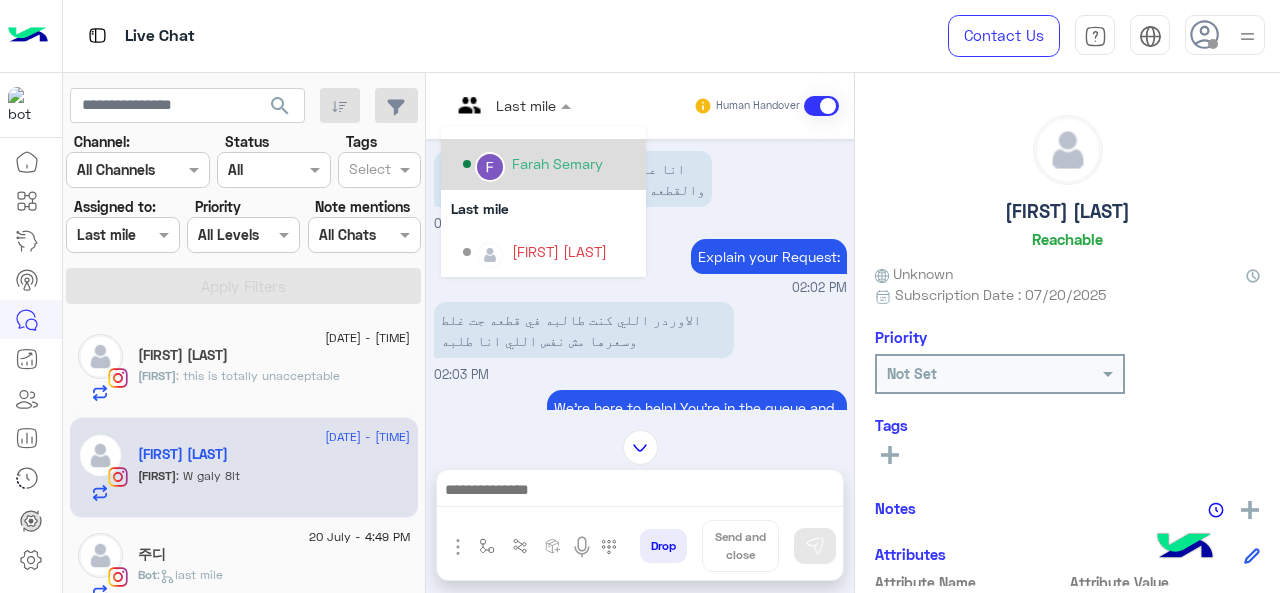 click on "Farah Semary" at bounding box center (543, 164) 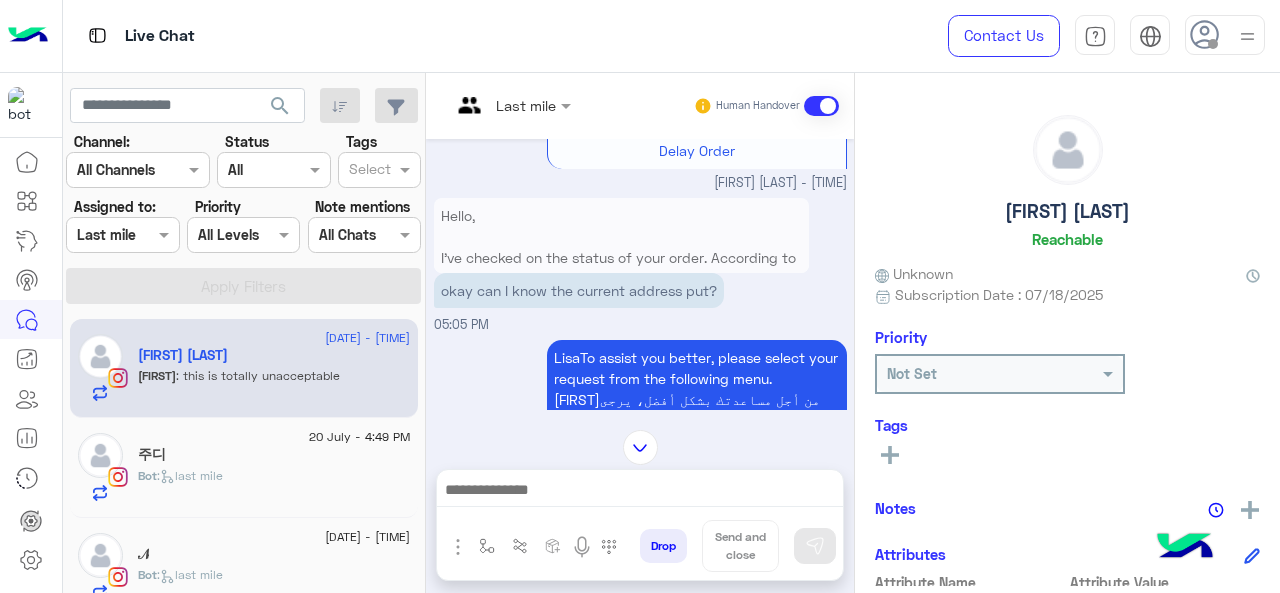 scroll, scrollTop: 517, scrollLeft: 0, axis: vertical 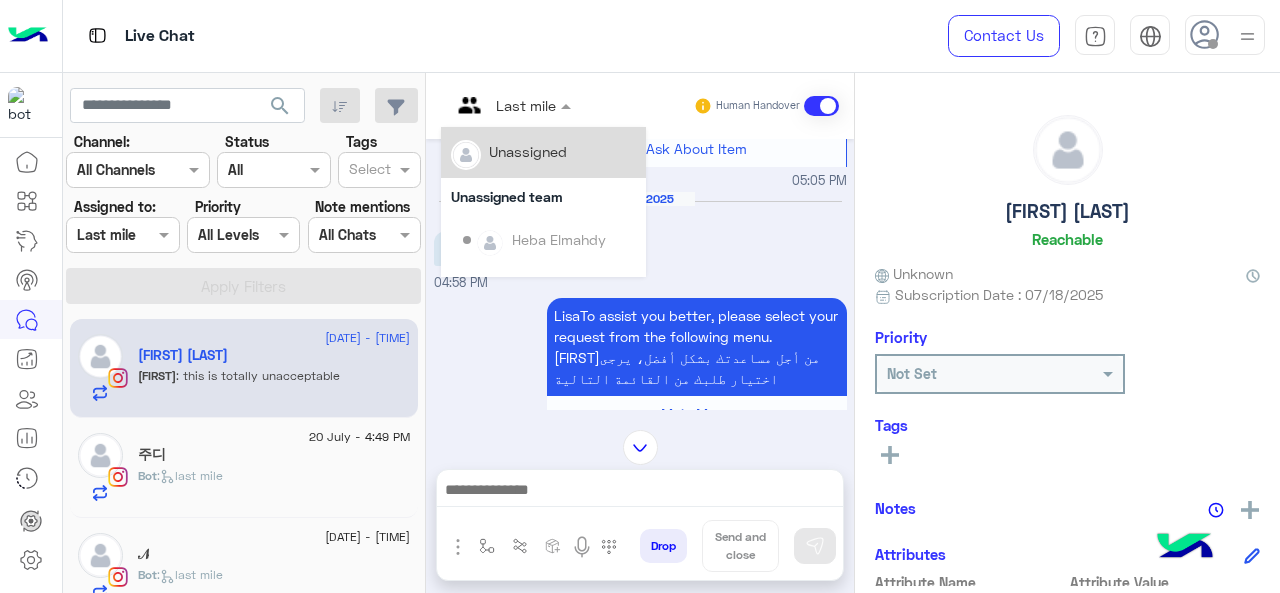 click at bounding box center [487, 105] 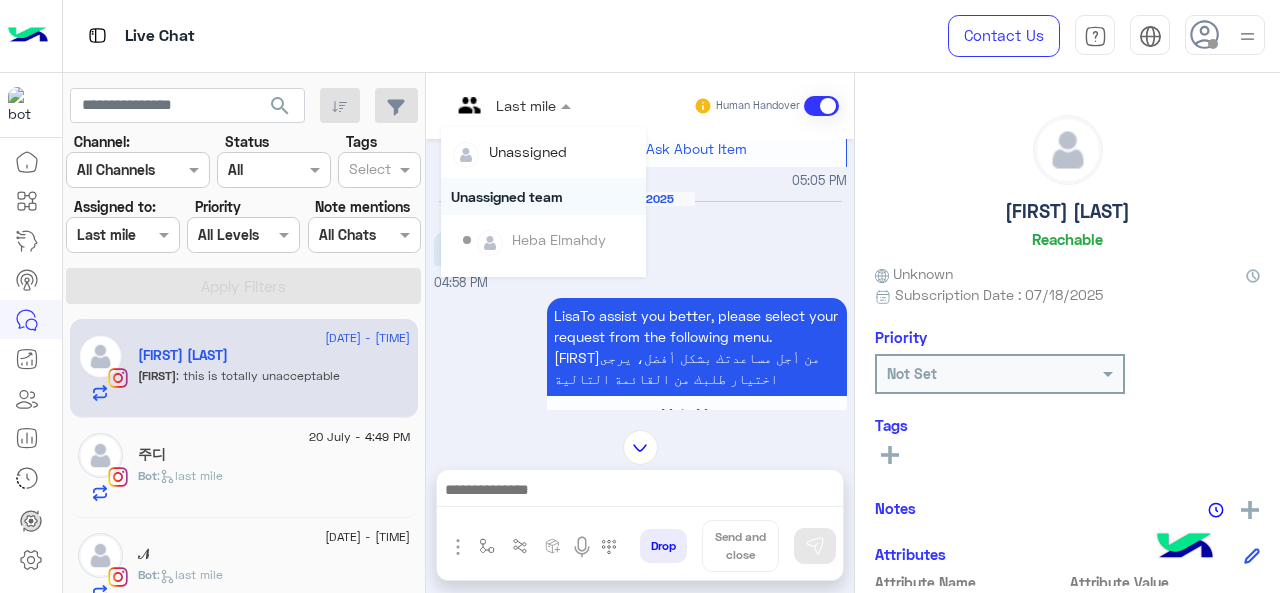 scroll, scrollTop: 354, scrollLeft: 0, axis: vertical 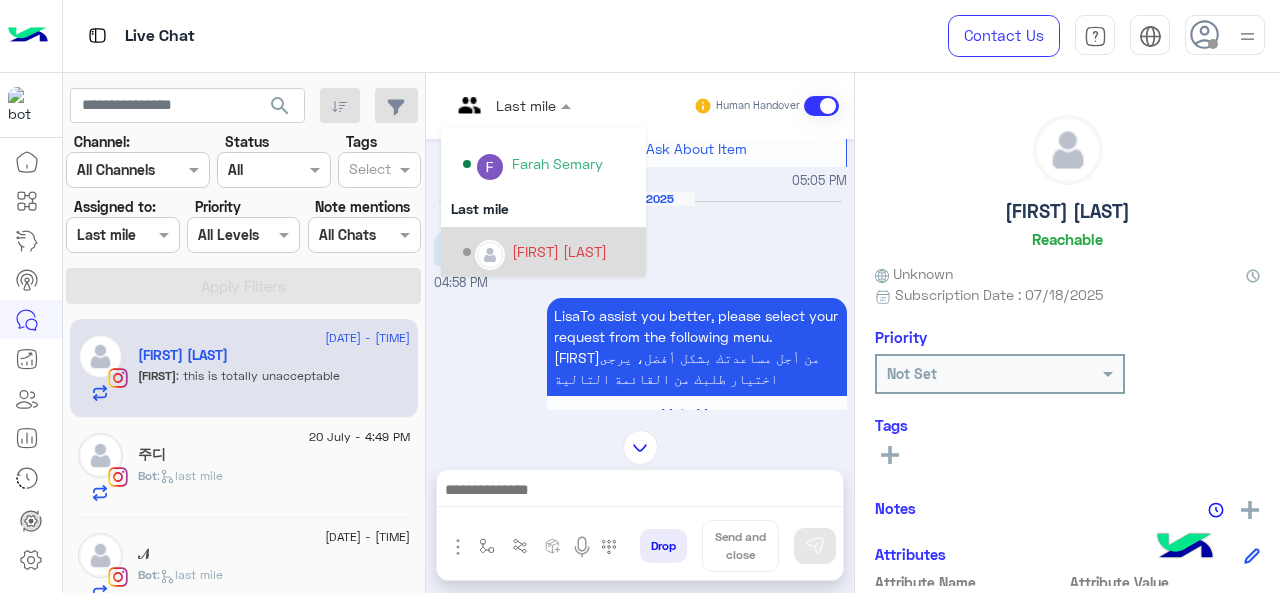 click on "[FIRST] [LAST]" at bounding box center [559, 251] 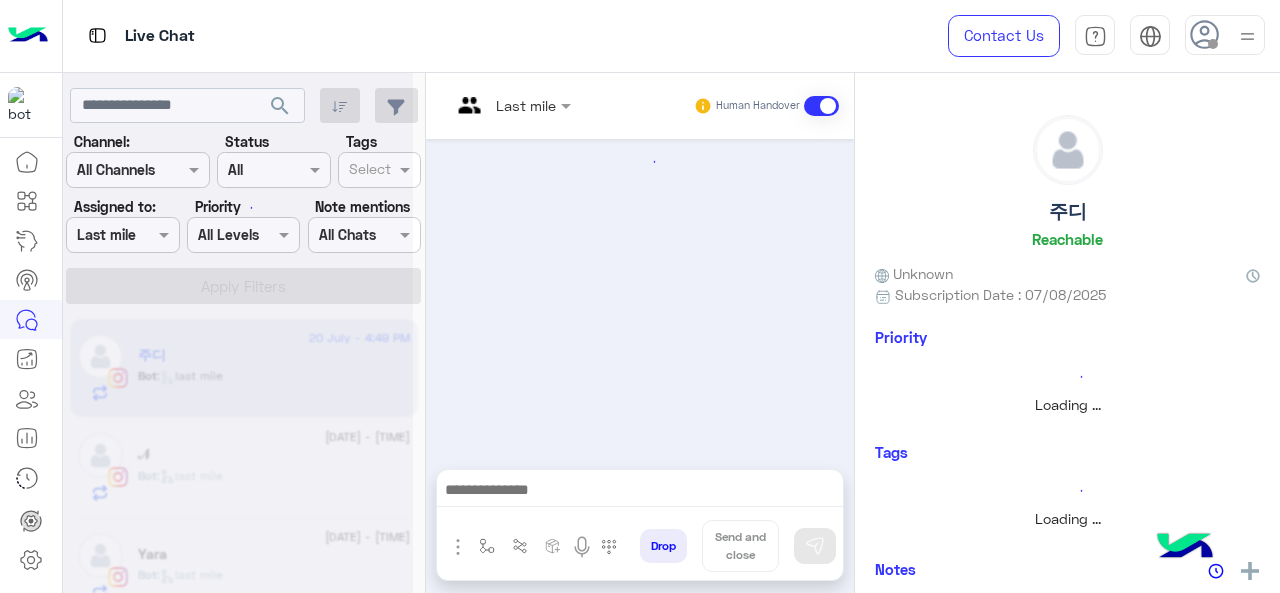 scroll, scrollTop: 760, scrollLeft: 0, axis: vertical 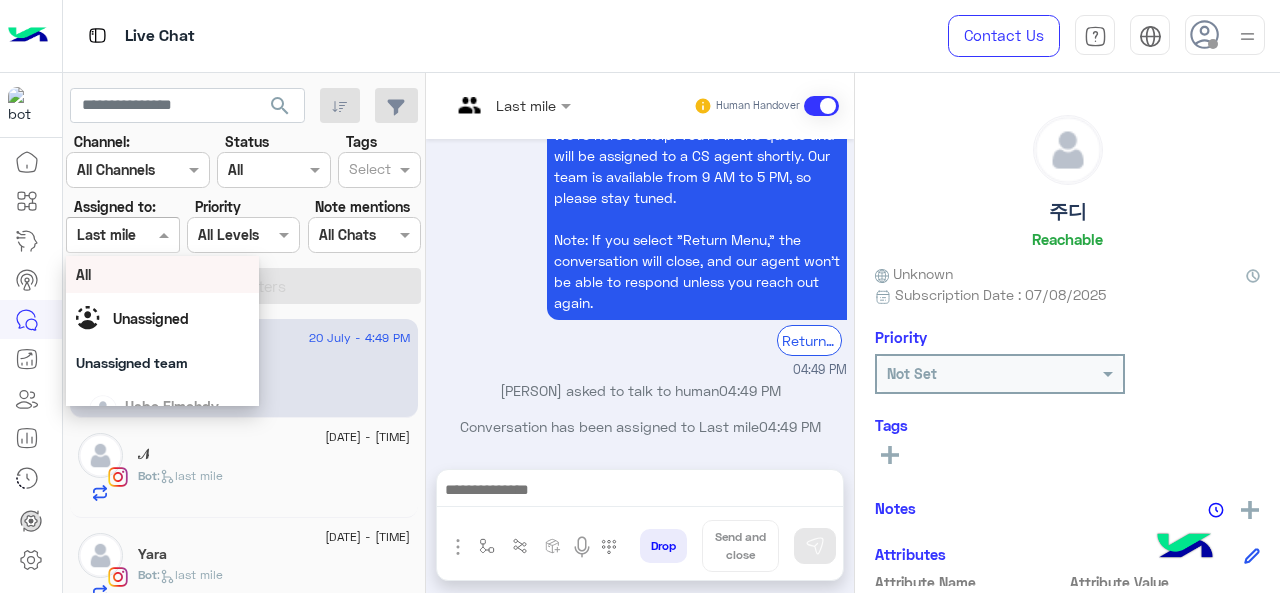 click on "Assigned on Last mile" at bounding box center [122, 235] 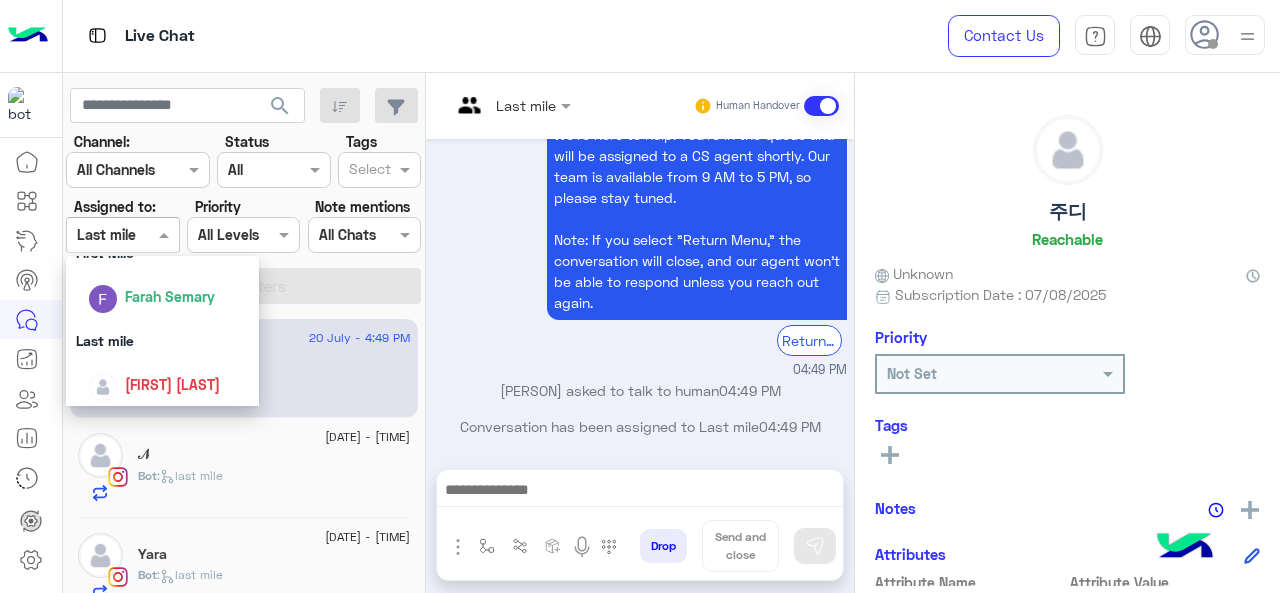 scroll, scrollTop: 392, scrollLeft: 0, axis: vertical 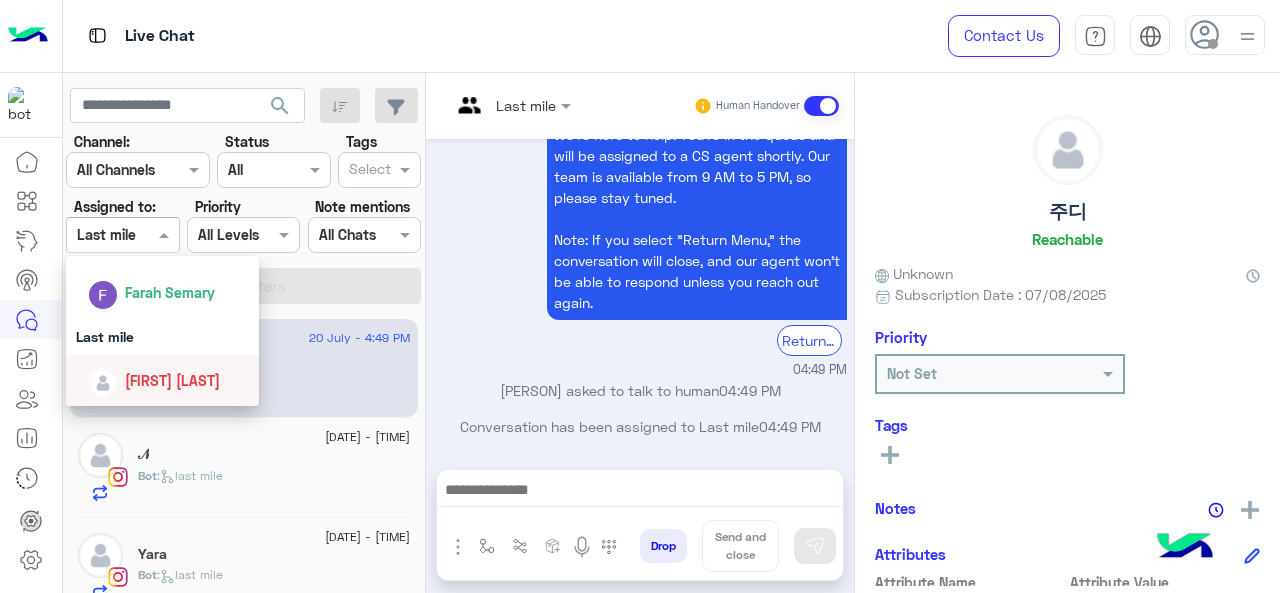 click on "[FIRST] [LAST]" at bounding box center (172, 380) 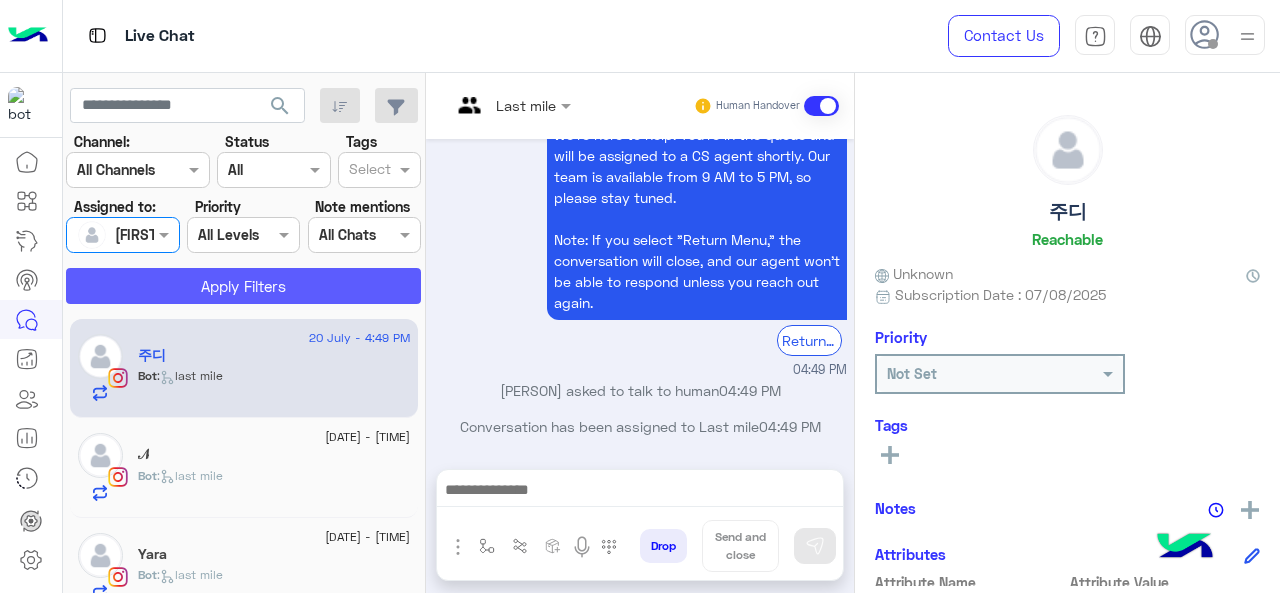 click on "Apply Filters" 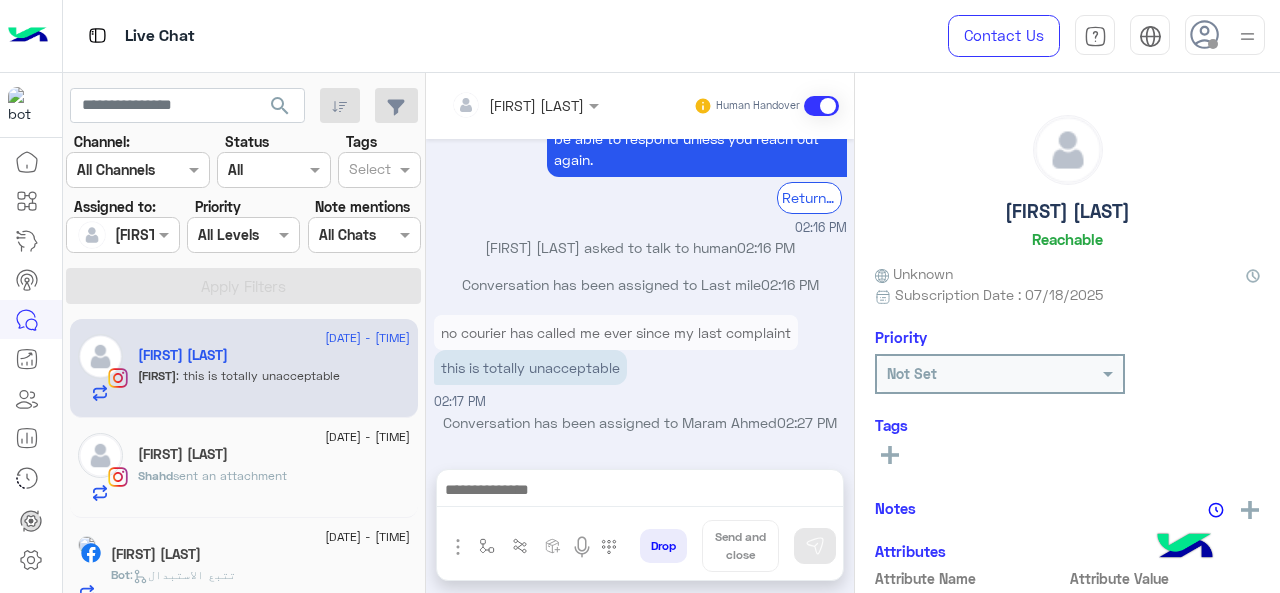 scroll, scrollTop: 736, scrollLeft: 0, axis: vertical 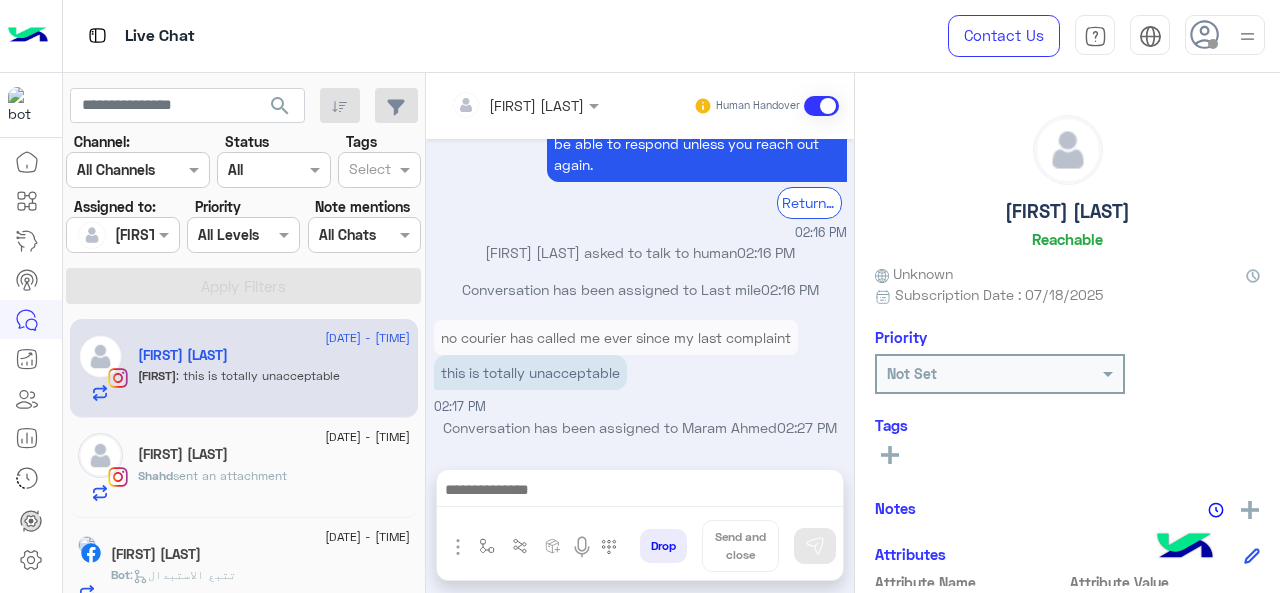 click on "sent an attachment" 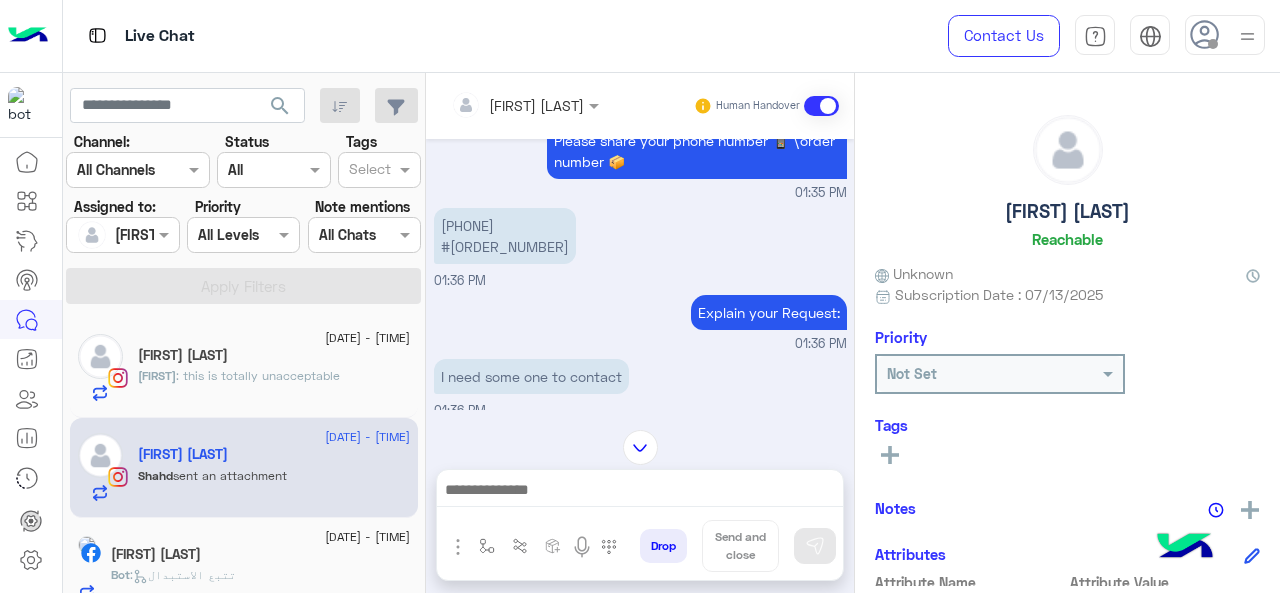 scroll, scrollTop: 137, scrollLeft: 0, axis: vertical 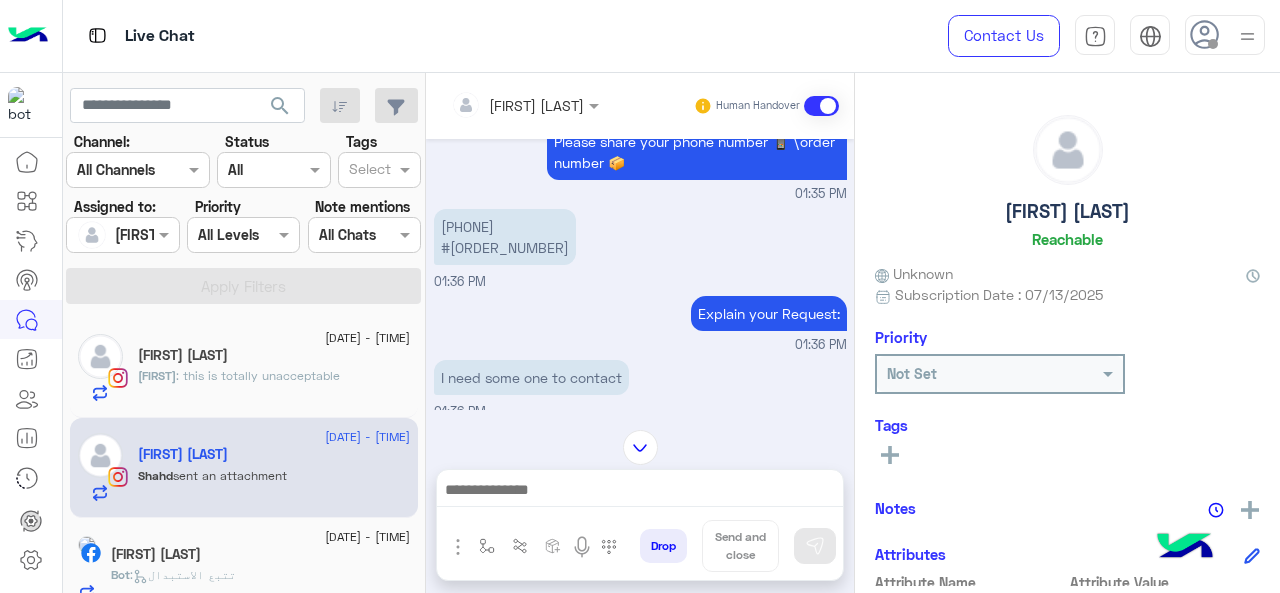 click on "[PHONE] #[ORDER NUMBER]" at bounding box center [505, 237] 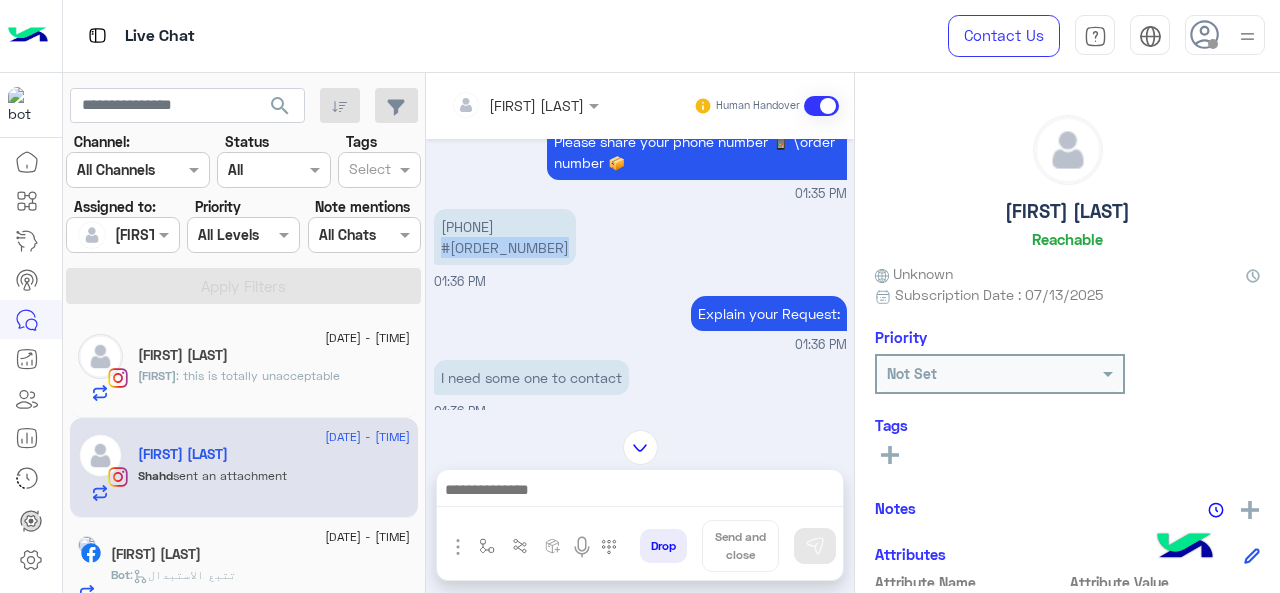 click on "[PHONE] #[ORDER NUMBER]" at bounding box center (505, 237) 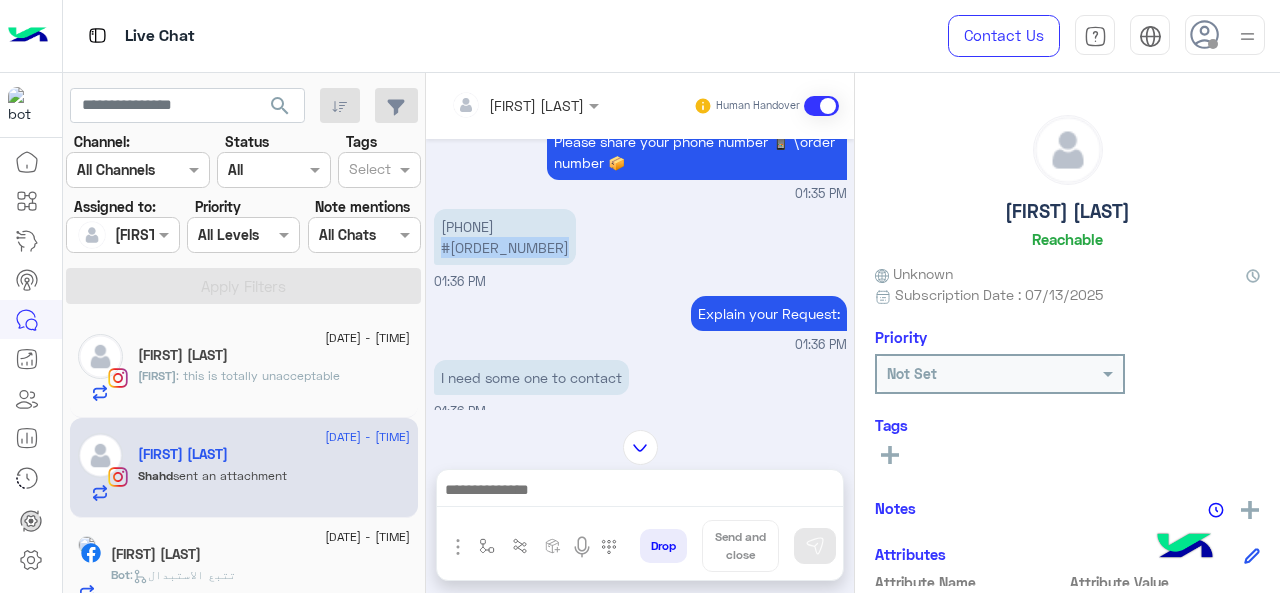 copy on "#[ORDER_NUMBER]" 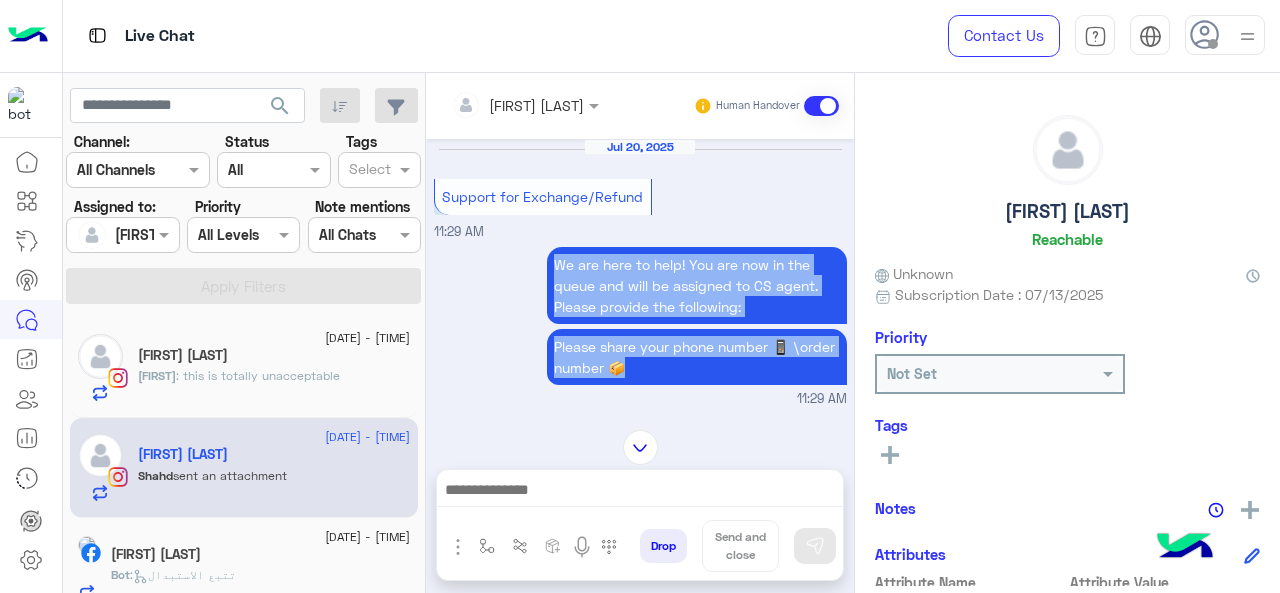 scroll, scrollTop: 910, scrollLeft: 0, axis: vertical 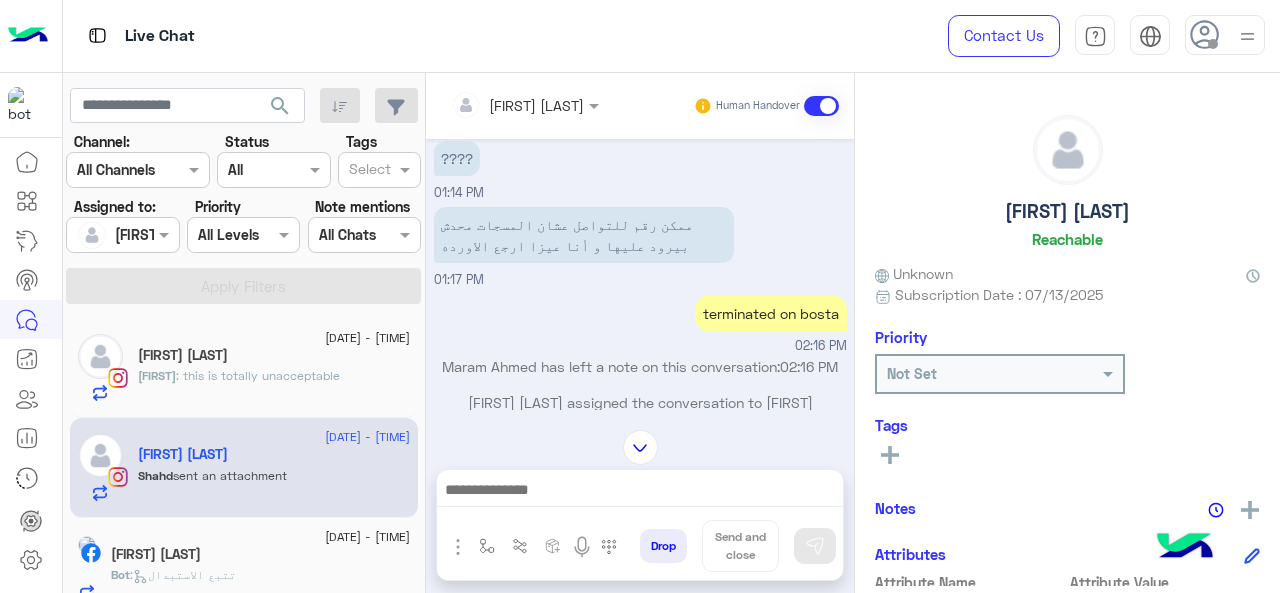 click on "ممكن رقم للتواصل عشان المسجات محدش بيرود عليها و أنا عيزا ارجع الاورده" at bounding box center (584, 235) 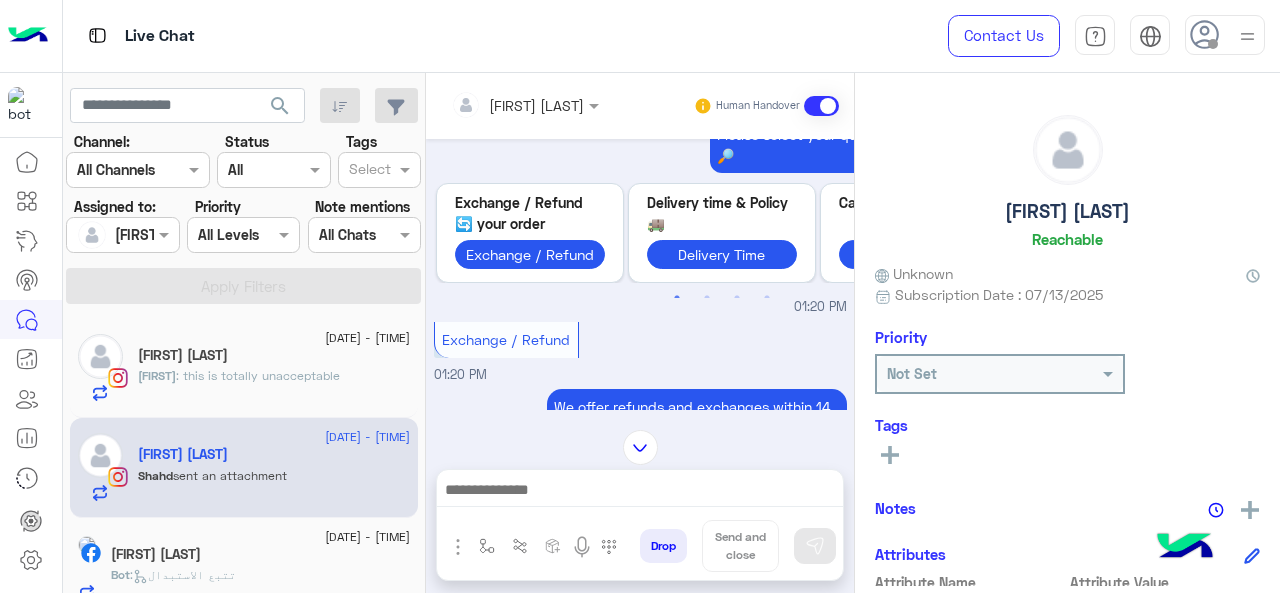 scroll, scrollTop: 2124, scrollLeft: 0, axis: vertical 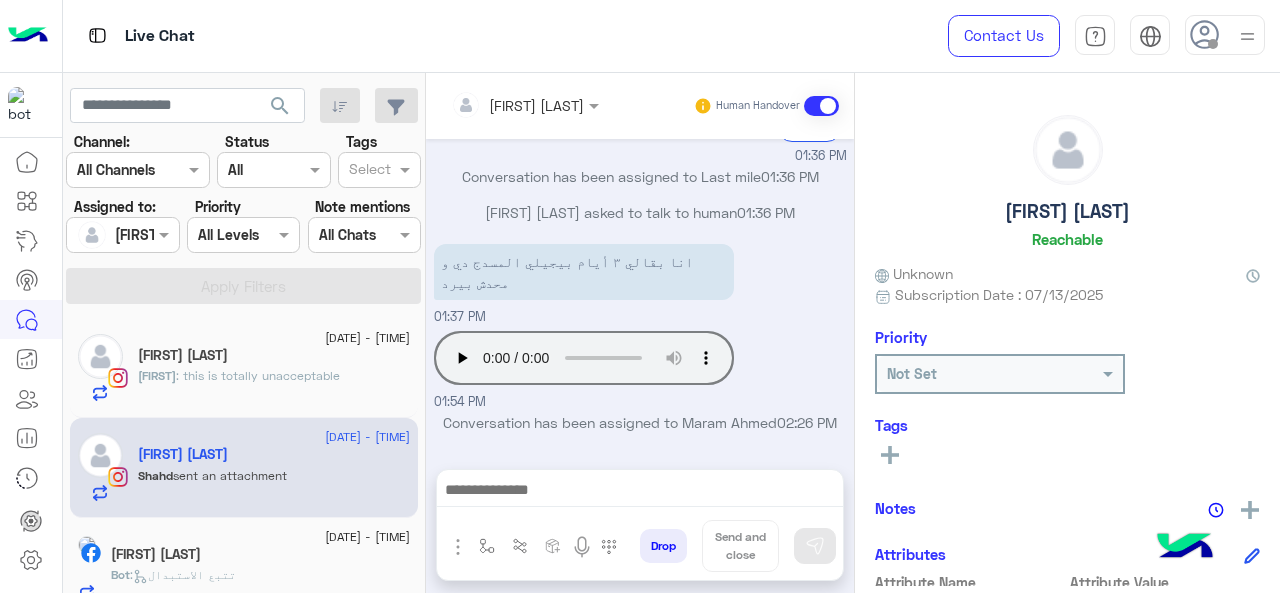 click 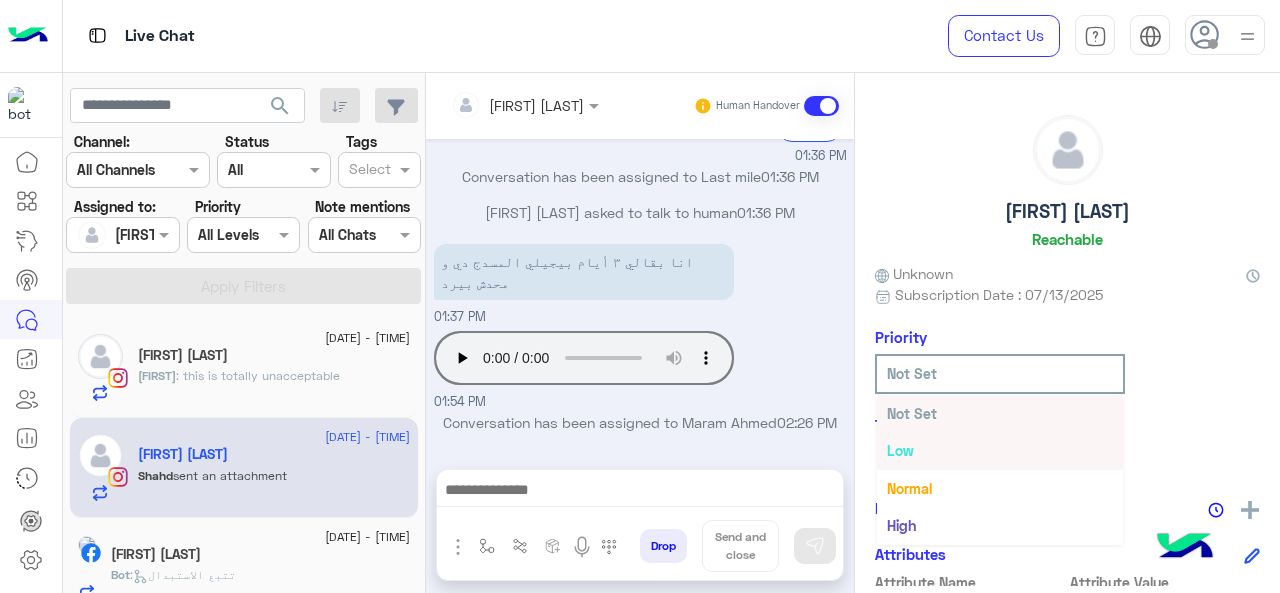 scroll, scrollTop: 36, scrollLeft: 0, axis: vertical 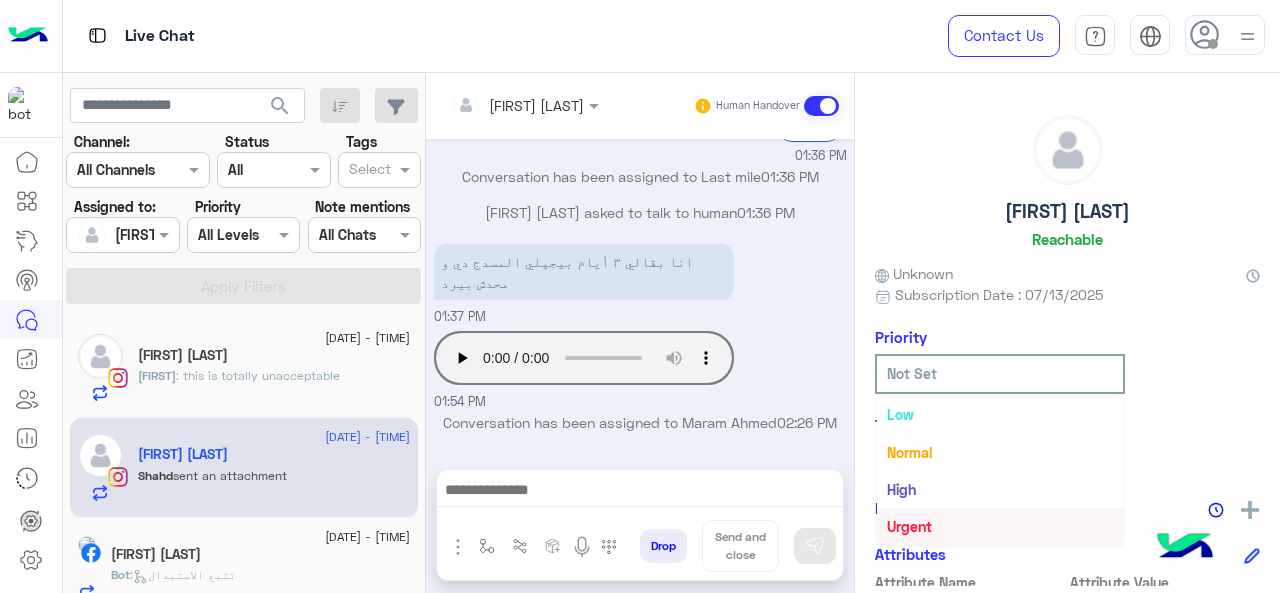 click on "Urgent" at bounding box center [909, 526] 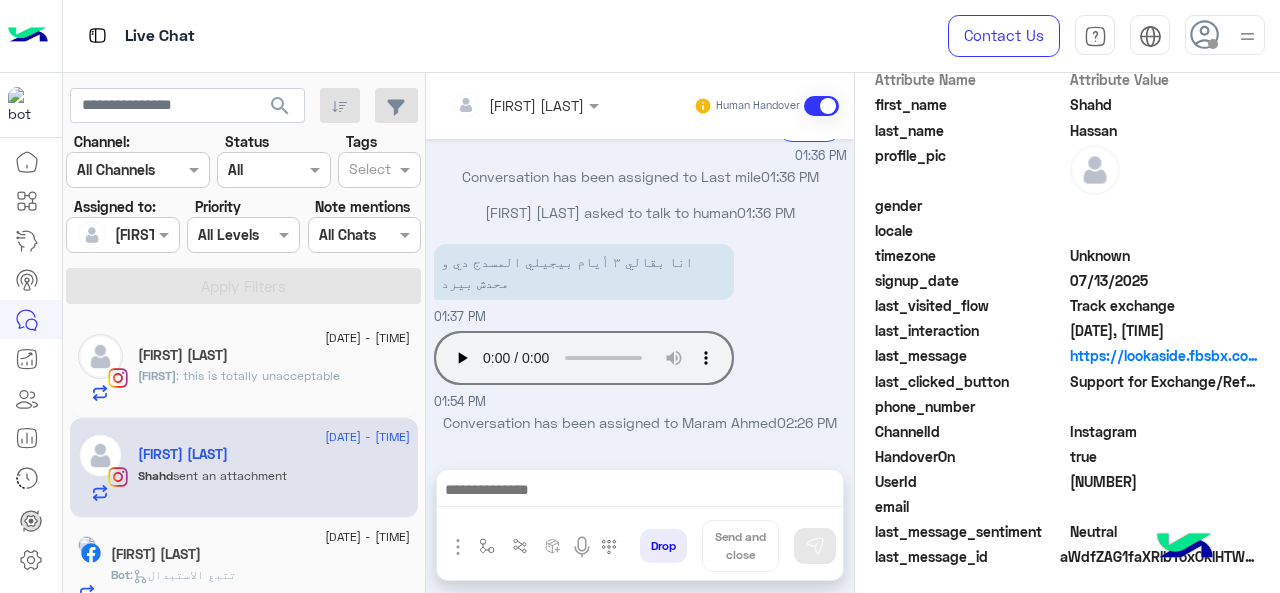 scroll, scrollTop: 508, scrollLeft: 0, axis: vertical 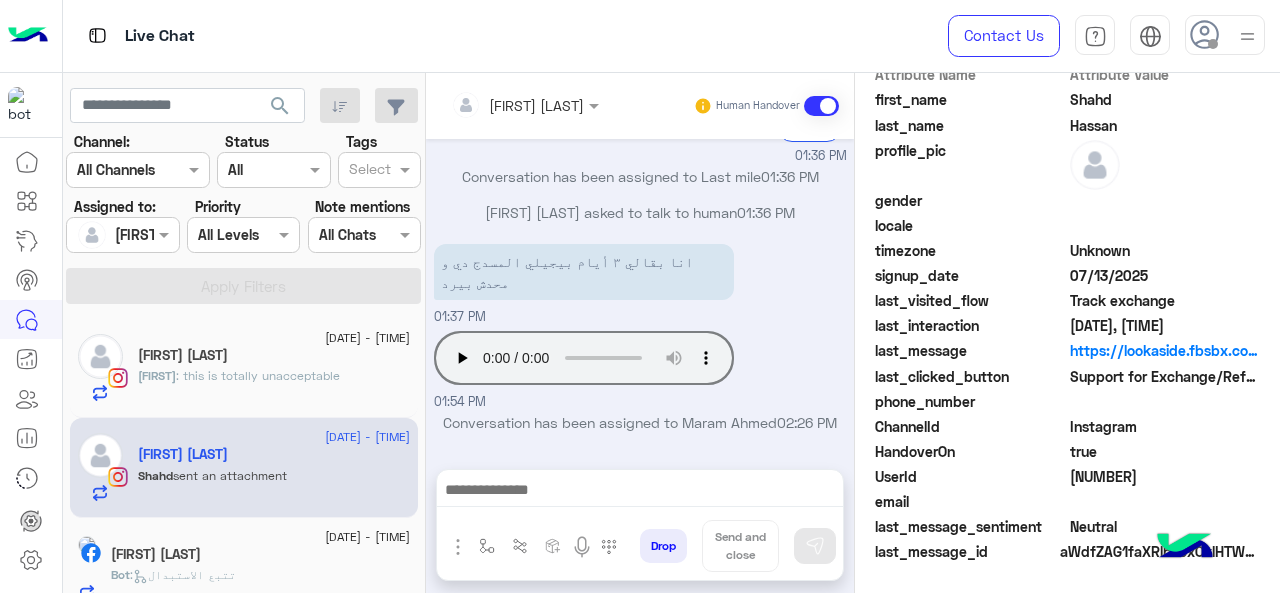 click on "[NUMBER]" 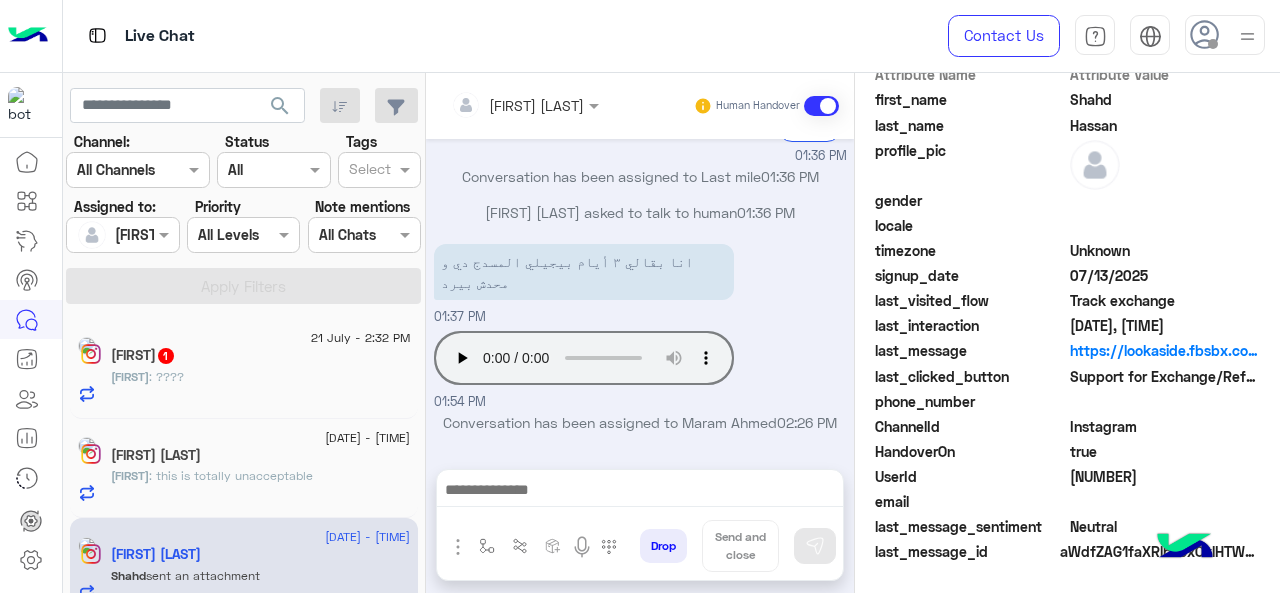 scroll, scrollTop: 0, scrollLeft: 0, axis: both 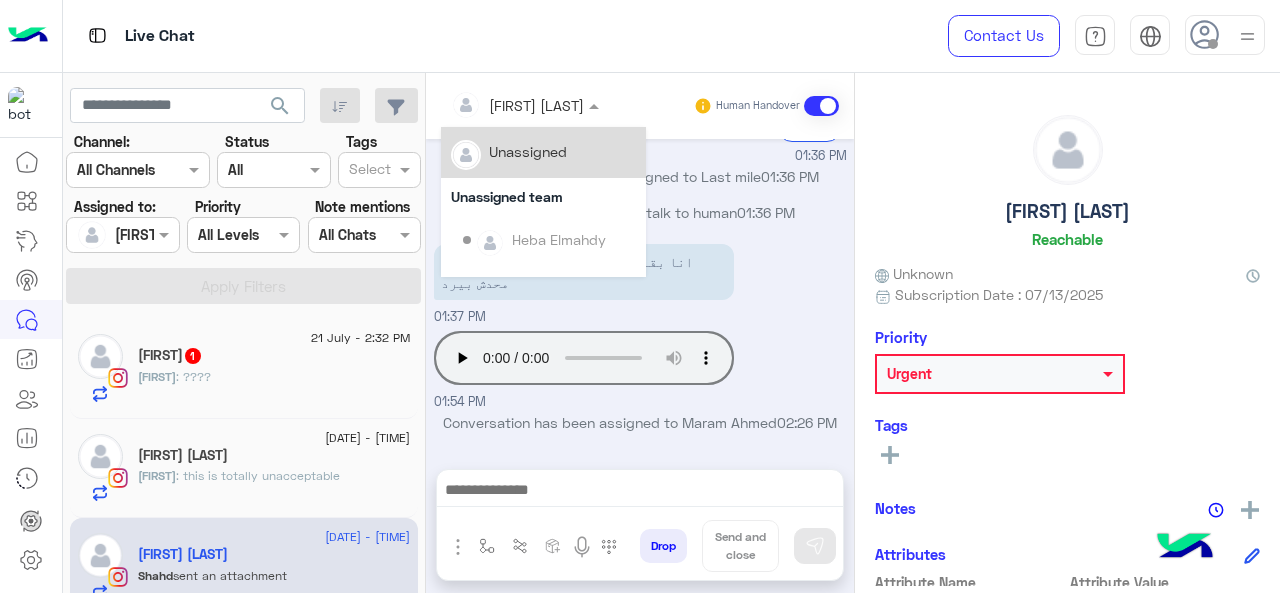 click at bounding box center [525, 104] 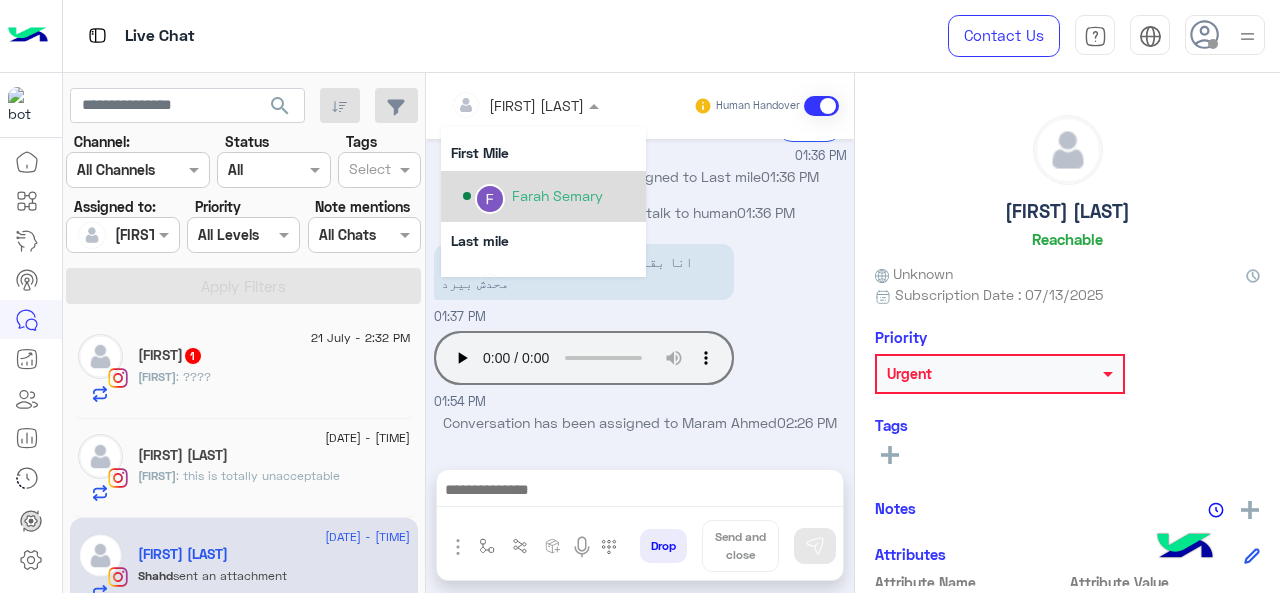 scroll, scrollTop: 322, scrollLeft: 0, axis: vertical 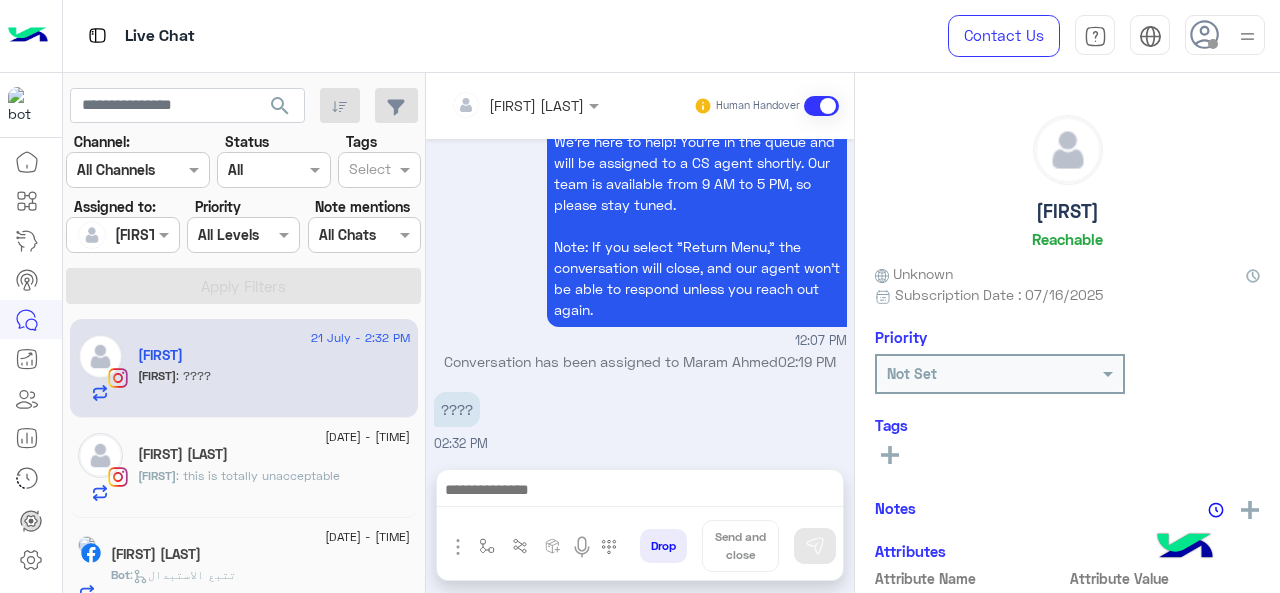 click on ":   تتبع الاستبدال" 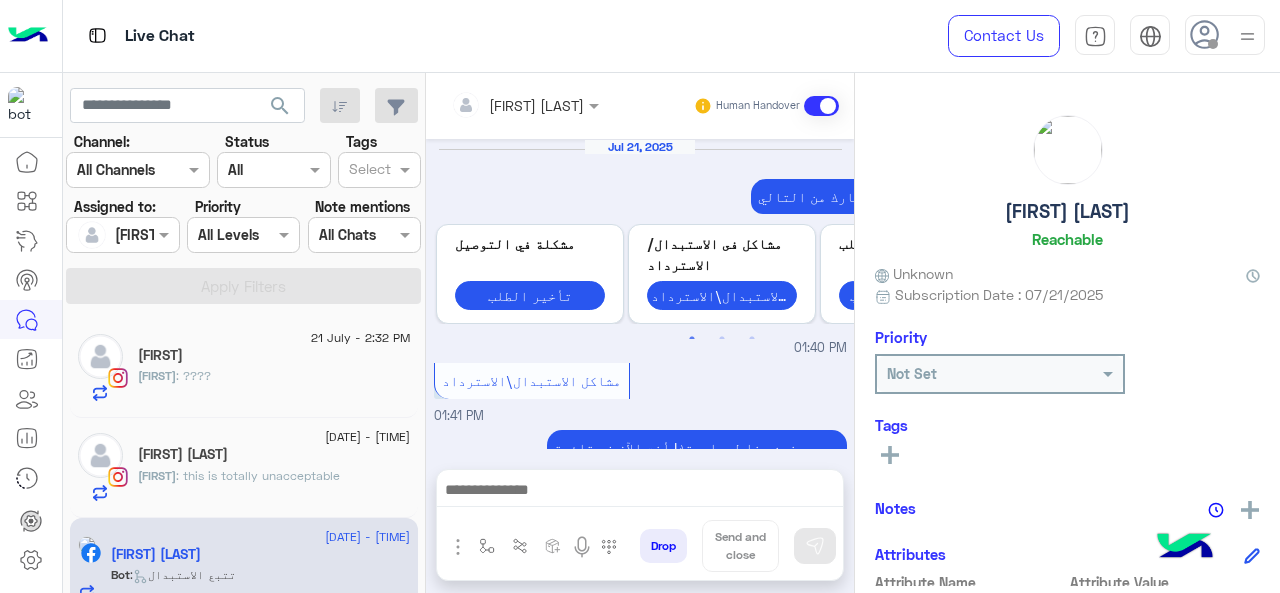 scroll, scrollTop: 754, scrollLeft: 0, axis: vertical 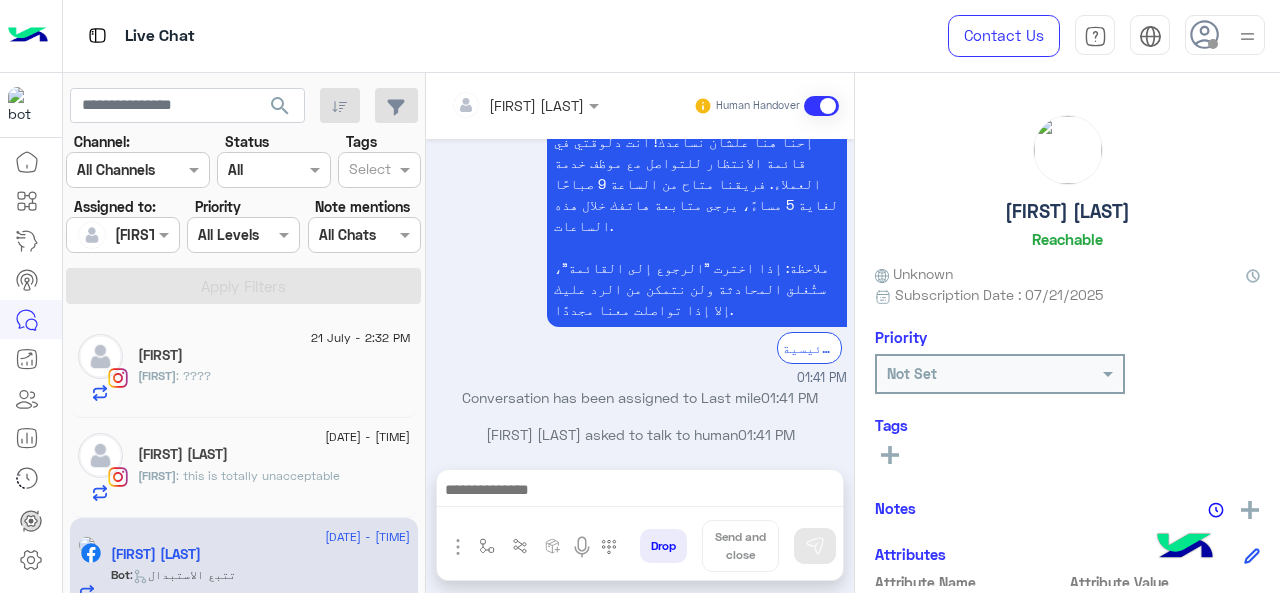 click at bounding box center [525, 104] 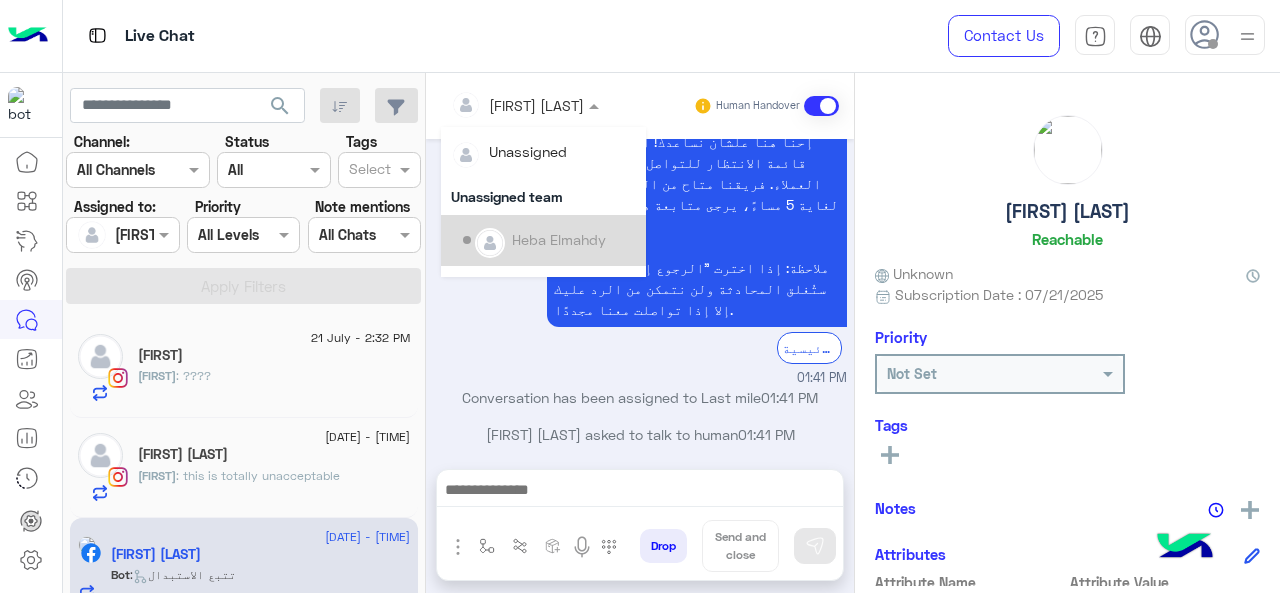 scroll, scrollTop: 354, scrollLeft: 0, axis: vertical 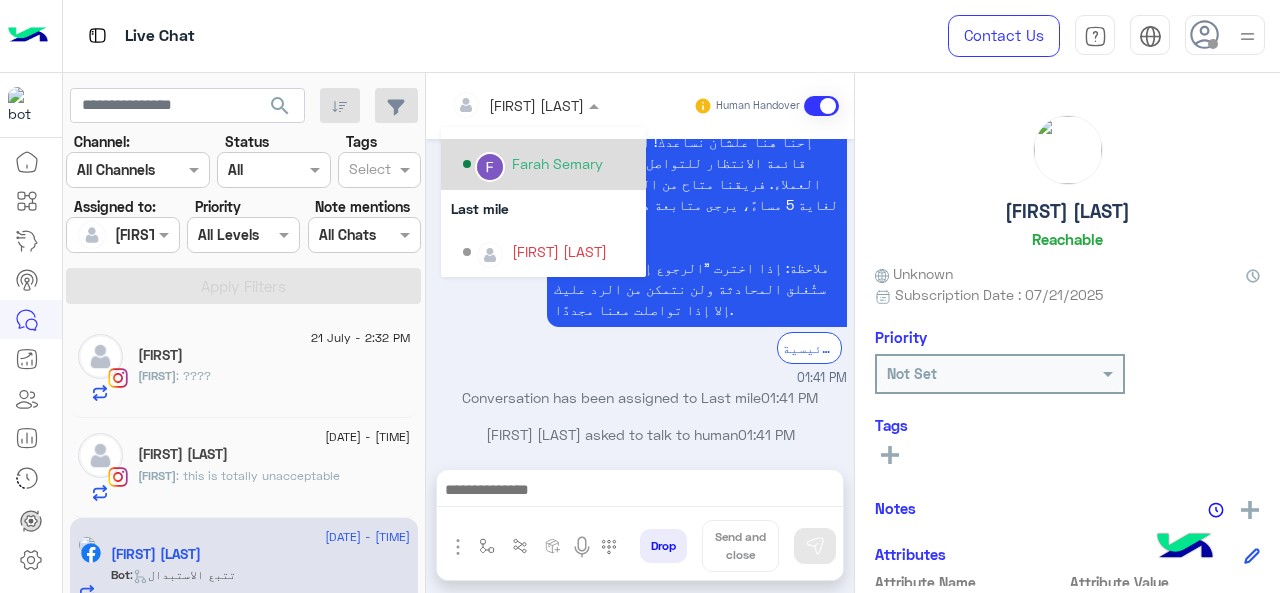 click on "Farah Semary" at bounding box center (557, 163) 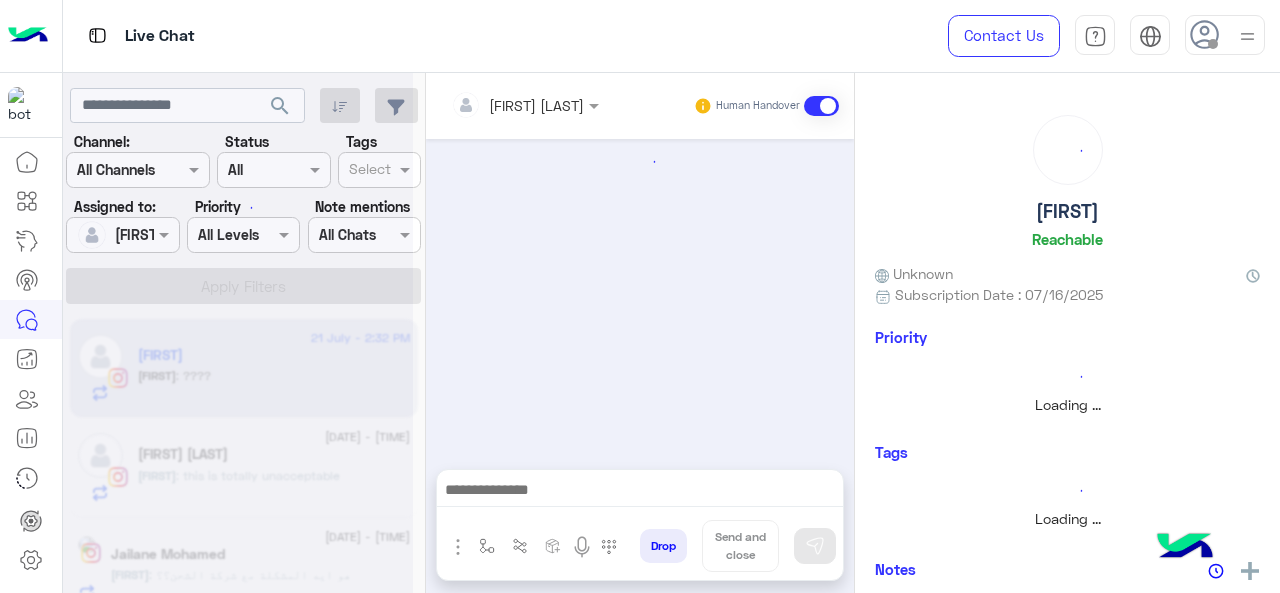 scroll, scrollTop: 876, scrollLeft: 0, axis: vertical 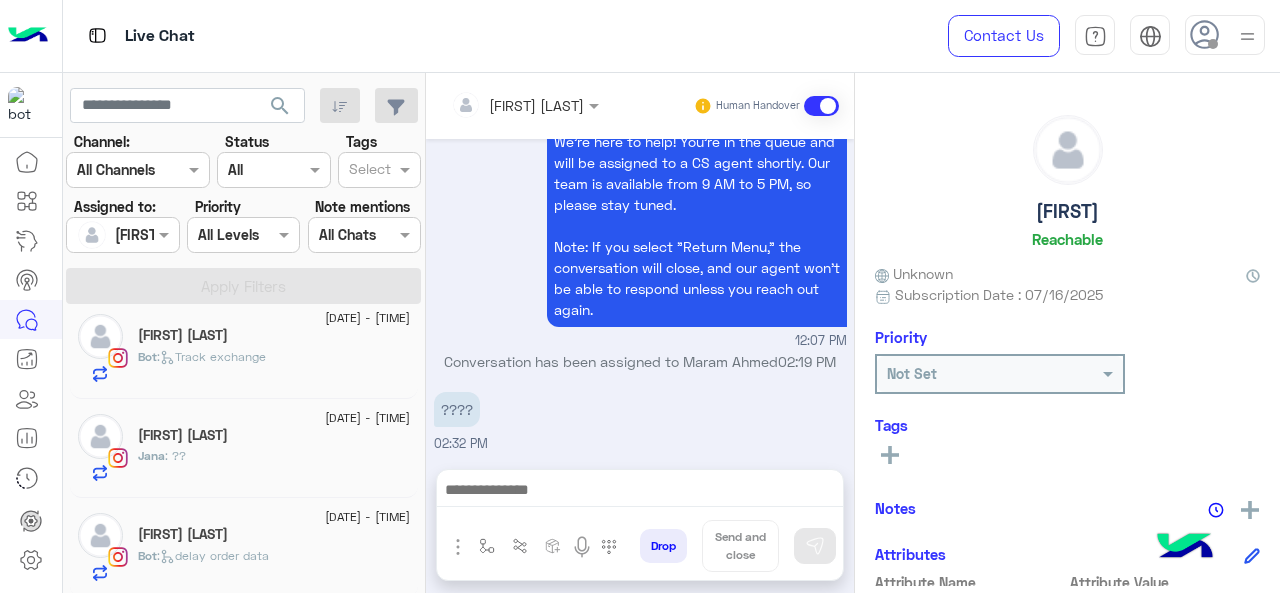 click on "[FIRST] [LAST]" 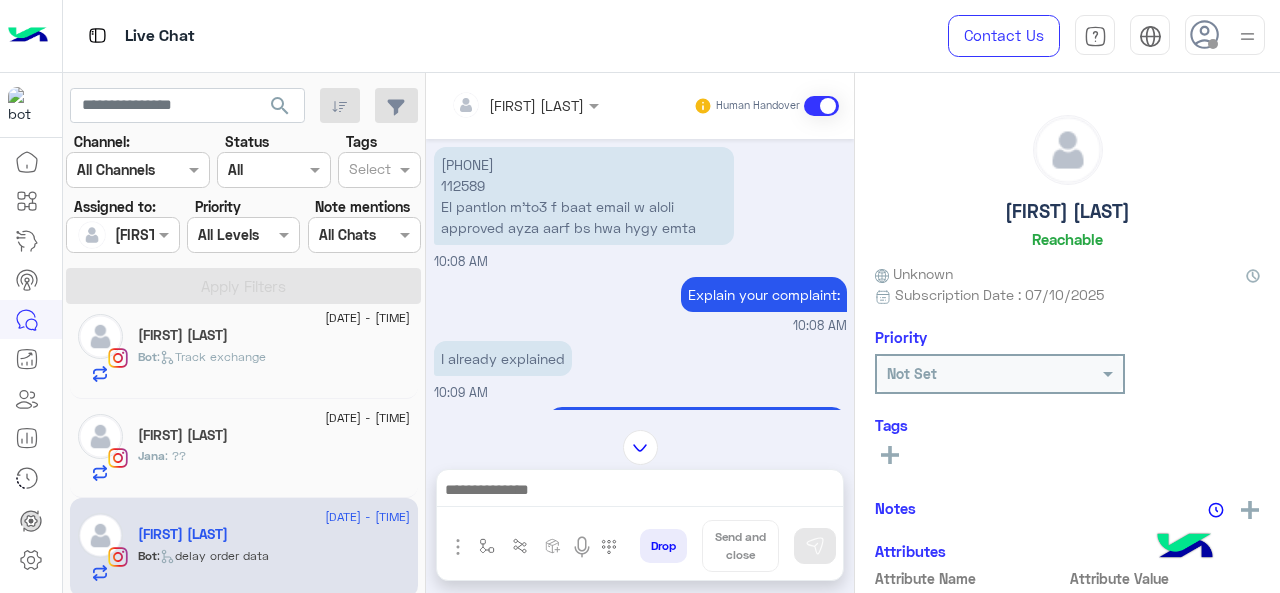 scroll, scrollTop: 532, scrollLeft: 0, axis: vertical 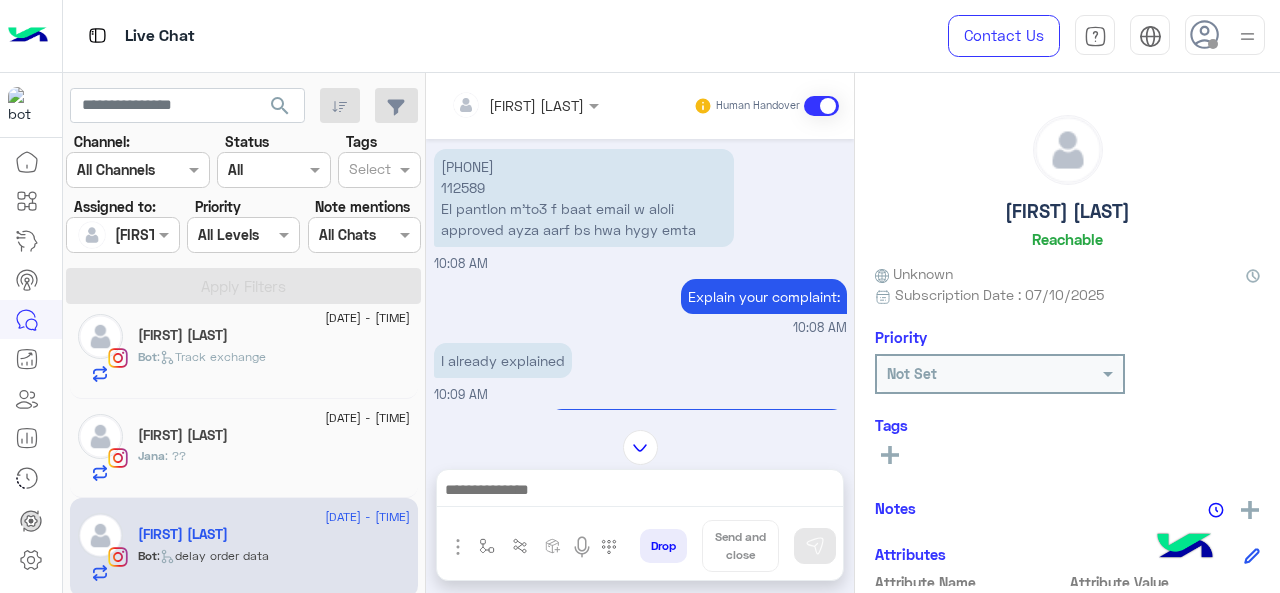 click on "[PHONE] [ORDER NUMBER]  El pantlon m’to3 f baat email w aloli approved ayza aarf bs hwa hygy emta" at bounding box center [584, 198] 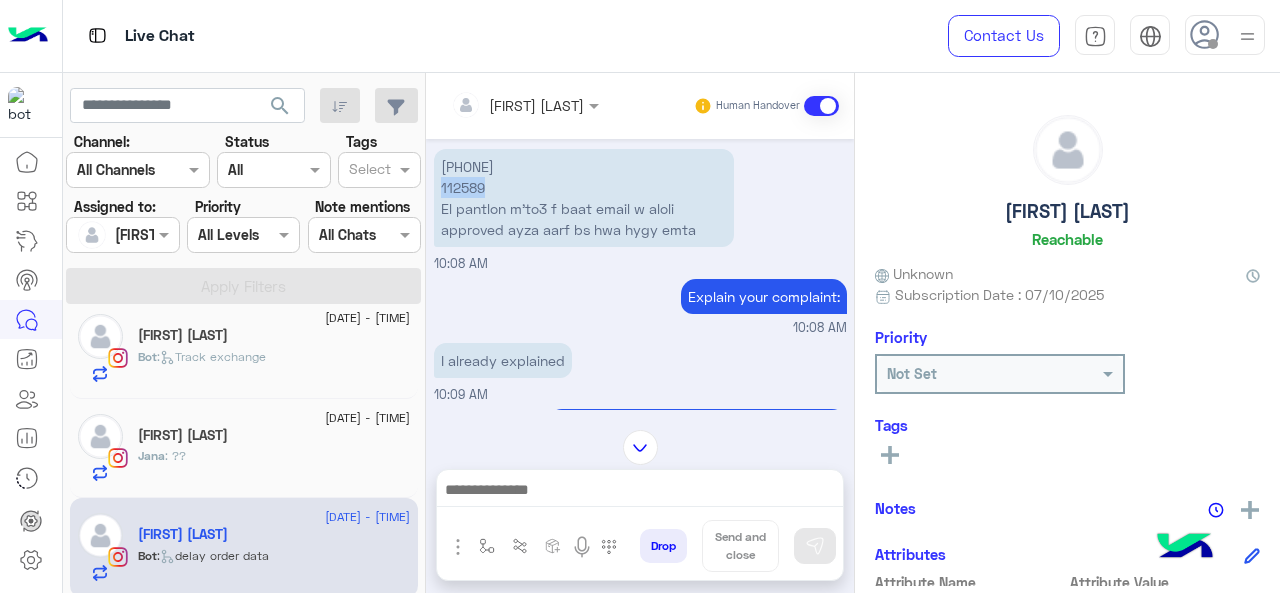 click on "[PHONE] [ORDER NUMBER]  El pantlon m’to3 f baat email w aloli approved ayza aarf bs hwa hygy emta" at bounding box center (584, 198) 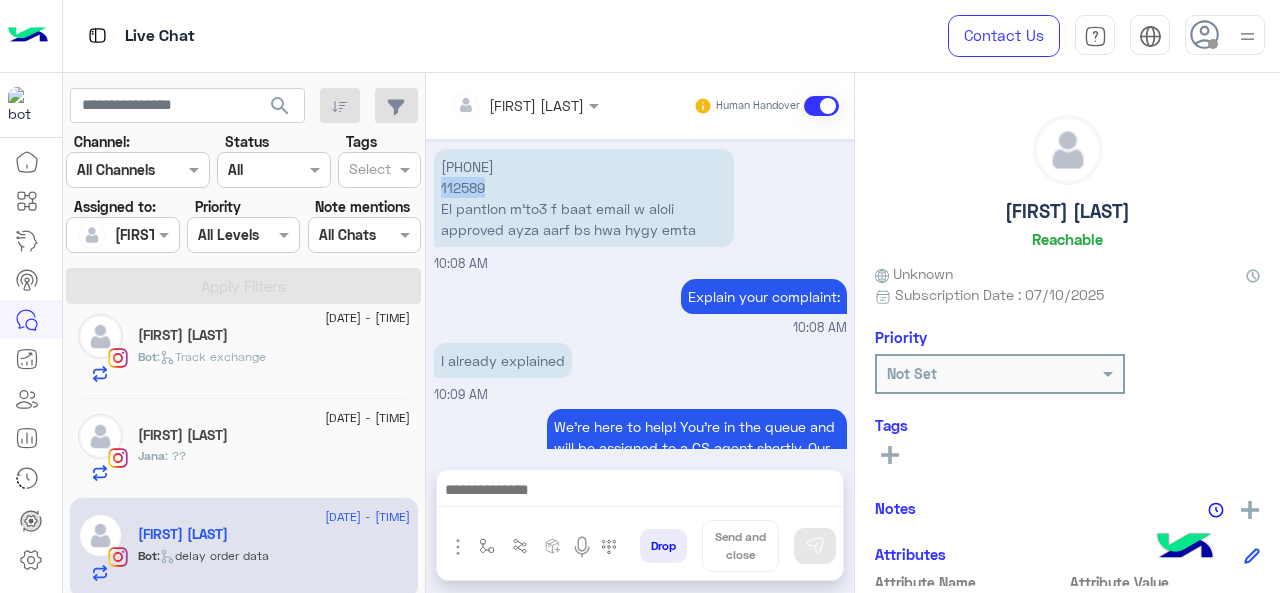 scroll, scrollTop: 880, scrollLeft: 0, axis: vertical 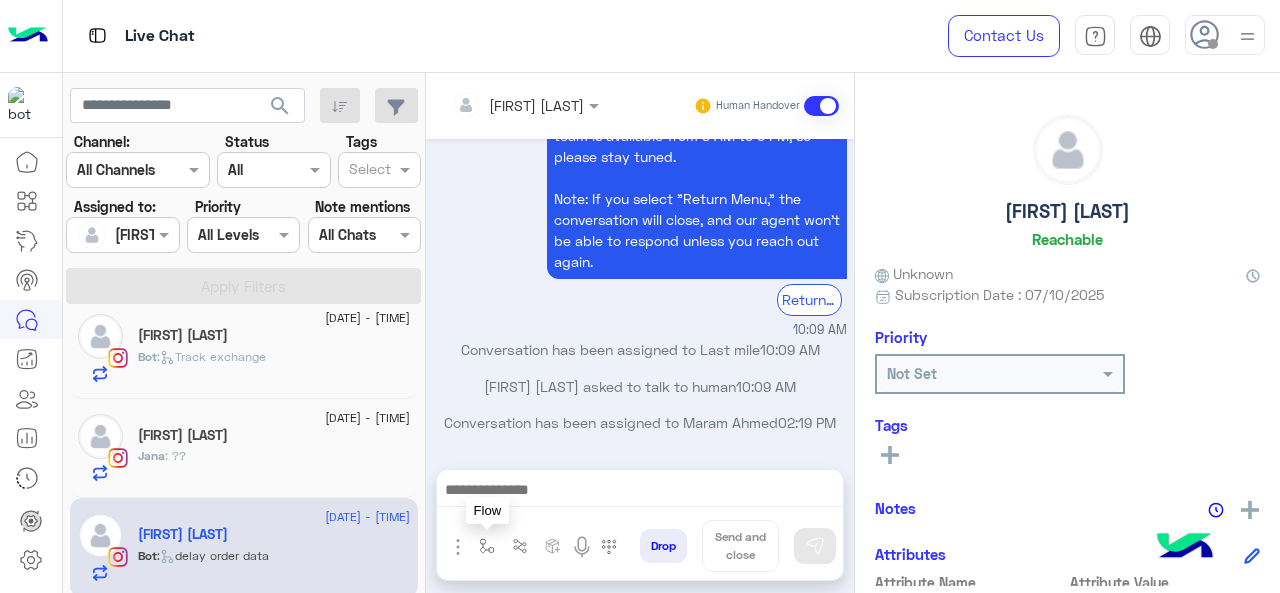 click at bounding box center [487, 546] 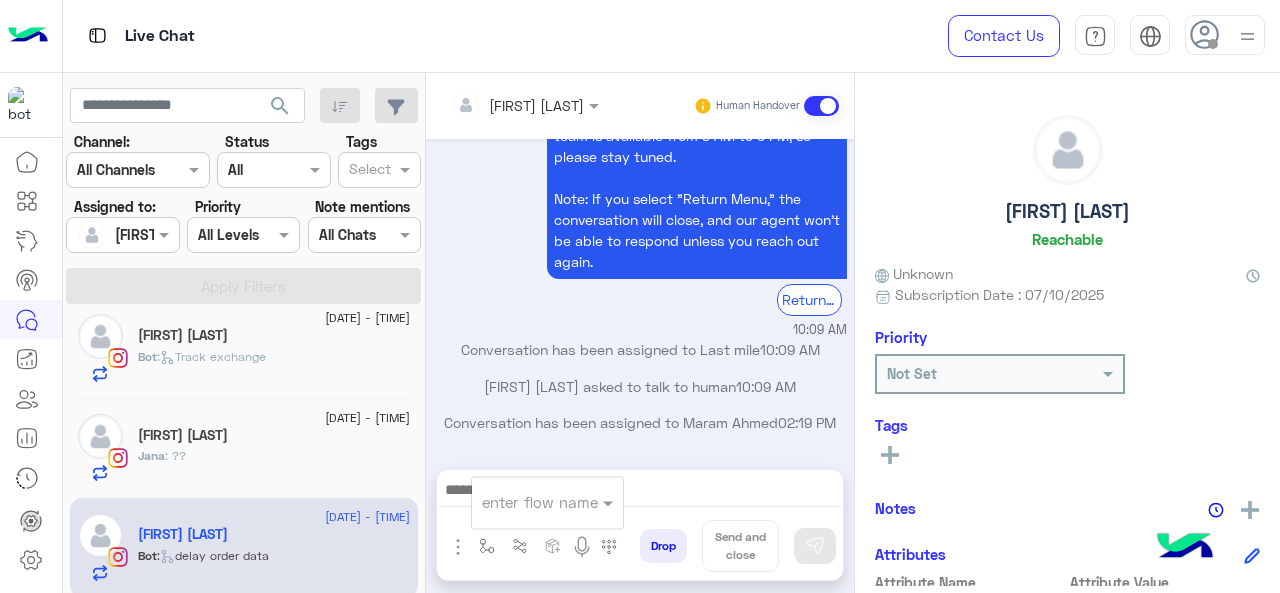click on "enter flow name" at bounding box center (547, 502) 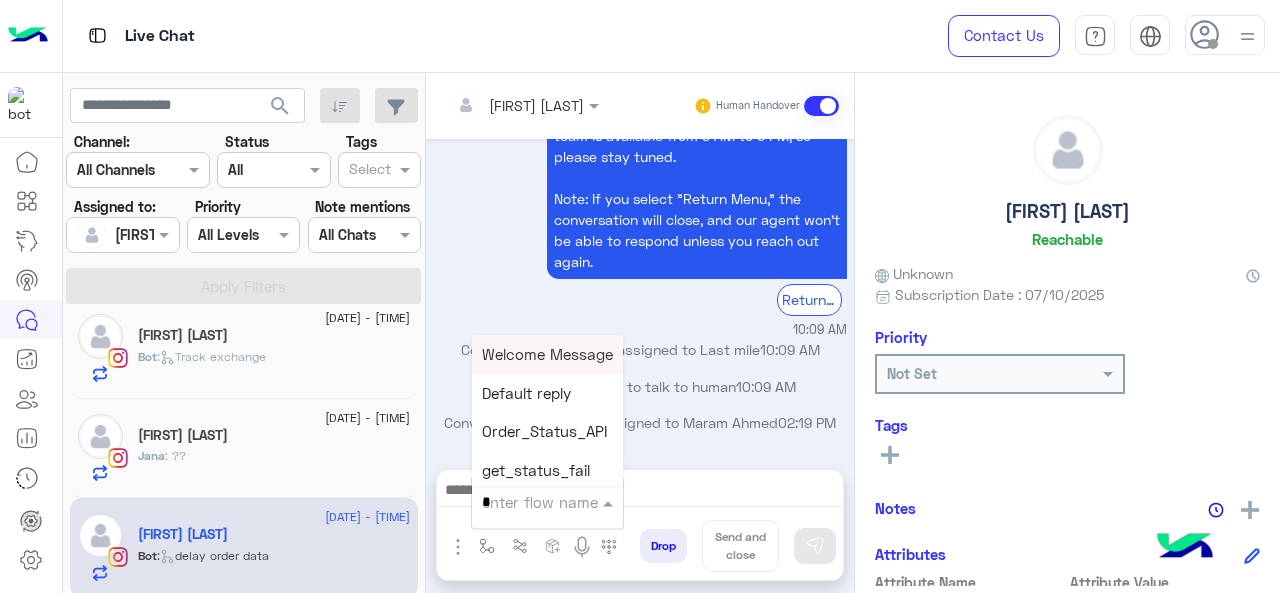 type on "*" 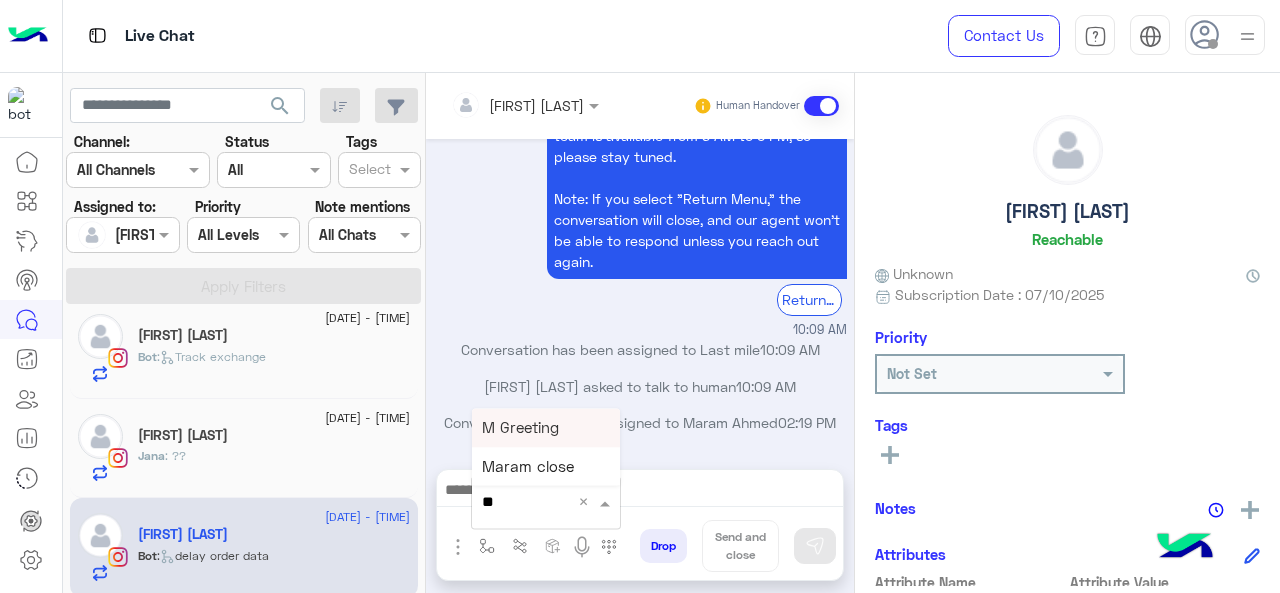 click on "M Greeting" at bounding box center [520, 427] 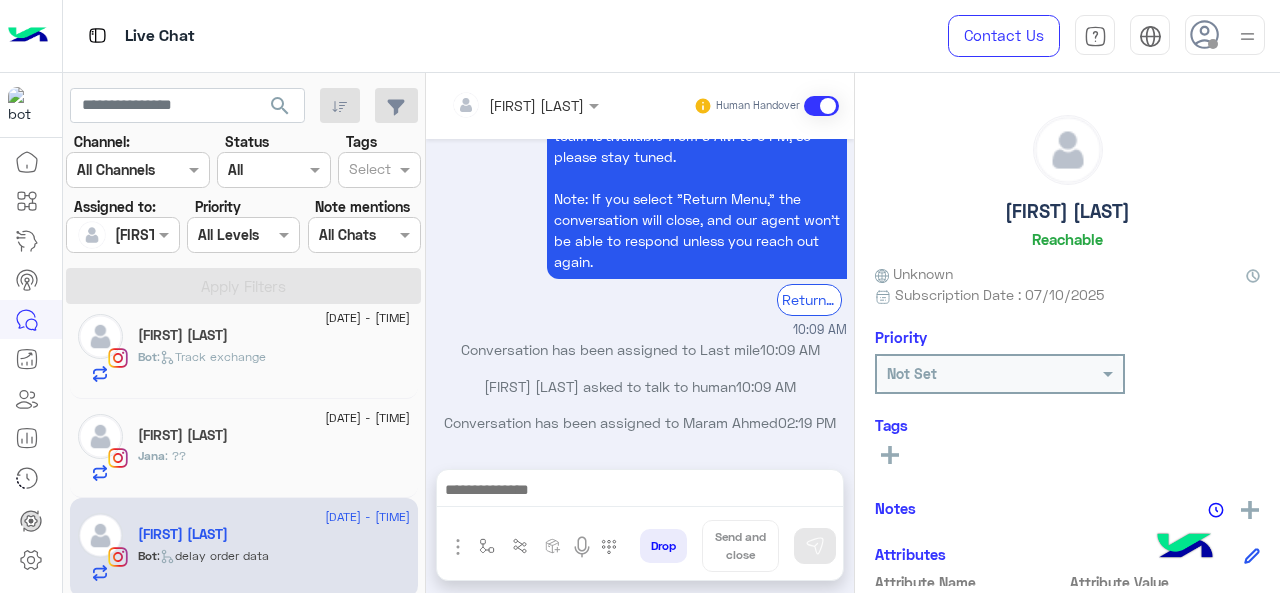 type on "**********" 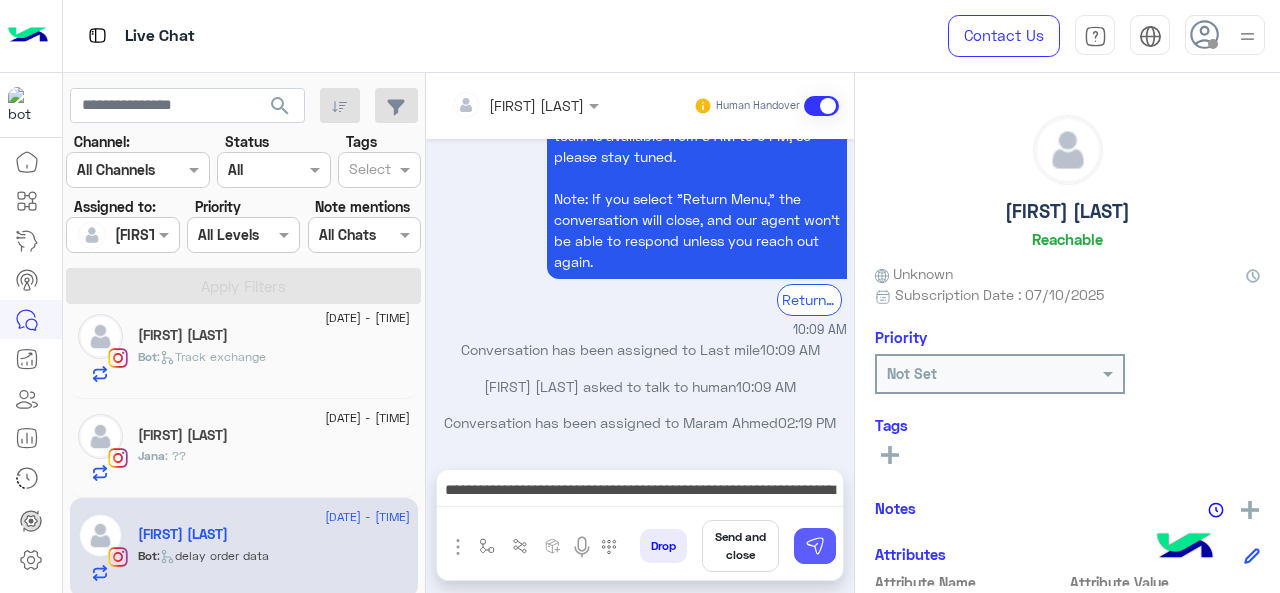 click at bounding box center [815, 546] 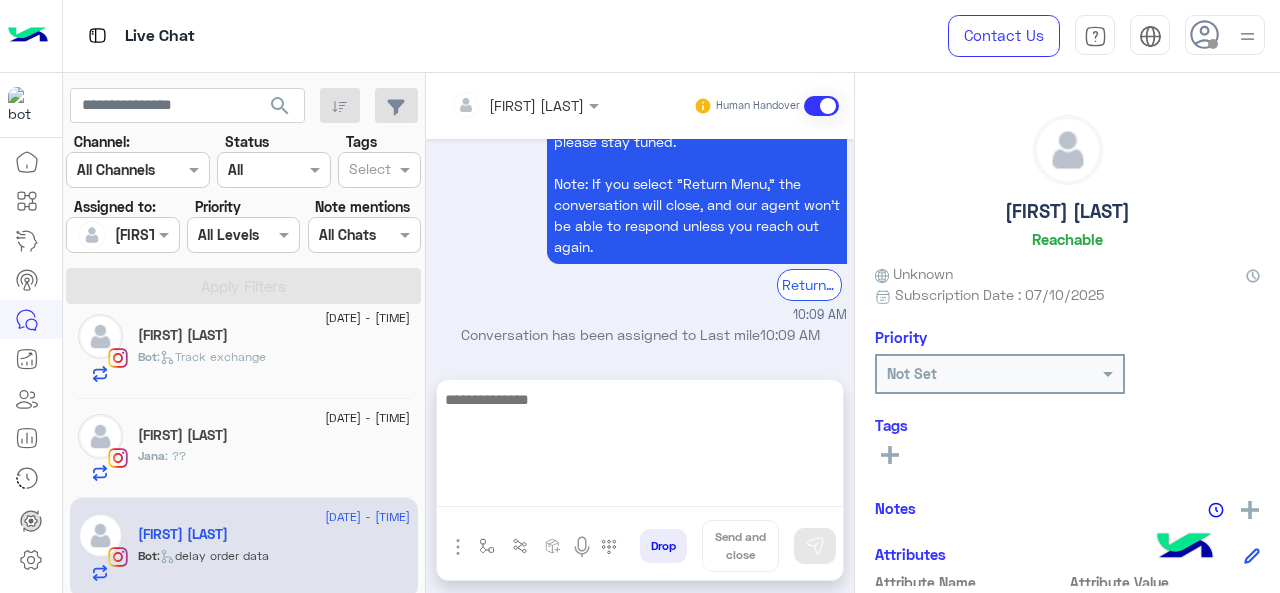 click at bounding box center (640, 447) 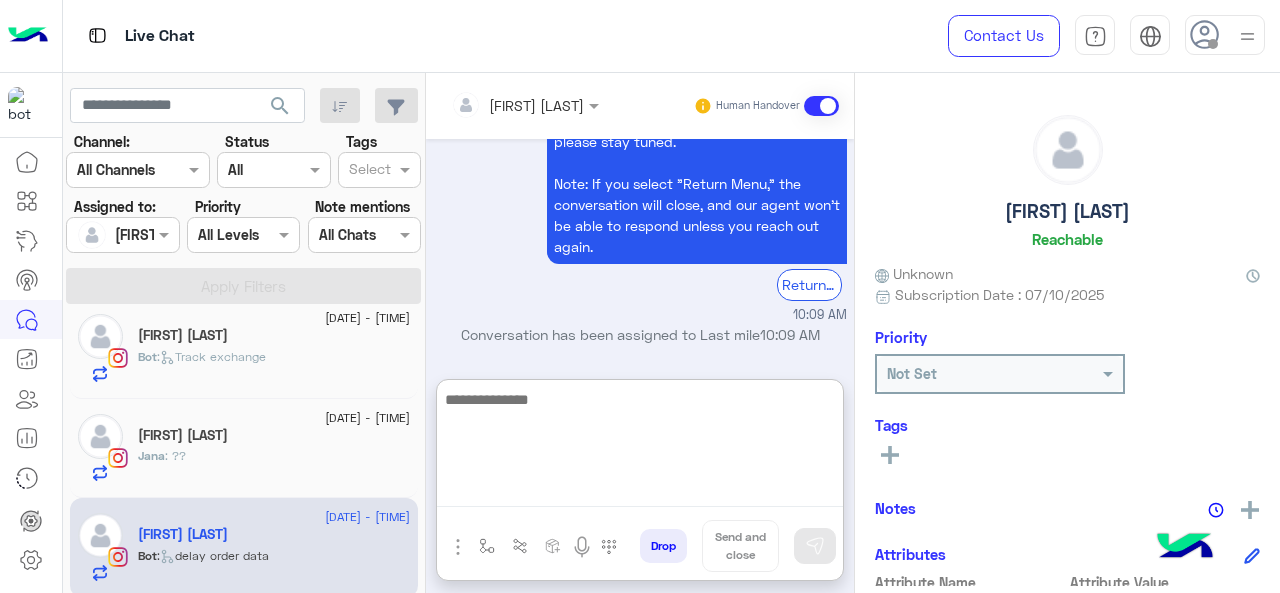 scroll, scrollTop: 1092, scrollLeft: 0, axis: vertical 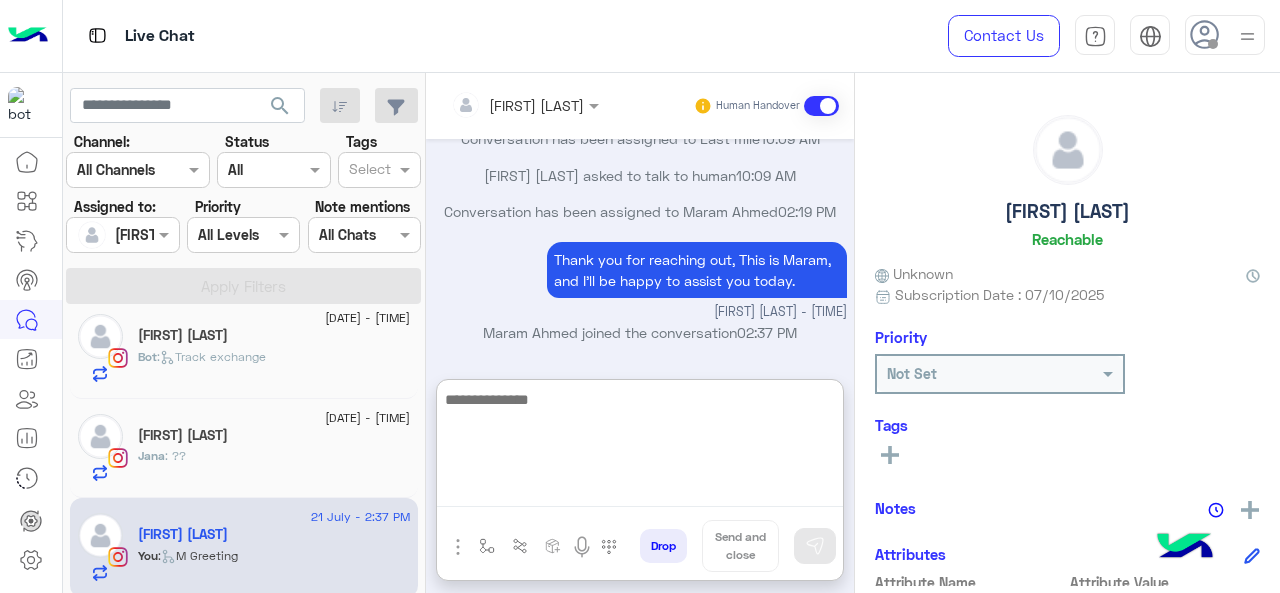 paste on "**********" 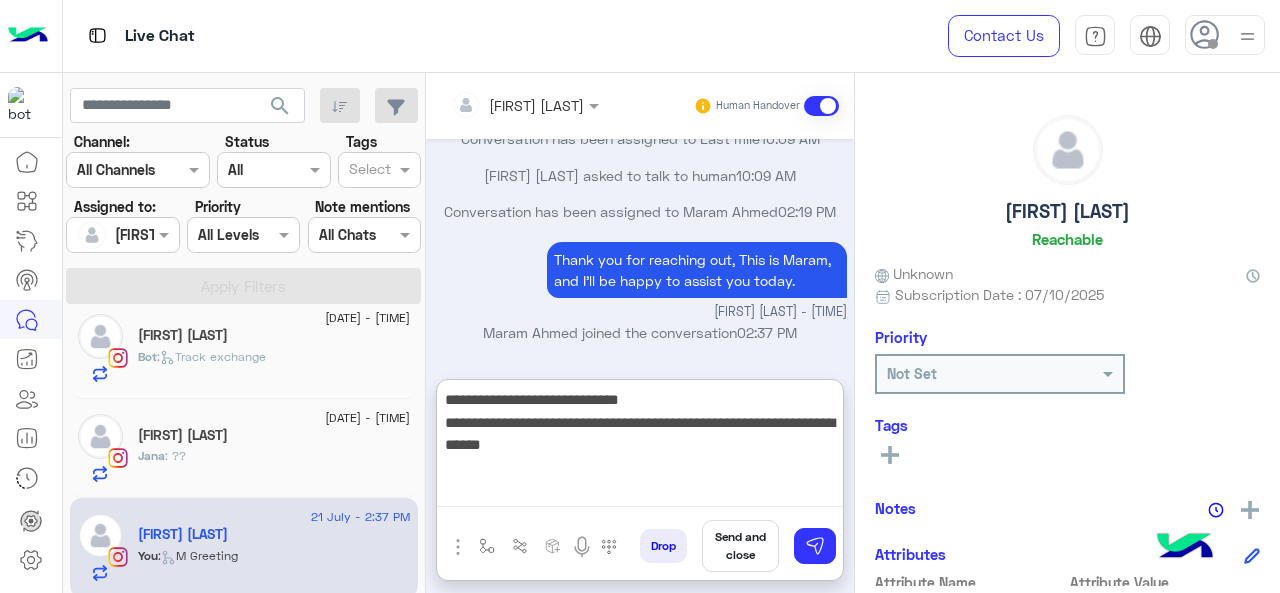 scroll, scrollTop: 816, scrollLeft: 0, axis: vertical 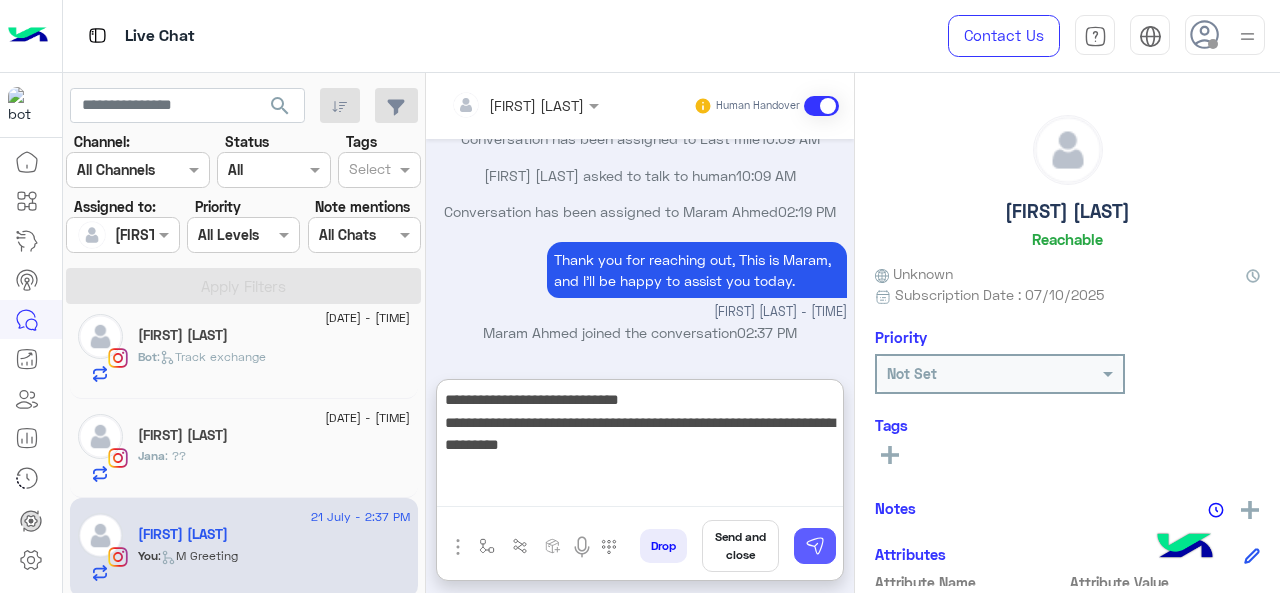 type on "**********" 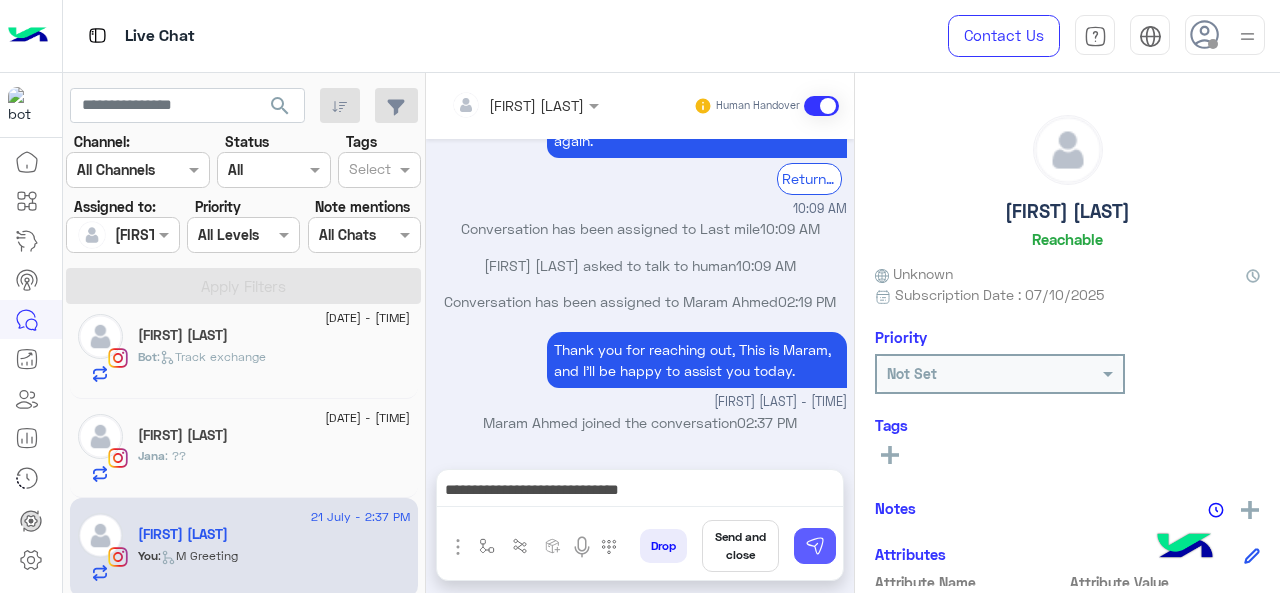 click at bounding box center (815, 546) 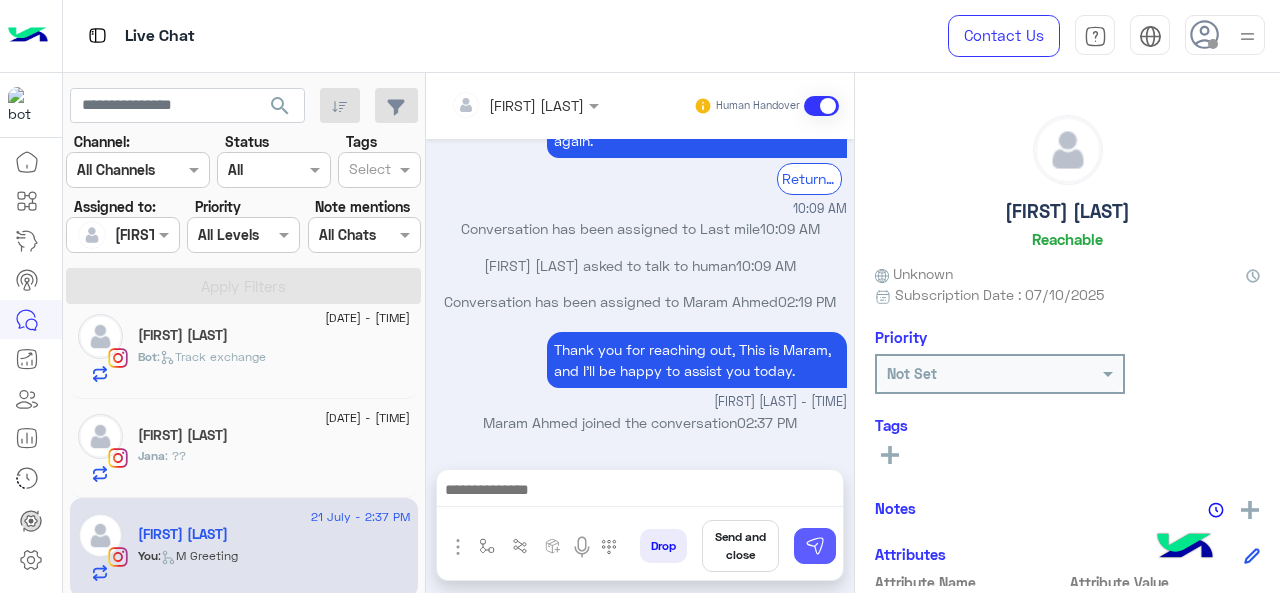 scroll, scrollTop: 1107, scrollLeft: 0, axis: vertical 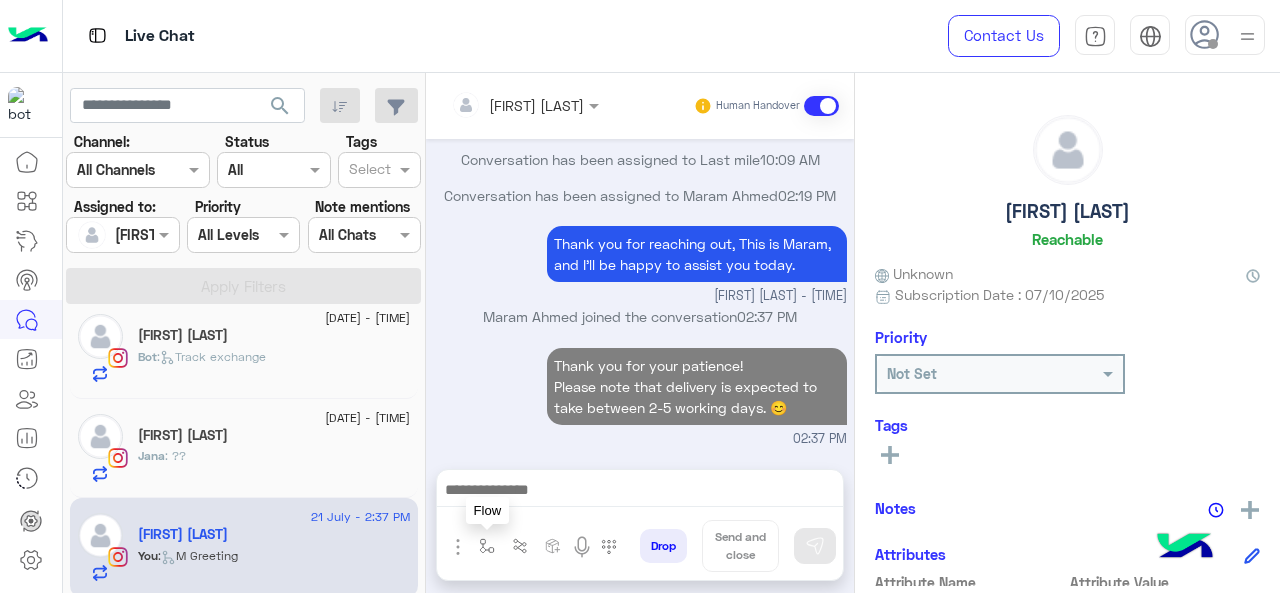 click at bounding box center (487, 546) 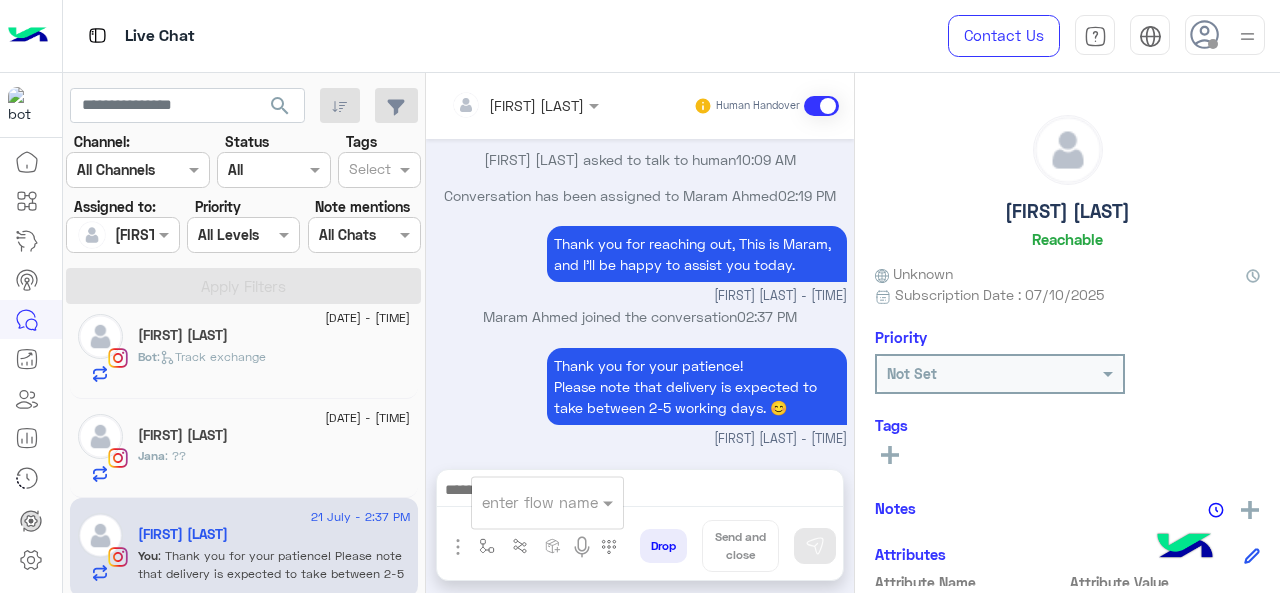 click at bounding box center [523, 502] 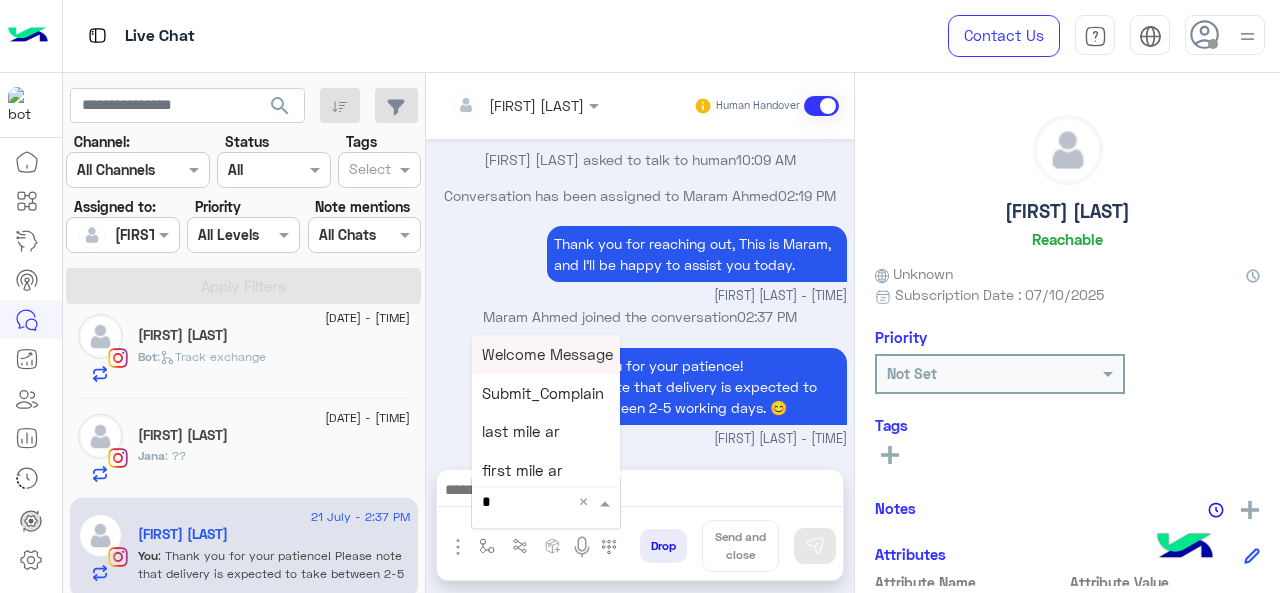 type on "**" 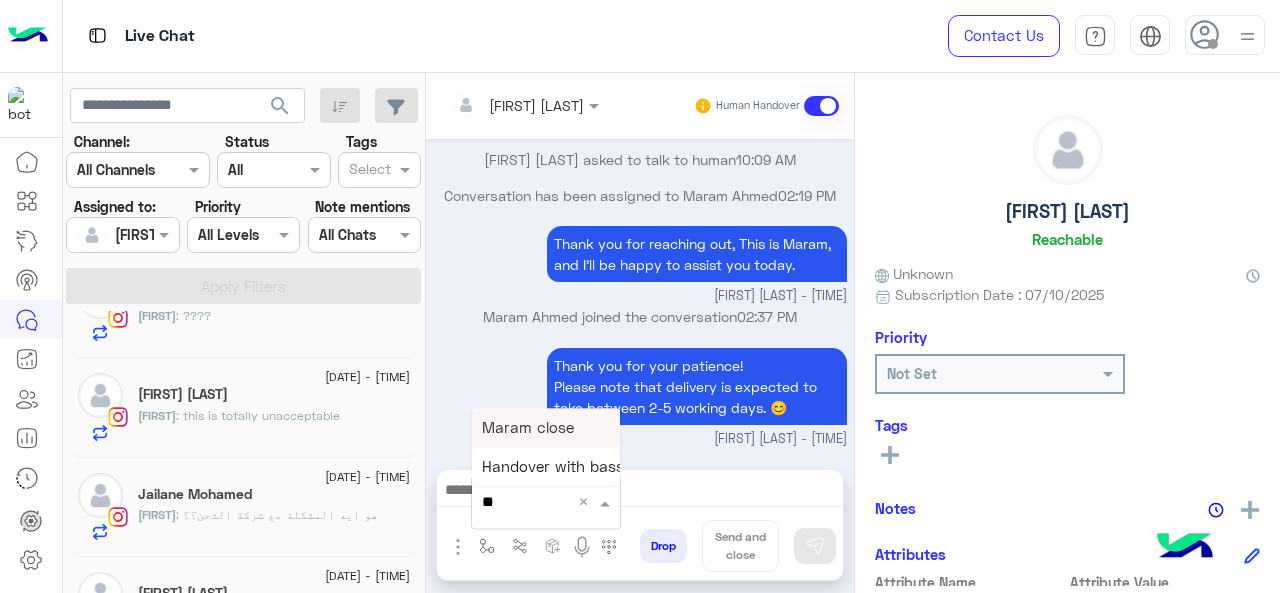 scroll, scrollTop: 0, scrollLeft: 0, axis: both 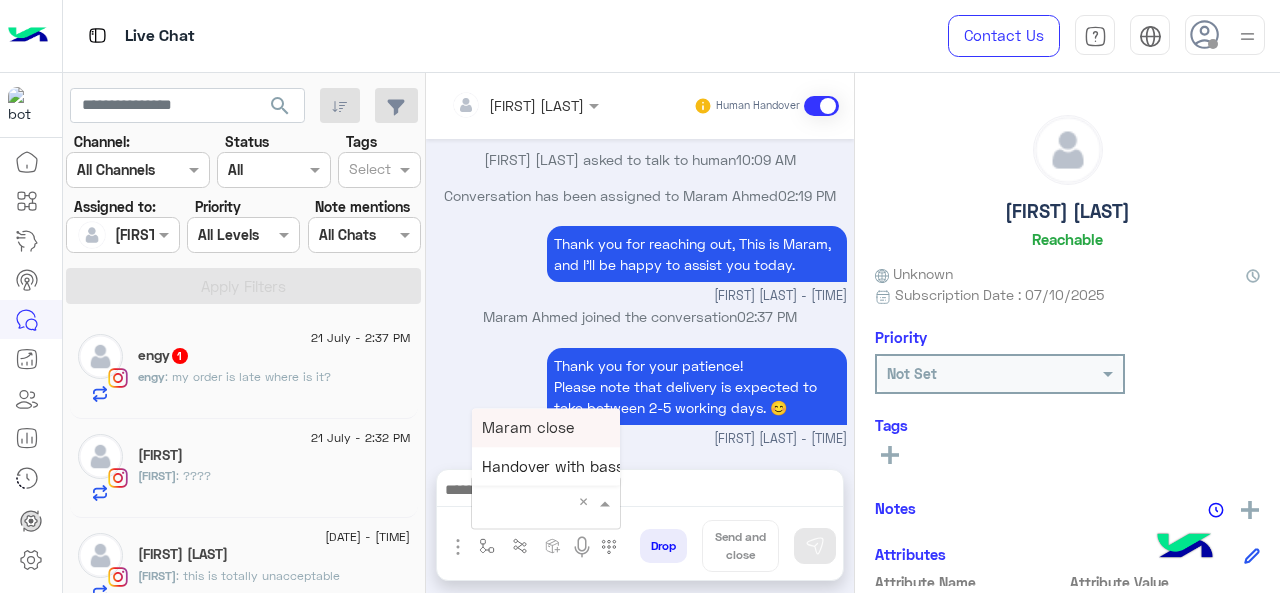 click on "engy : my order is late where is it?" 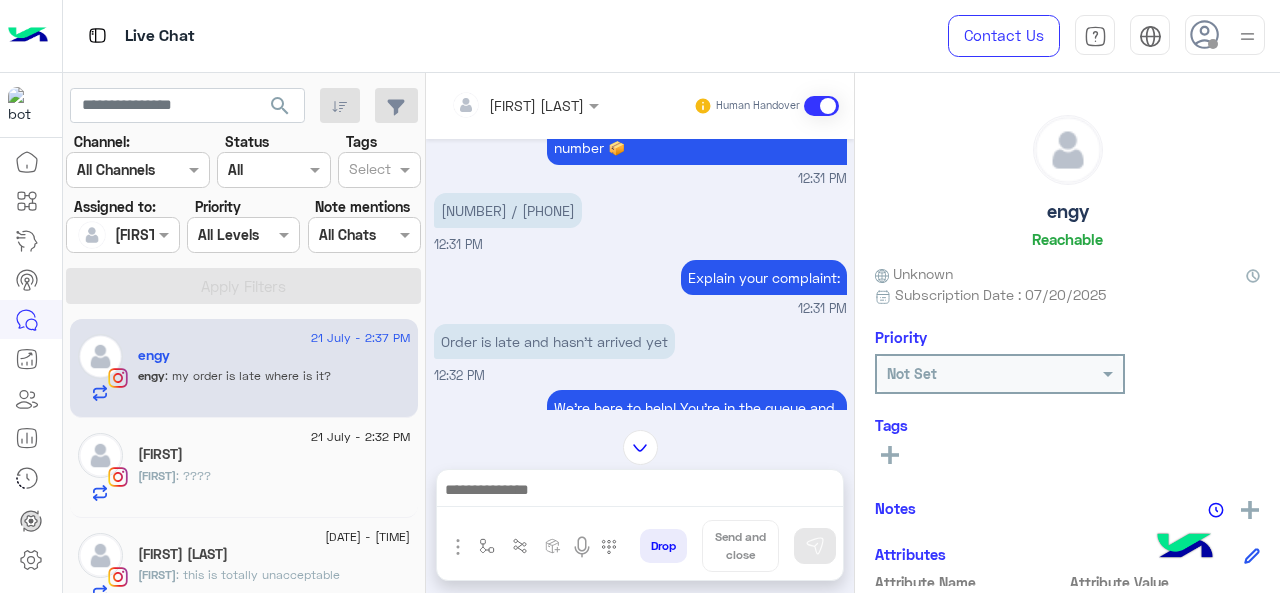 scroll, scrollTop: 680, scrollLeft: 0, axis: vertical 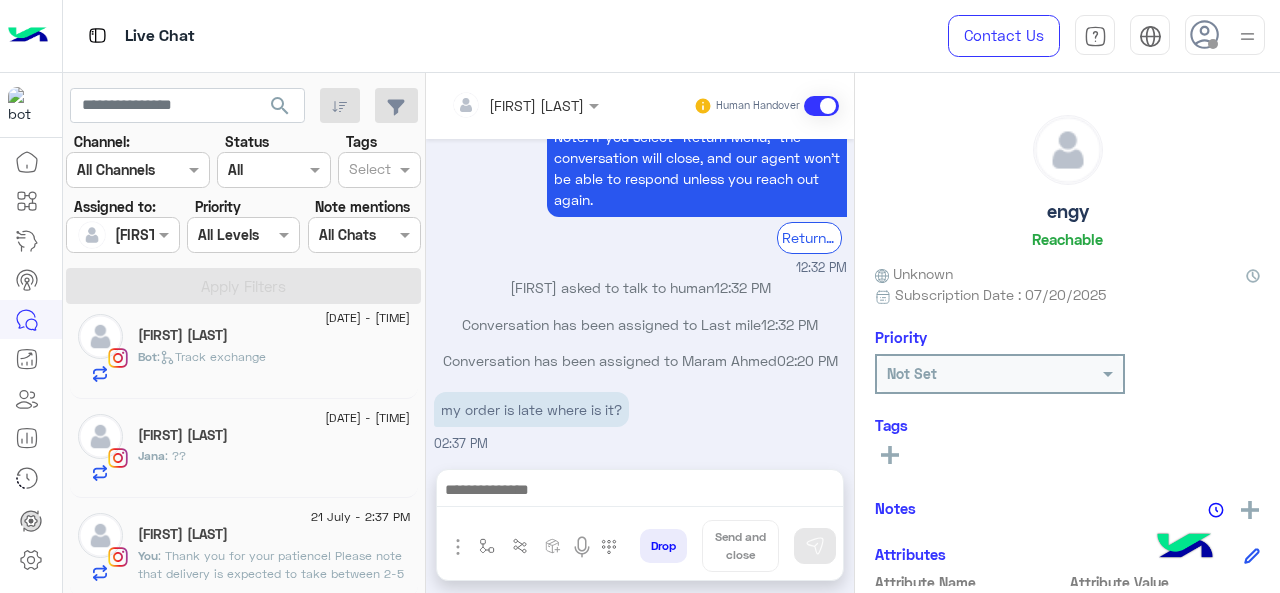 click on "Jana : ??" 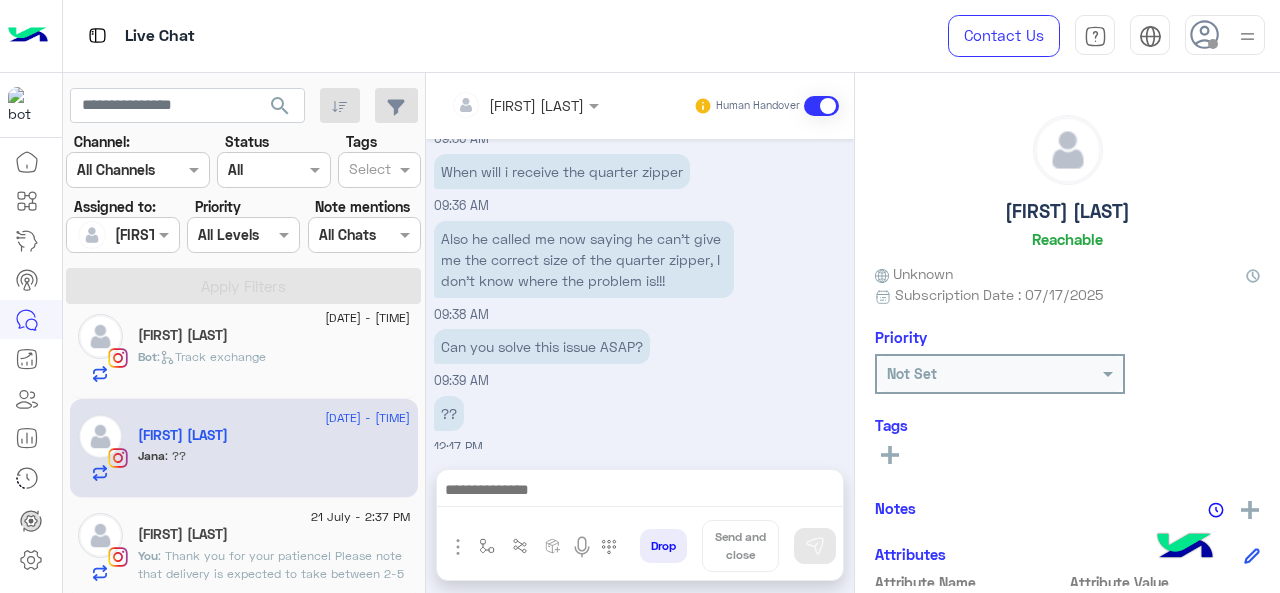 scroll, scrollTop: 1995, scrollLeft: 0, axis: vertical 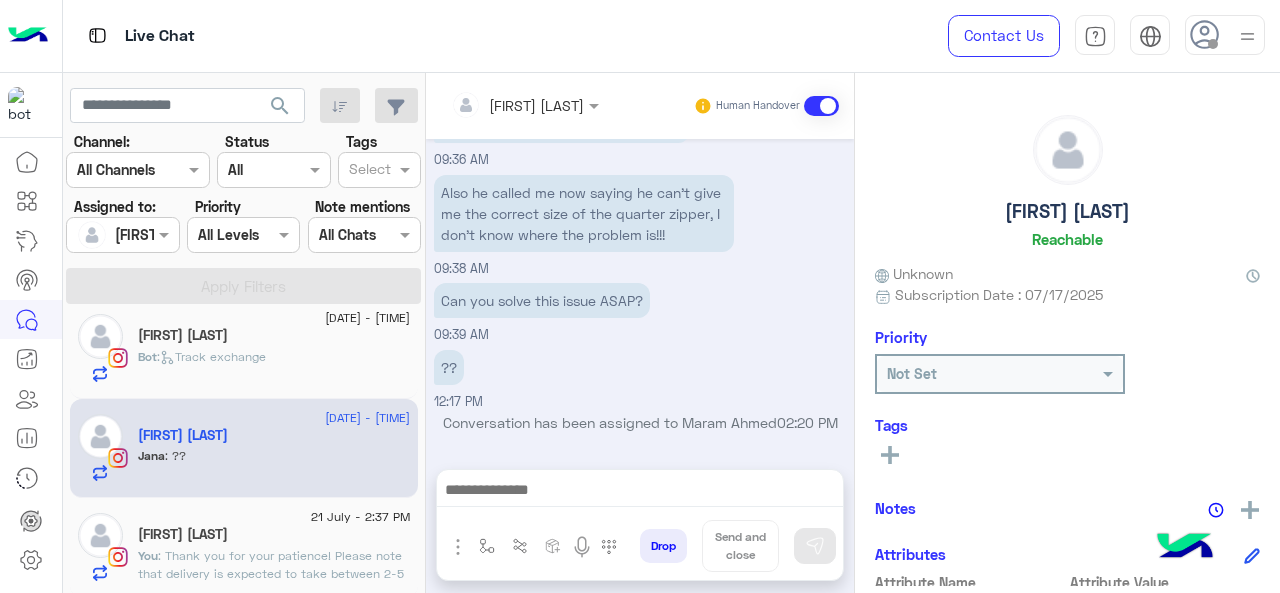 click on ": Thank you for your patience!
Please note that delivery is expected to take between 2-5 working days. 😊" 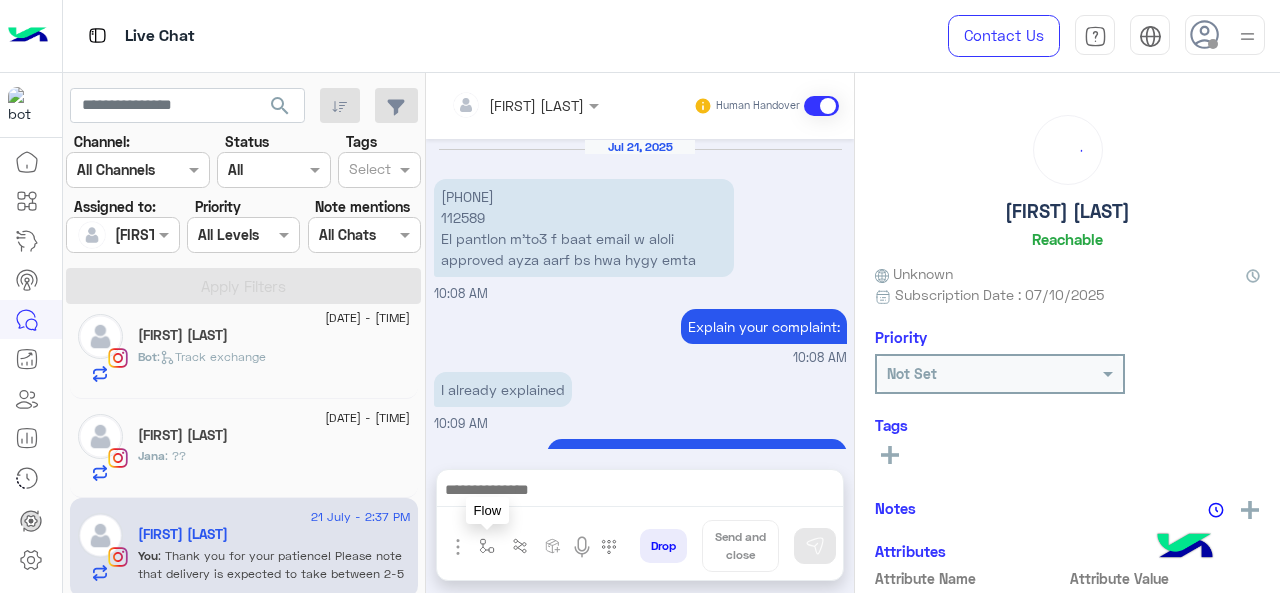 scroll, scrollTop: 586, scrollLeft: 0, axis: vertical 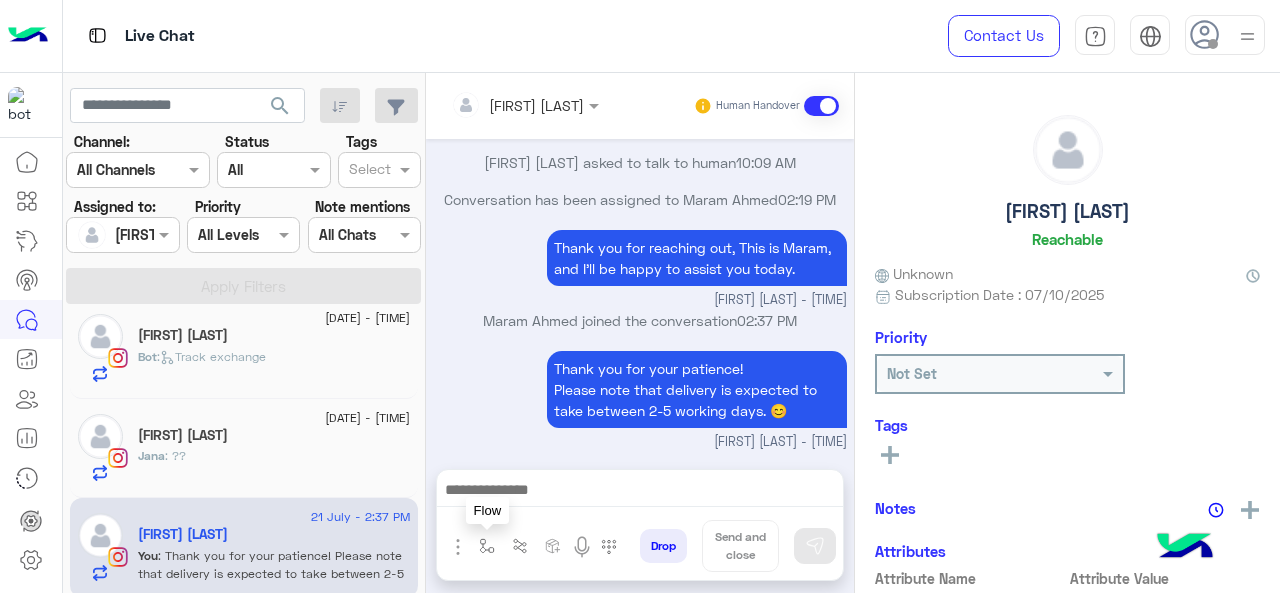 click at bounding box center [487, 546] 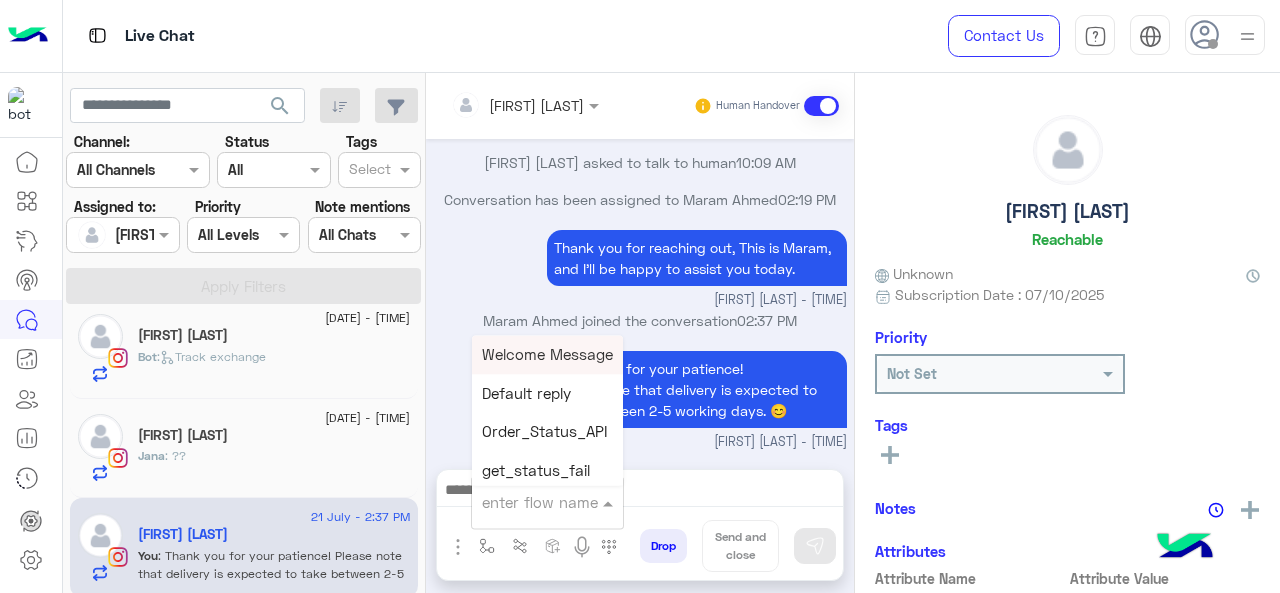 click at bounding box center [523, 502] 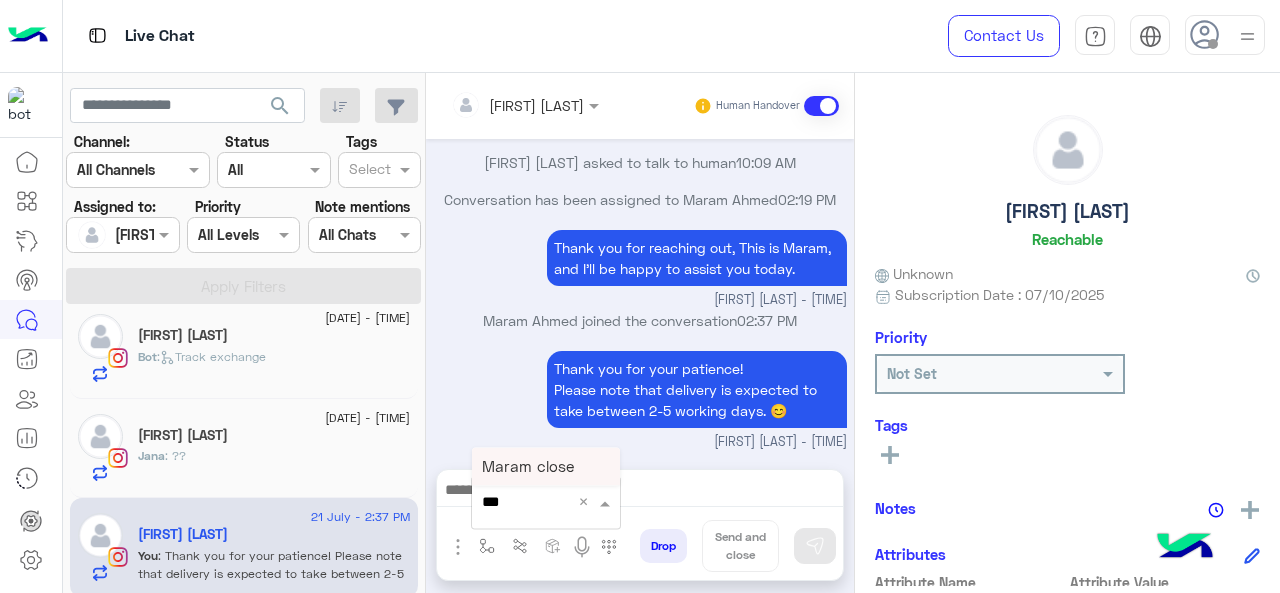 type on "****" 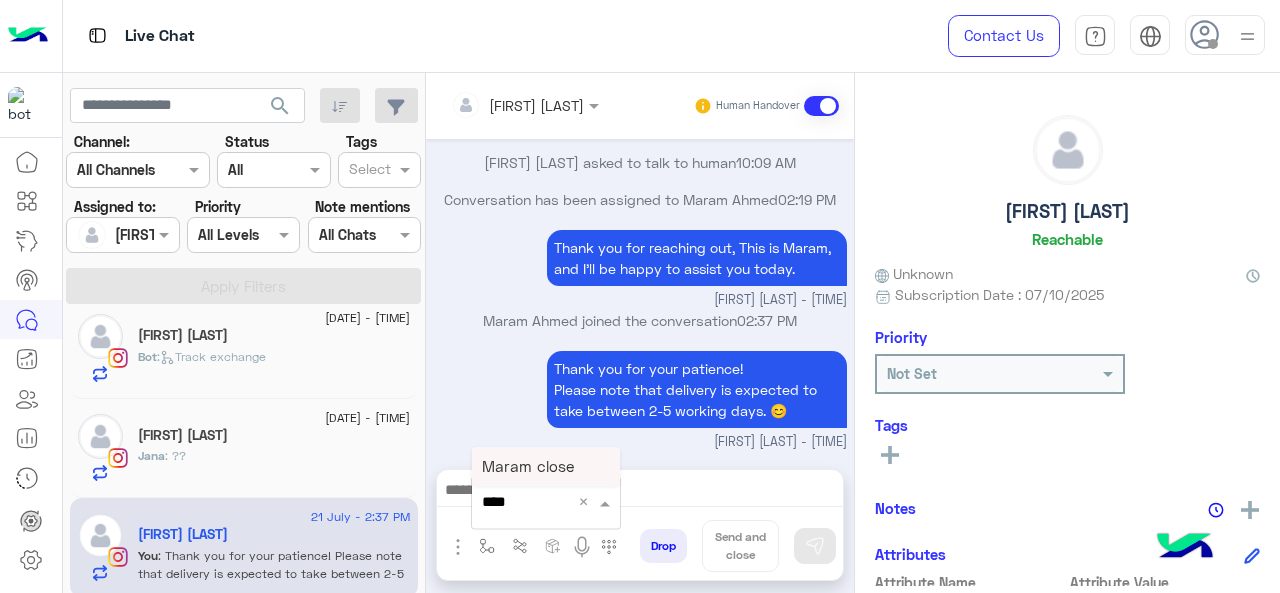 click on "Maram close" at bounding box center (528, 466) 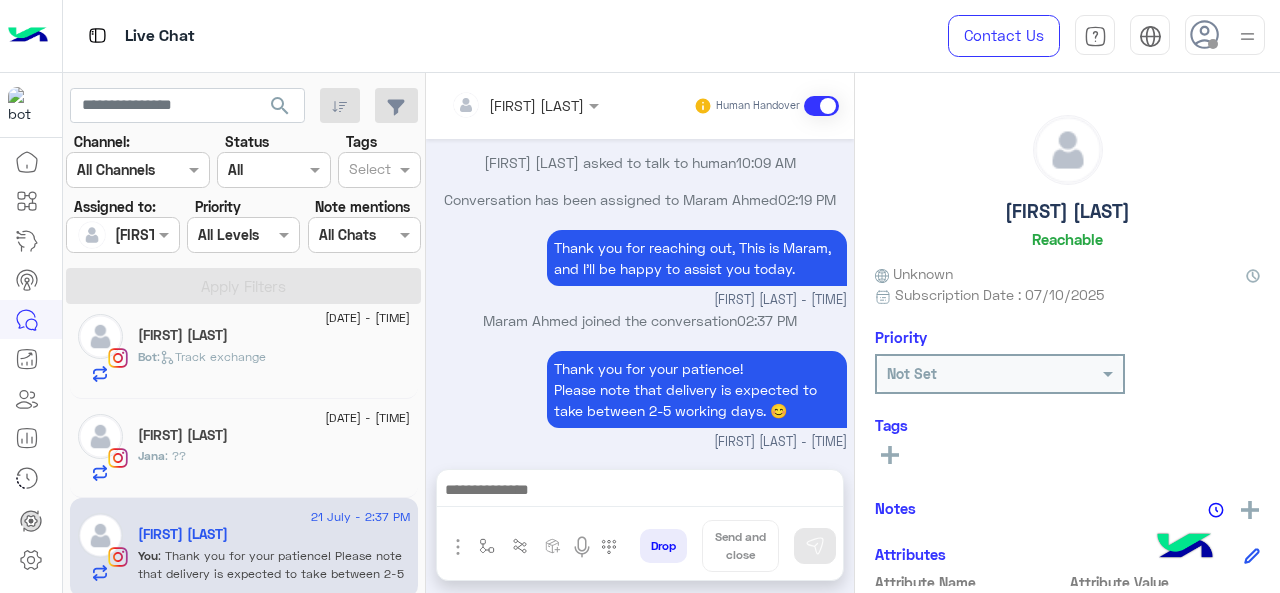 type on "**********" 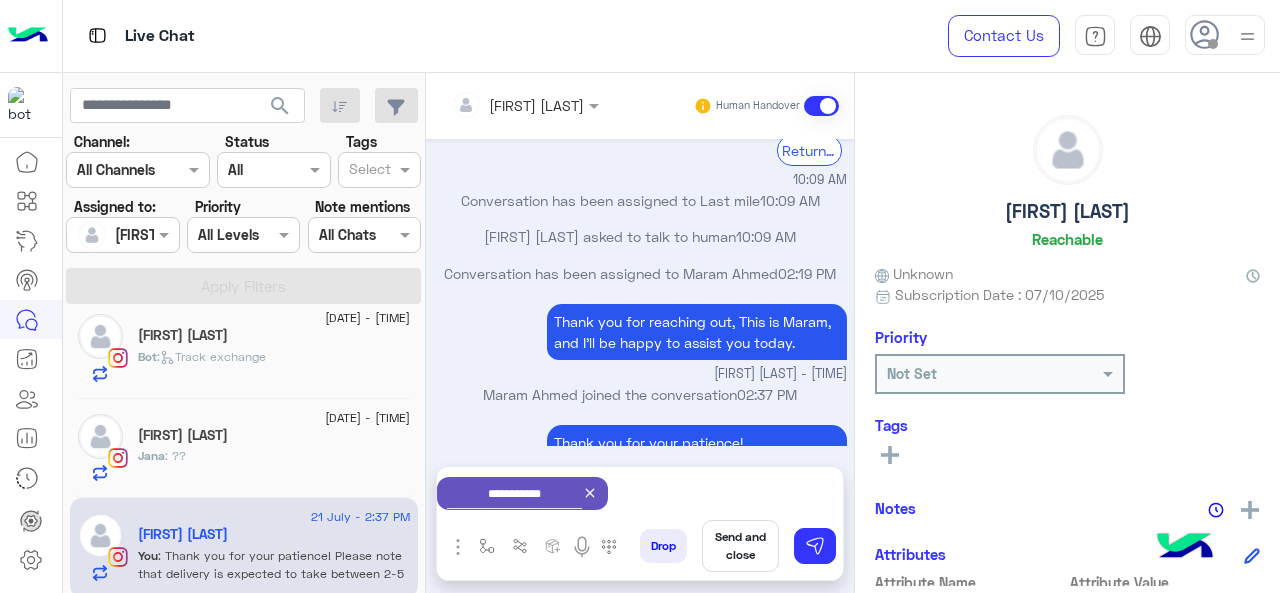 scroll, scrollTop: 588, scrollLeft: 0, axis: vertical 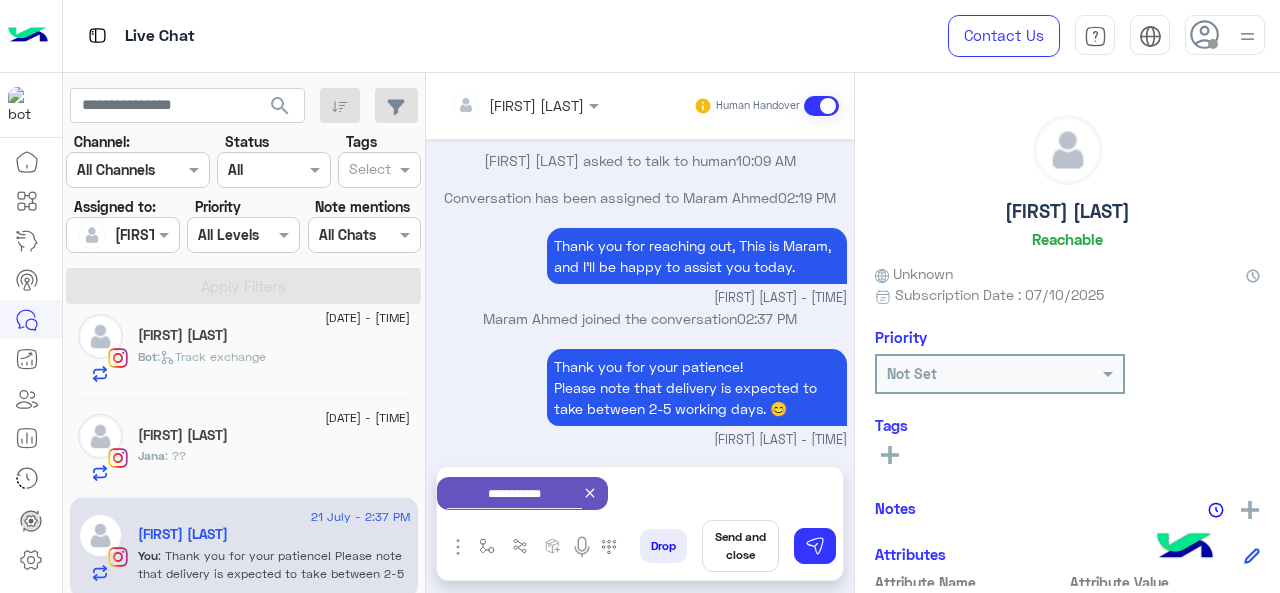 click on "Send and close" at bounding box center (740, 546) 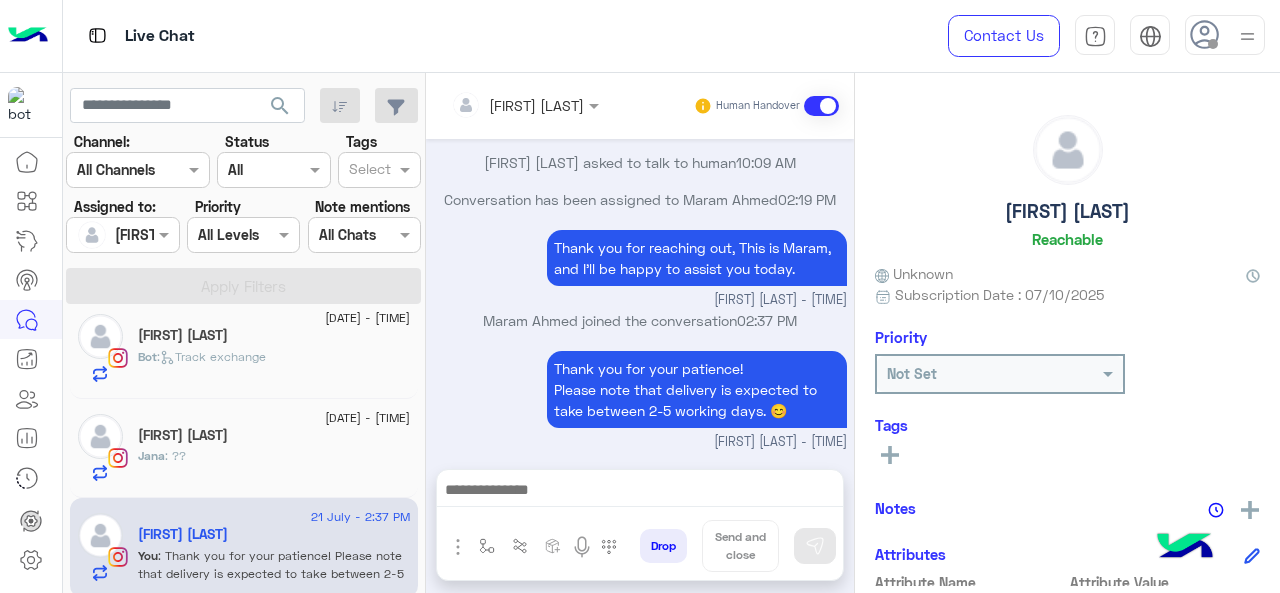 scroll, scrollTop: 606, scrollLeft: 0, axis: vertical 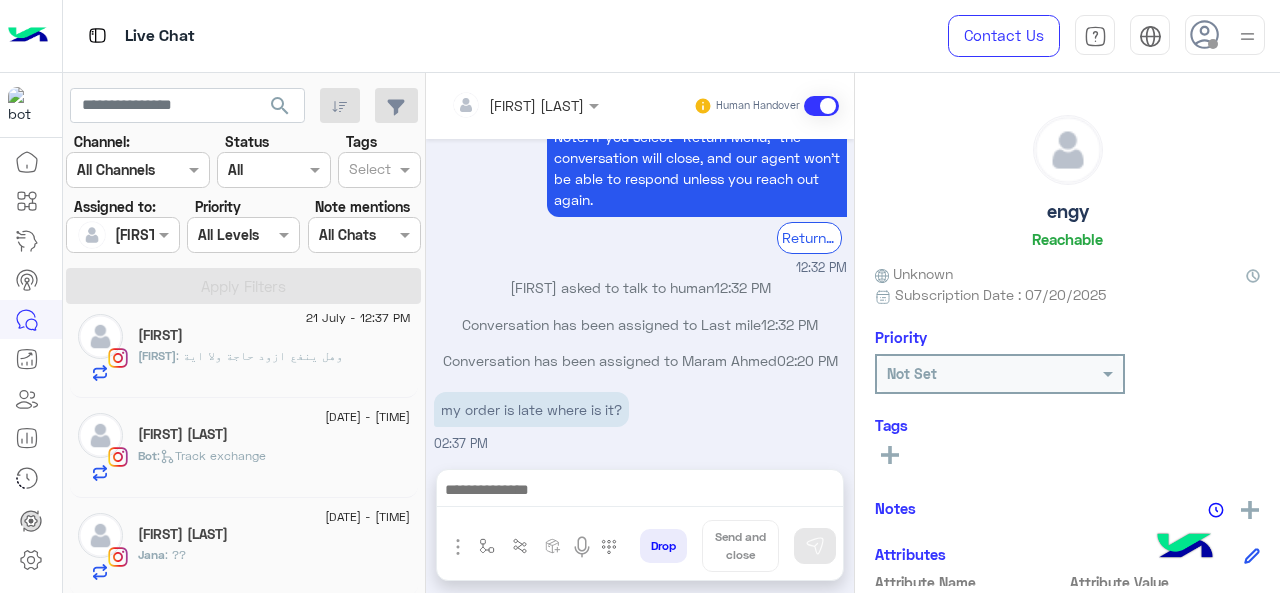 click on "Jana : ??" 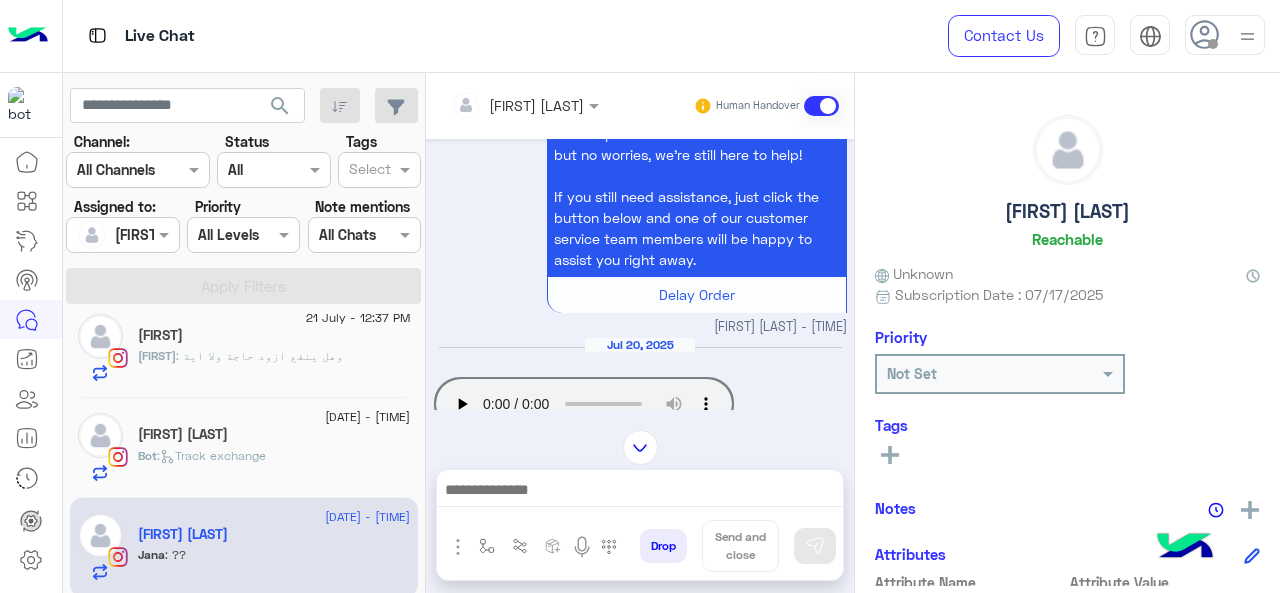 scroll, scrollTop: 93, scrollLeft: 0, axis: vertical 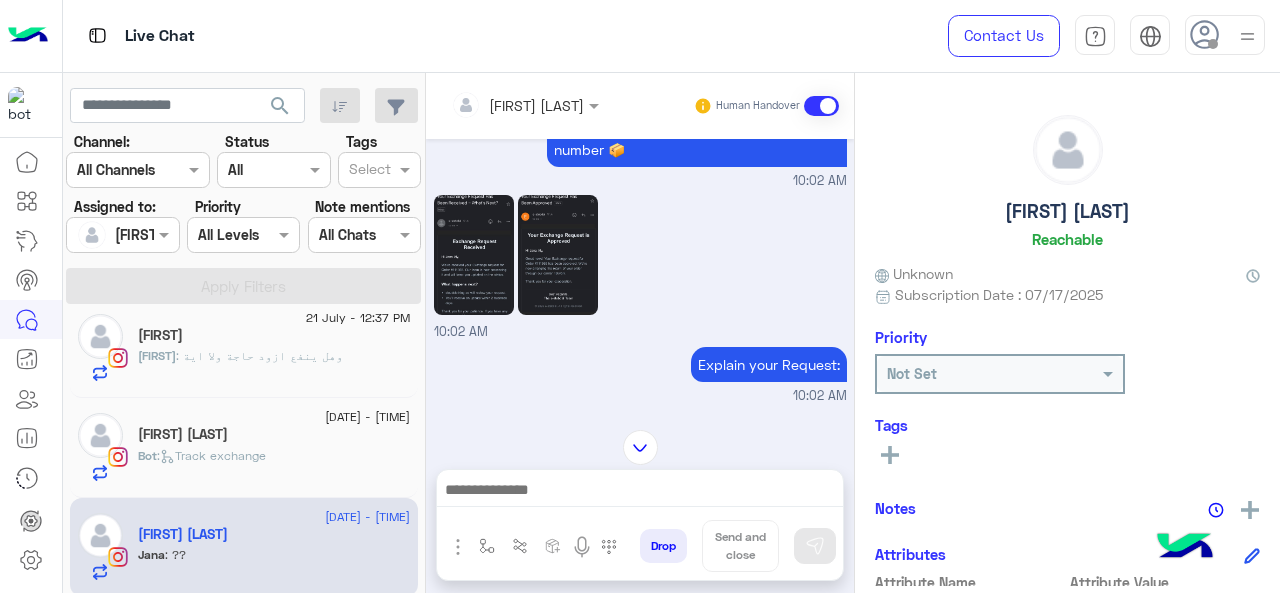 click 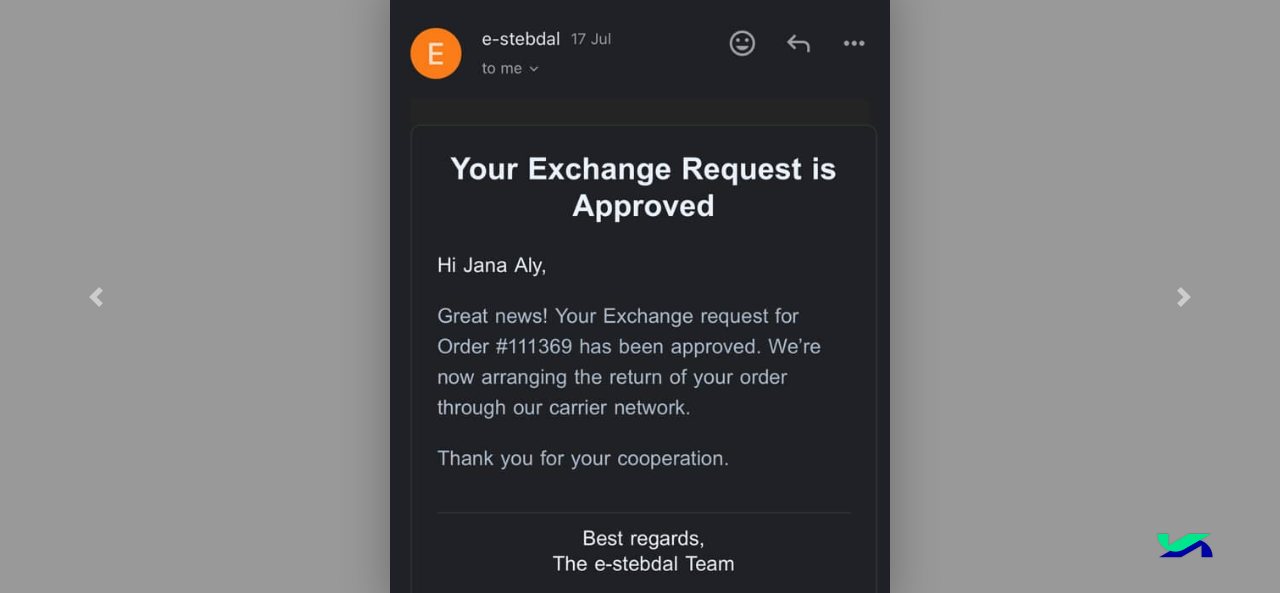 scroll, scrollTop: 18, scrollLeft: 0, axis: vertical 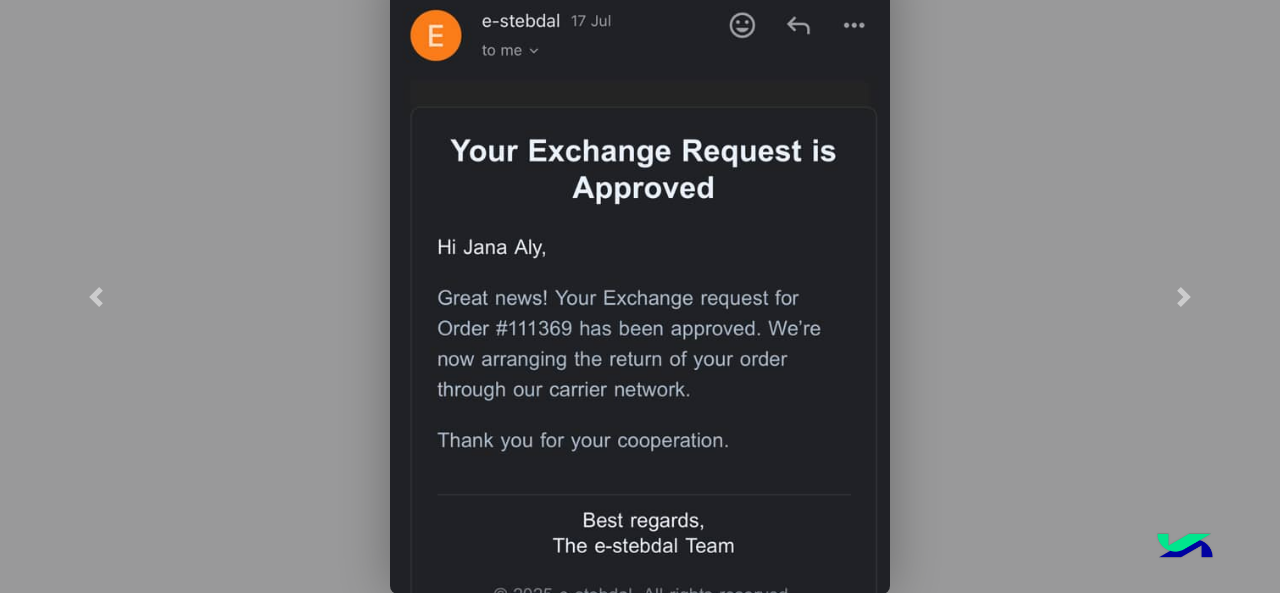 click 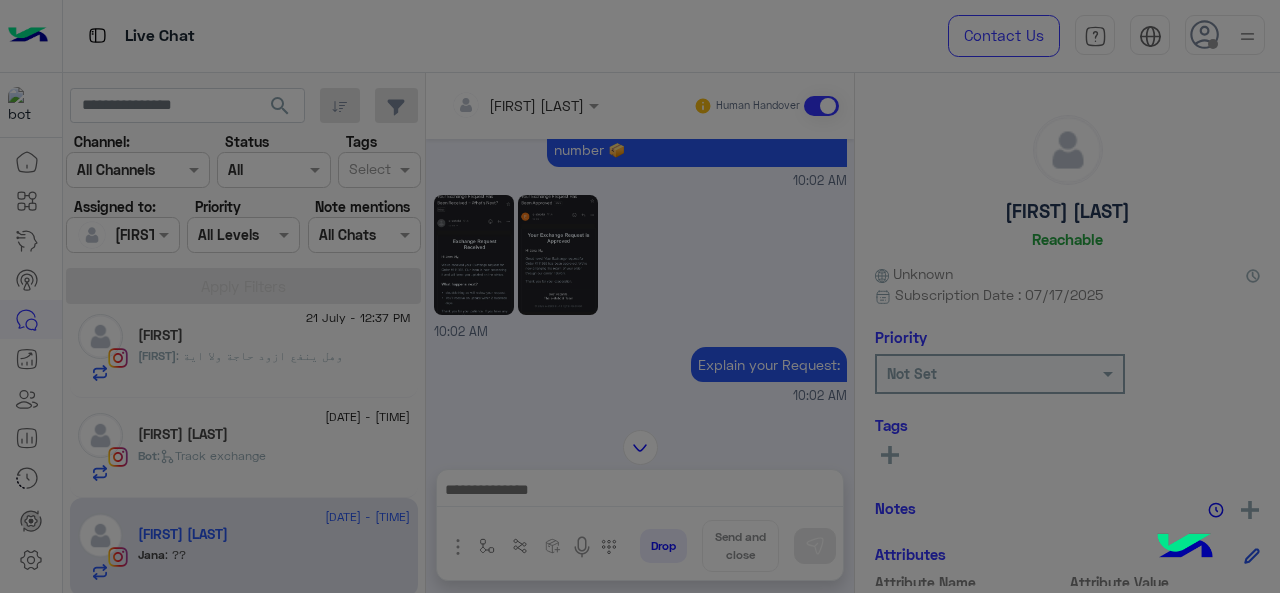 scroll, scrollTop: 0, scrollLeft: 0, axis: both 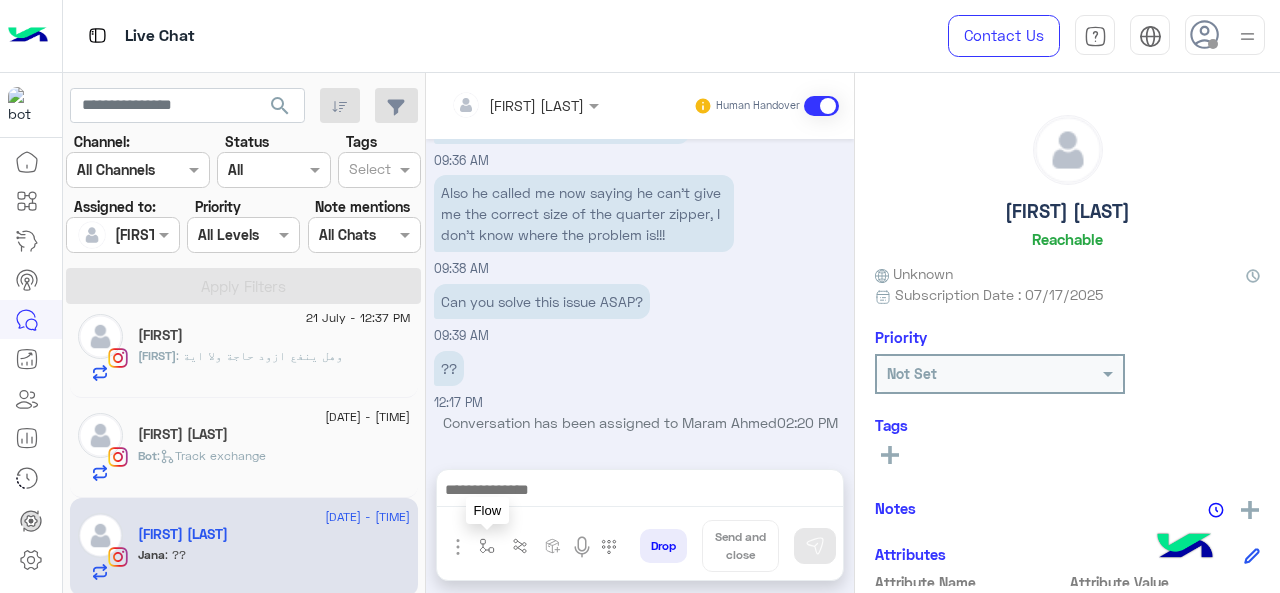 click at bounding box center [487, 546] 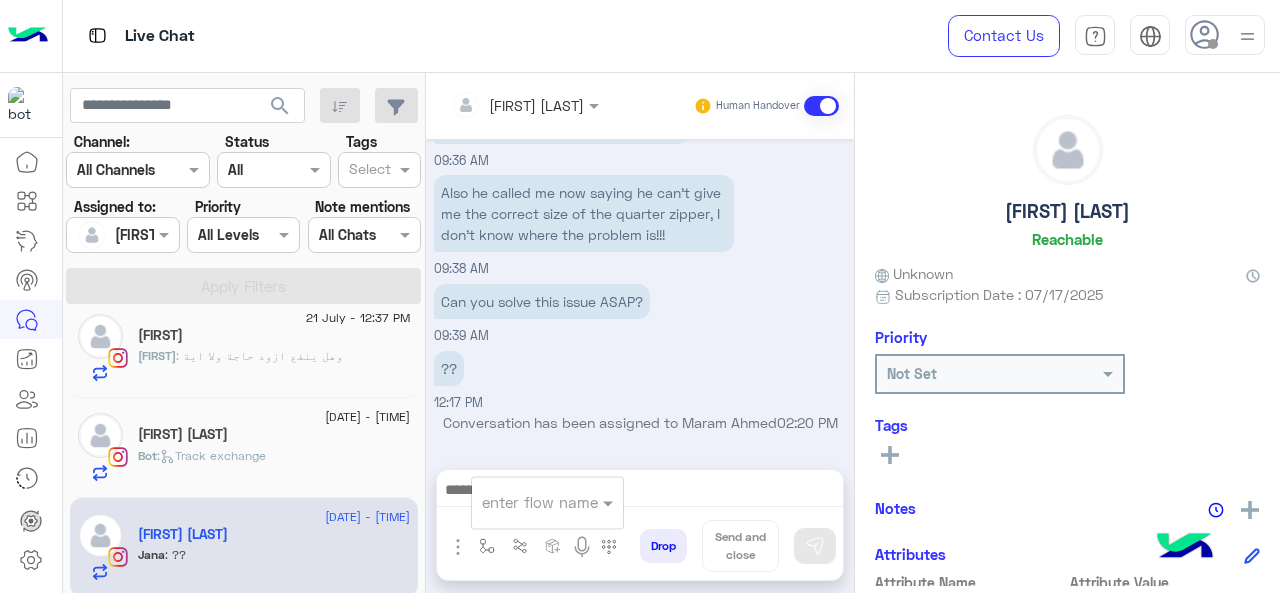 click at bounding box center [523, 502] 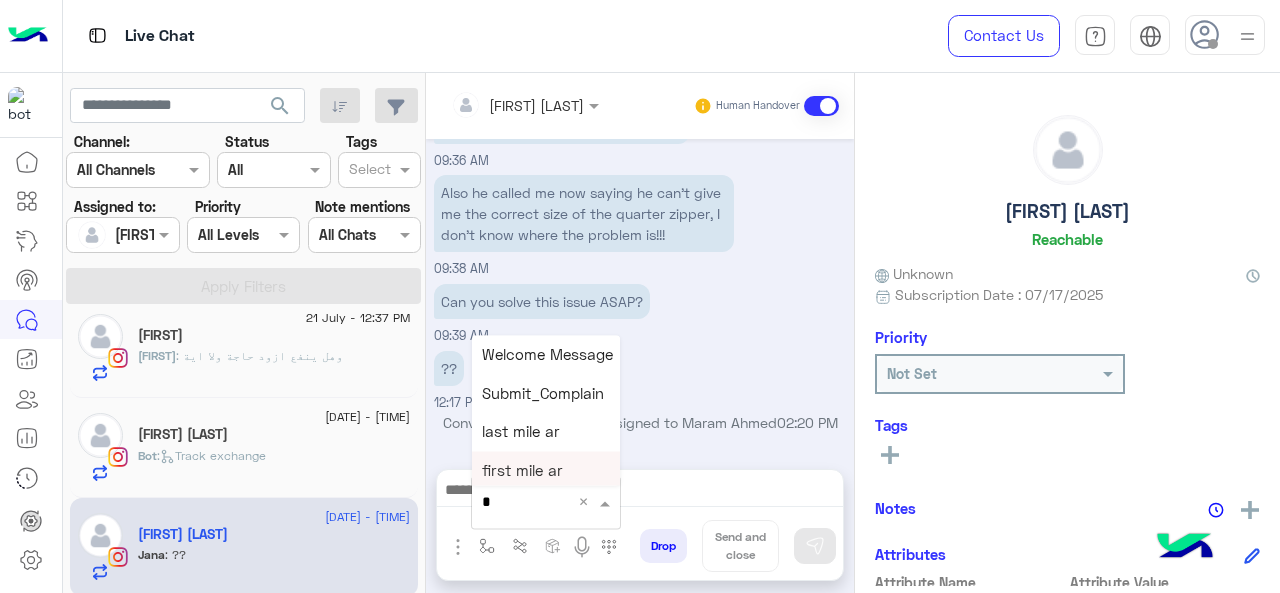 type on "*" 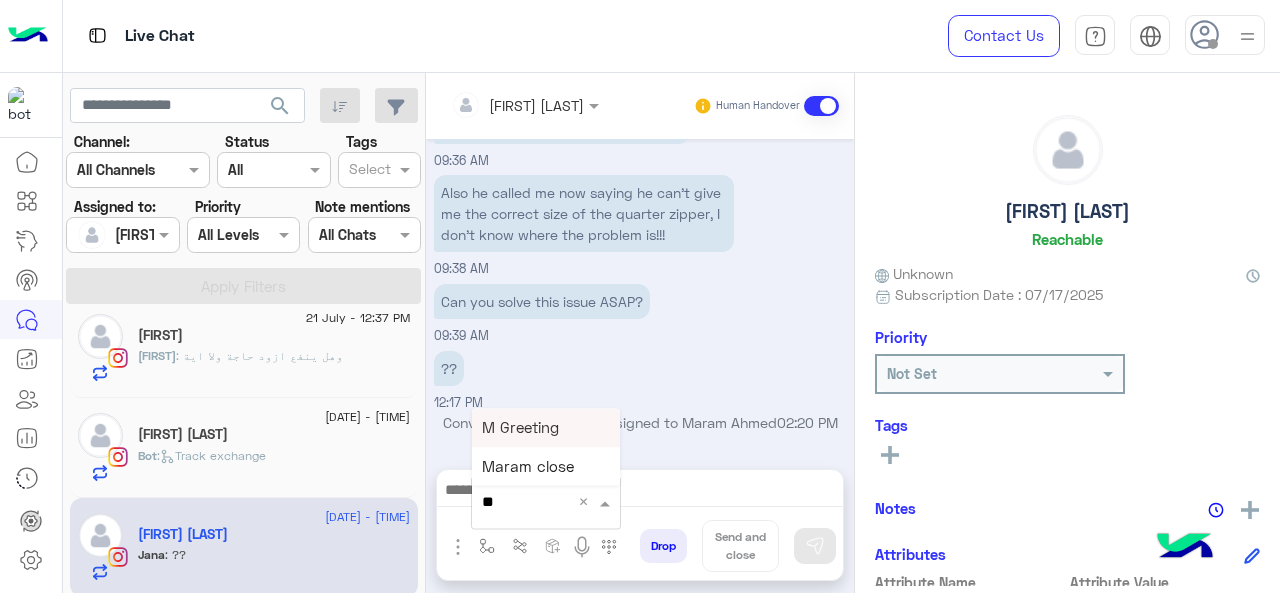 click on "M Greeting" at bounding box center (520, 427) 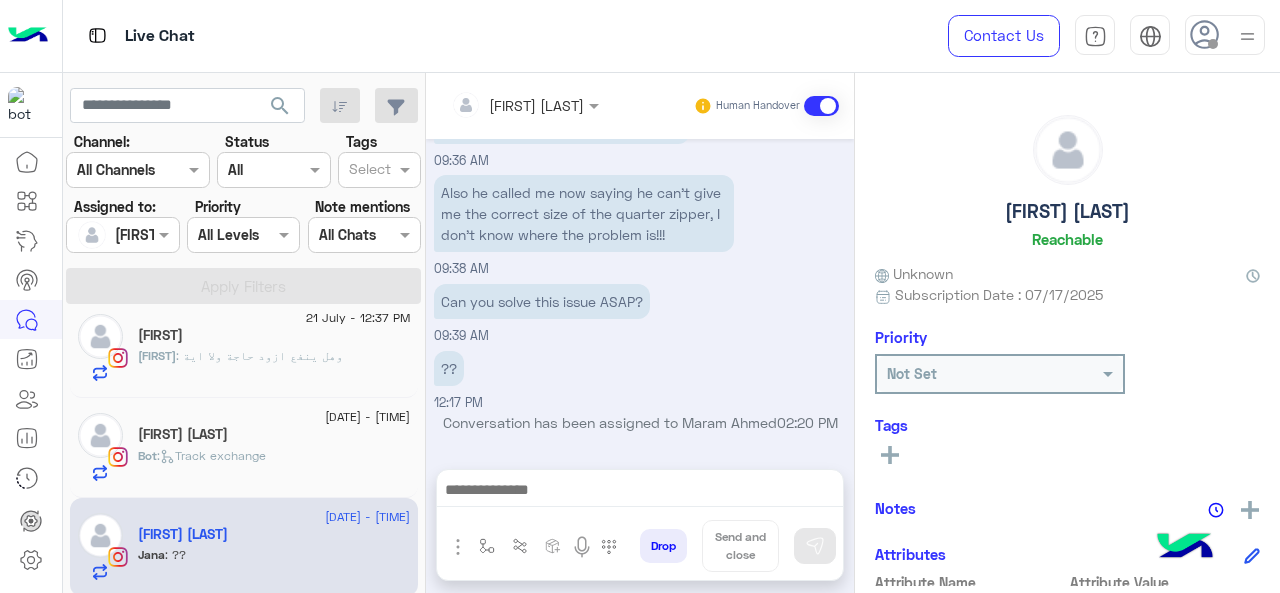 type on "**********" 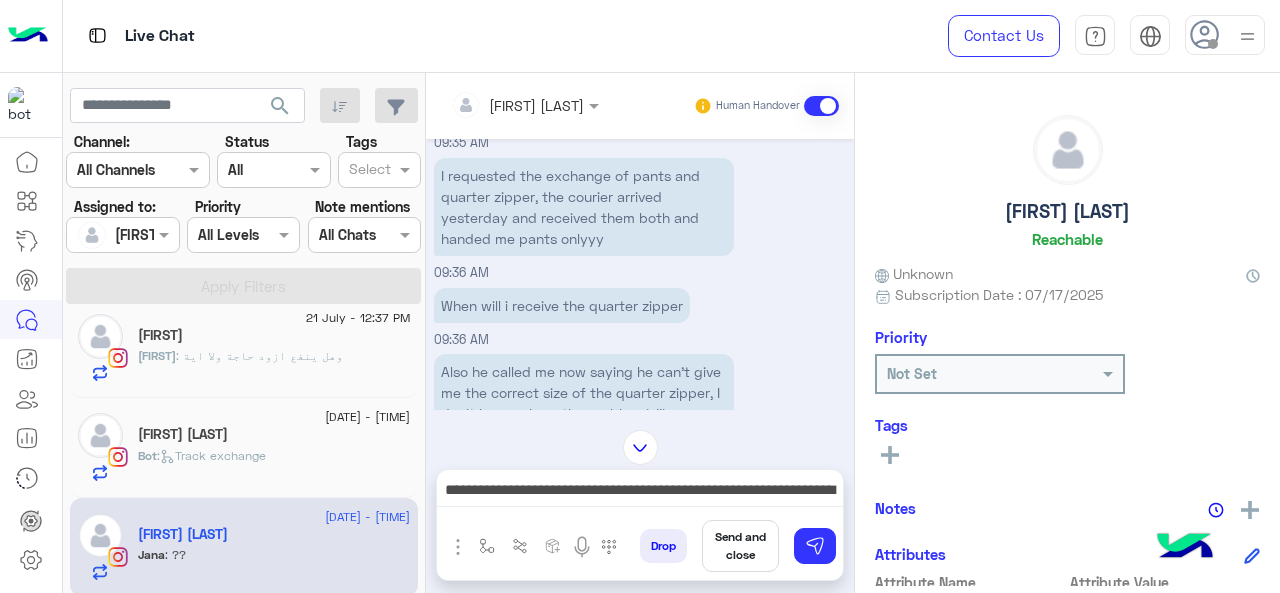 scroll, scrollTop: 7481, scrollLeft: 0, axis: vertical 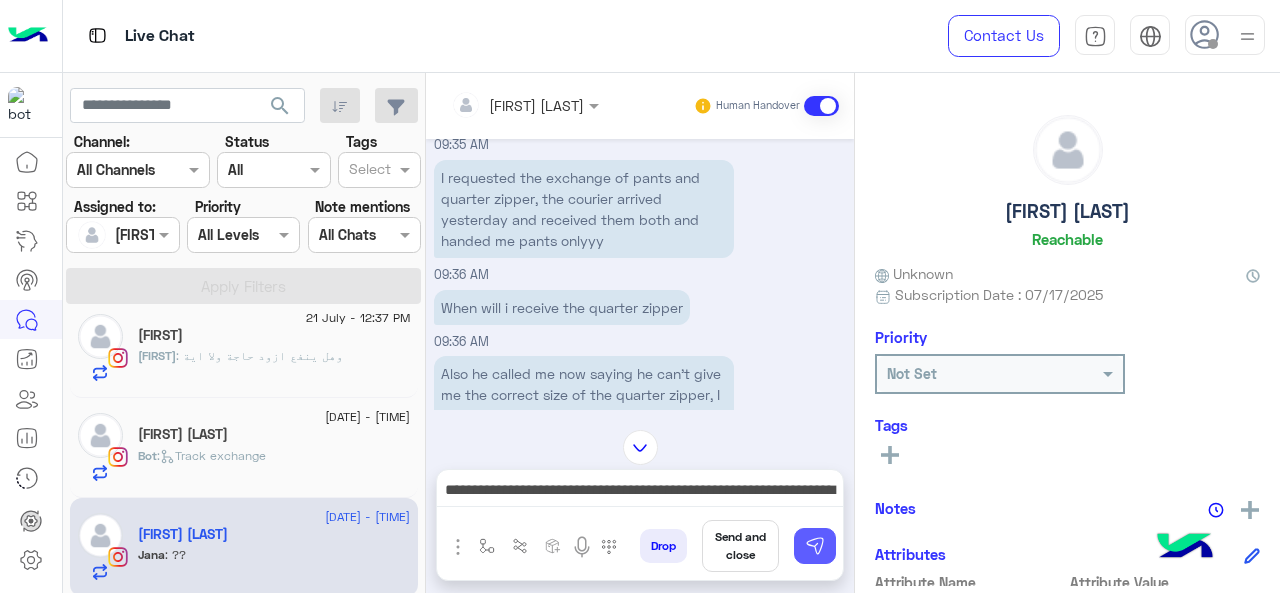 click at bounding box center (815, 546) 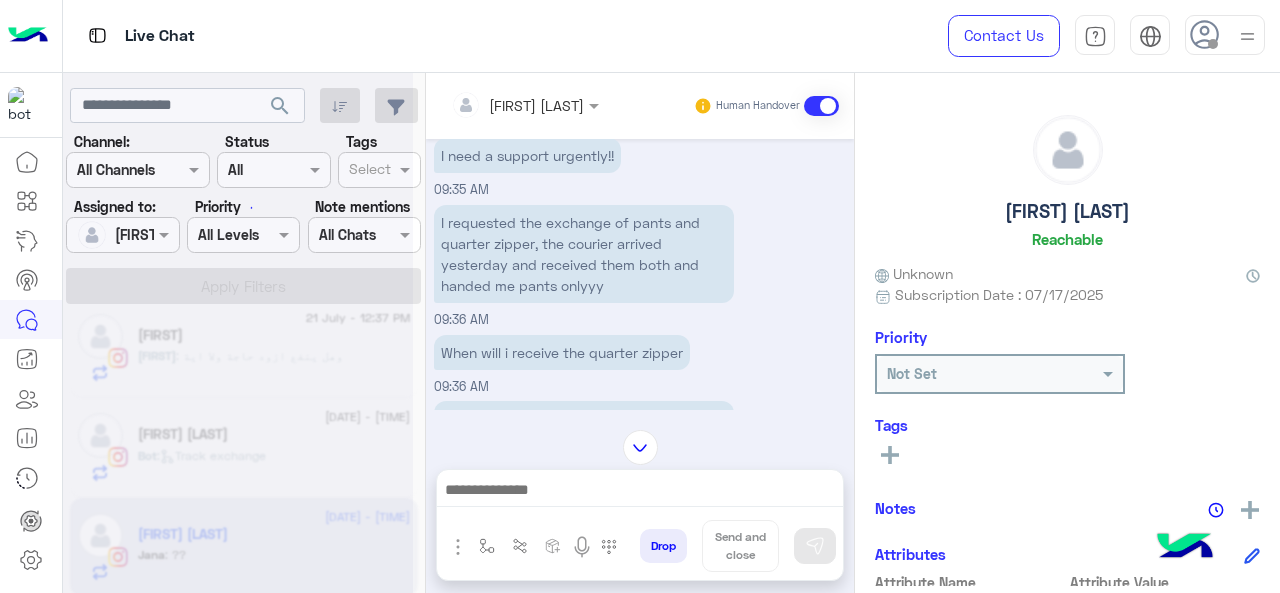 scroll, scrollTop: 7526, scrollLeft: 0, axis: vertical 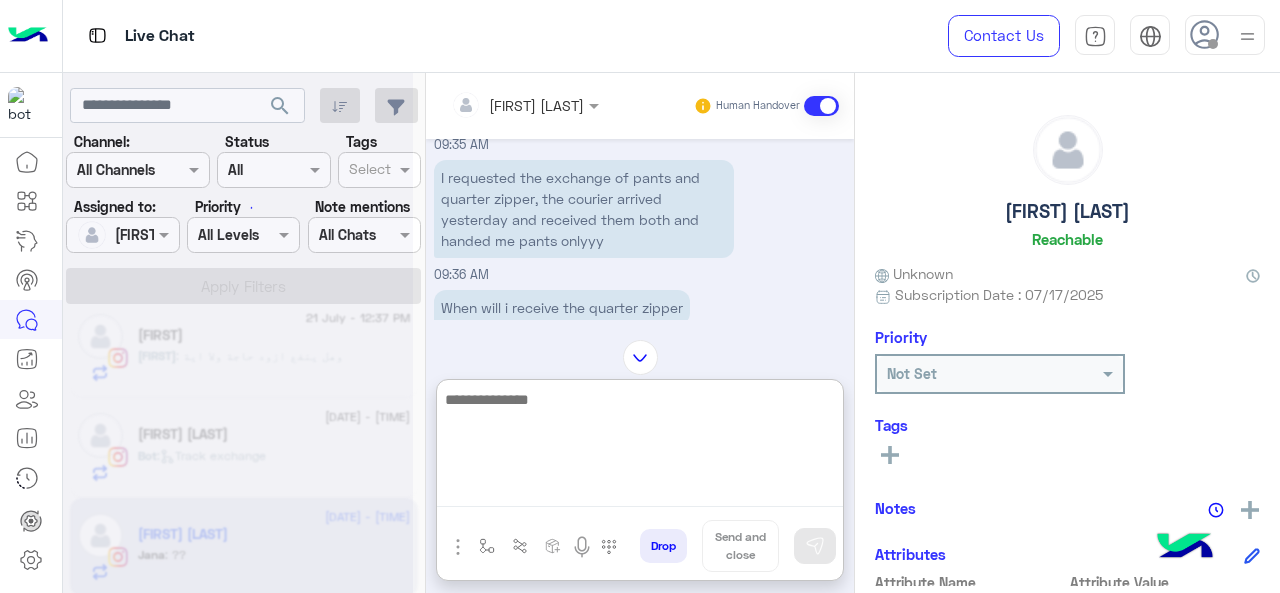 click at bounding box center (640, 447) 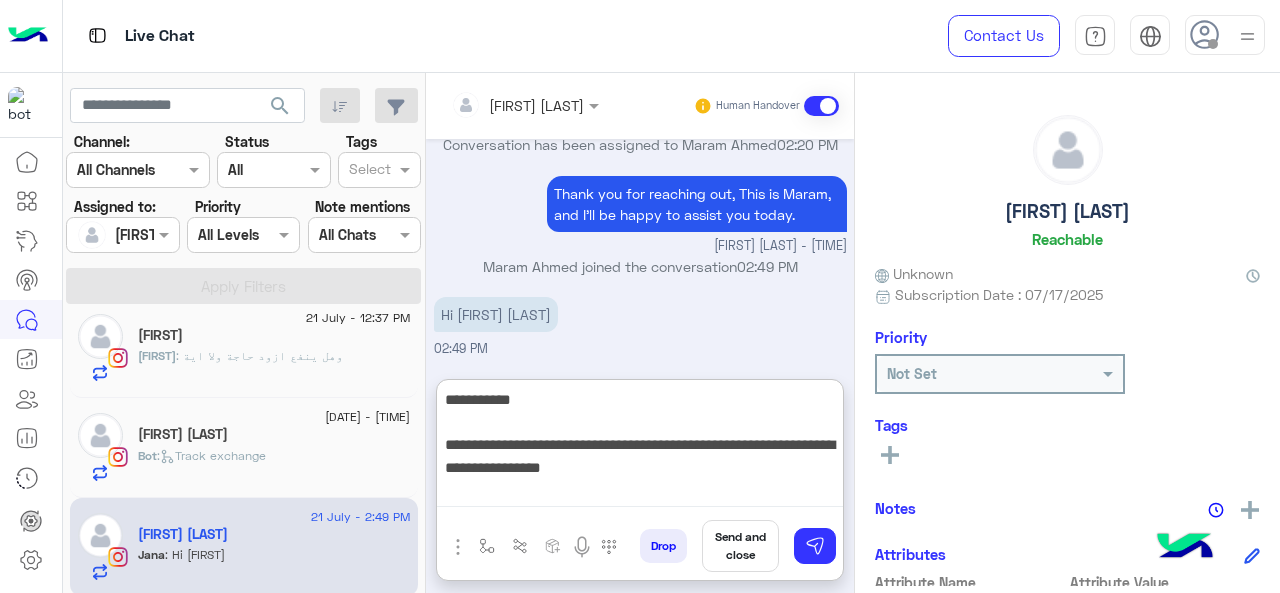 scroll, scrollTop: 8050, scrollLeft: 0, axis: vertical 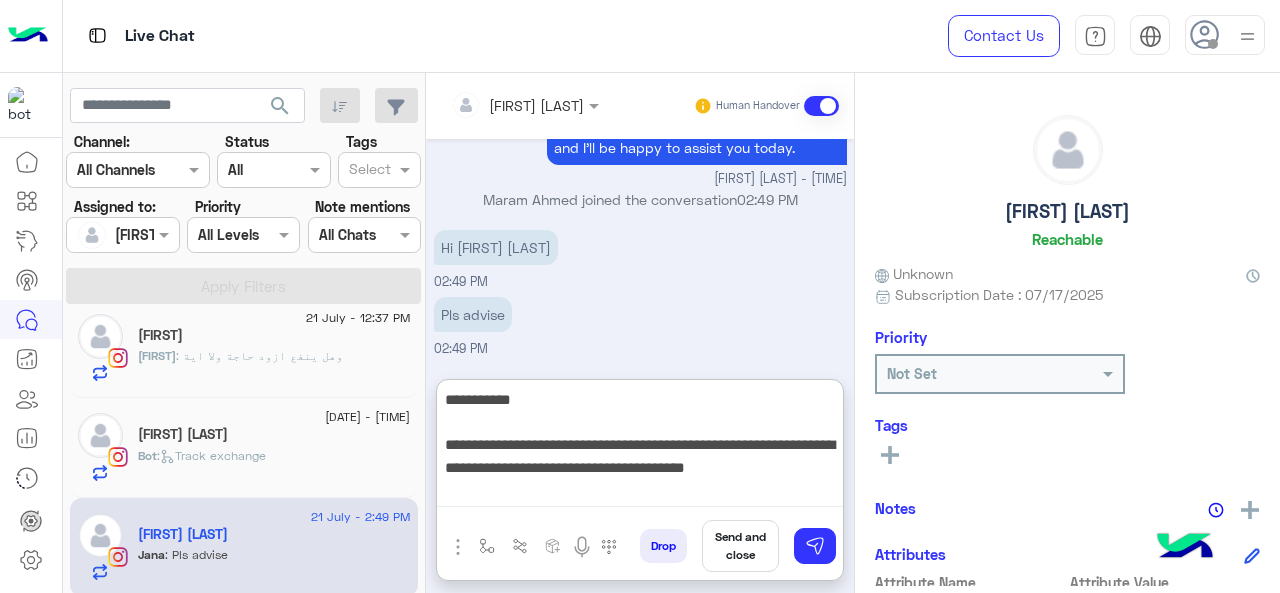 click on "**********" at bounding box center [640, 447] 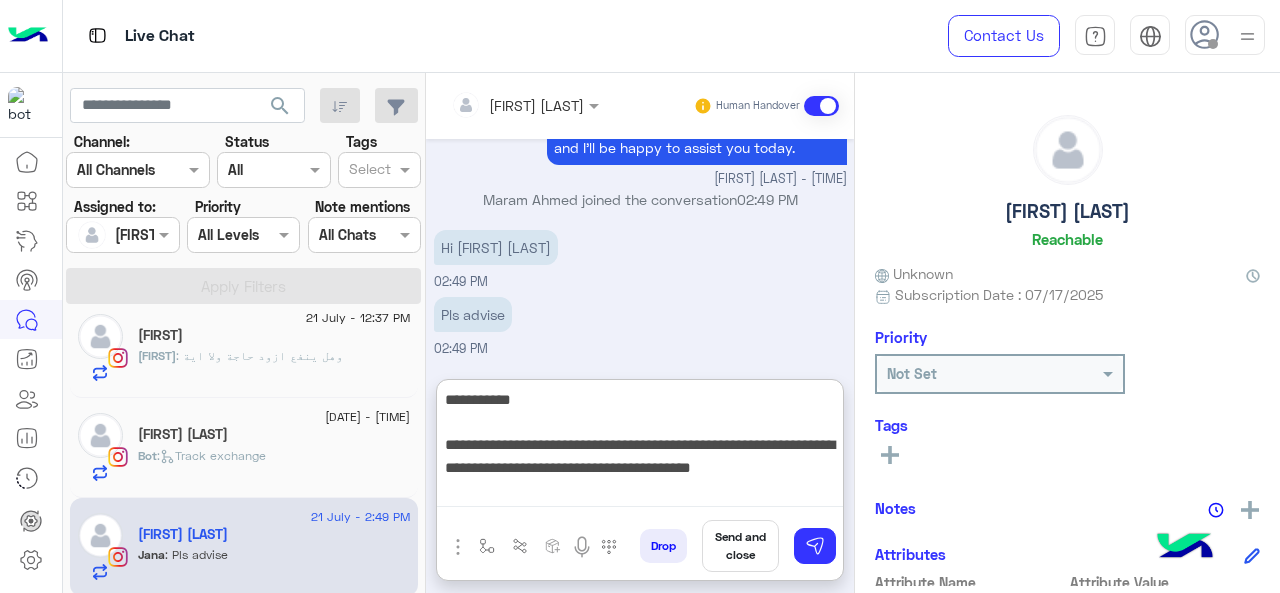 click on "**********" at bounding box center (640, 447) 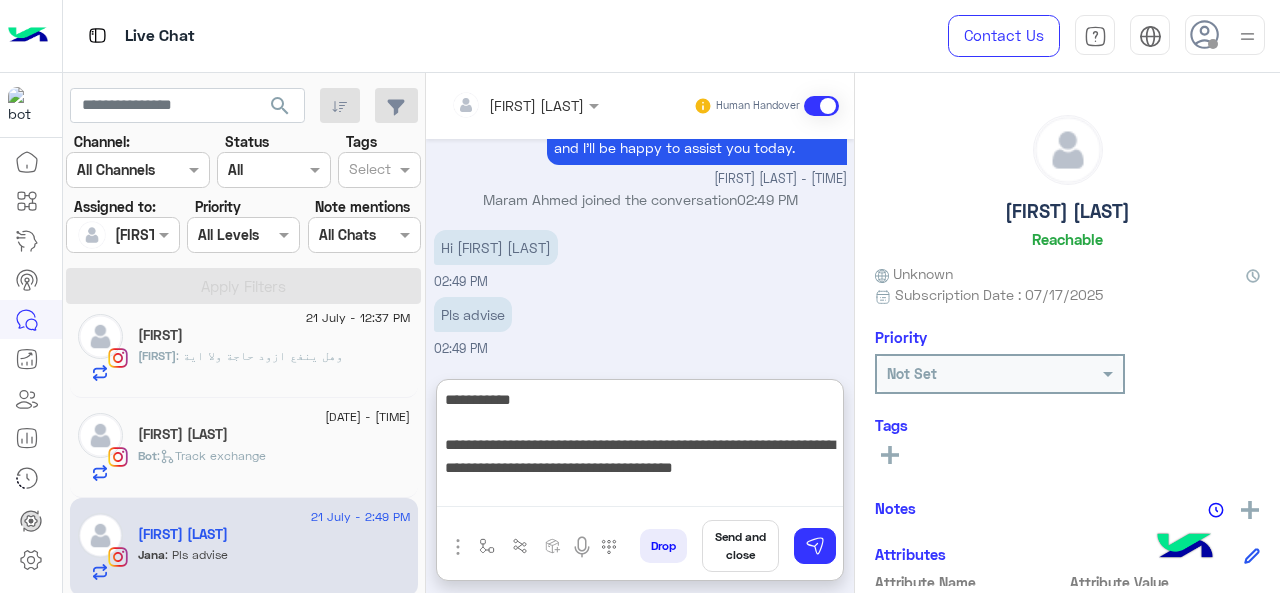 click on "**********" at bounding box center [640, 447] 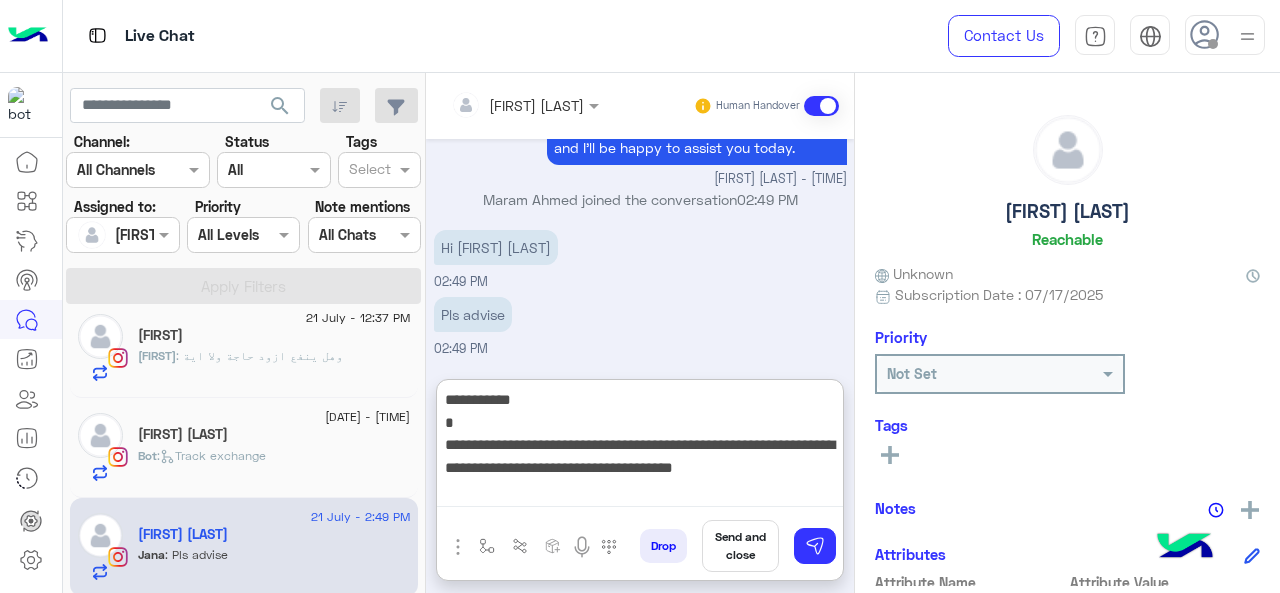 click on "**********" at bounding box center [640, 447] 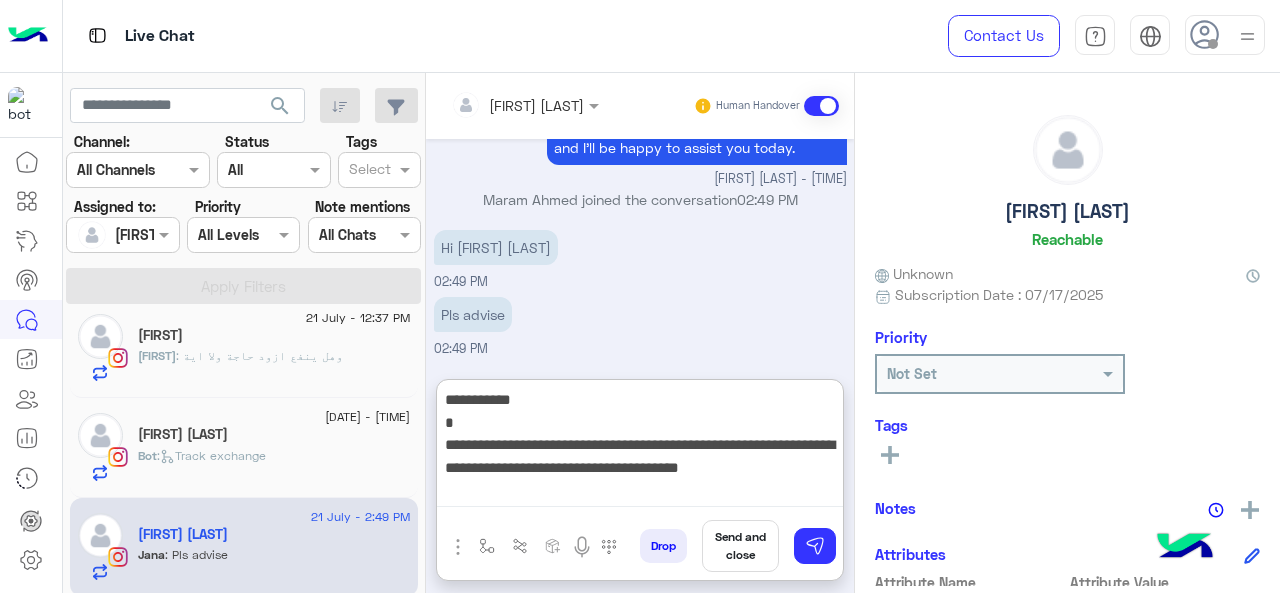 click on "**********" at bounding box center [640, 447] 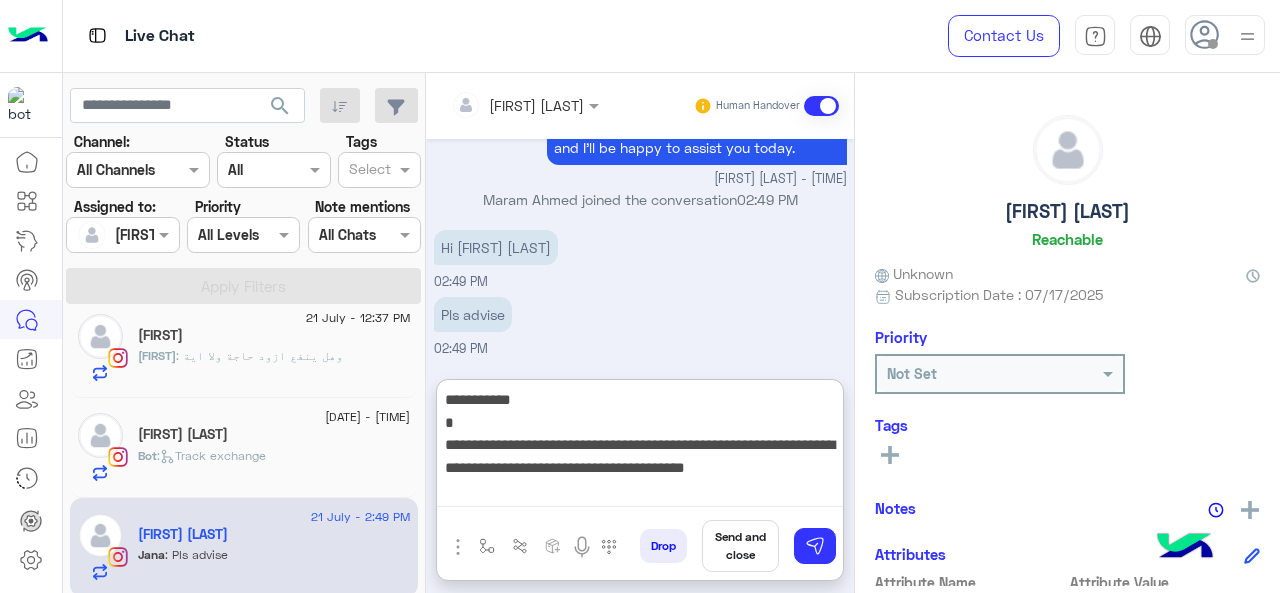 type on "**********" 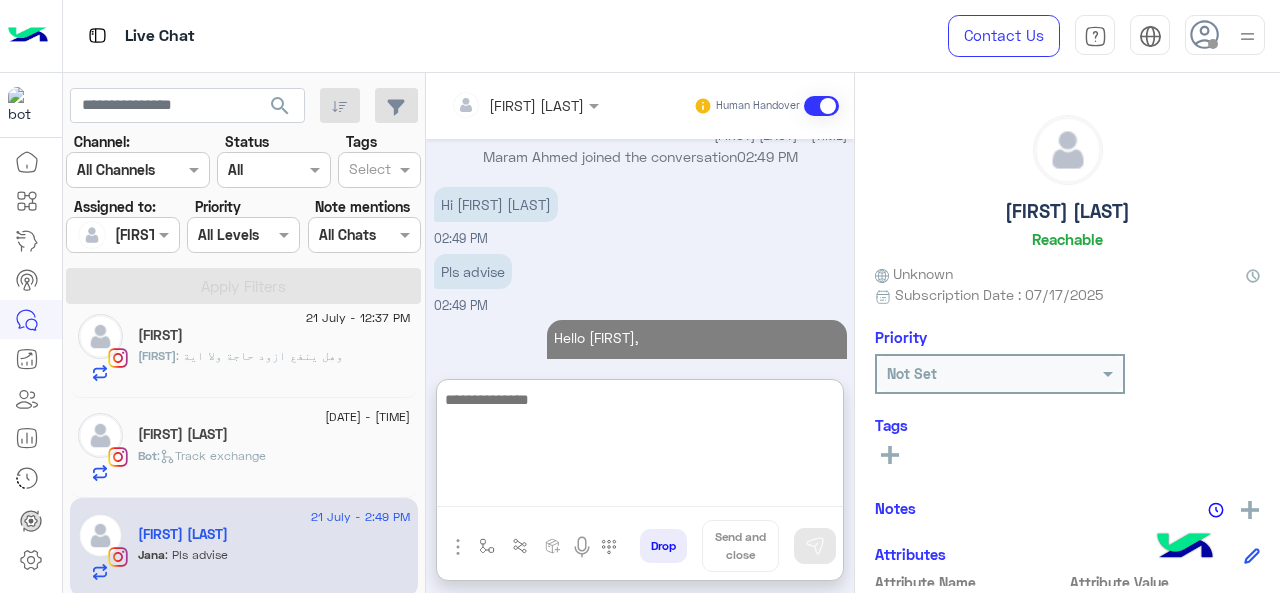 scroll, scrollTop: 8198, scrollLeft: 0, axis: vertical 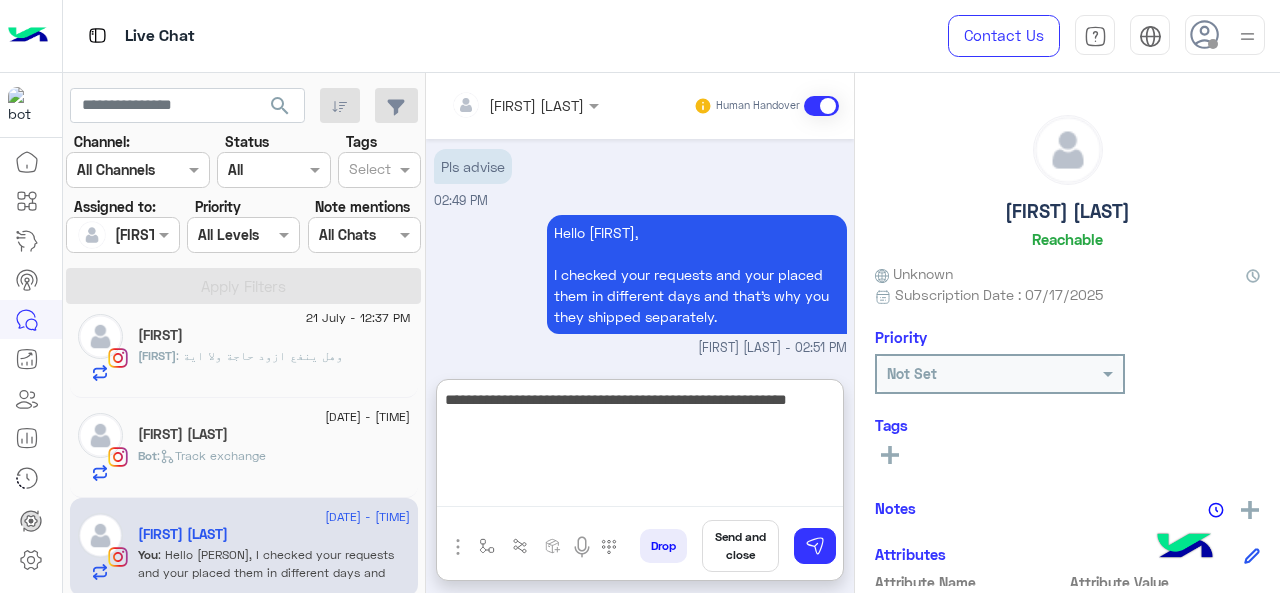 type on "**********" 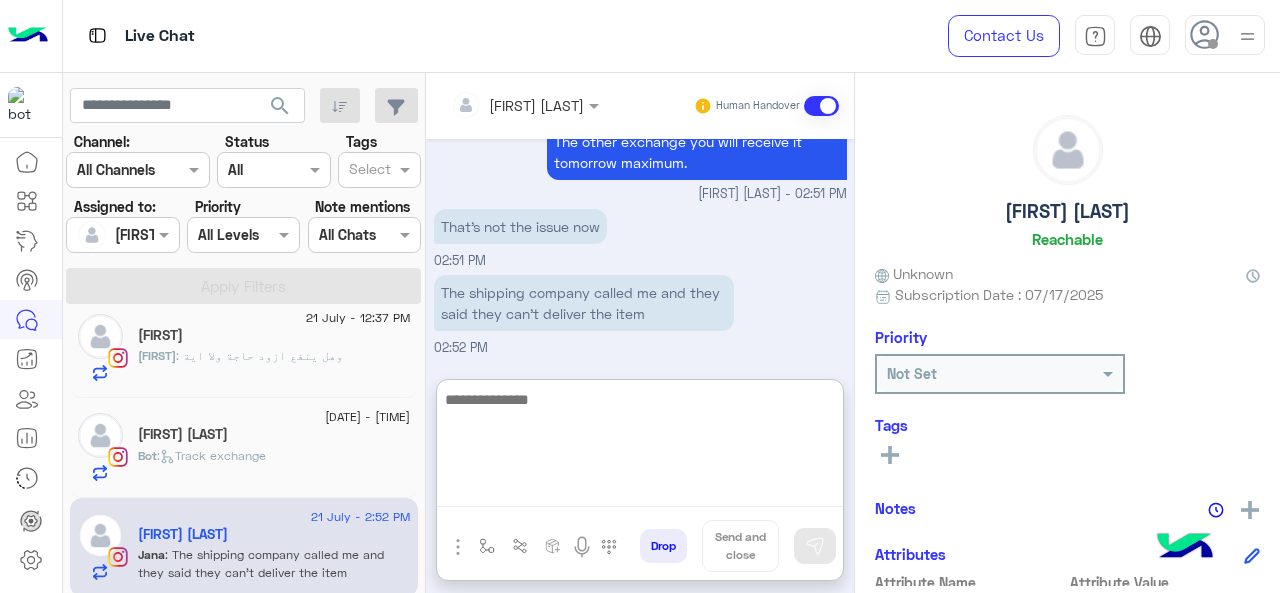 scroll, scrollTop: 8503, scrollLeft: 0, axis: vertical 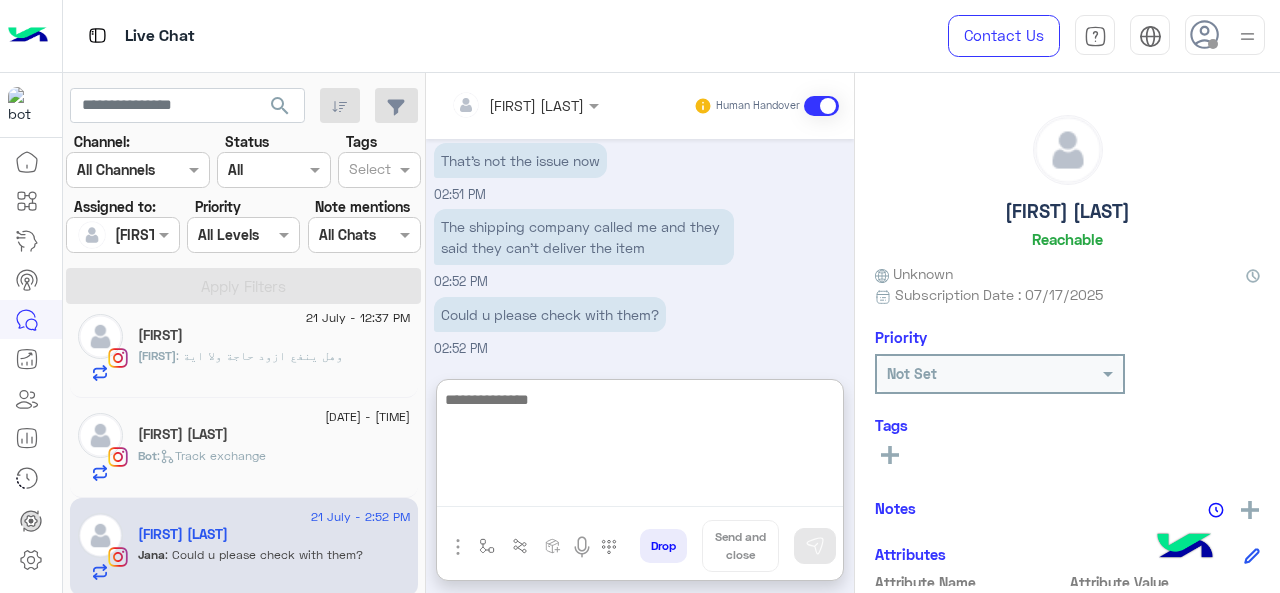 click at bounding box center [640, 447] 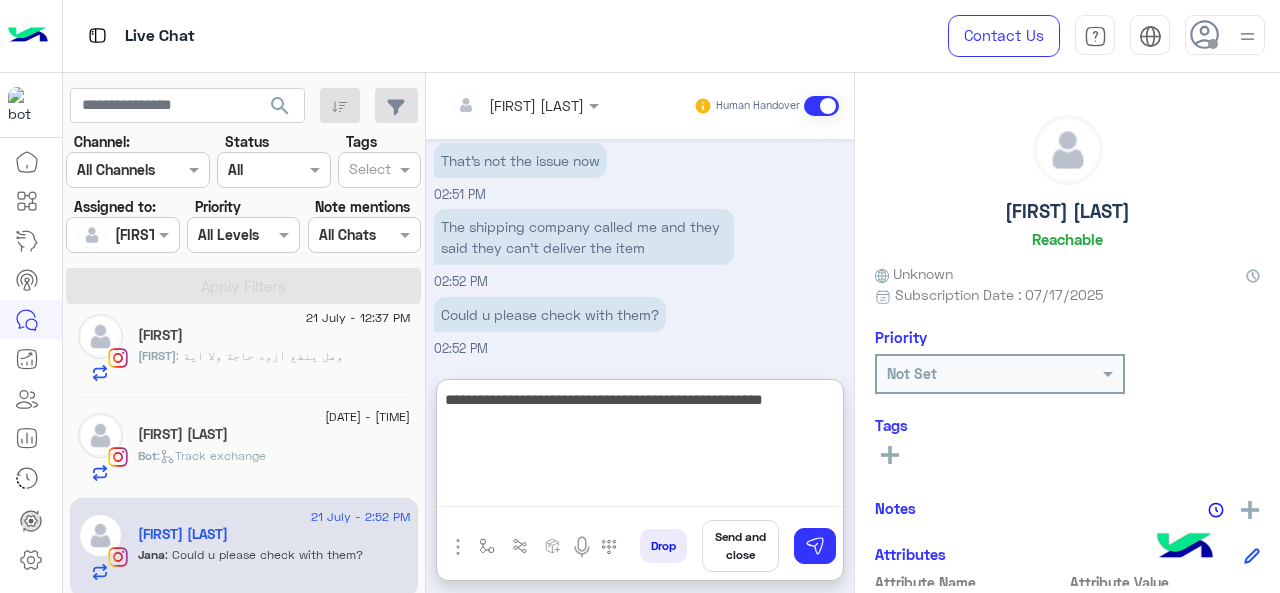 type on "**********" 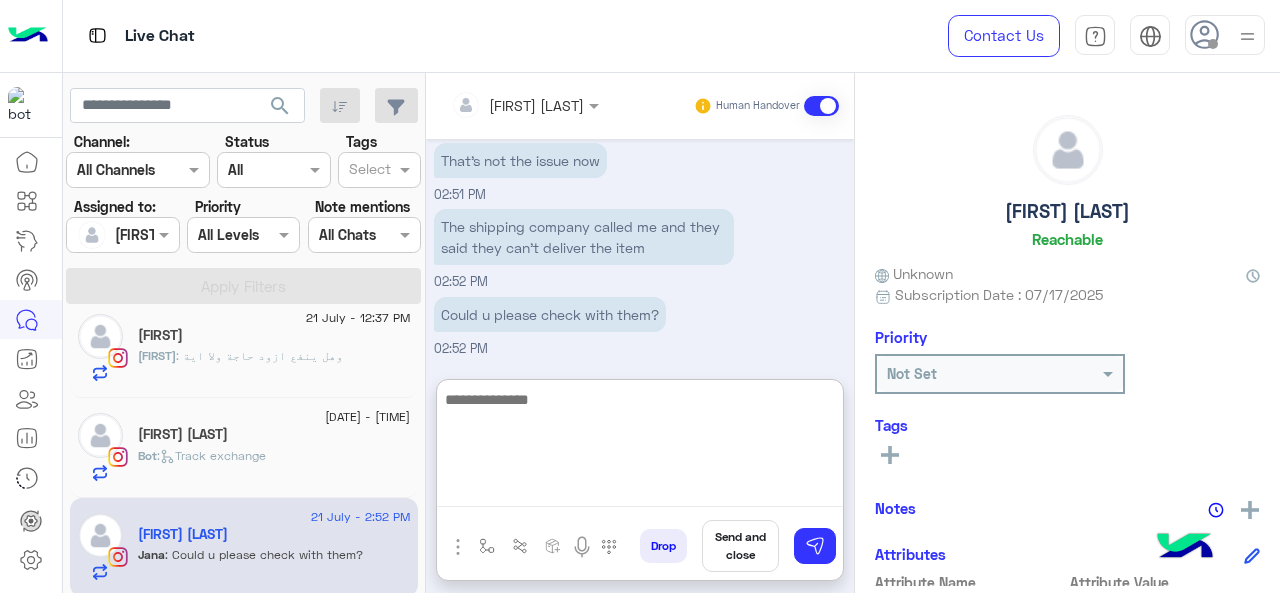 scroll, scrollTop: 8588, scrollLeft: 0, axis: vertical 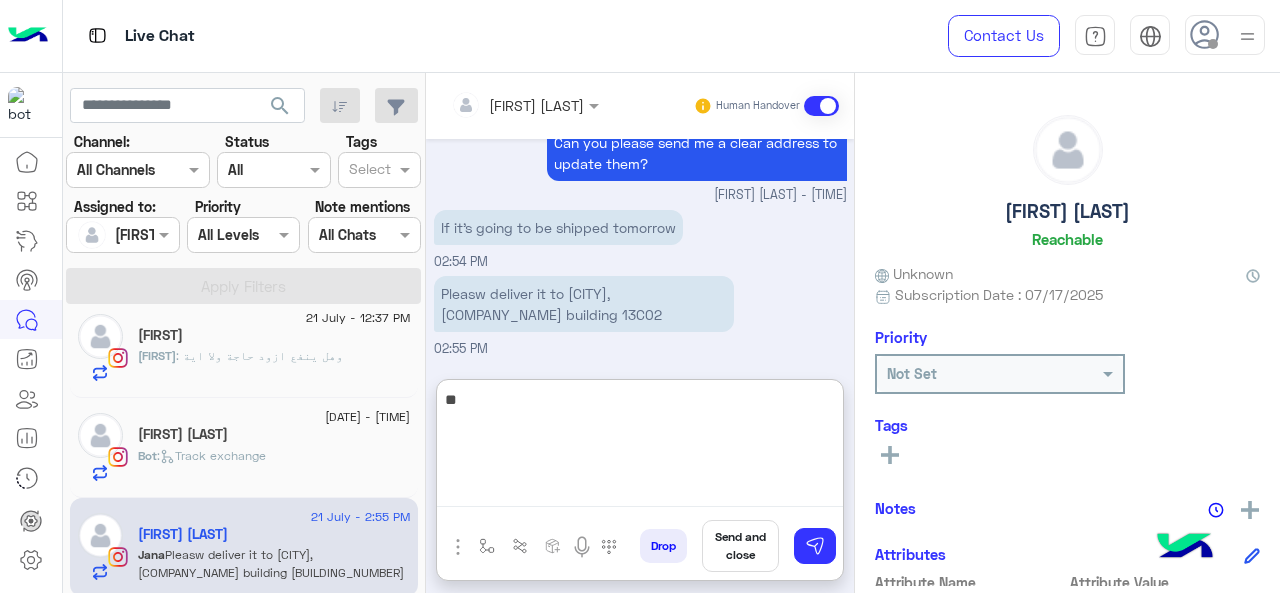 type on "*" 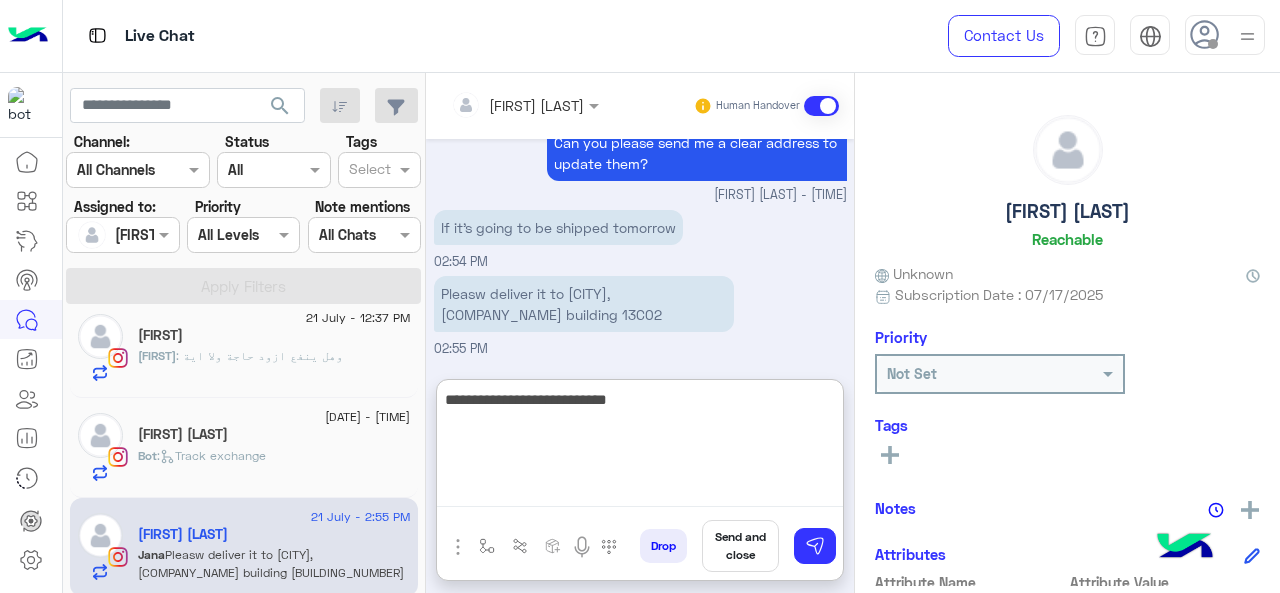 click on "**********" at bounding box center (640, 447) 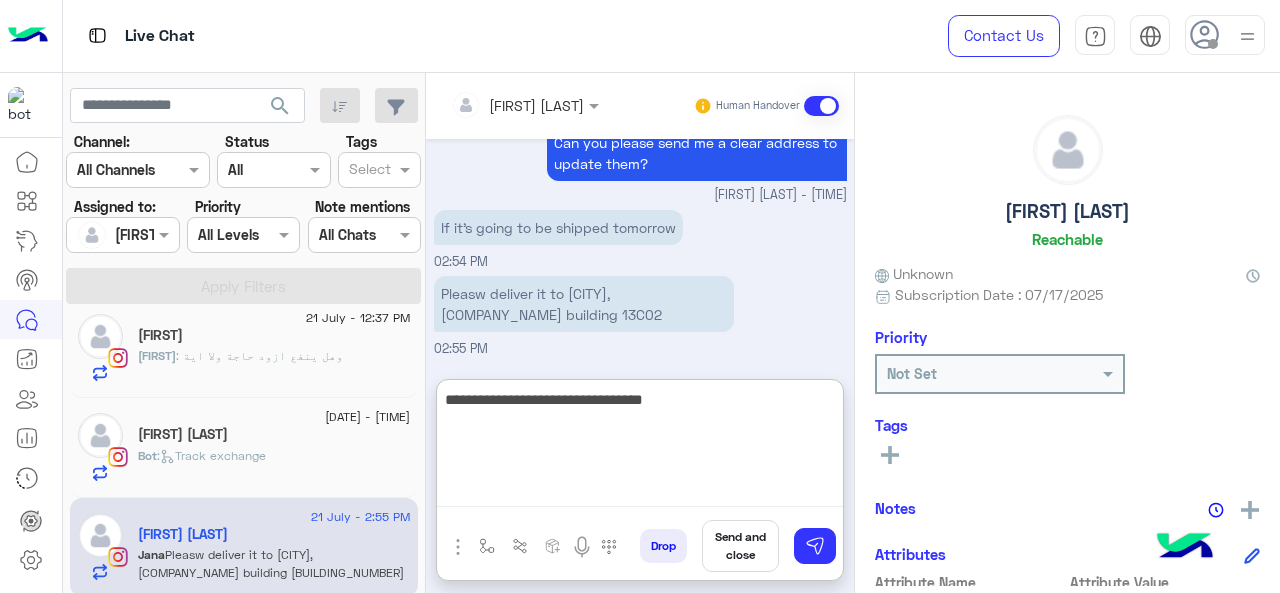 drag, startPoint x: 627, startPoint y: 403, endPoint x: 655, endPoint y: 402, distance: 28.01785 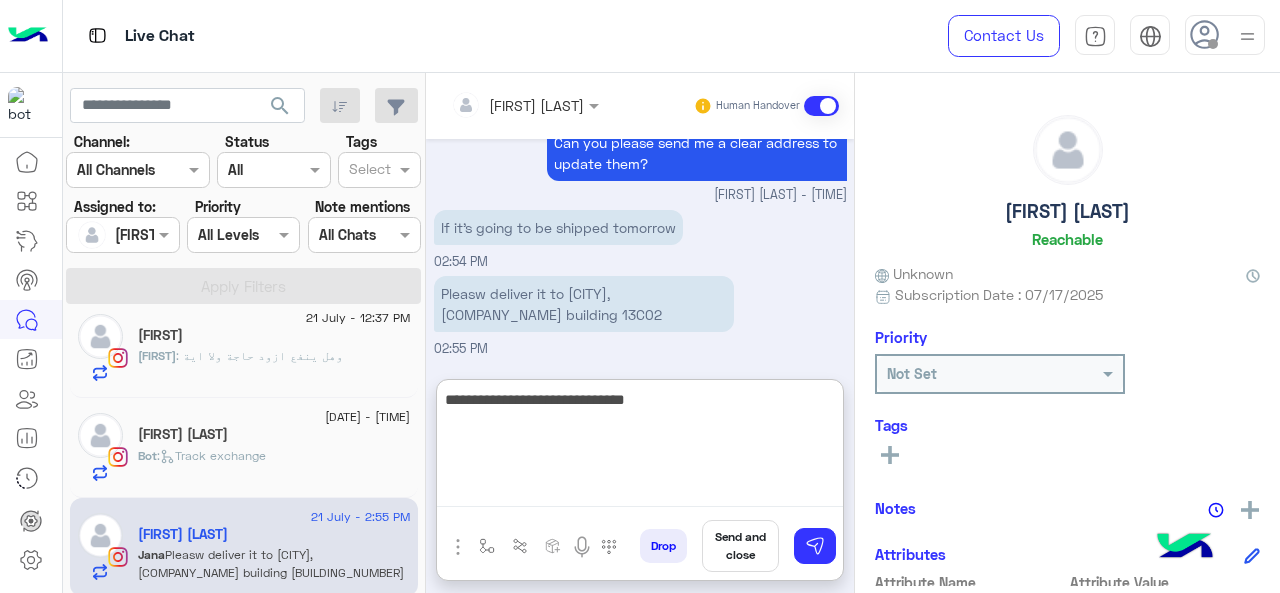 click on "**********" at bounding box center [640, 447] 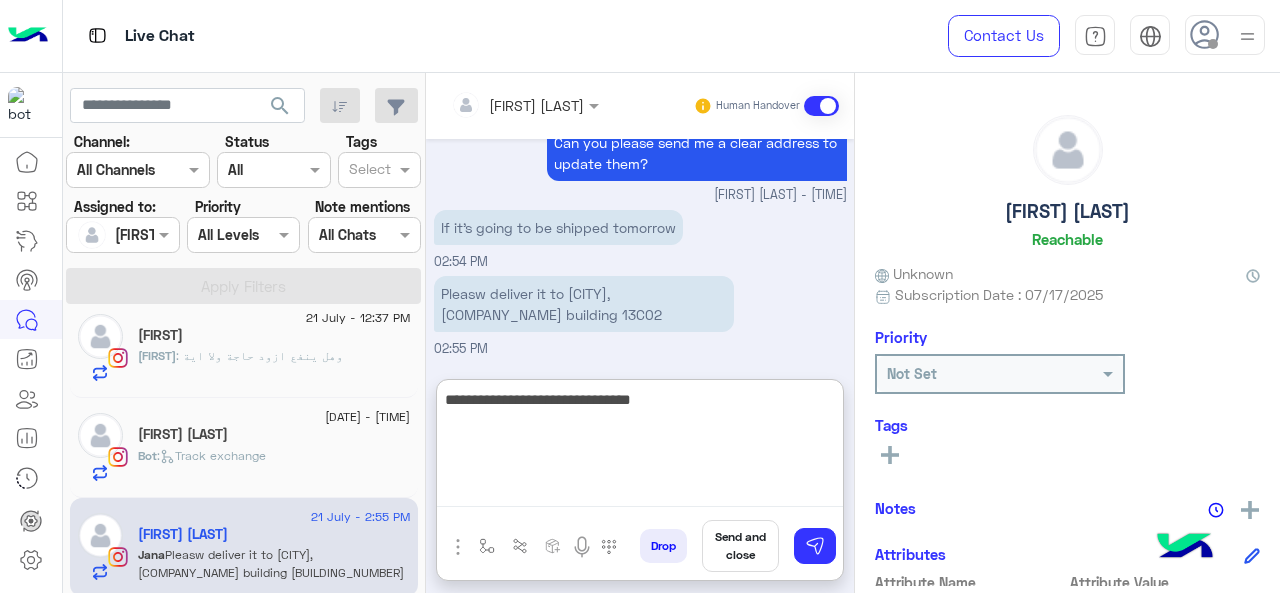 click on "**********" at bounding box center (640, 447) 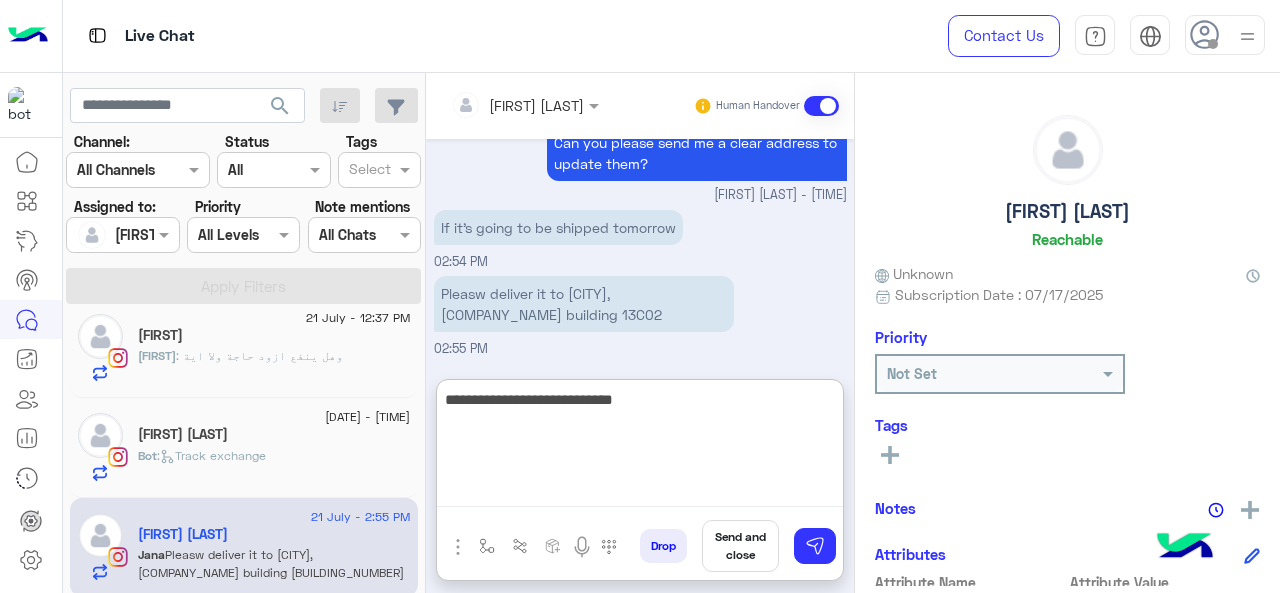 click on "**********" at bounding box center (640, 447) 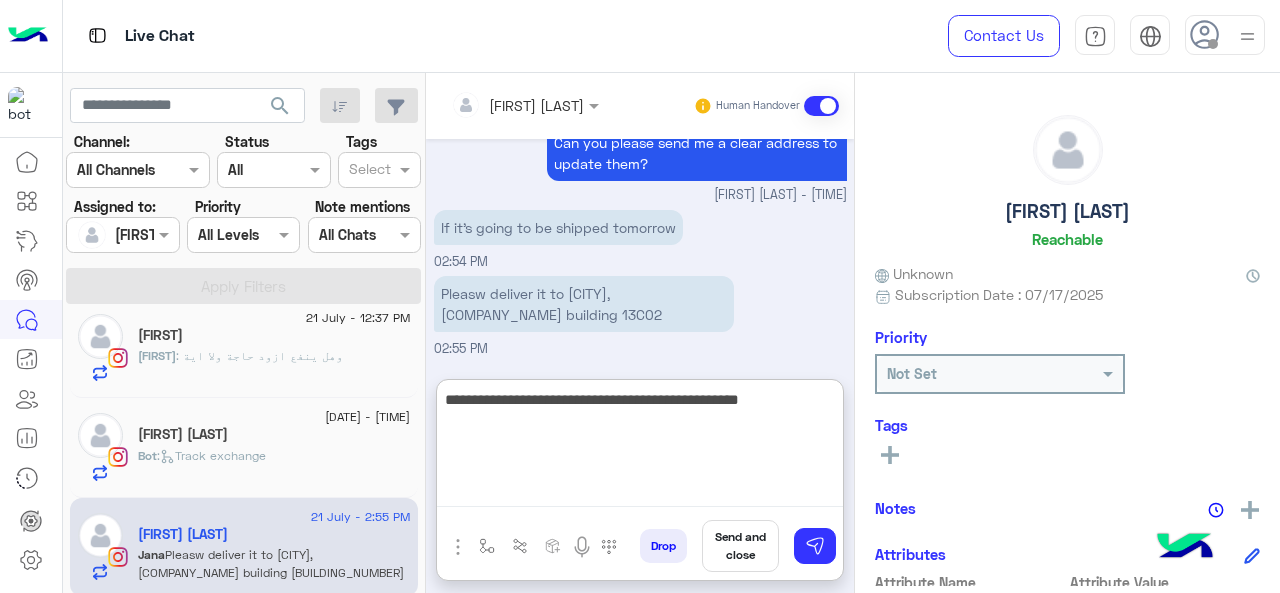 type on "**********" 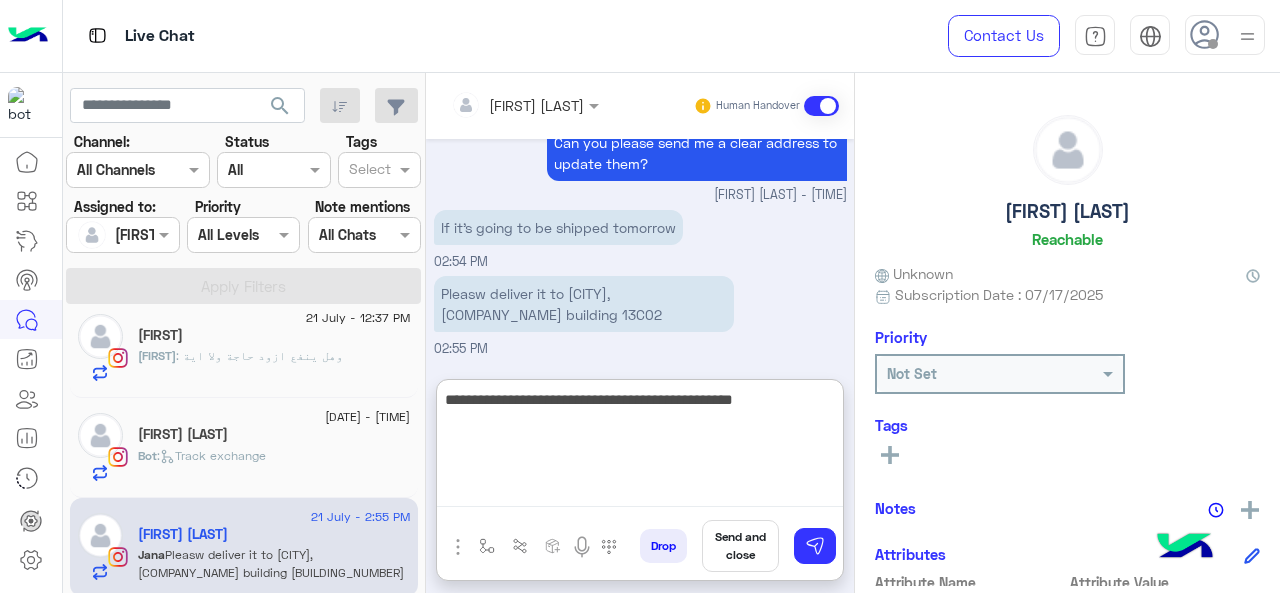 click on "**********" at bounding box center [640, 447] 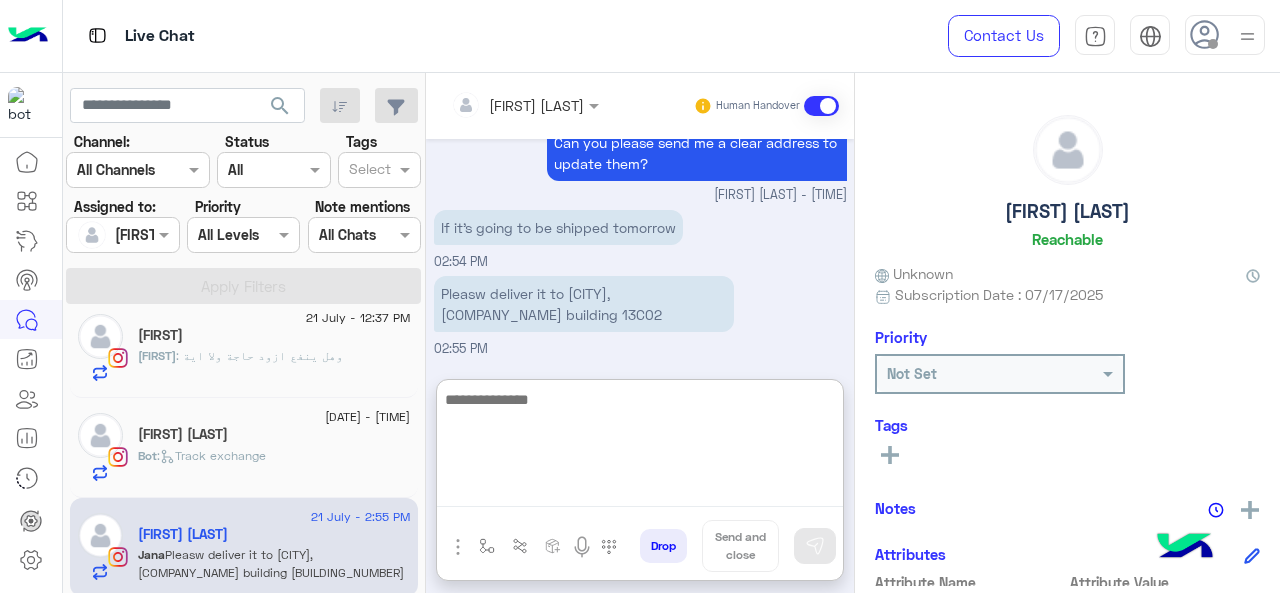 paste on "**********" 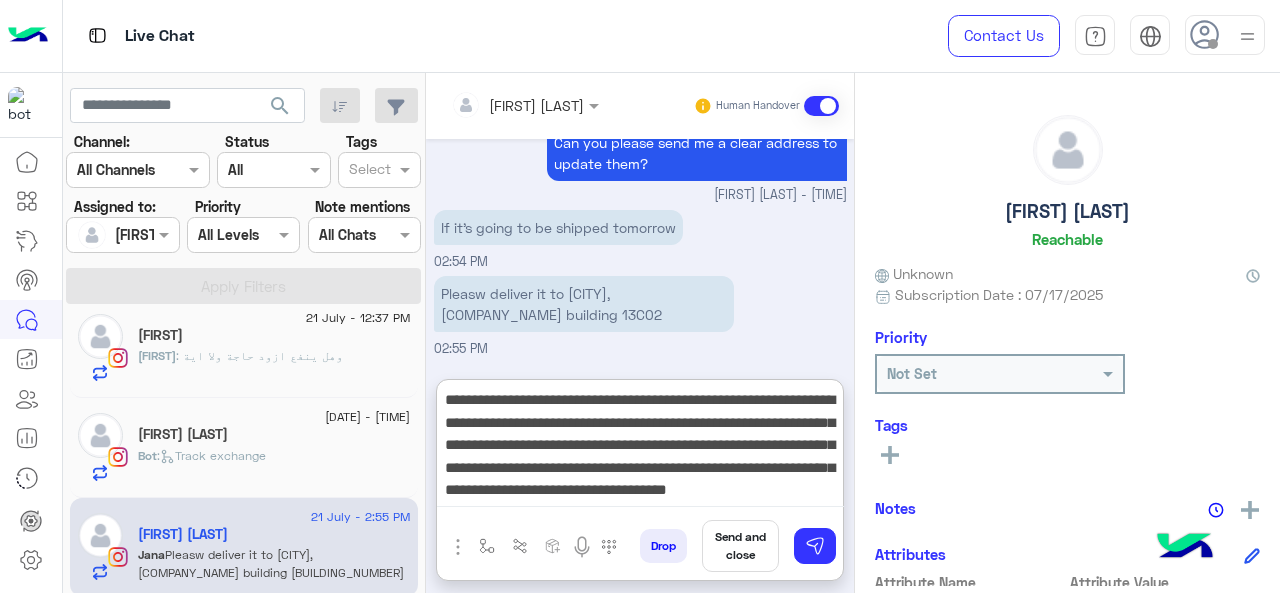 scroll, scrollTop: 0, scrollLeft: 0, axis: both 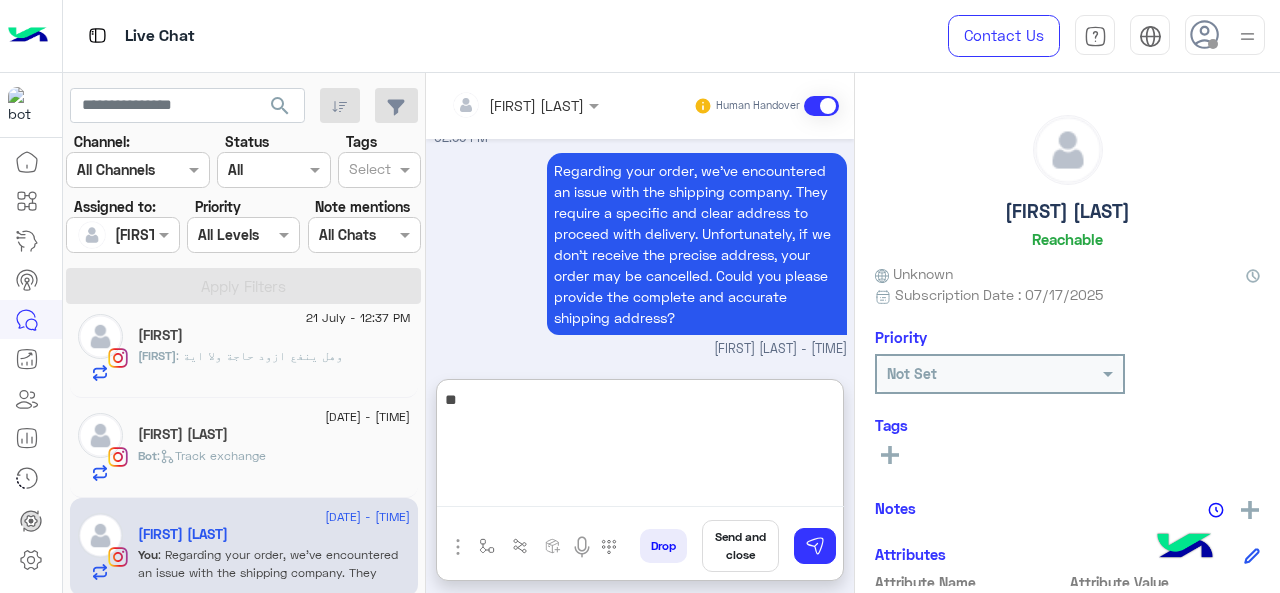 type on "*" 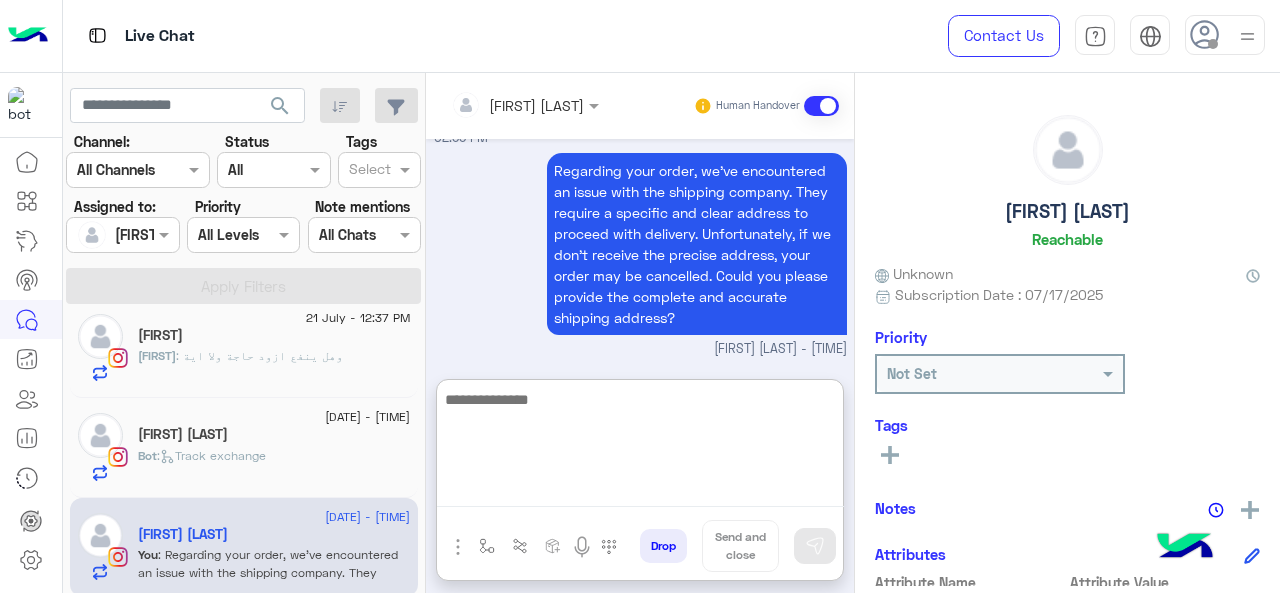 click on "[FIRST] [LAST]" 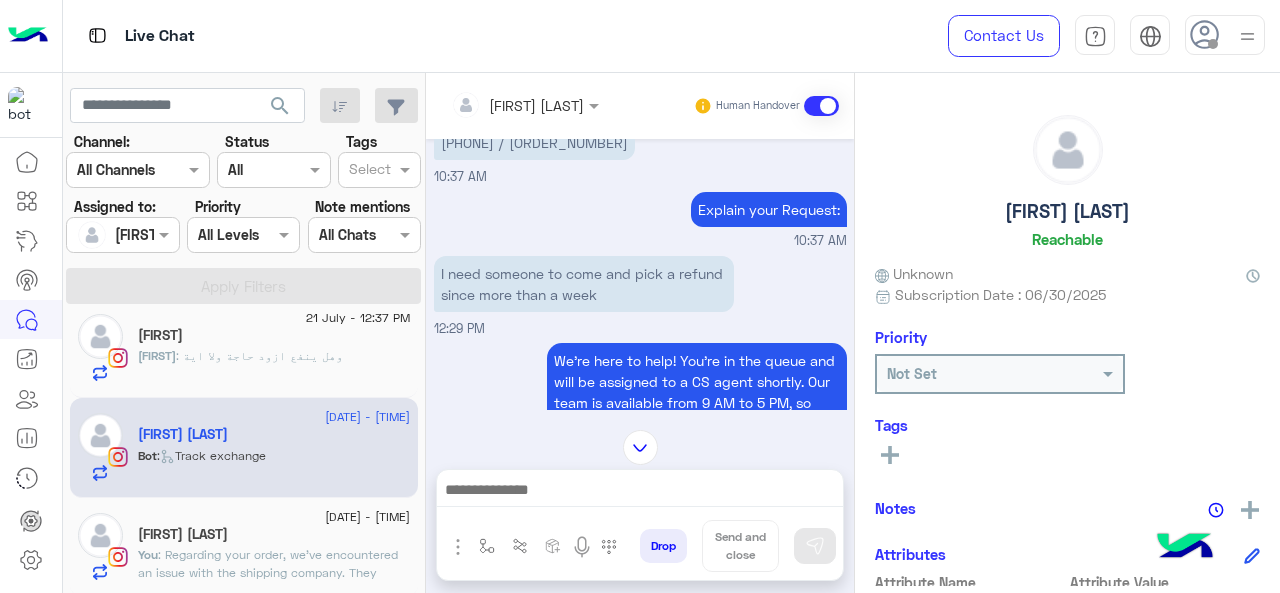 scroll, scrollTop: 470, scrollLeft: 0, axis: vertical 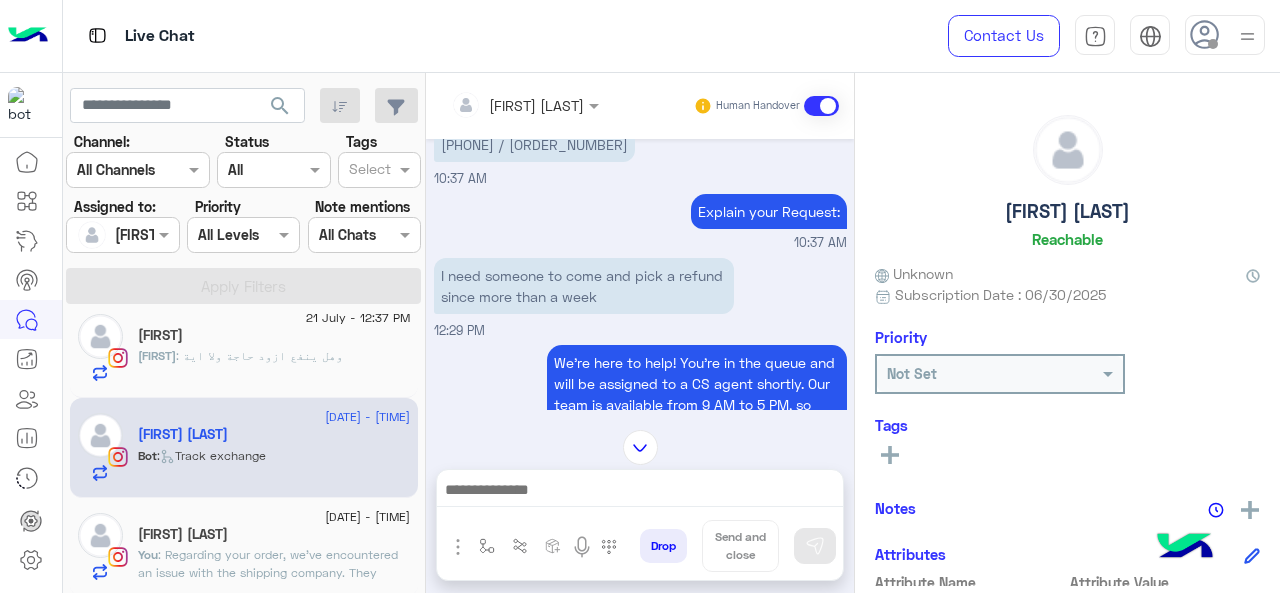 click on "[PHONE] / [ORDER_NUMBER]" at bounding box center (534, 144) 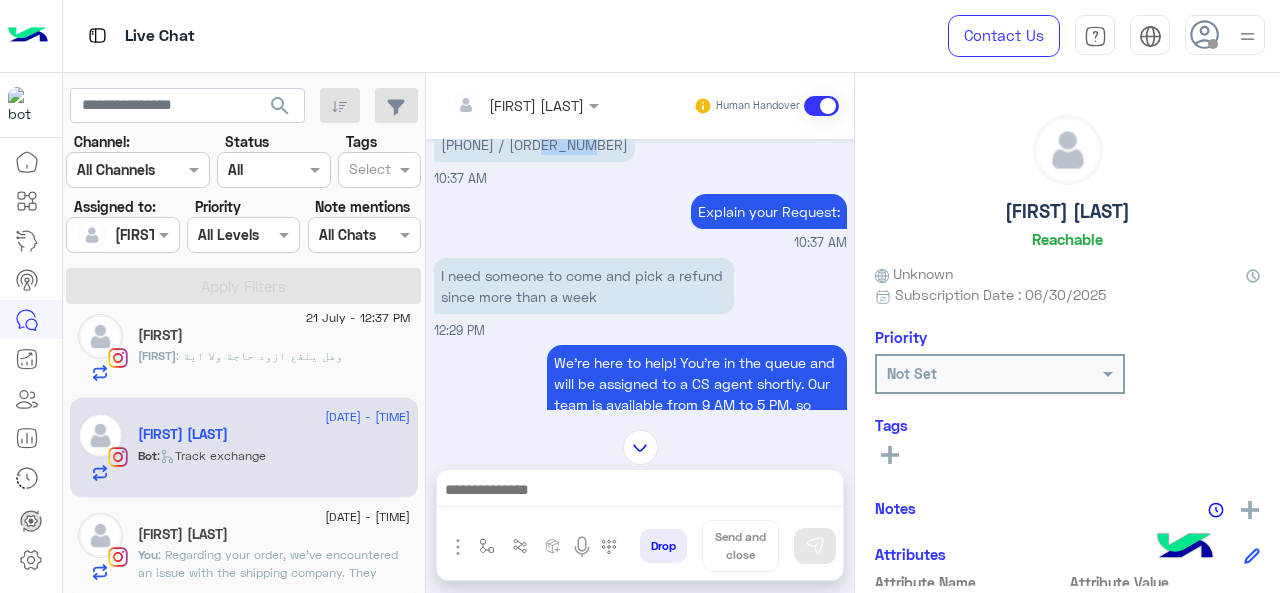 click on "[PHONE] / [ORDER_NUMBER]" at bounding box center [534, 144] 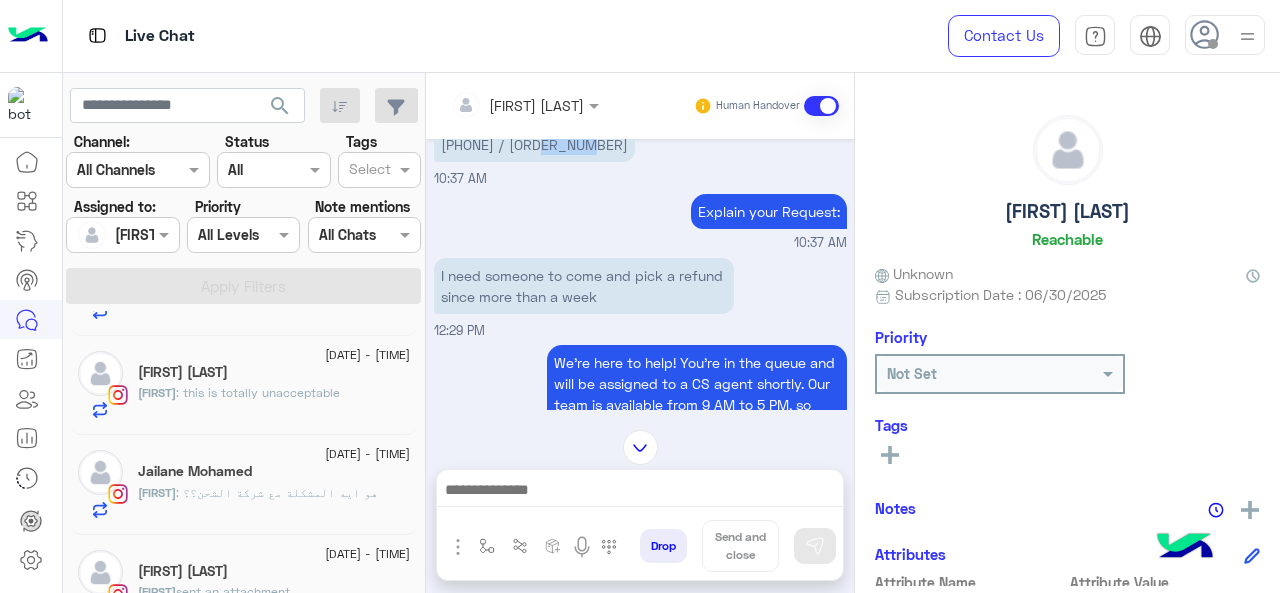 scroll, scrollTop: 0, scrollLeft: 0, axis: both 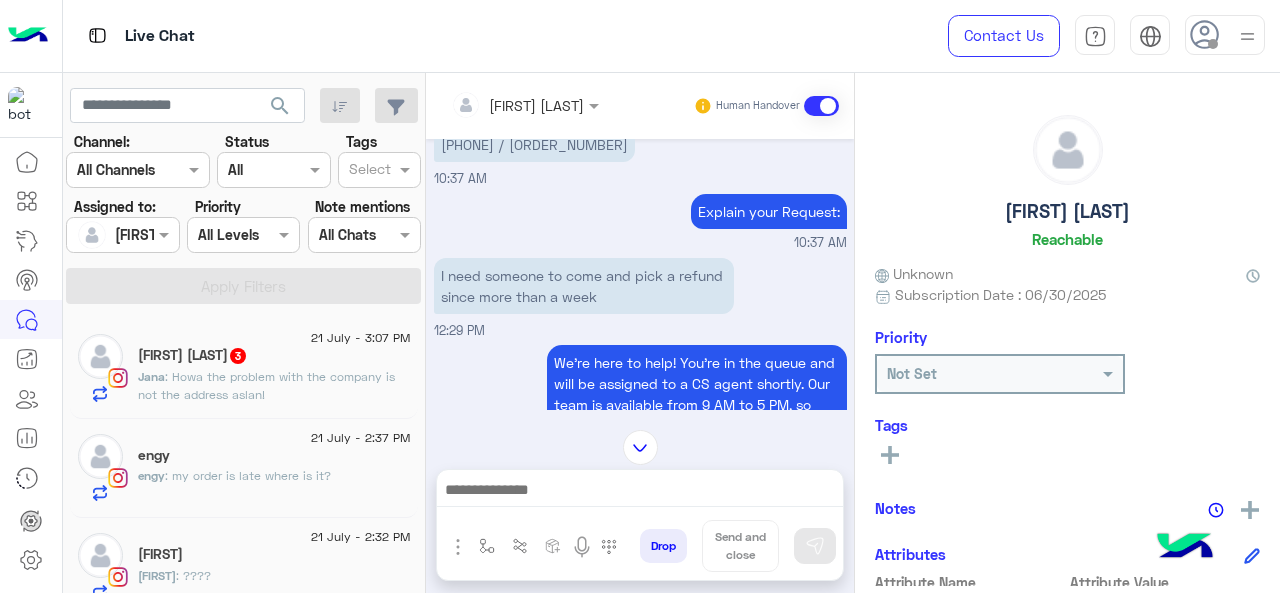 click on "[DATE] - [TIME] [PERSON]  [NUMBER] : Howa the problem with the company is not the address aslan!" 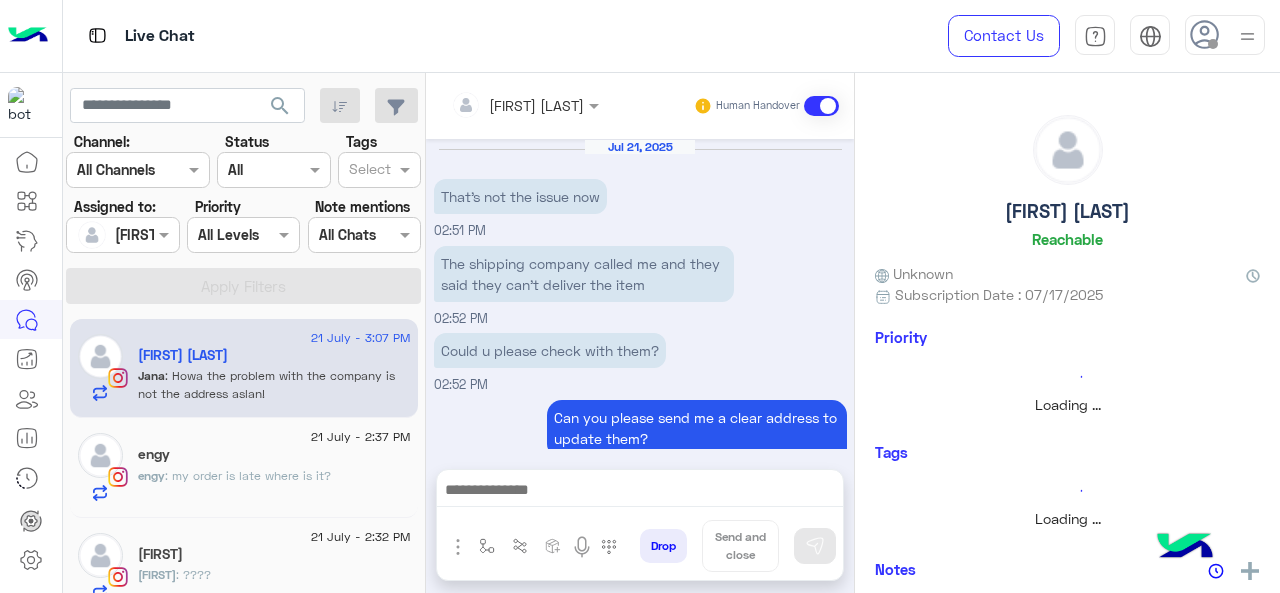 scroll, scrollTop: 612, scrollLeft: 0, axis: vertical 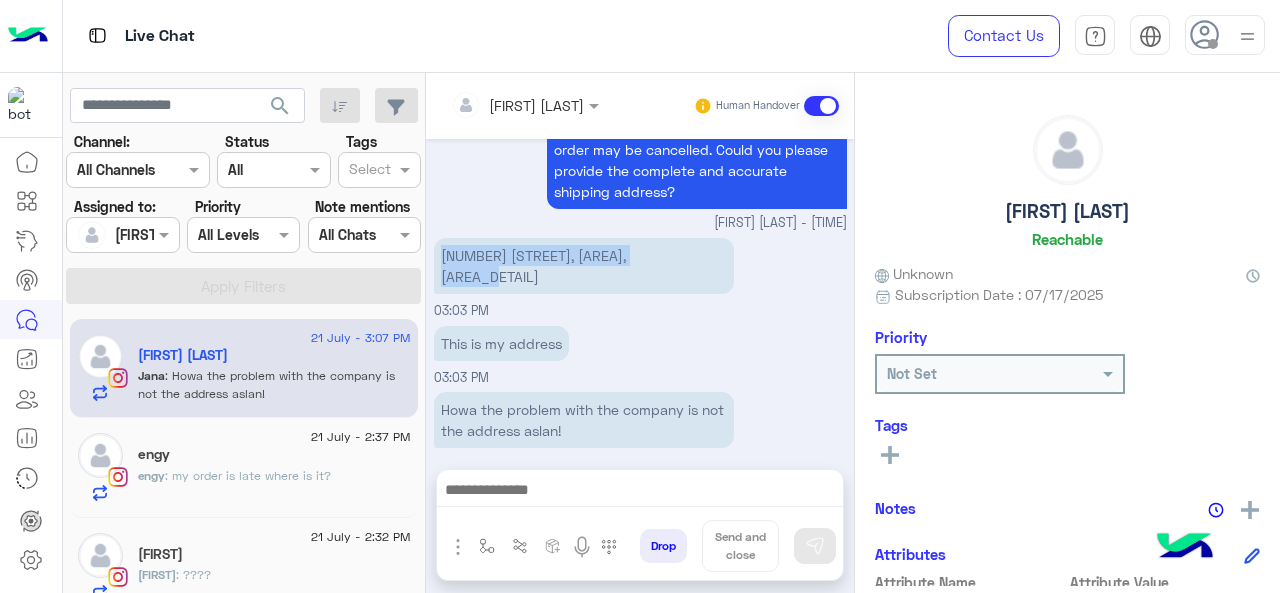 drag, startPoint x: 440, startPoint y: 253, endPoint x: 672, endPoint y: 242, distance: 232.26064 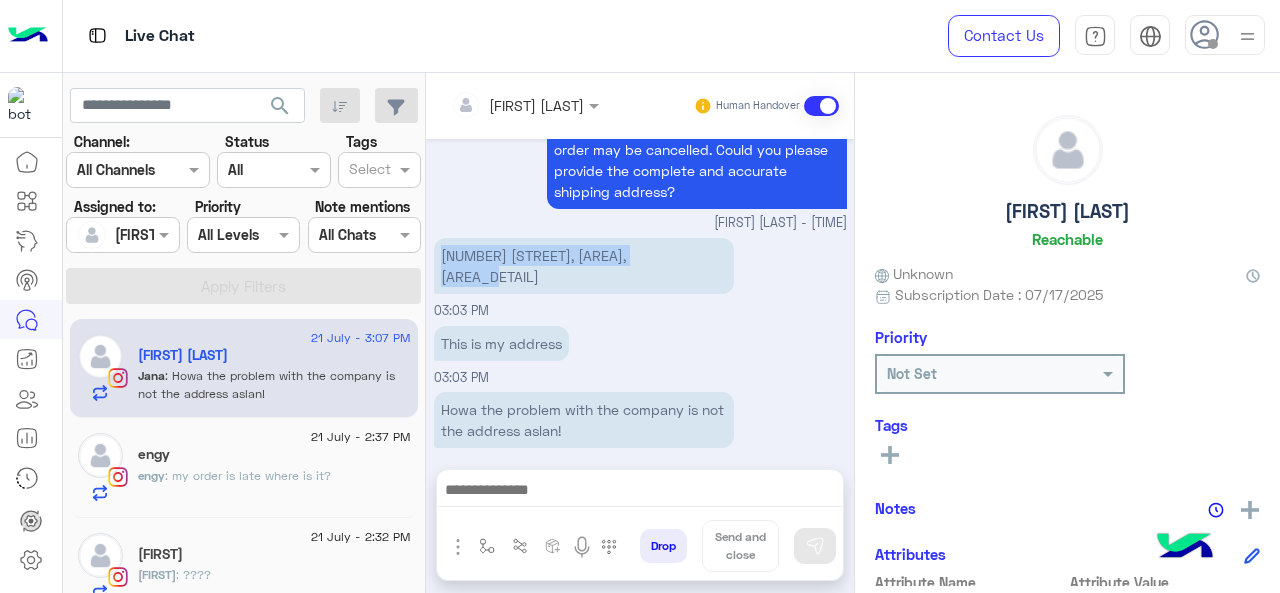 copy on "[NUMBER] [STREET], [AREA], [AREA_DETAIL]" 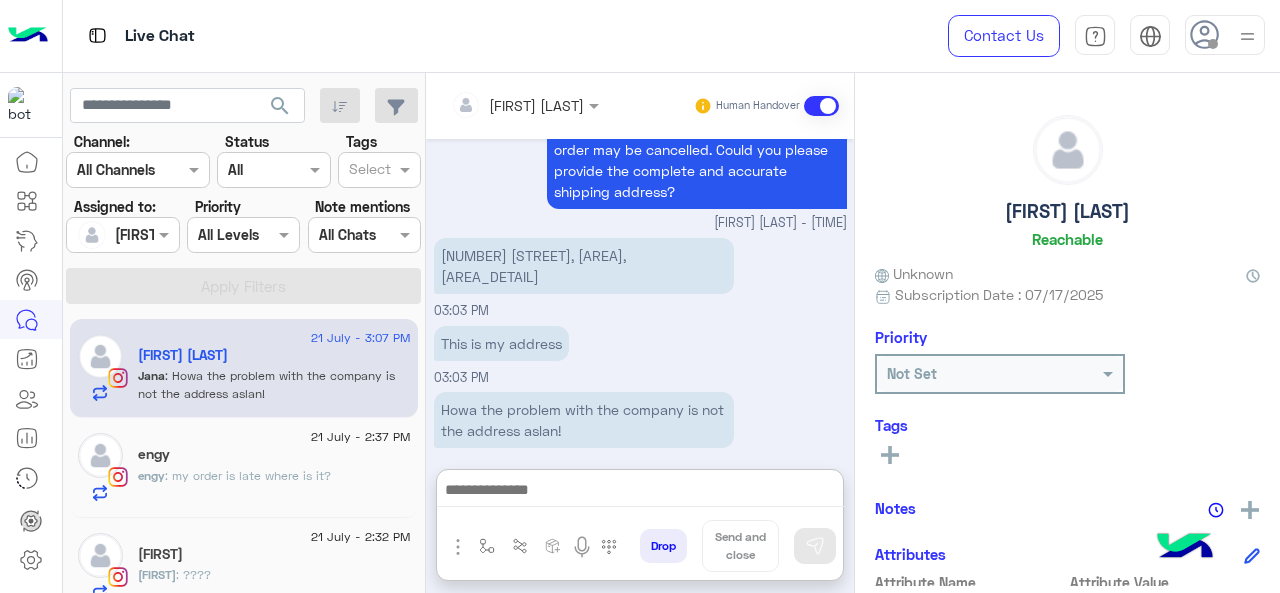 click at bounding box center (640, 492) 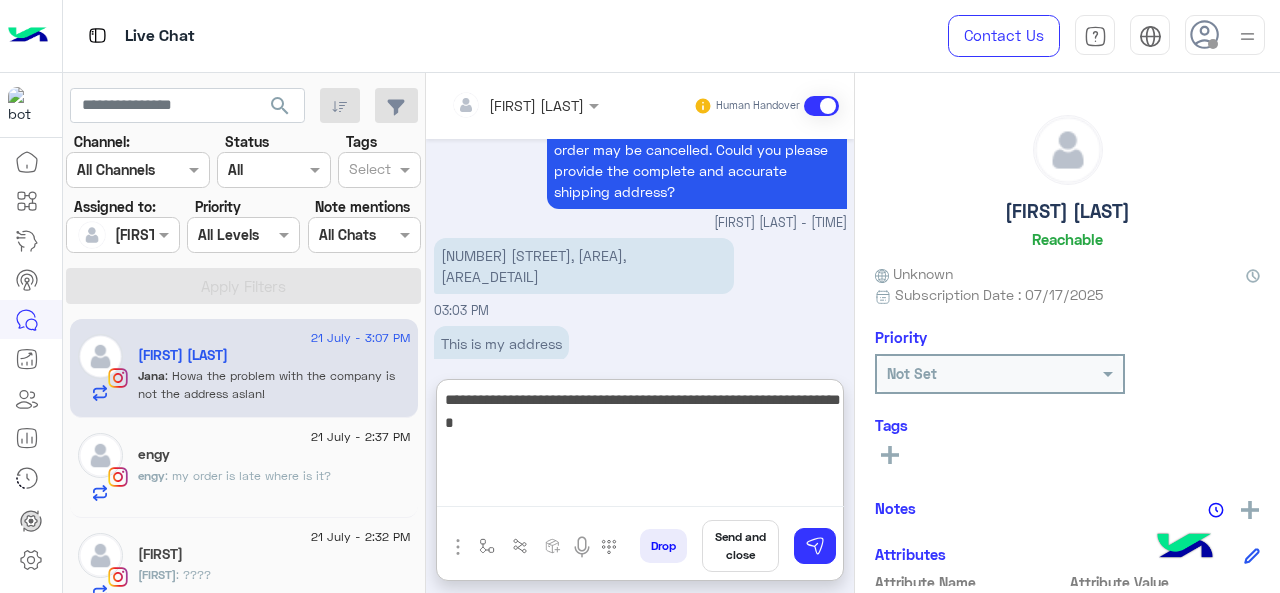 type on "**********" 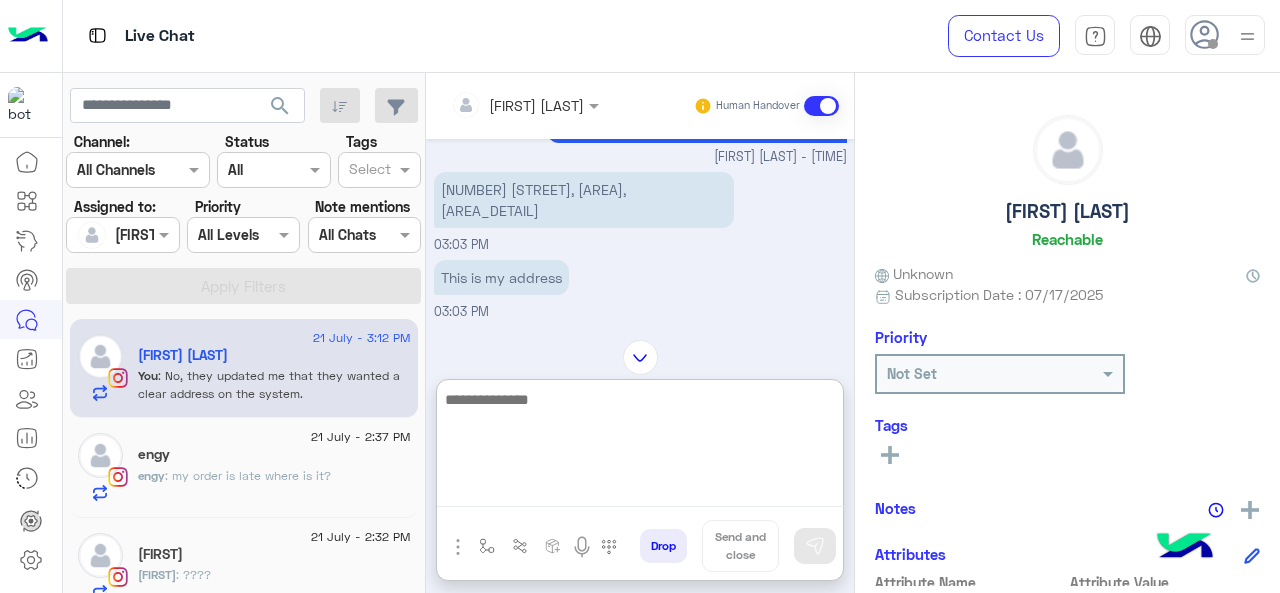 scroll, scrollTop: 677, scrollLeft: 0, axis: vertical 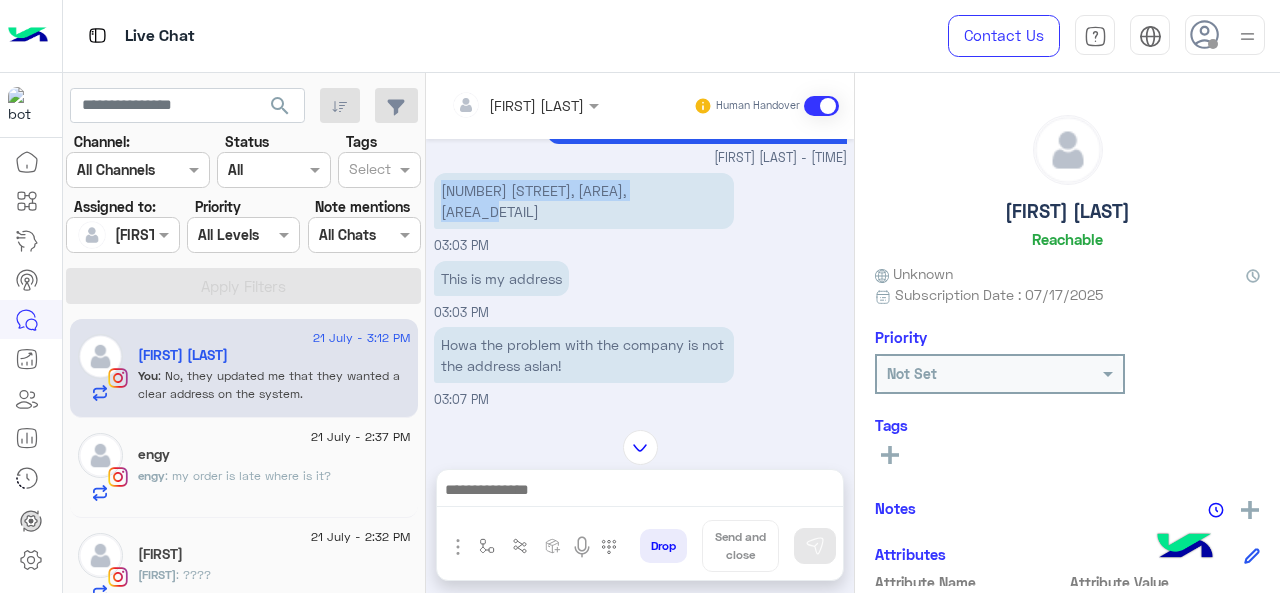 drag, startPoint x: 438, startPoint y: 186, endPoint x: 684, endPoint y: 183, distance: 246.0183 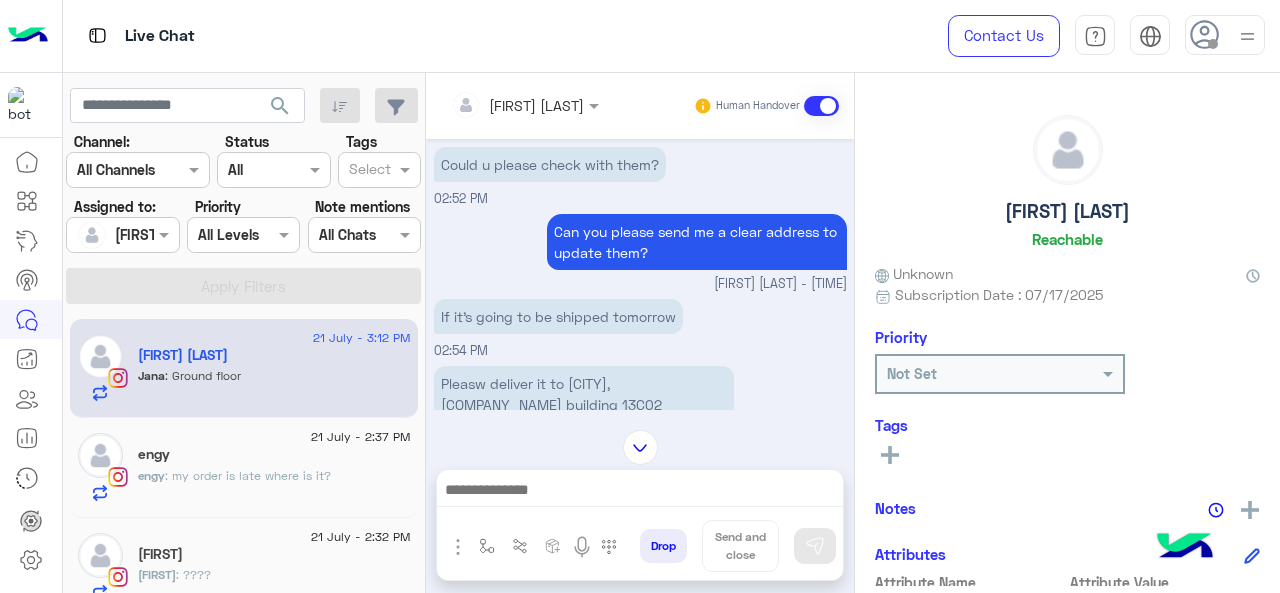 scroll, scrollTop: 4262, scrollLeft: 0, axis: vertical 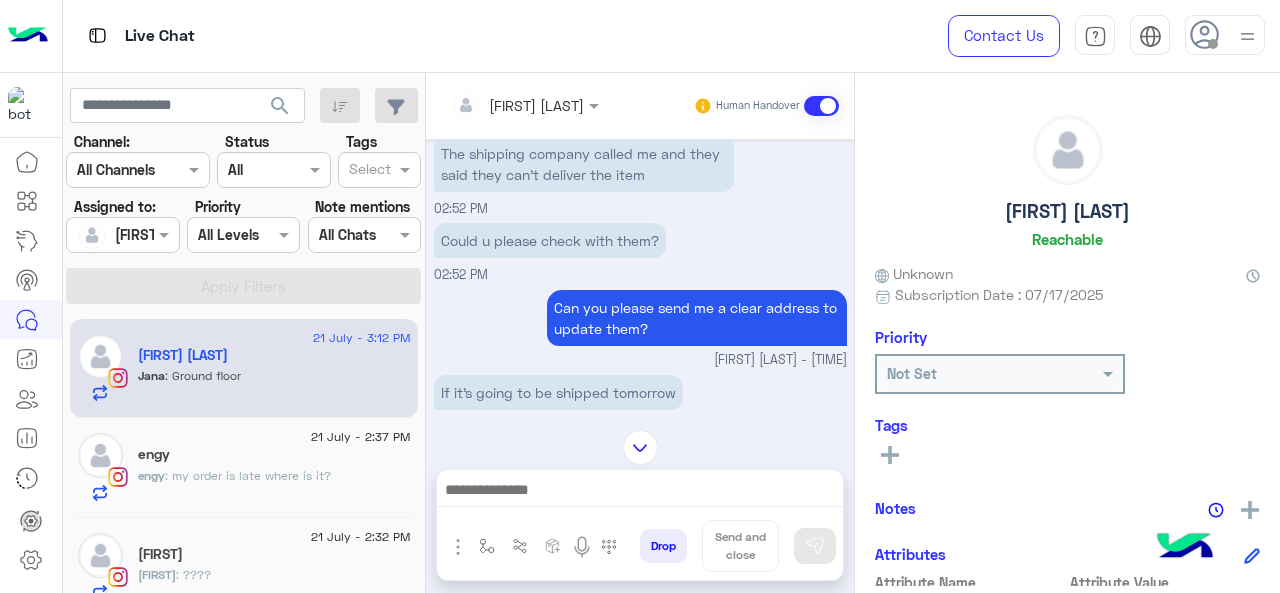 drag, startPoint x: 560, startPoint y: 301, endPoint x: 501, endPoint y: 288, distance: 60.41523 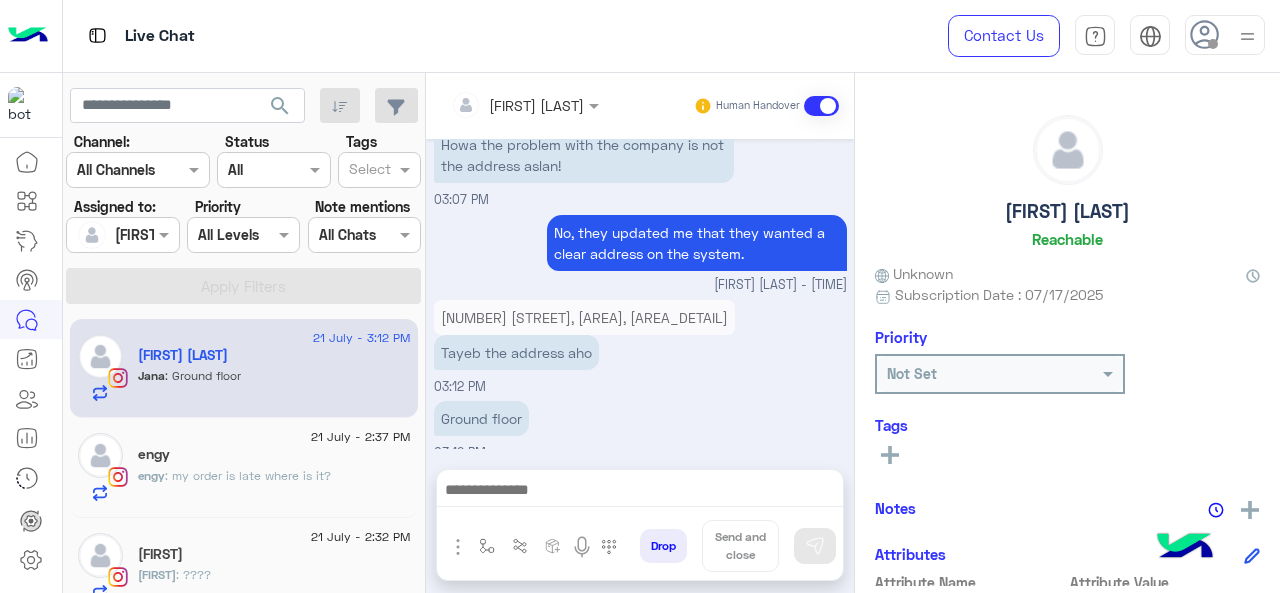 scroll, scrollTop: 5096, scrollLeft: 0, axis: vertical 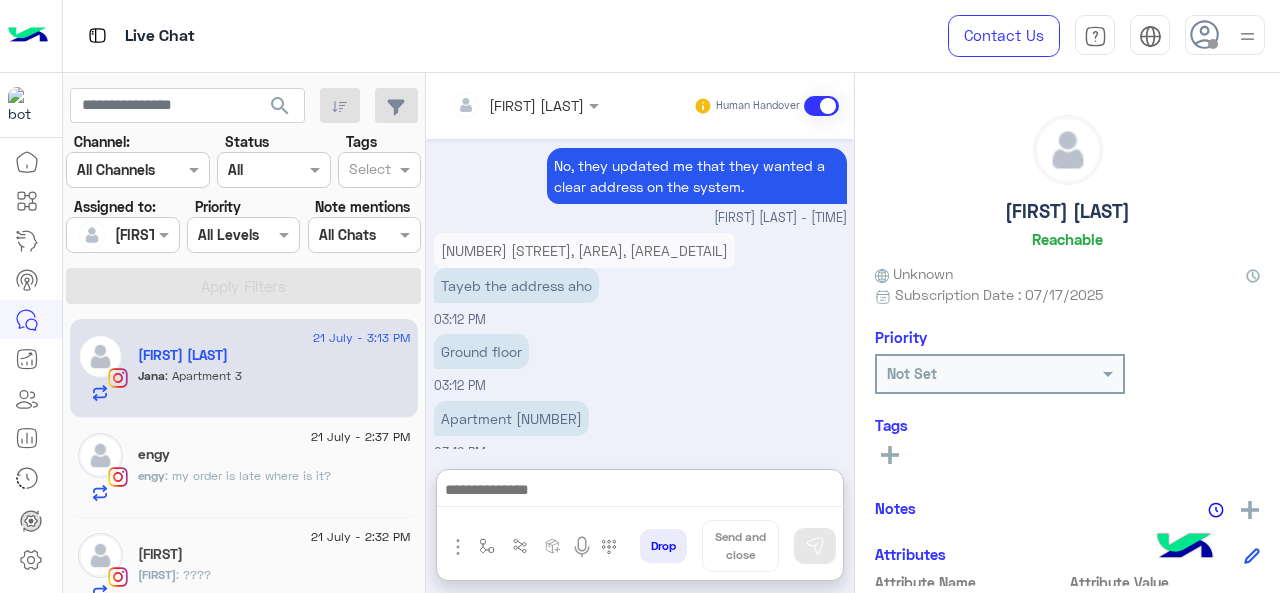 click at bounding box center (640, 492) 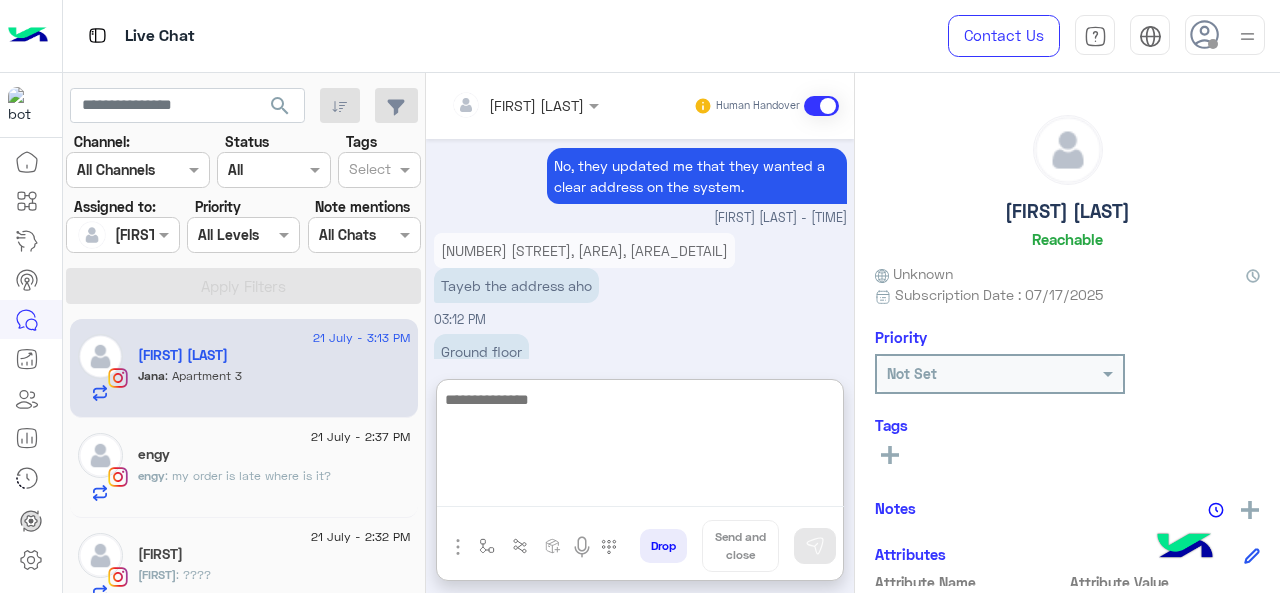 type on "*" 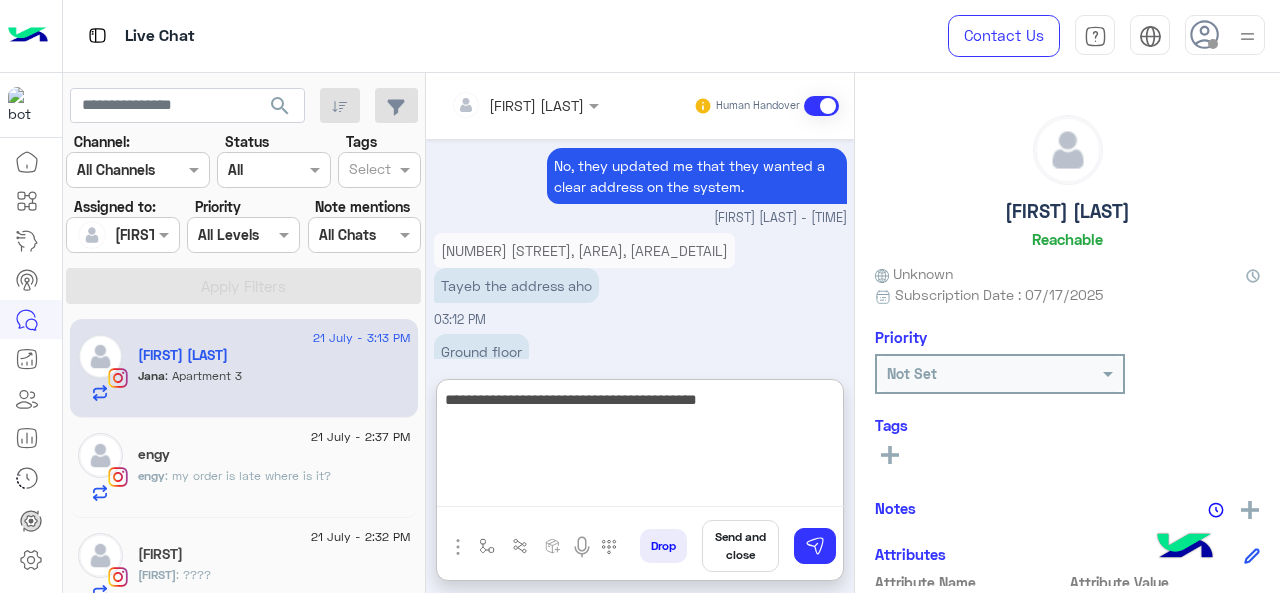 type on "**********" 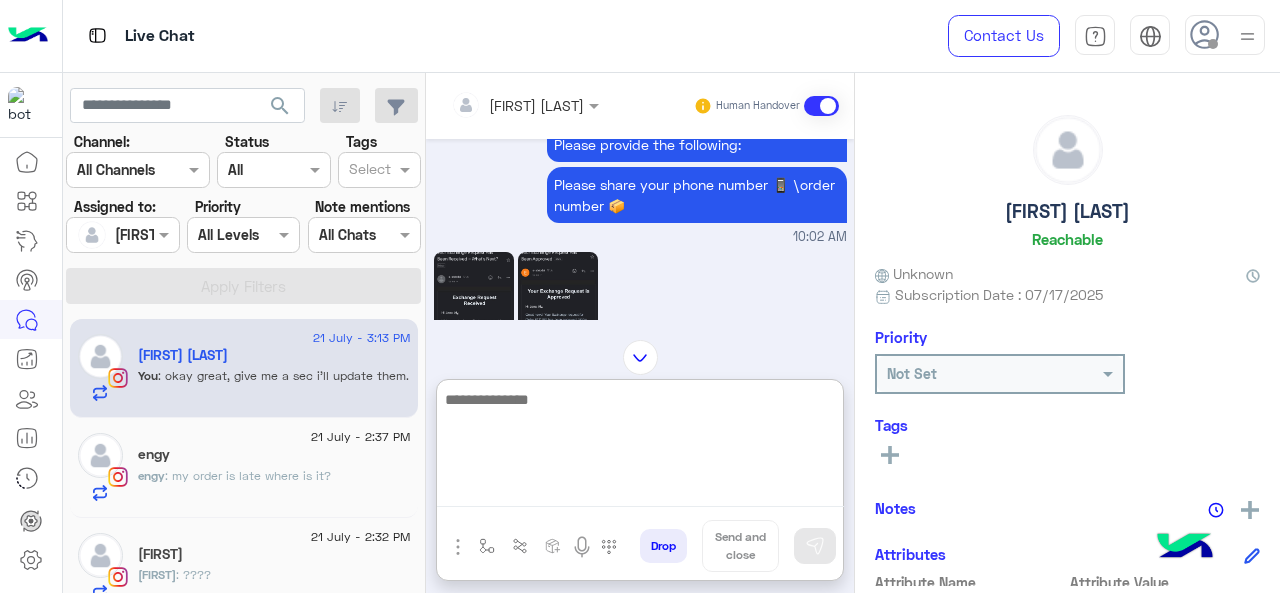 scroll, scrollTop: 95, scrollLeft: 0, axis: vertical 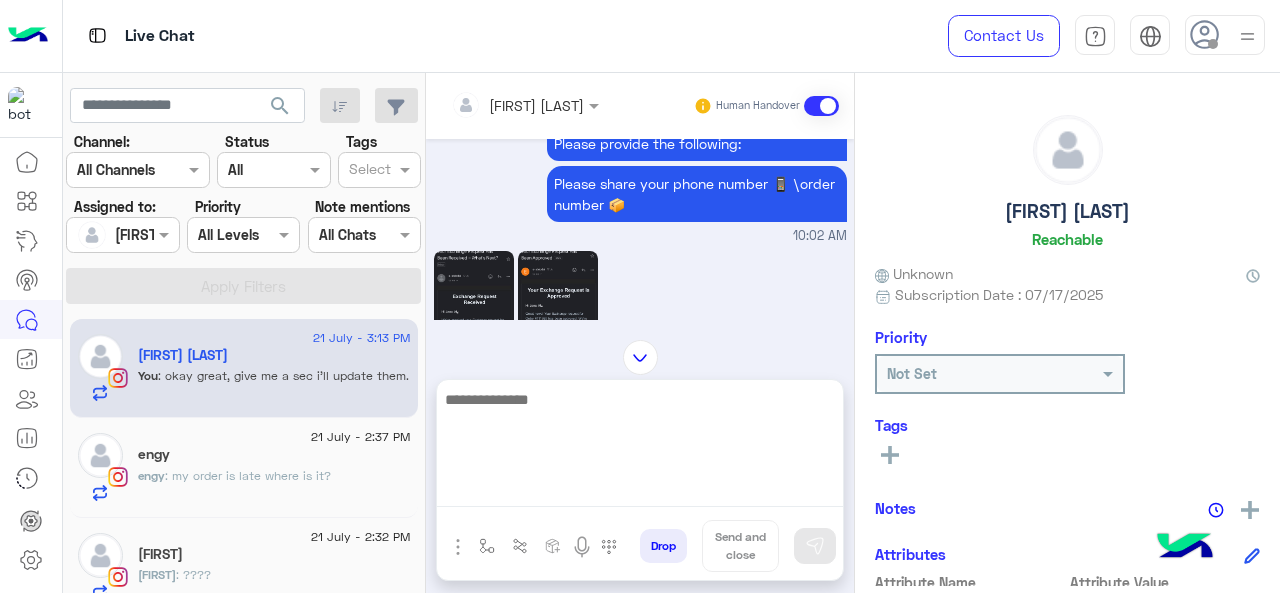 click 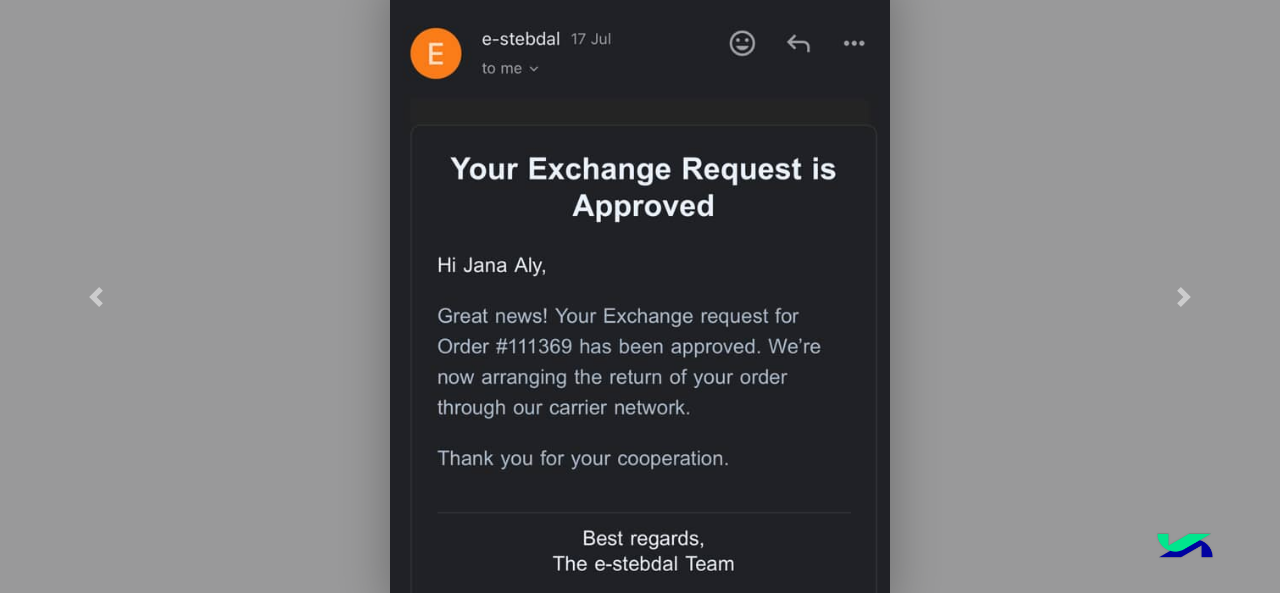 click 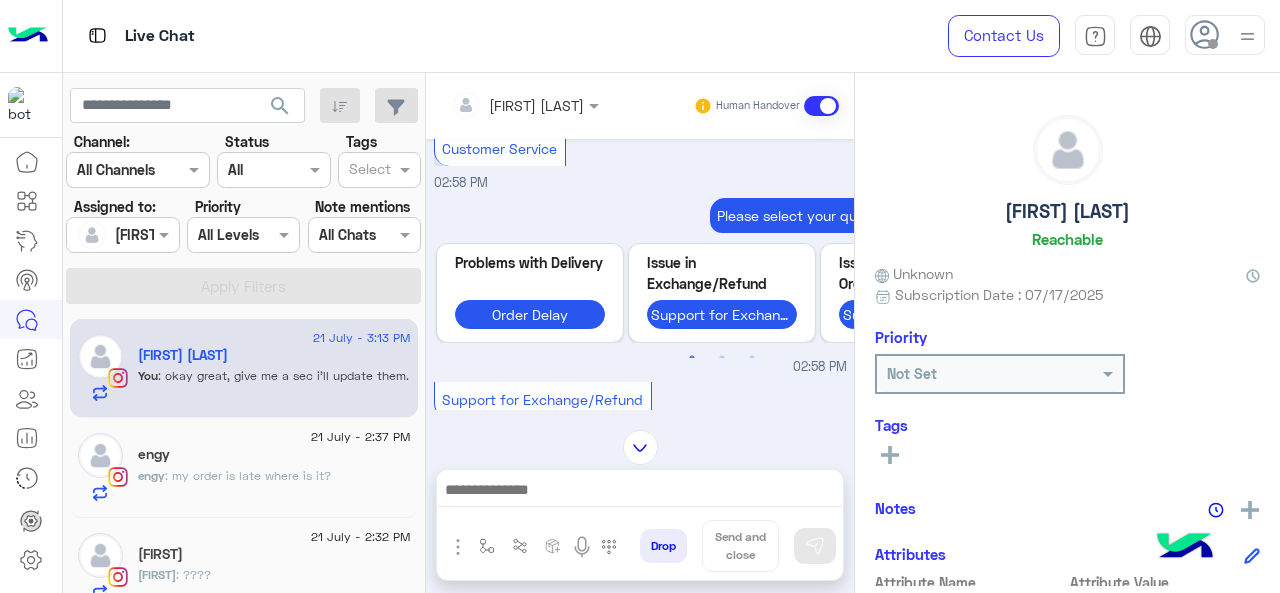 scroll, scrollTop: 2093, scrollLeft: 0, axis: vertical 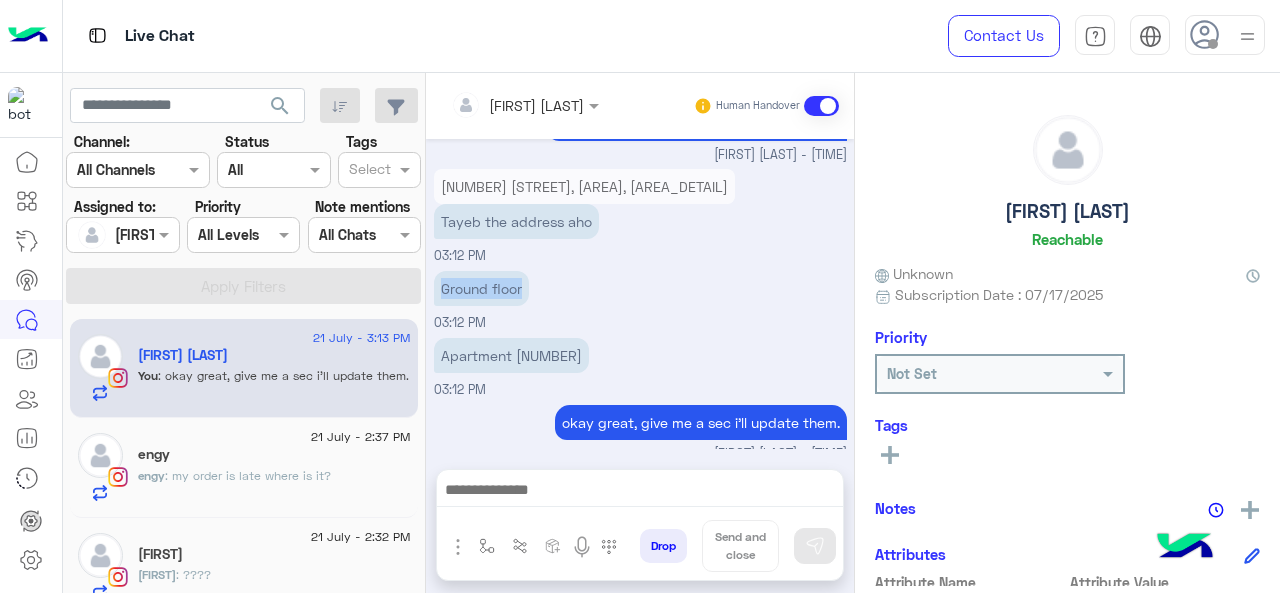 drag, startPoint x: 439, startPoint y: 272, endPoint x: 534, endPoint y: 281, distance: 95.42536 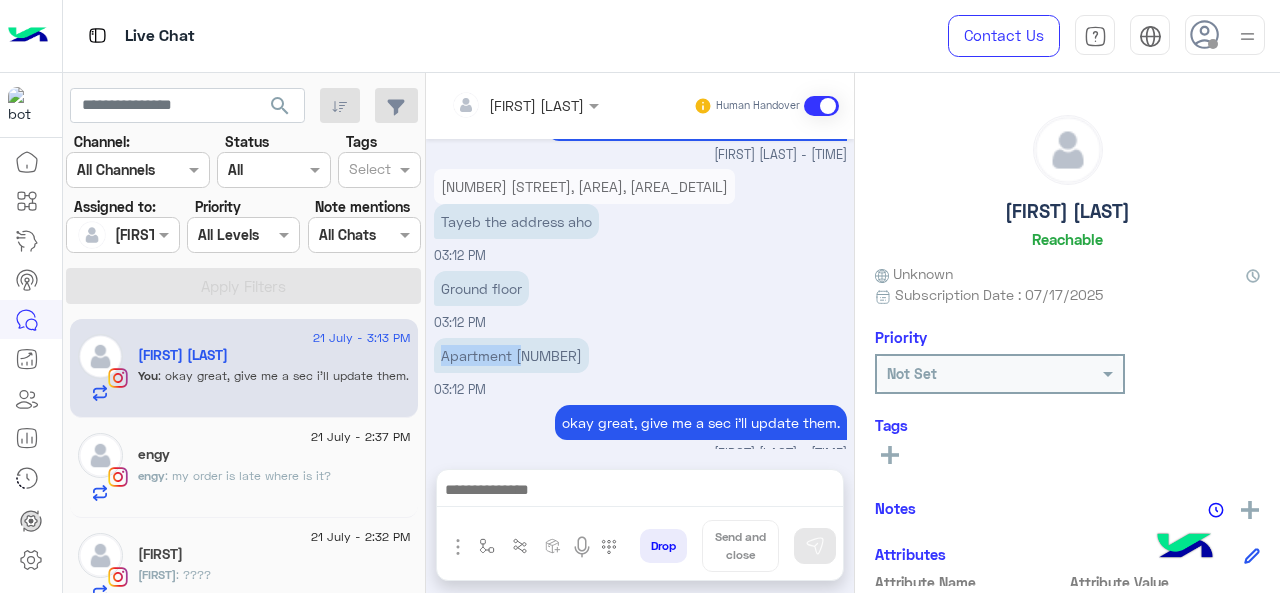 drag, startPoint x: 442, startPoint y: 344, endPoint x: 534, endPoint y: 351, distance: 92.26592 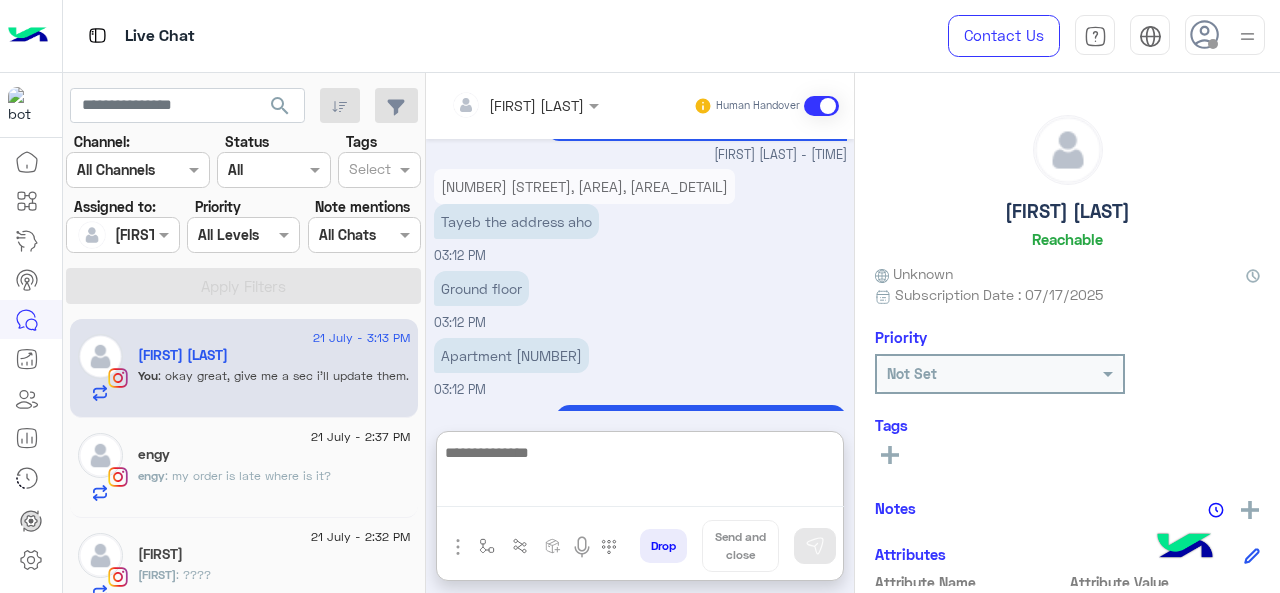 click at bounding box center (640, 473) 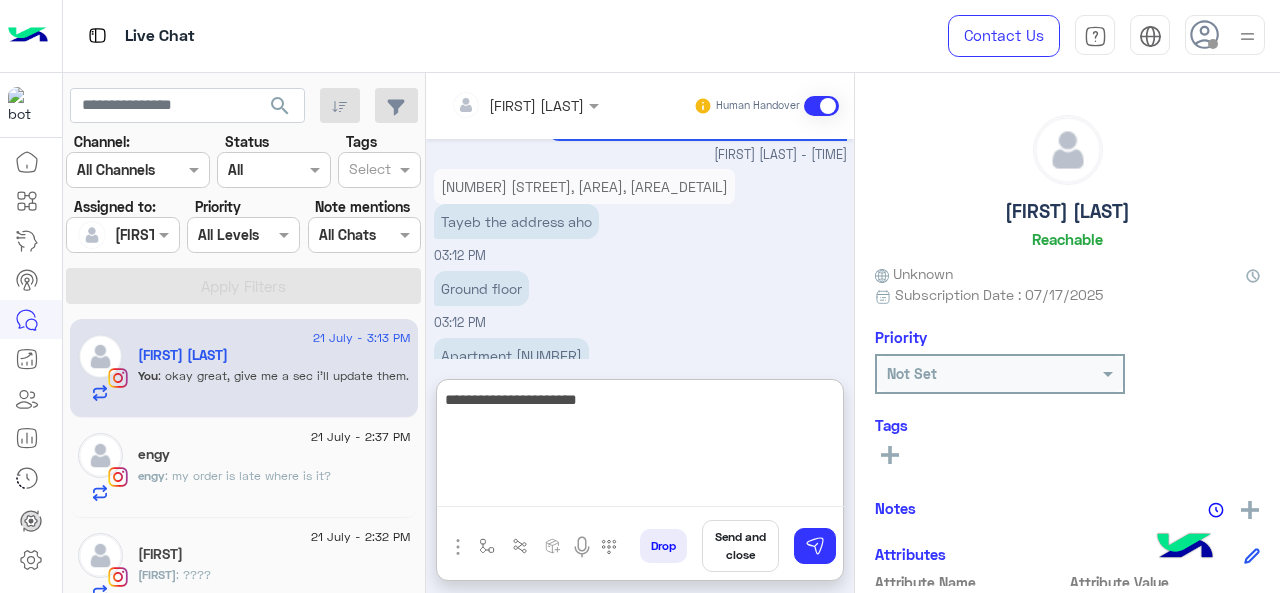 click on "**********" at bounding box center (640, 447) 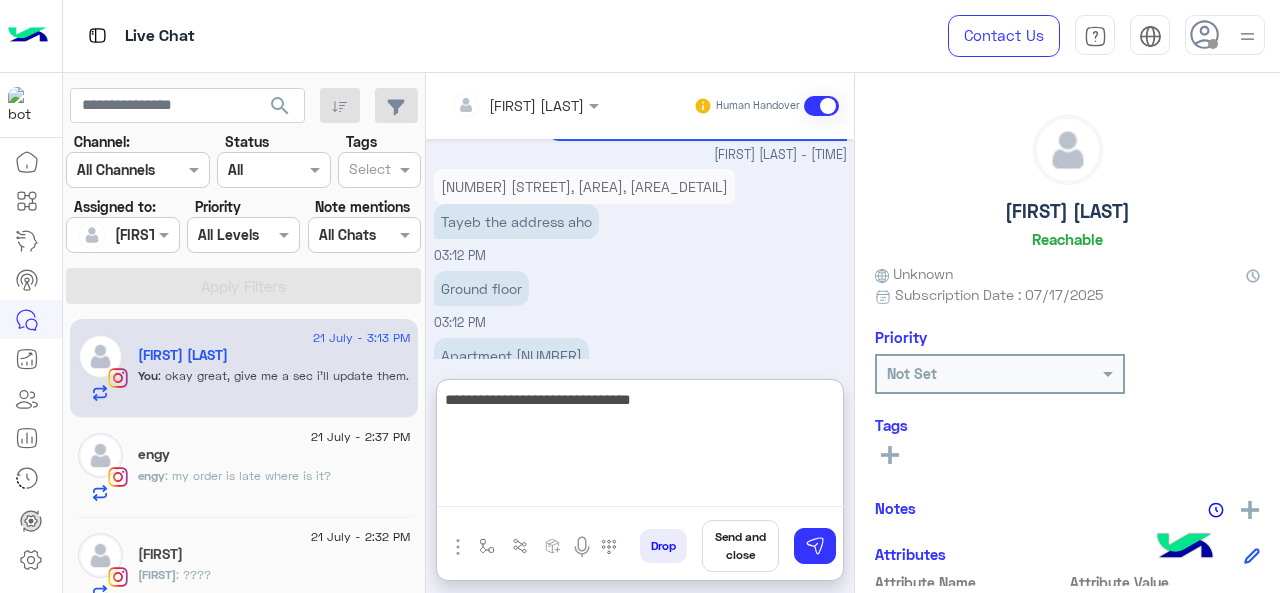 scroll, scrollTop: 5334, scrollLeft: 0, axis: vertical 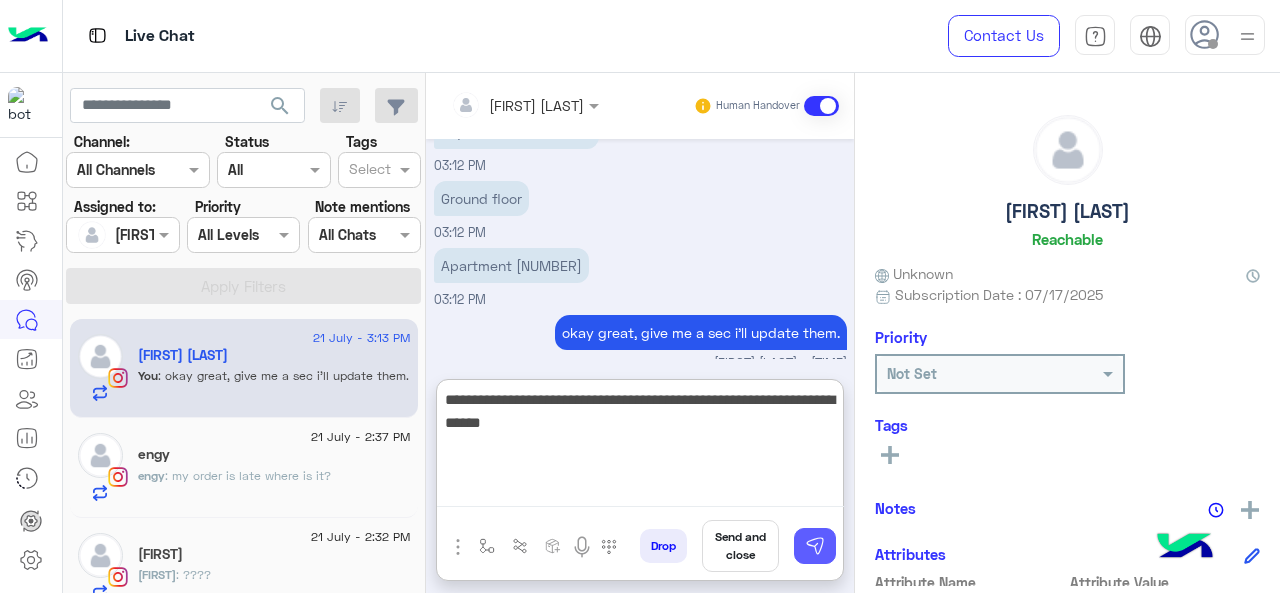 type on "**********" 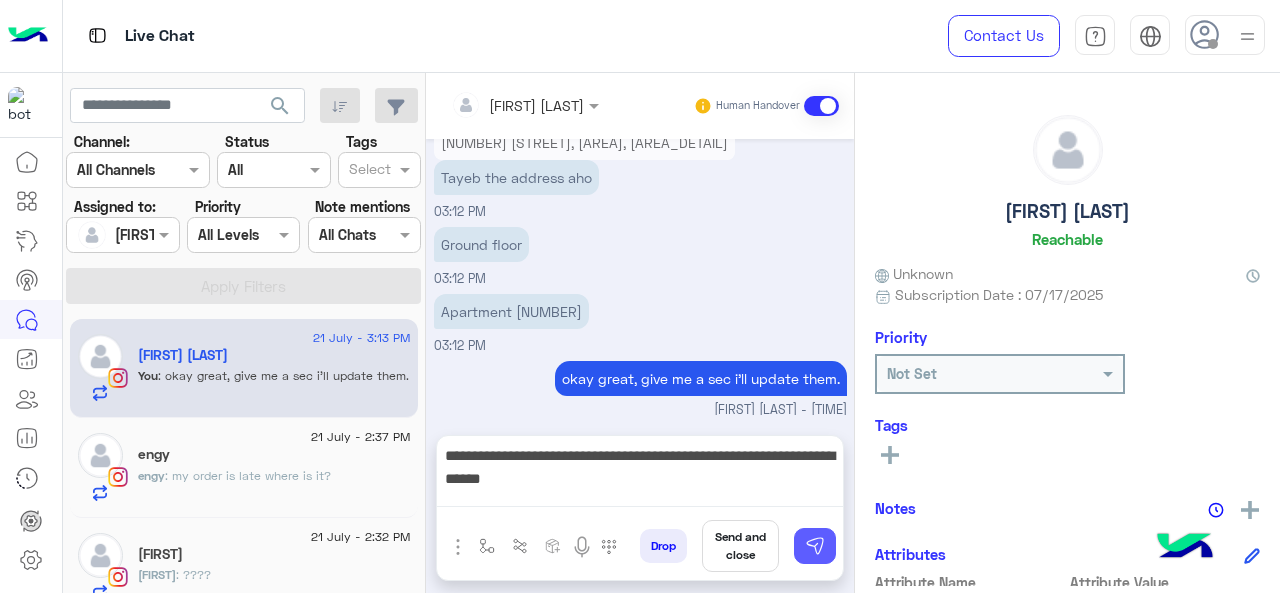 click at bounding box center (815, 546) 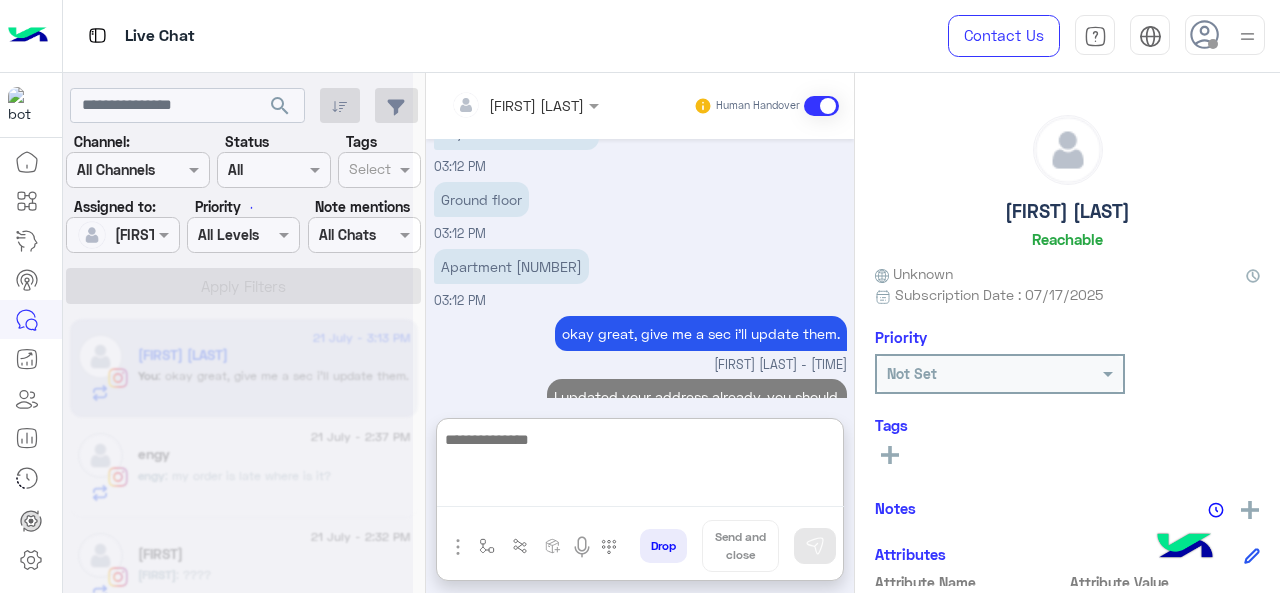 click at bounding box center [640, 467] 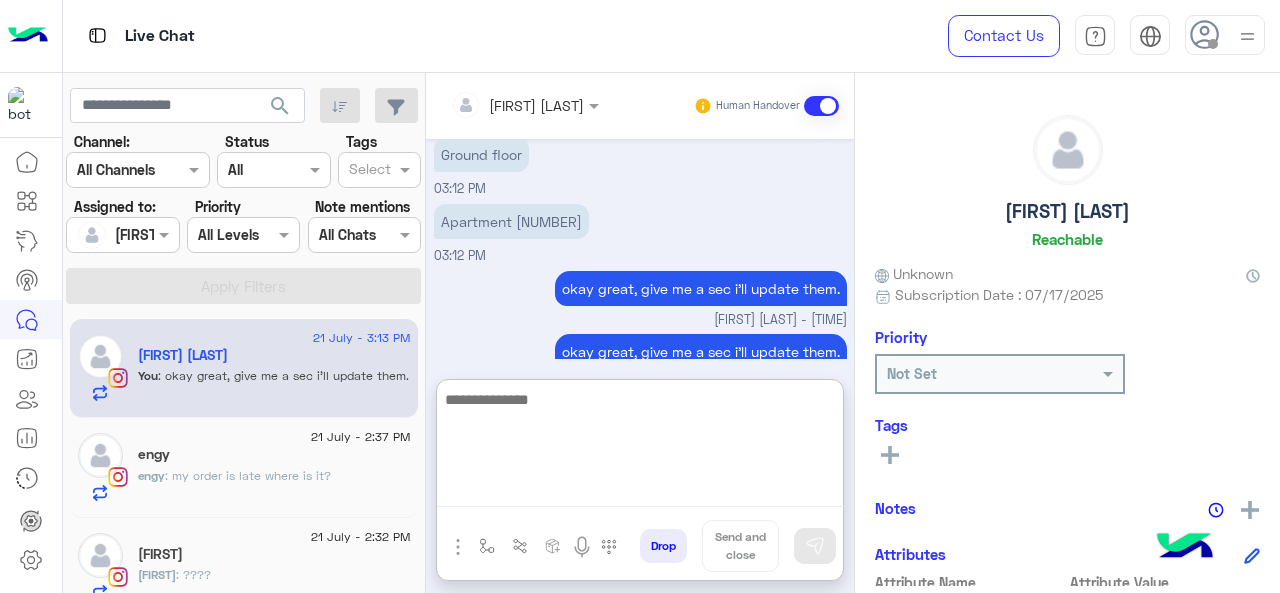 scroll, scrollTop: 5482, scrollLeft: 0, axis: vertical 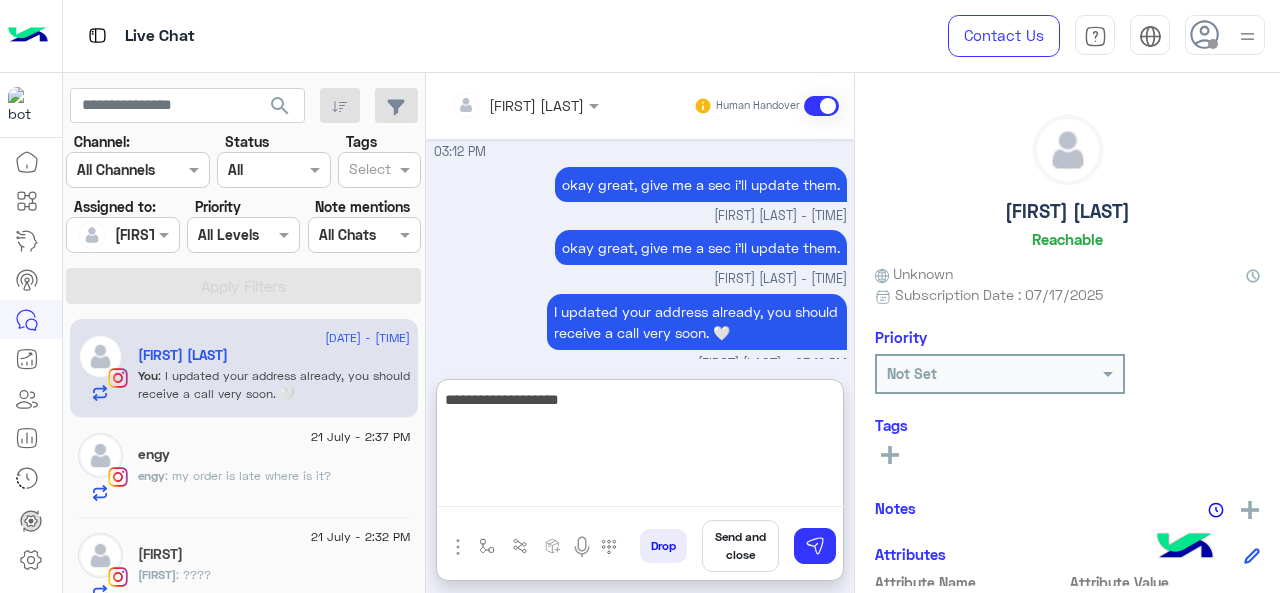 type on "**********" 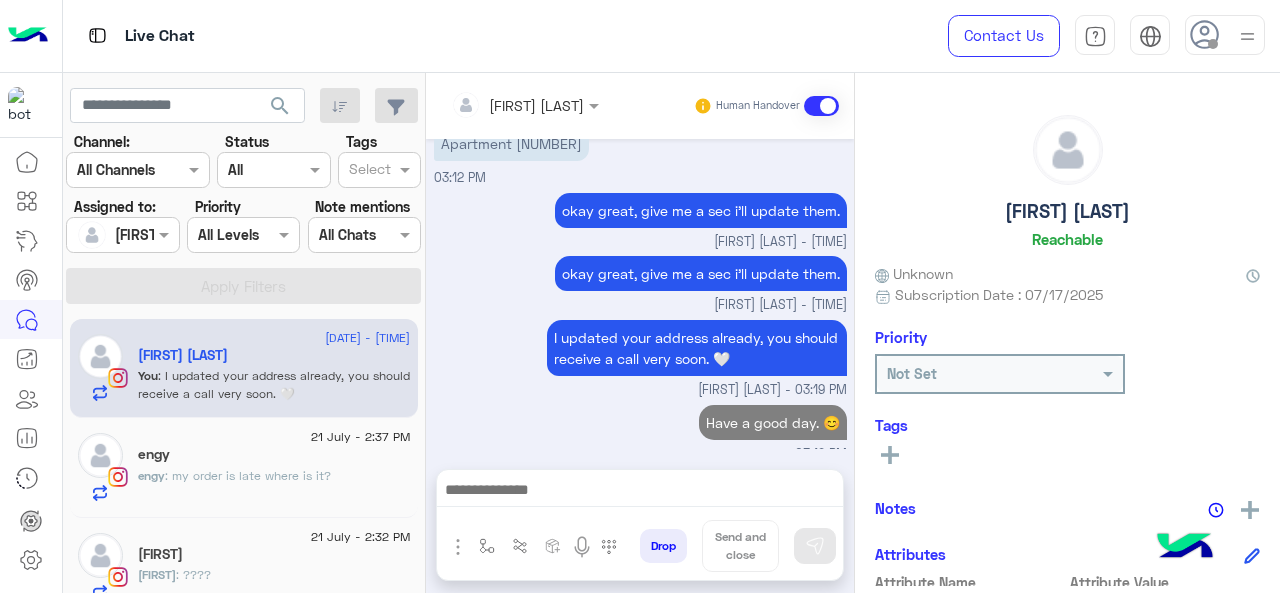 scroll, scrollTop: 5477, scrollLeft: 0, axis: vertical 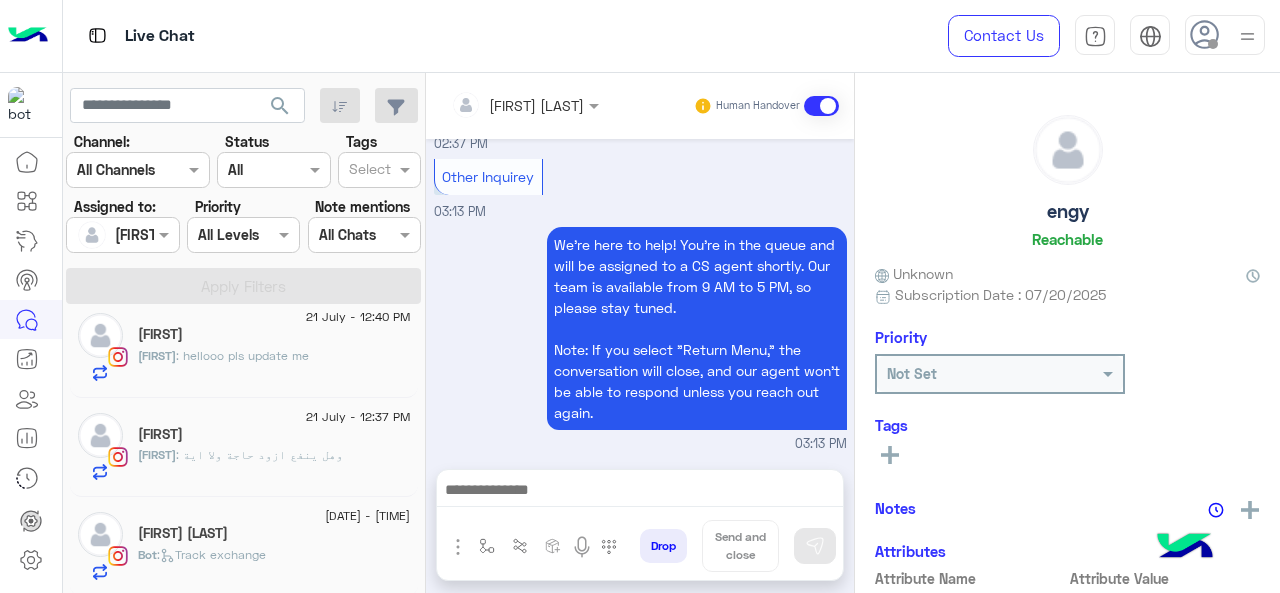 click on ":   Track exchange" 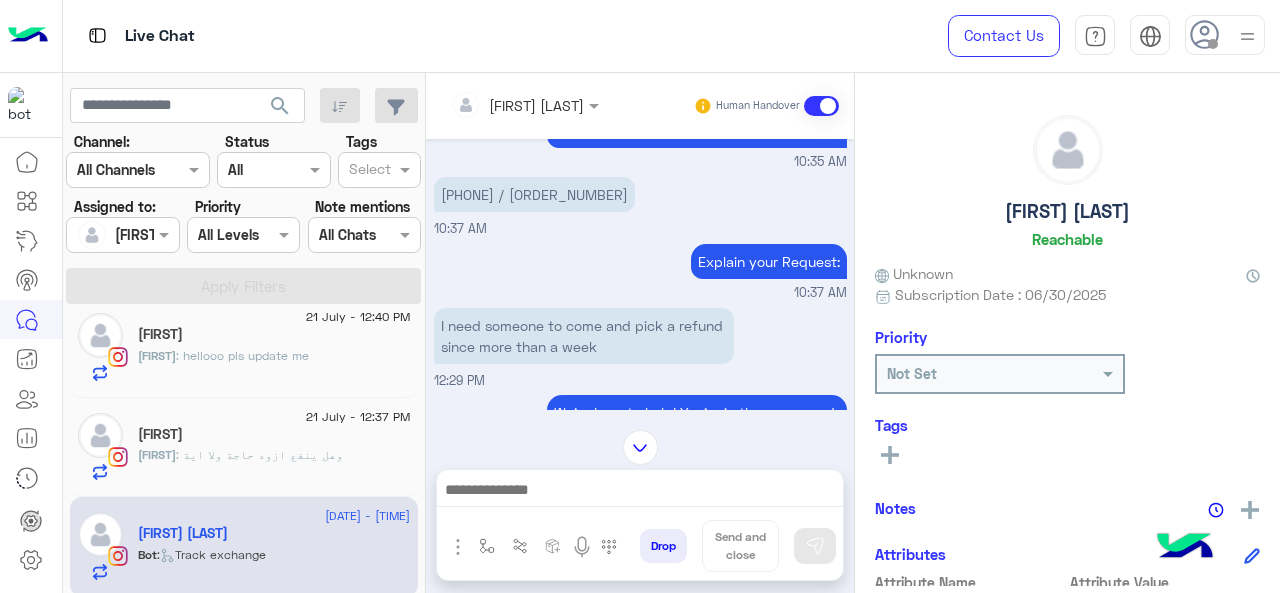 scroll, scrollTop: 418, scrollLeft: 0, axis: vertical 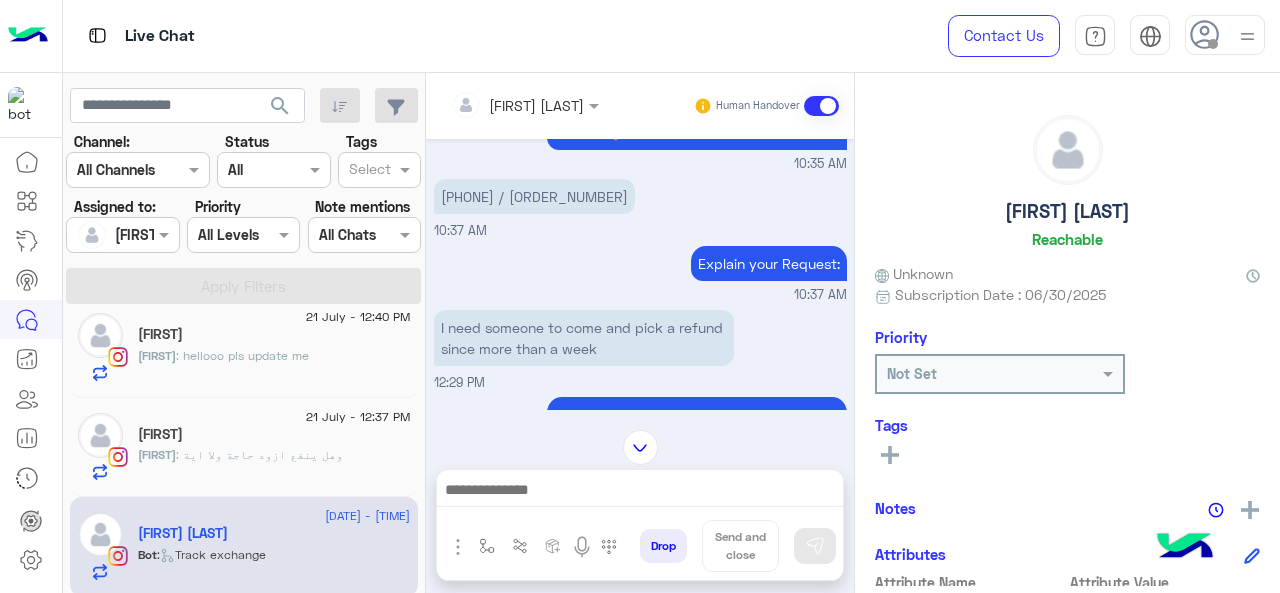 click on "[PHONE] / [ORDER_NUMBER]" at bounding box center (534, 196) 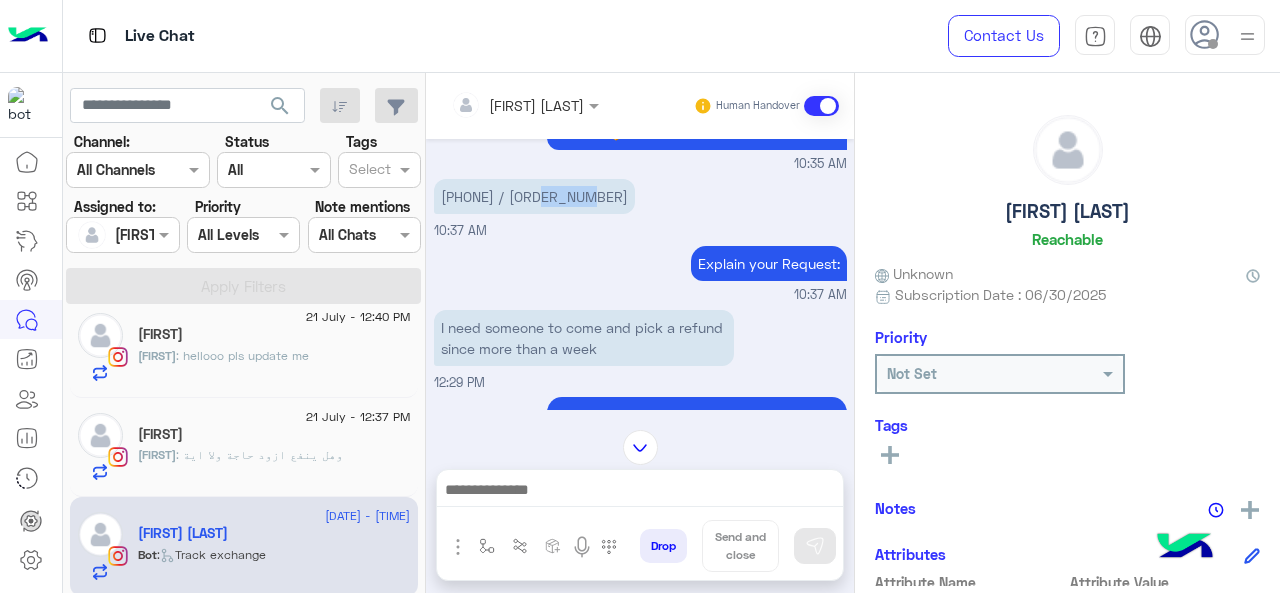 click on "[PHONE] / [ORDER_NUMBER]" at bounding box center (534, 196) 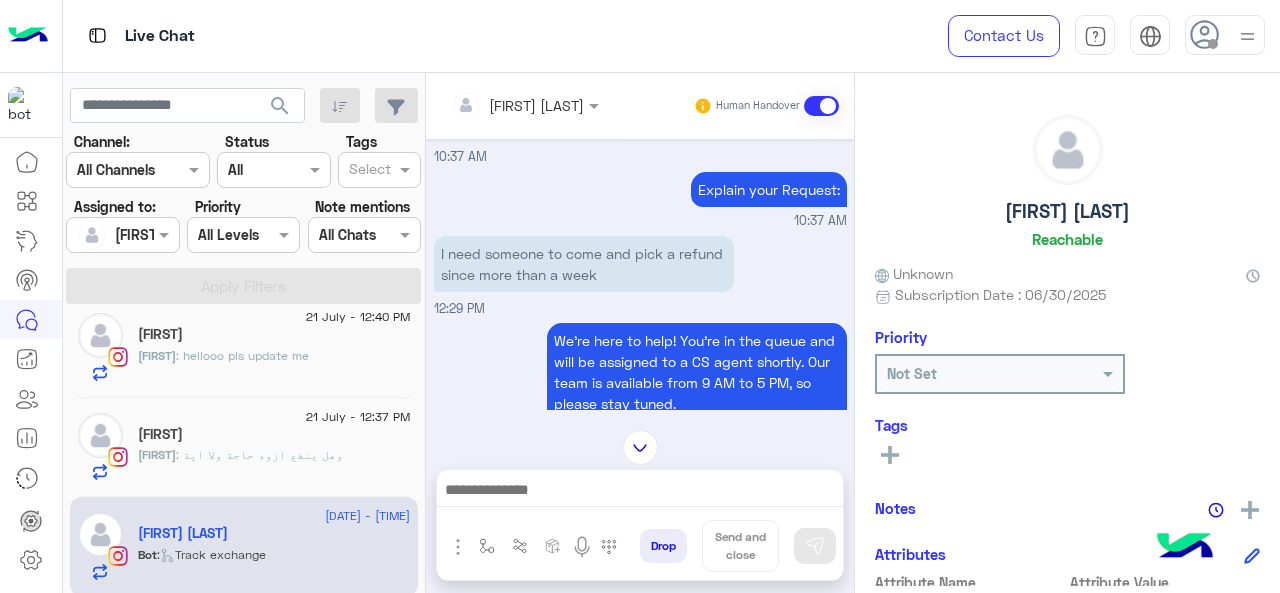scroll, scrollTop: 498, scrollLeft: 0, axis: vertical 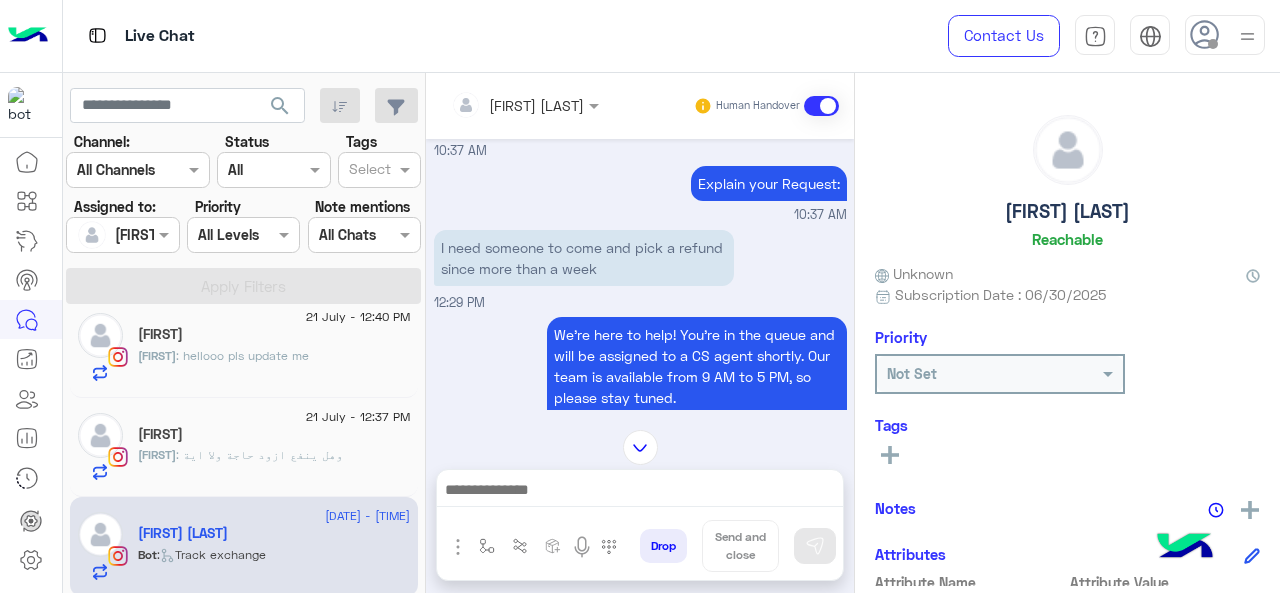 click on "[FIRST]" 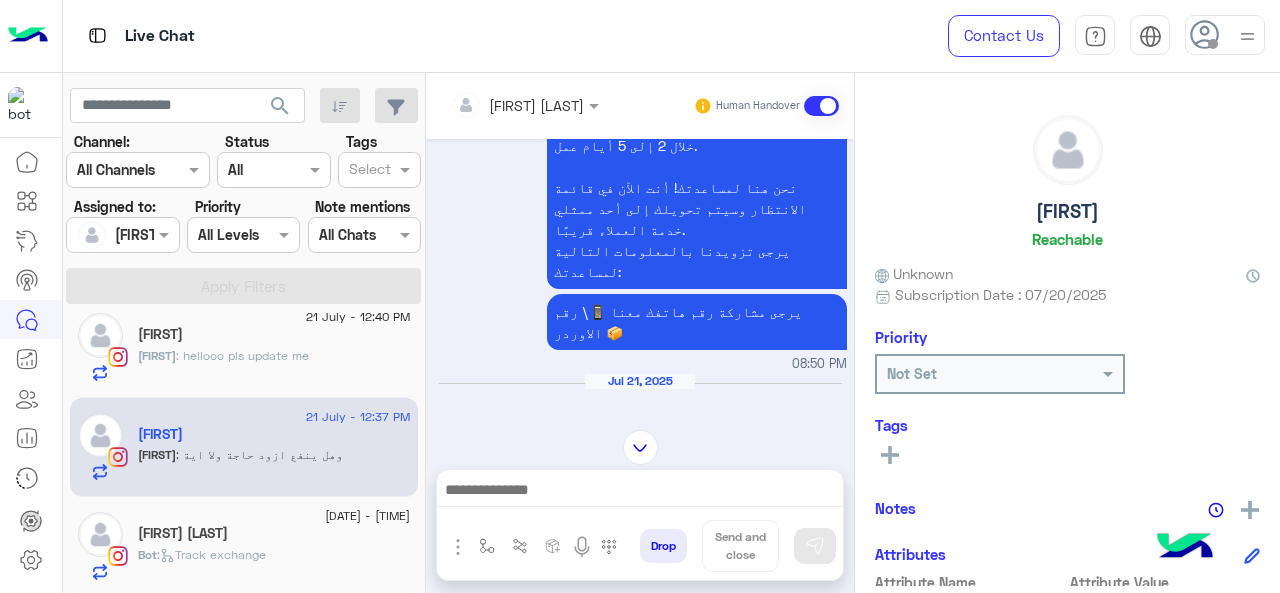 scroll, scrollTop: 694, scrollLeft: 0, axis: vertical 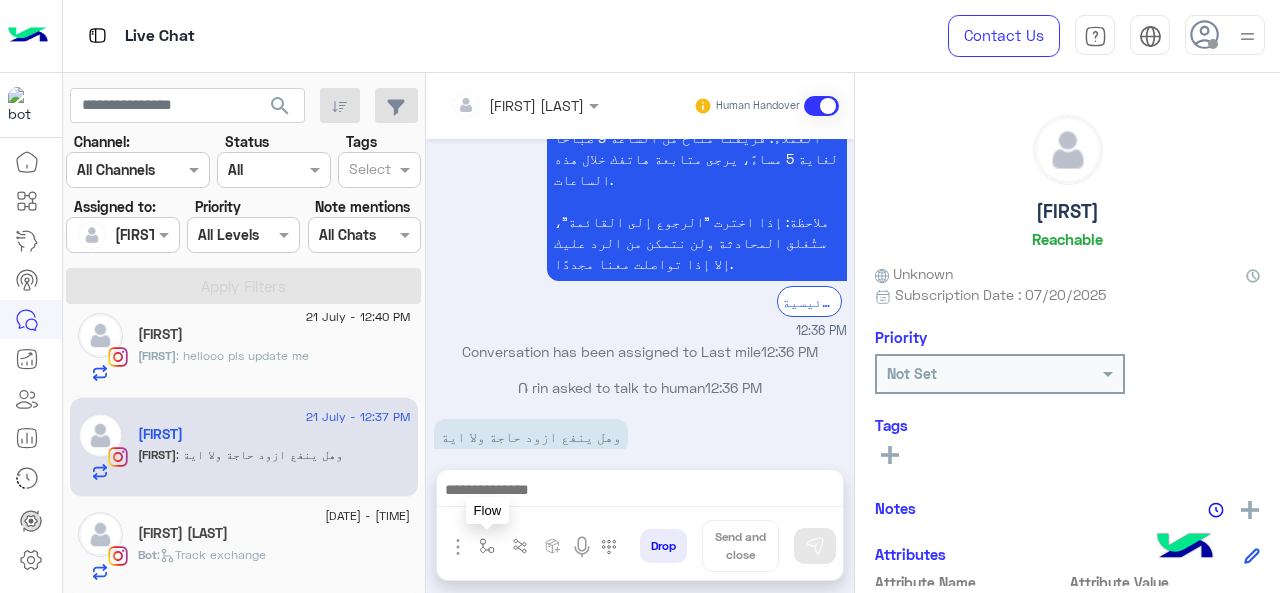 click at bounding box center [487, 546] 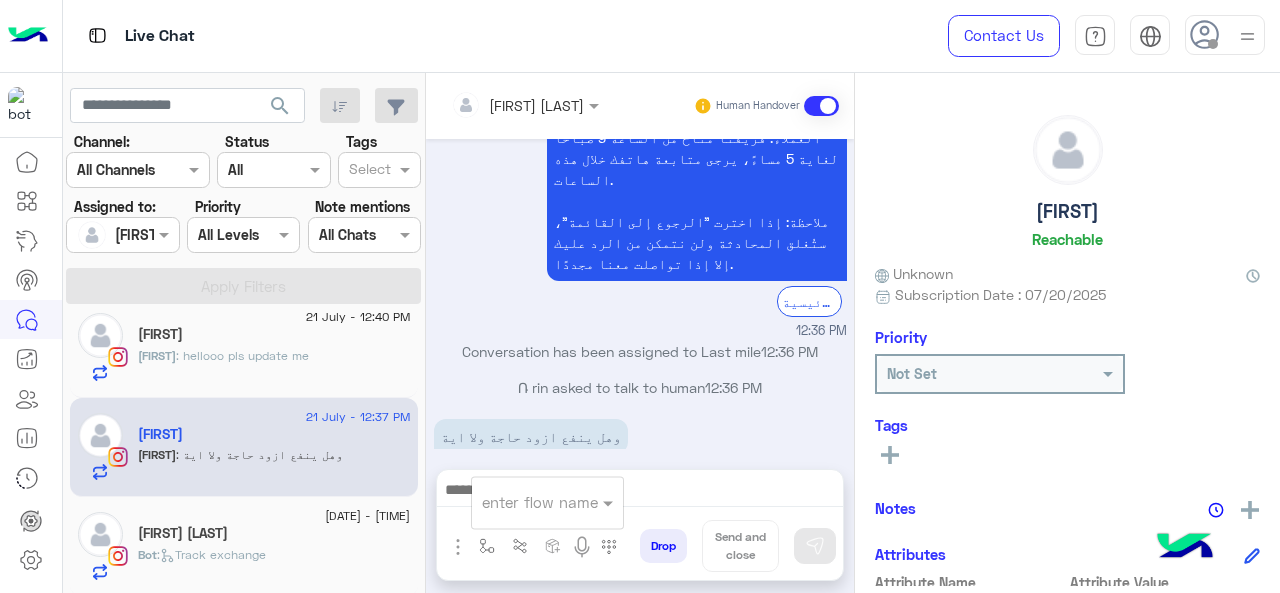 click at bounding box center (523, 502) 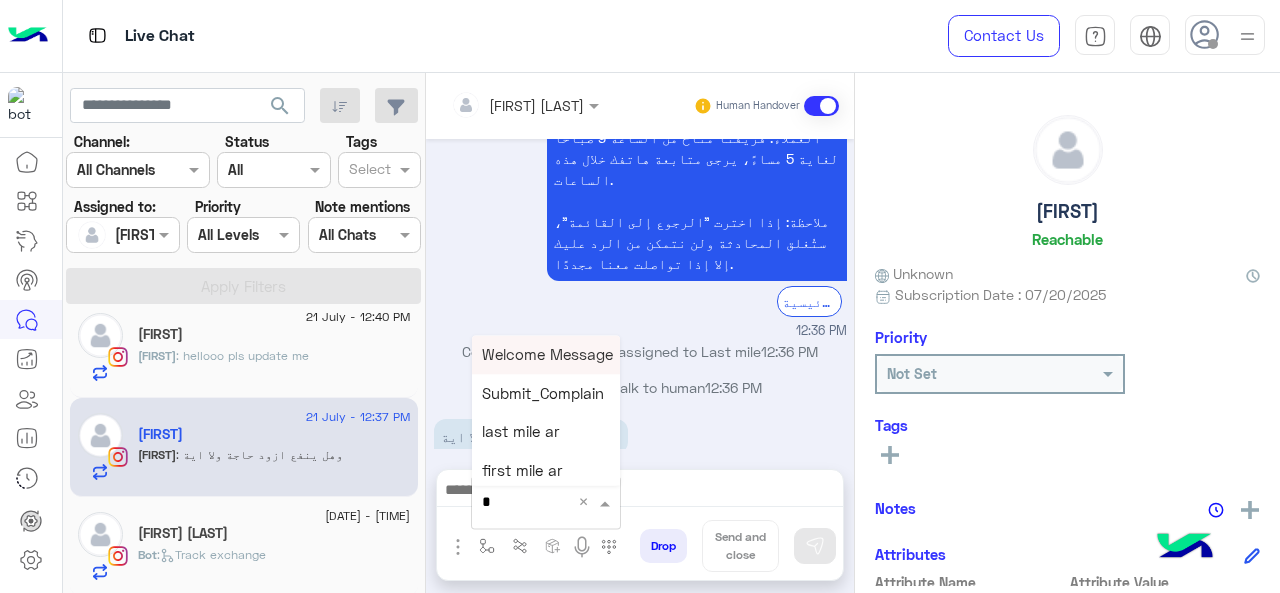 type on "*" 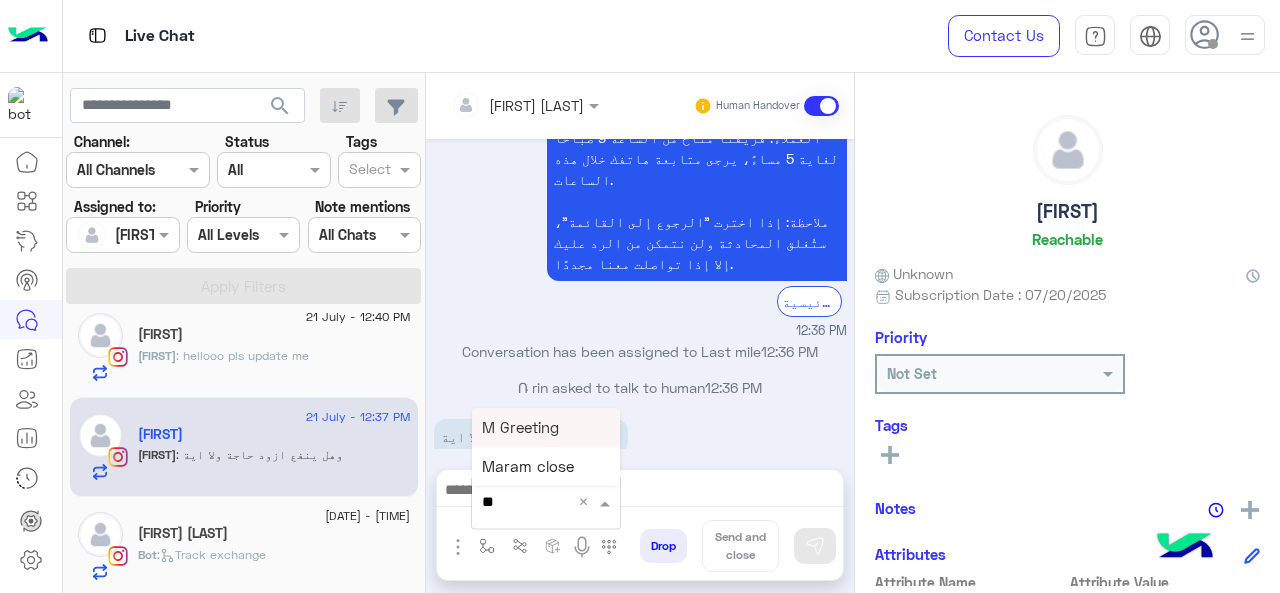 click on "M Greeting" at bounding box center (520, 427) 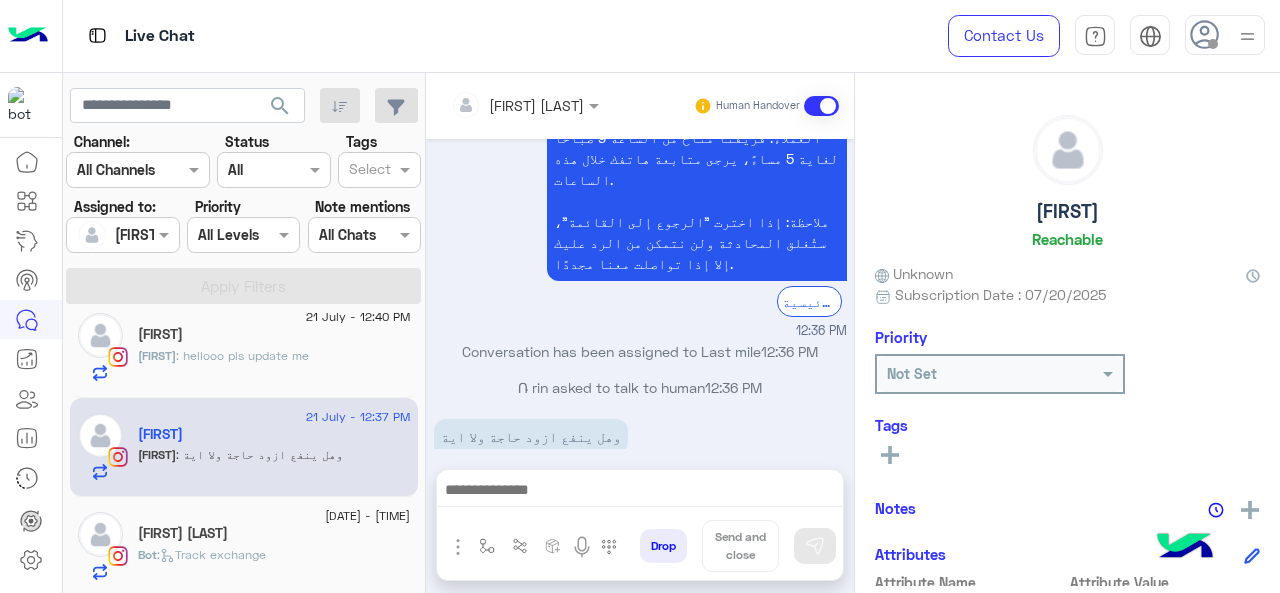 type on "**********" 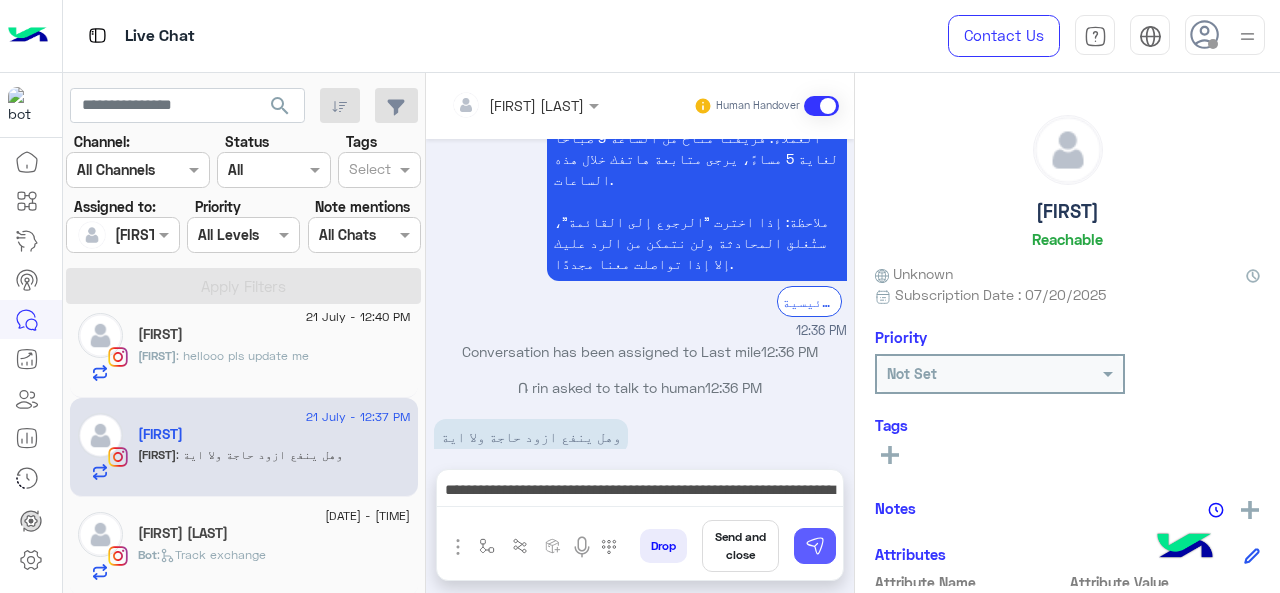 click at bounding box center (815, 546) 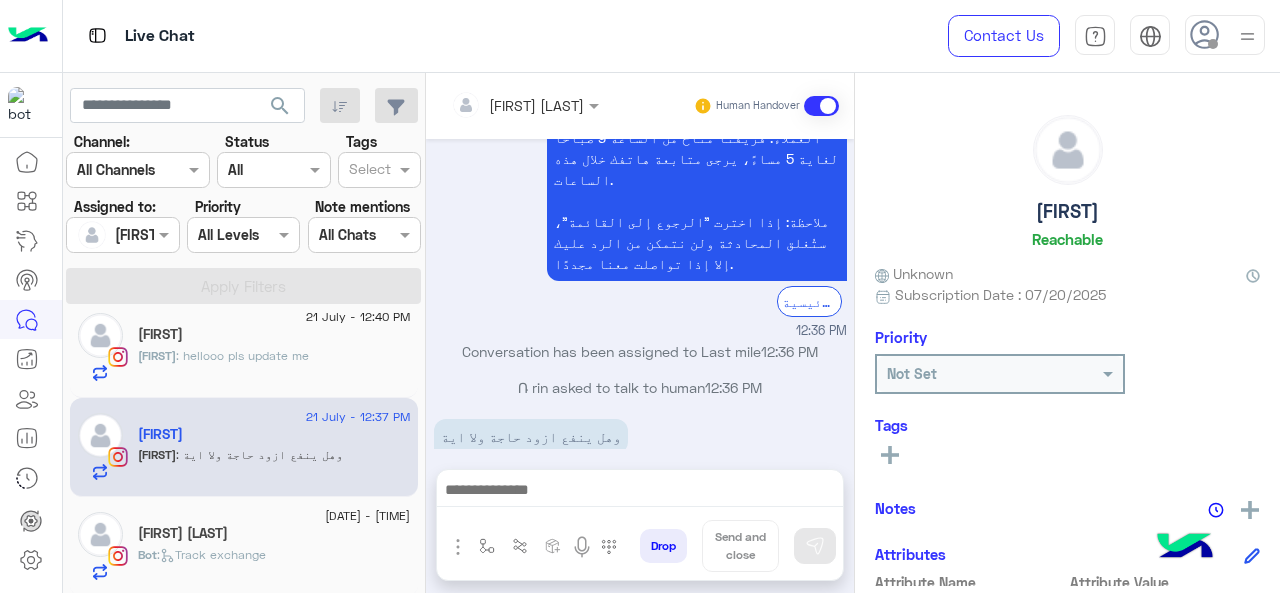 scroll, scrollTop: 815, scrollLeft: 0, axis: vertical 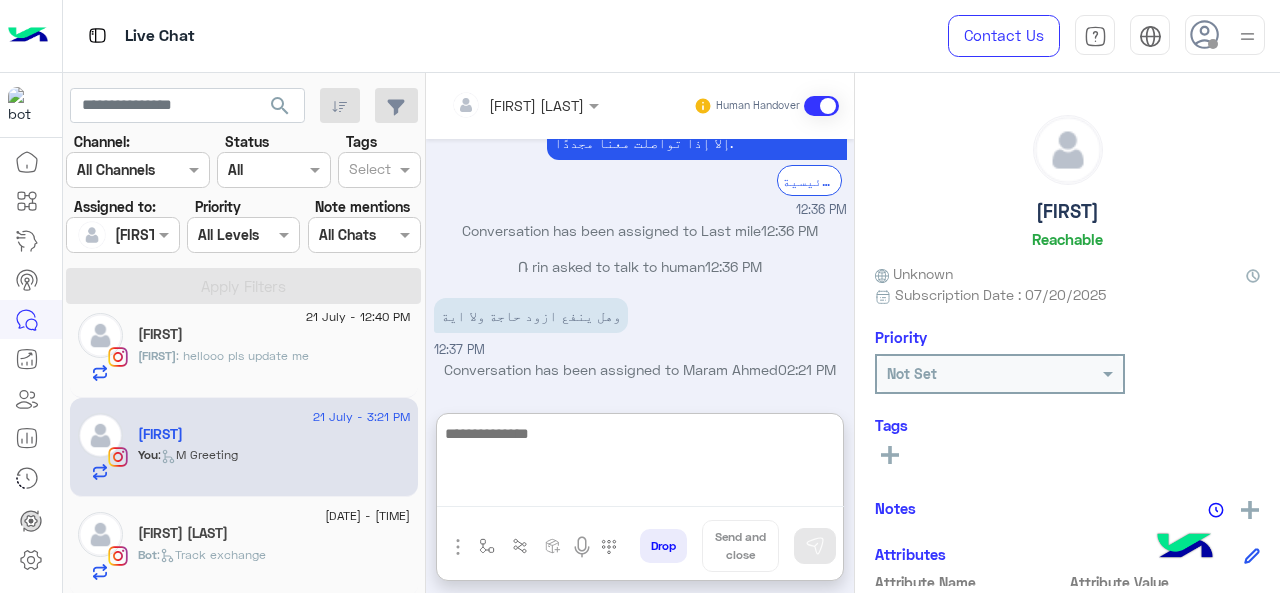 click at bounding box center (640, 464) 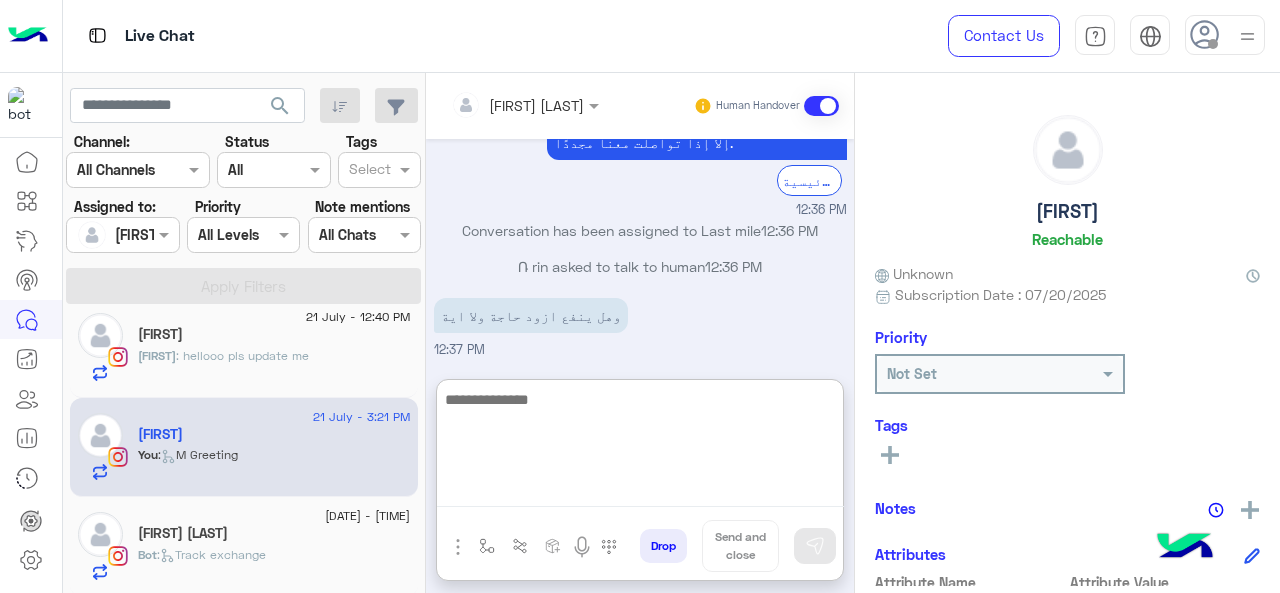 paste on "**********" 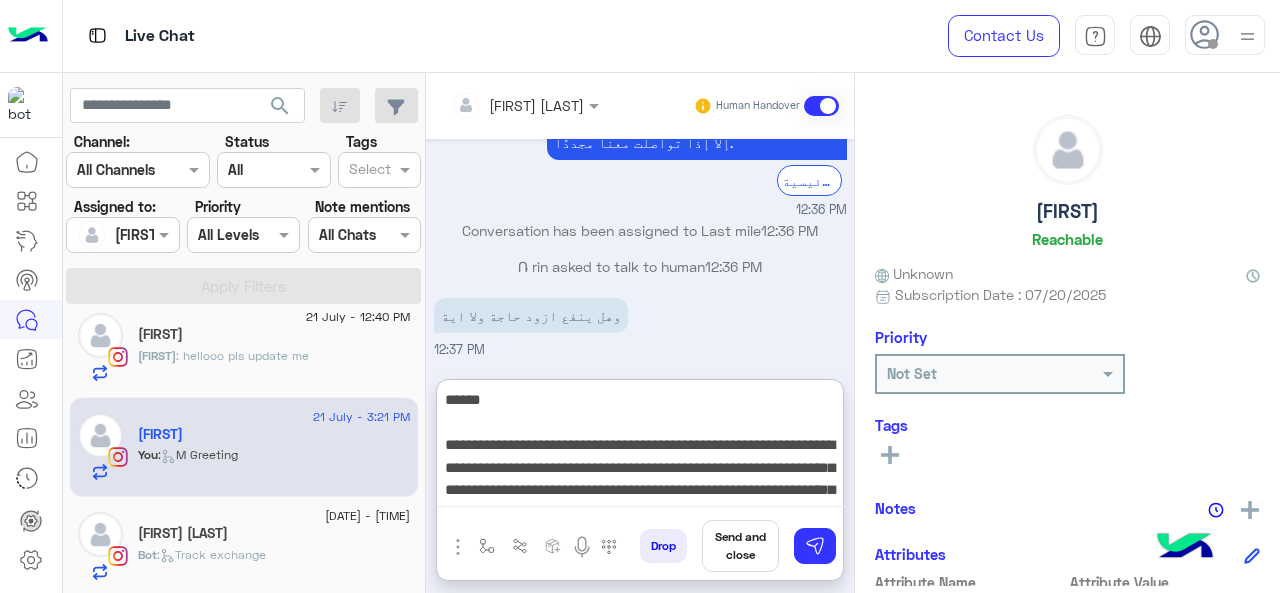 scroll, scrollTop: 222, scrollLeft: 0, axis: vertical 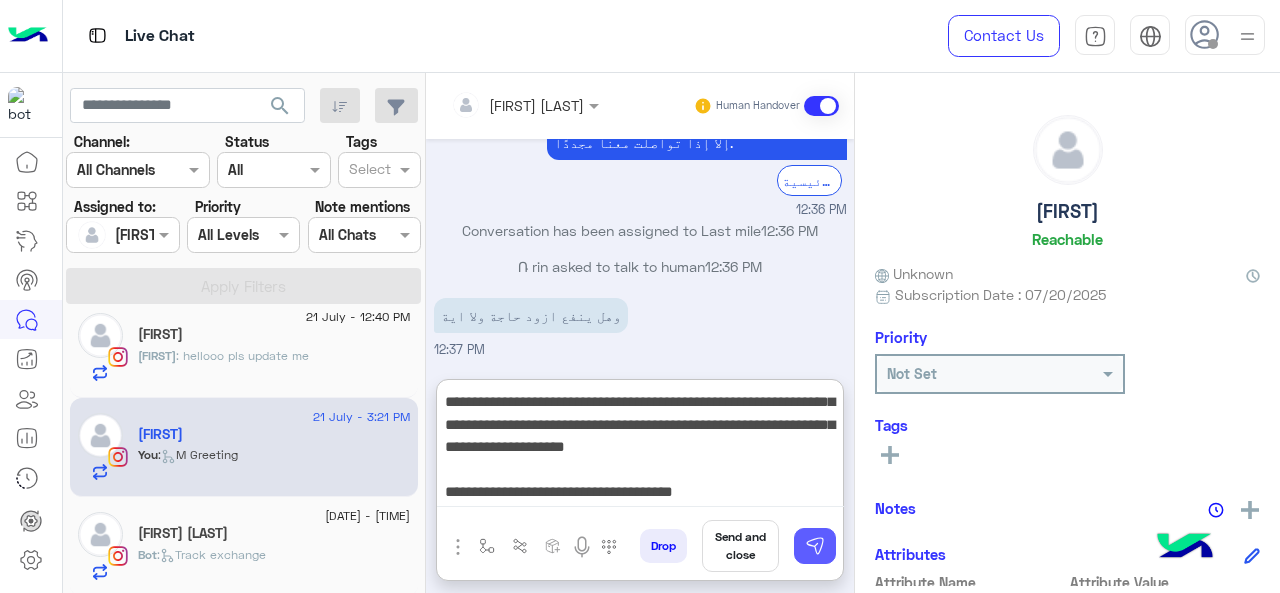type on "**********" 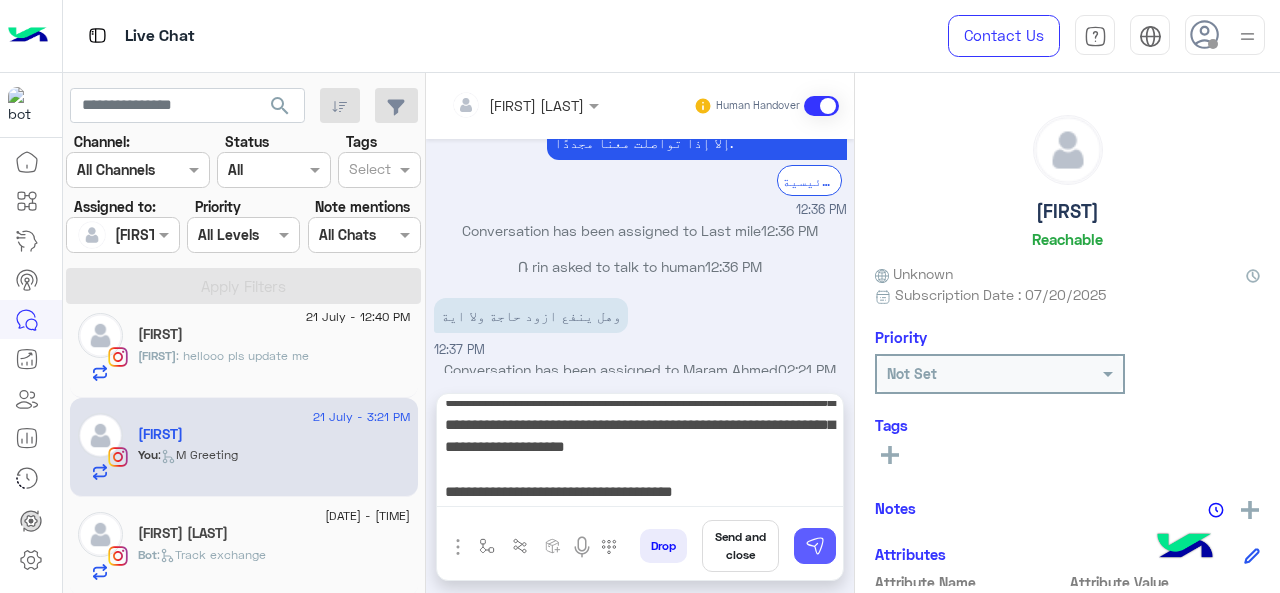 click at bounding box center (815, 546) 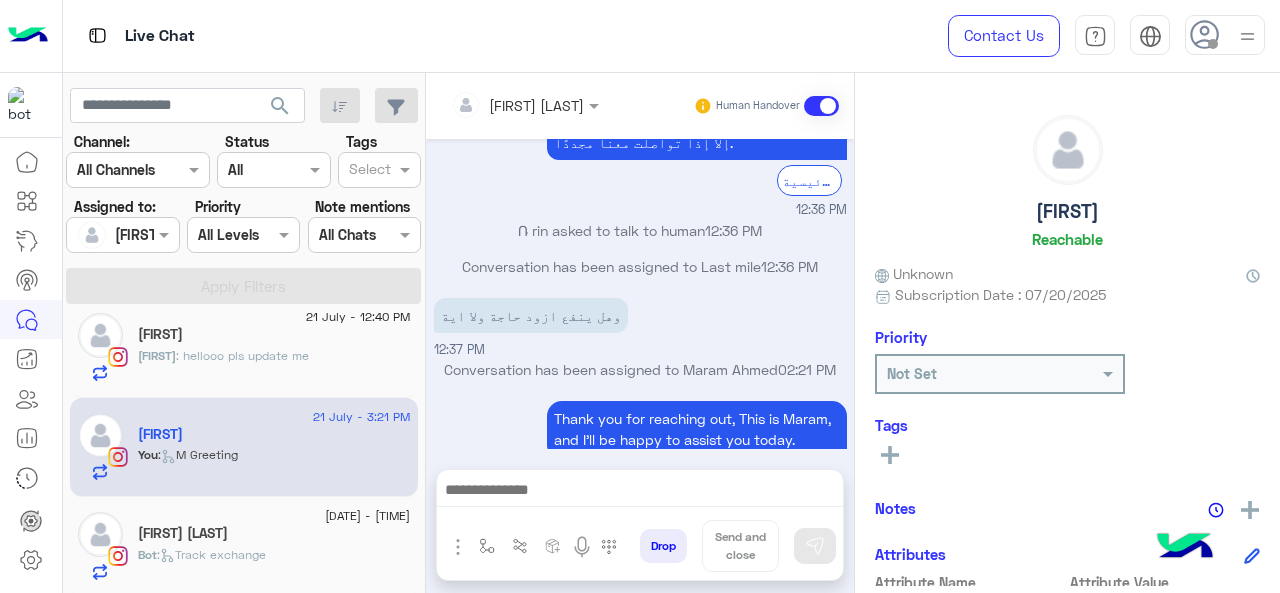 scroll, scrollTop: 0, scrollLeft: 0, axis: both 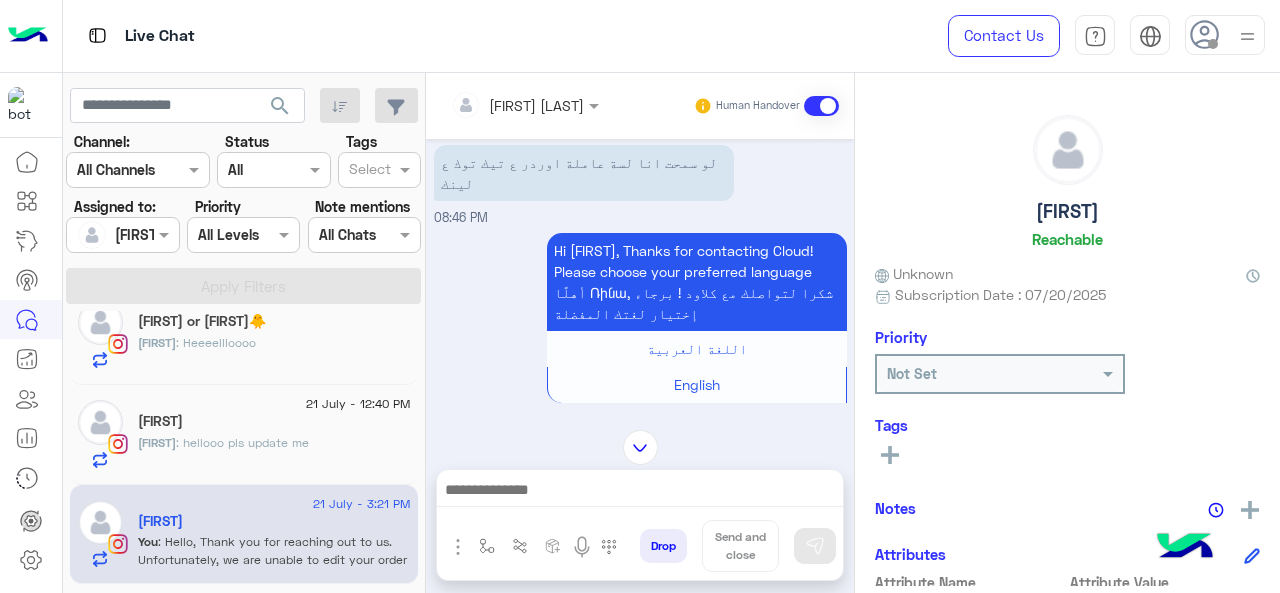 click on "[FIRST]" 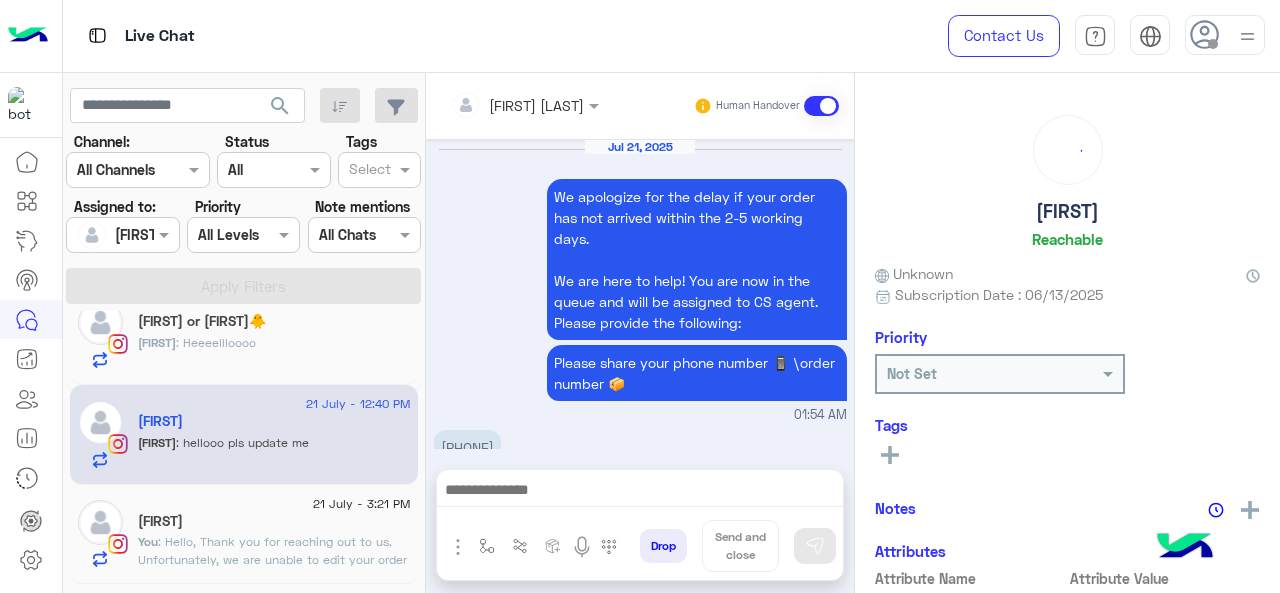 scroll, scrollTop: 670, scrollLeft: 0, axis: vertical 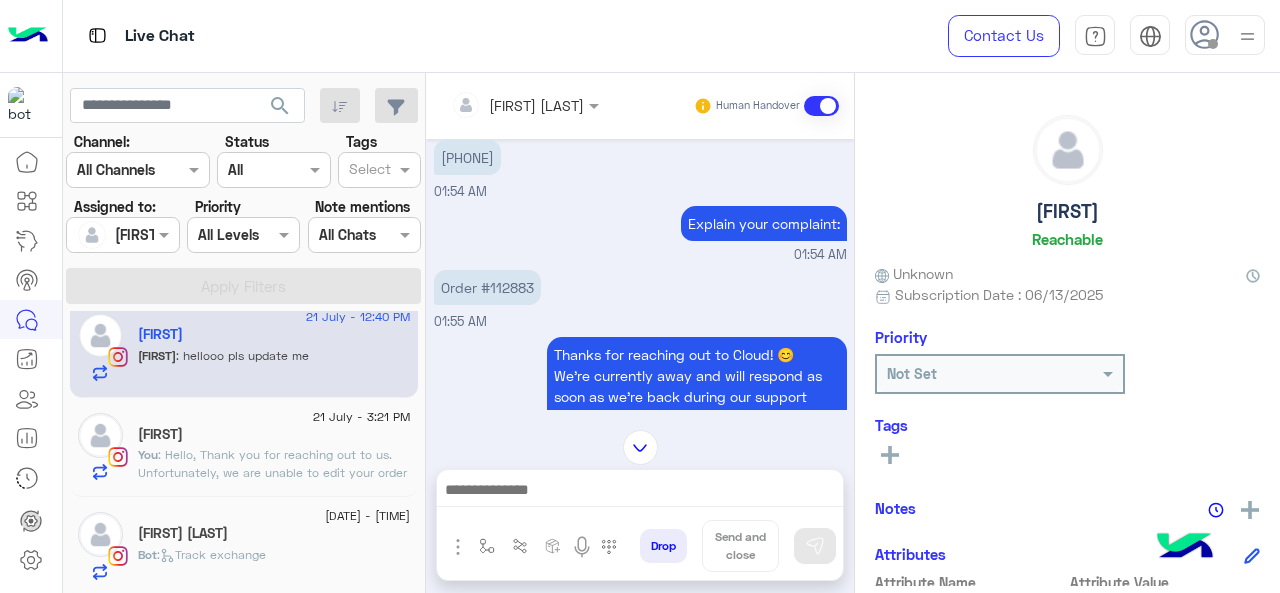 click on "Order #112883" at bounding box center [487, 287] 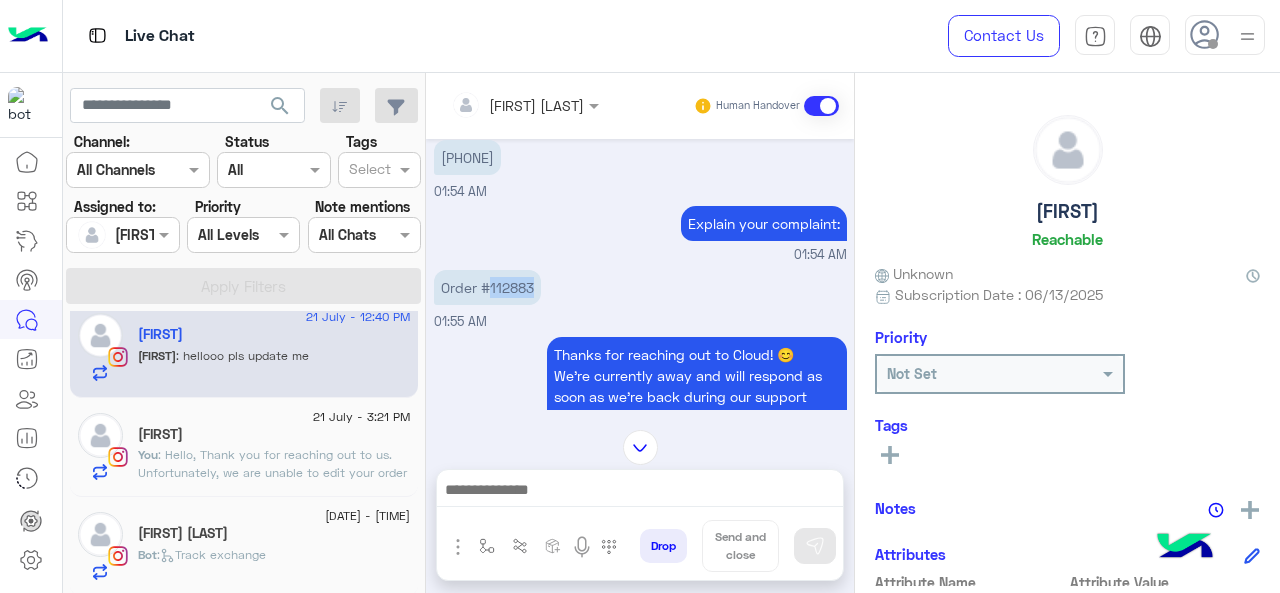 click on "Order #112883" at bounding box center [487, 287] 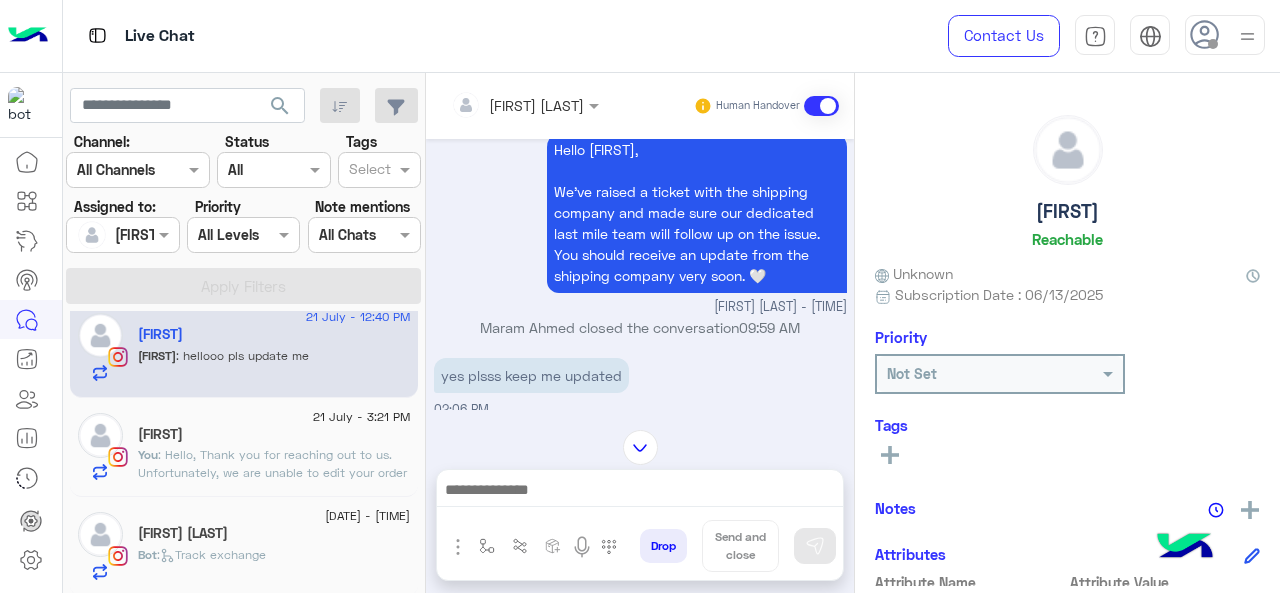 scroll, scrollTop: 80, scrollLeft: 0, axis: vertical 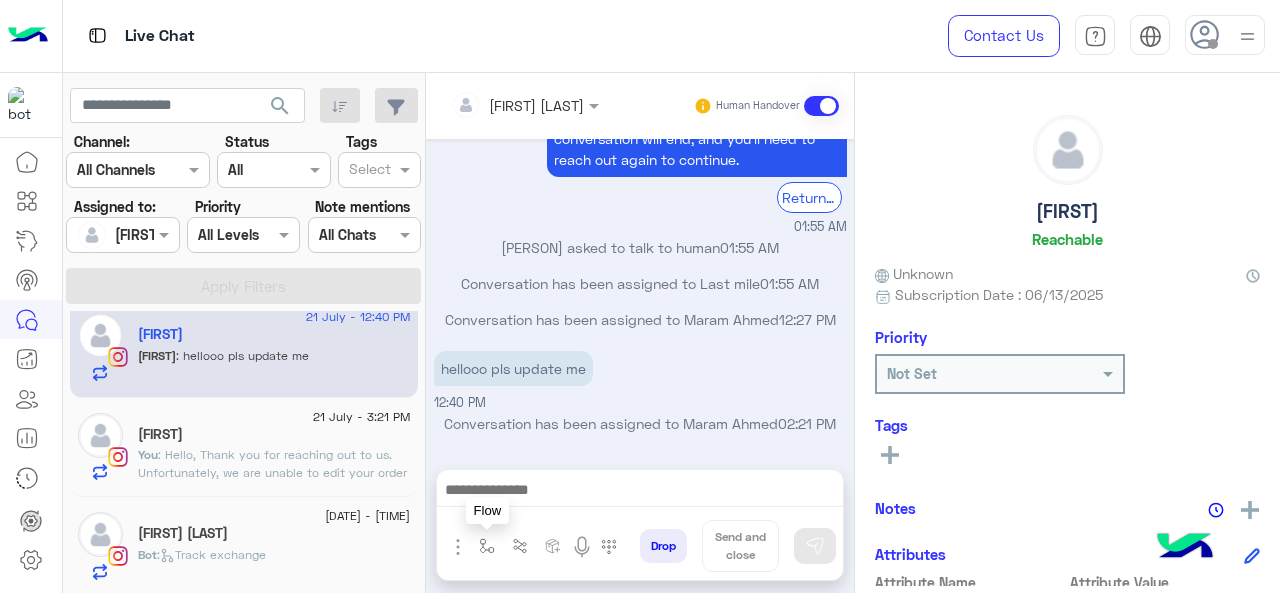 click at bounding box center [487, 546] 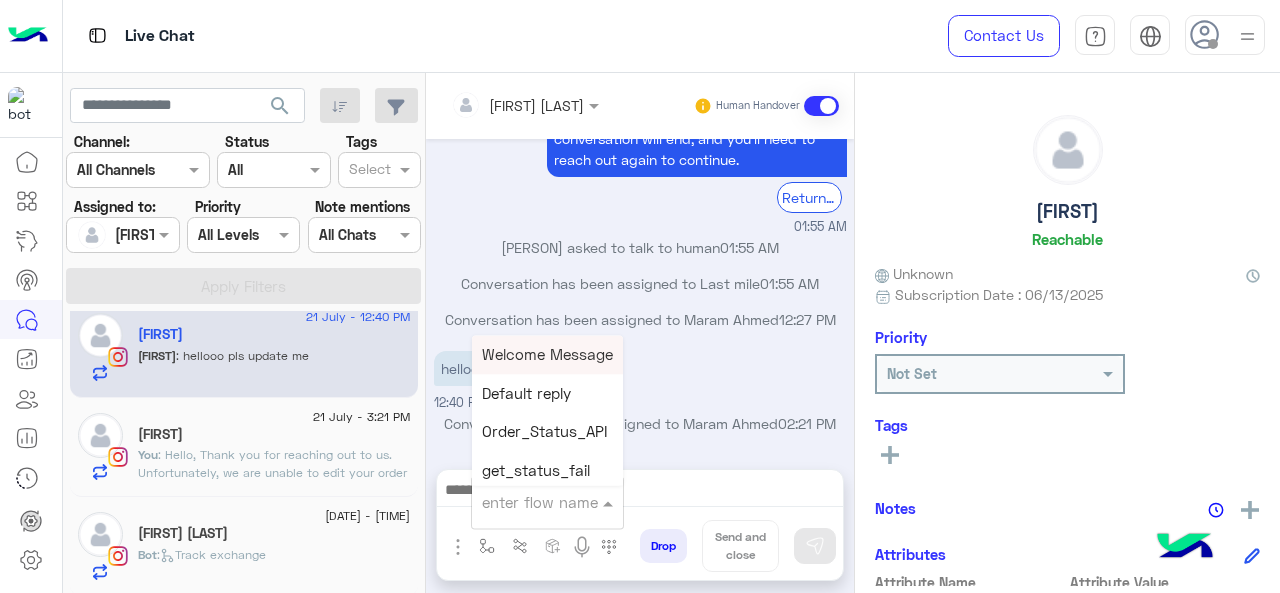 click at bounding box center (523, 502) 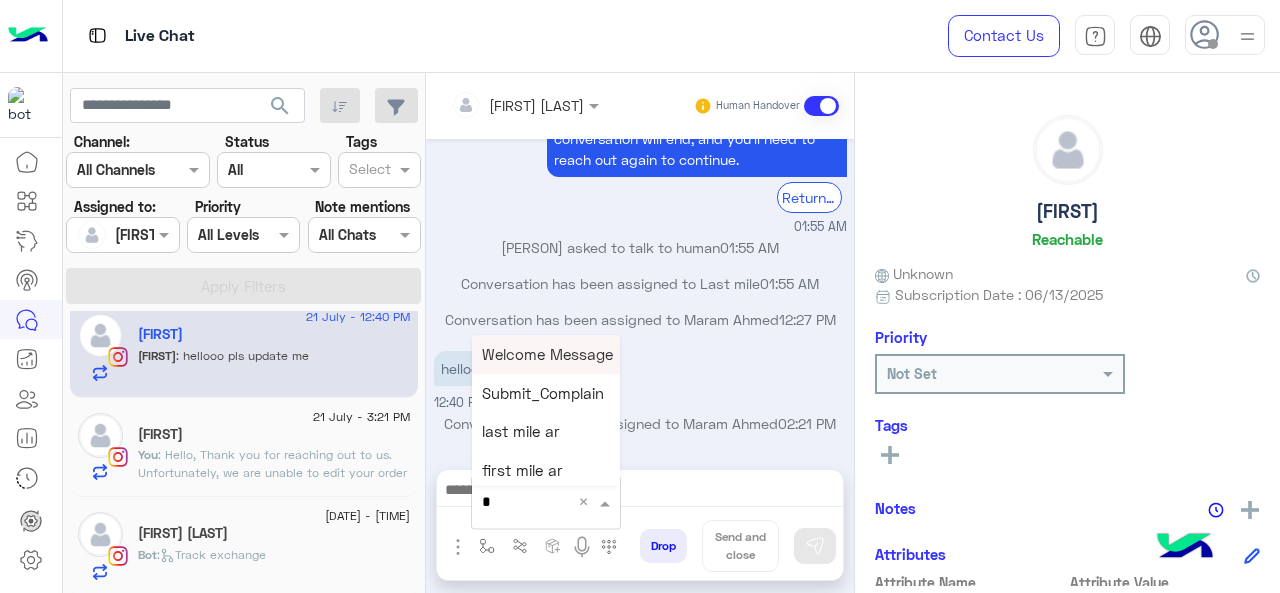 type on "*" 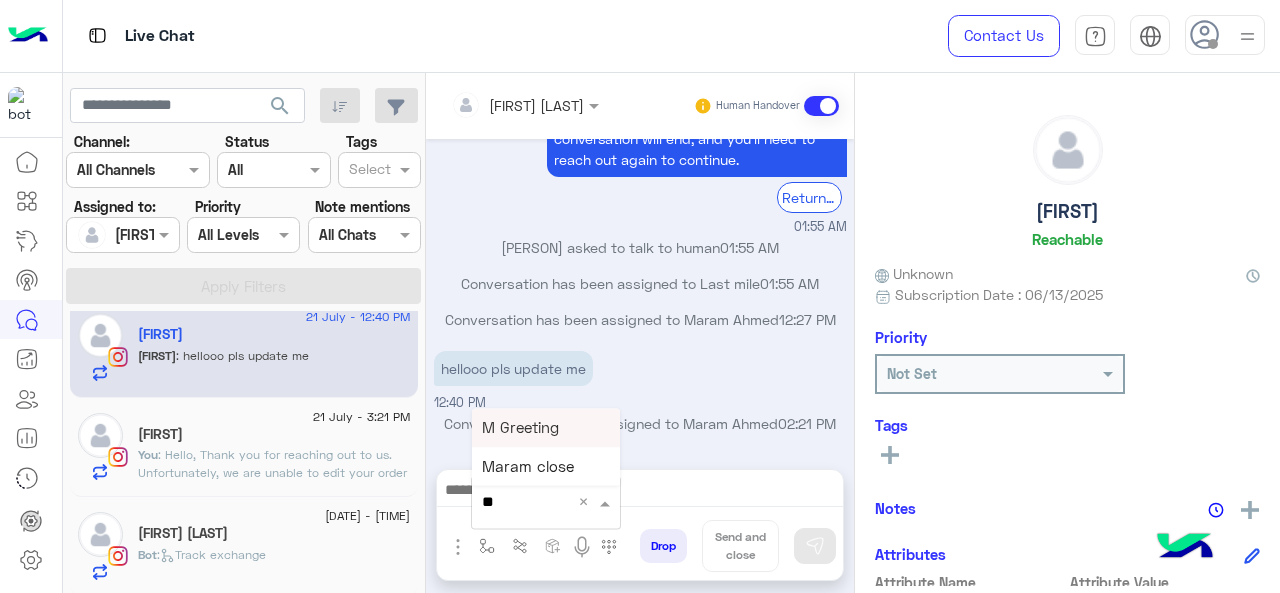 click on "M Greeting" at bounding box center (520, 427) 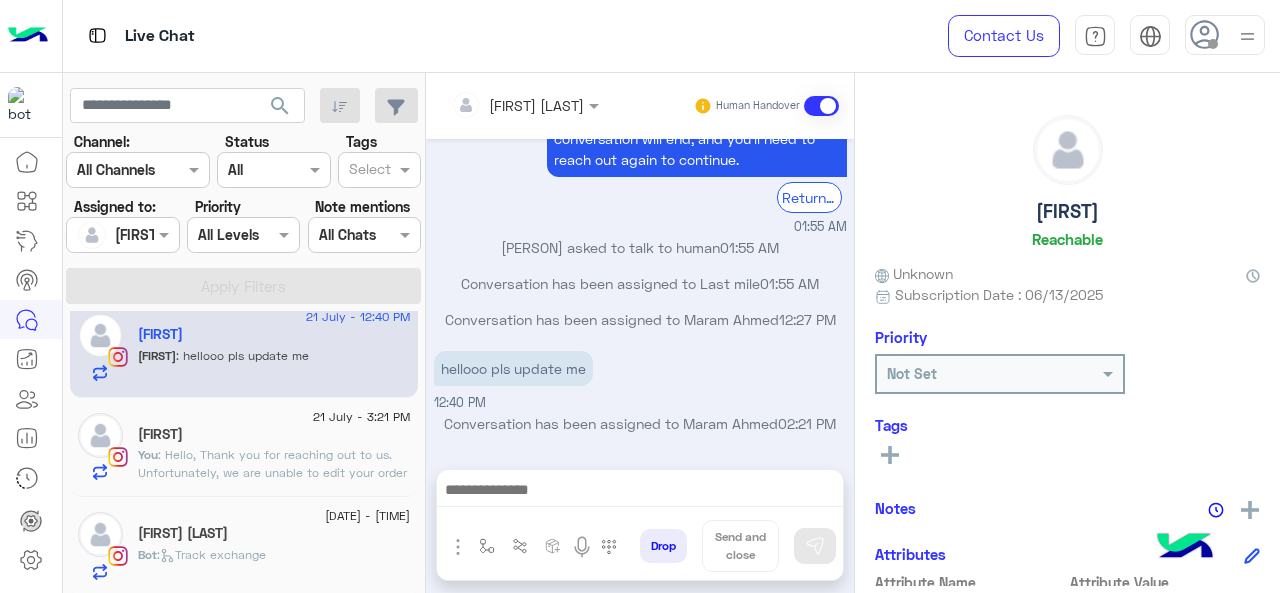 type on "**********" 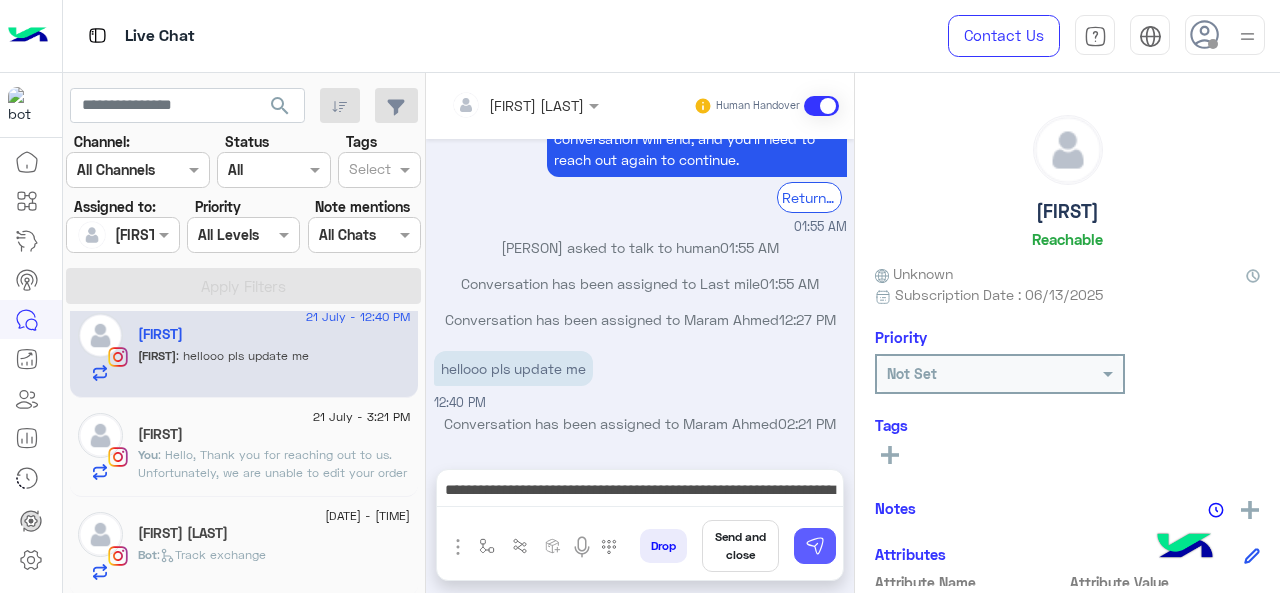 click at bounding box center [815, 546] 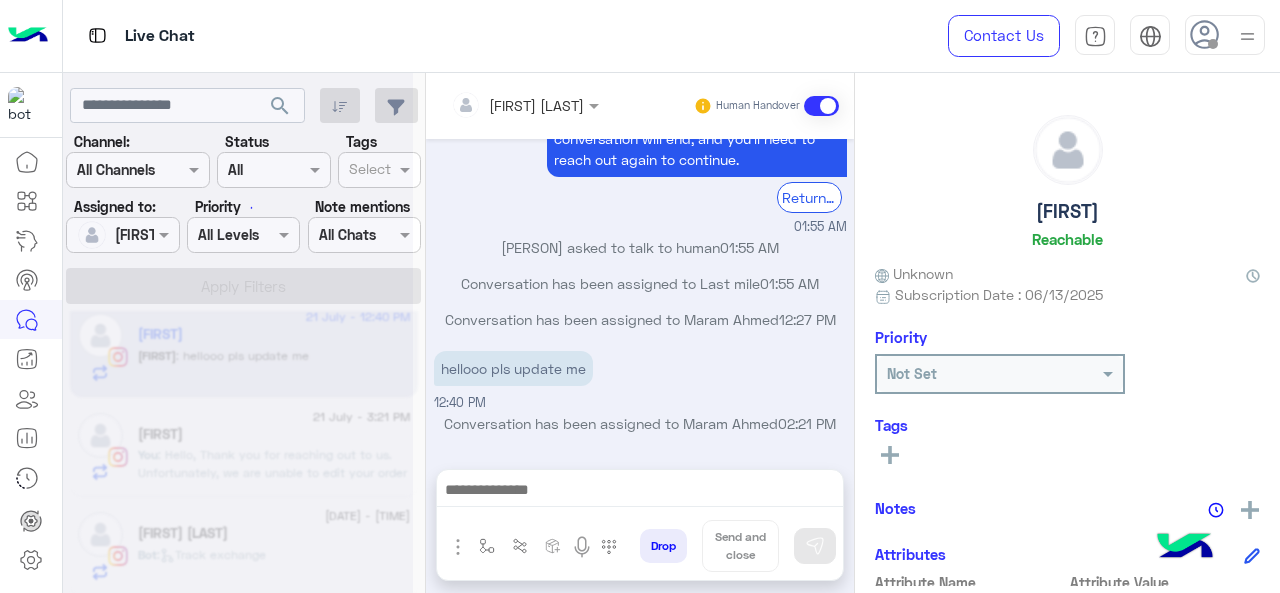 scroll, scrollTop: 1908, scrollLeft: 0, axis: vertical 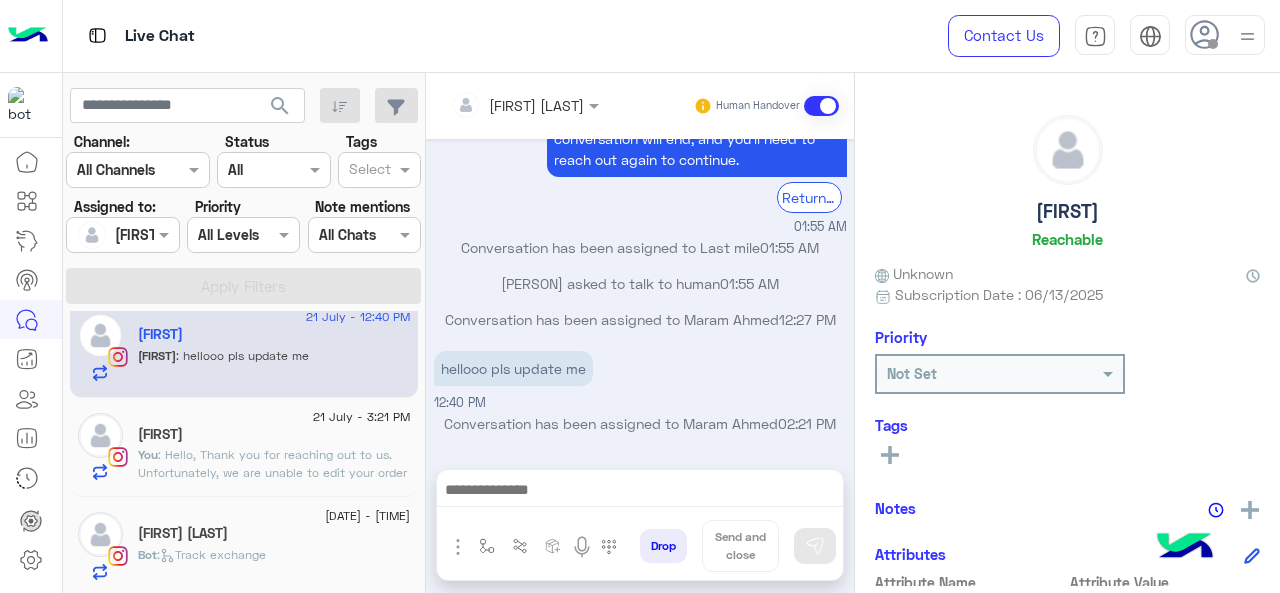 click at bounding box center [640, 492] 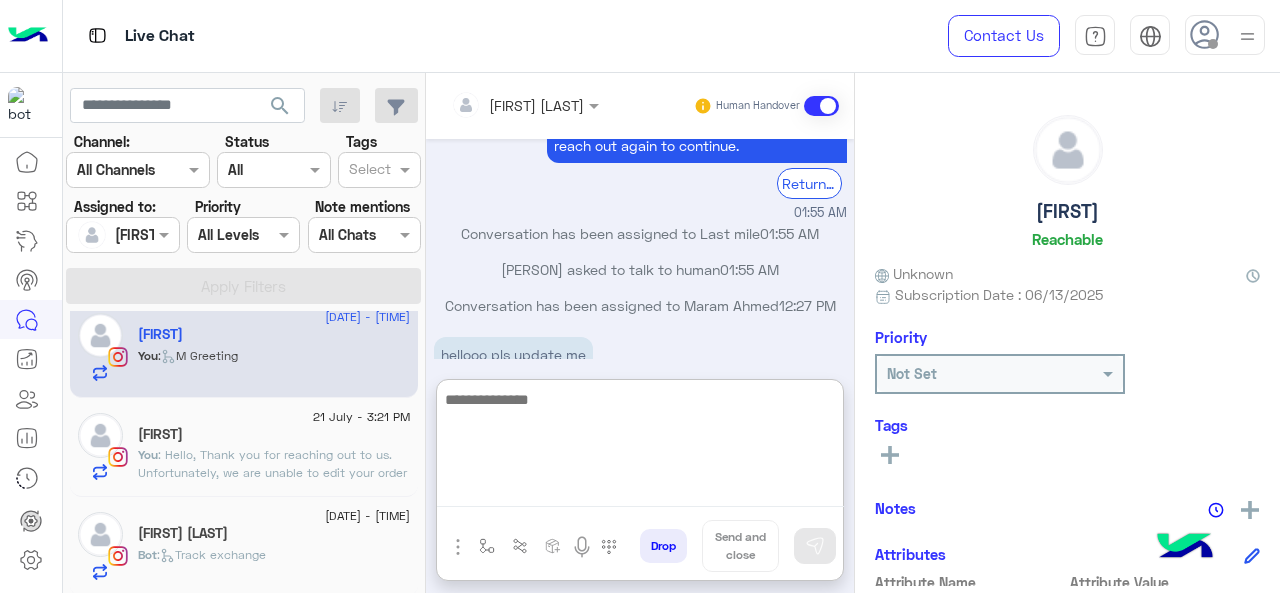 scroll, scrollTop: 2119, scrollLeft: 0, axis: vertical 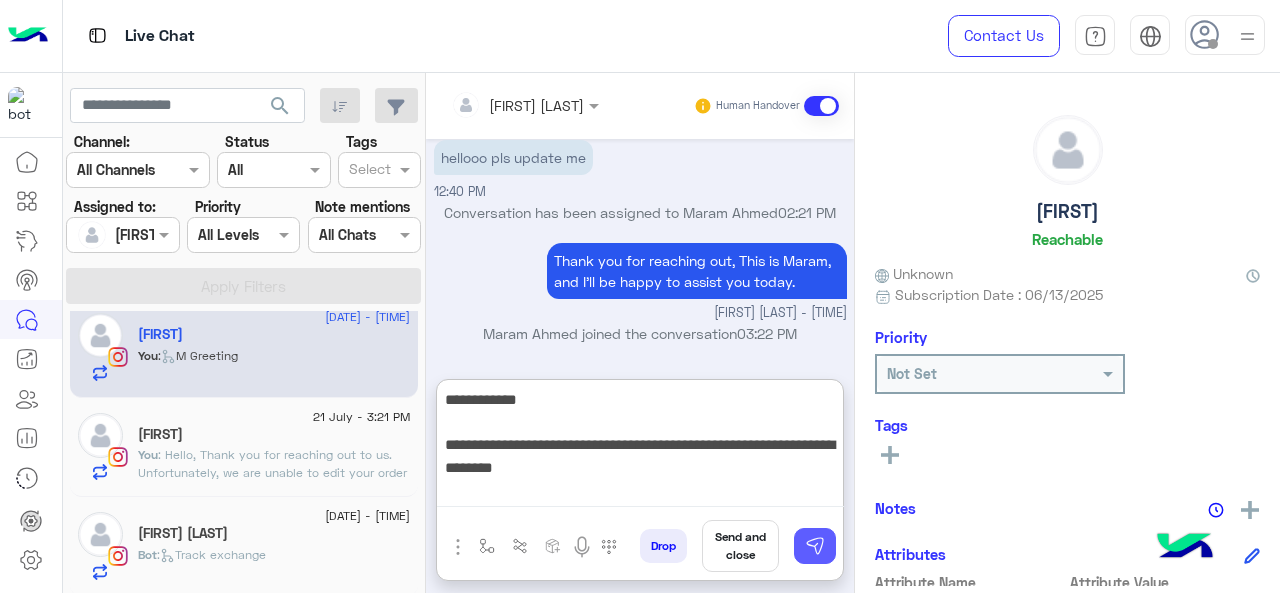 type on "**********" 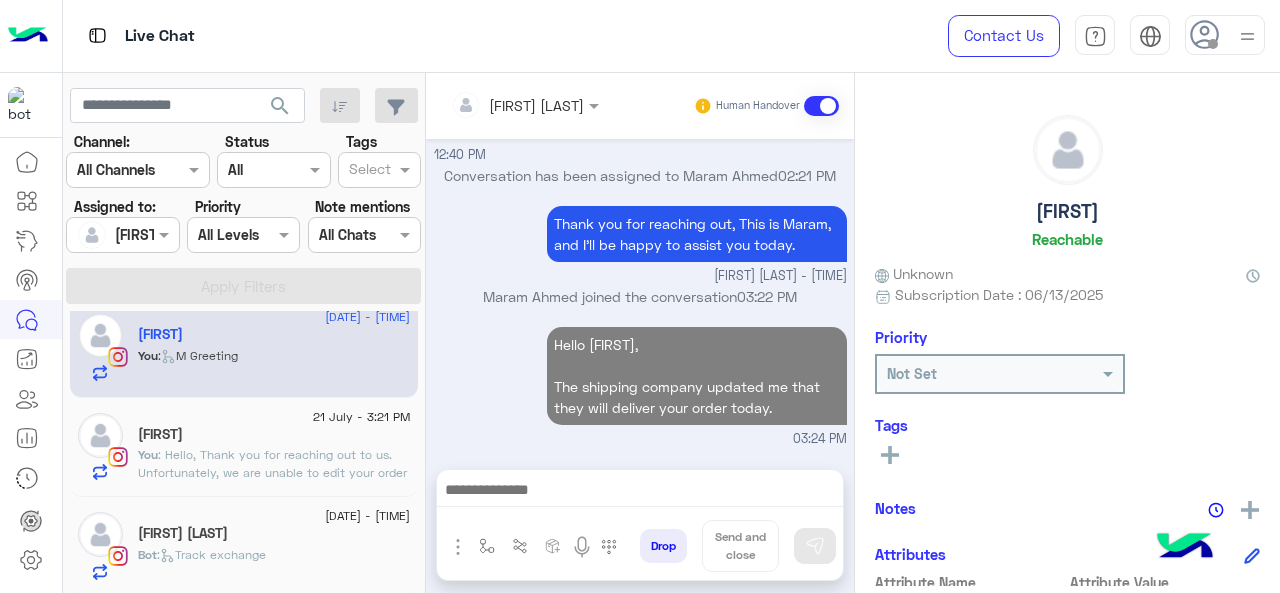 scroll, scrollTop: 2156, scrollLeft: 0, axis: vertical 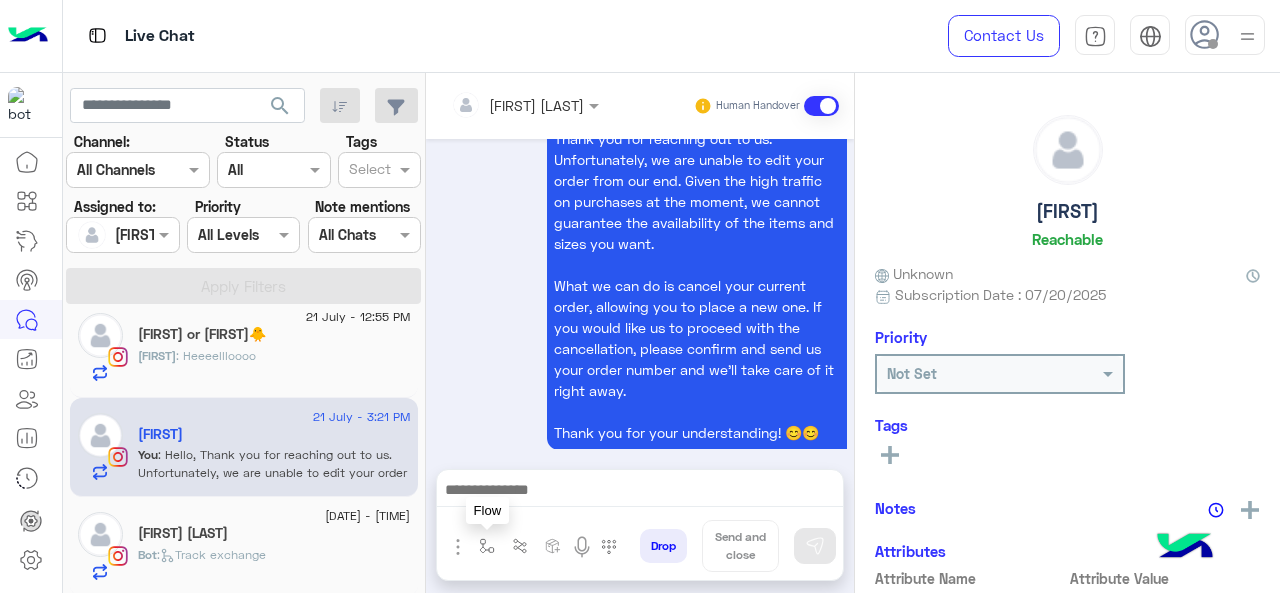 click at bounding box center [487, 546] 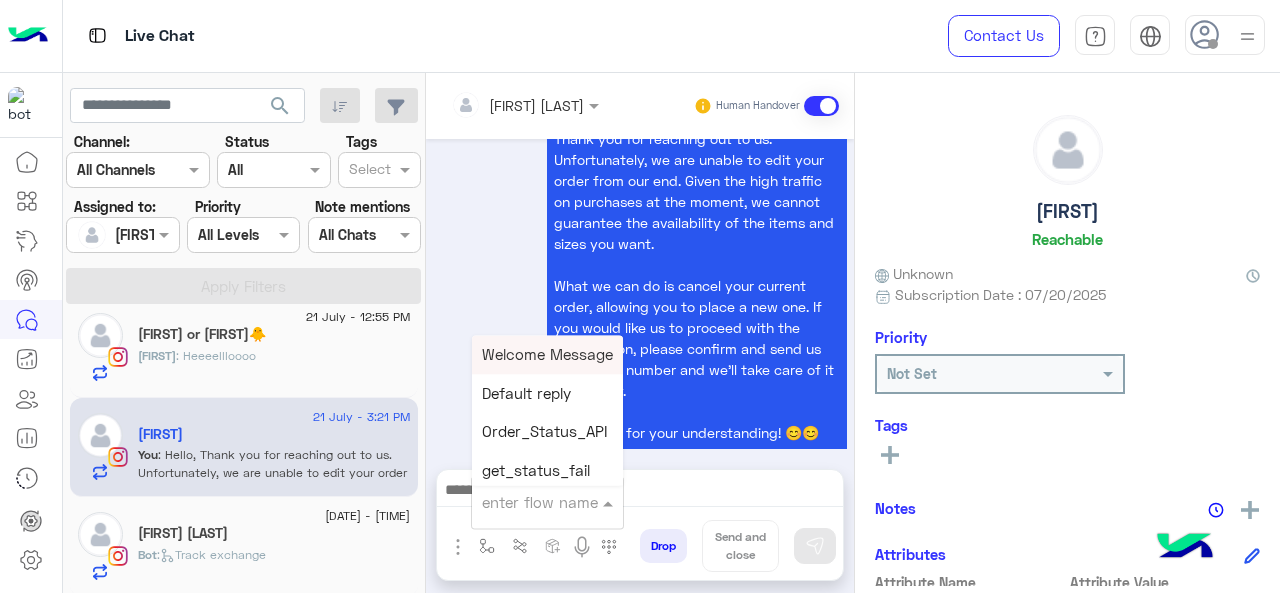 click at bounding box center [547, 501] 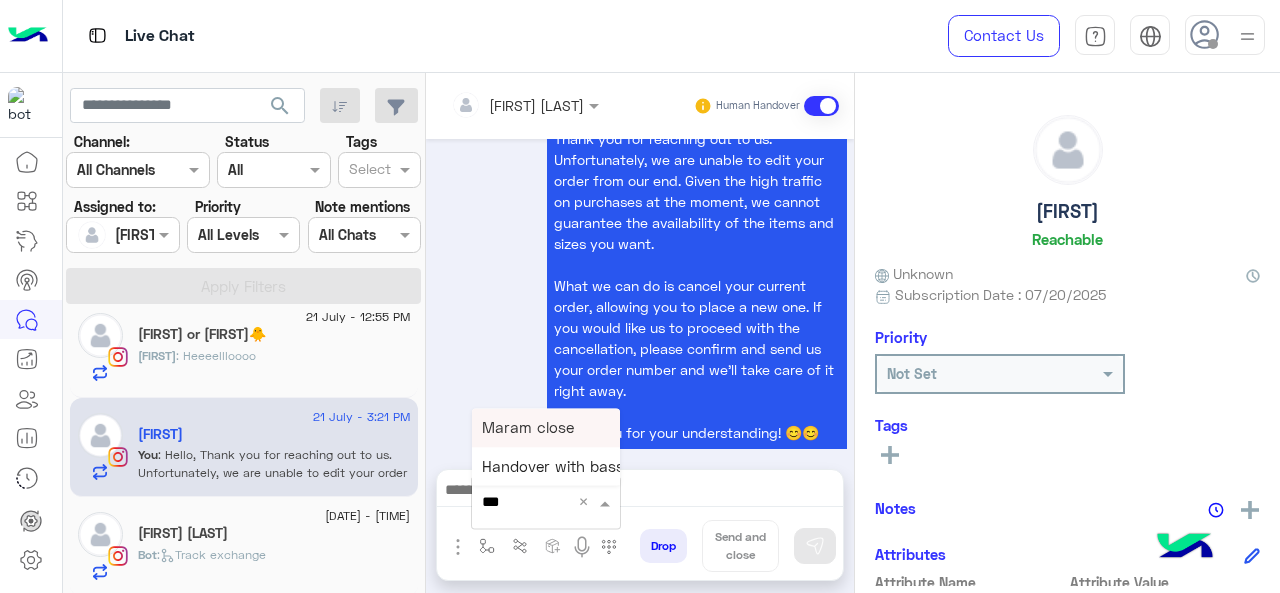 type on "****" 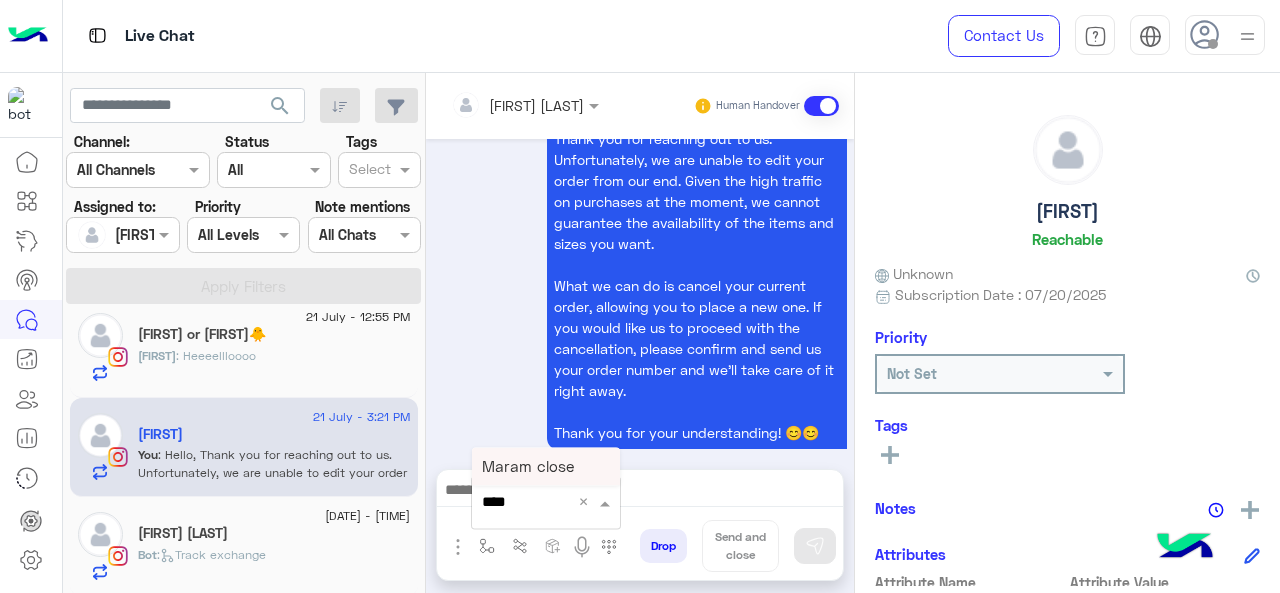 click on "Maram close" at bounding box center (528, 466) 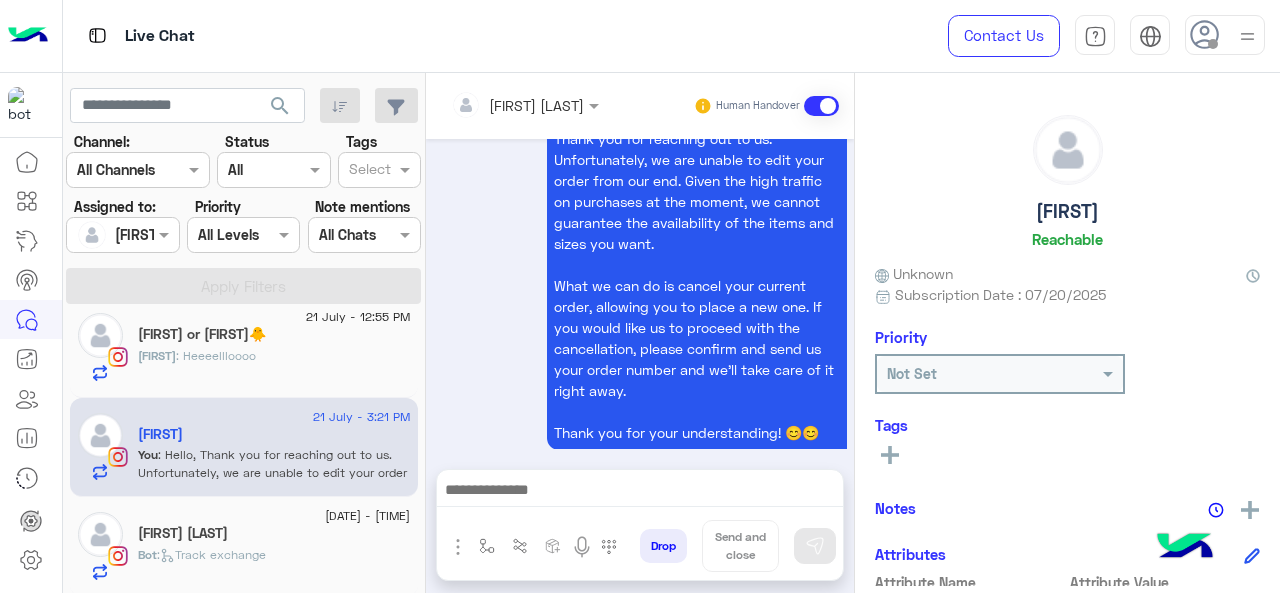 type on "**********" 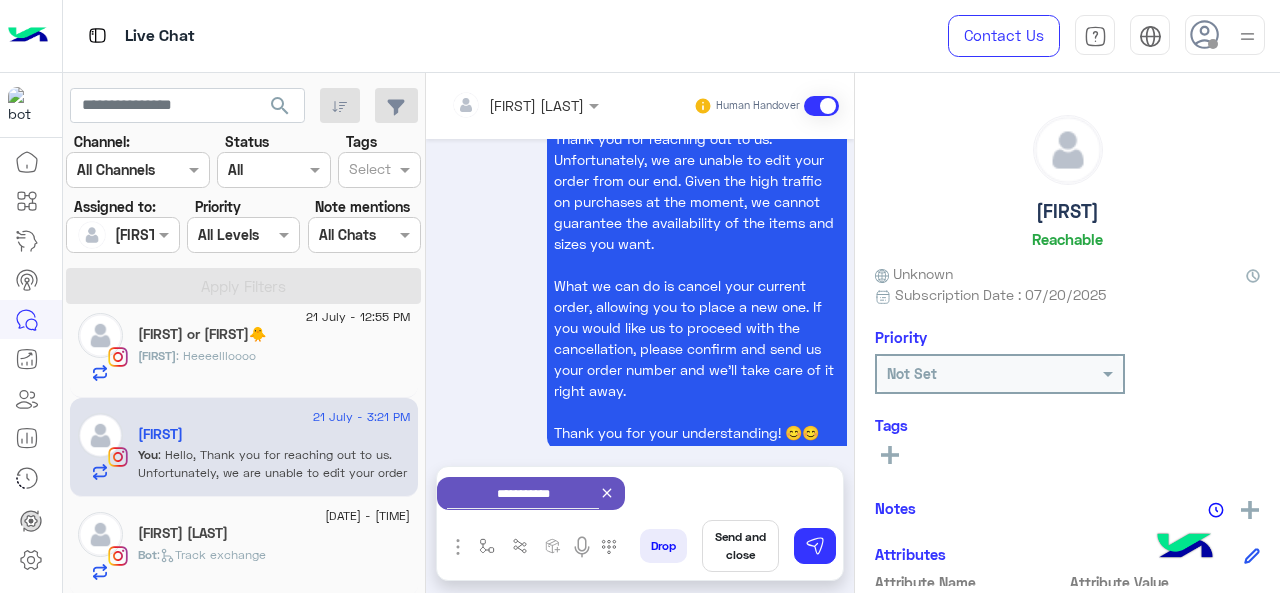click on "Send and close" at bounding box center [740, 546] 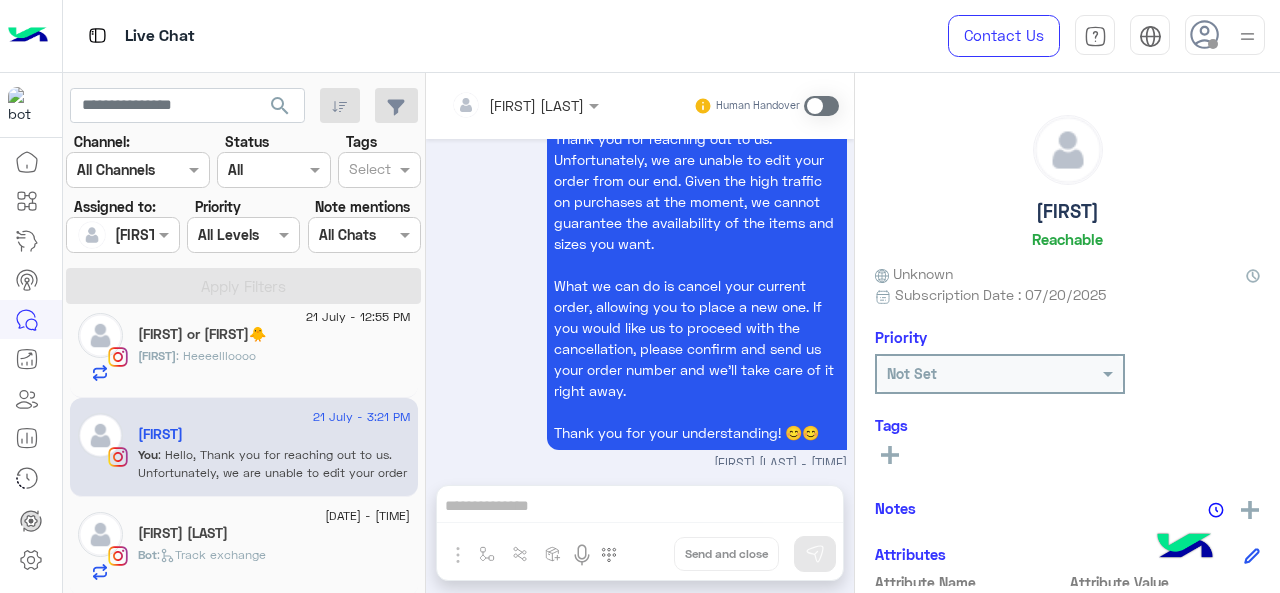 scroll, scrollTop: 838, scrollLeft: 0, axis: vertical 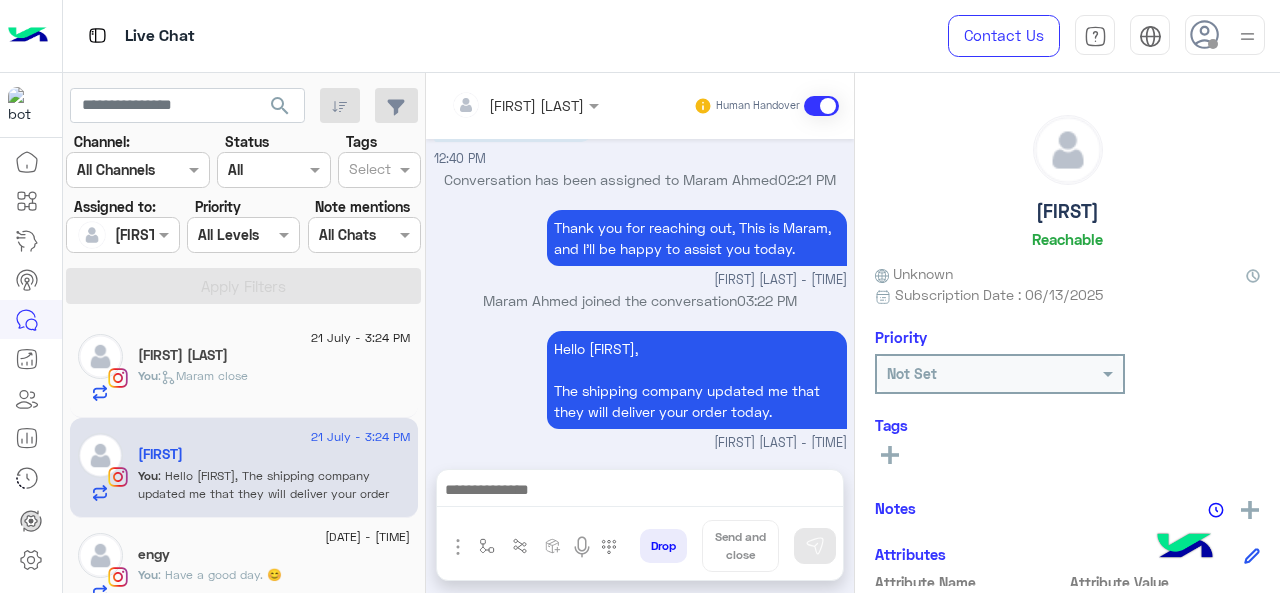 click on "engy" 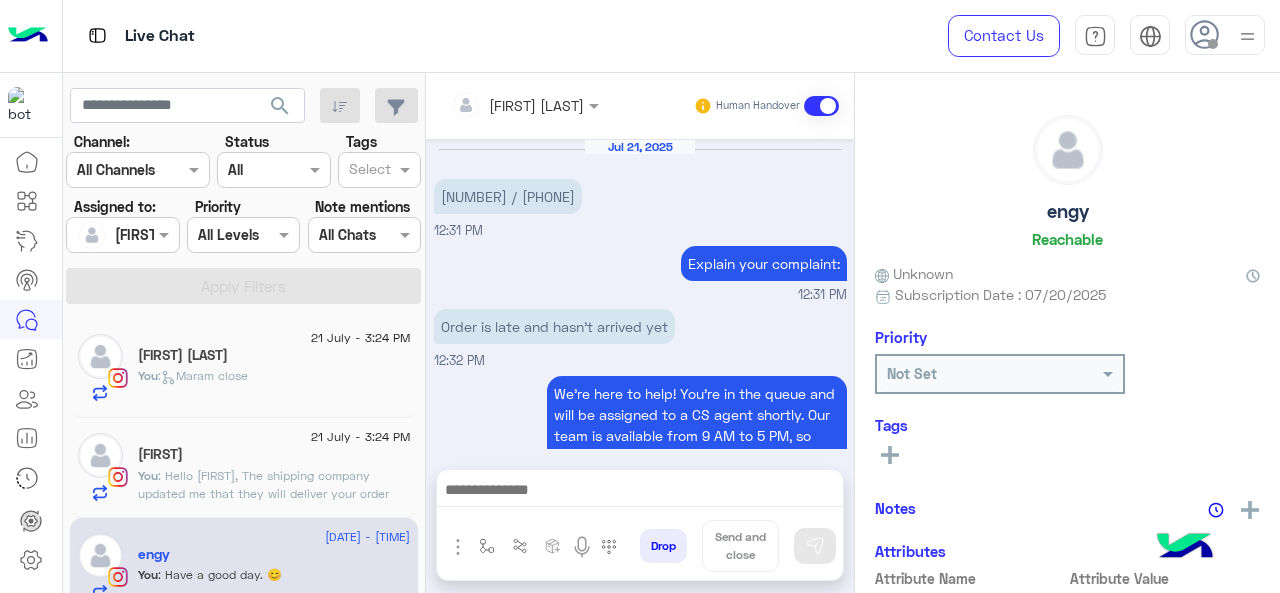 scroll, scrollTop: 661, scrollLeft: 0, axis: vertical 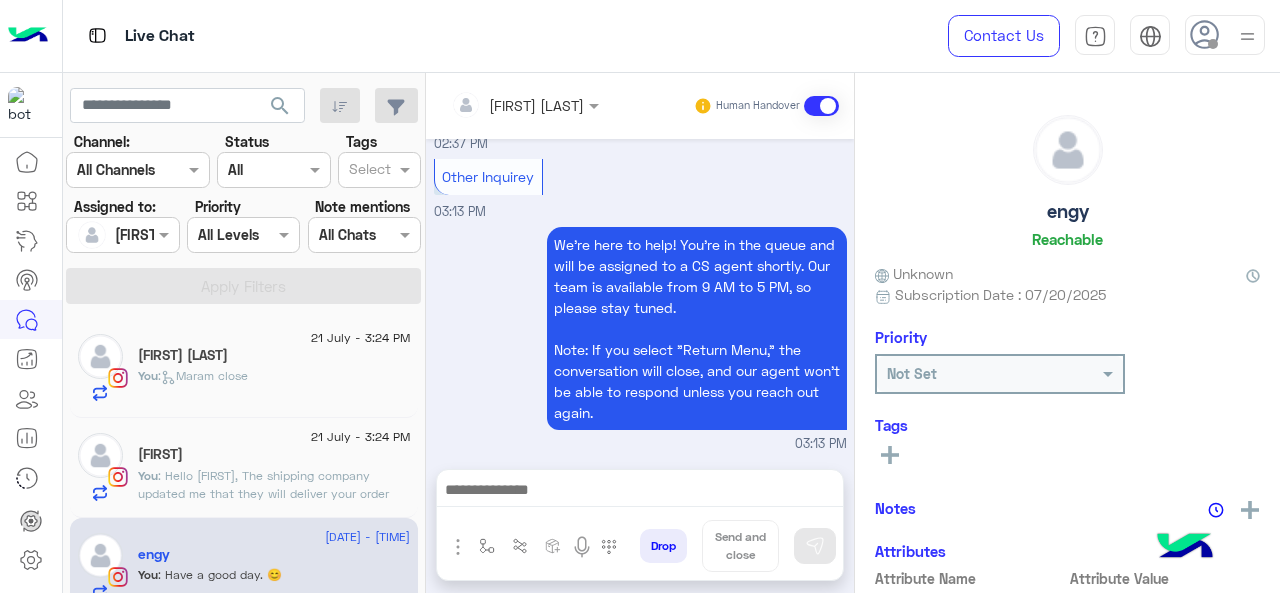 click on "You  :   Maram close" 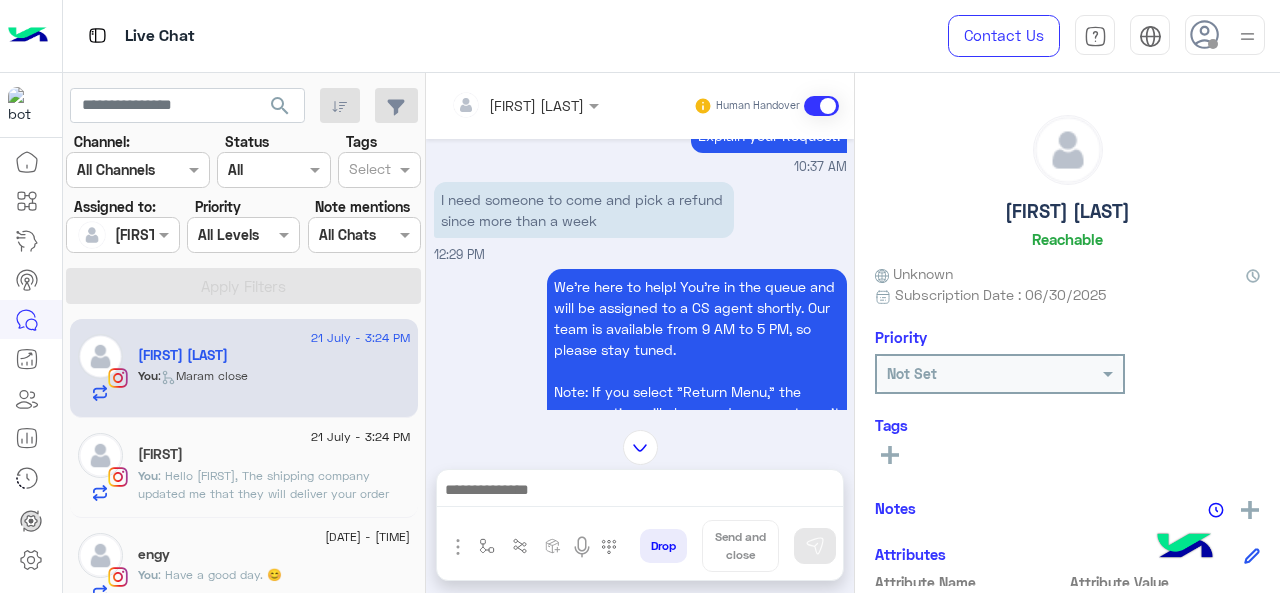 scroll, scrollTop: 536, scrollLeft: 0, axis: vertical 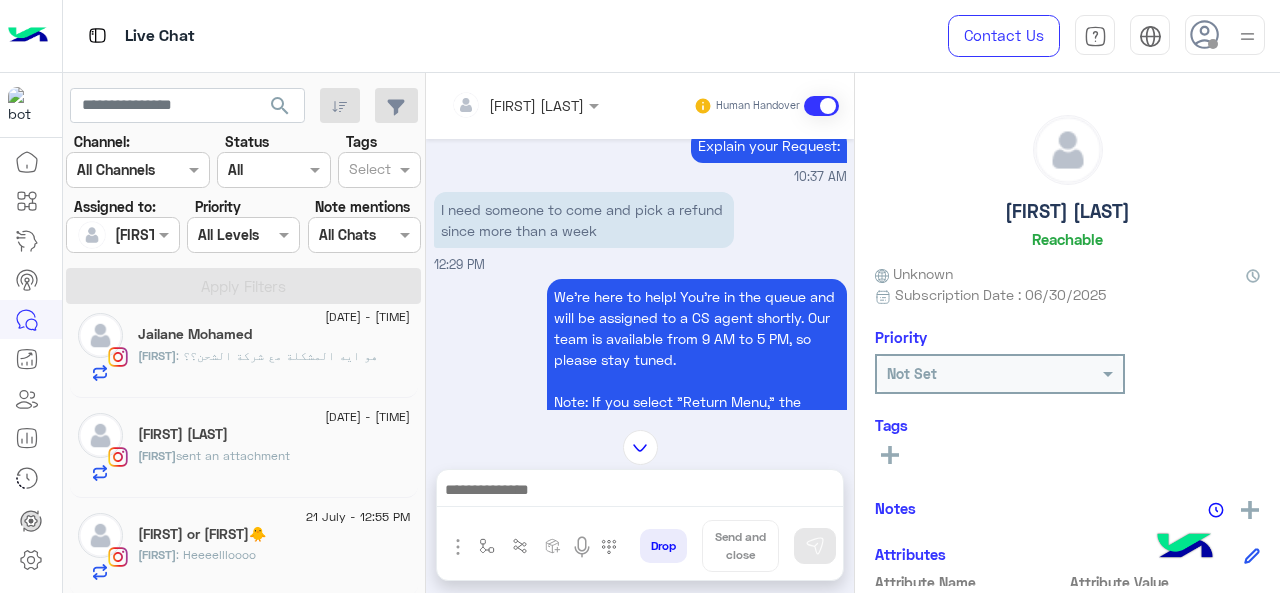 click on ": Heeeellloooo" 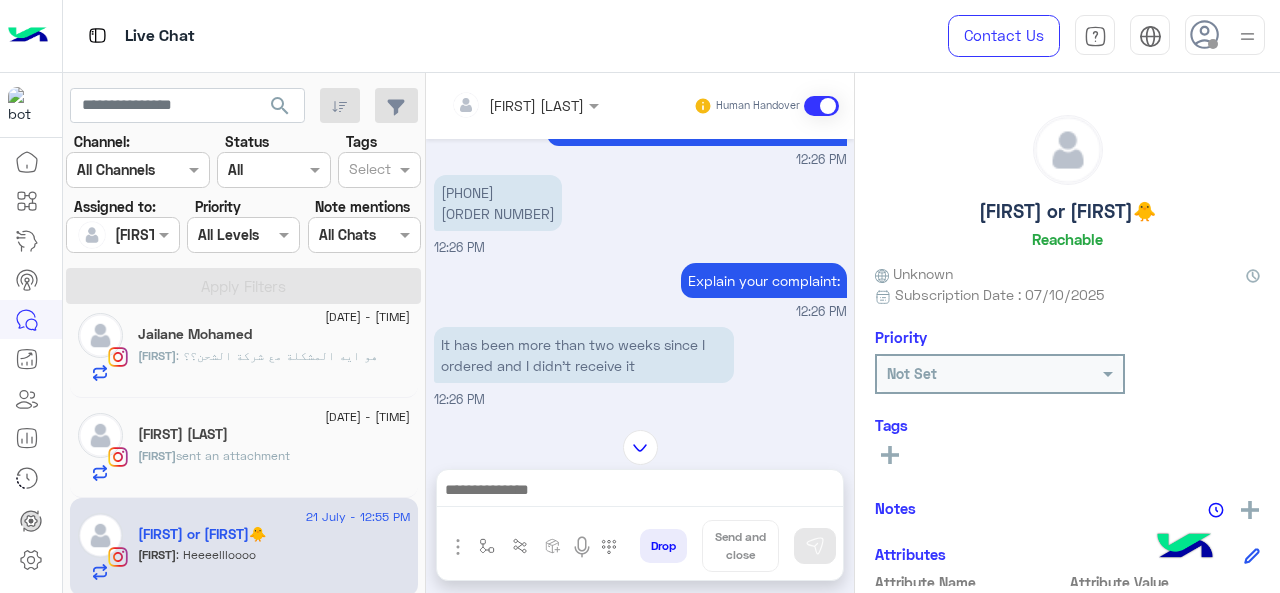scroll, scrollTop: 504, scrollLeft: 0, axis: vertical 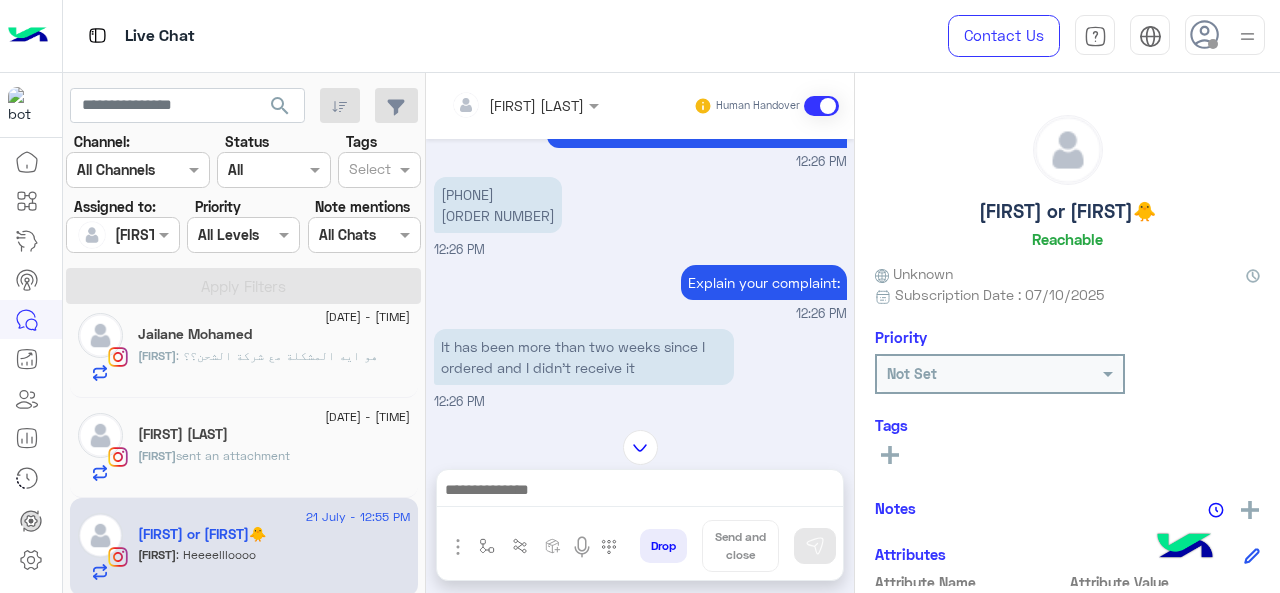 click on "[PHONE] [NUMBER]" at bounding box center [498, 205] 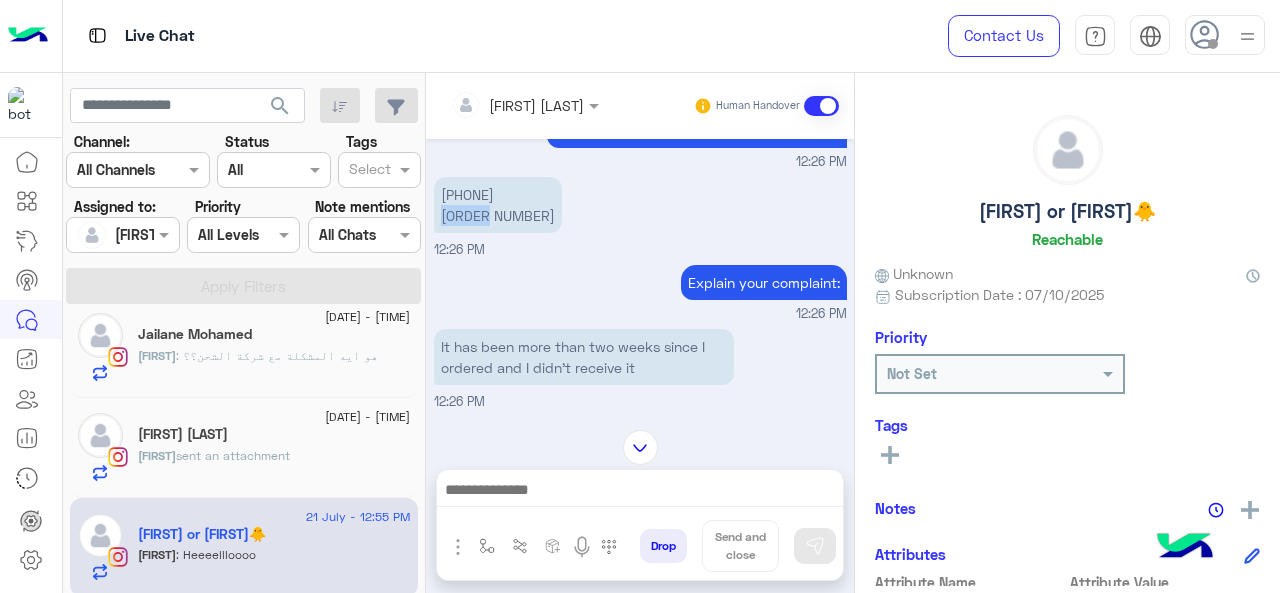 click on "[PHONE] [NUMBER]" at bounding box center (498, 205) 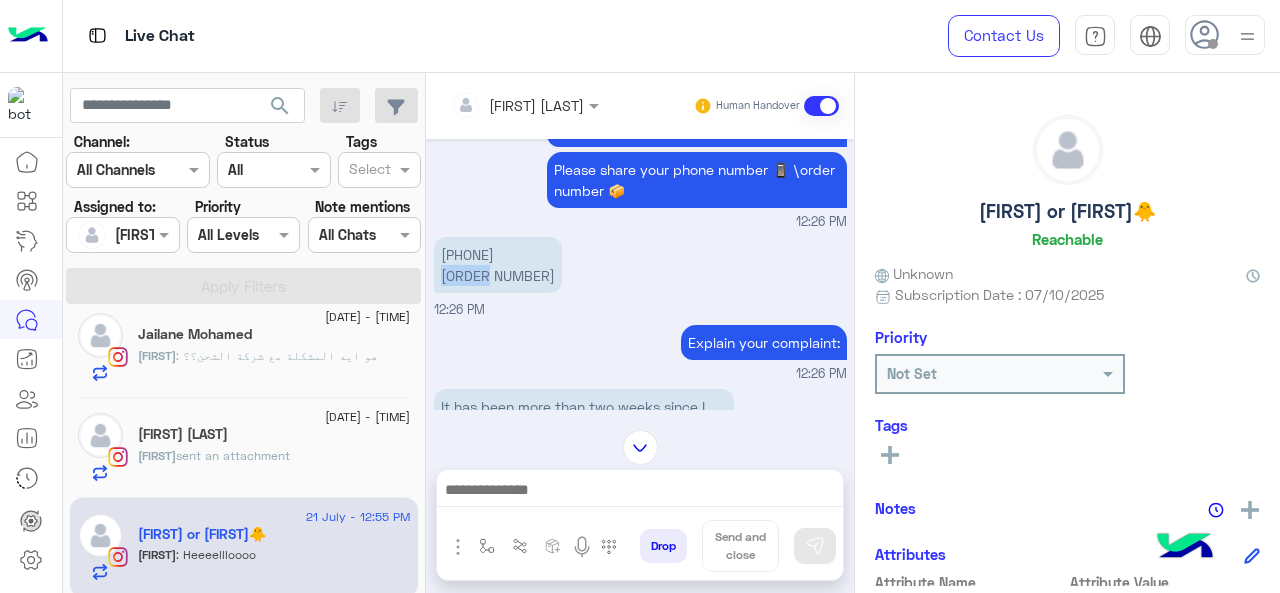 scroll, scrollTop: 433, scrollLeft: 0, axis: vertical 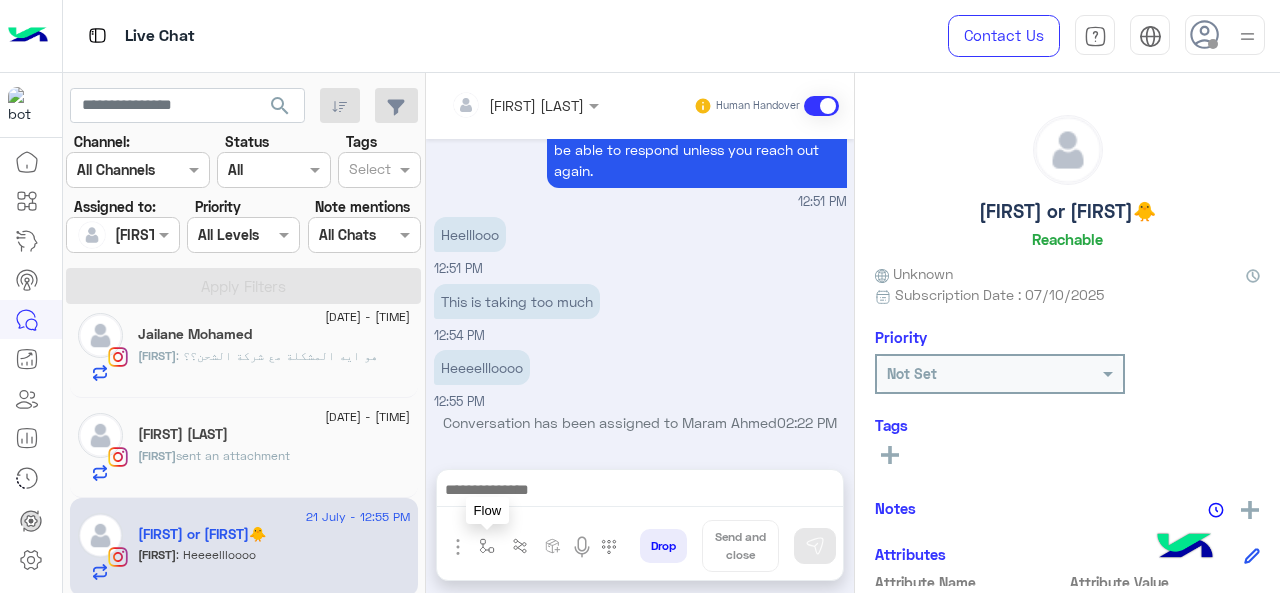 click at bounding box center (487, 546) 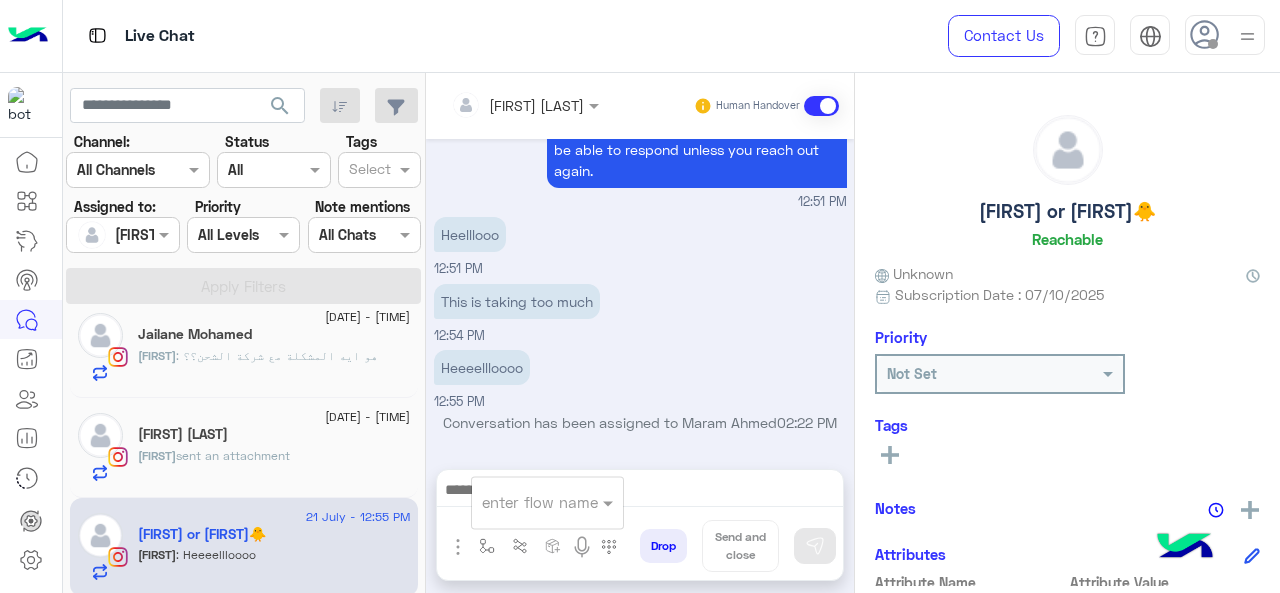 click at bounding box center [523, 502] 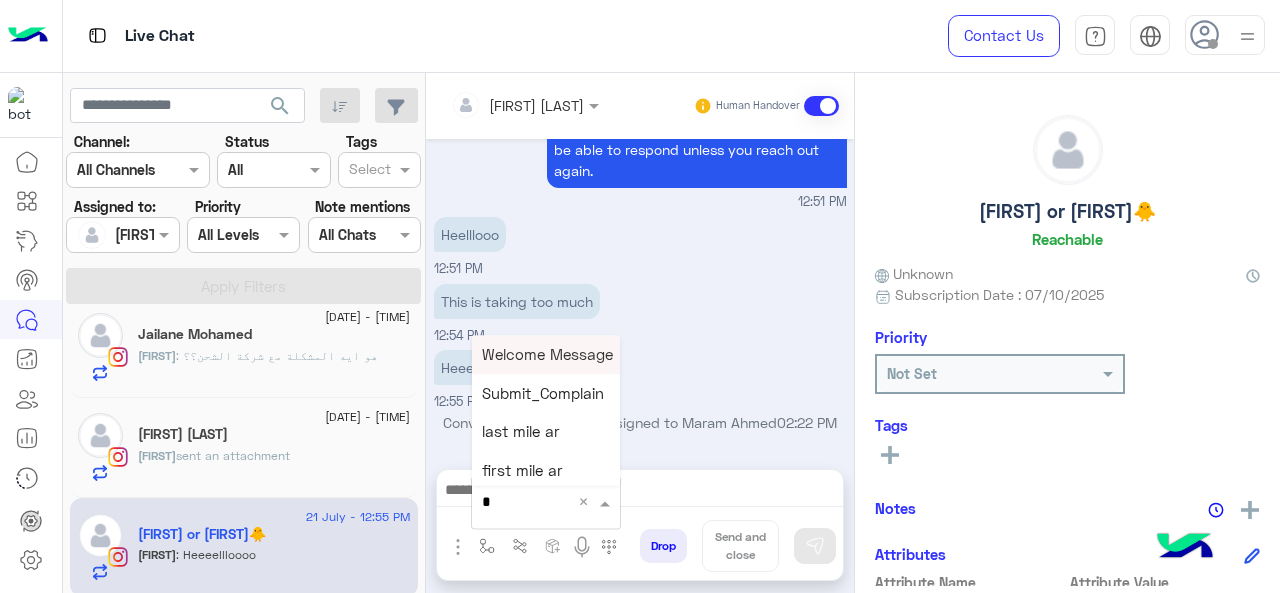 type on "*" 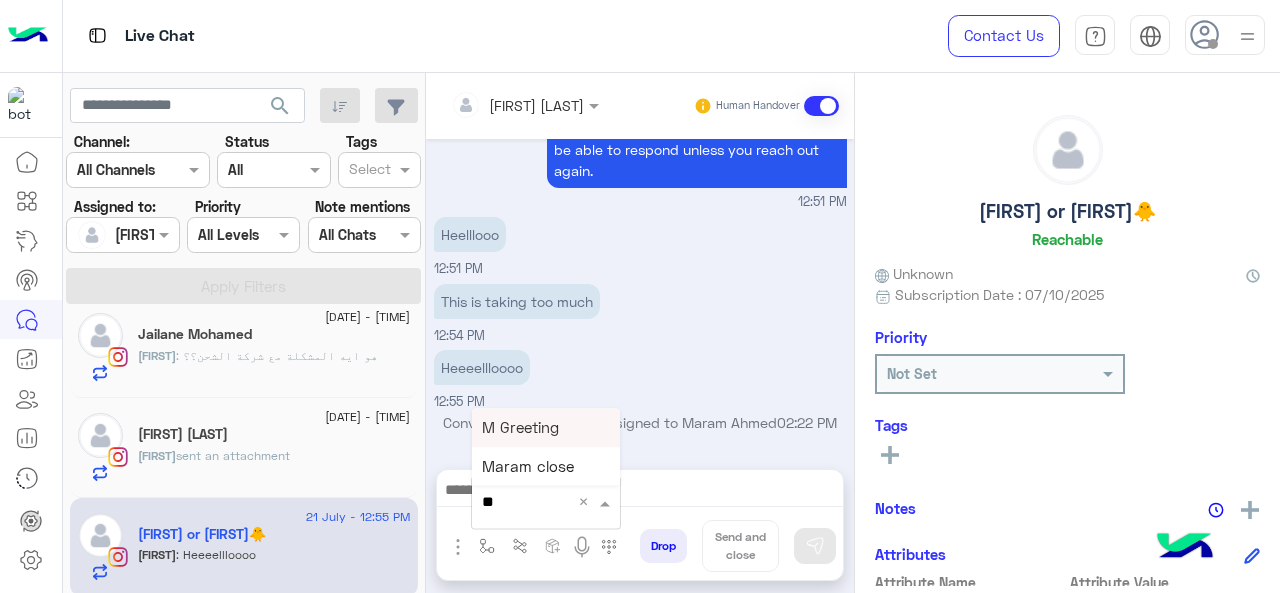 click on "M Greeting" at bounding box center [520, 427] 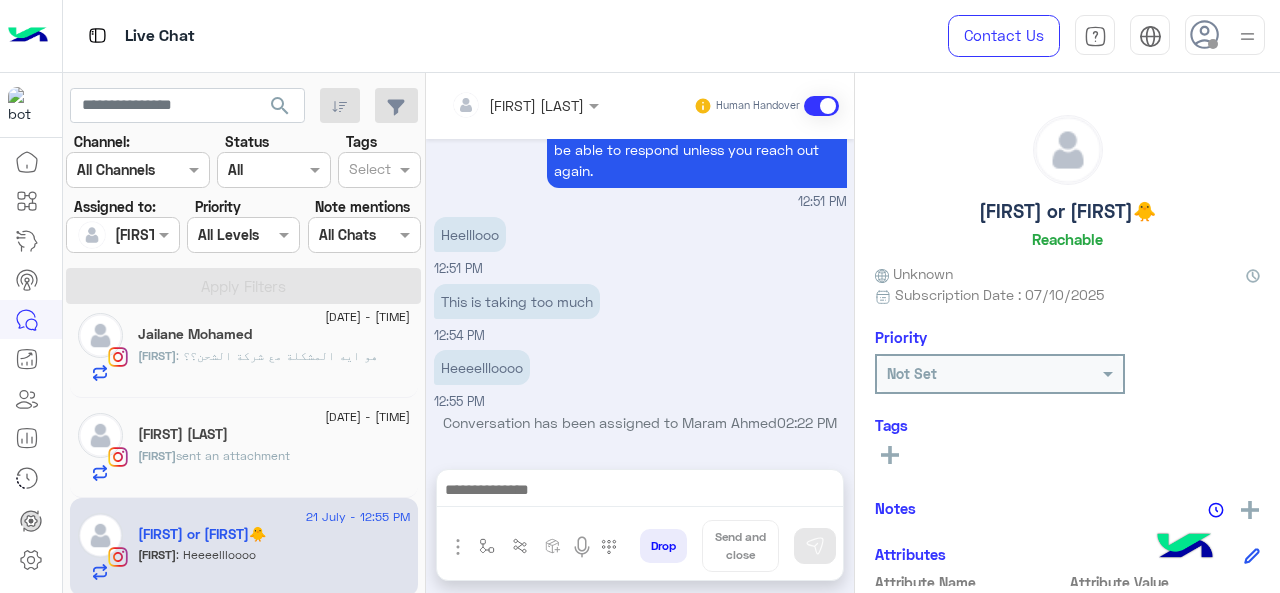 type on "**********" 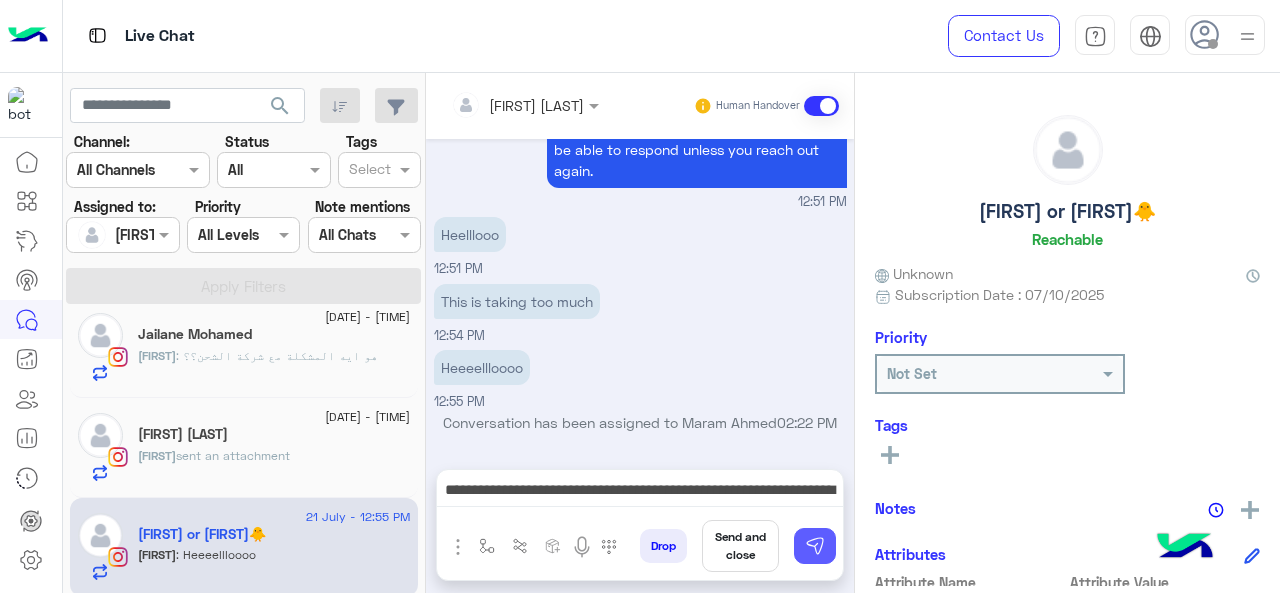 click at bounding box center [815, 546] 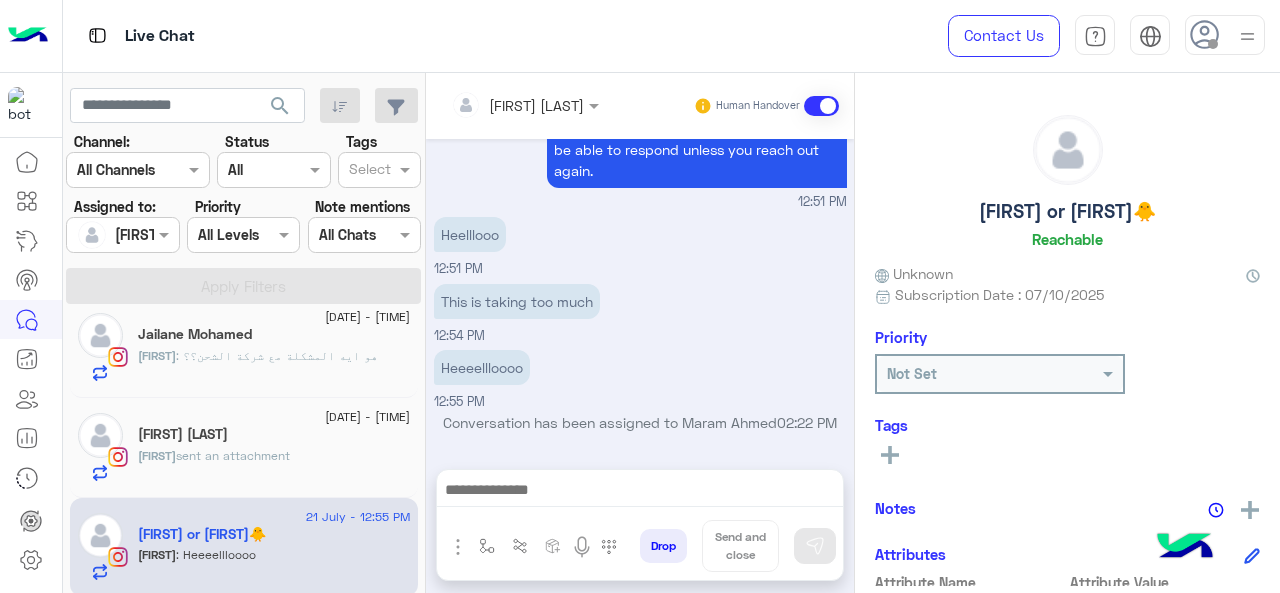 scroll, scrollTop: 1690, scrollLeft: 0, axis: vertical 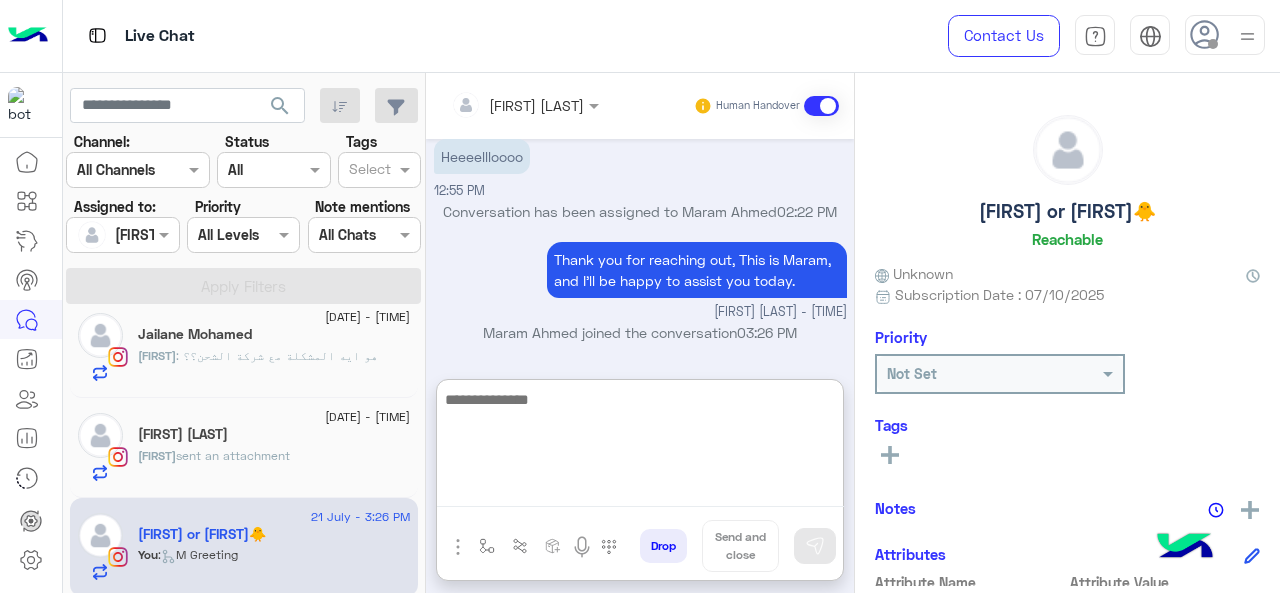 paste on "**********" 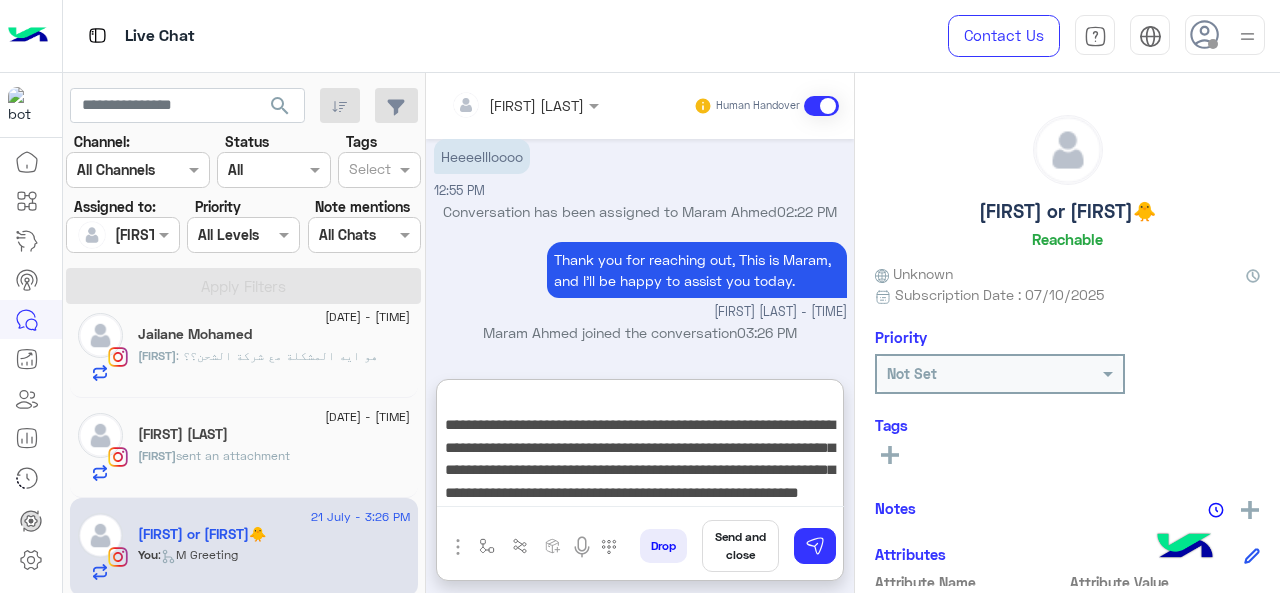 scroll, scrollTop: 0, scrollLeft: 0, axis: both 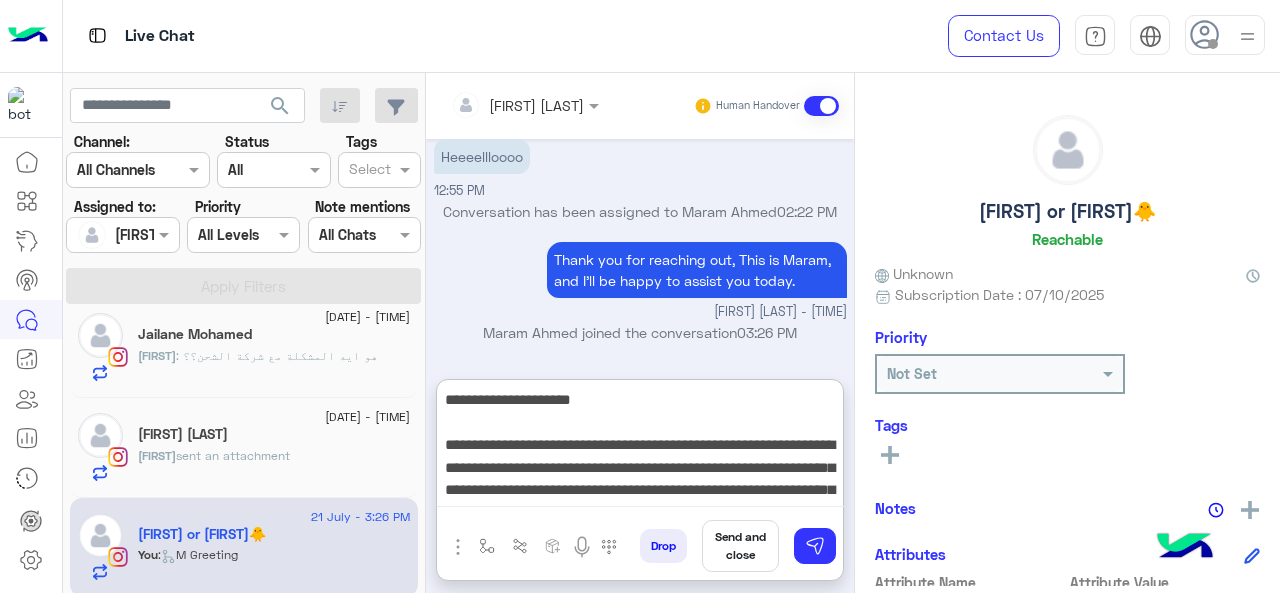 click on "**********" at bounding box center [640, 447] 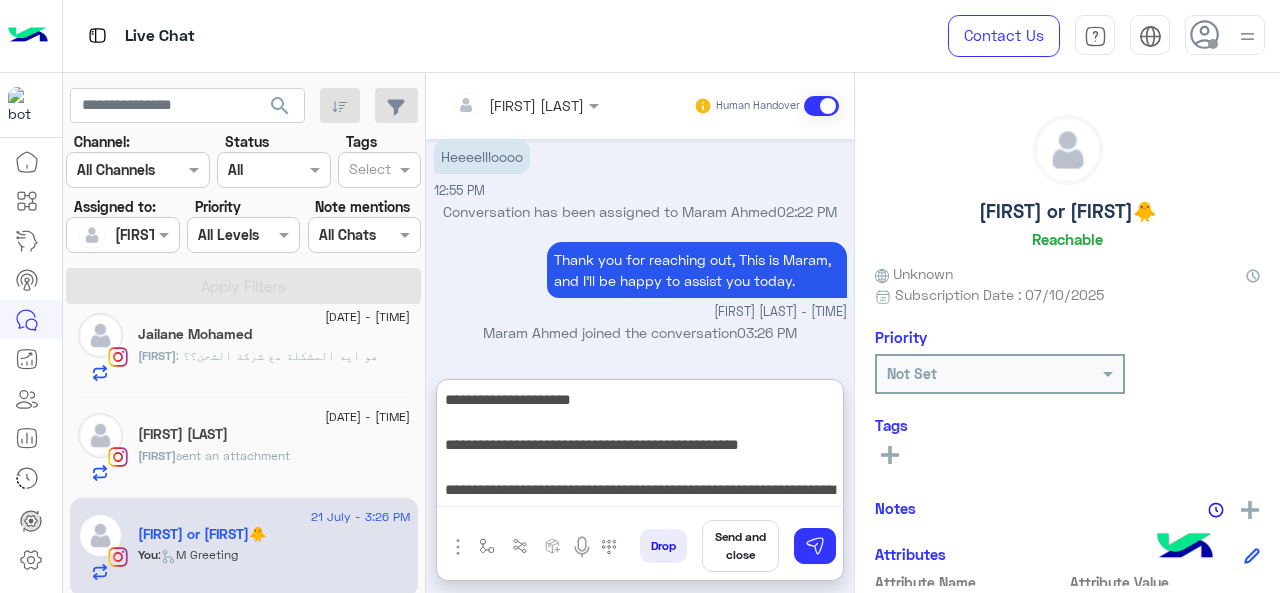 click on "**********" at bounding box center (640, 447) 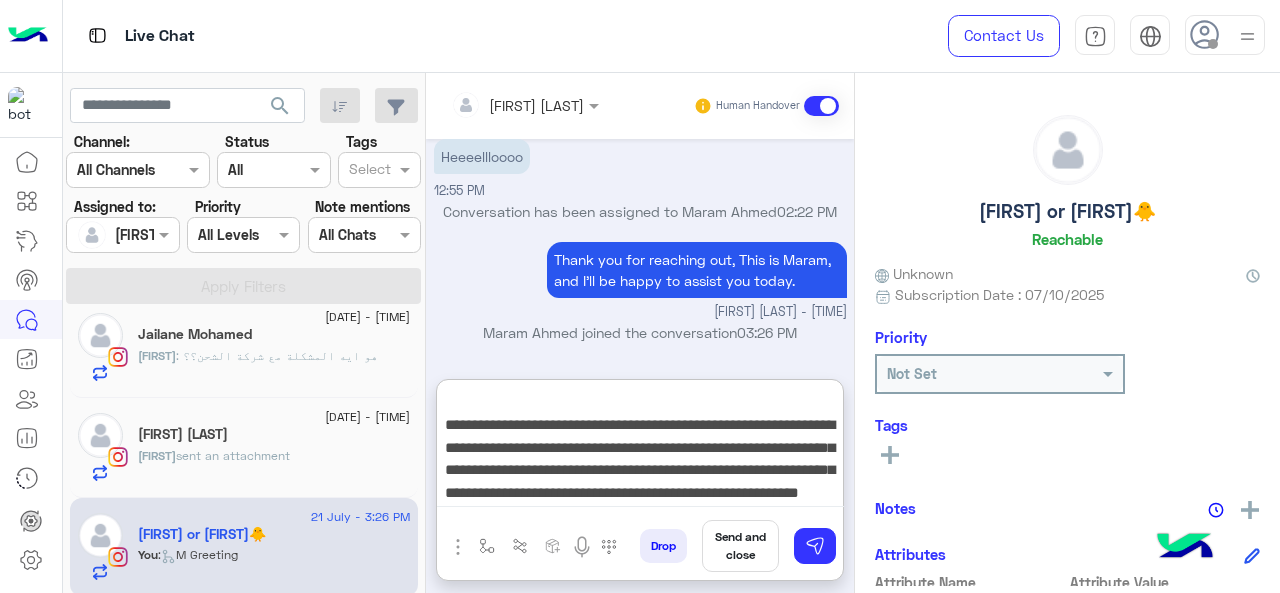 click on "**********" at bounding box center (640, 447) 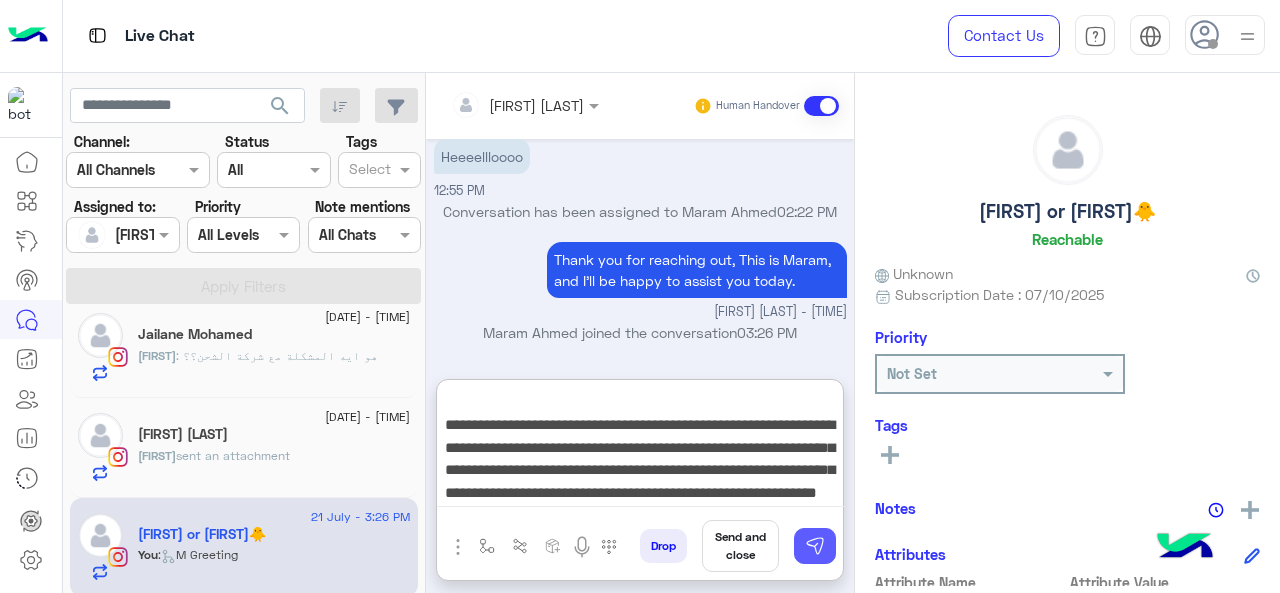 type on "**********" 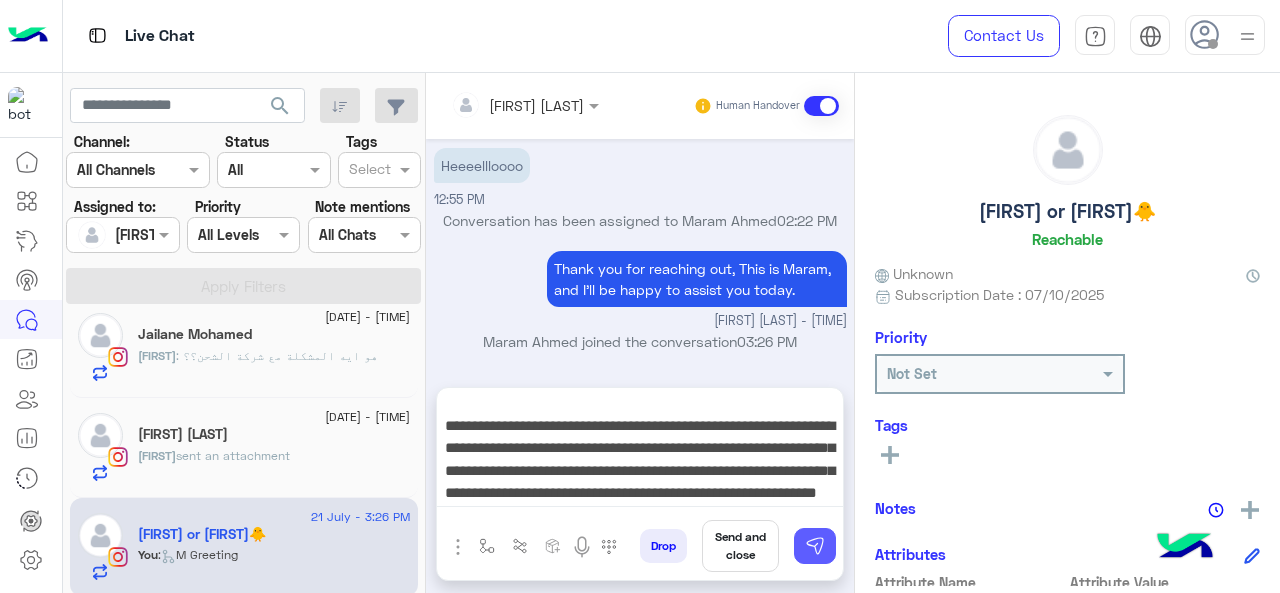 click at bounding box center [815, 546] 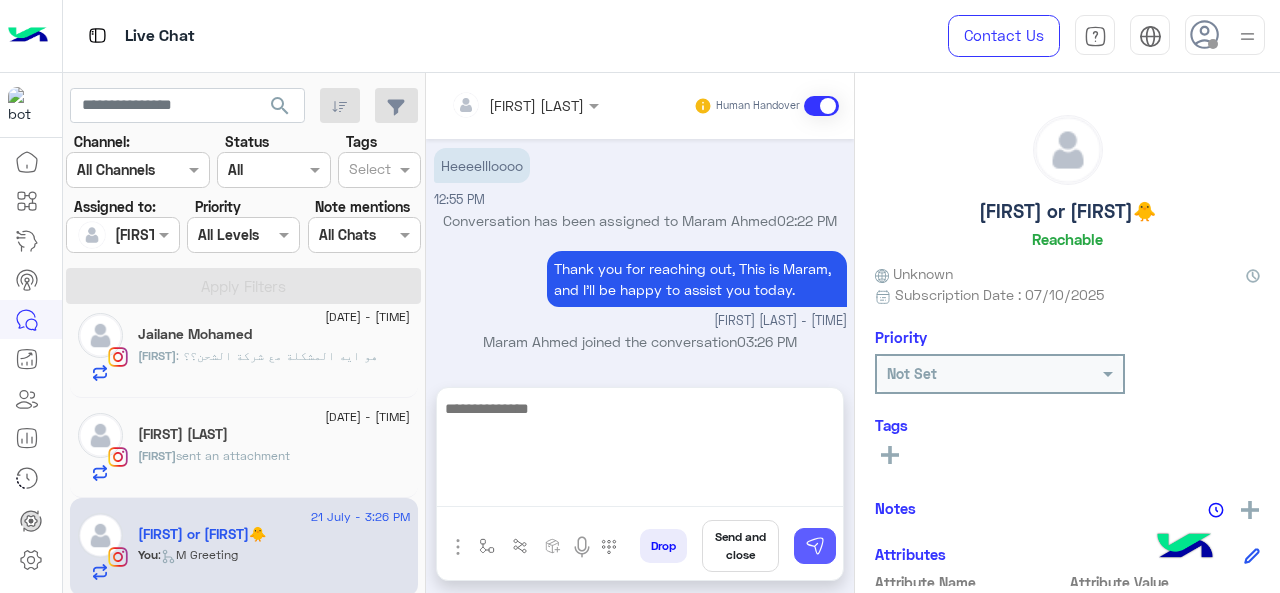 scroll, scrollTop: 2158, scrollLeft: 0, axis: vertical 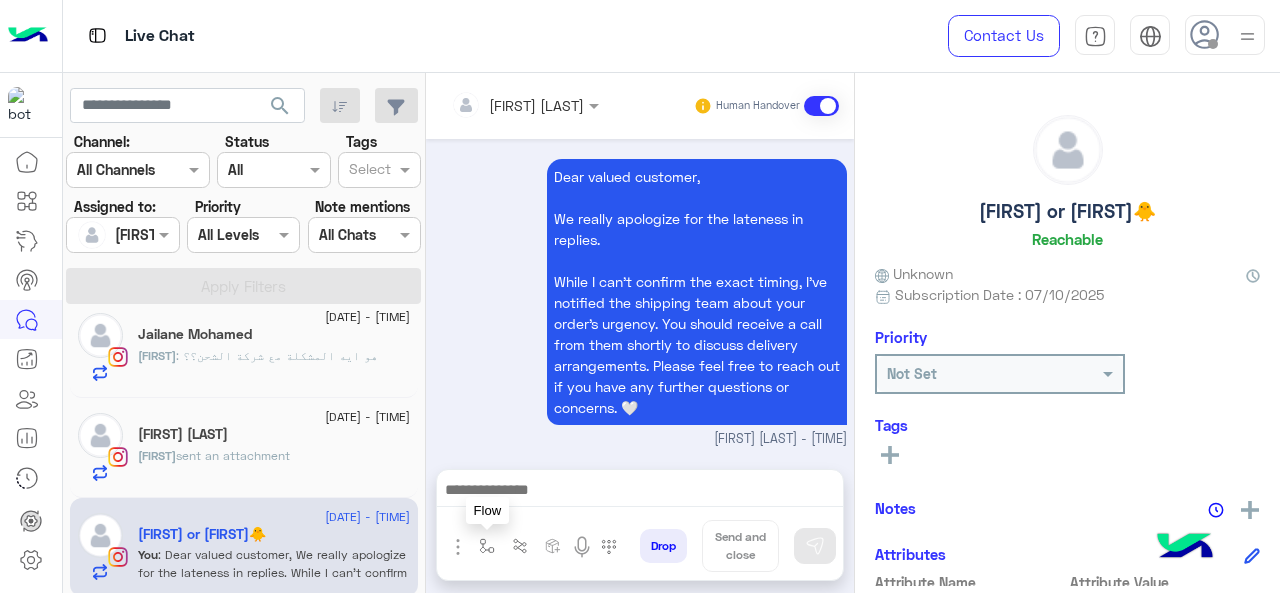click at bounding box center (487, 546) 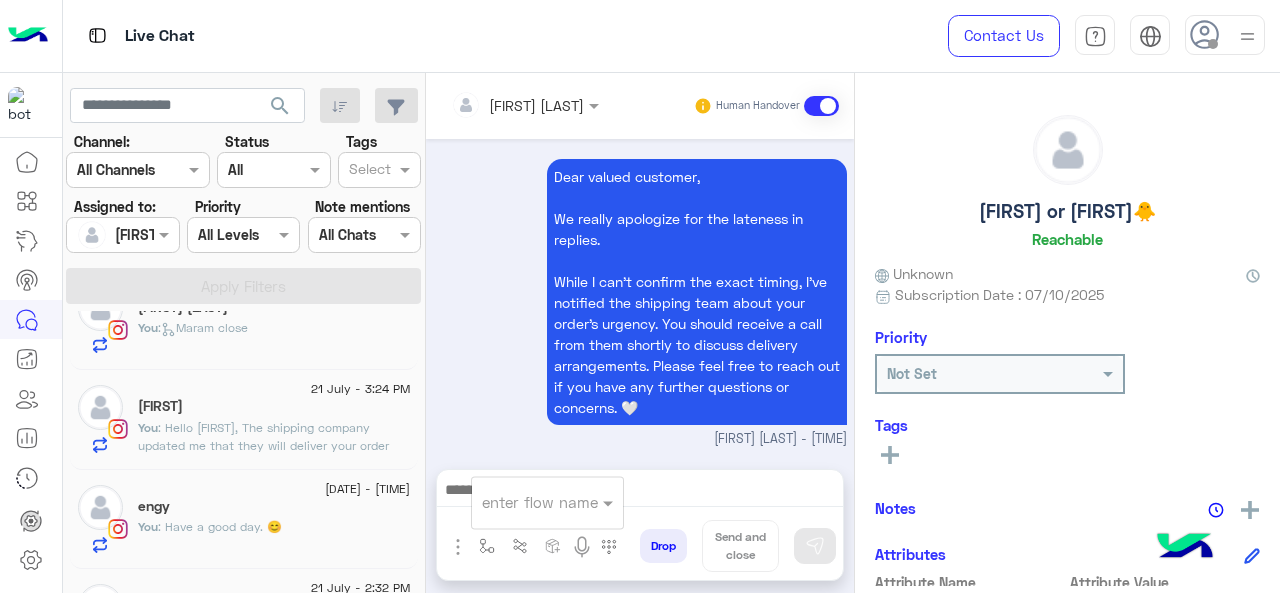 scroll, scrollTop: 0, scrollLeft: 0, axis: both 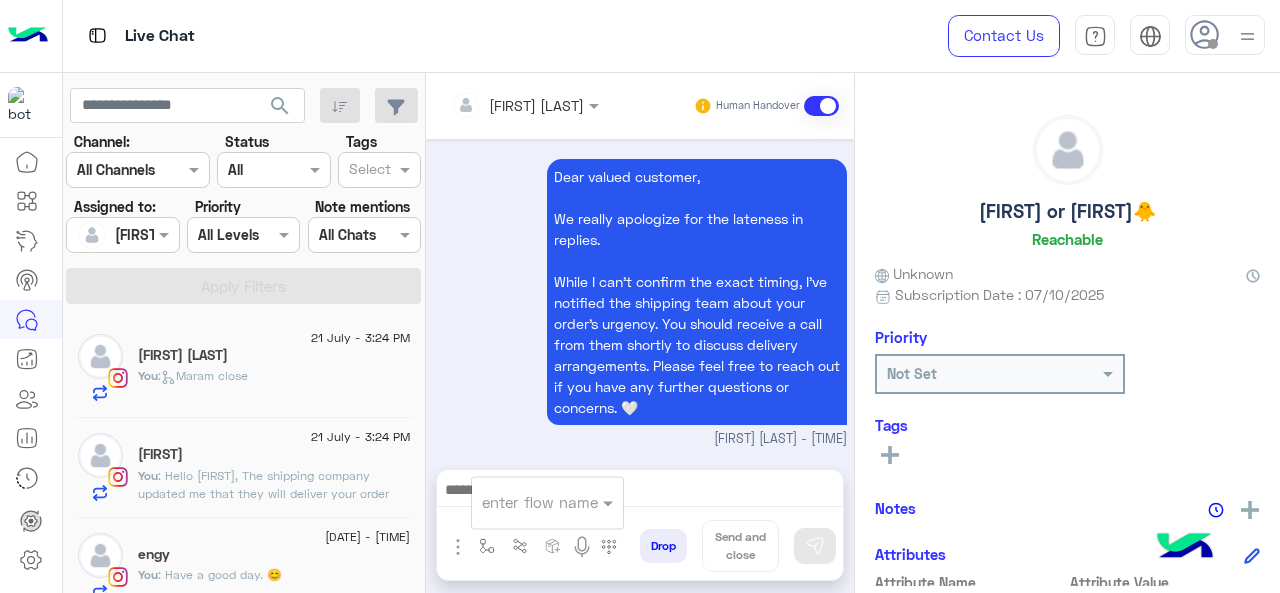 click on ": Hello [FIRST],
The shipping company updated me that they will deliver your order today." 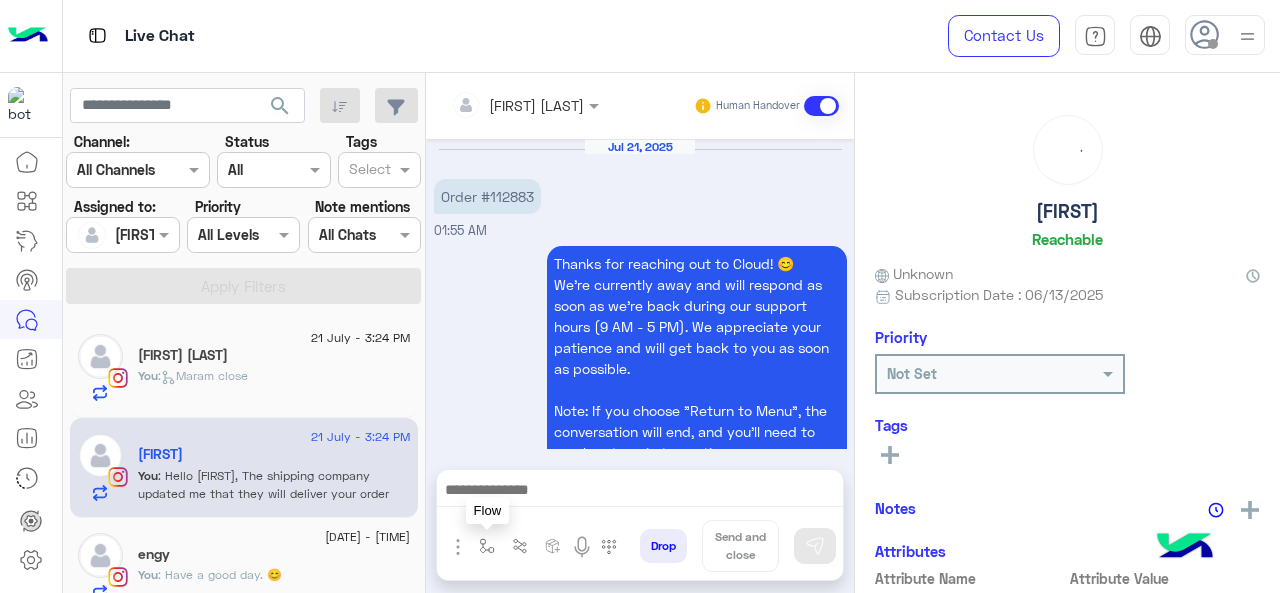 scroll, scrollTop: 537, scrollLeft: 0, axis: vertical 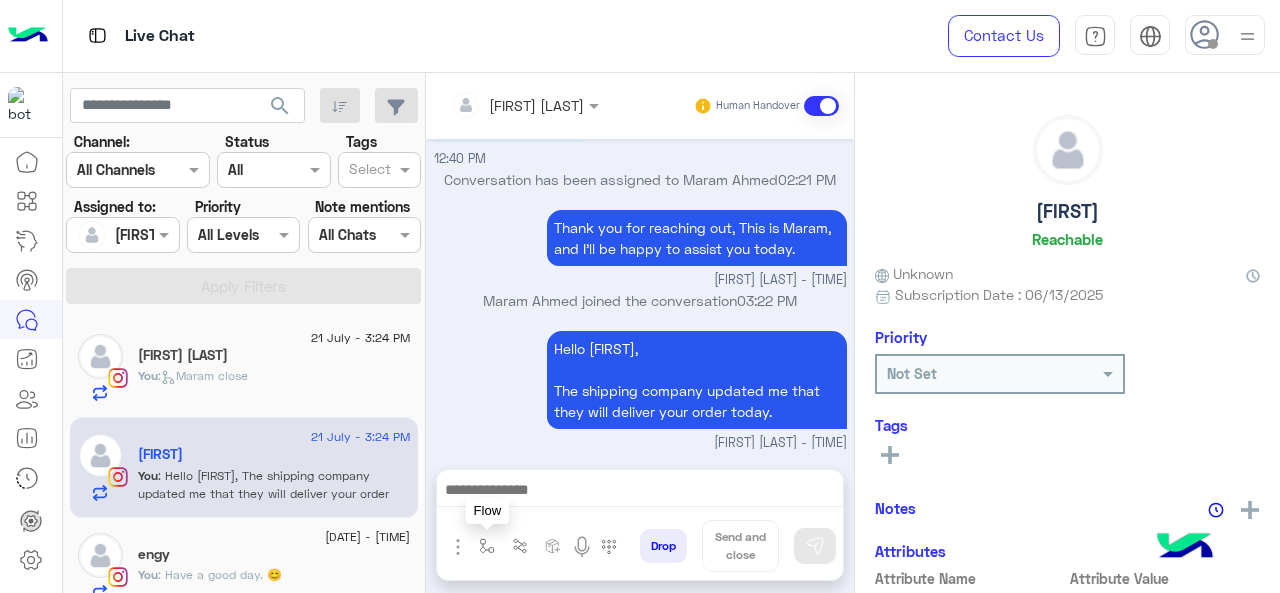 click at bounding box center [487, 546] 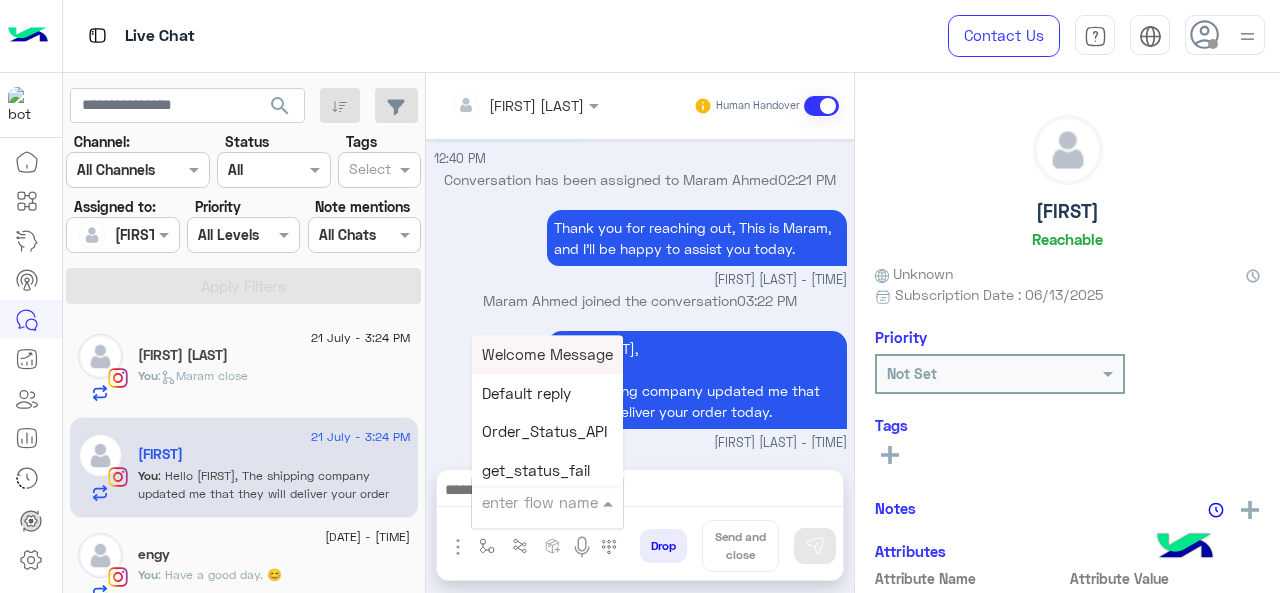 click on "enter flow name" at bounding box center [547, 502] 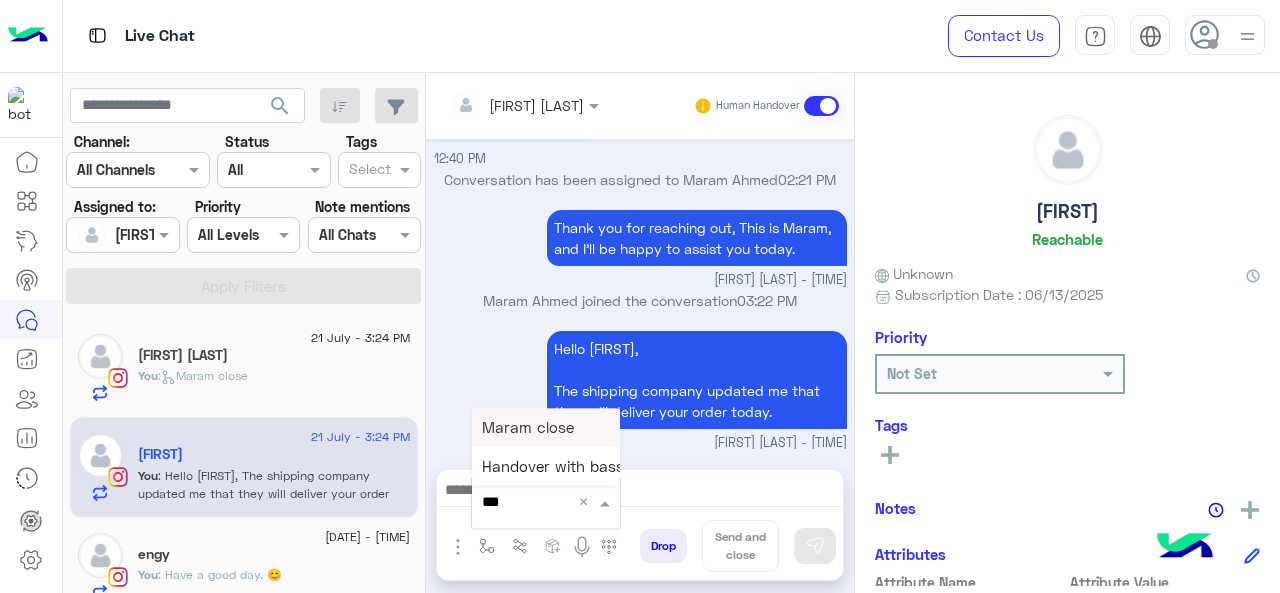 type on "****" 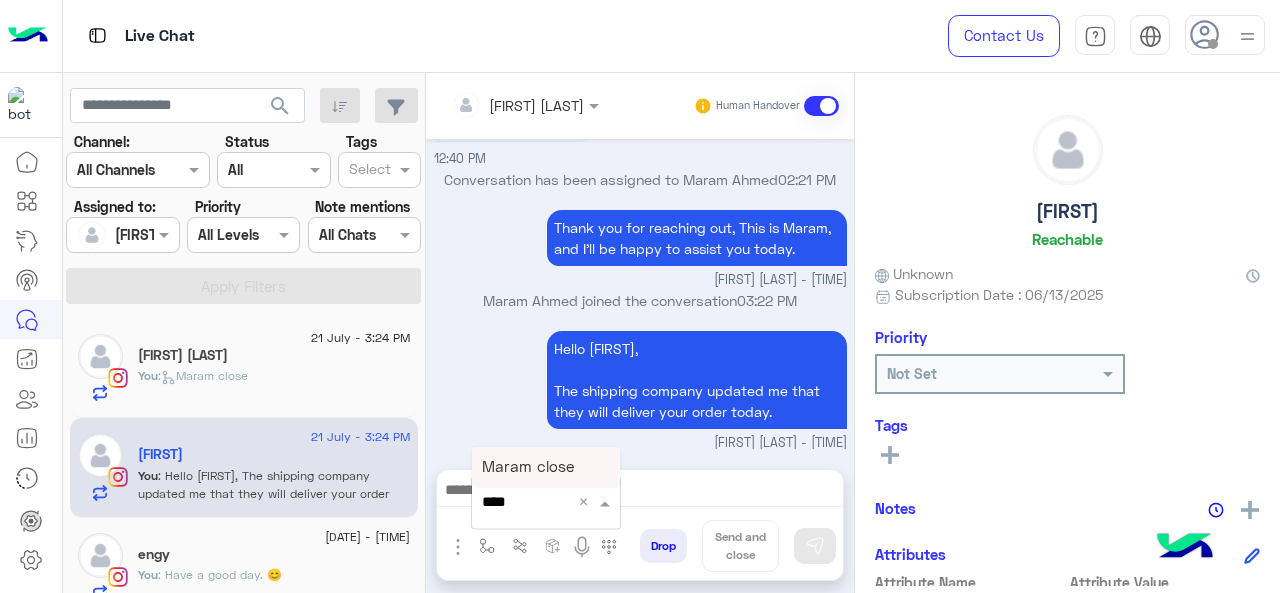 click on "Maram close" at bounding box center [528, 466] 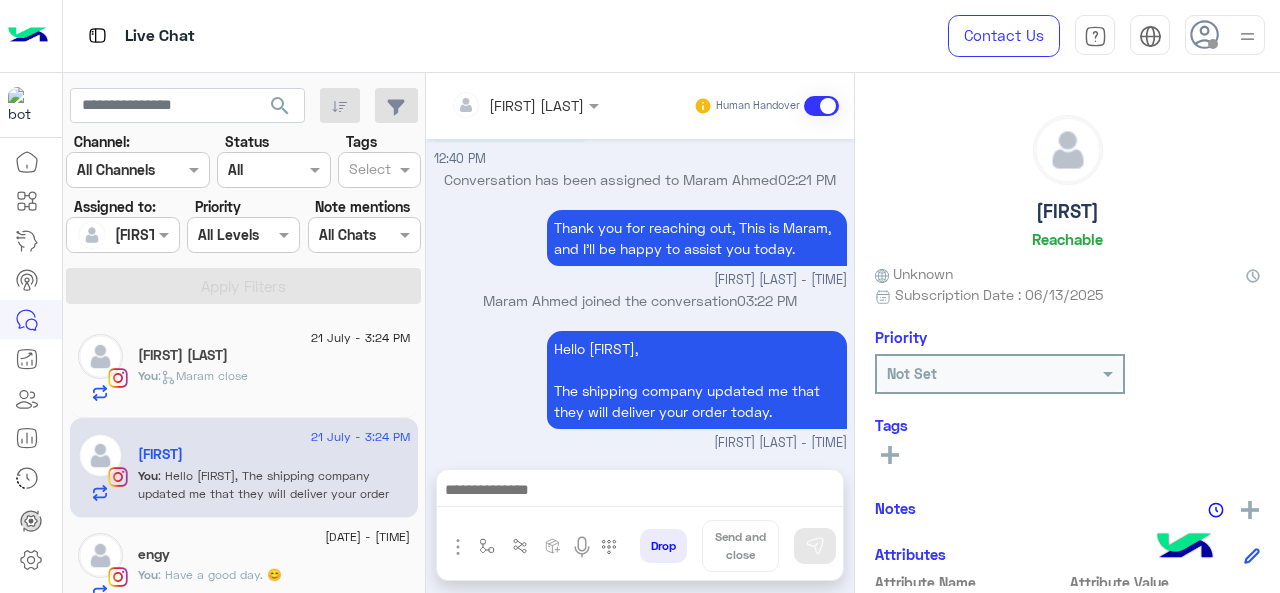 type on "**********" 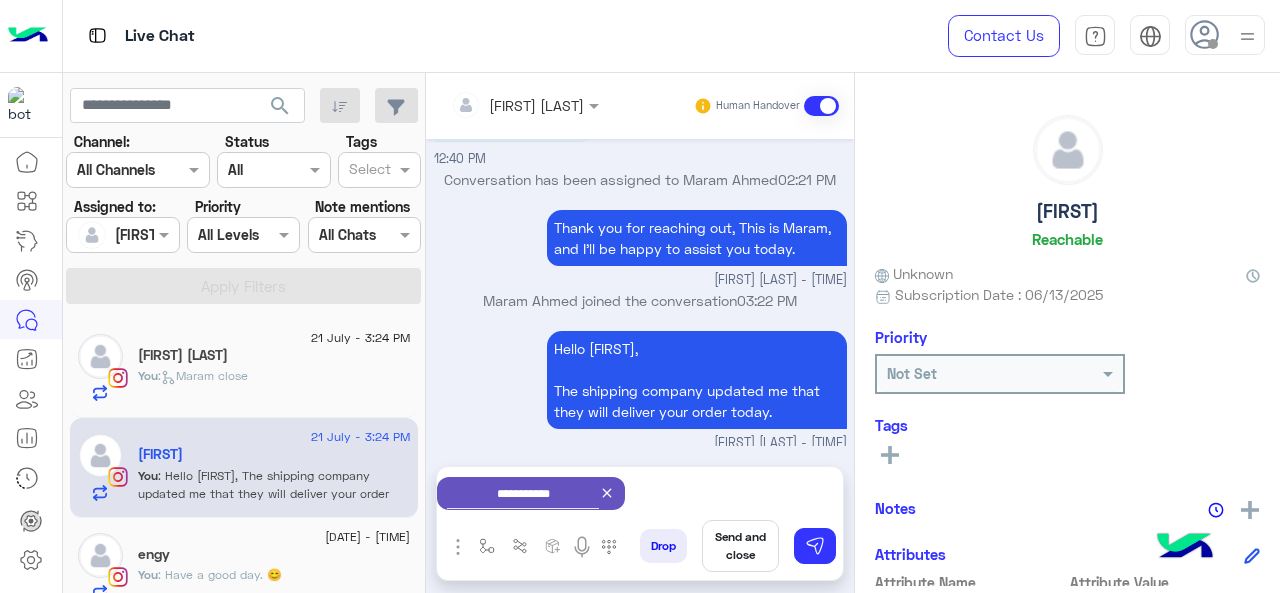 click on "Send and close" at bounding box center [740, 546] 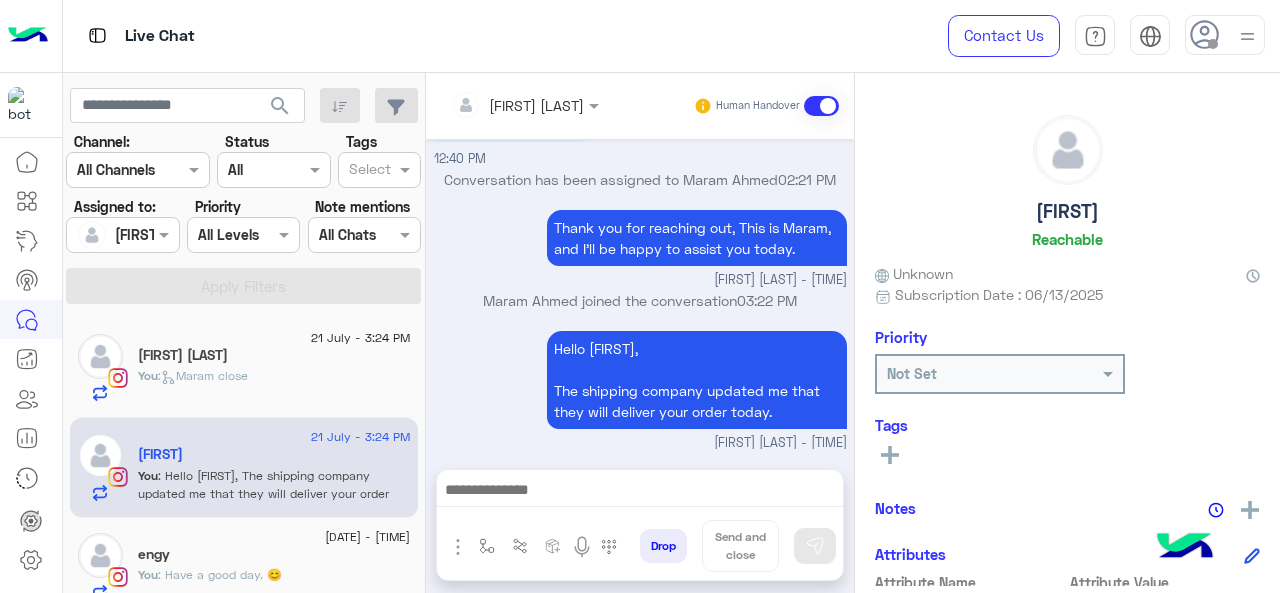 scroll, scrollTop: 558, scrollLeft: 0, axis: vertical 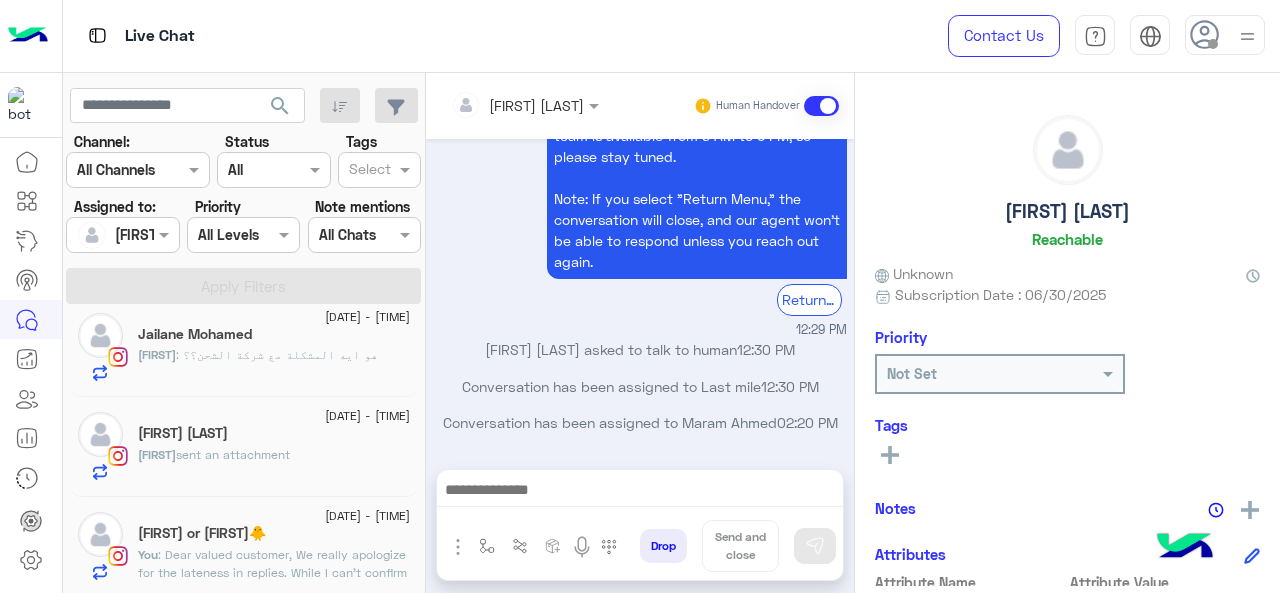 click on "sent an attachment" 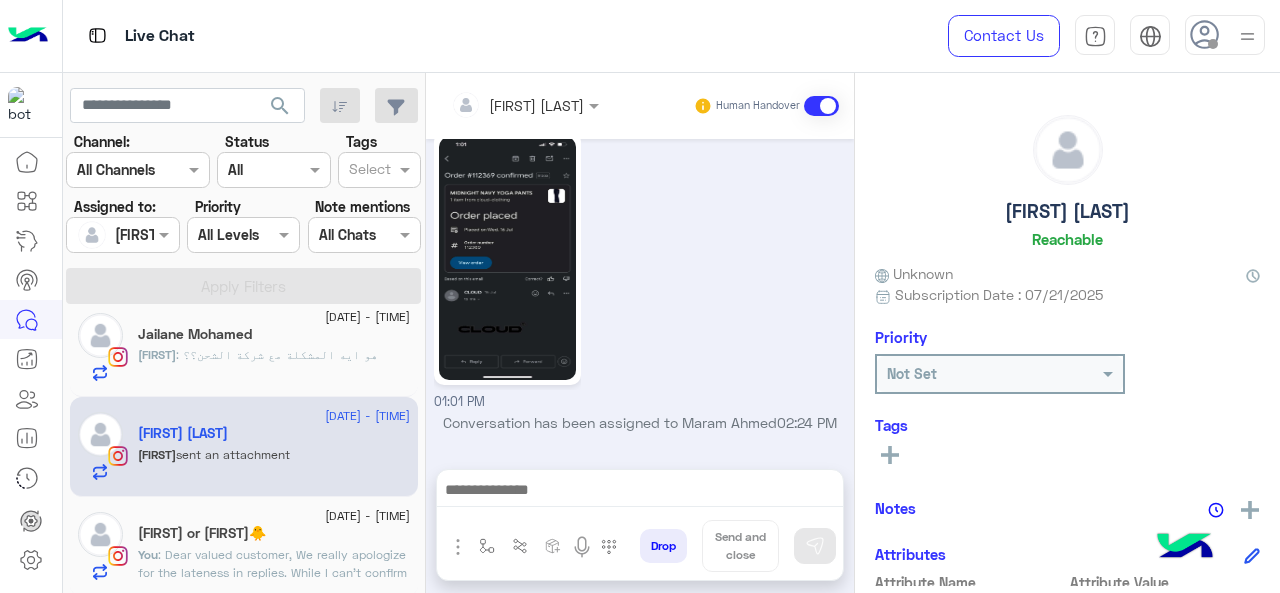 scroll, scrollTop: 1171, scrollLeft: 0, axis: vertical 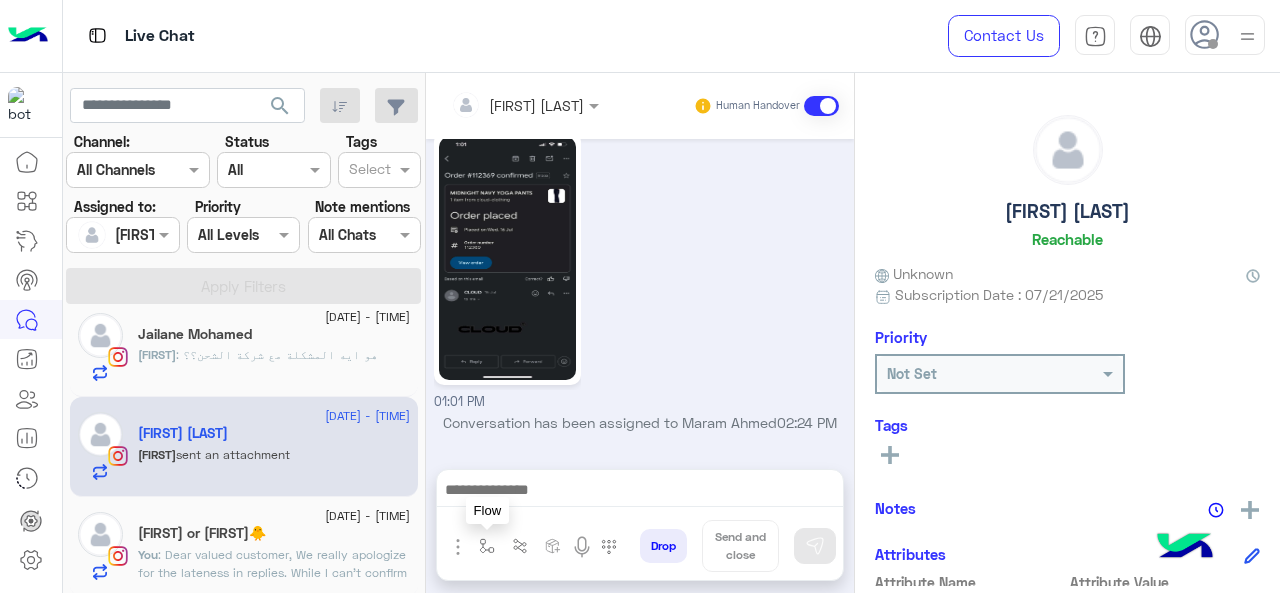 click at bounding box center (487, 546) 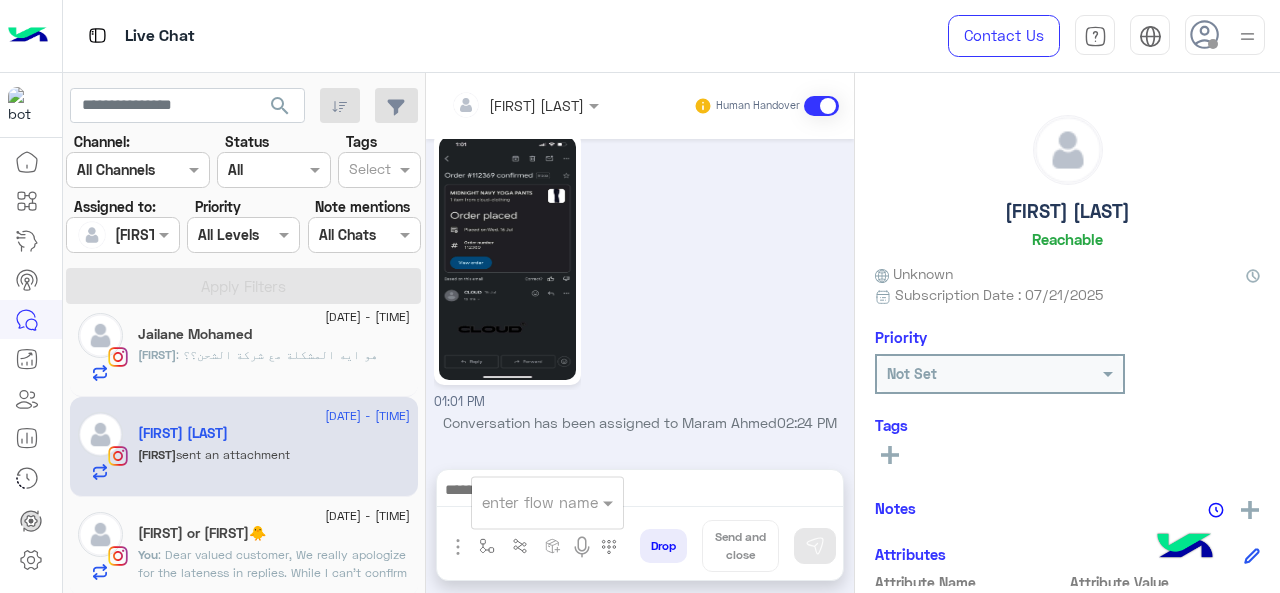 click at bounding box center [523, 502] 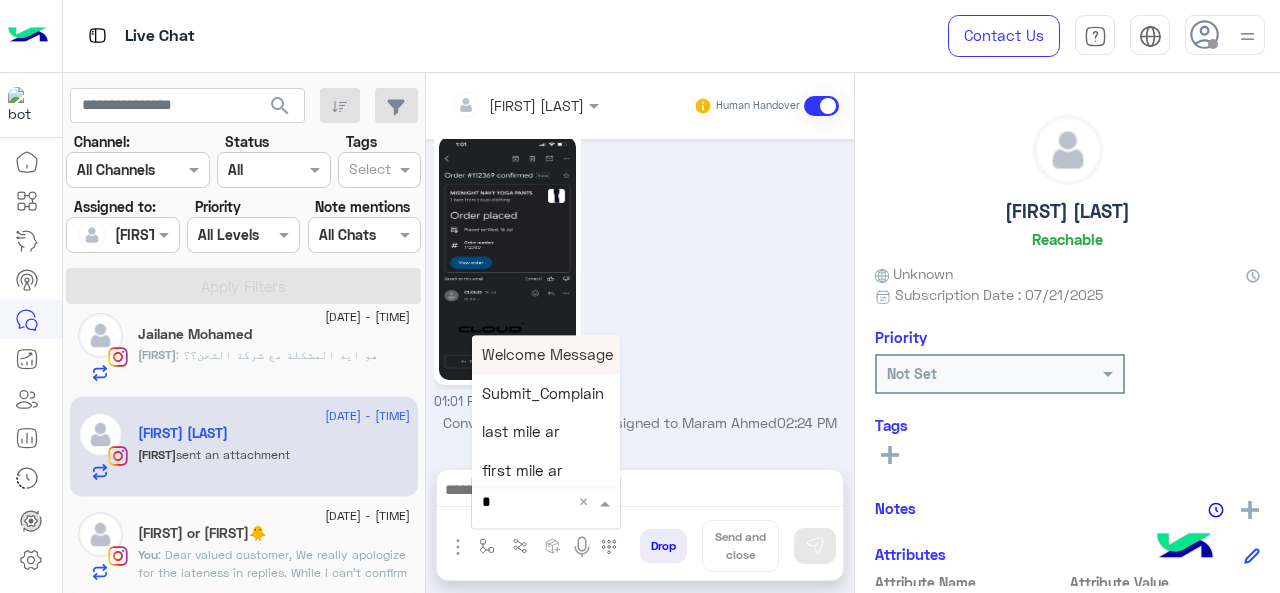 type on "*" 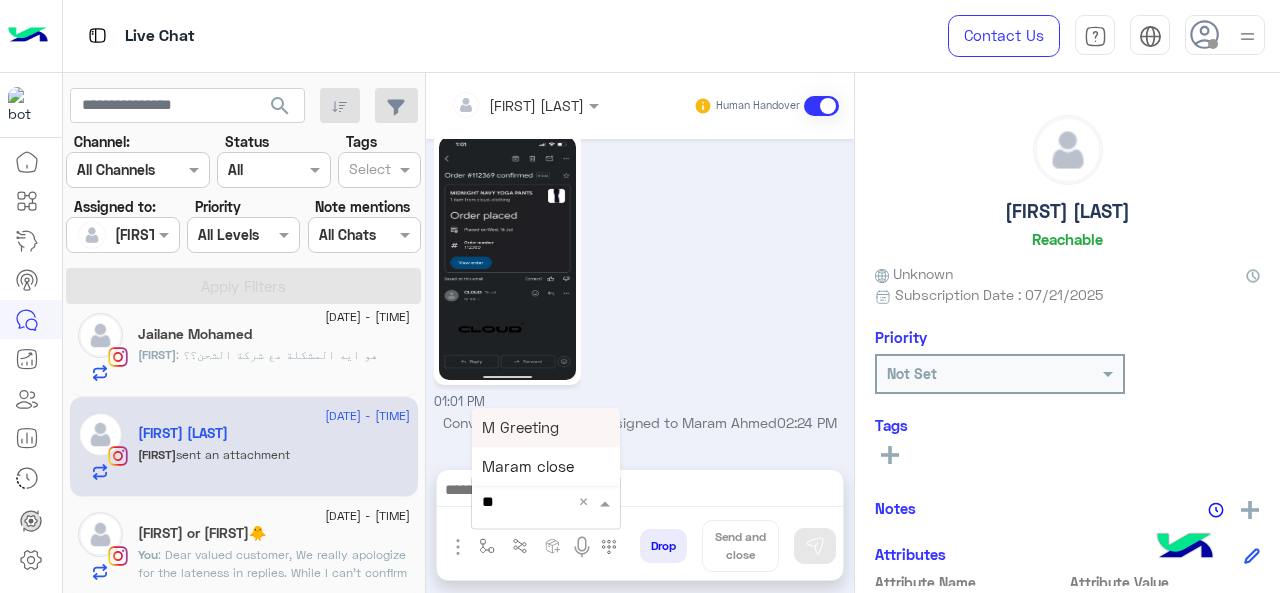click on "M Greeting" at bounding box center [520, 427] 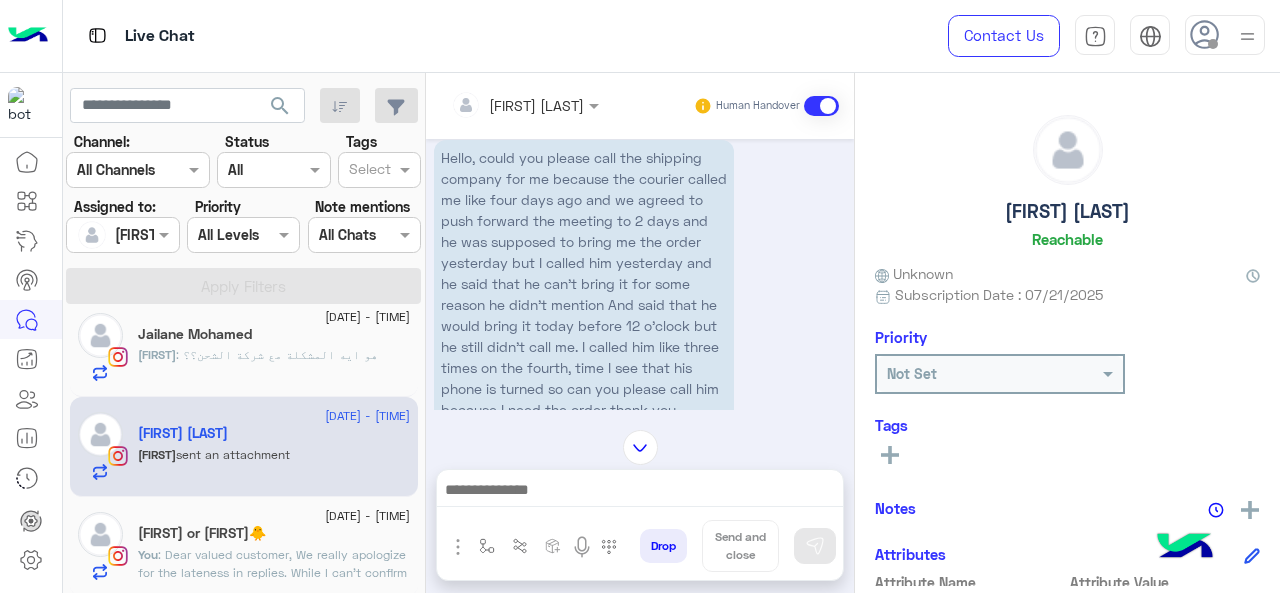 type on "**********" 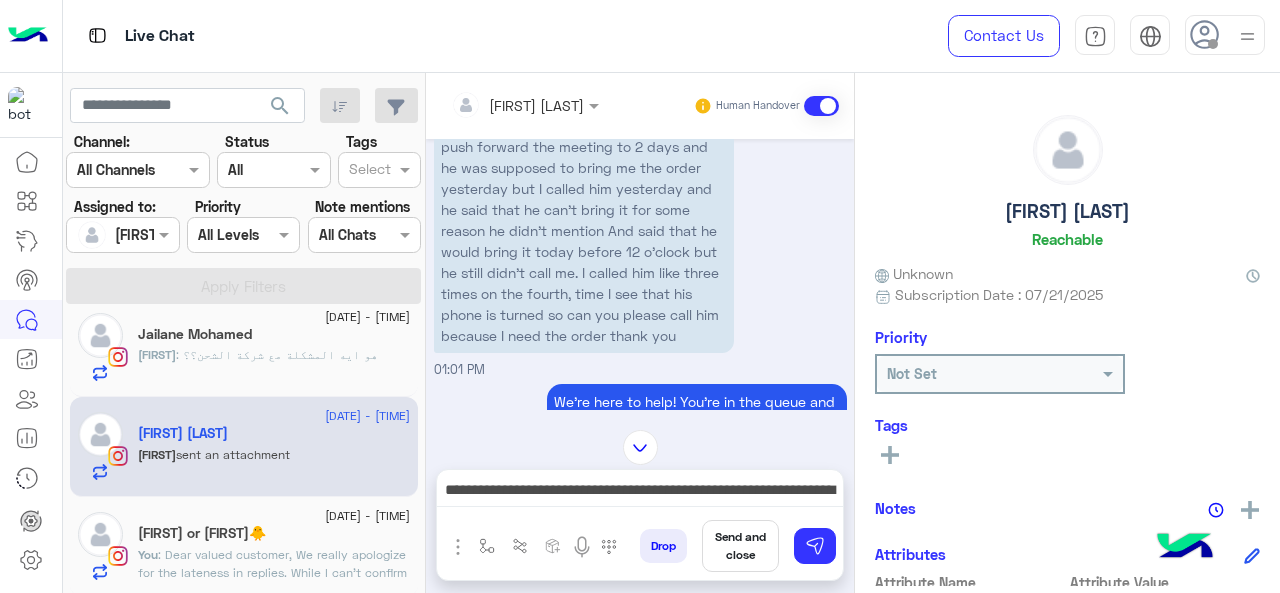 scroll, scrollTop: 581, scrollLeft: 0, axis: vertical 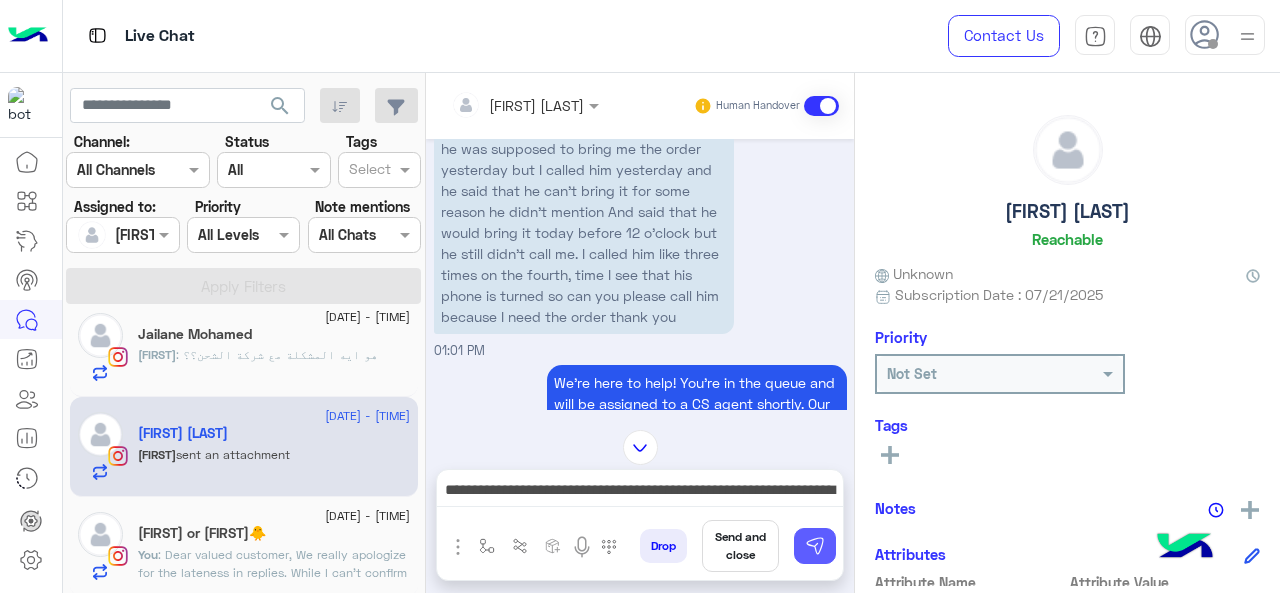 click at bounding box center [815, 546] 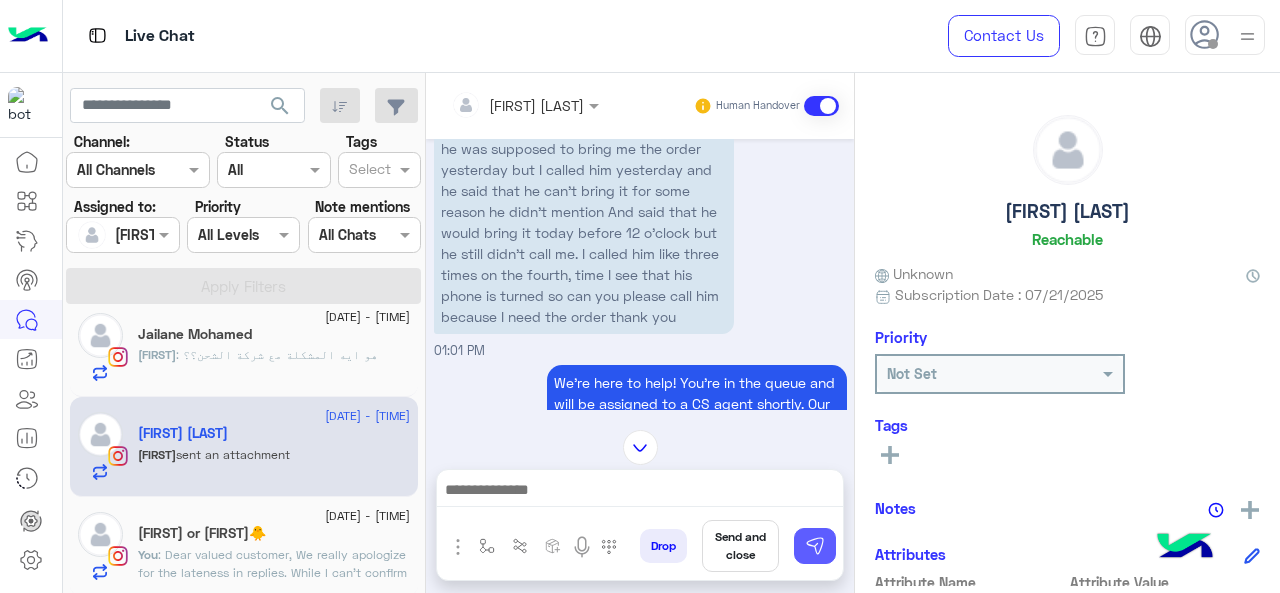 scroll, scrollTop: 1171, scrollLeft: 0, axis: vertical 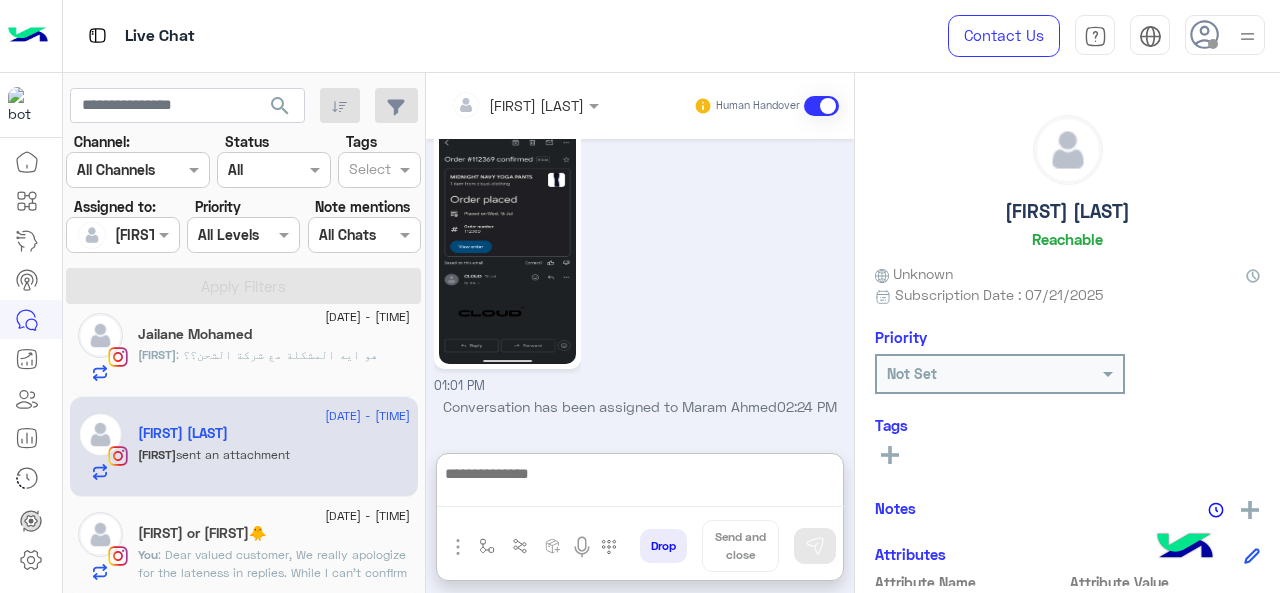click at bounding box center [640, 484] 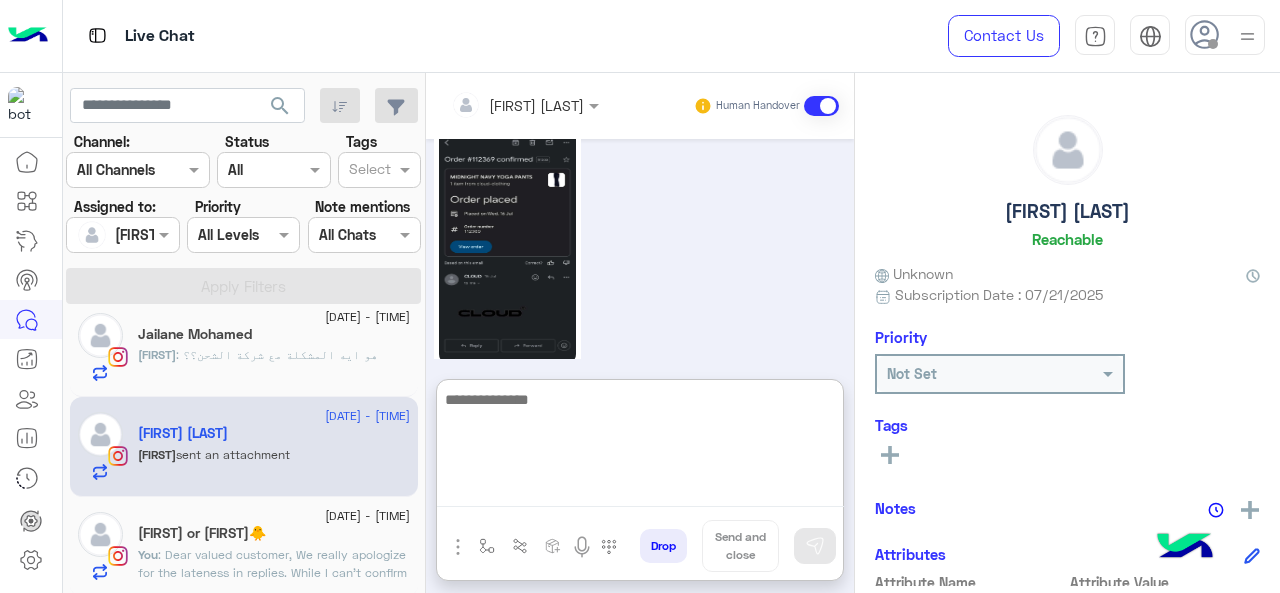 scroll, scrollTop: 1382, scrollLeft: 0, axis: vertical 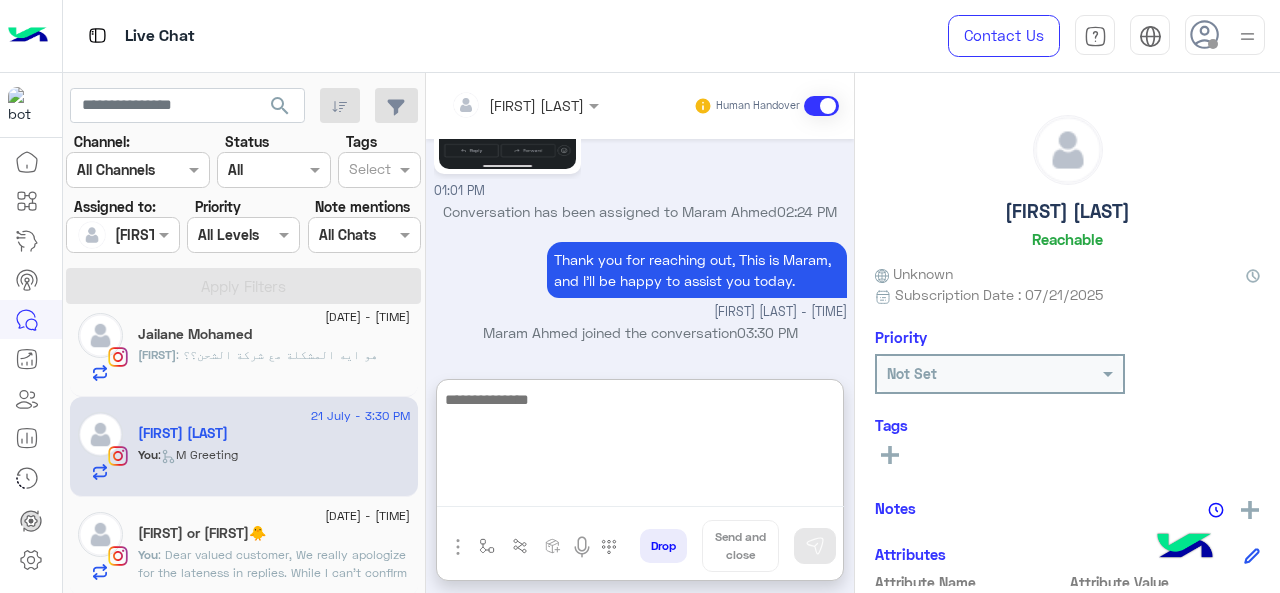 click at bounding box center [640, 447] 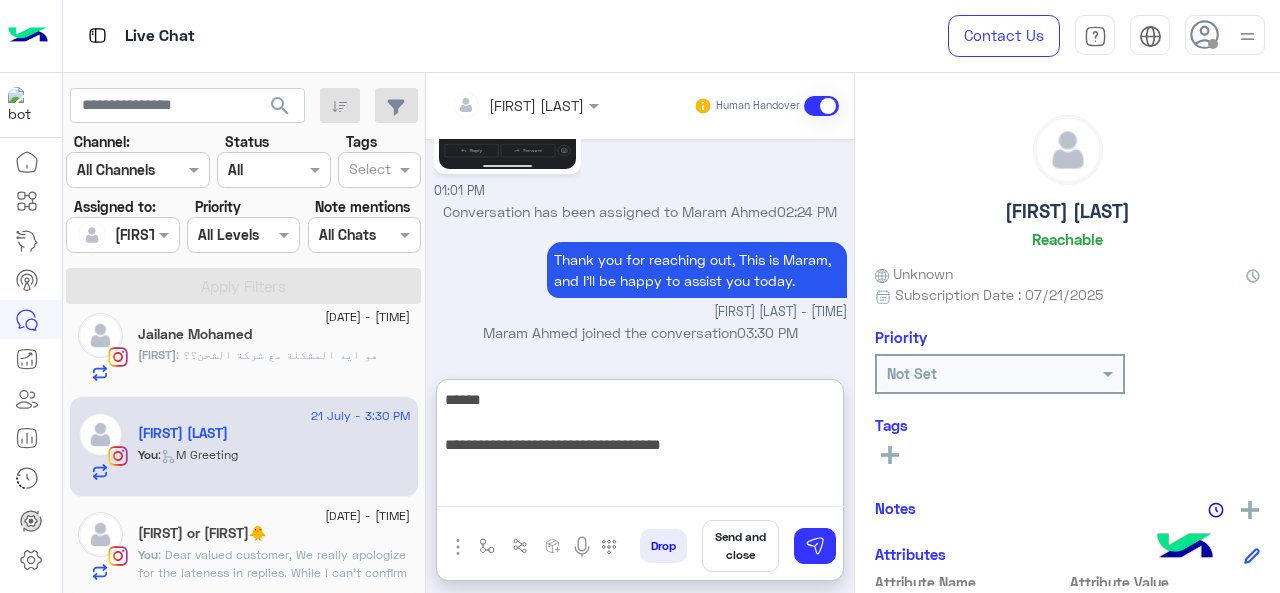 paste on "**********" 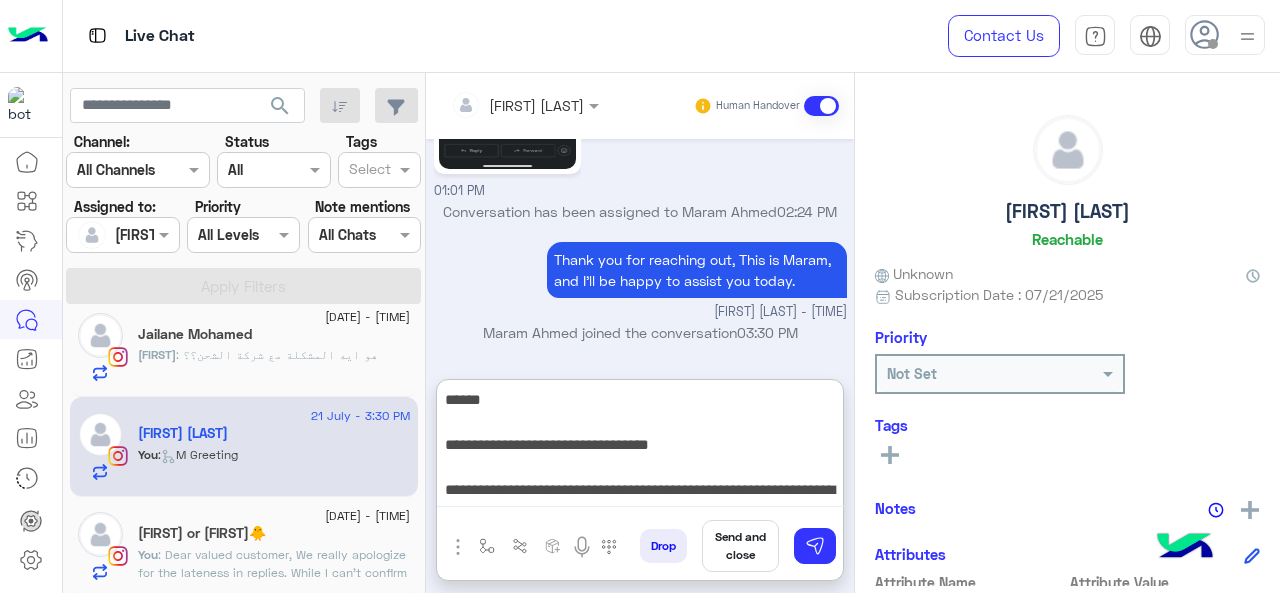 scroll, scrollTop: 105, scrollLeft: 0, axis: vertical 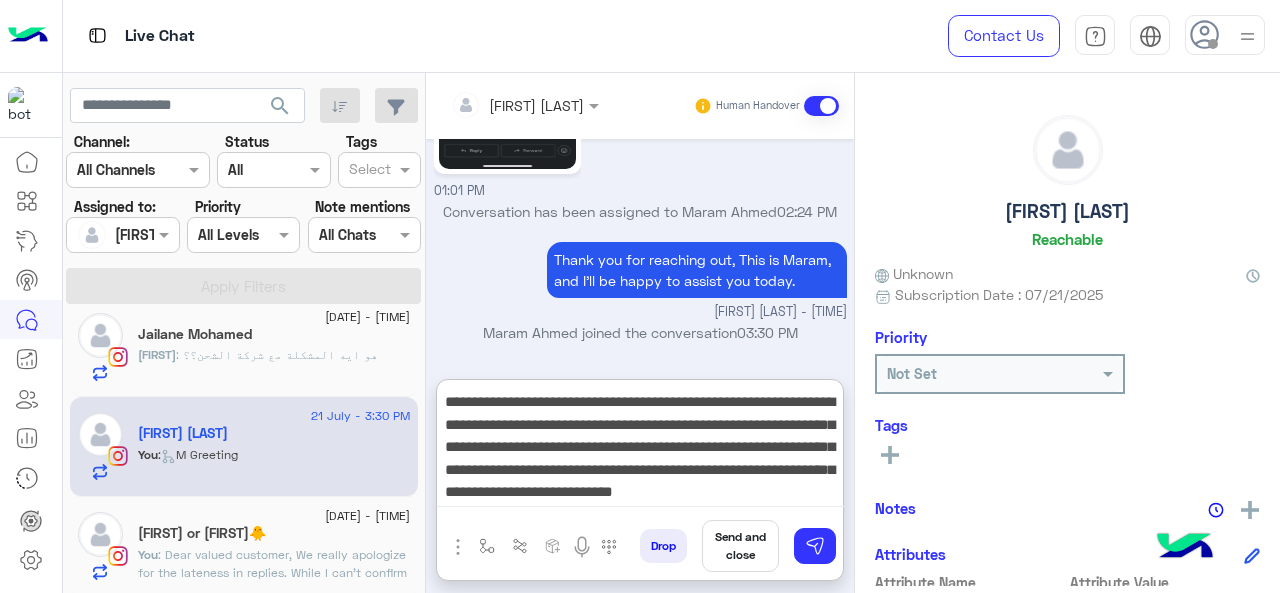 click on "**********" at bounding box center [640, 447] 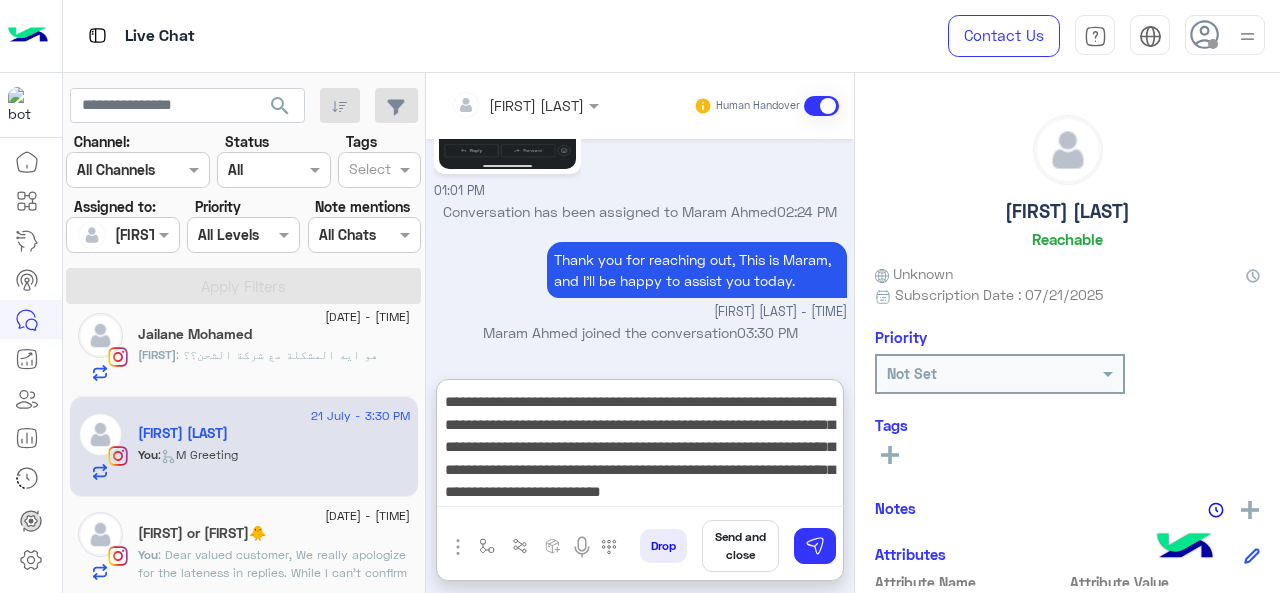 click on "**********" at bounding box center (640, 447) 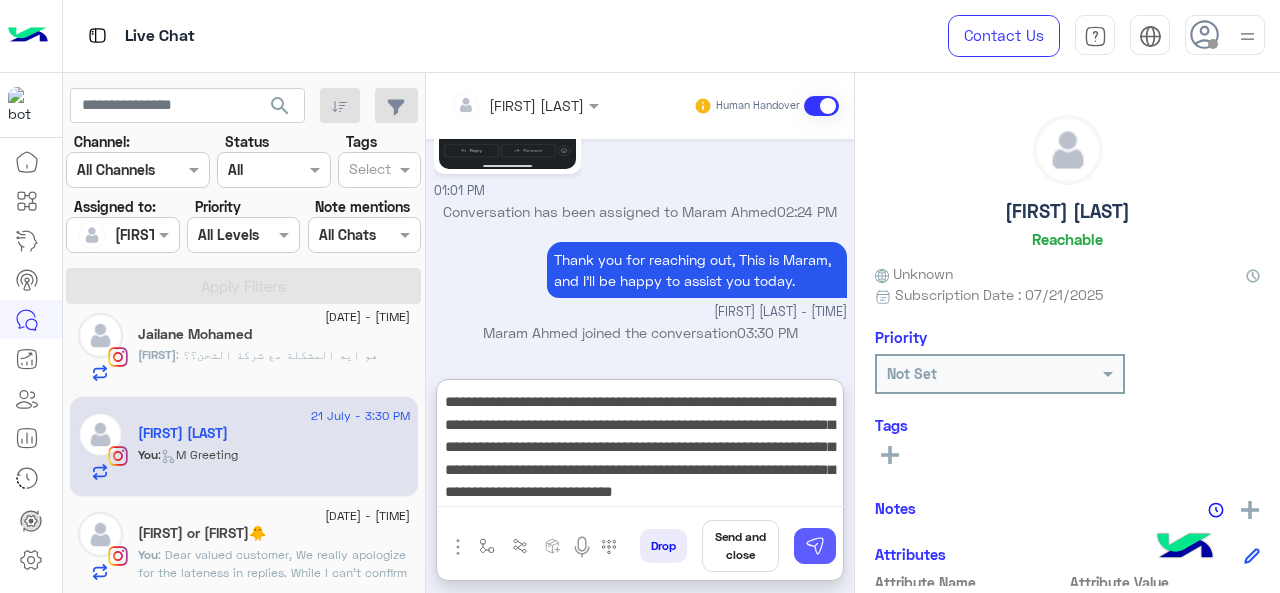 type on "**********" 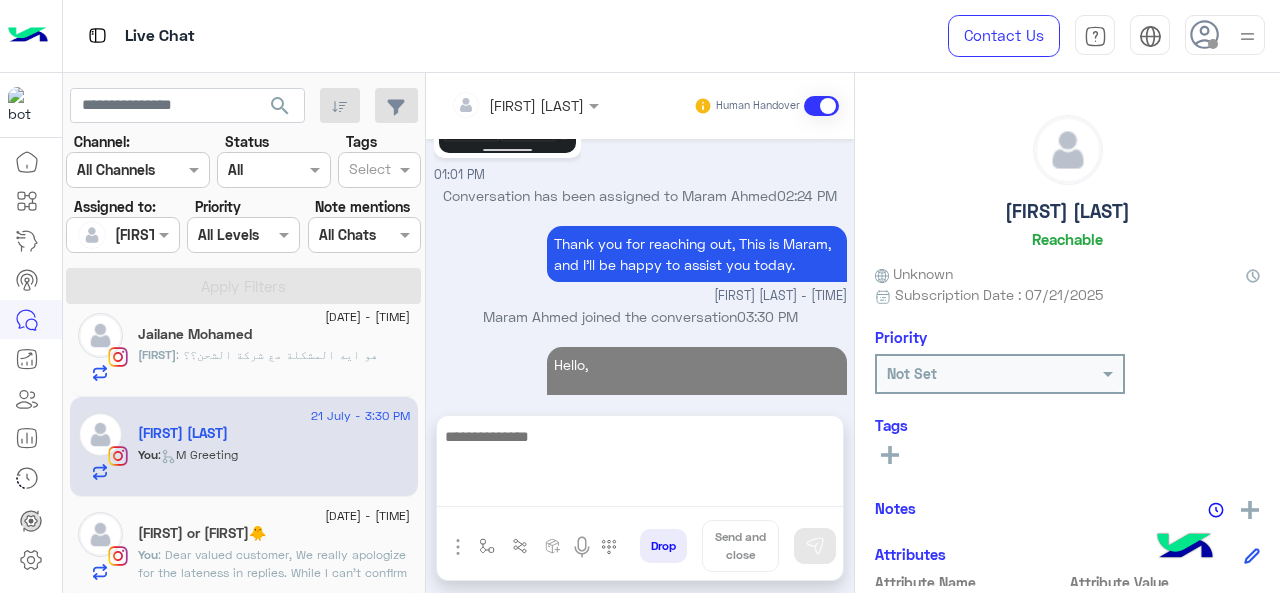 scroll, scrollTop: 1587, scrollLeft: 0, axis: vertical 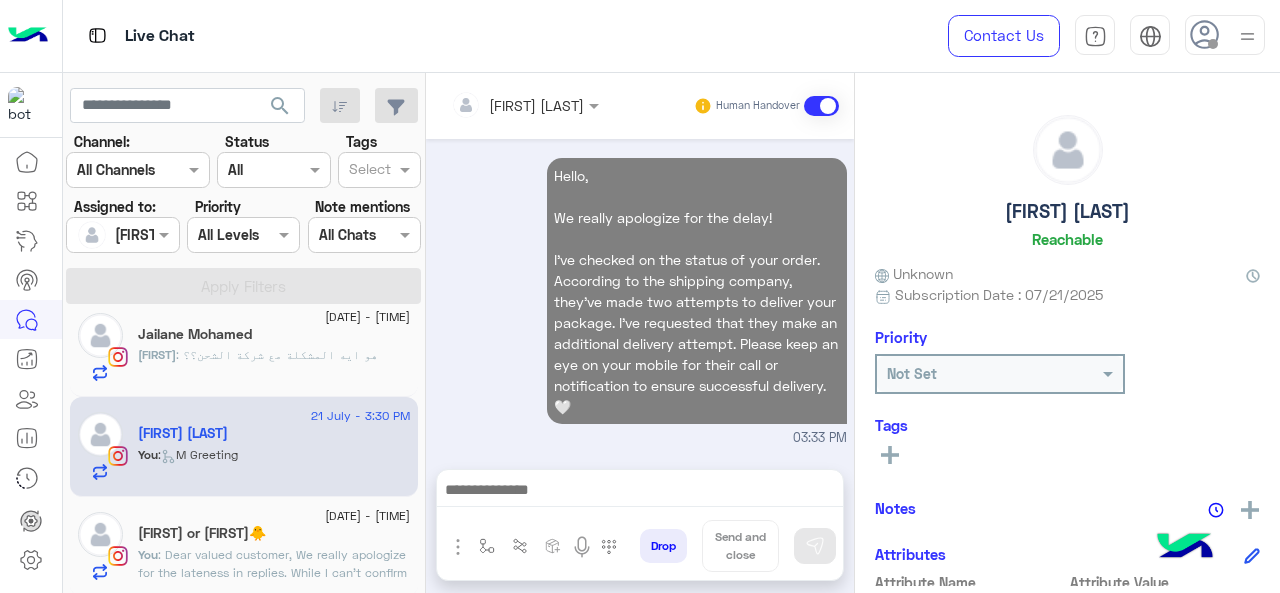 click on ": Dear valued customer,
We really apologize for the lateness in replies.
While I can't confirm the exact timing, I've notified the shipping team about your order's urgency. You should receive a call from them shortly to discuss delivery arrangements. Please feel free to reach out if you have any further questions or concerns. 🤍" 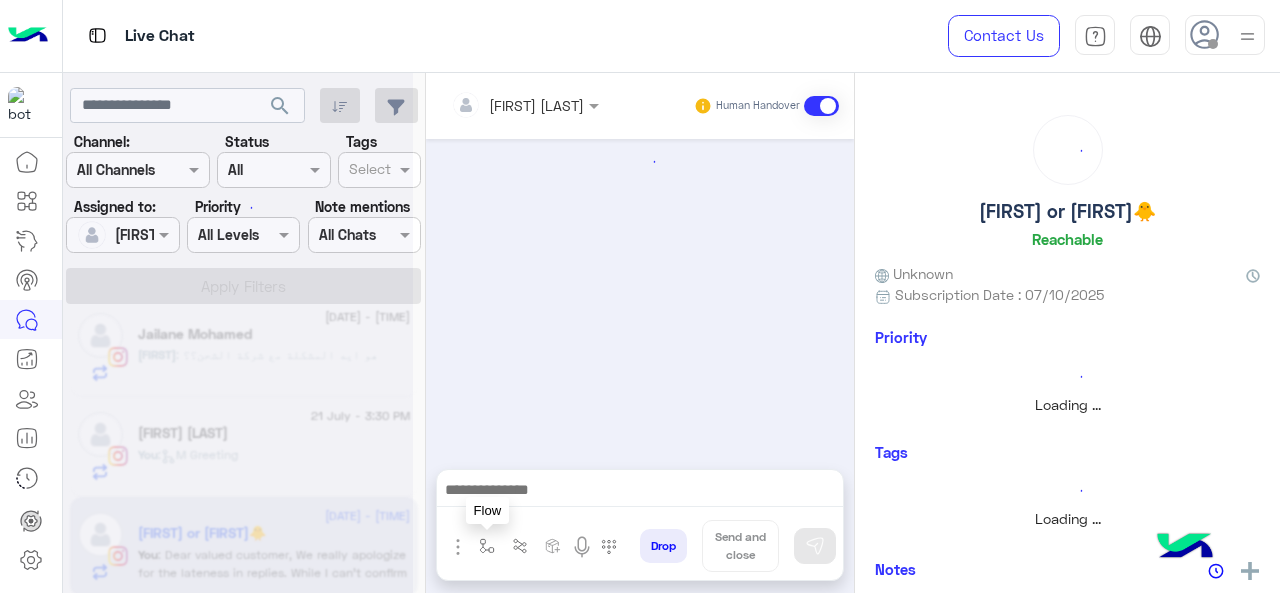 scroll, scrollTop: 0, scrollLeft: 0, axis: both 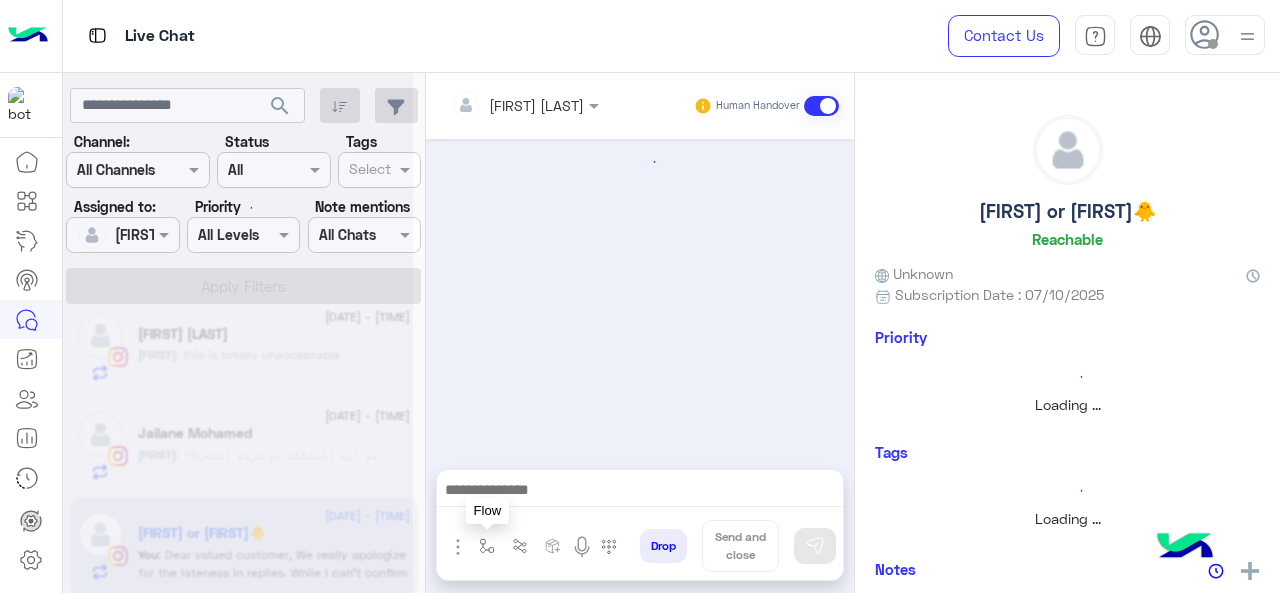 click at bounding box center [487, 546] 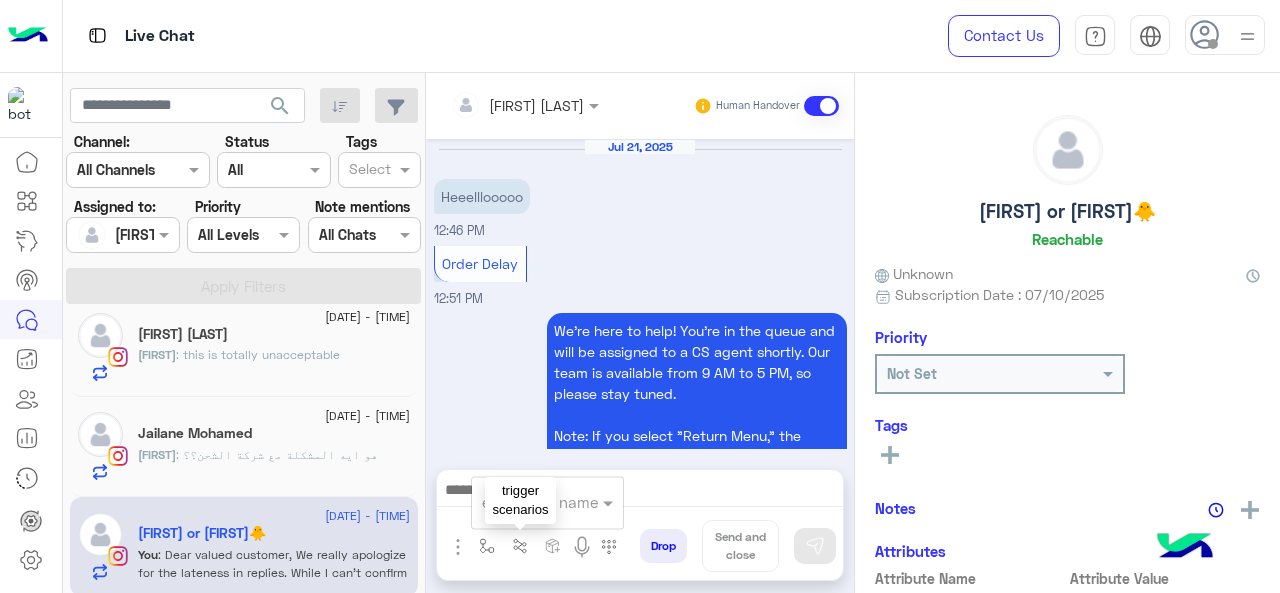 scroll, scrollTop: 740, scrollLeft: 0, axis: vertical 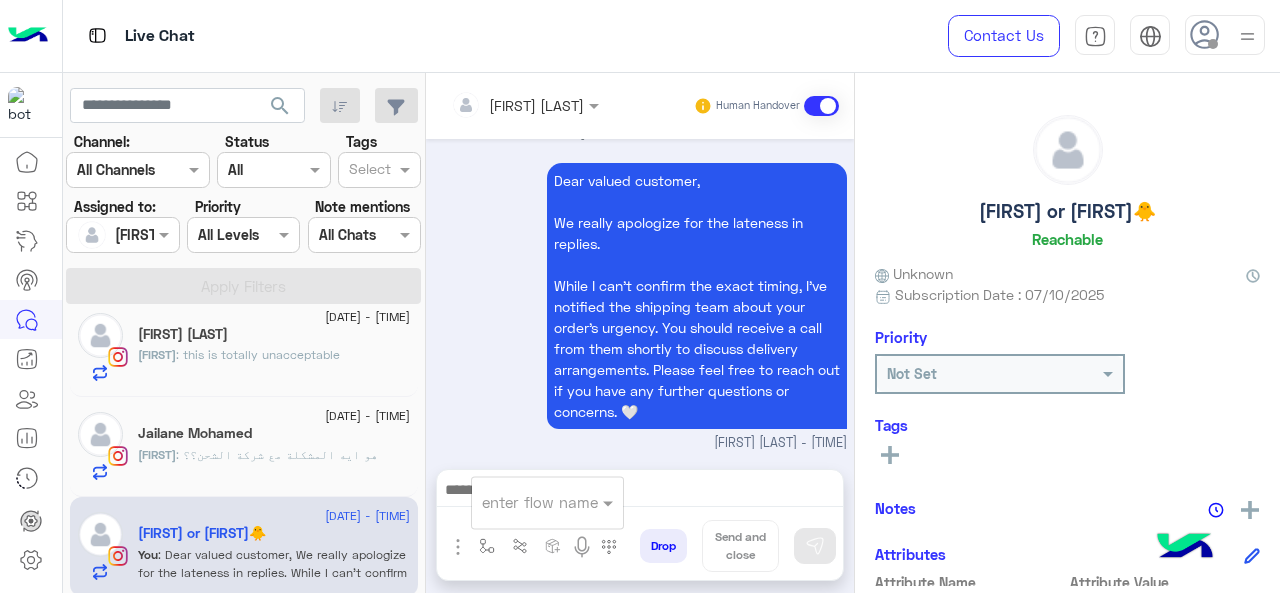 click at bounding box center [523, 502] 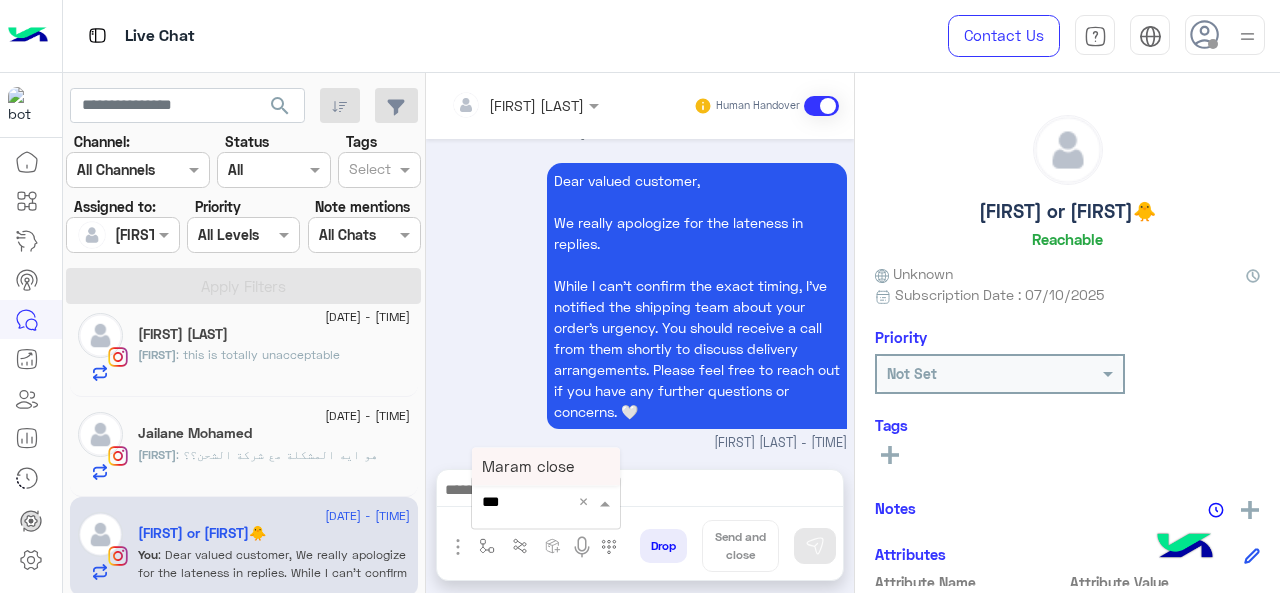 type on "****" 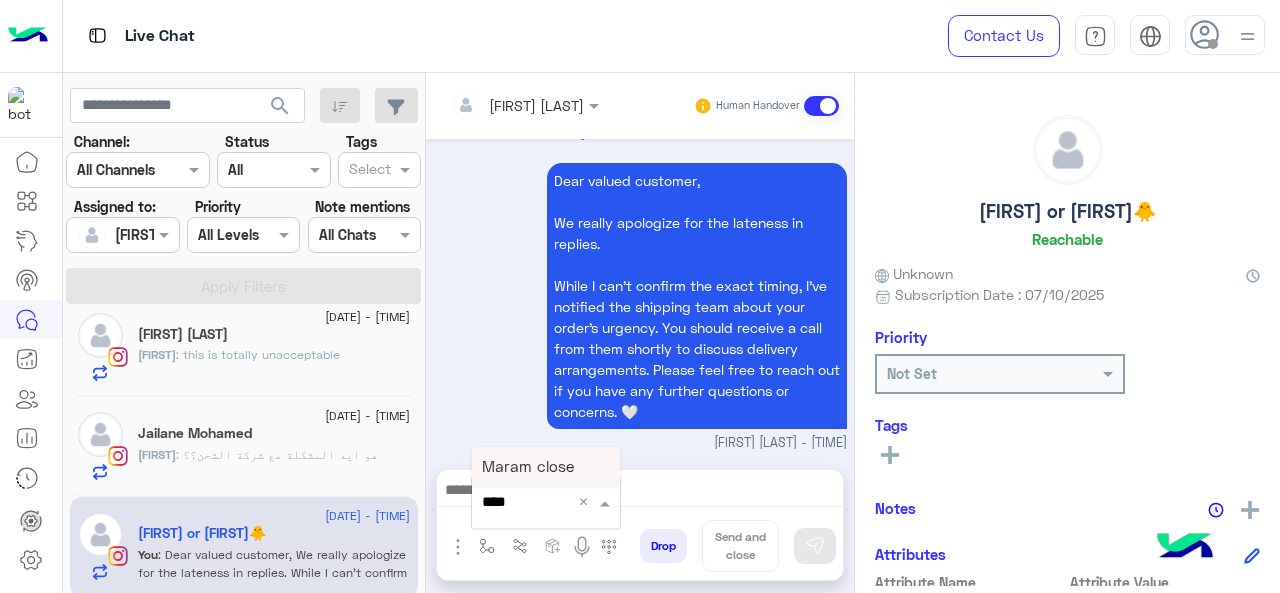 click on "Maram close" at bounding box center [528, 466] 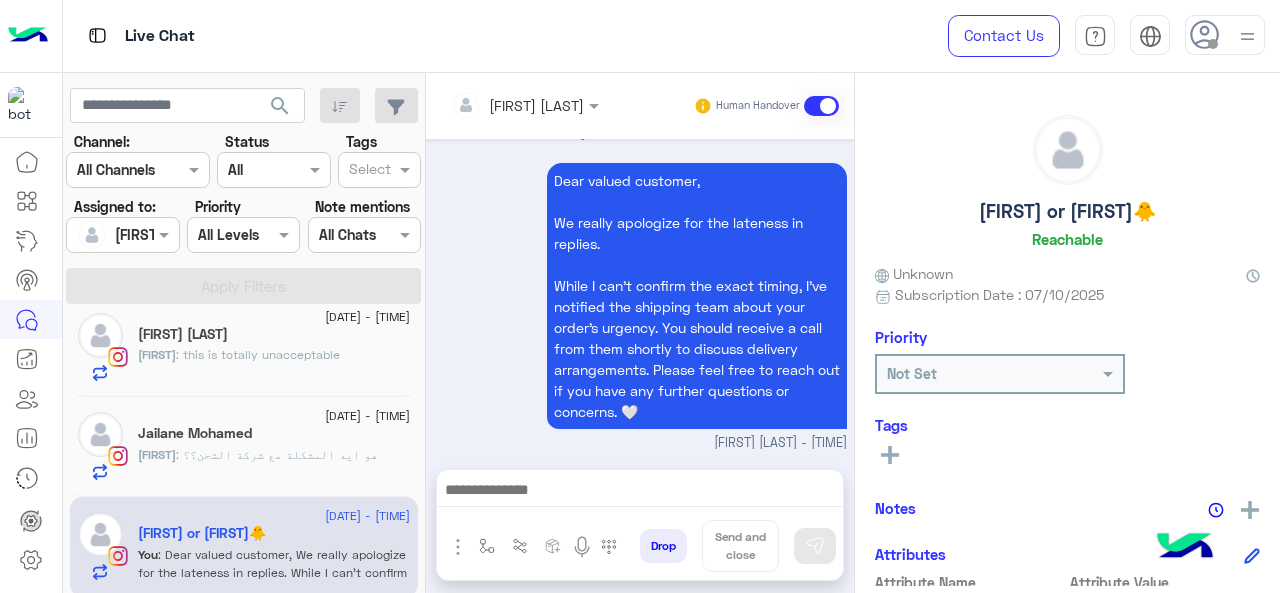 type on "**********" 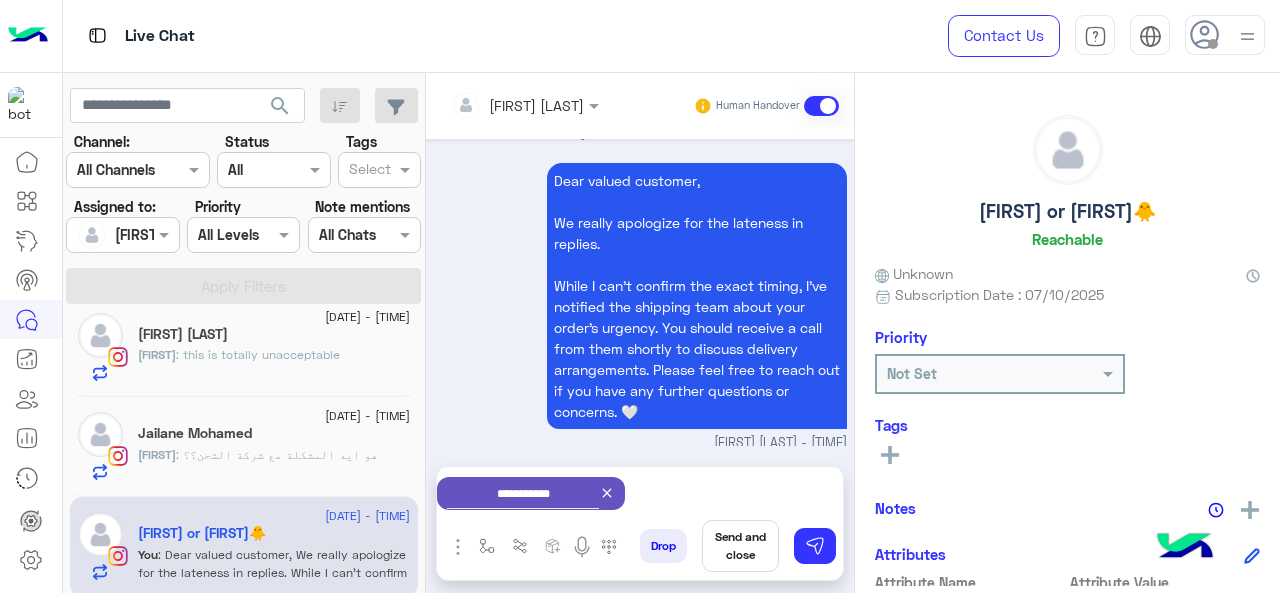 click on "Send and close" at bounding box center [740, 546] 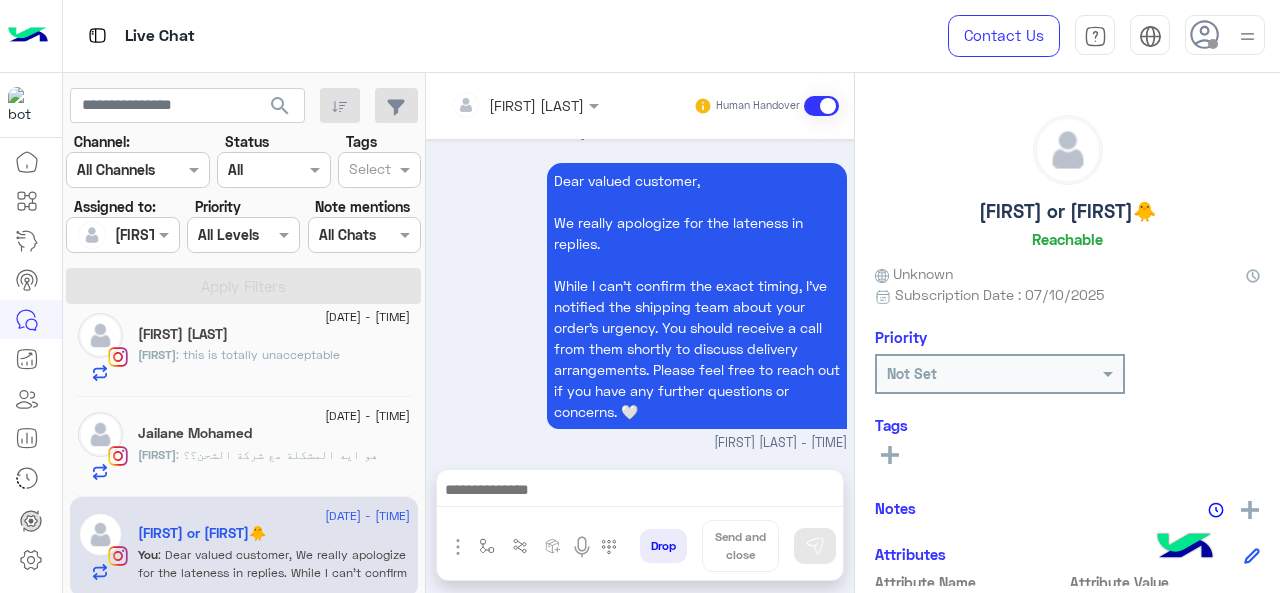 scroll, scrollTop: 760, scrollLeft: 0, axis: vertical 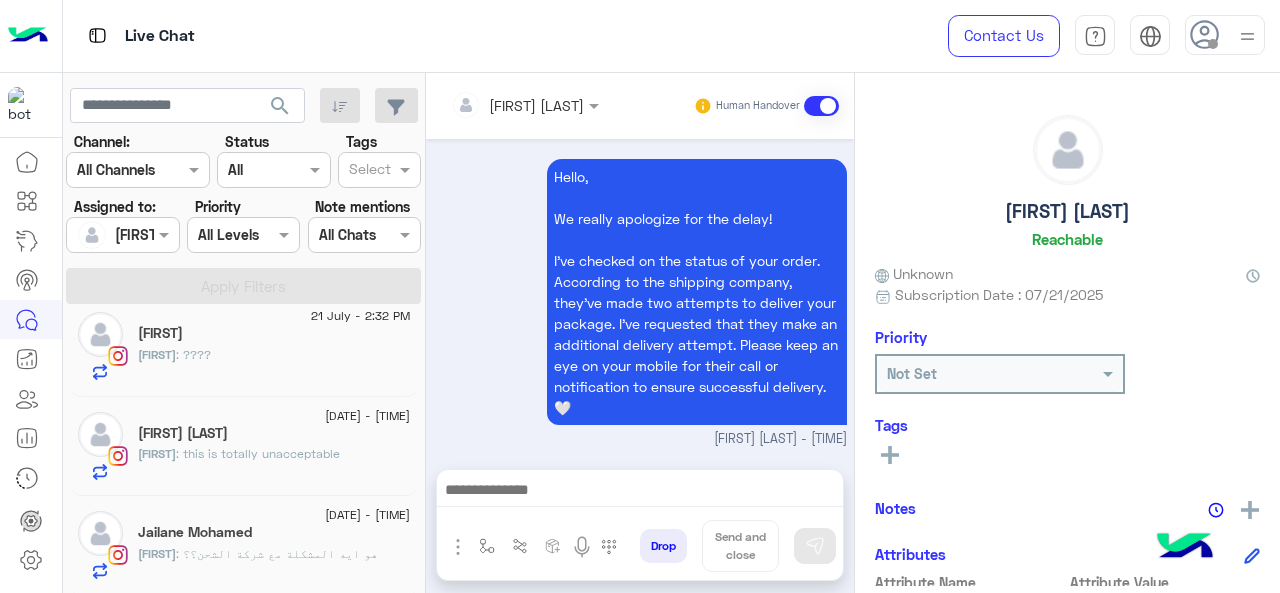click on ": هو ايه المشكلة مع شركة الشحن؟؟" 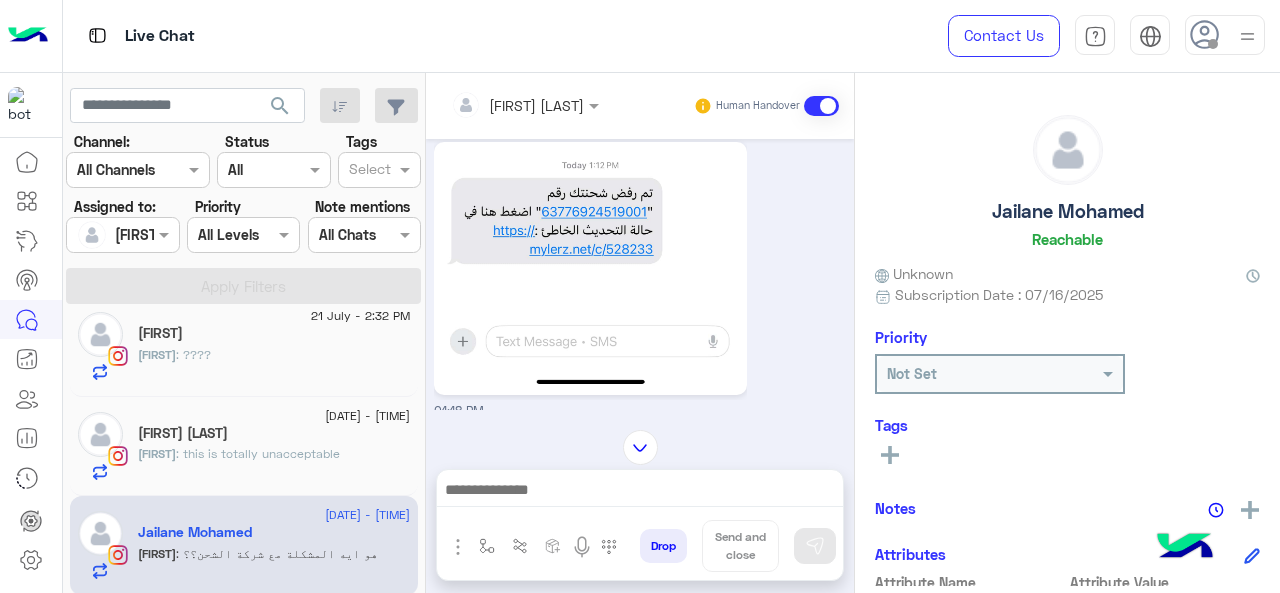 scroll, scrollTop: 328, scrollLeft: 0, axis: vertical 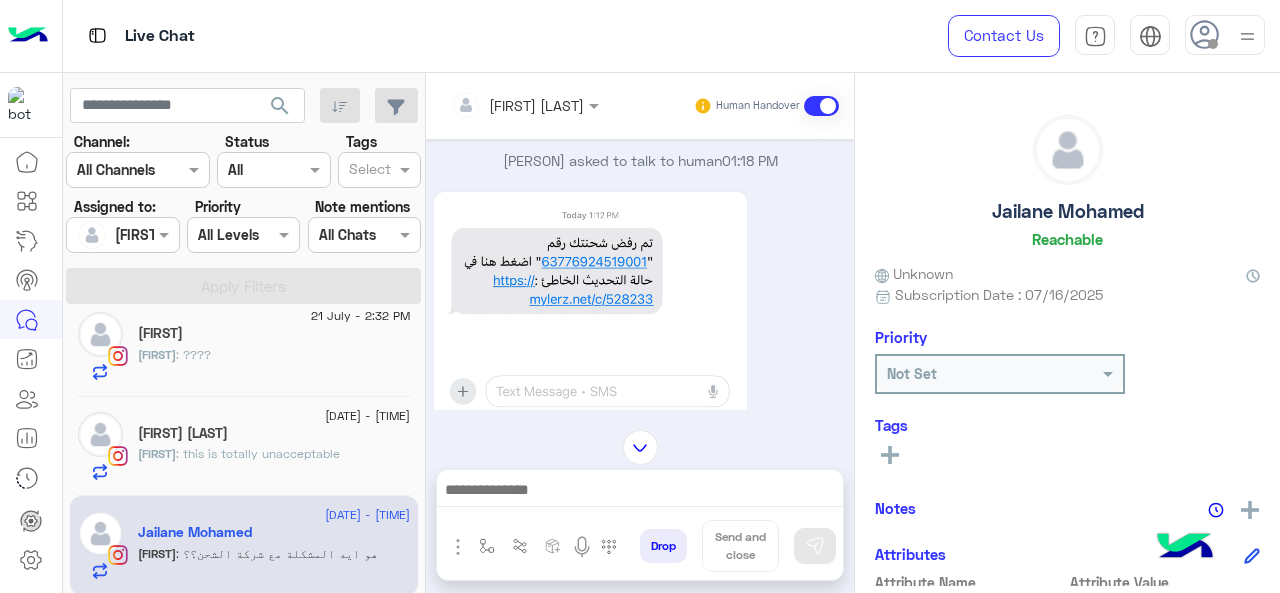 click at bounding box center [640, 492] 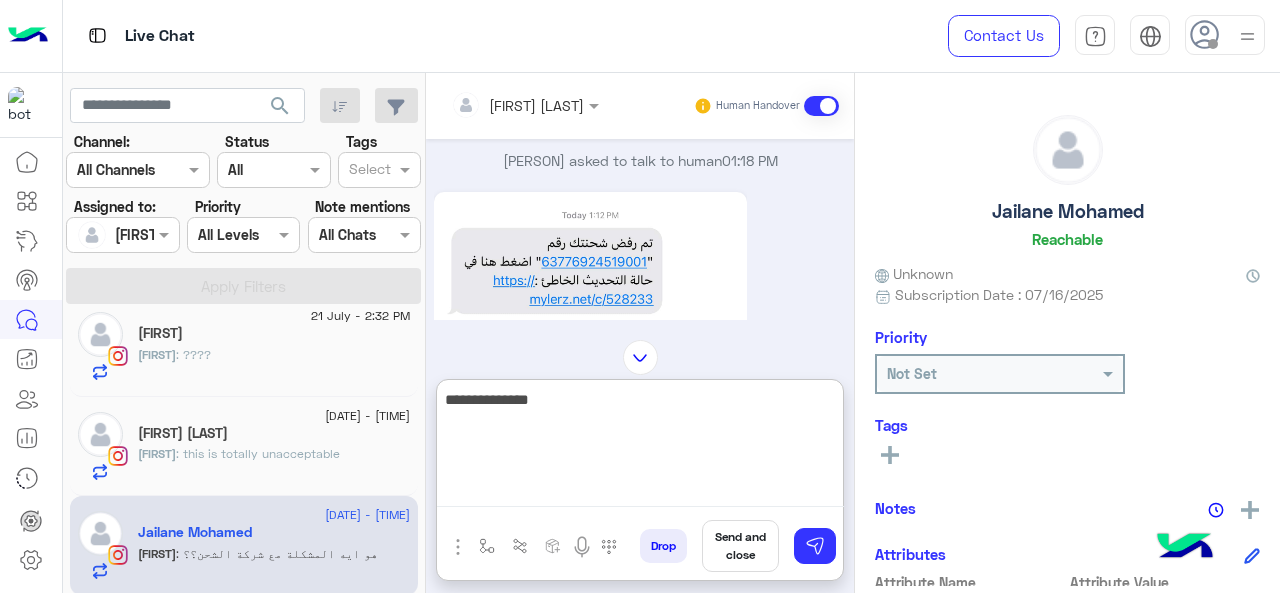 type on "**********" 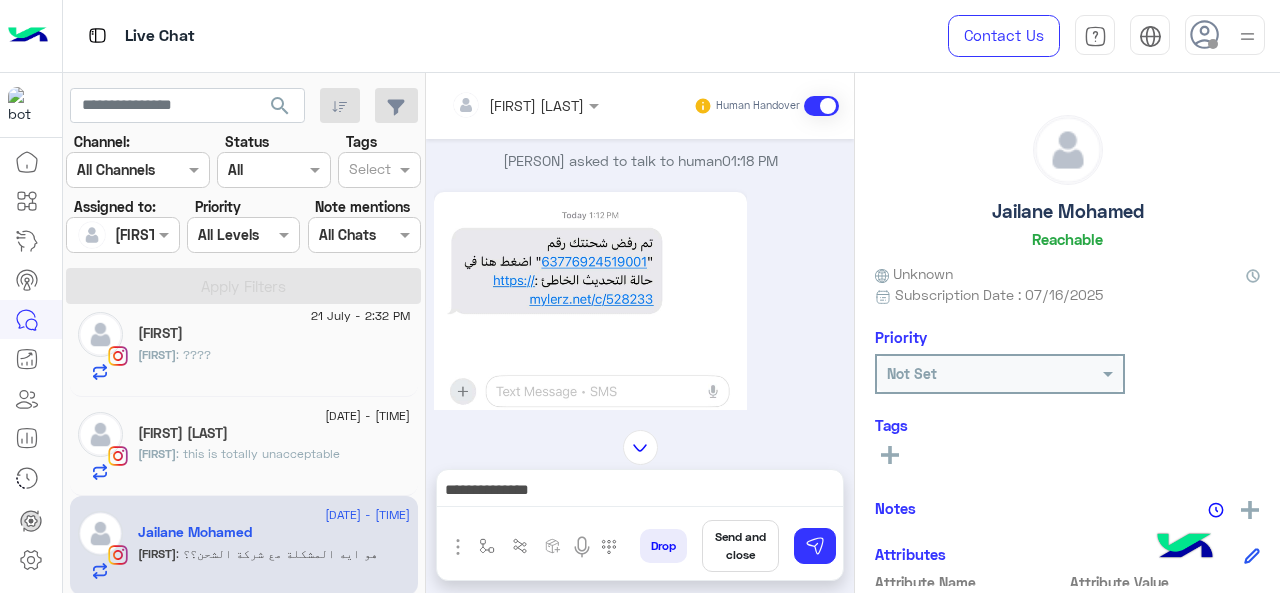 click on "**********" at bounding box center [640, 337] 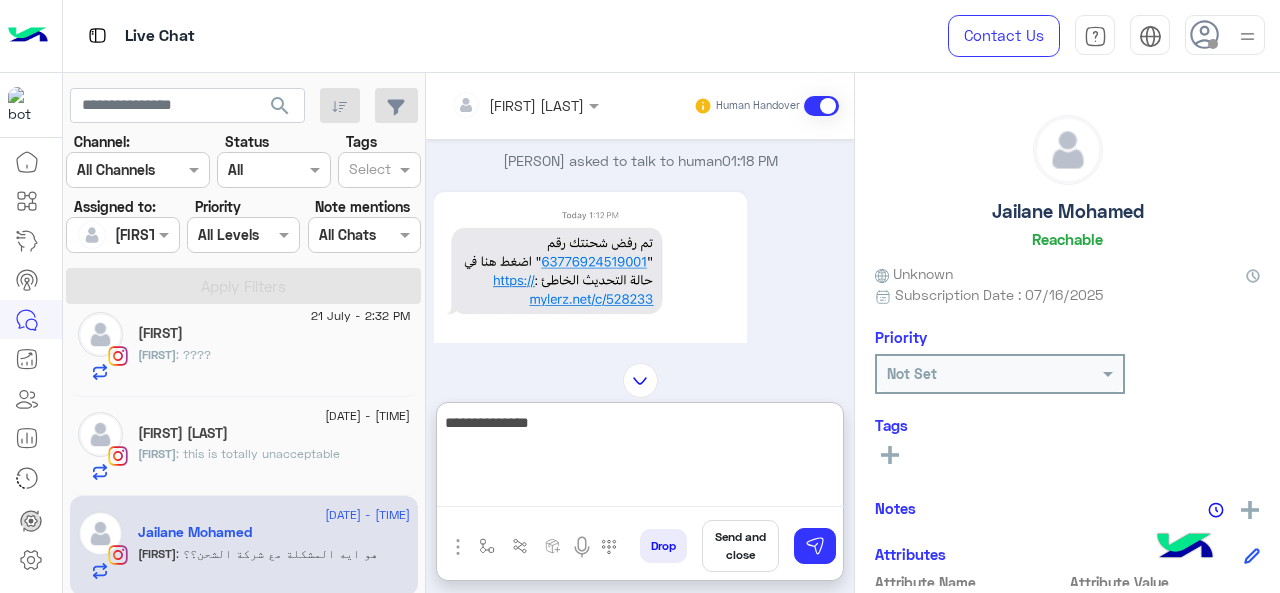 click on "**********" at bounding box center (640, 458) 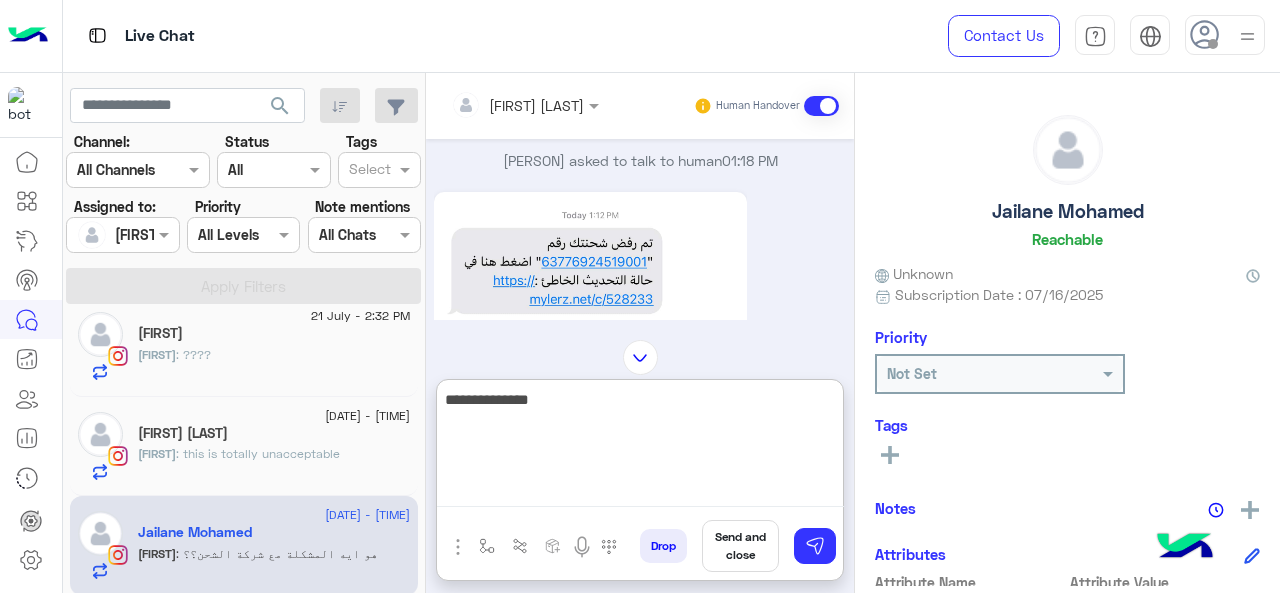 scroll, scrollTop: 881, scrollLeft: 0, axis: vertical 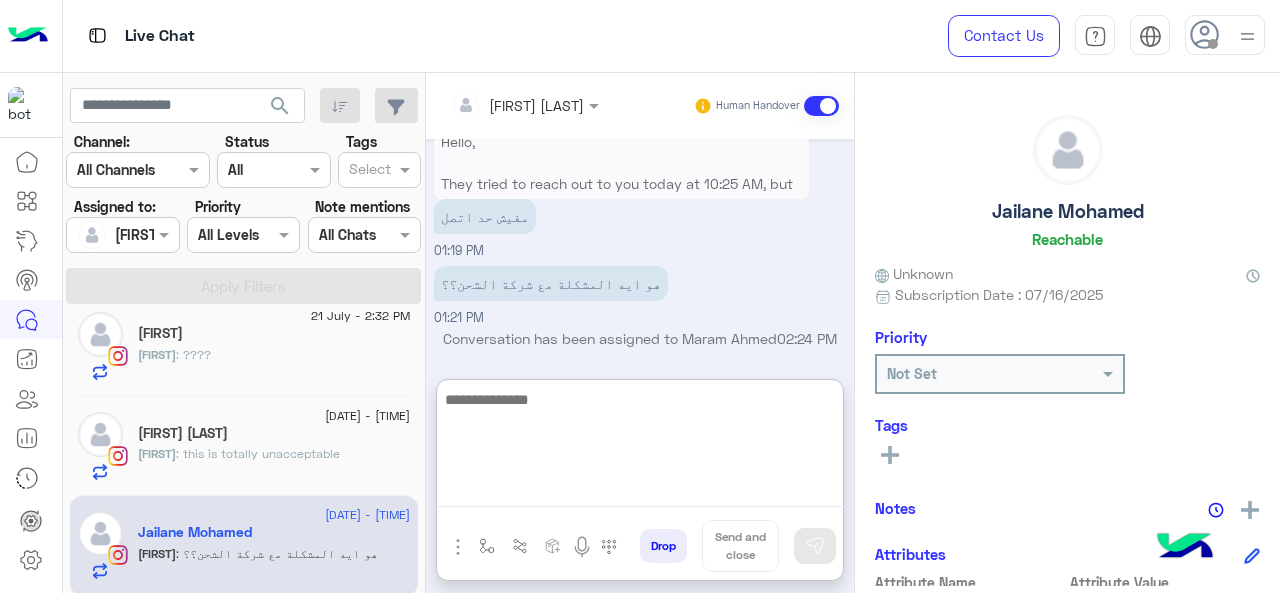 type 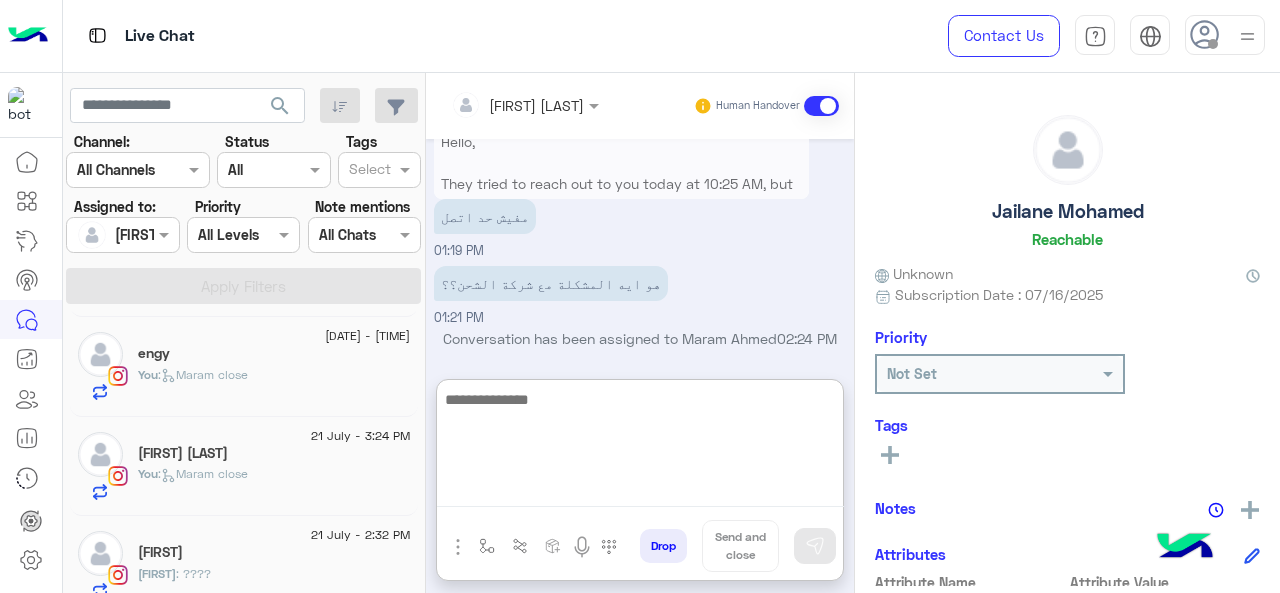 scroll, scrollTop: 0, scrollLeft: 0, axis: both 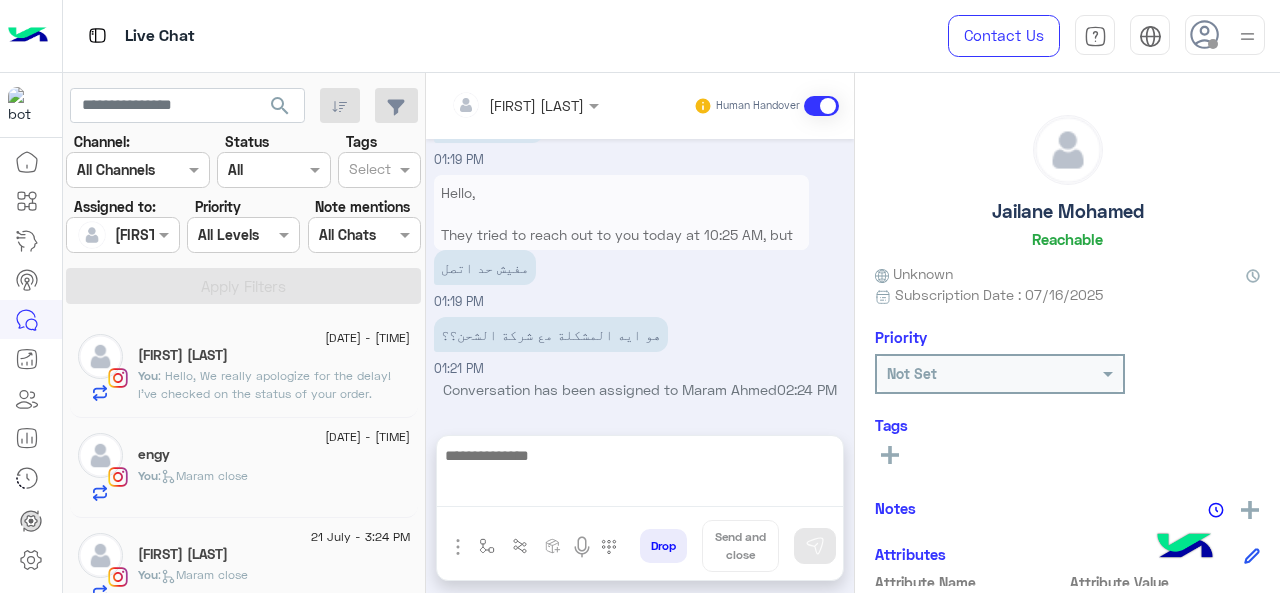 click on "You  : Hello,
We really apologize for the delay!
I've checked on the status of your order. According to the shipping company, they've made two attempts to deliver your package. I've requested that they make an additional delivery attempt. Please keep an eye on your mobile for their call or notification to ensure successful delivery. 🤍" 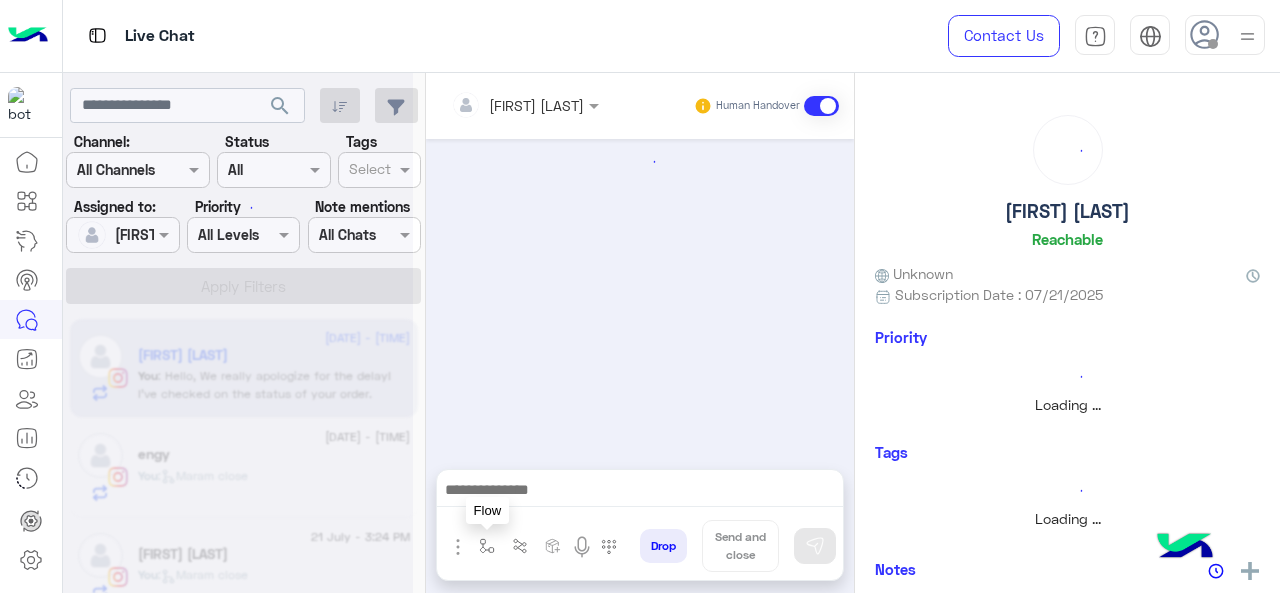 scroll, scrollTop: 0, scrollLeft: 0, axis: both 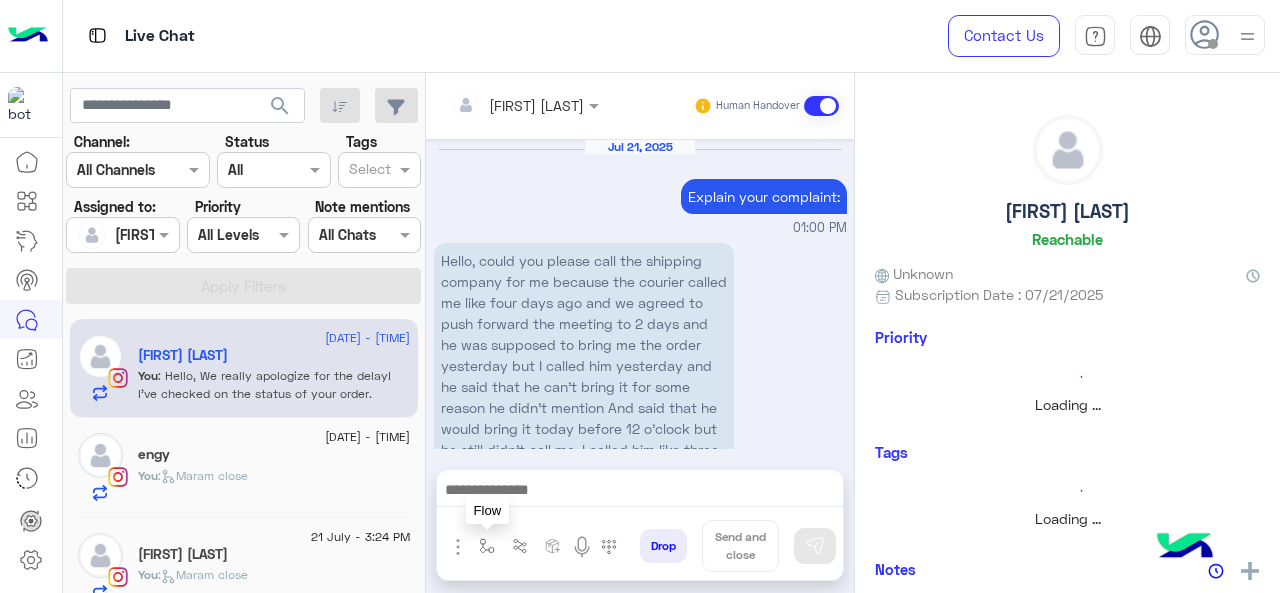 click at bounding box center (487, 546) 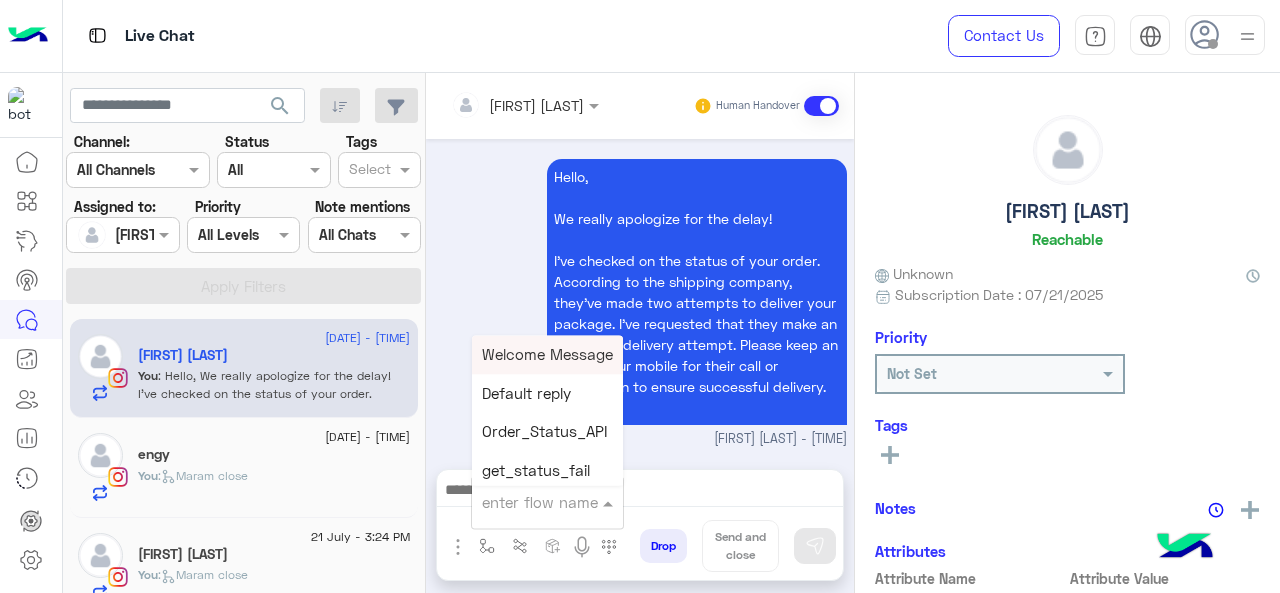 click at bounding box center [547, 501] 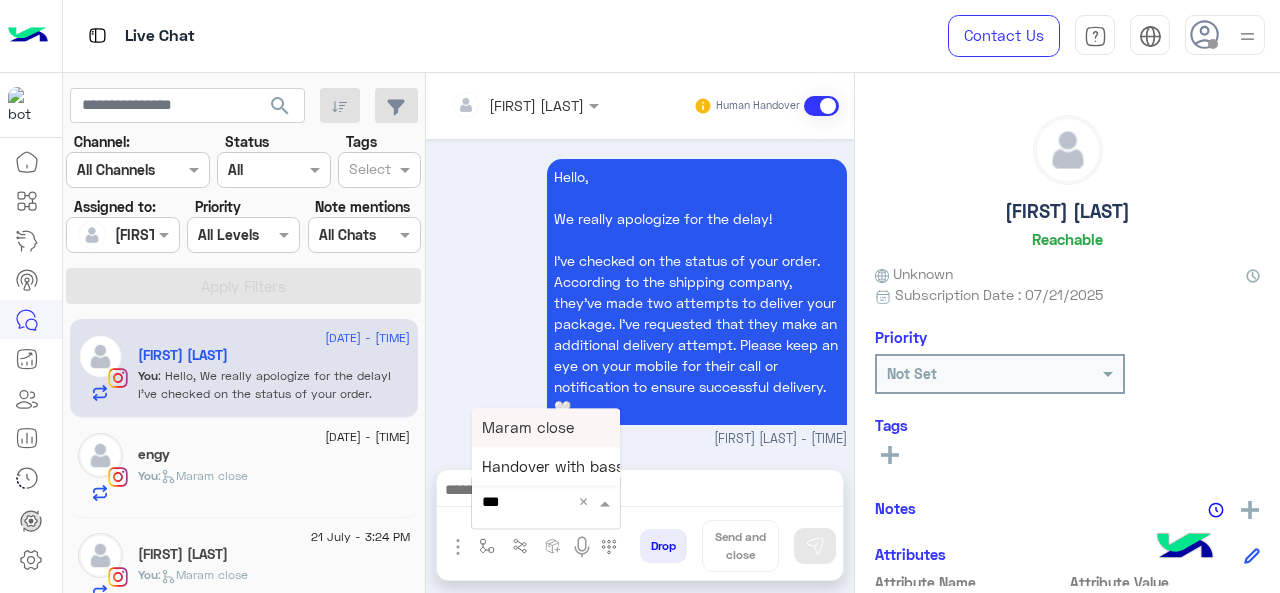 type on "****" 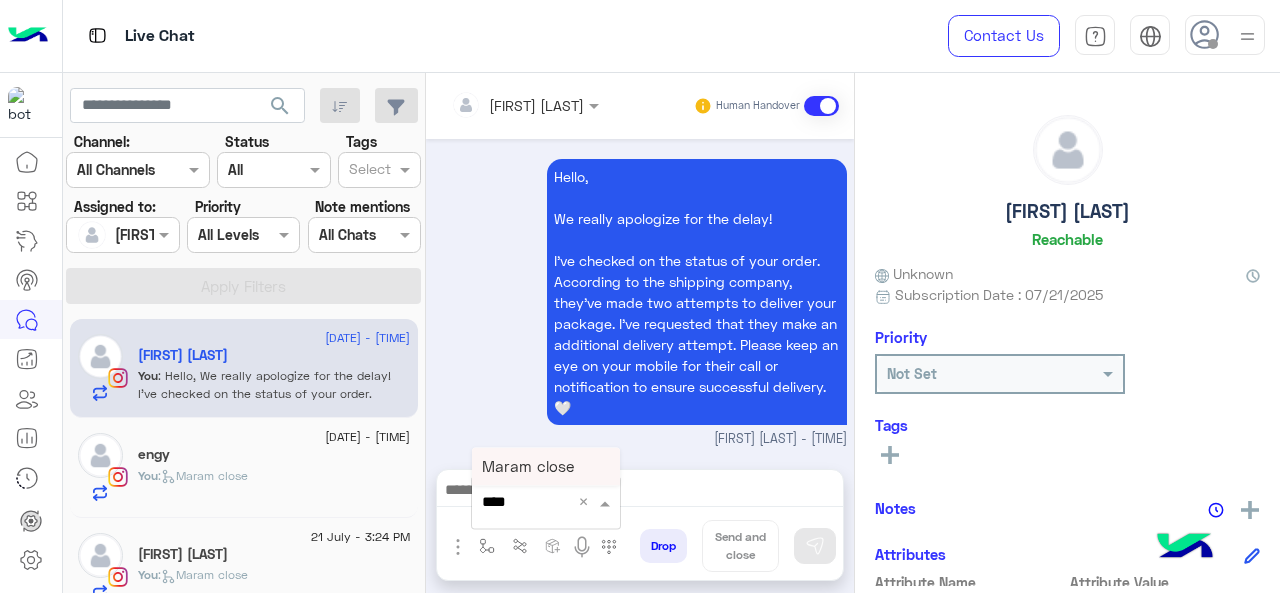 click on "Maram close" at bounding box center (528, 466) 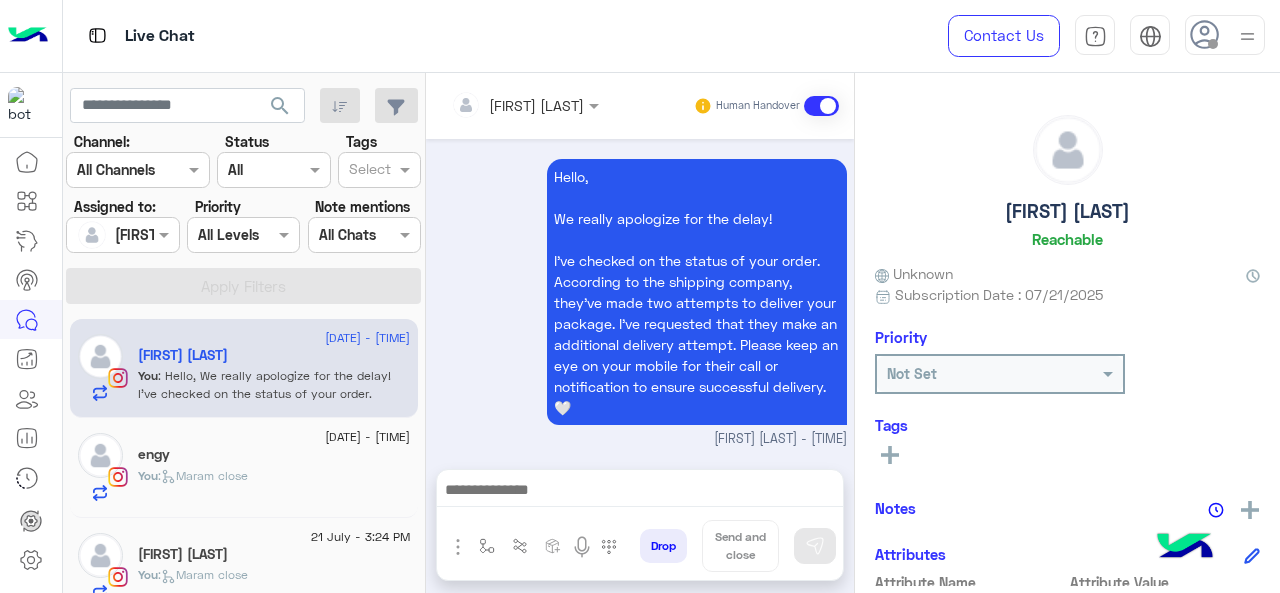 type on "**********" 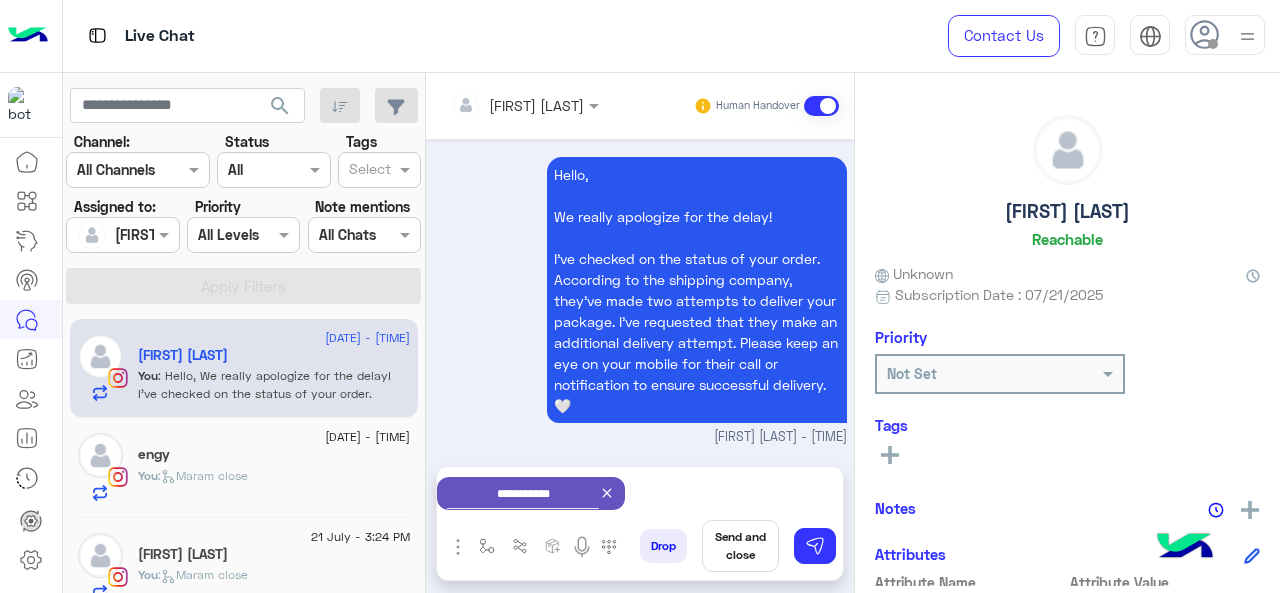 click on "Send and close" at bounding box center [740, 546] 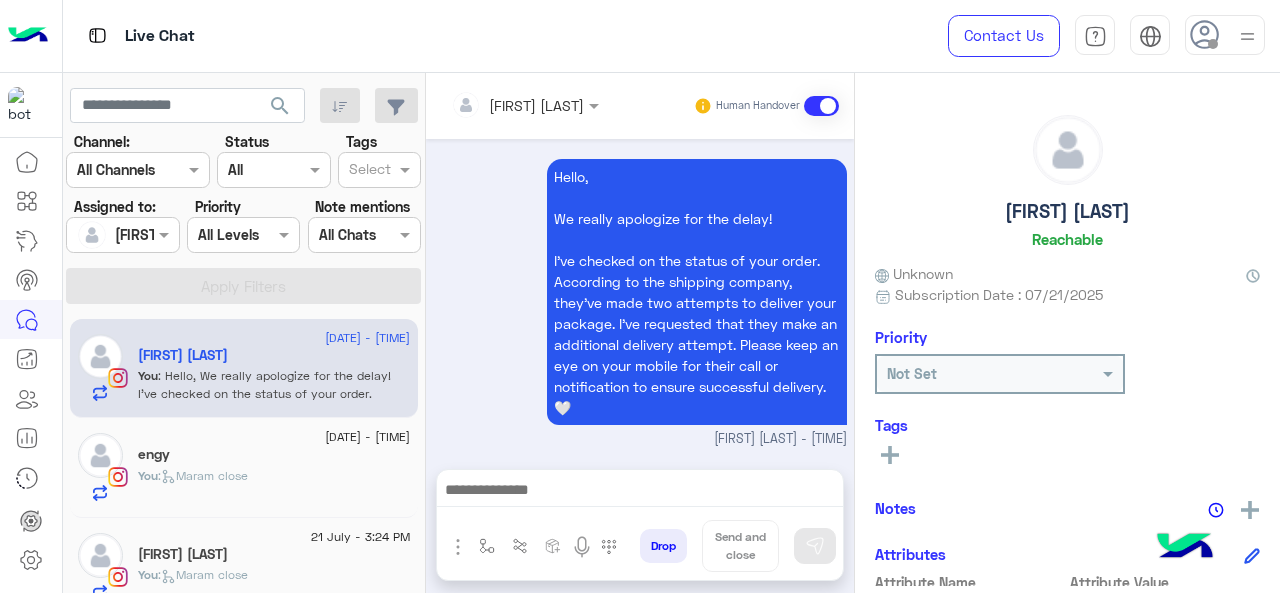 scroll, scrollTop: 1224, scrollLeft: 0, axis: vertical 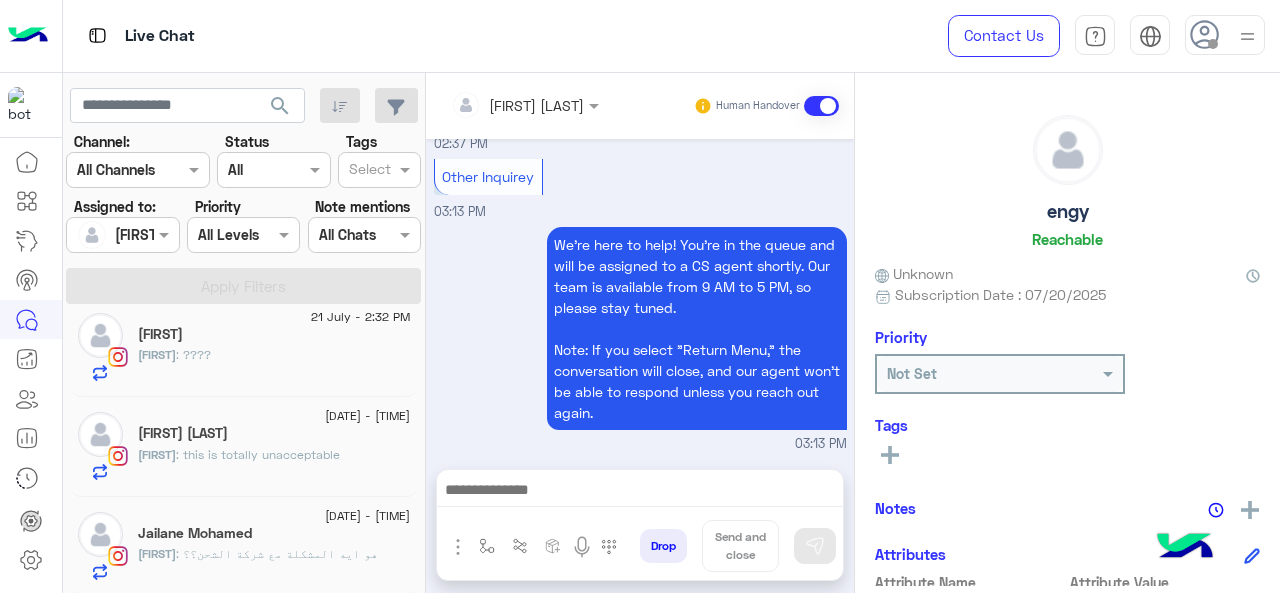 click on ": this is totally unacceptable" 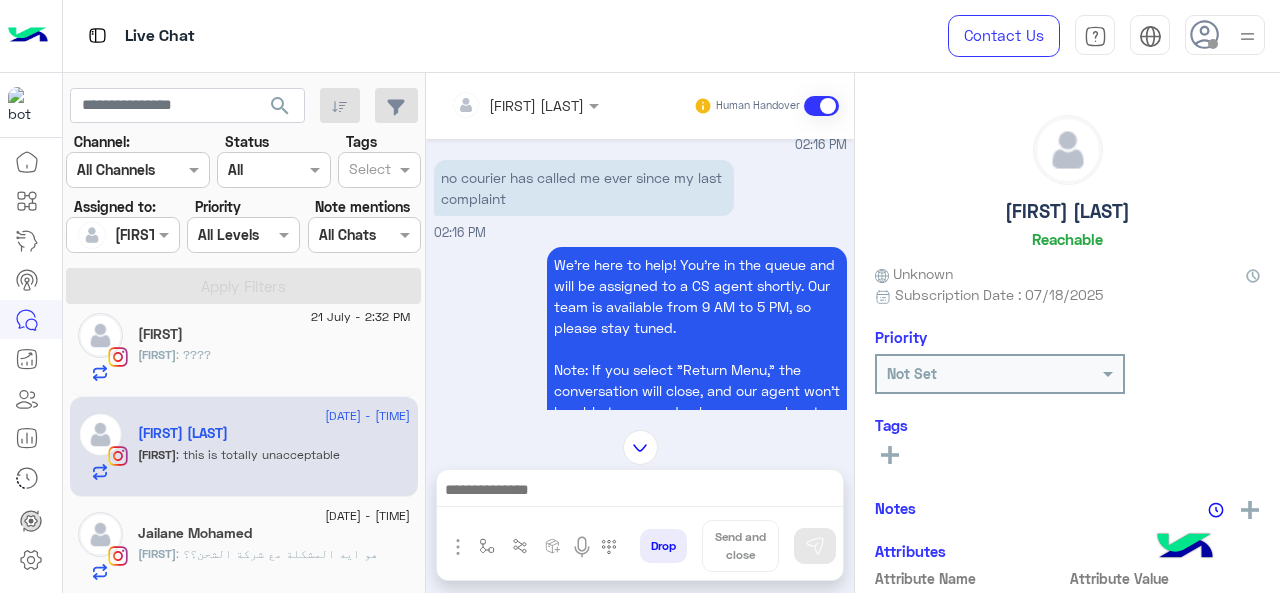 scroll, scrollTop: 336, scrollLeft: 0, axis: vertical 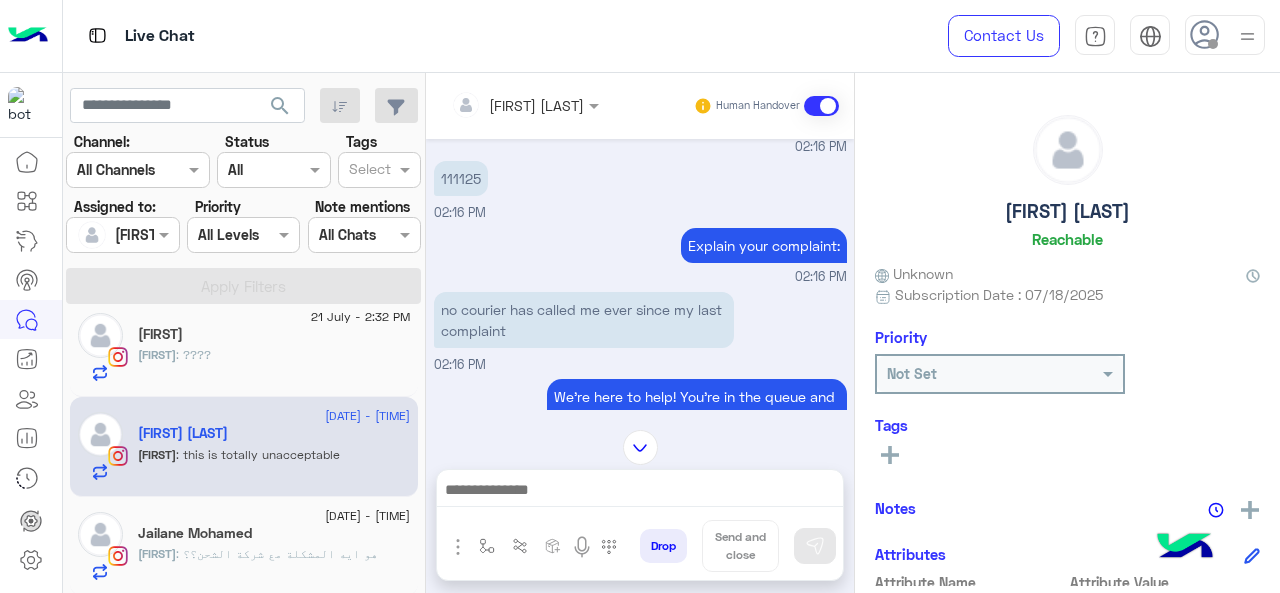 click on "111125" at bounding box center (461, 178) 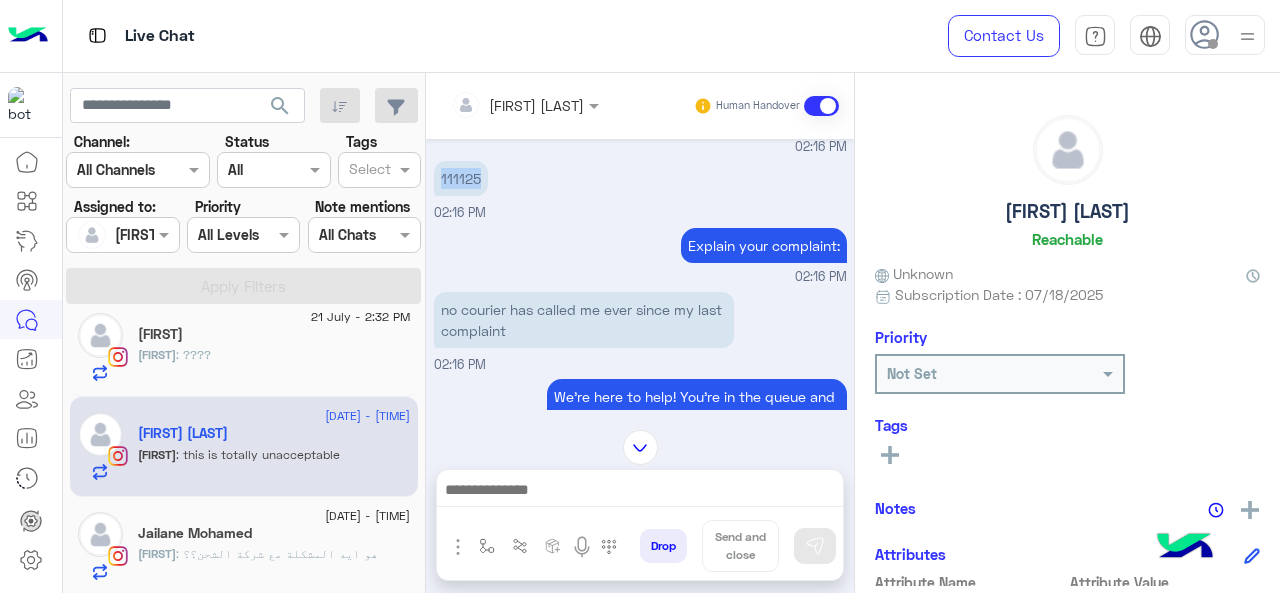 click on "111125" at bounding box center [461, 178] 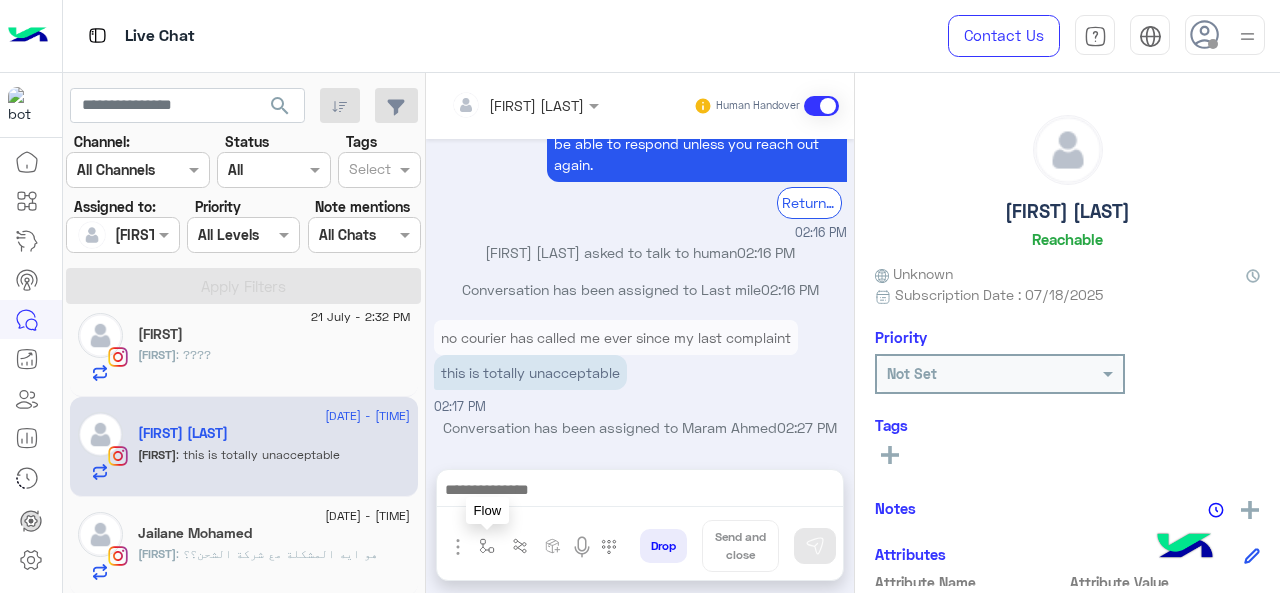 click at bounding box center (487, 546) 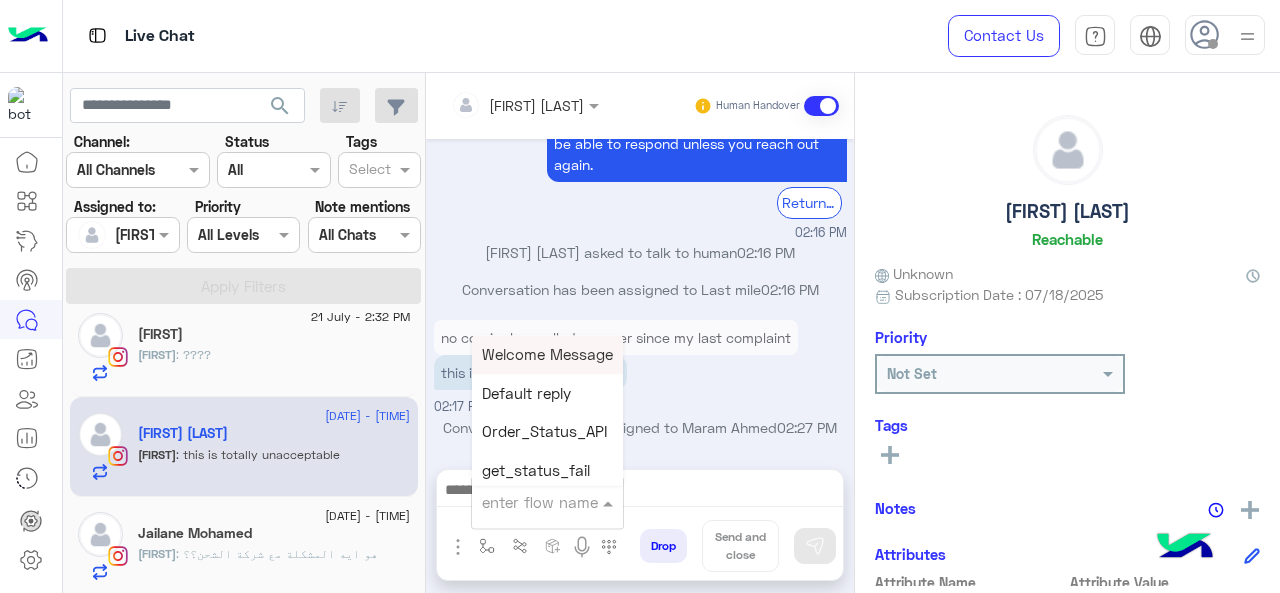 click at bounding box center [523, 502] 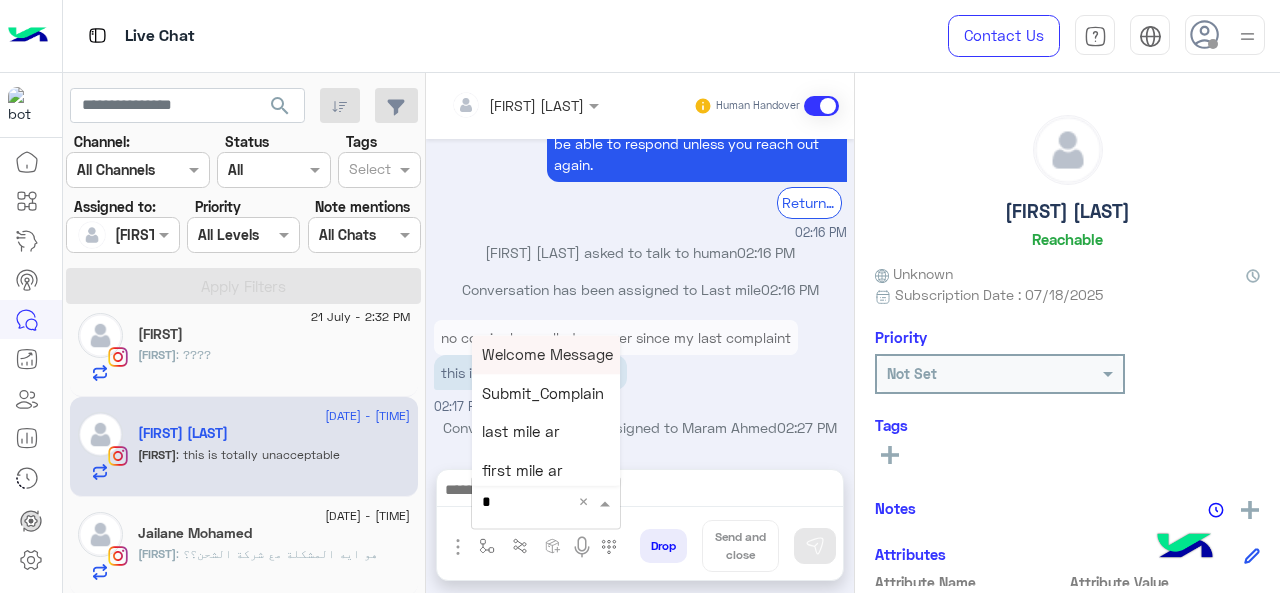 type on "*" 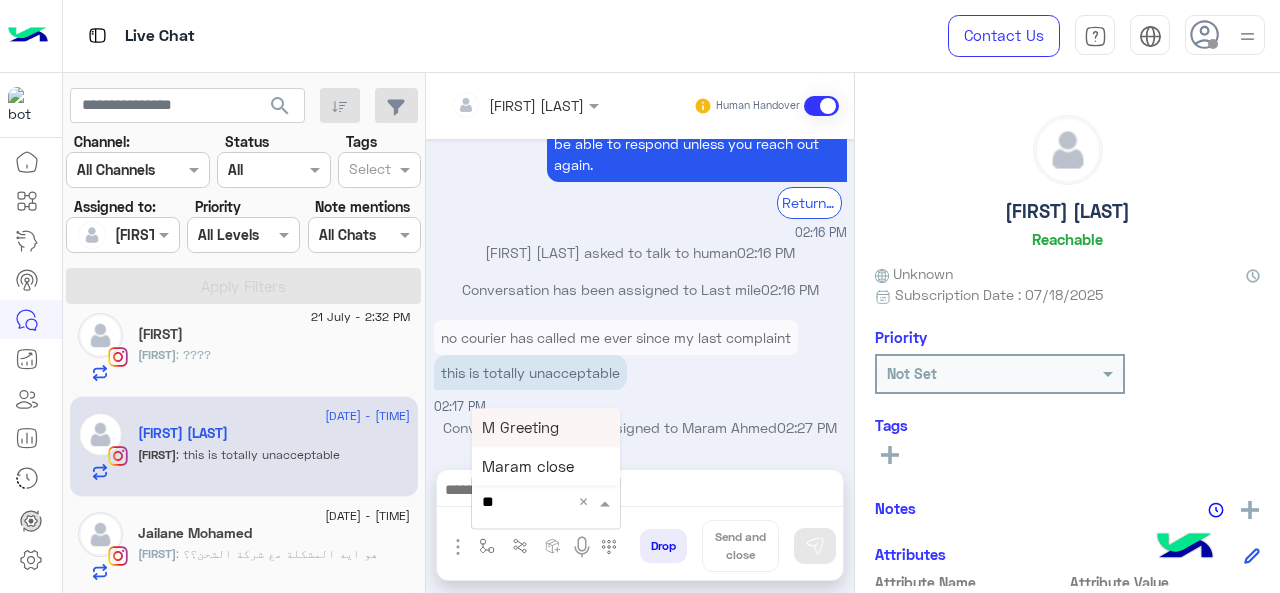 click on "M Greeting" at bounding box center [546, 427] 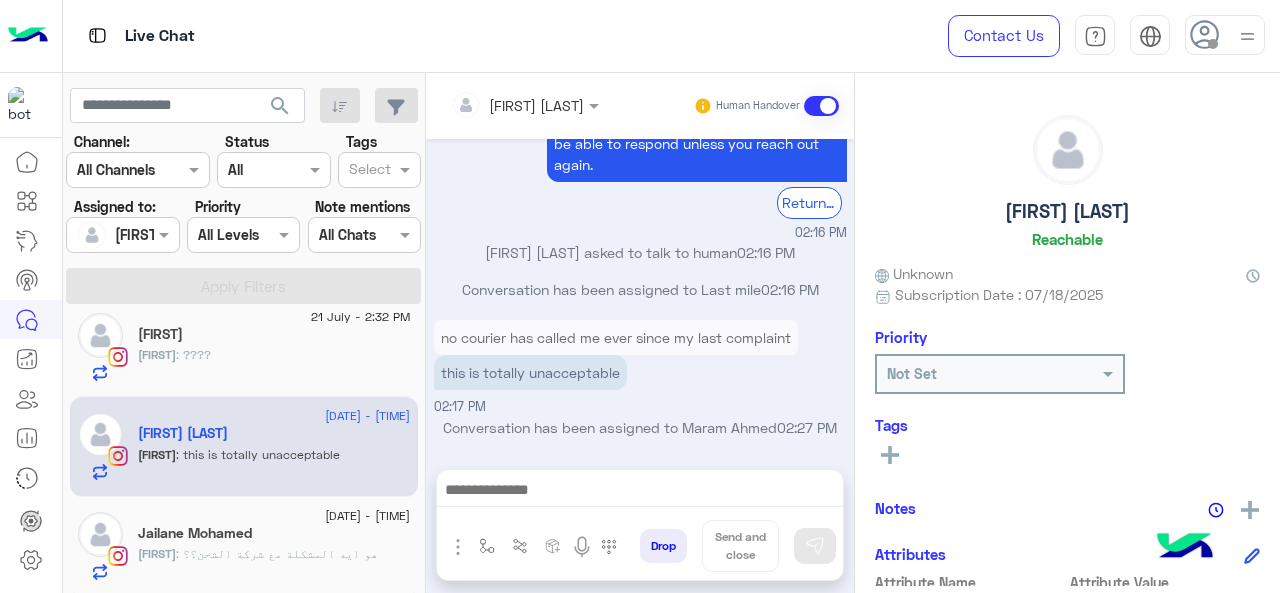 type on "**********" 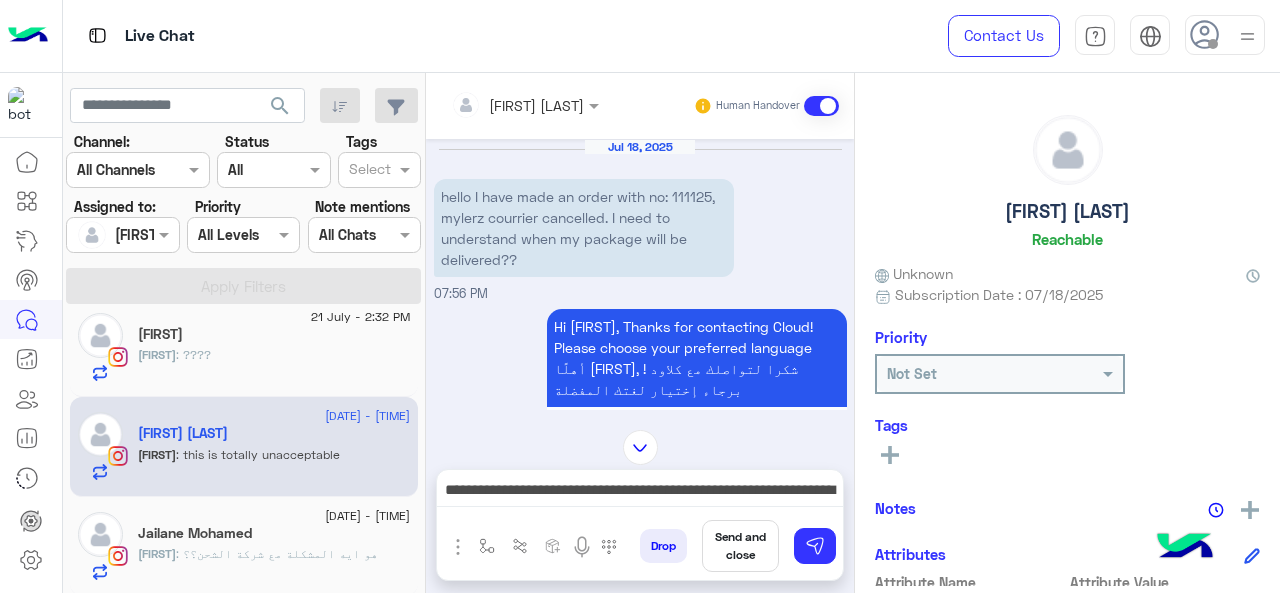 scroll, scrollTop: 1272, scrollLeft: 0, axis: vertical 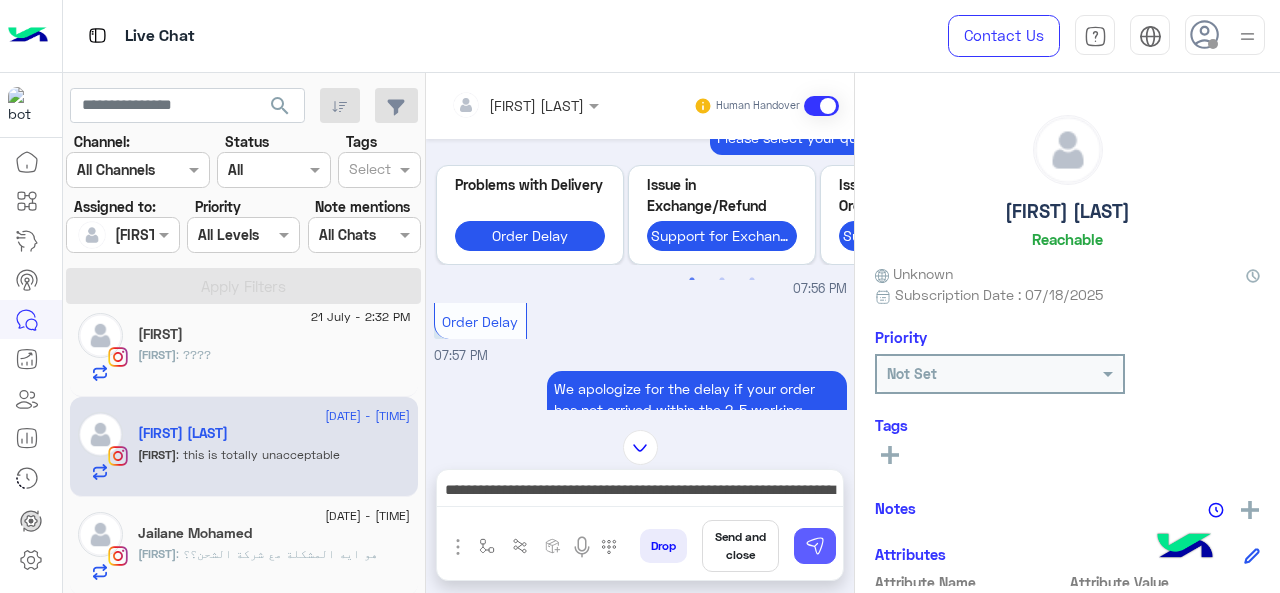 click at bounding box center [815, 546] 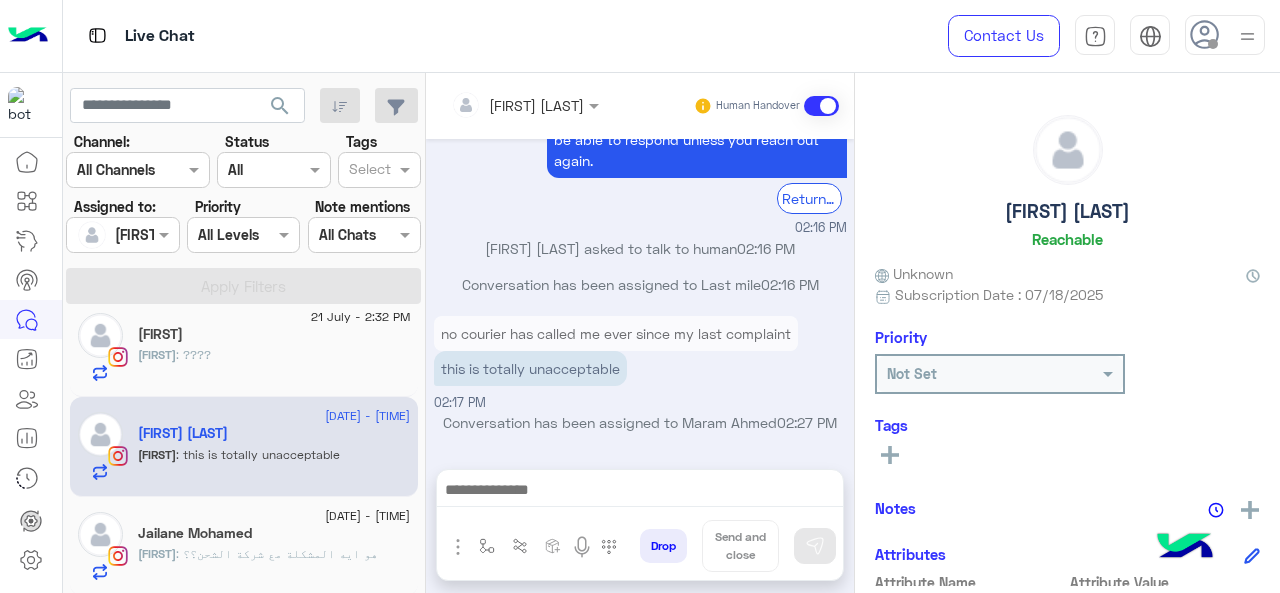 scroll, scrollTop: 4761, scrollLeft: 0, axis: vertical 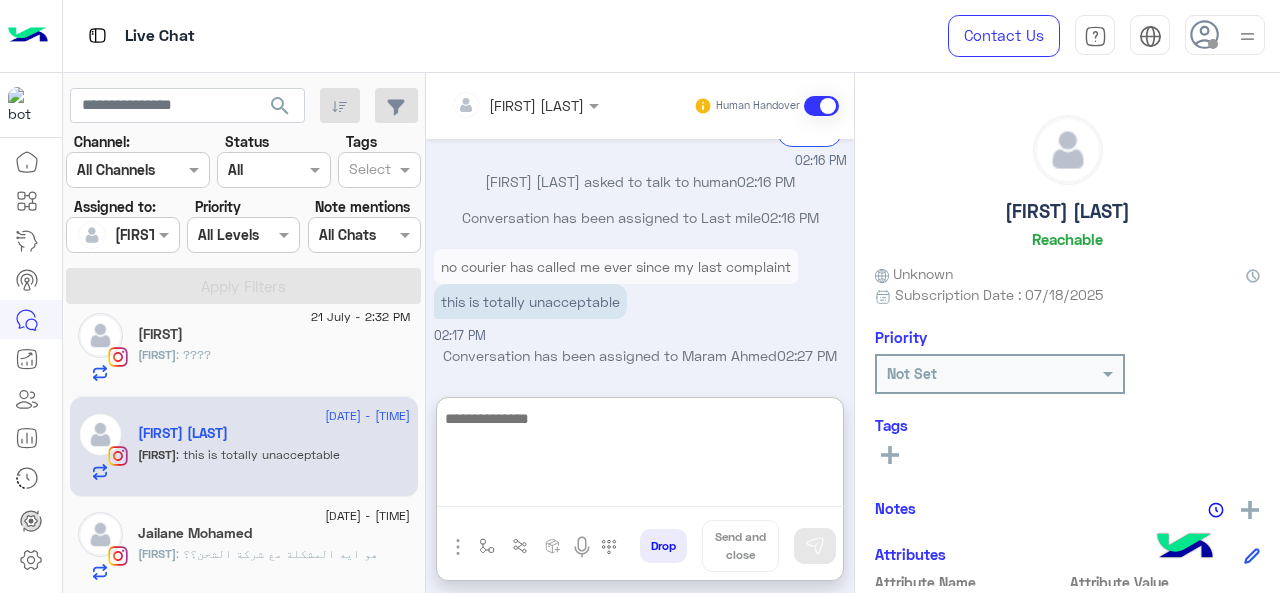 click at bounding box center [640, 457] 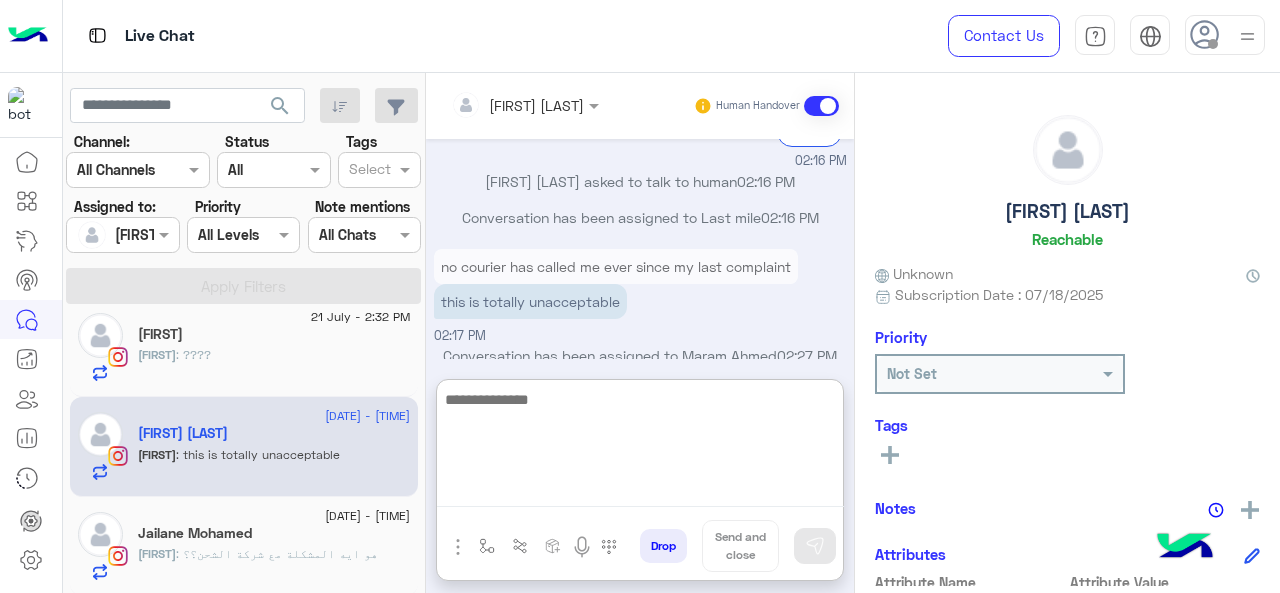 paste on "**********" 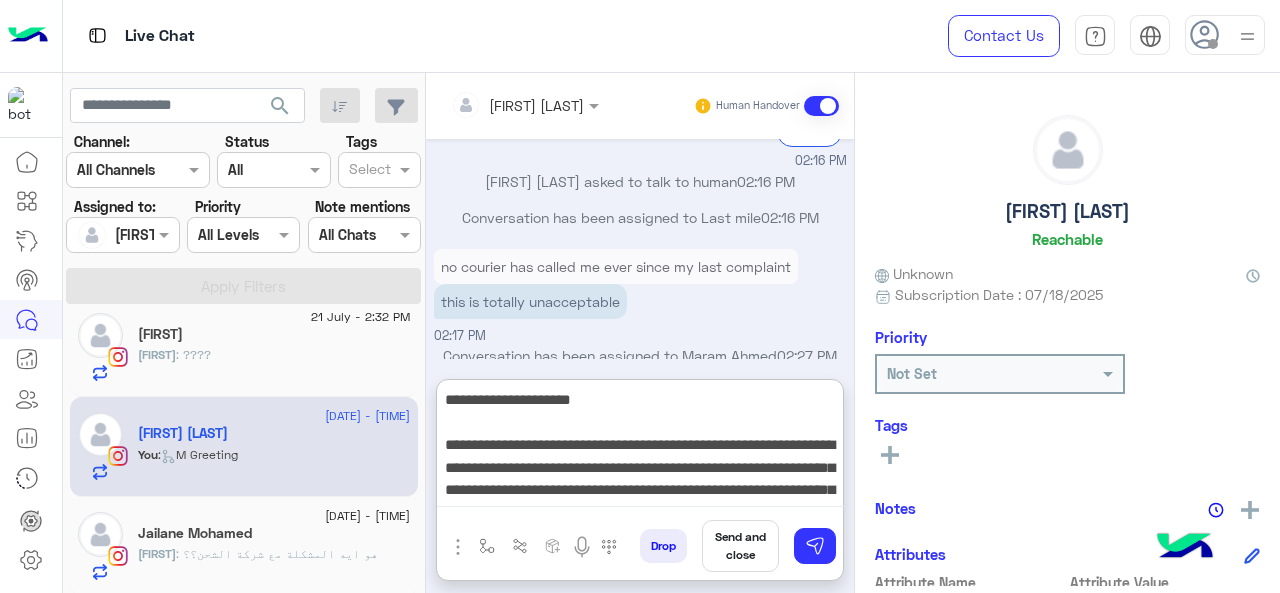 scroll, scrollTop: 15, scrollLeft: 0, axis: vertical 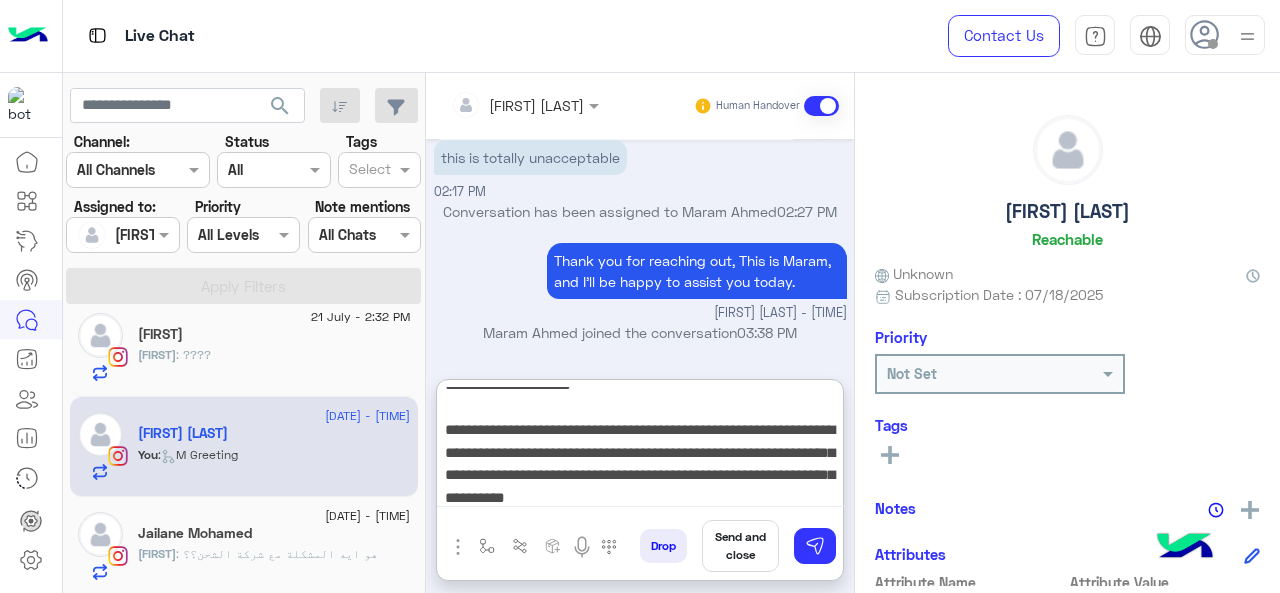 type 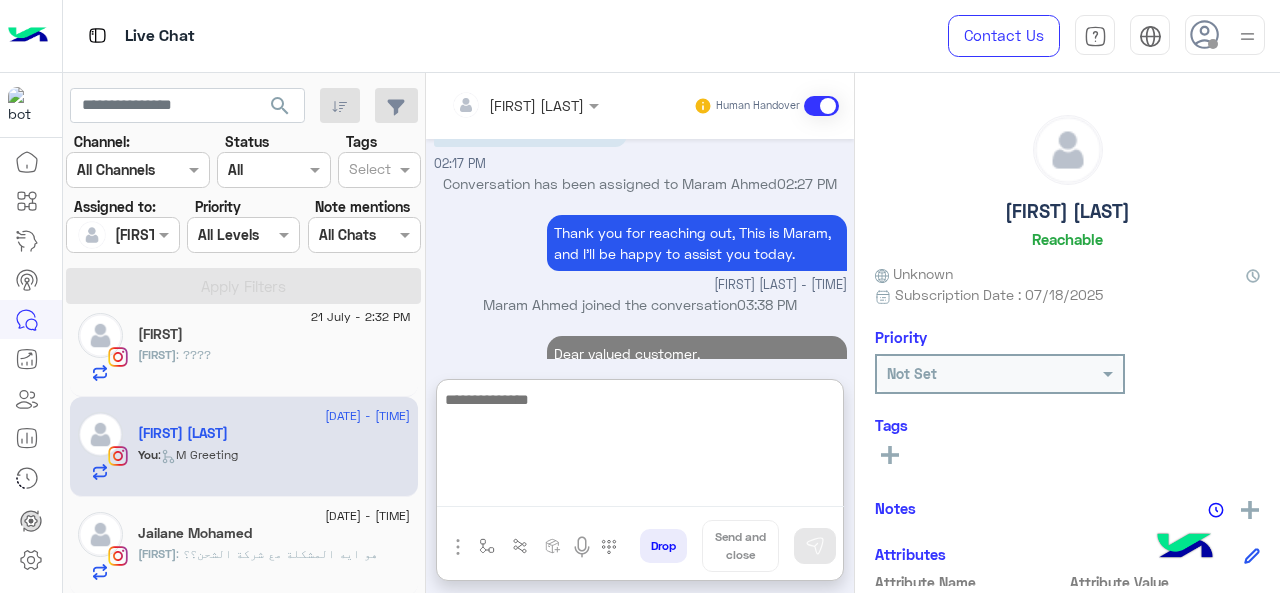scroll, scrollTop: 0, scrollLeft: 0, axis: both 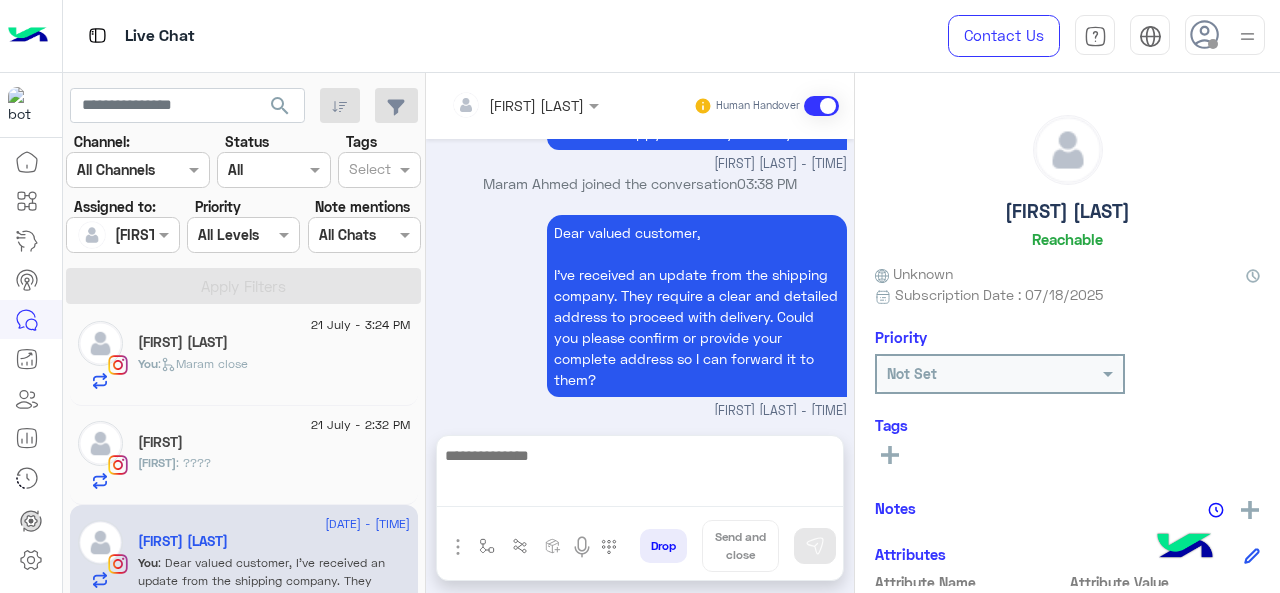 click on "[FIRST]" 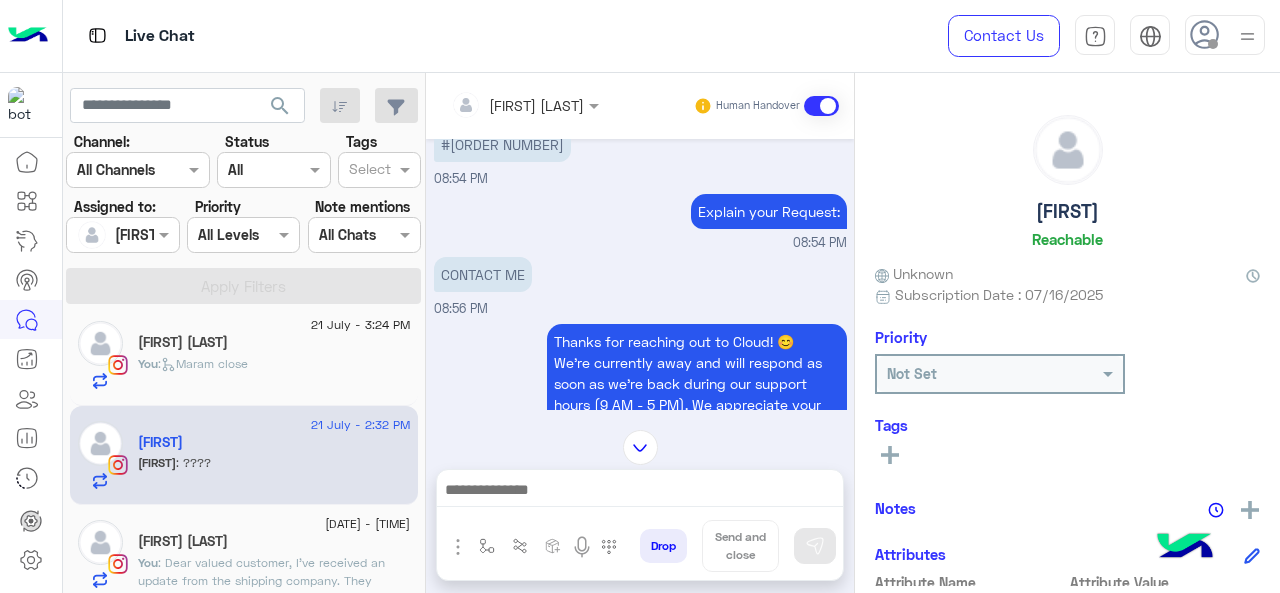 scroll, scrollTop: 506, scrollLeft: 0, axis: vertical 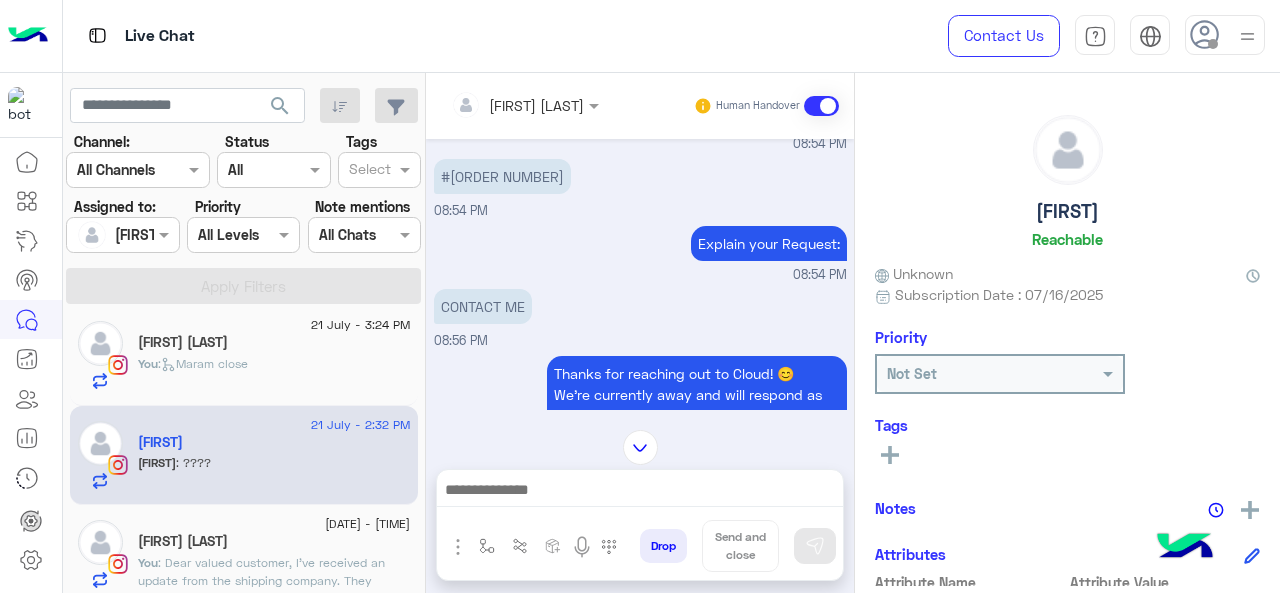 click on "#[ORDER NUMBER]" at bounding box center (502, 176) 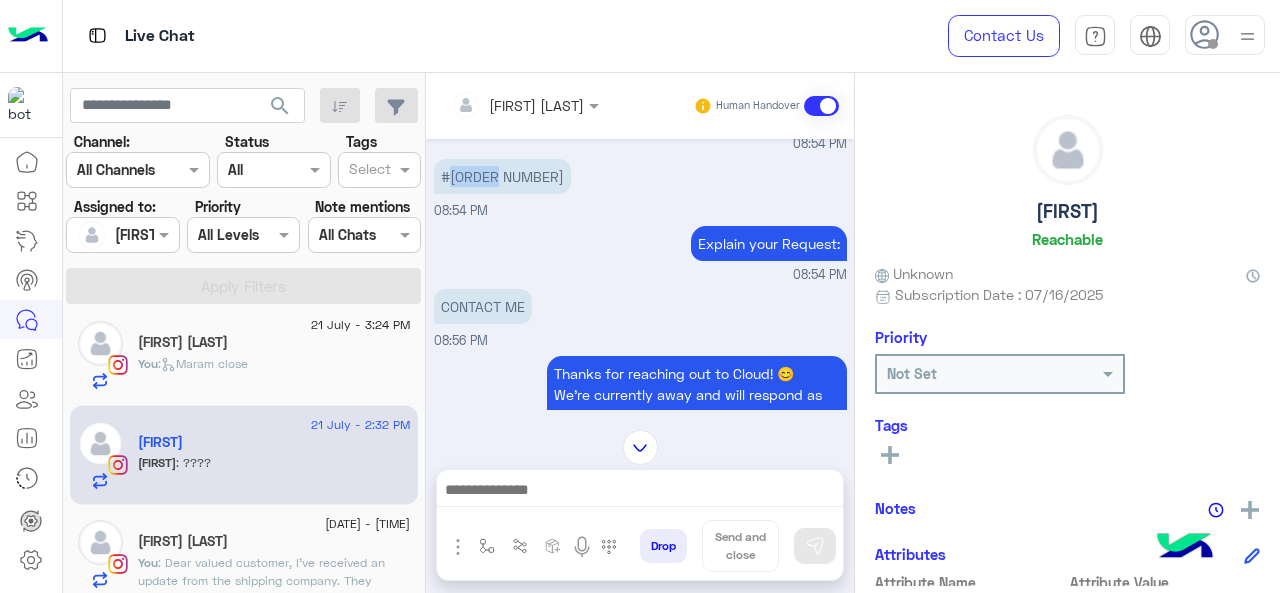 click on "#[ORDER NUMBER]" at bounding box center [502, 176] 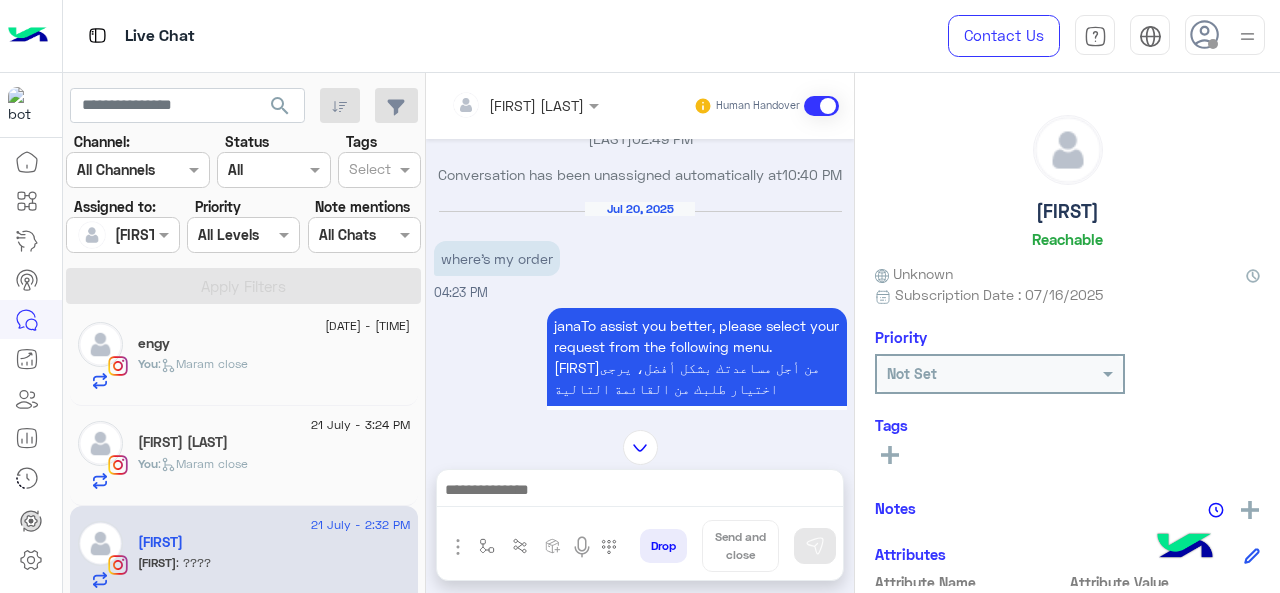 scroll, scrollTop: 1423, scrollLeft: 0, axis: vertical 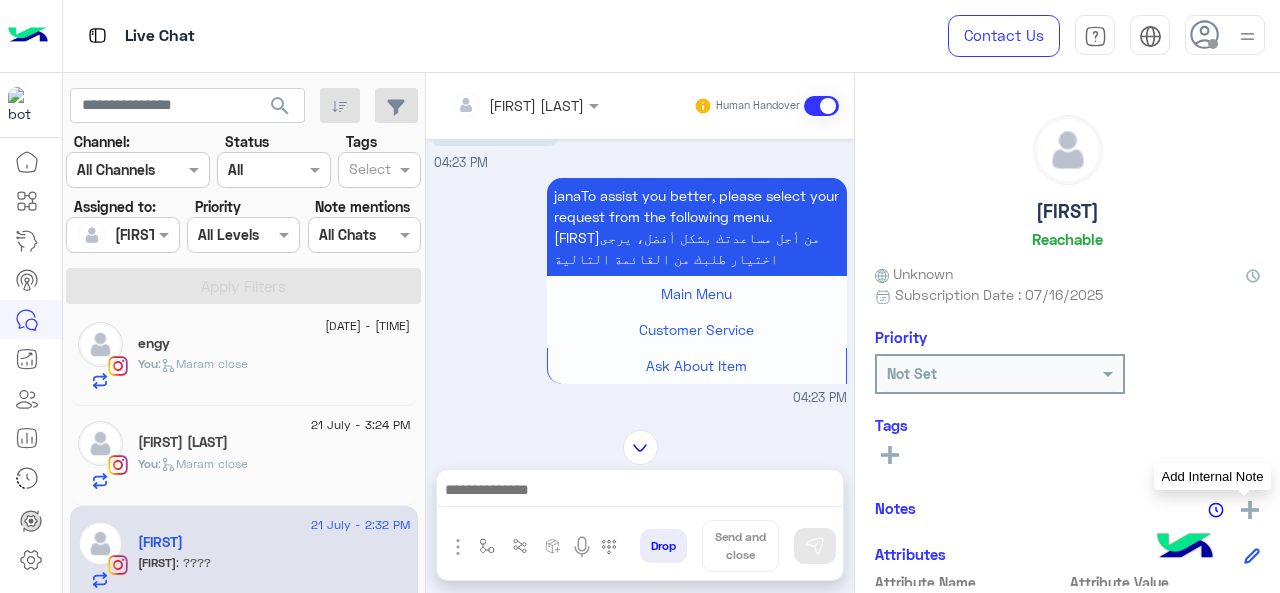 click 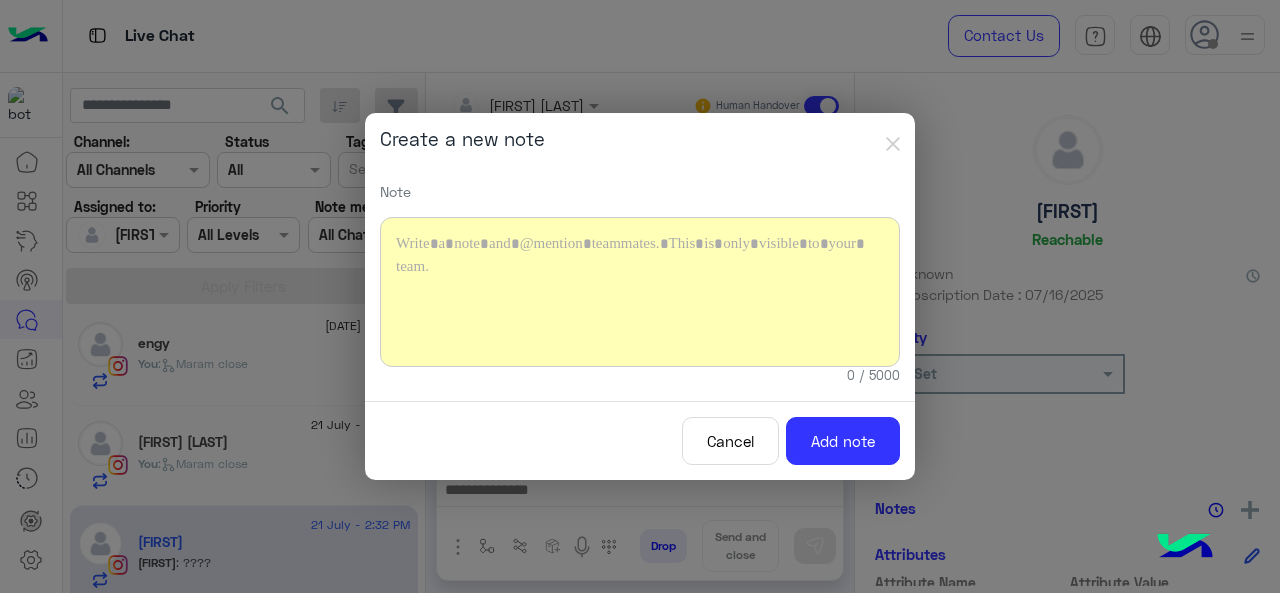 type 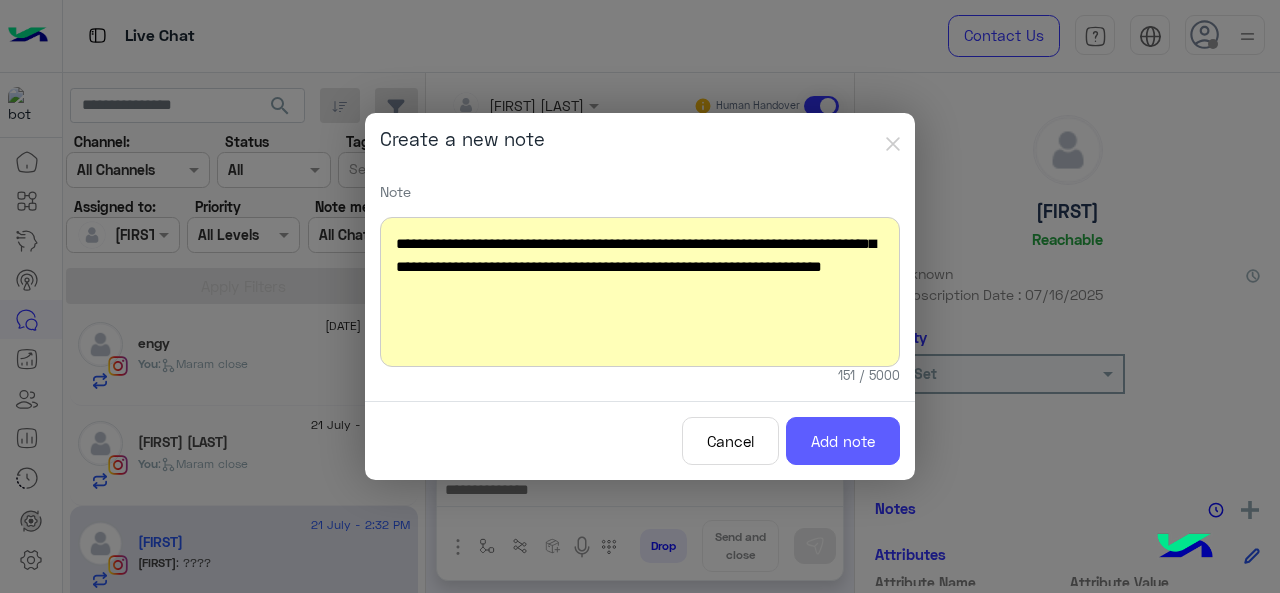 click on "Add note" 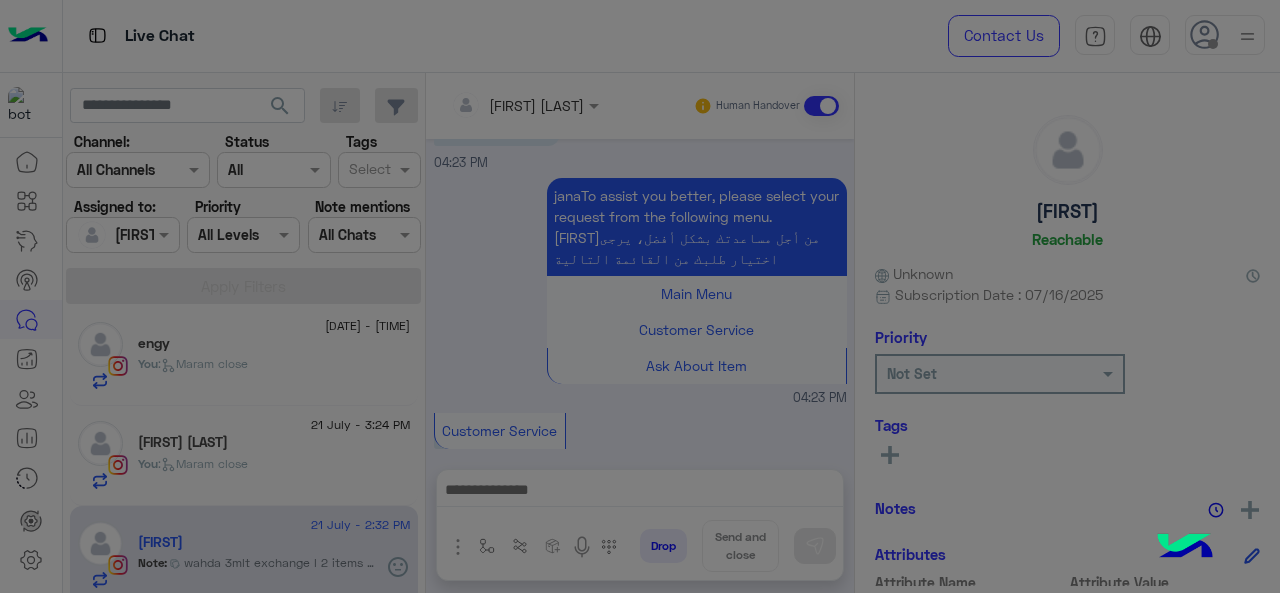 scroll, scrollTop: 6682, scrollLeft: 0, axis: vertical 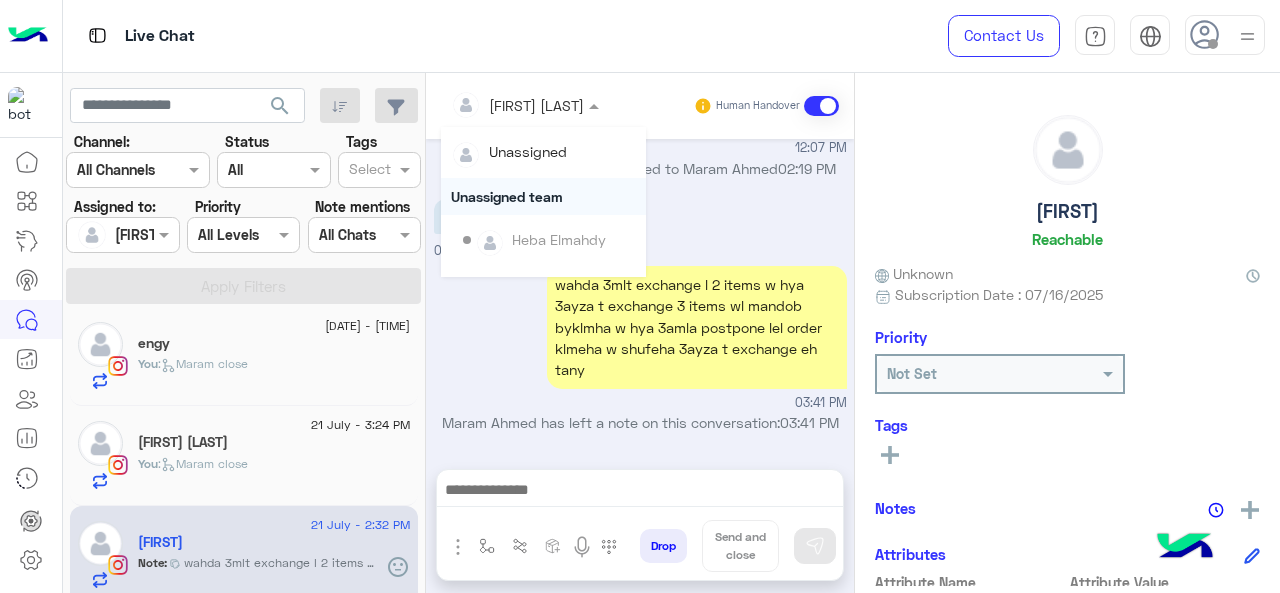 drag, startPoint x: 544, startPoint y: 116, endPoint x: 550, endPoint y: 219, distance: 103.17461 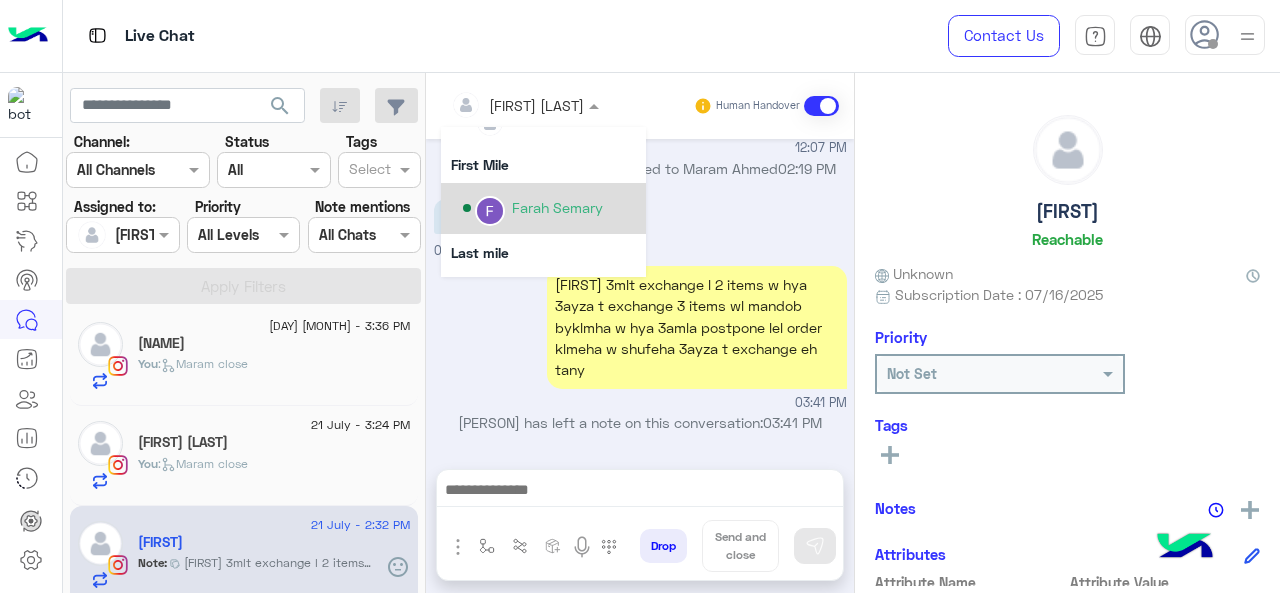 scroll, scrollTop: 308, scrollLeft: 0, axis: vertical 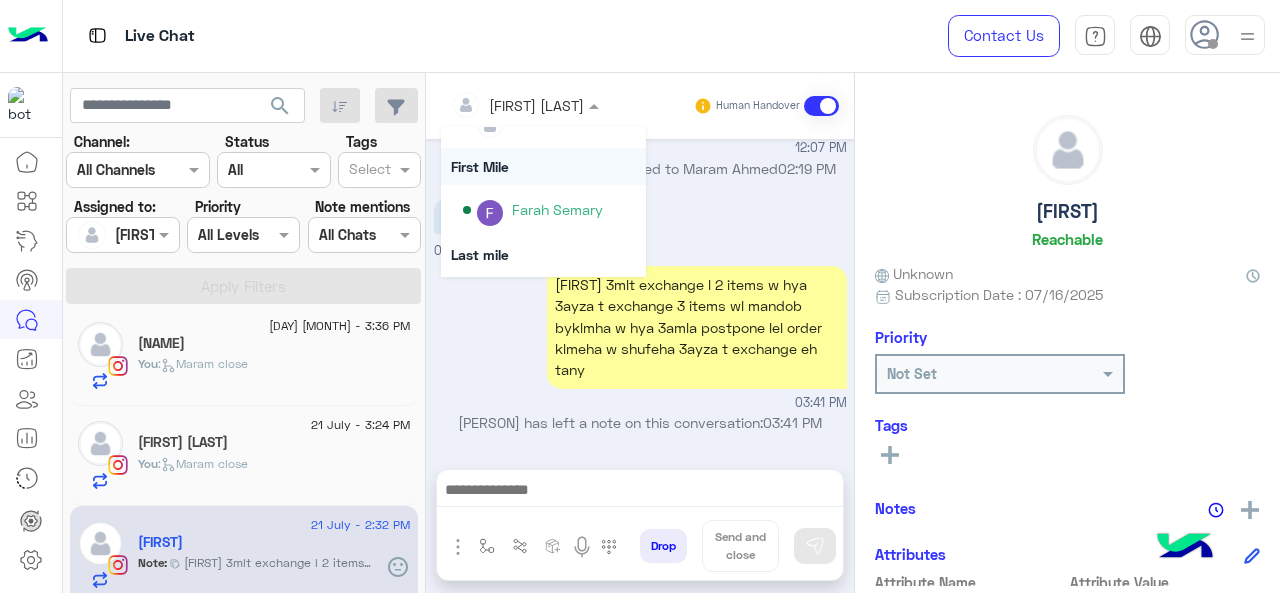click on "First Mile" at bounding box center (543, 166) 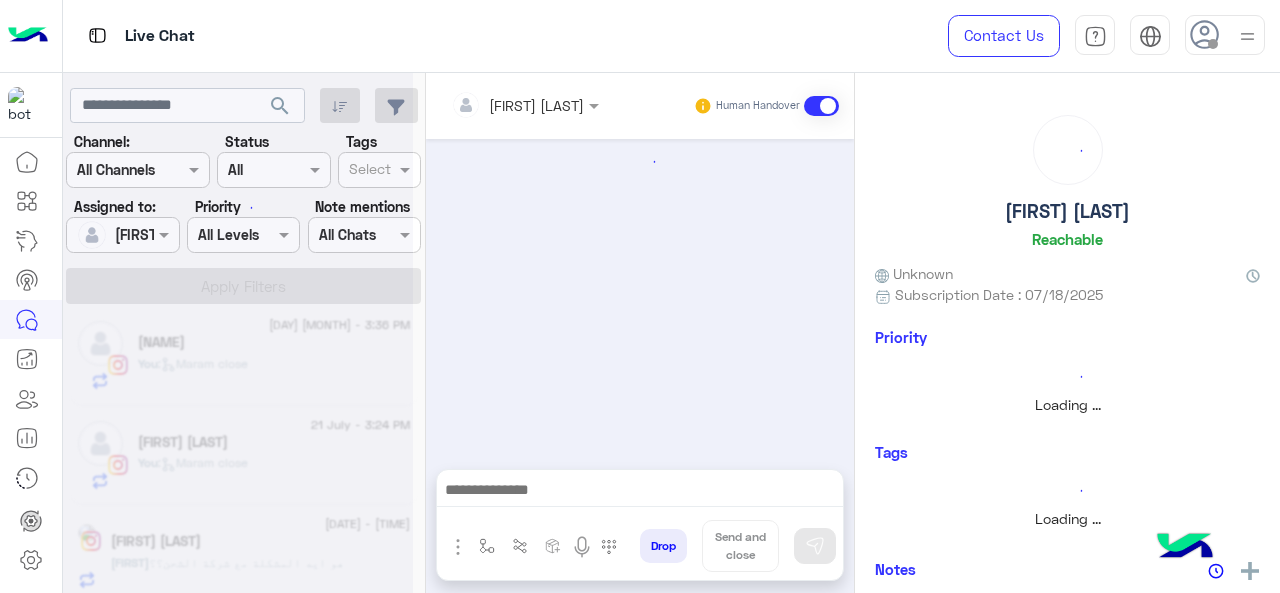 scroll, scrollTop: 686, scrollLeft: 0, axis: vertical 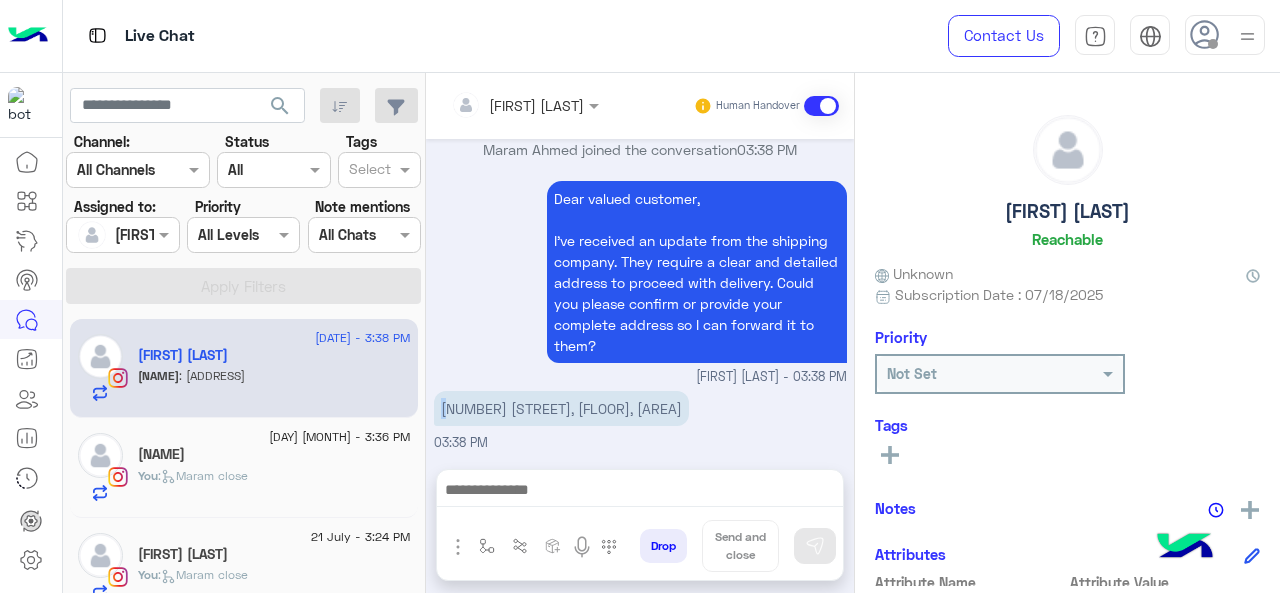 drag, startPoint x: 702, startPoint y: 403, endPoint x: 439, endPoint y: 409, distance: 263.06842 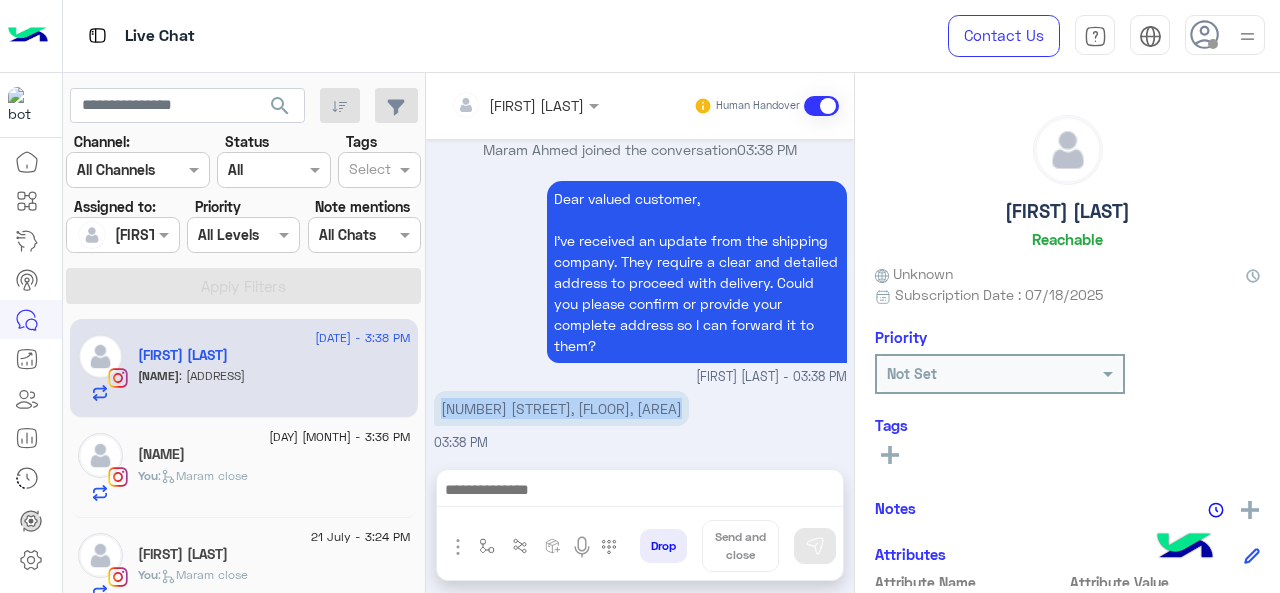 click on ": [NUMBER] [STREET], [CITY]" at bounding box center [532, 408] 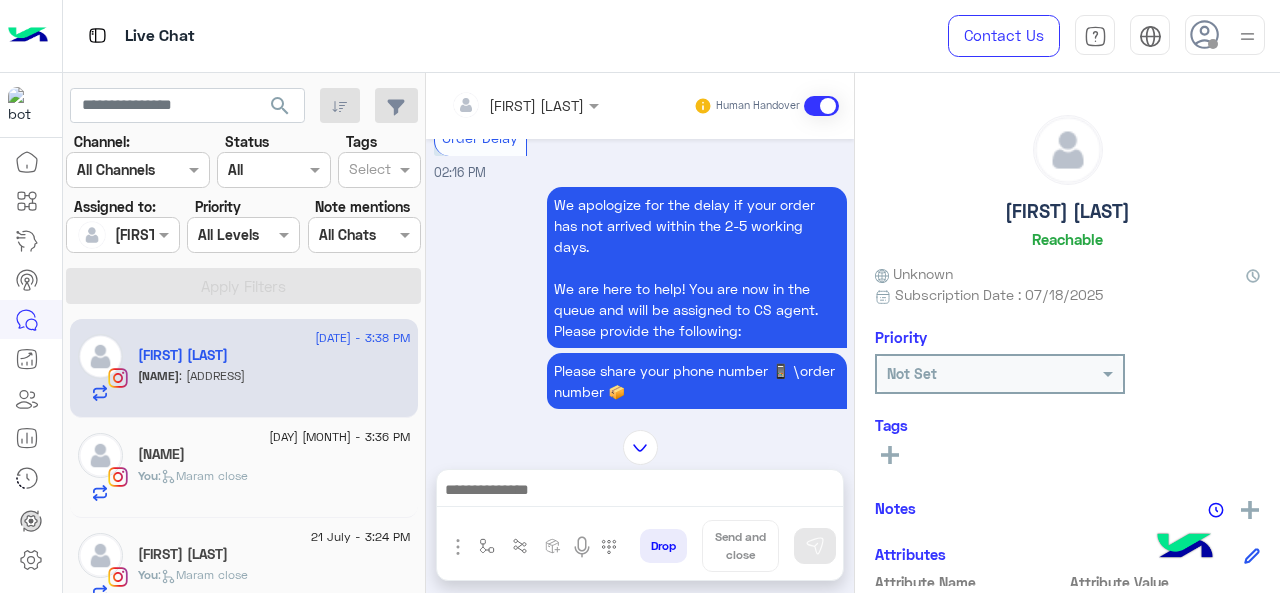 scroll, scrollTop: 1093, scrollLeft: 0, axis: vertical 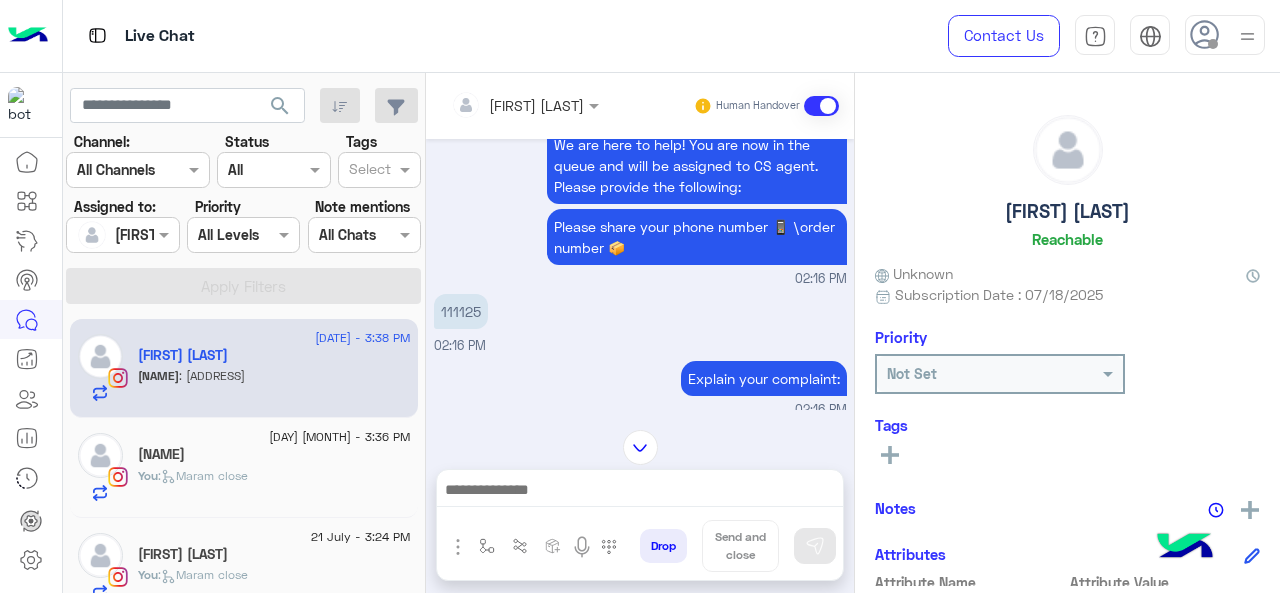 click on "111125" at bounding box center [461, 311] 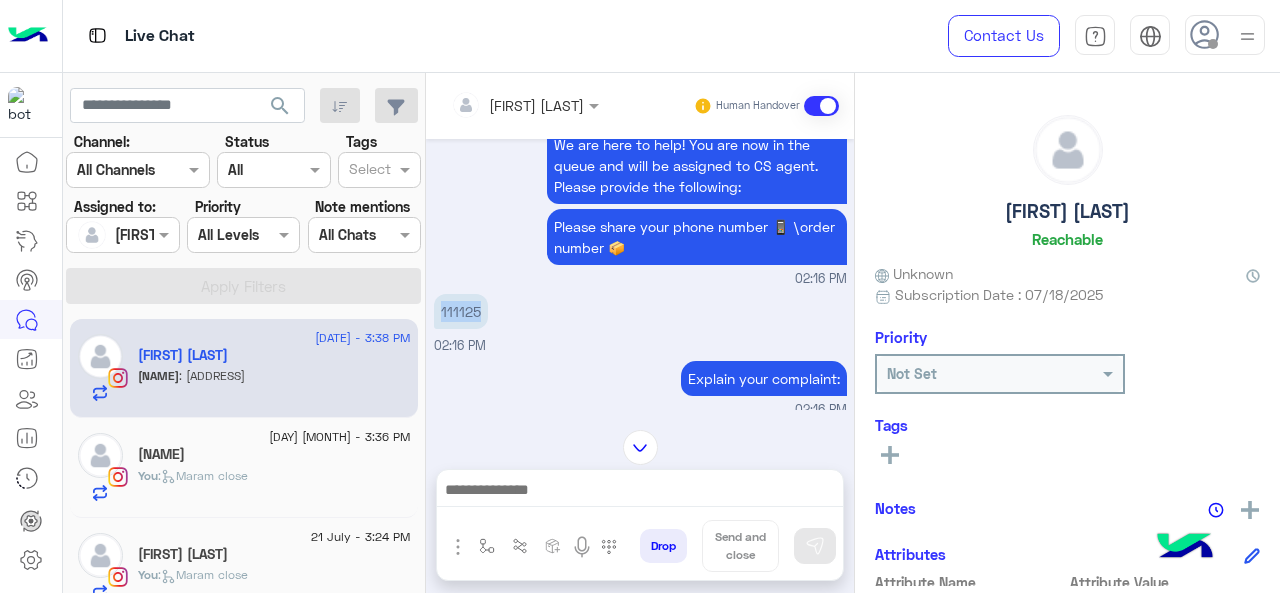 click on "111125" at bounding box center [461, 311] 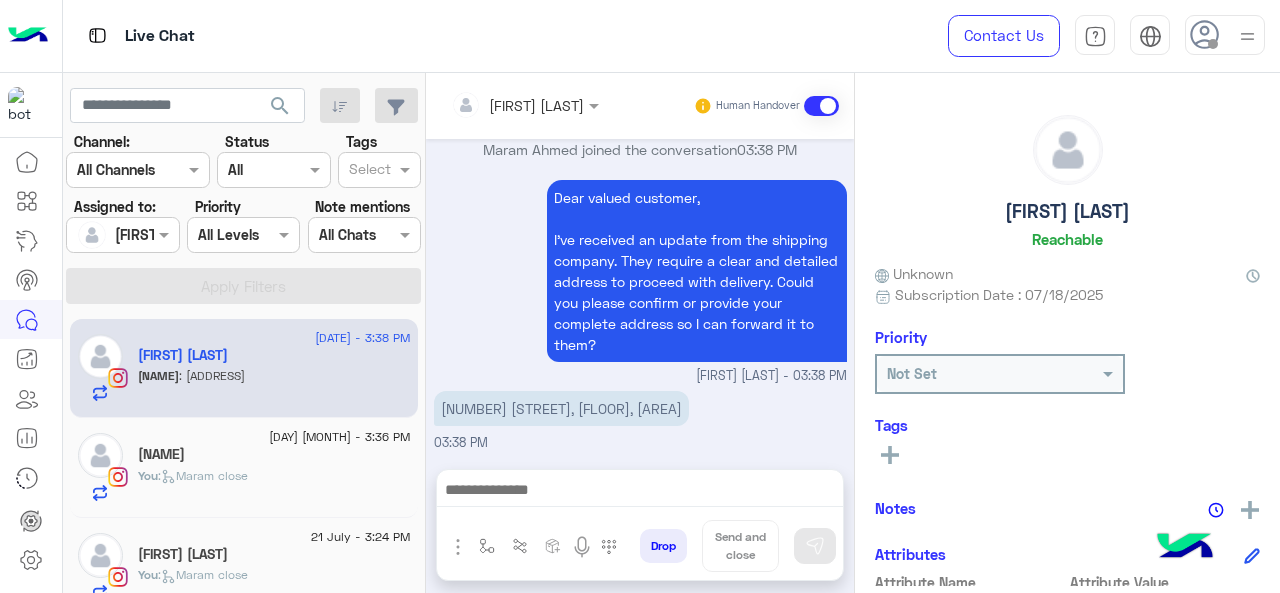 scroll, scrollTop: 2042, scrollLeft: 0, axis: vertical 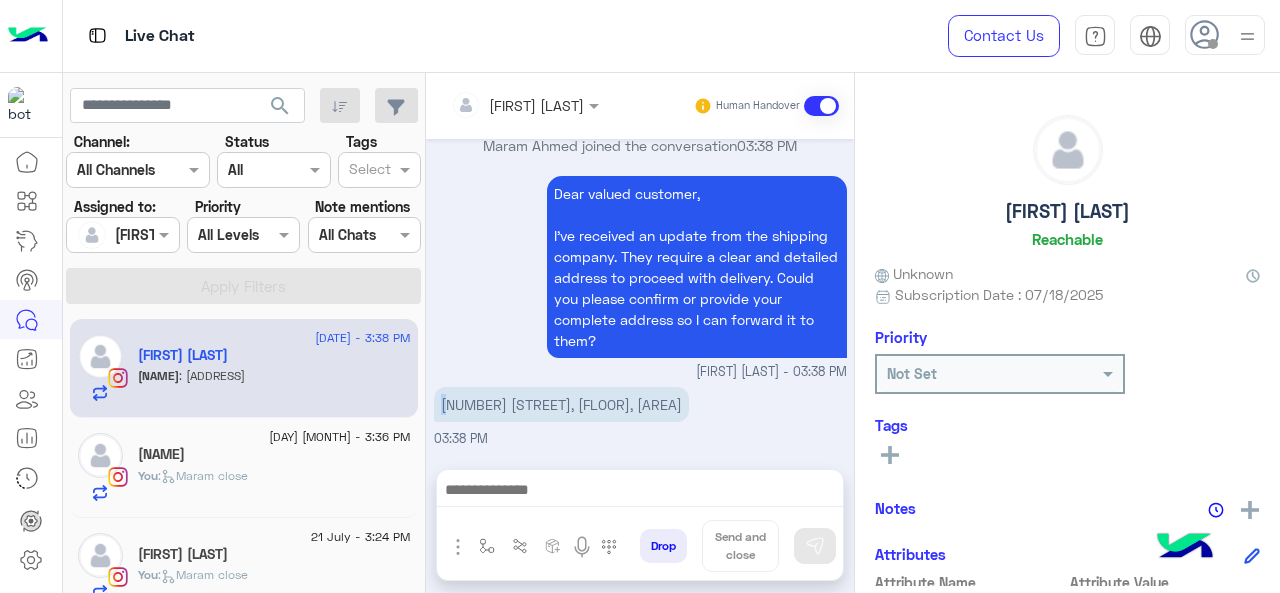 drag, startPoint x: 709, startPoint y: 401, endPoint x: 436, endPoint y: 405, distance: 273.0293 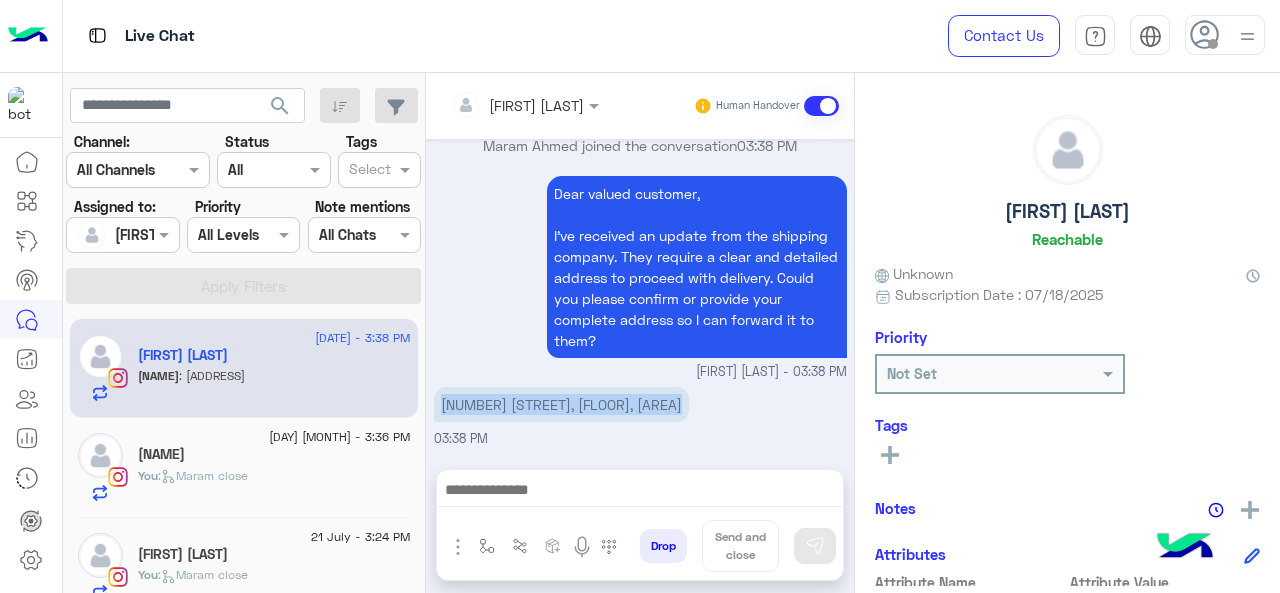 click on ": [NUMBER] [STREET], [CITY]" at bounding box center (532, 404) 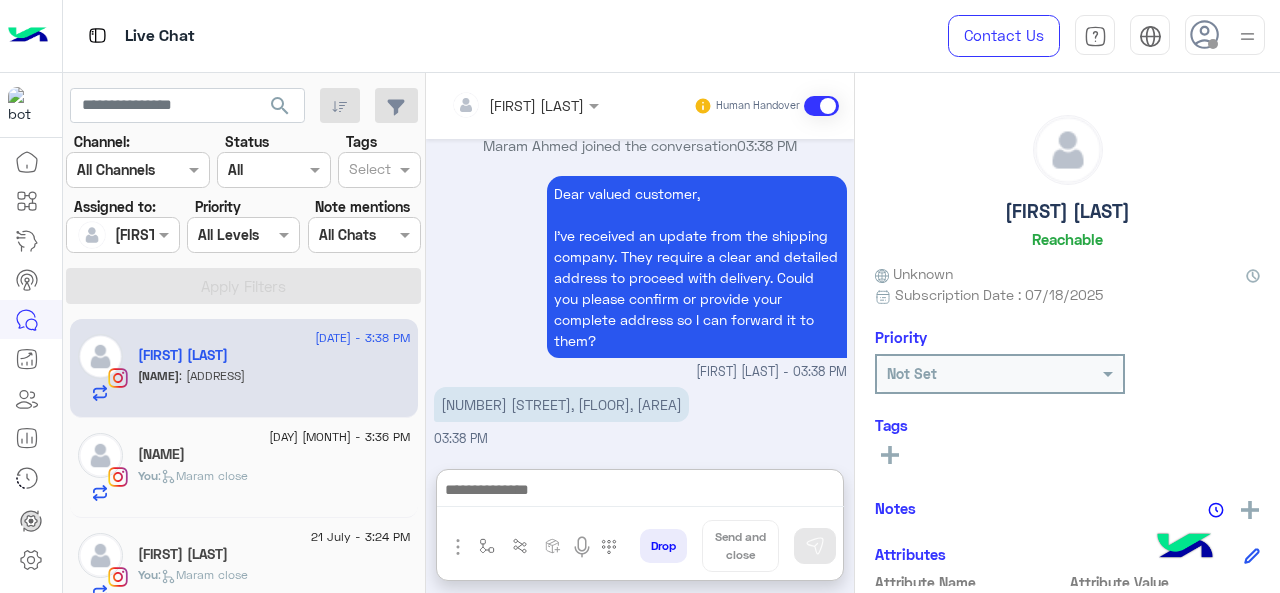 click at bounding box center (640, 492) 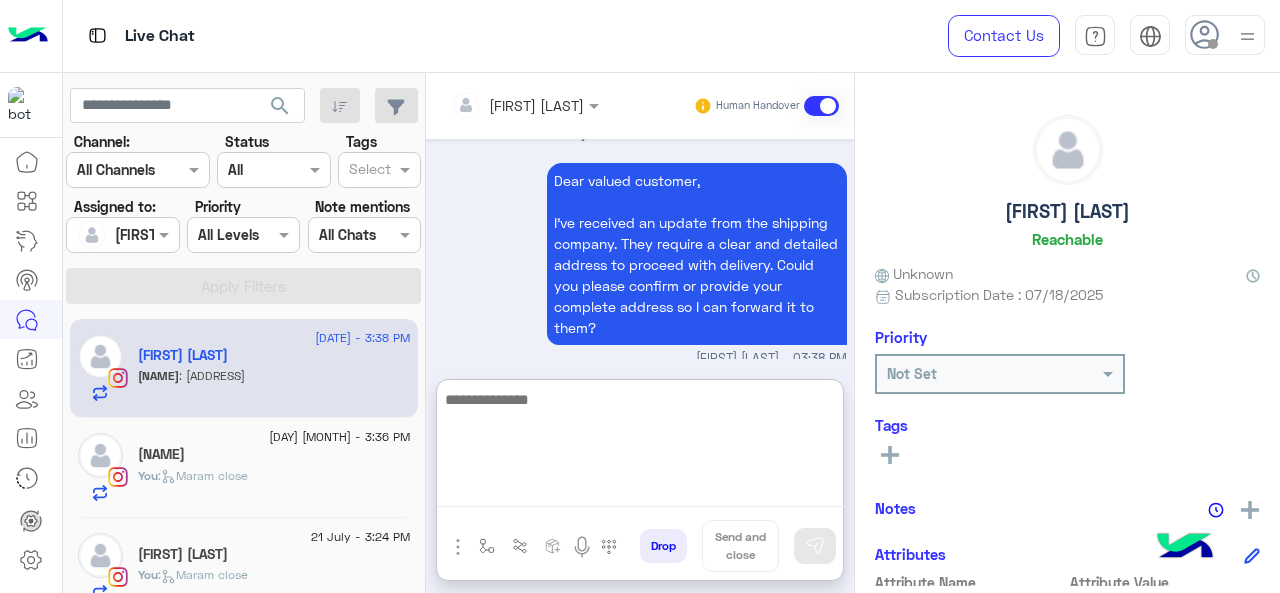 paste on "**********" 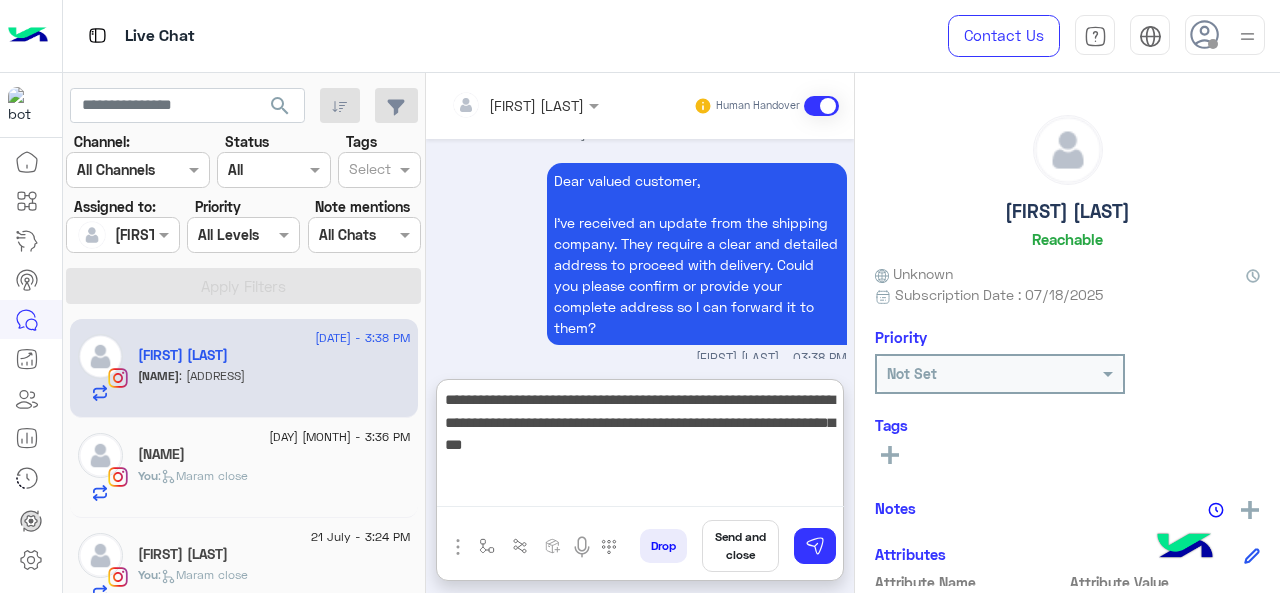 click on "**********" at bounding box center [640, 447] 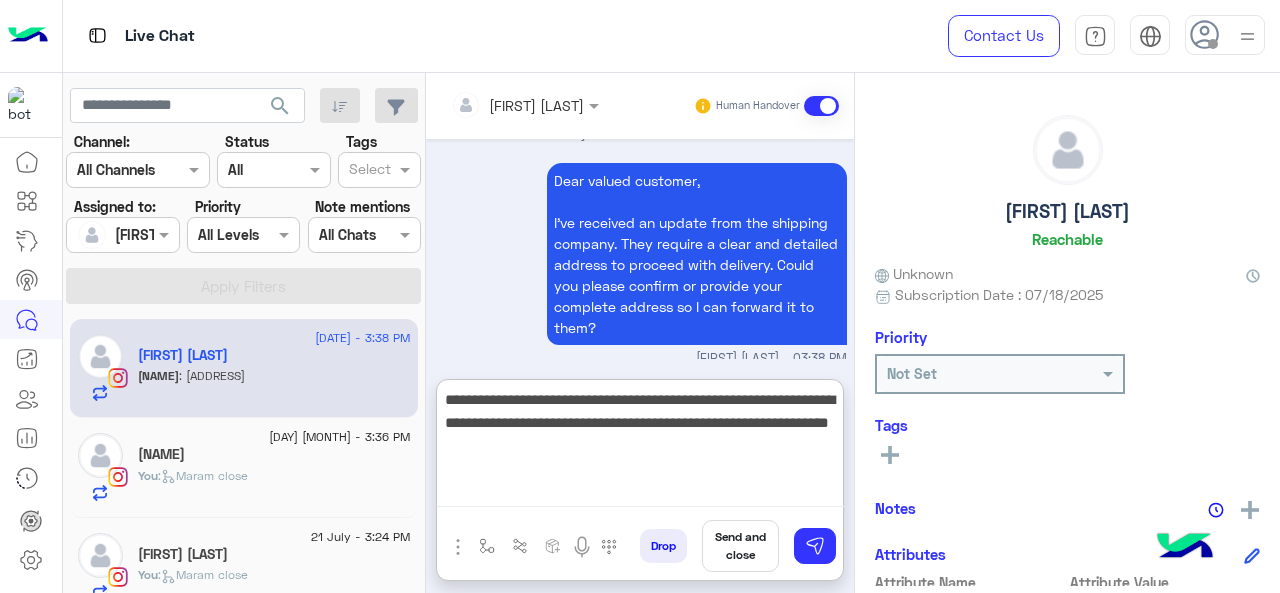 click on "**********" at bounding box center [640, 447] 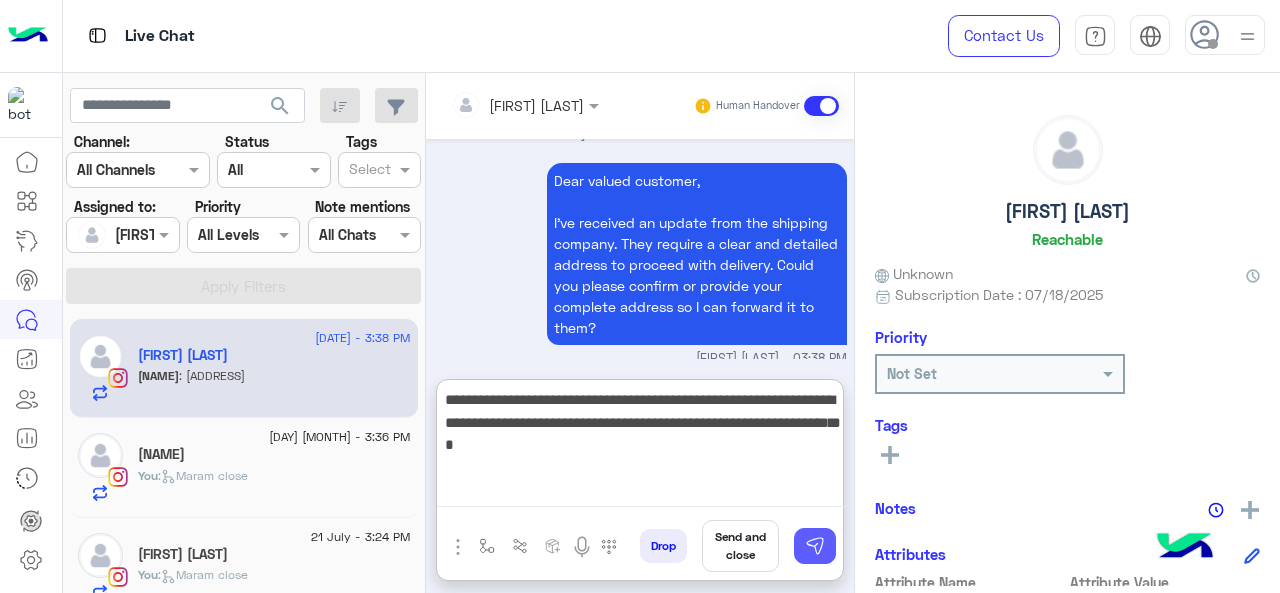 type on "**********" 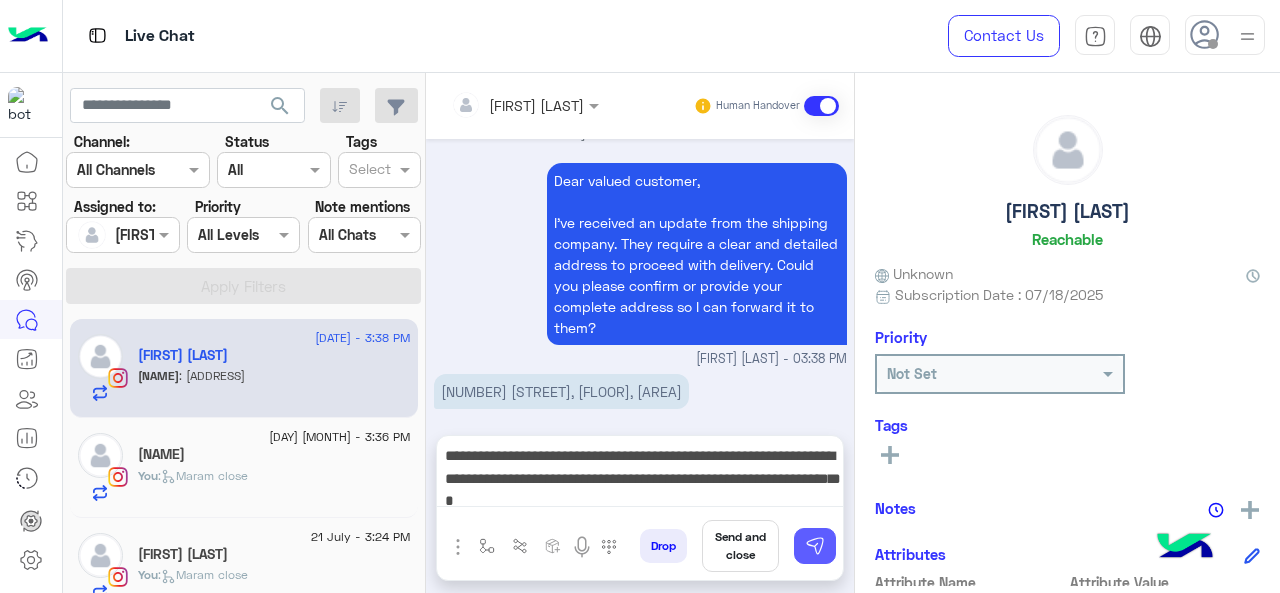 click at bounding box center (815, 546) 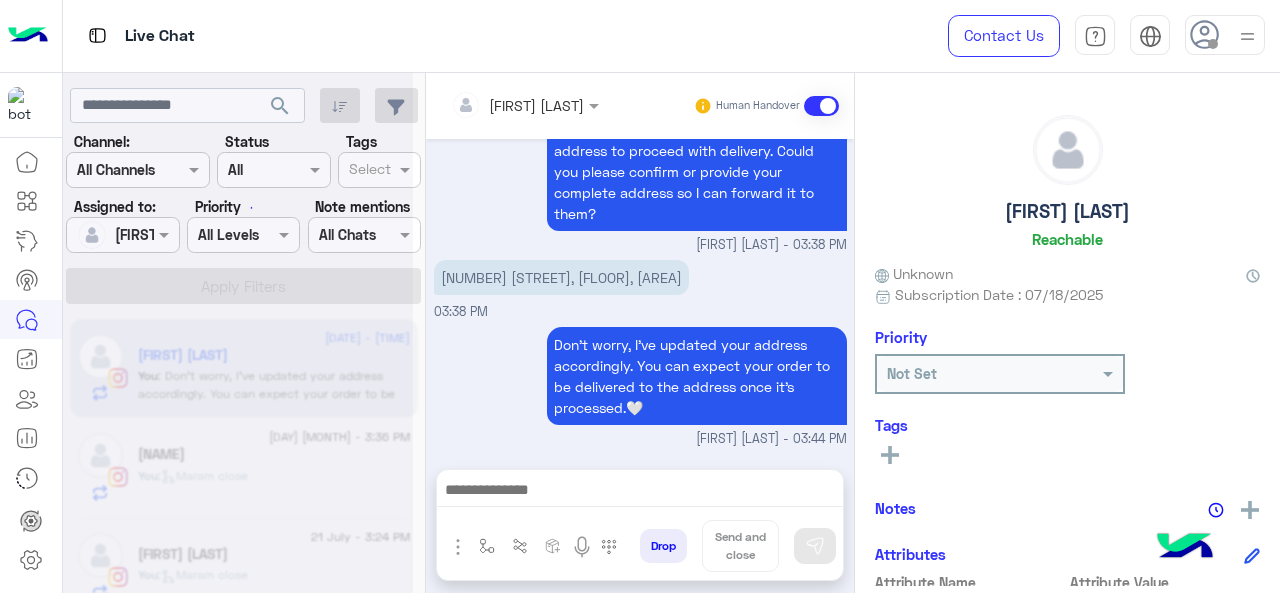 scroll, scrollTop: 2296, scrollLeft: 0, axis: vertical 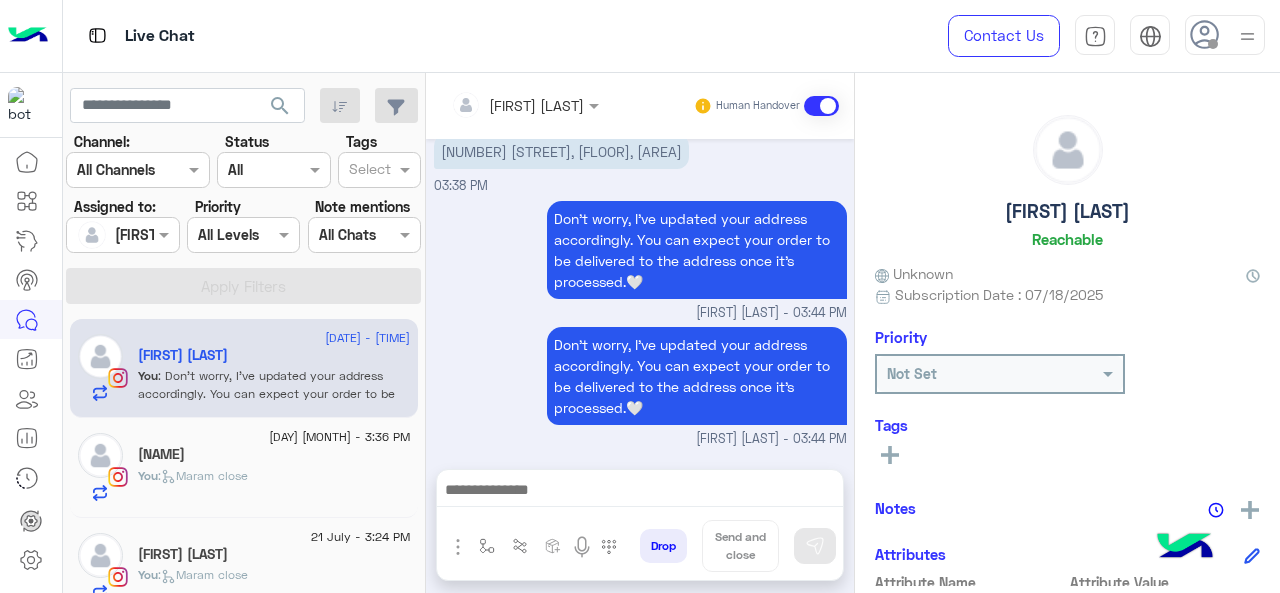 click on "engy" 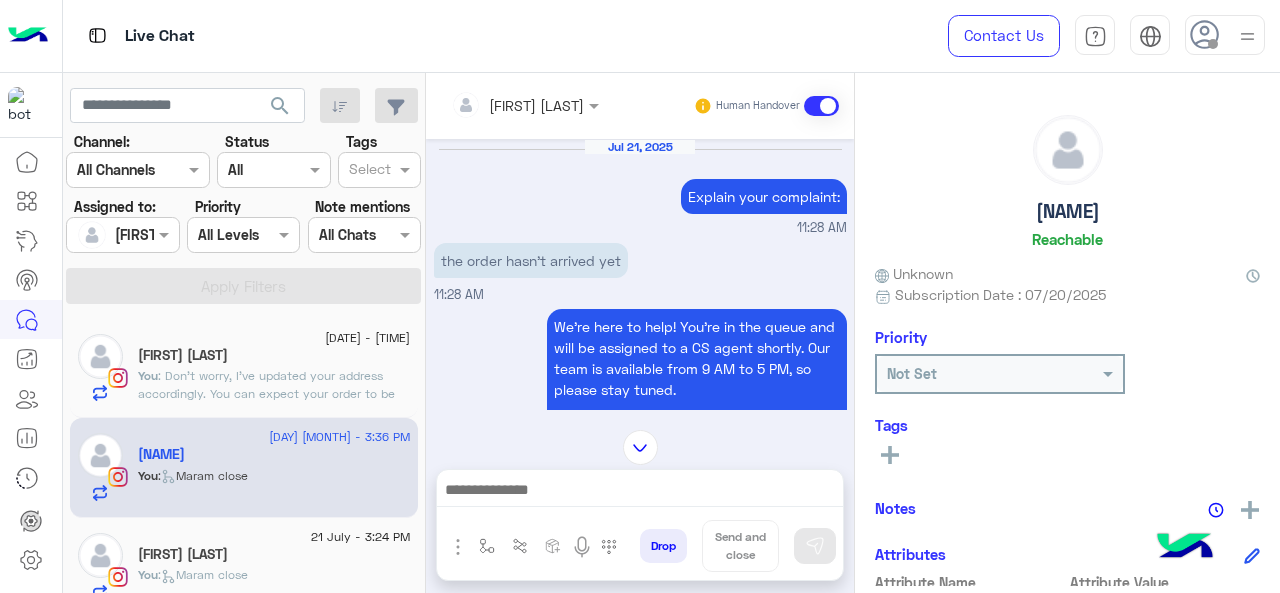 scroll, scrollTop: 1051, scrollLeft: 0, axis: vertical 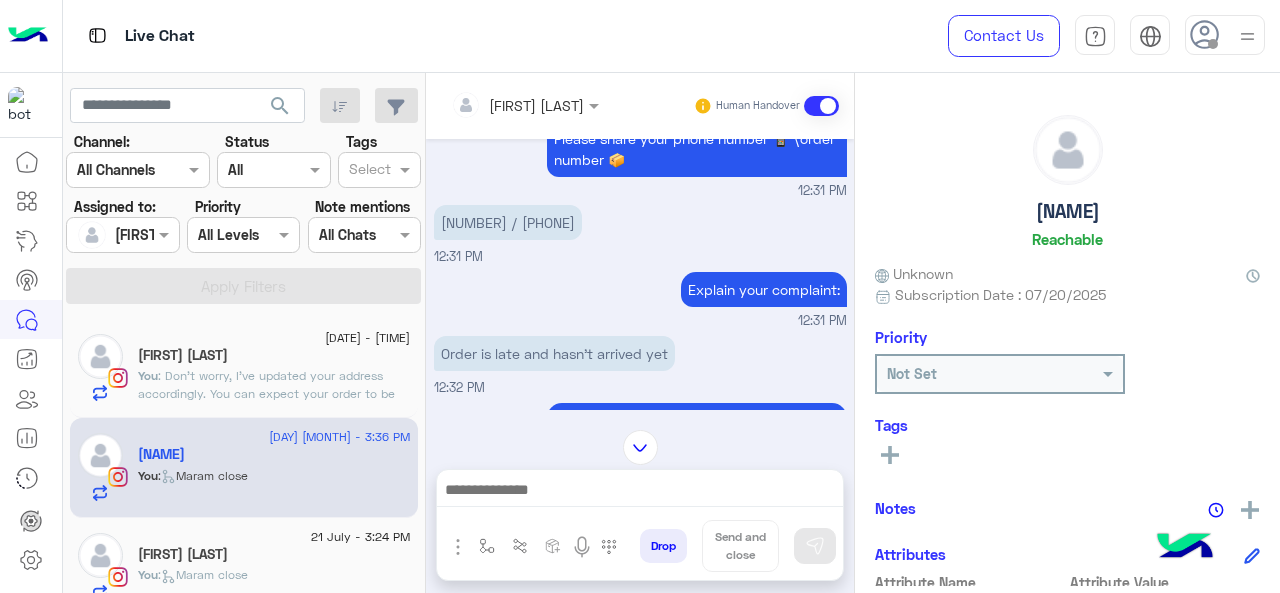 click on "[NUMBER] / [PHONE]" at bounding box center [508, 222] 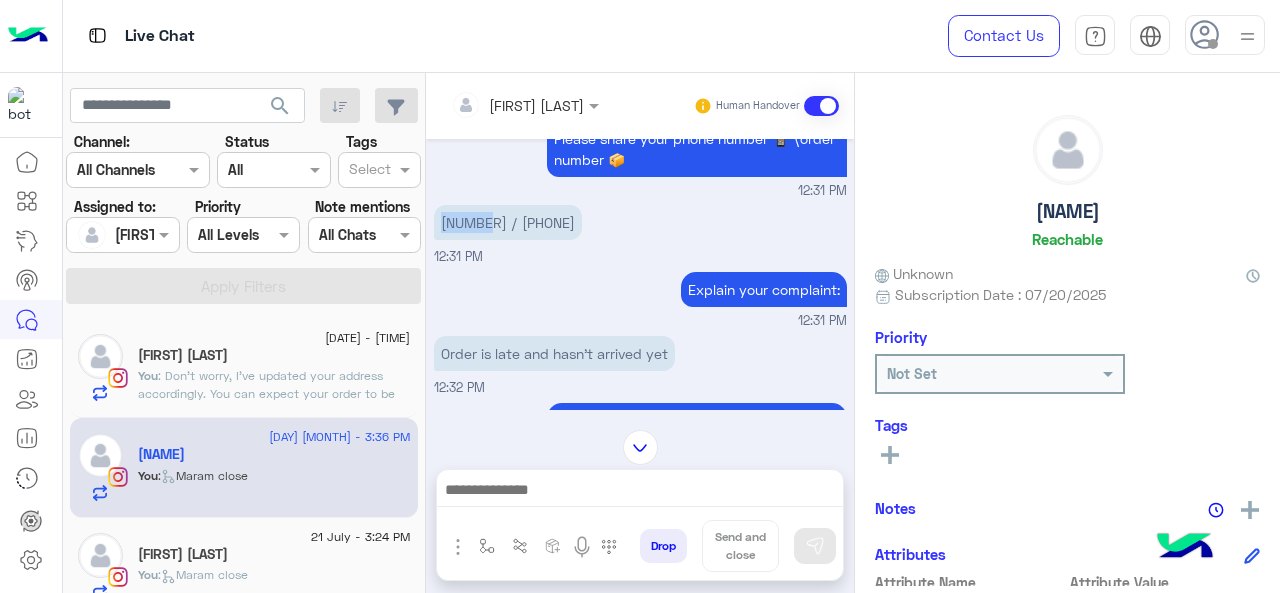 click on "[NUMBER] / [PHONE]" at bounding box center [508, 222] 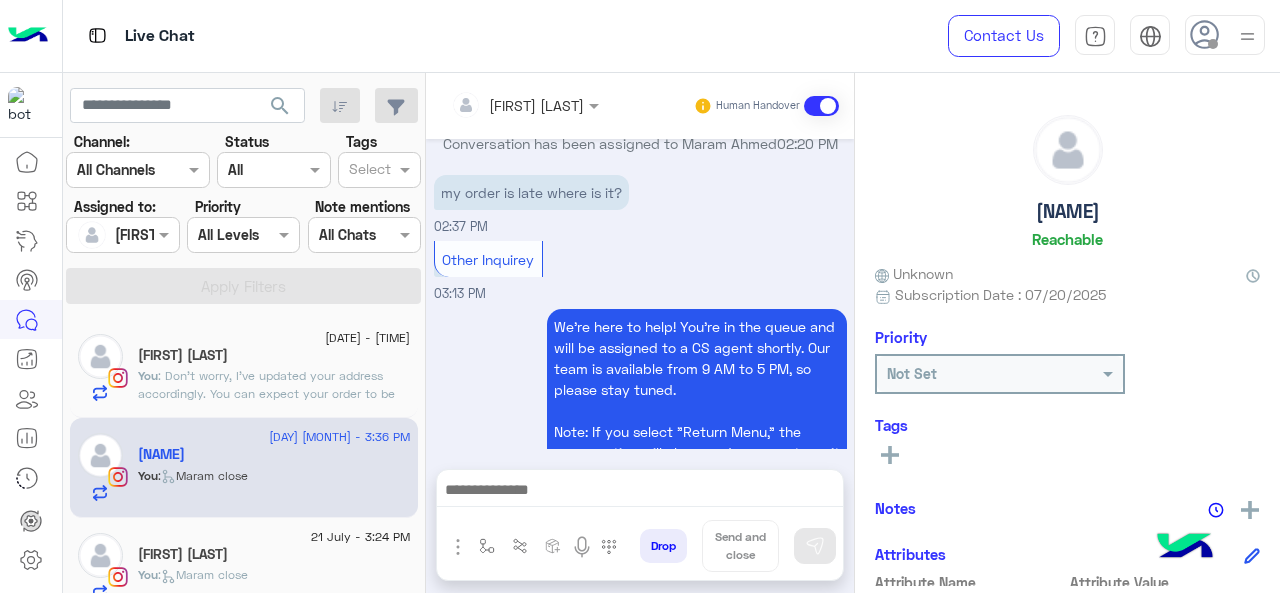 scroll, scrollTop: 1751, scrollLeft: 0, axis: vertical 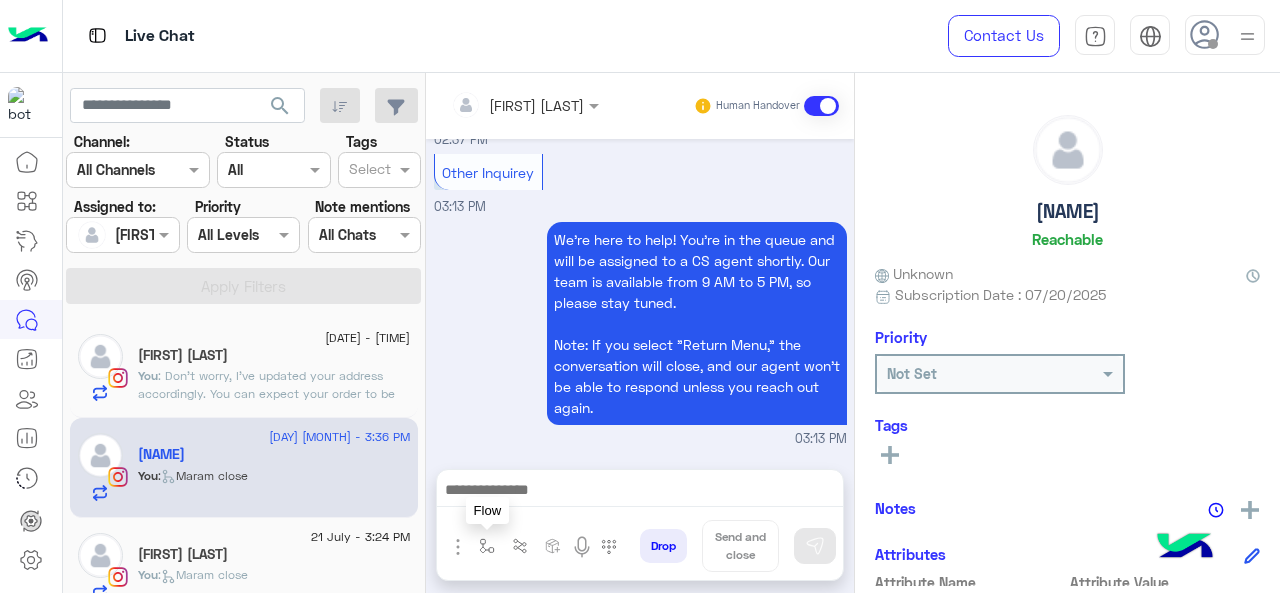click at bounding box center (487, 546) 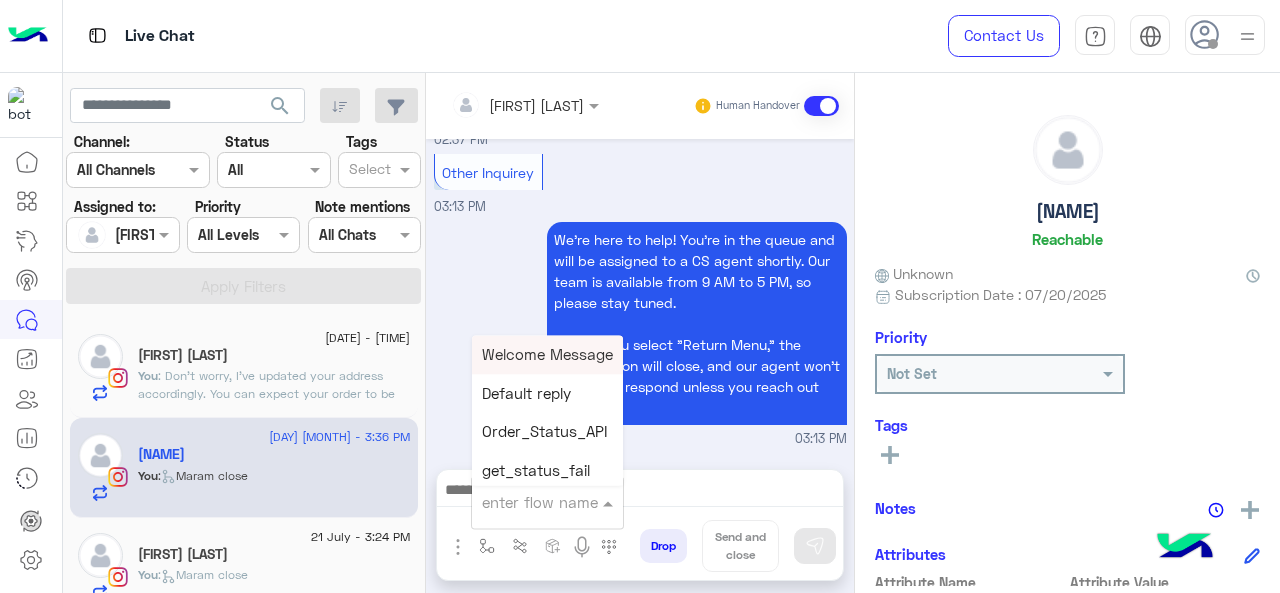 click at bounding box center [523, 502] 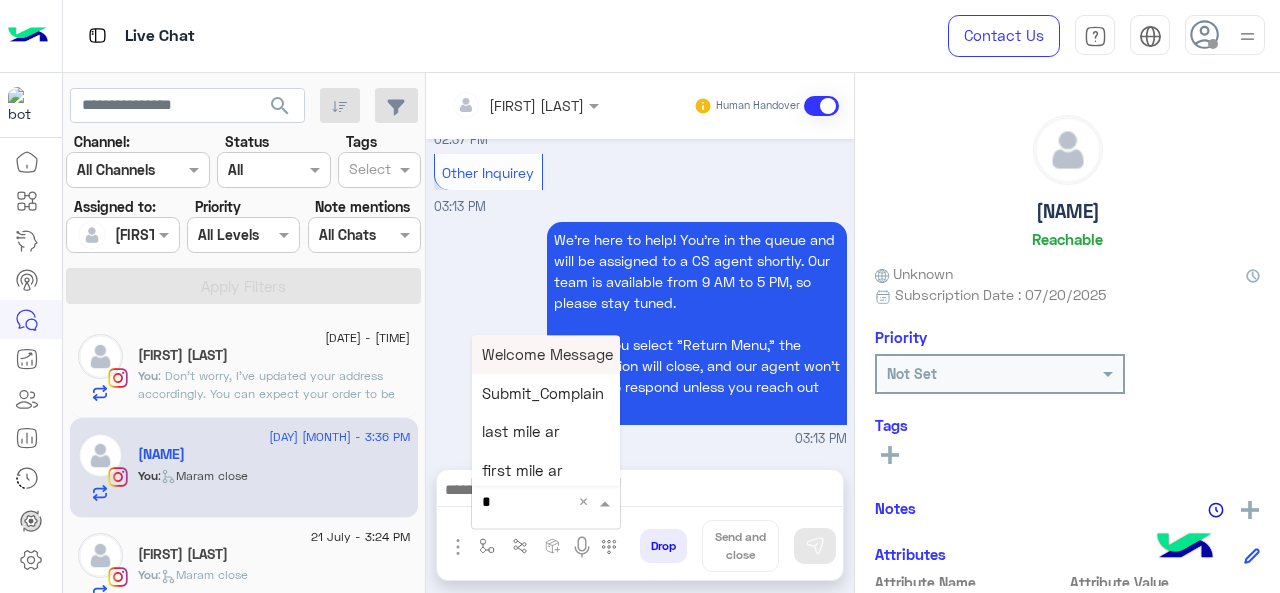type on "*" 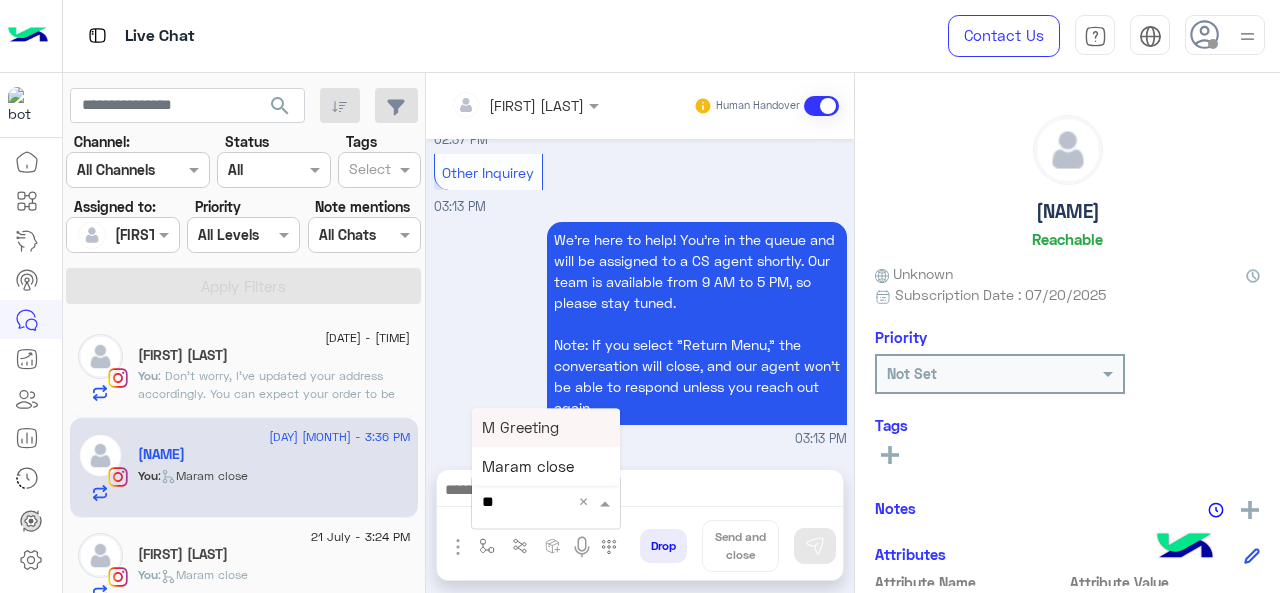 click on "M Greeting" at bounding box center [520, 427] 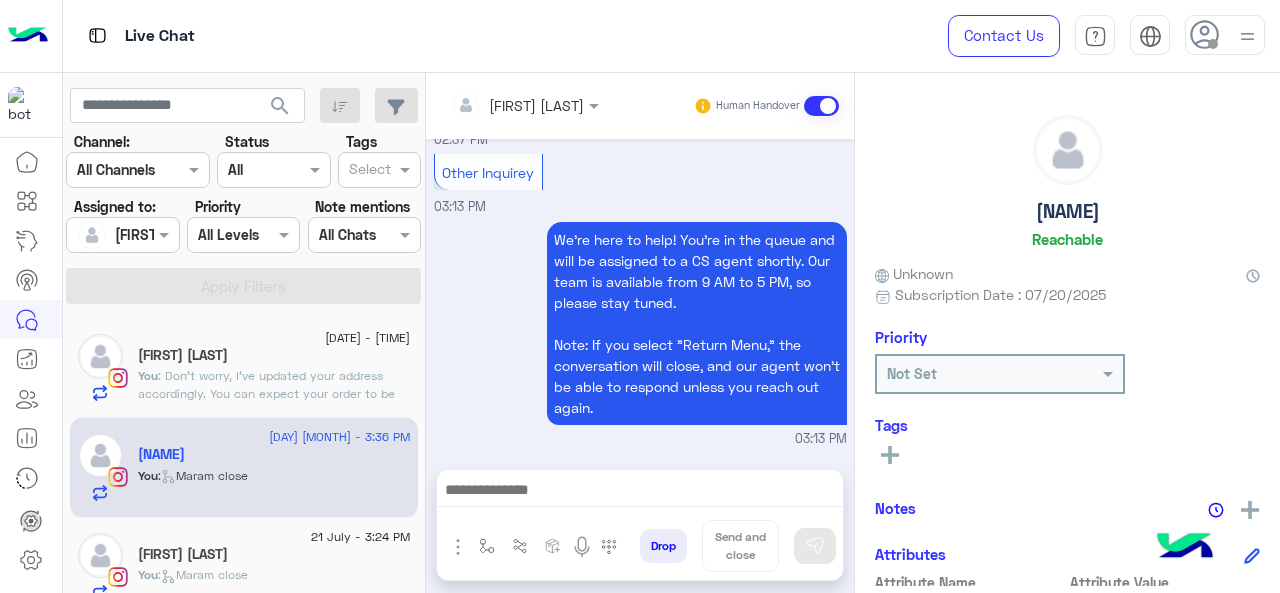 type on "**********" 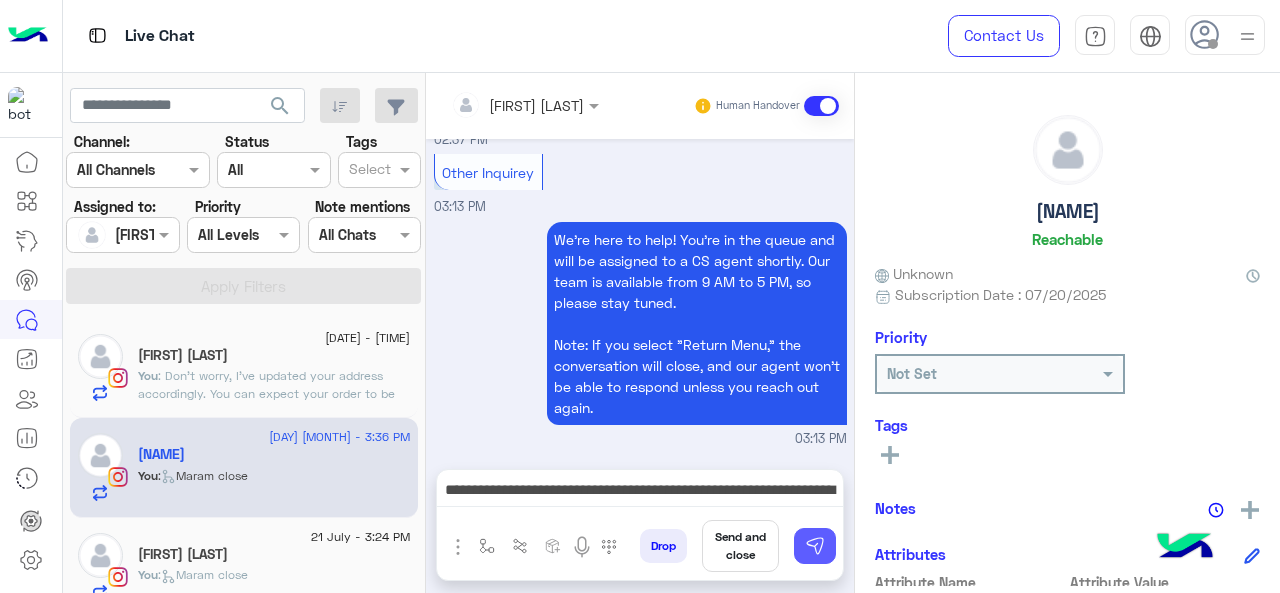 click at bounding box center [815, 546] 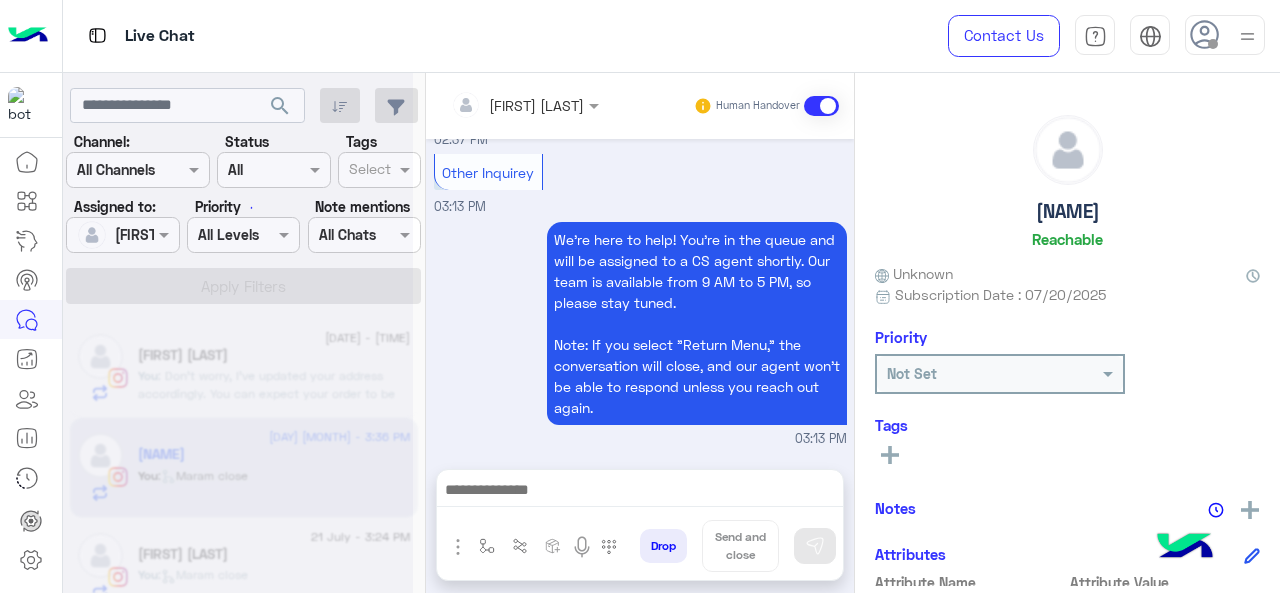 scroll, scrollTop: 1757, scrollLeft: 0, axis: vertical 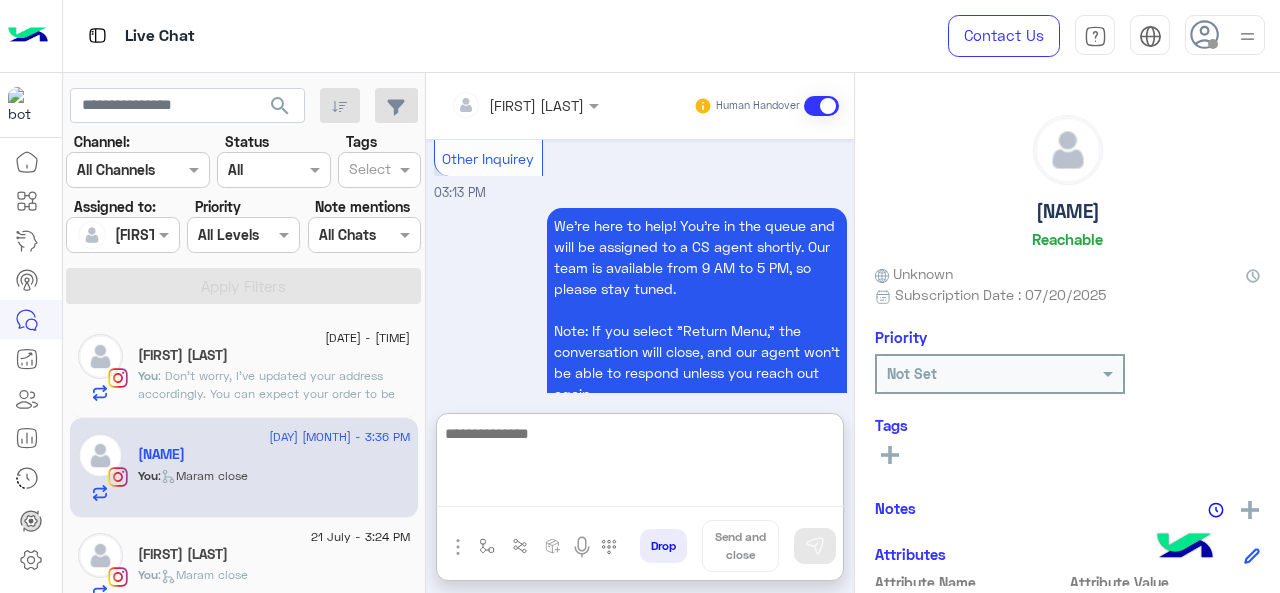 click at bounding box center (640, 464) 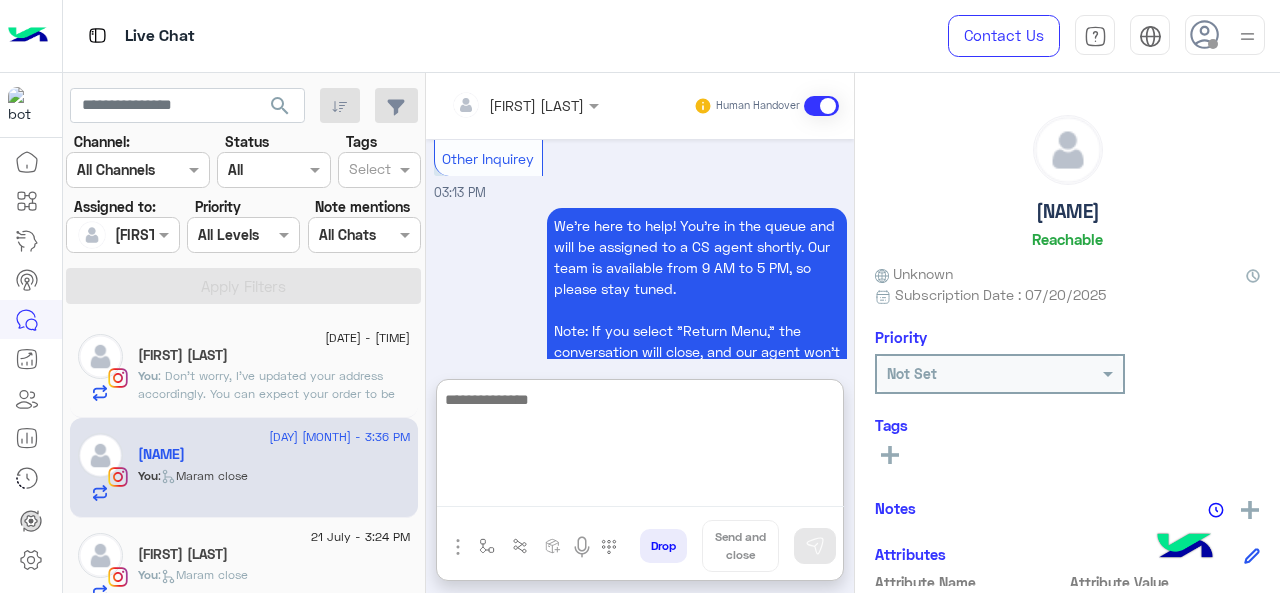 scroll, scrollTop: 1968, scrollLeft: 0, axis: vertical 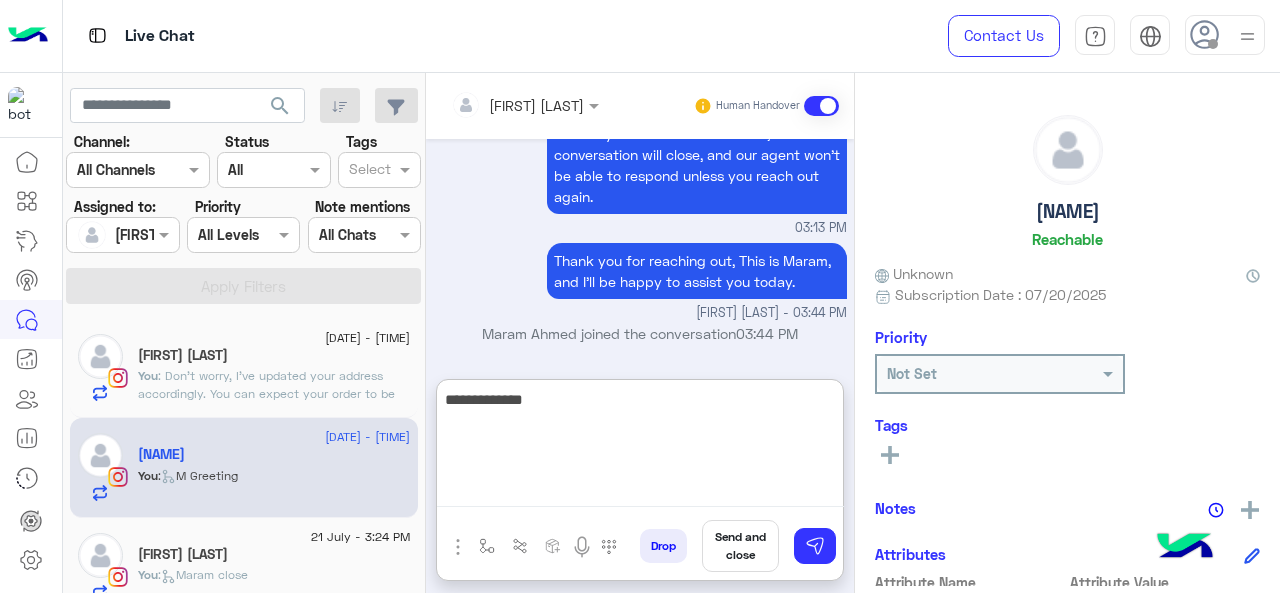 paste on "**********" 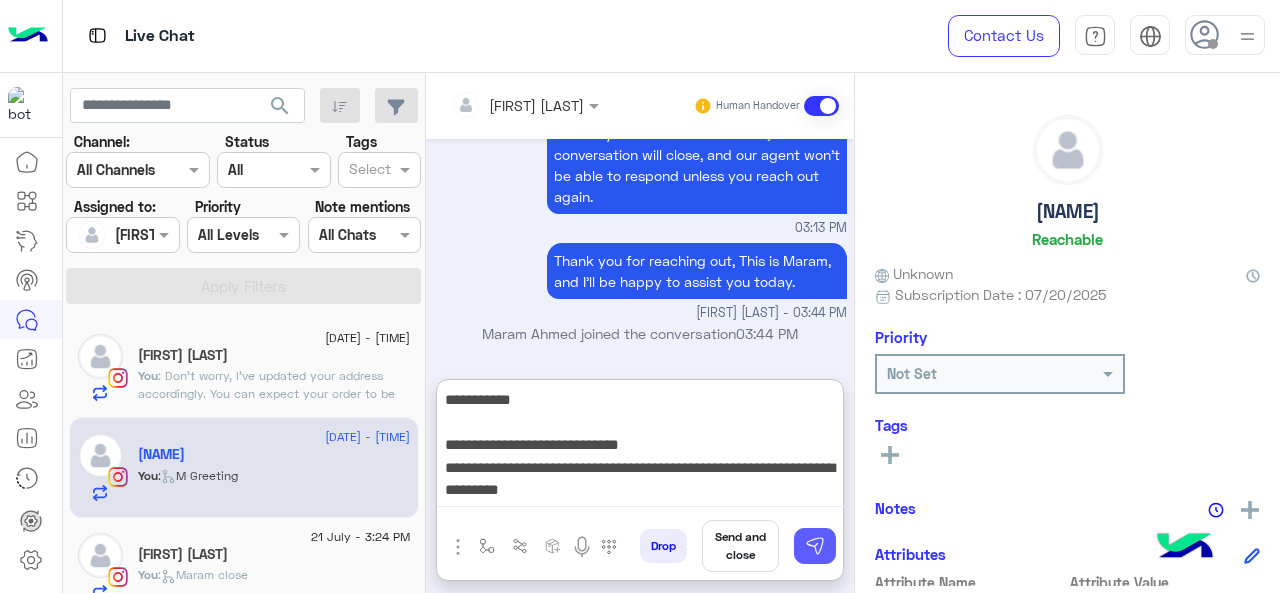 type on "**********" 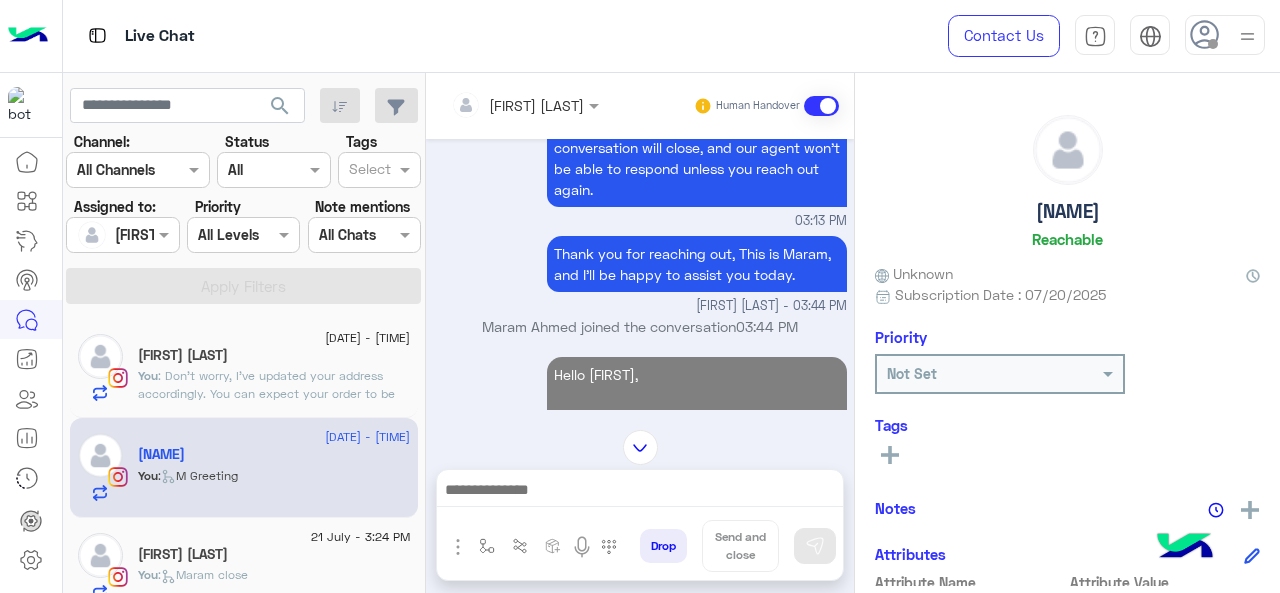 scroll, scrollTop: 2026, scrollLeft: 0, axis: vertical 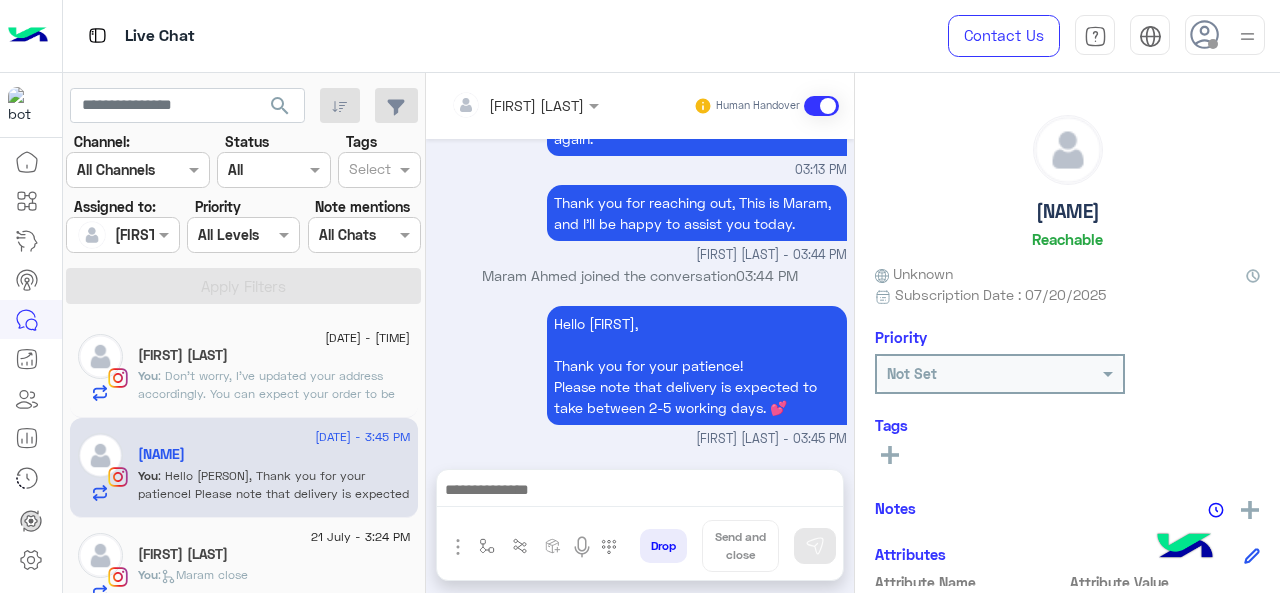 click on ": Don't worry, I've updated your address accordingly. You can expect your order to be delivered to the address once it's processed.🤍" 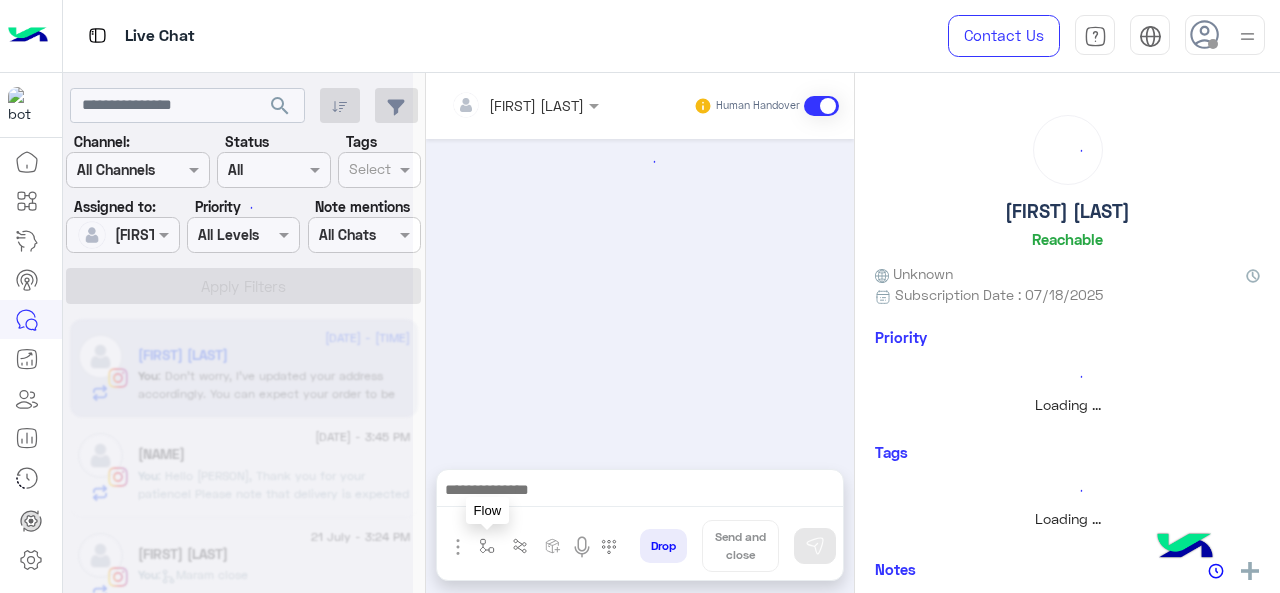 scroll, scrollTop: 0, scrollLeft: 0, axis: both 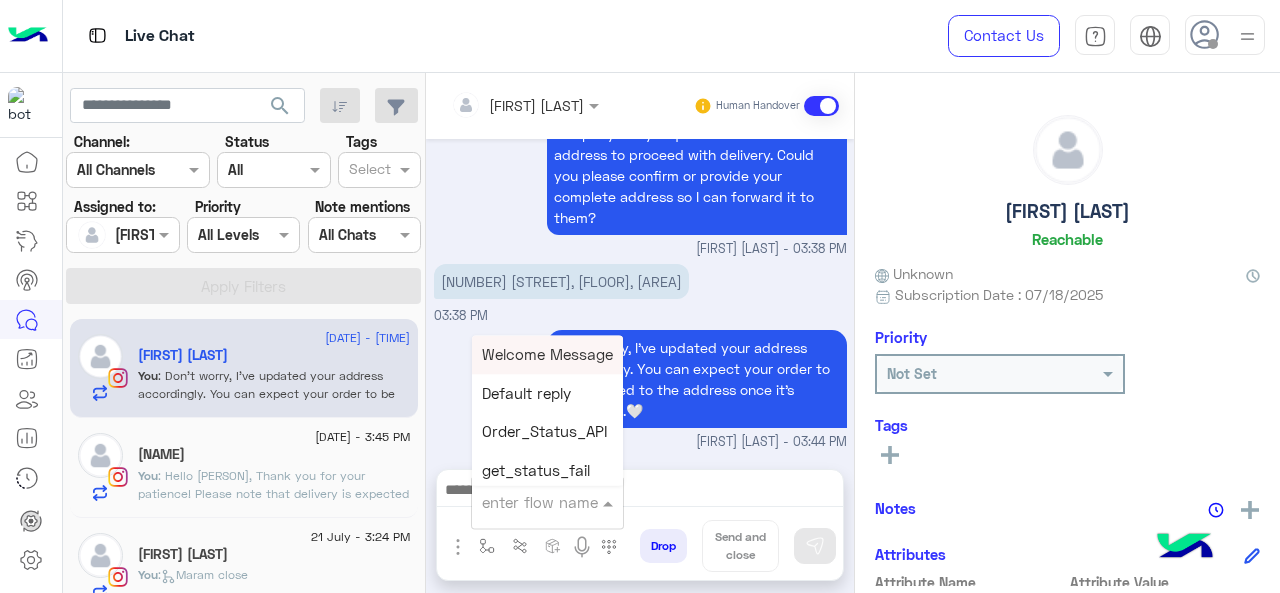 click at bounding box center (523, 502) 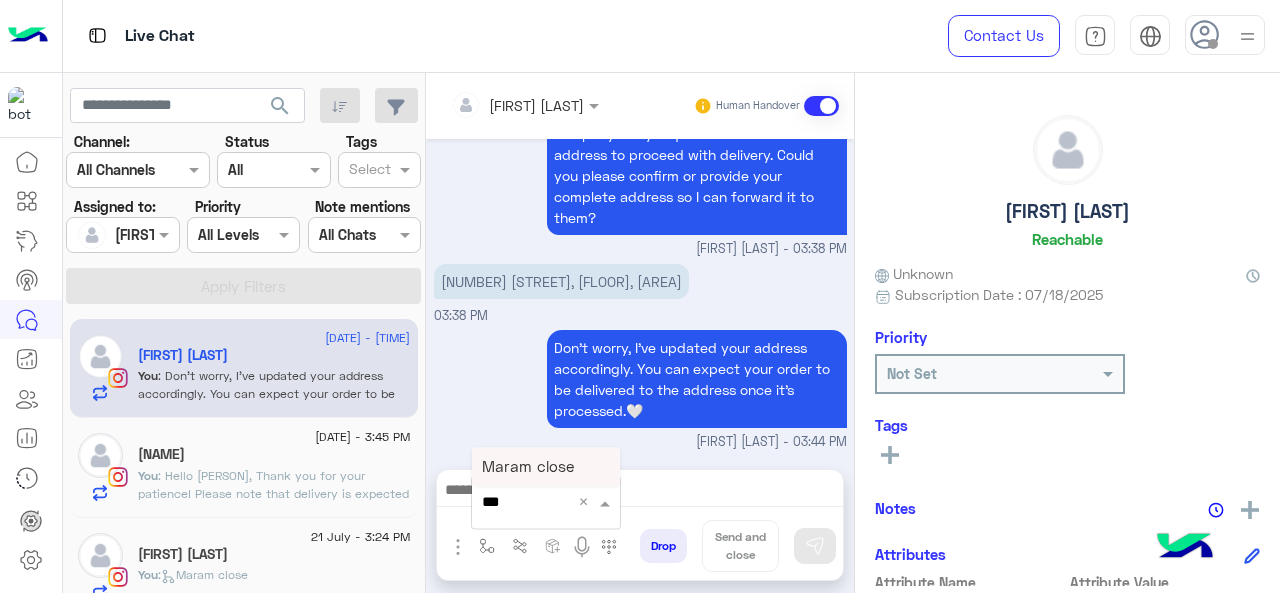 type on "****" 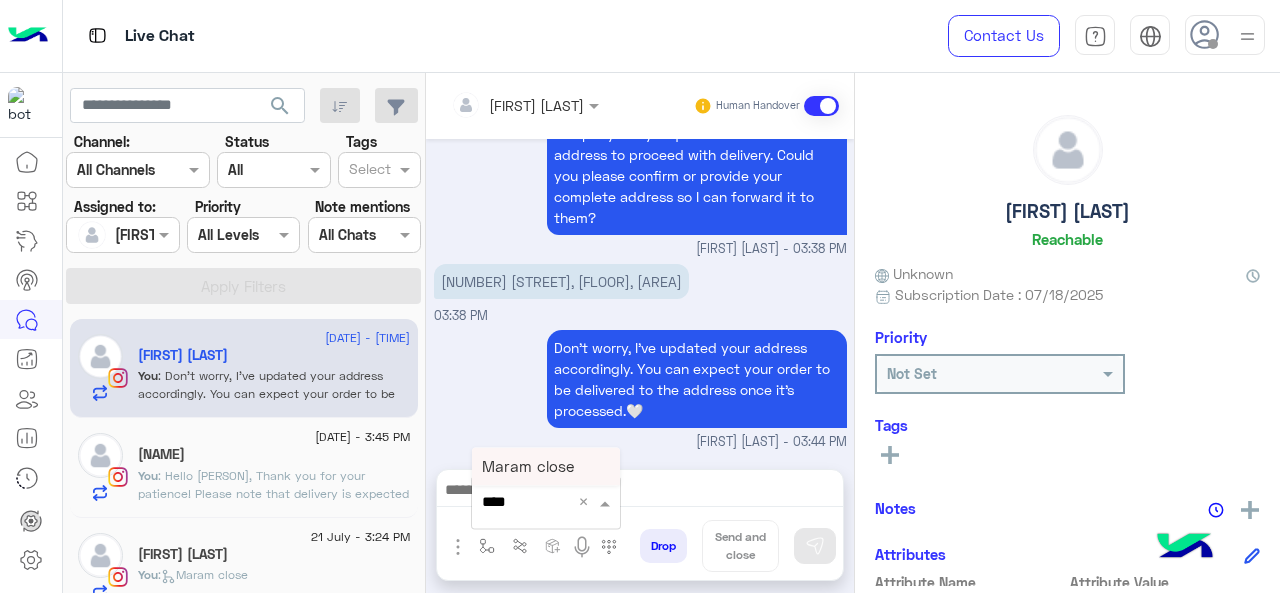 click on "Maram close" at bounding box center [546, 466] 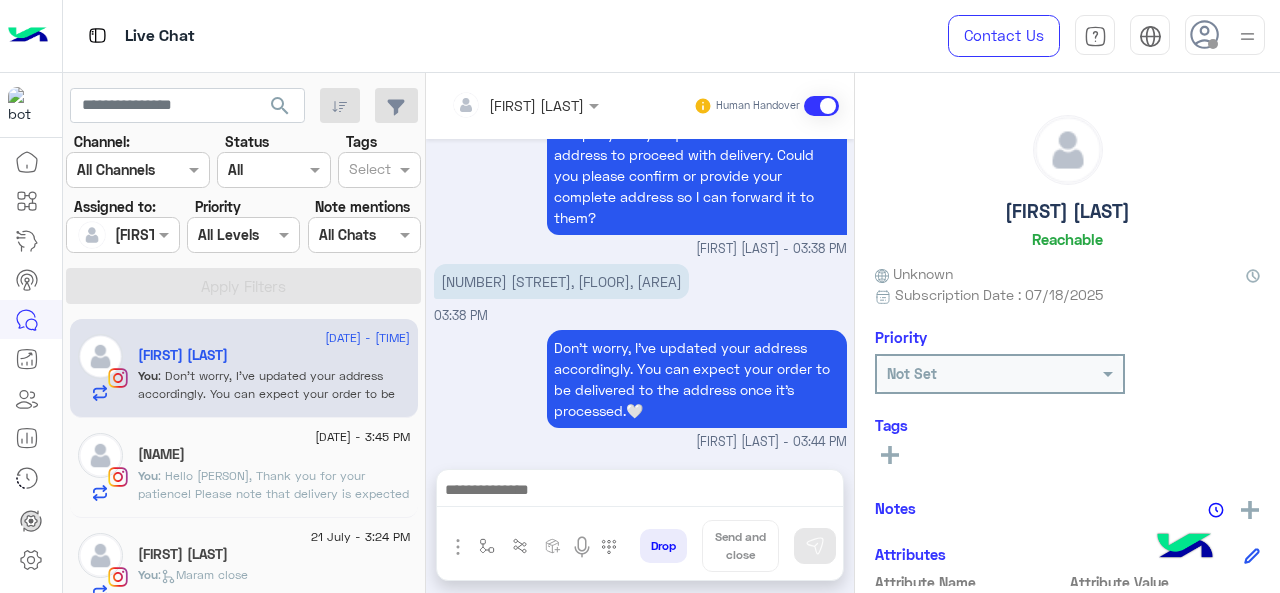 type on "**********" 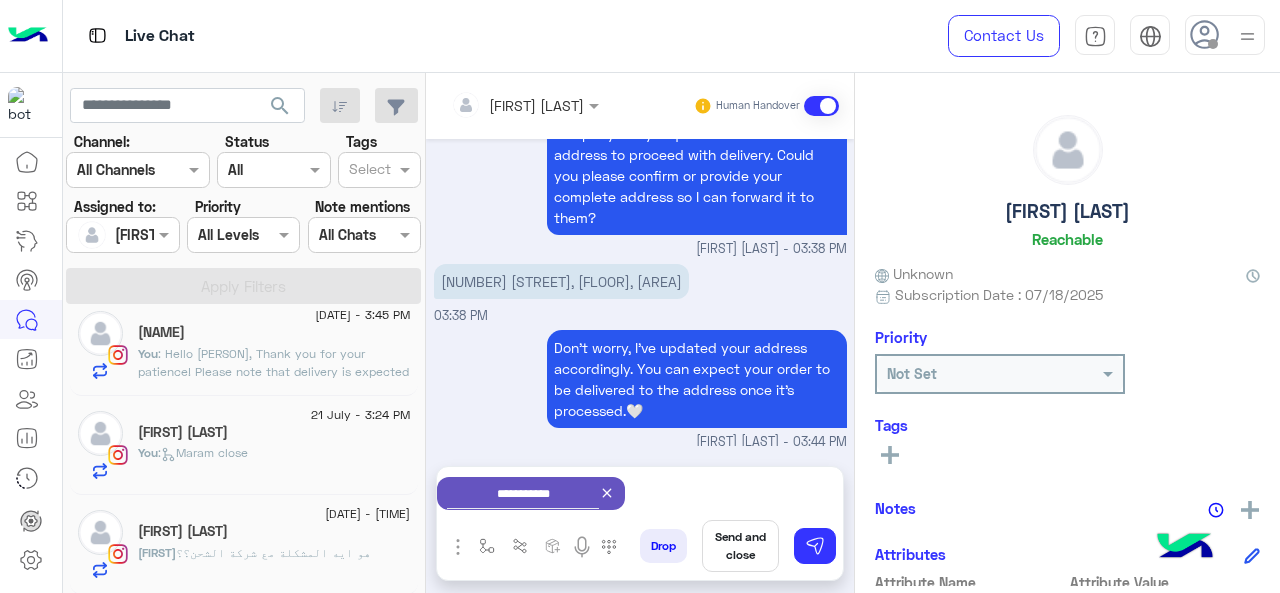 scroll, scrollTop: 121, scrollLeft: 0, axis: vertical 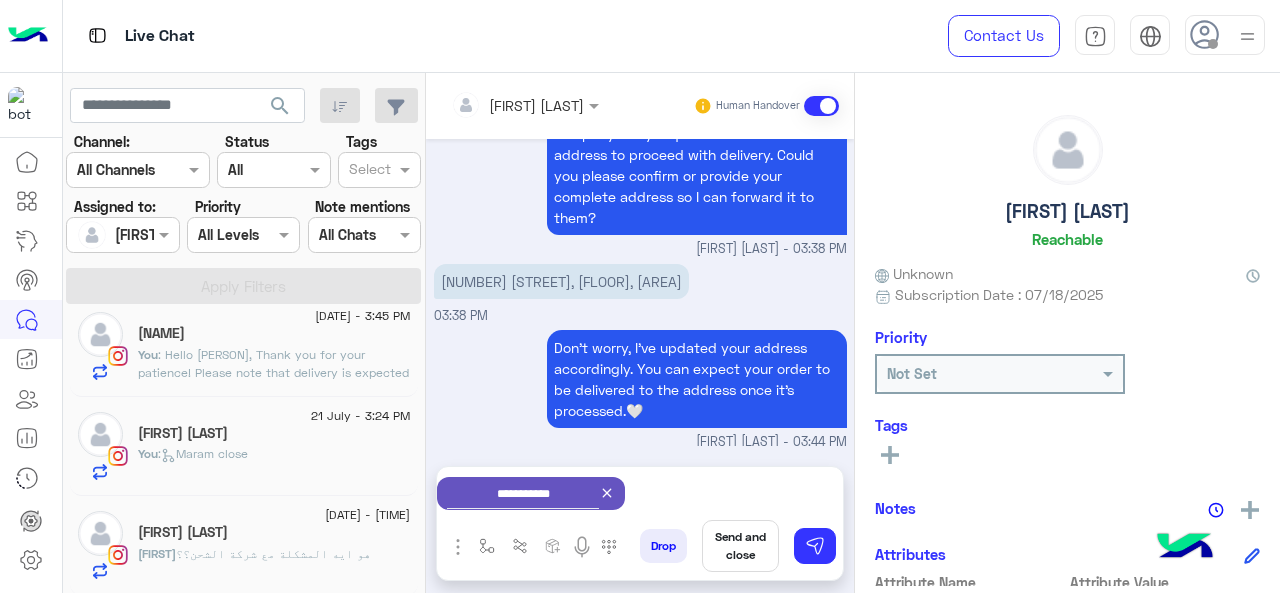 click on "[FIRST] [LAST]" 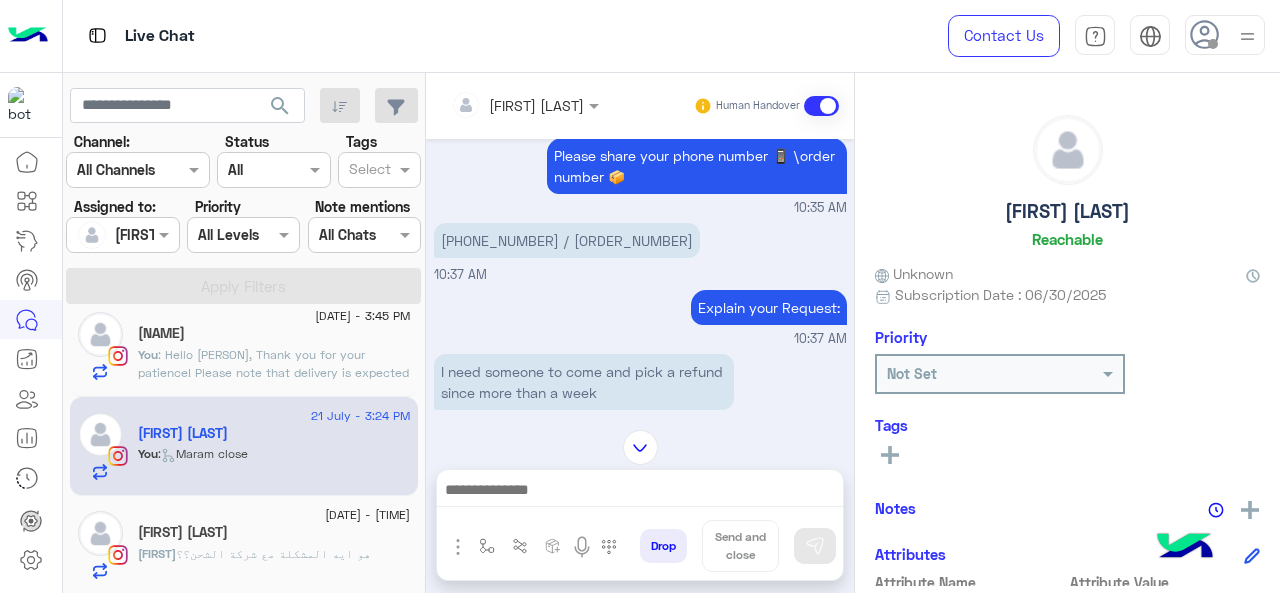 scroll, scrollTop: 388, scrollLeft: 0, axis: vertical 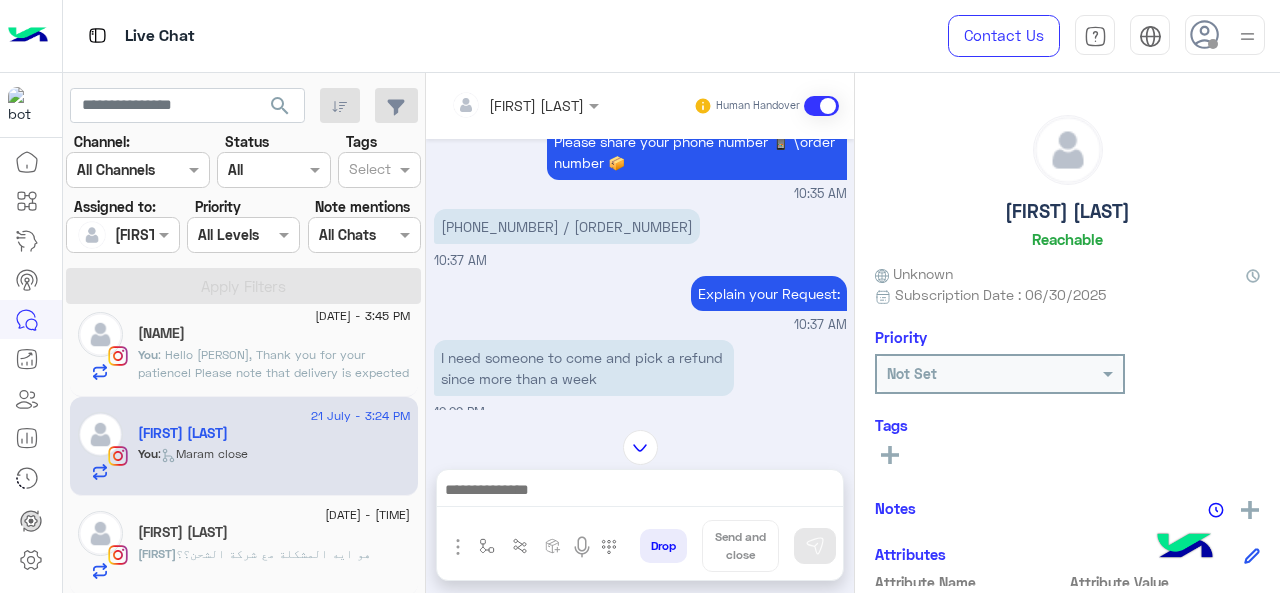 click on "[PHONE] / [ORDER_NUMBER]" at bounding box center [534, 226] 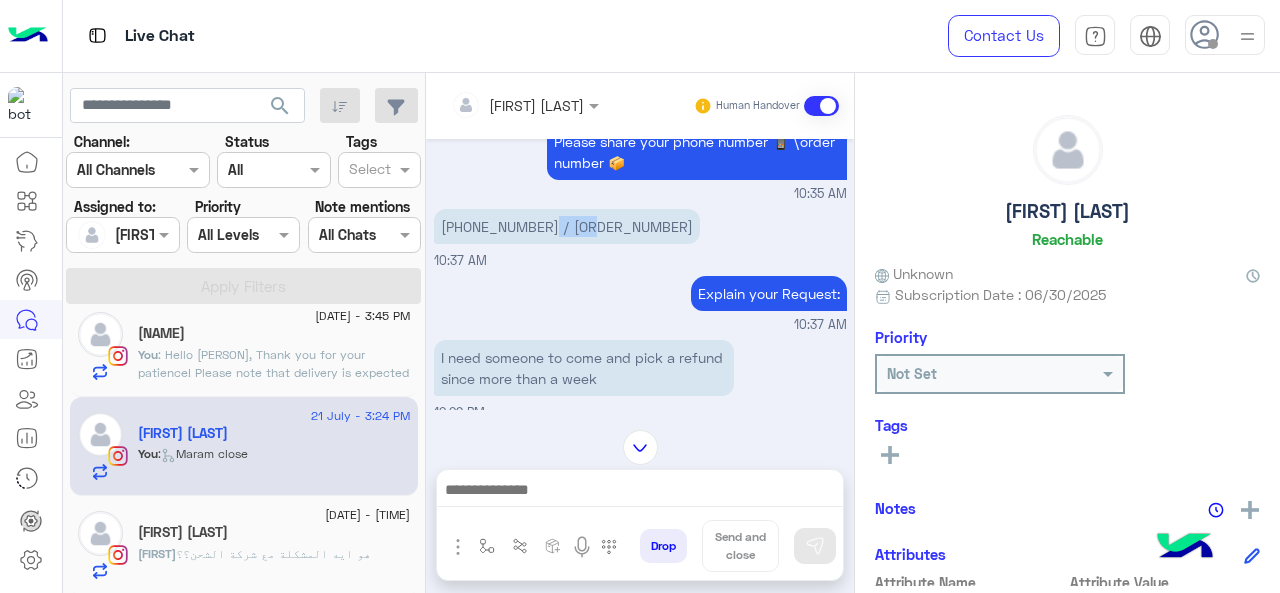 click on "[PHONE] / [ORDER_NUMBER]" at bounding box center [534, 226] 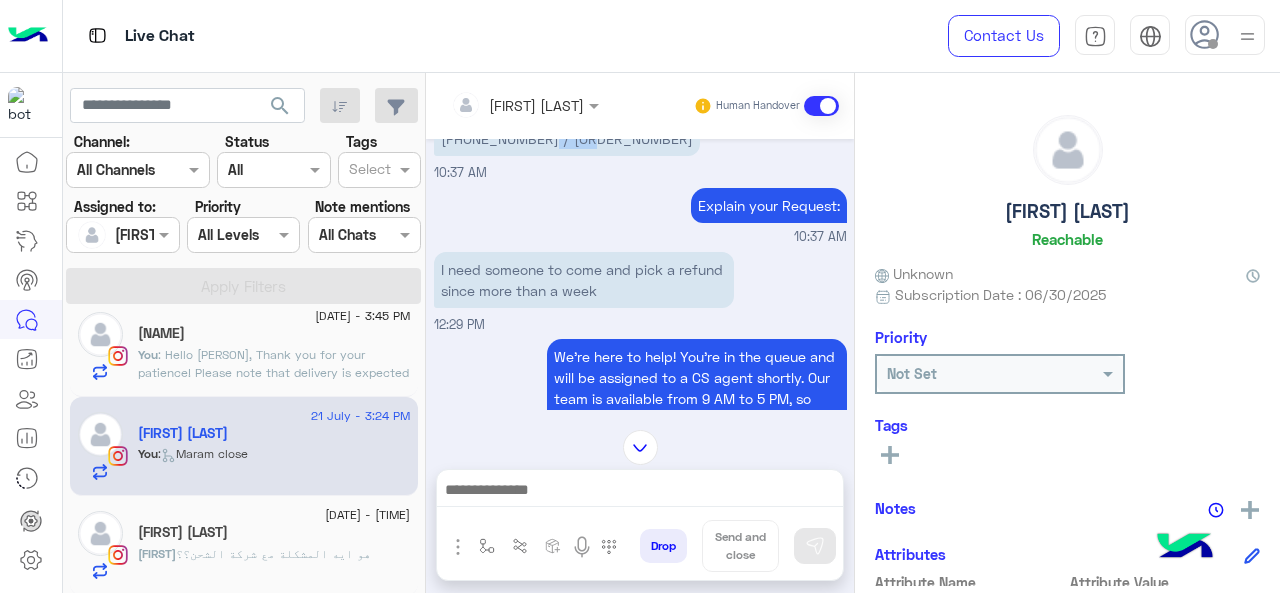 scroll, scrollTop: 474, scrollLeft: 0, axis: vertical 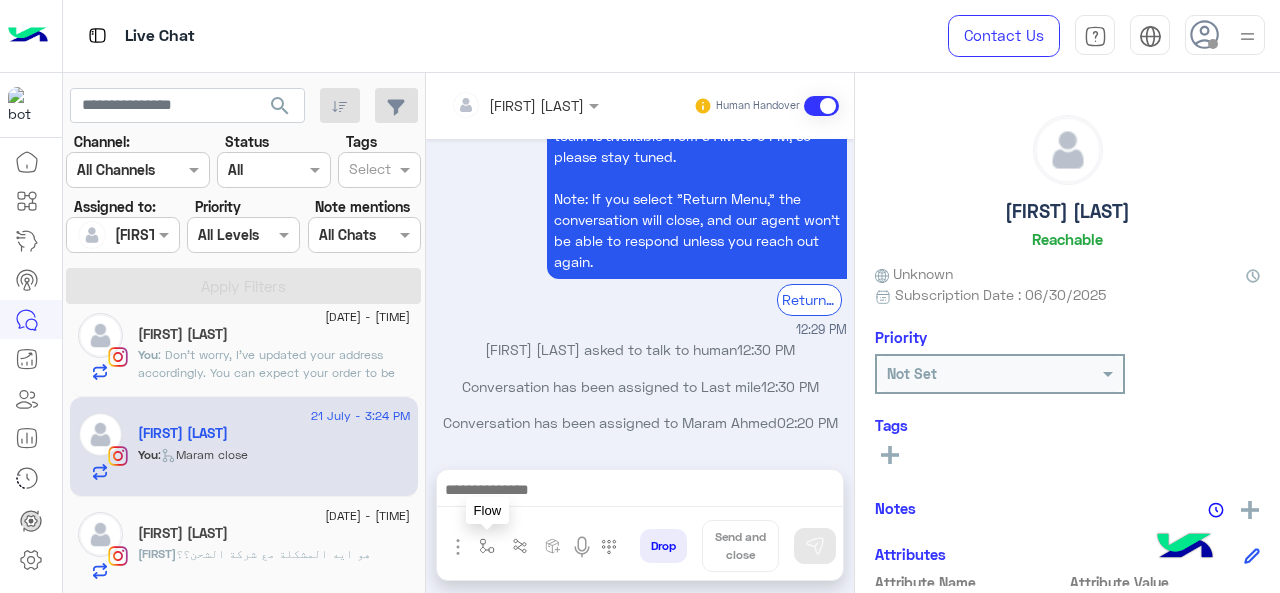 click at bounding box center (487, 546) 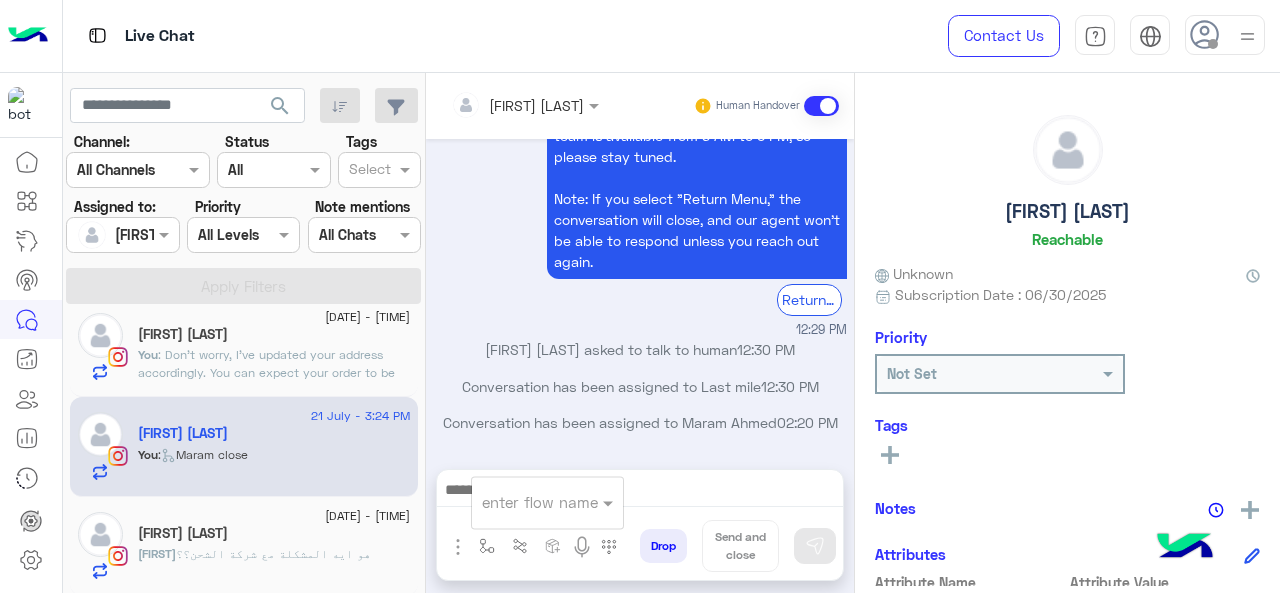 click at bounding box center (523, 502) 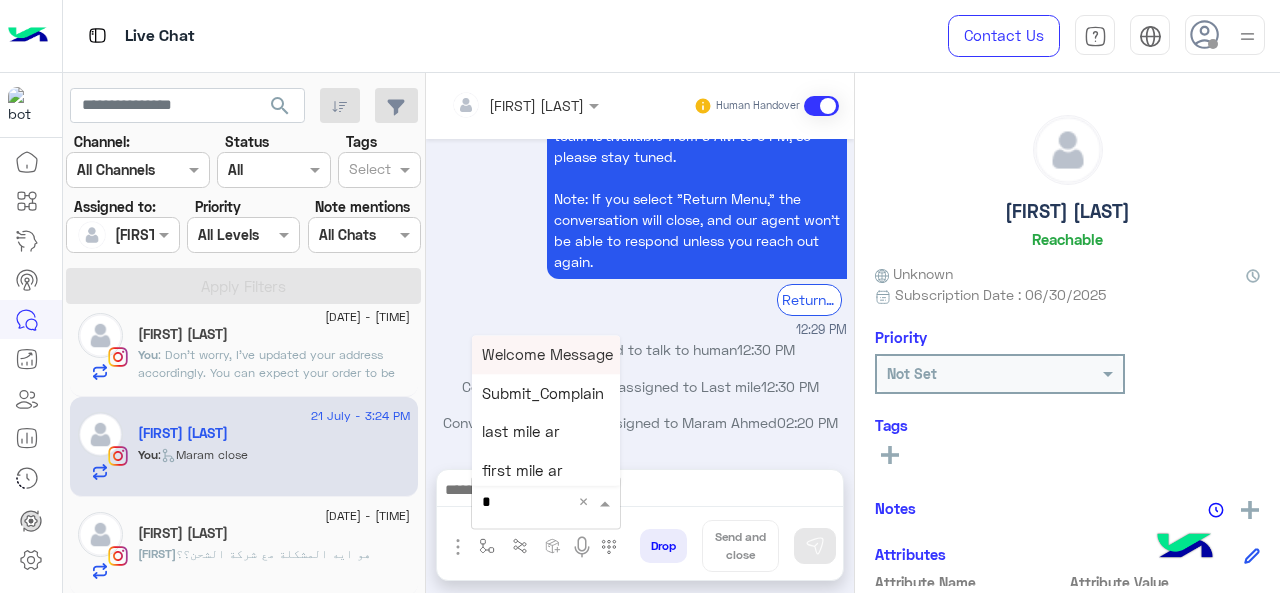 type on "*" 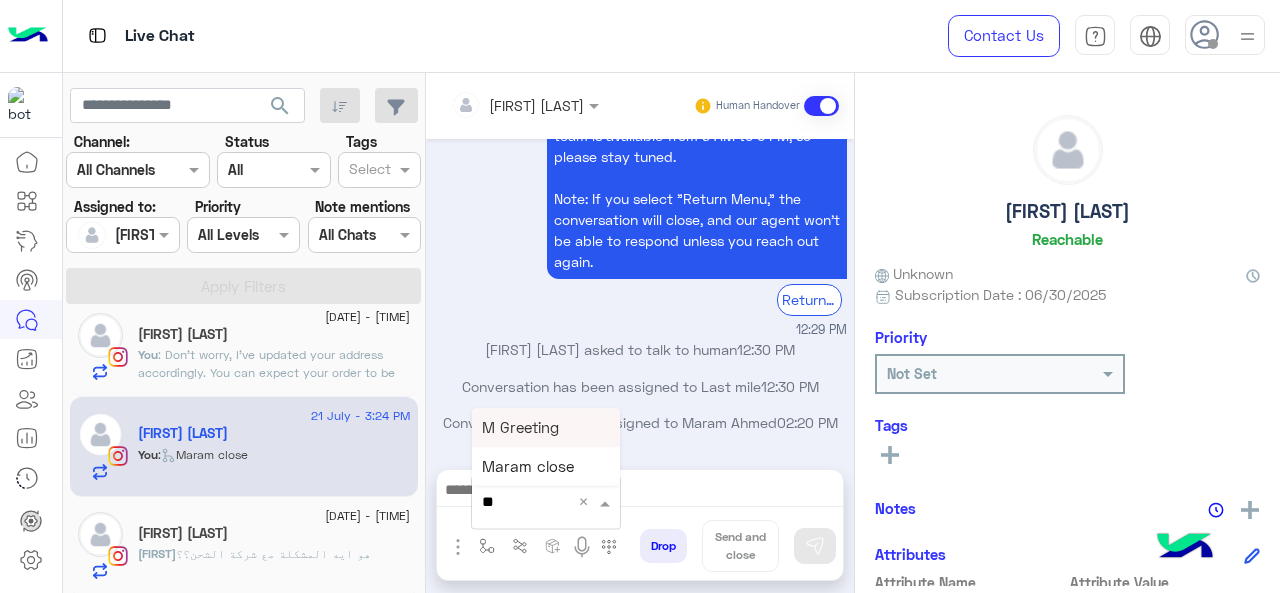 click on "M Greeting" at bounding box center (520, 427) 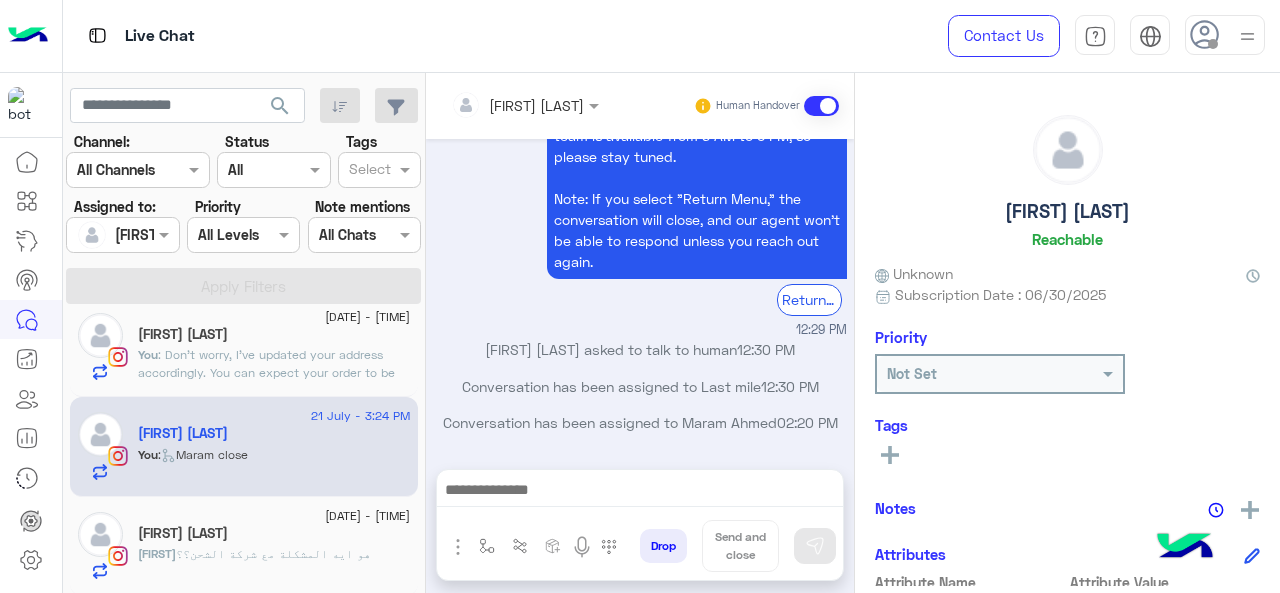 type on "**********" 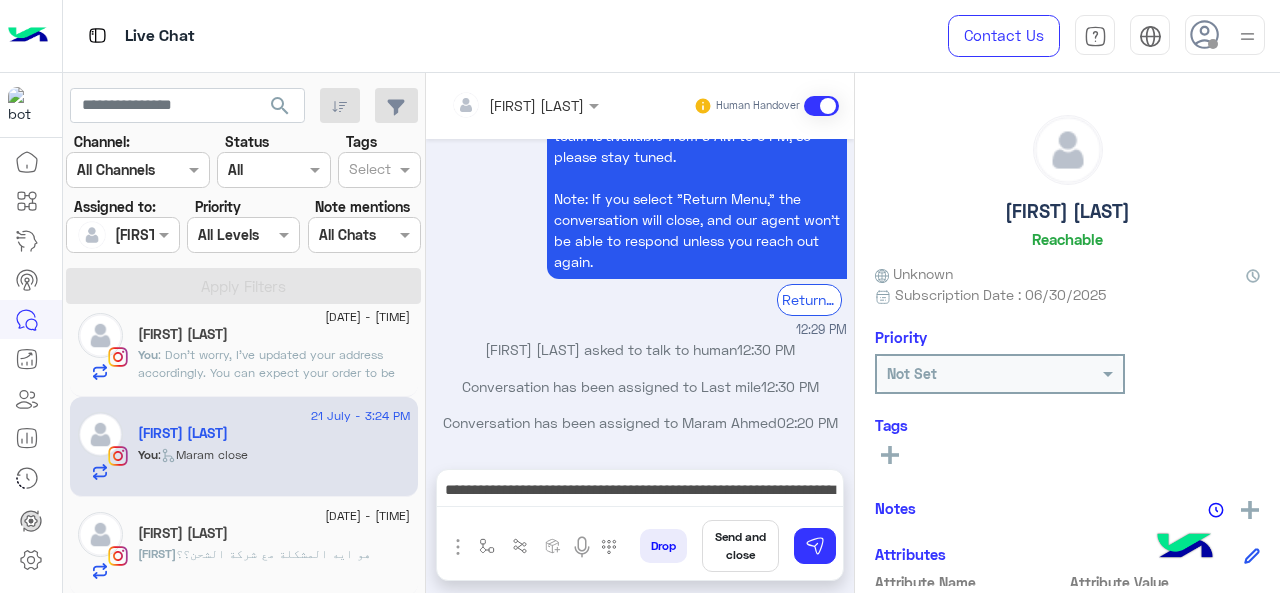 click on "Live Chat   Contact Us  Help Center عربي English search Channel: Channel All Channels Status Channel All Tags Select Assigned to: Assigned on [FIRST] [LAST] Priority All Levels All Levels Note mentions Select All Chats Apply Filters [DATE]  engy   2 engy : i ordered on [DATE] and it hasn’t arrived yet [DATE]  [FIRST] [LAST]   You  : Don't worry, I've updated your address accordingly. You can expect your order to be delivered to the address once it's processed.🤍 [DATE]  [FIRST] [LAST]   You  :   [FIRST] close  [DATE]  [FIRST] [LAST]  Jailane : هو ايه المشكلة مع شركة الشحن؟؟ [FIRST] [LAST] Human Handover     [DATE]  Please select your query from the below 👇 Previous Problems with Delivery  Order Delay  Issue in Exchange/Refund  Support for Exchange/Refund  Issue with Completing Order  Support while ordering  Other Inquirey  Other Inquirey  Main Menu  Main Menu  Next 1 2 3    [TIME]   Support for Exchange/Refund" at bounding box center (640, 296) 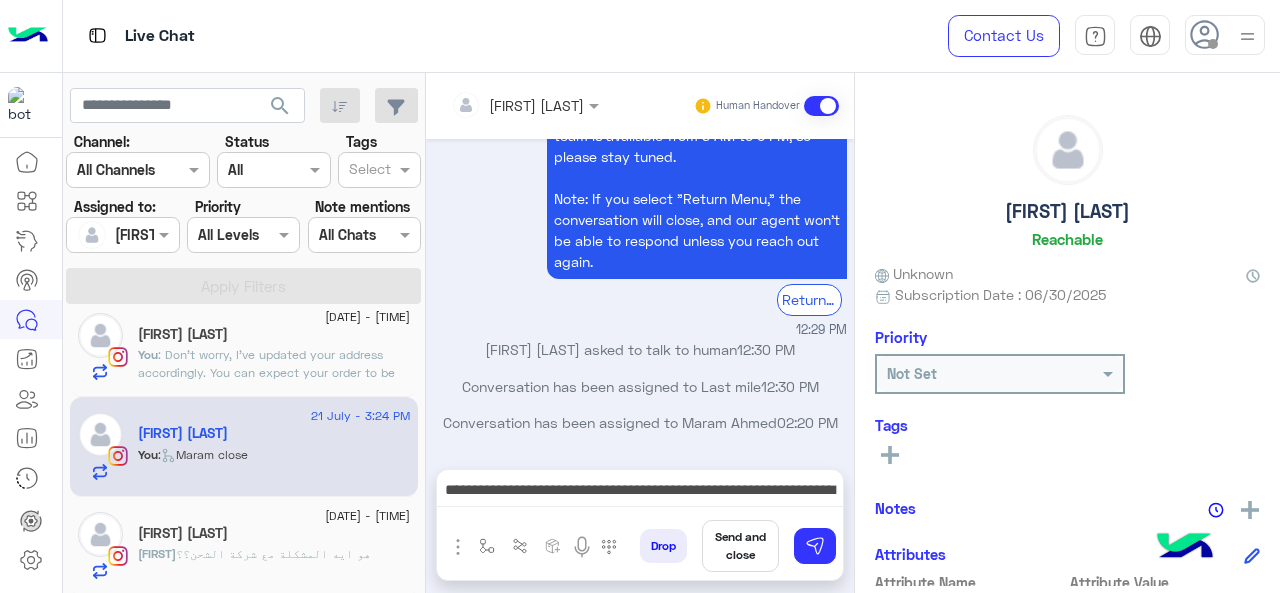click on "Live Chat" at bounding box center [469, 36] 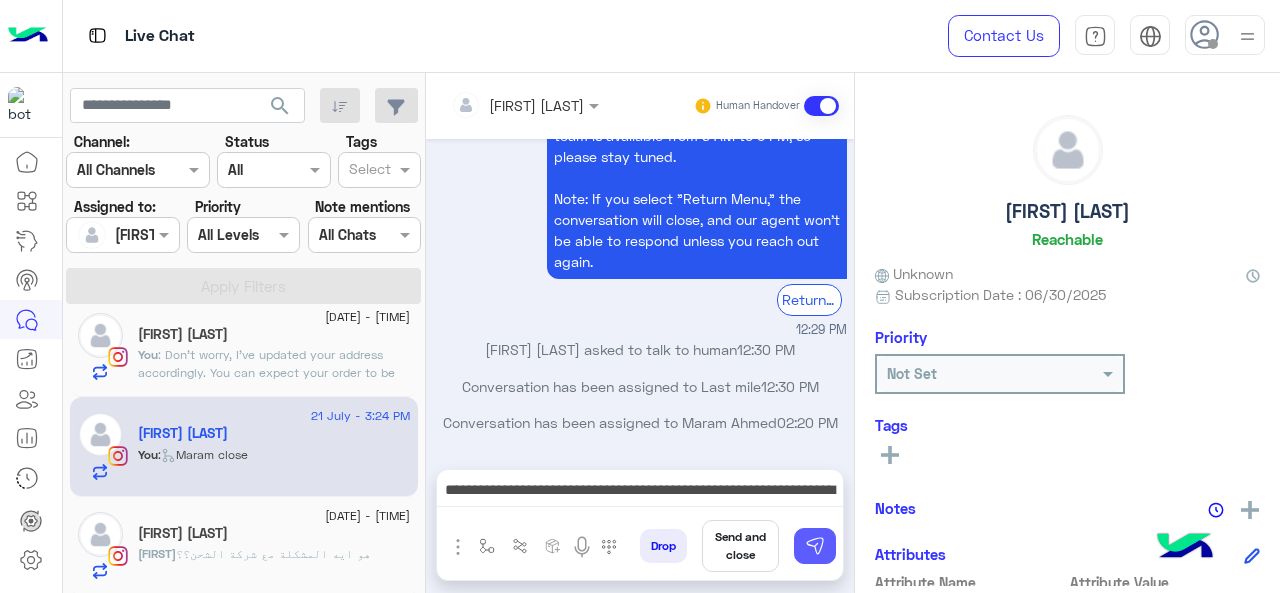 click at bounding box center [815, 546] 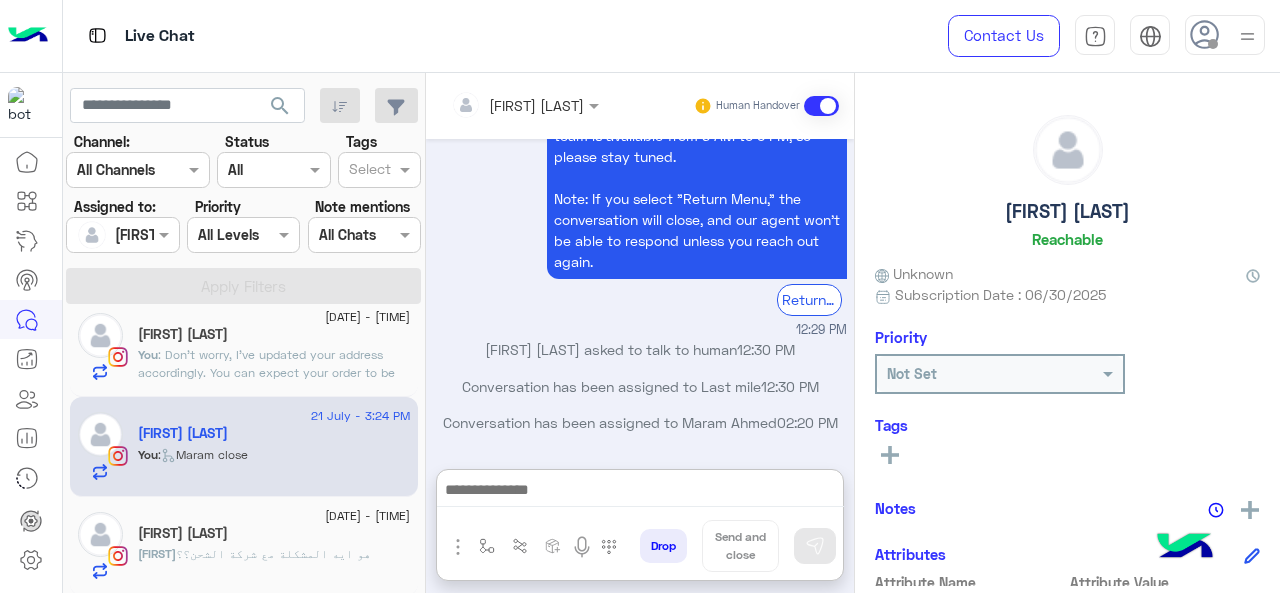 click at bounding box center [640, 492] 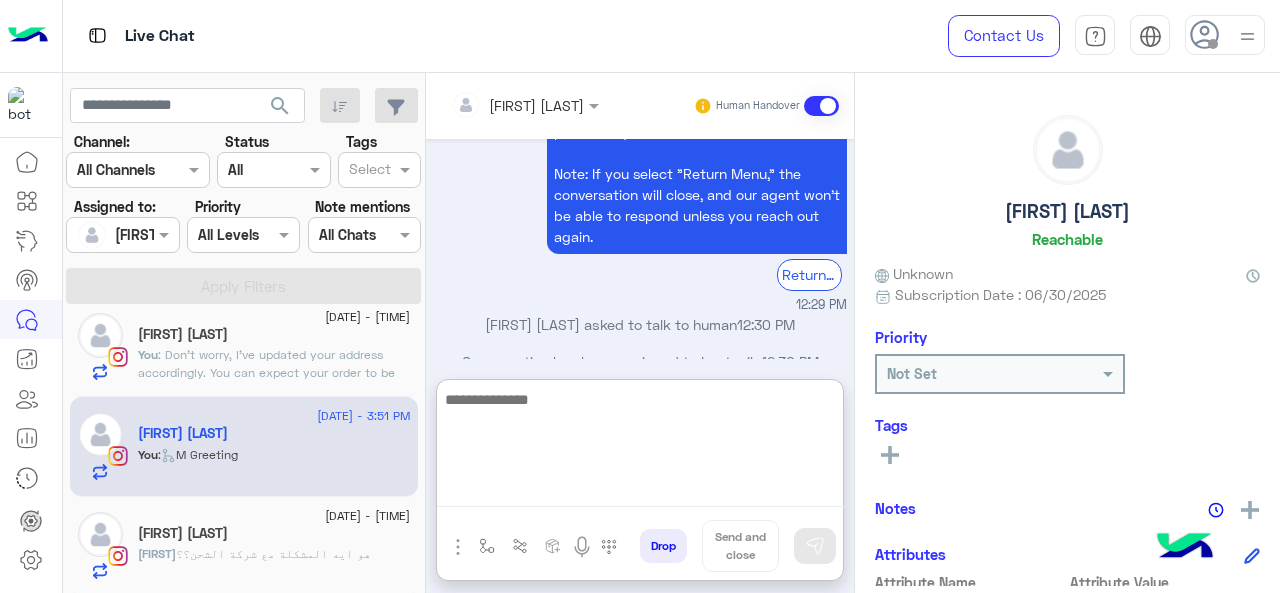 scroll, scrollTop: 966, scrollLeft: 0, axis: vertical 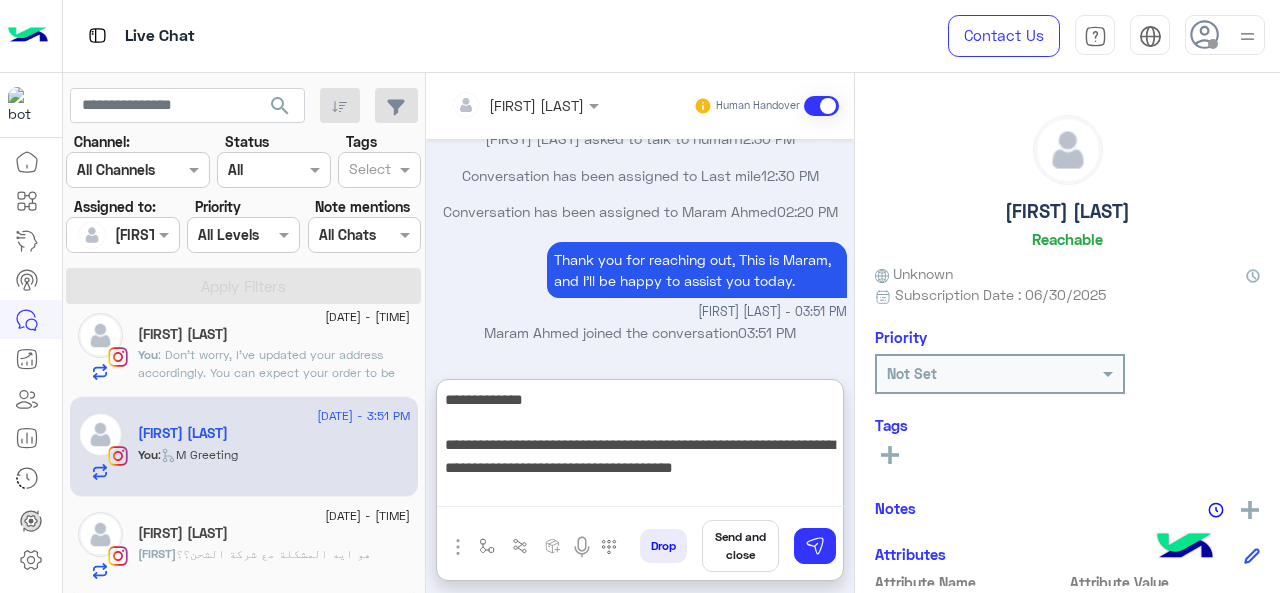 type on "**********" 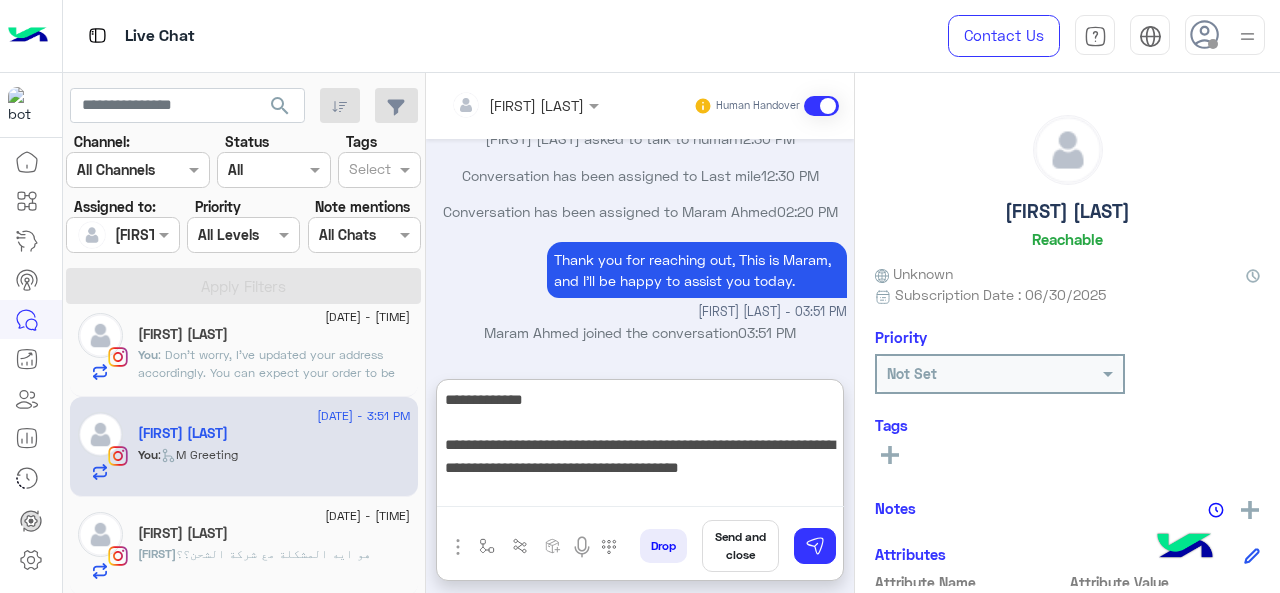 type 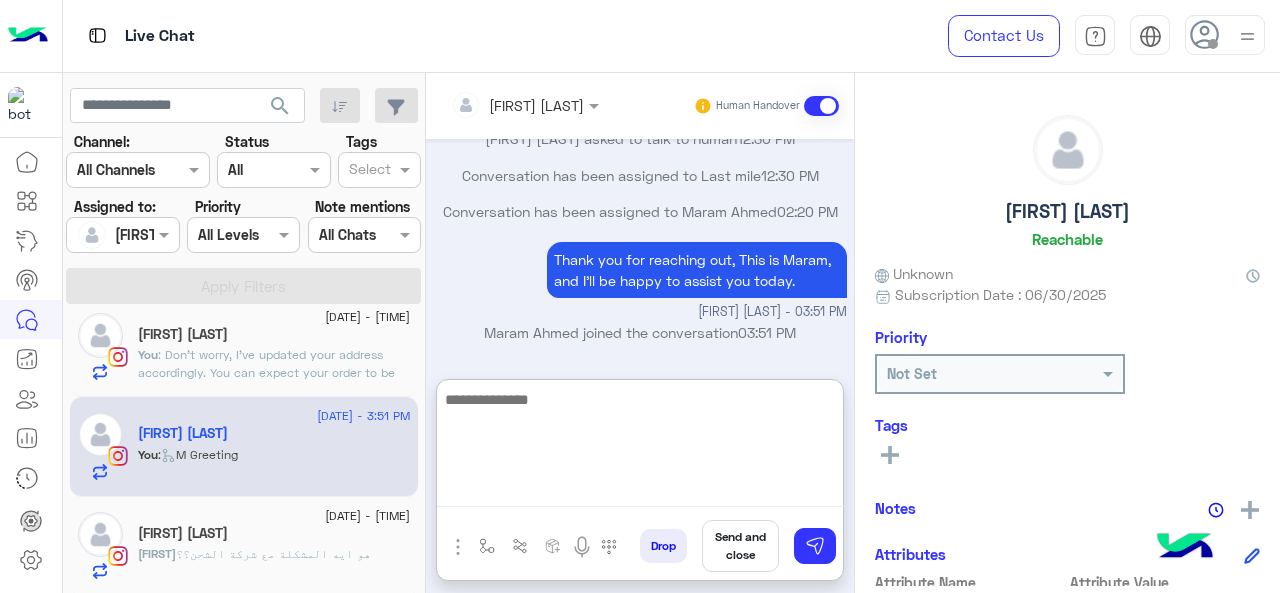 scroll, scrollTop: 1113, scrollLeft: 0, axis: vertical 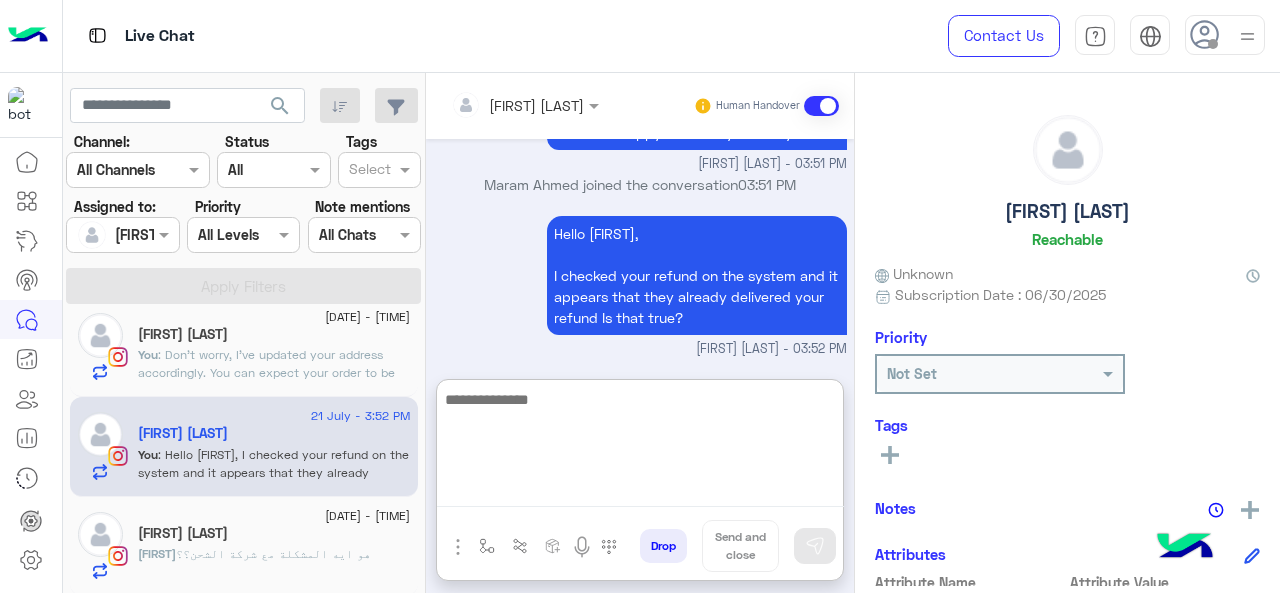click on ": Don't worry, I've updated your address accordingly. You can expect your order to be delivered to the address once it's processed.🤍" 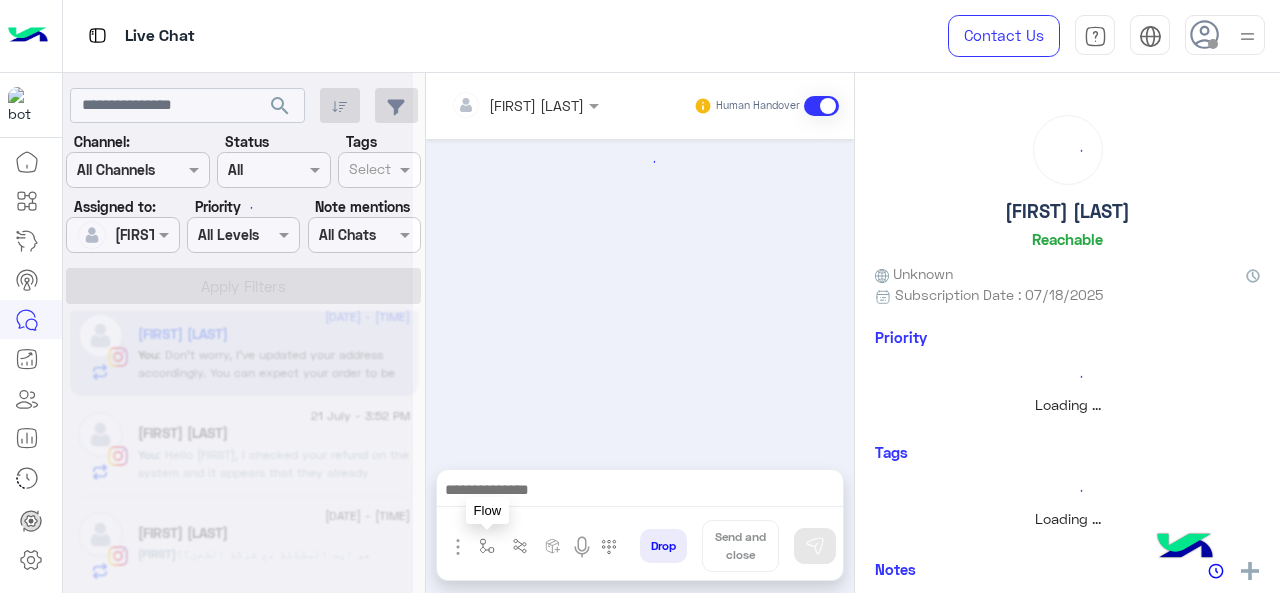 scroll, scrollTop: 0, scrollLeft: 0, axis: both 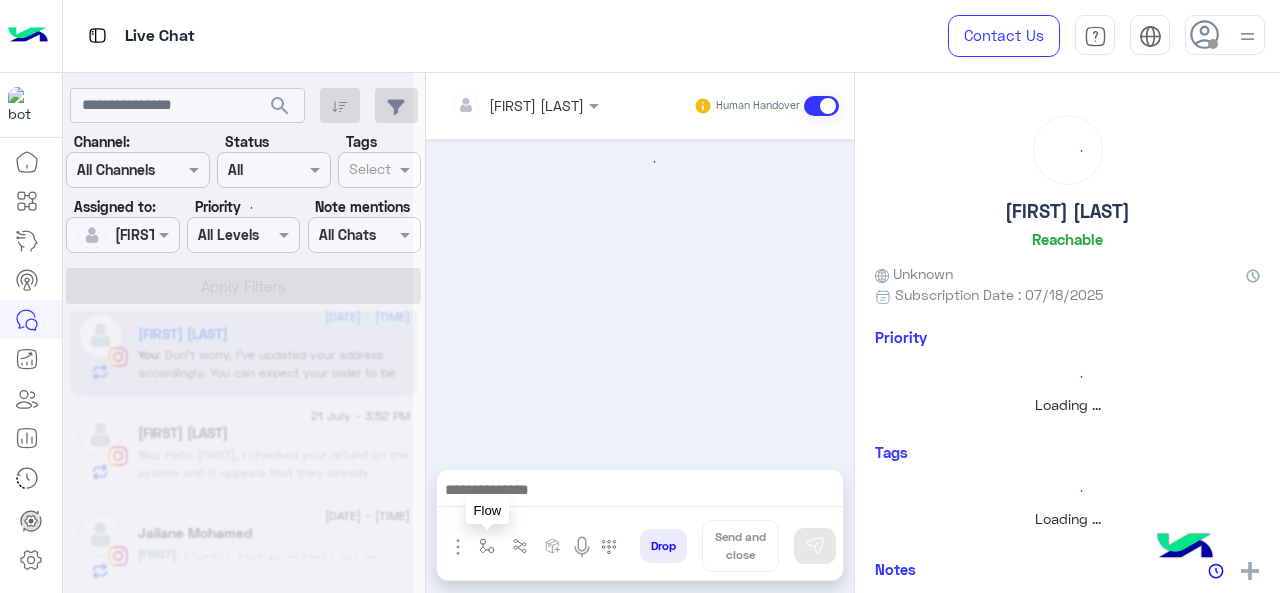 click at bounding box center (487, 546) 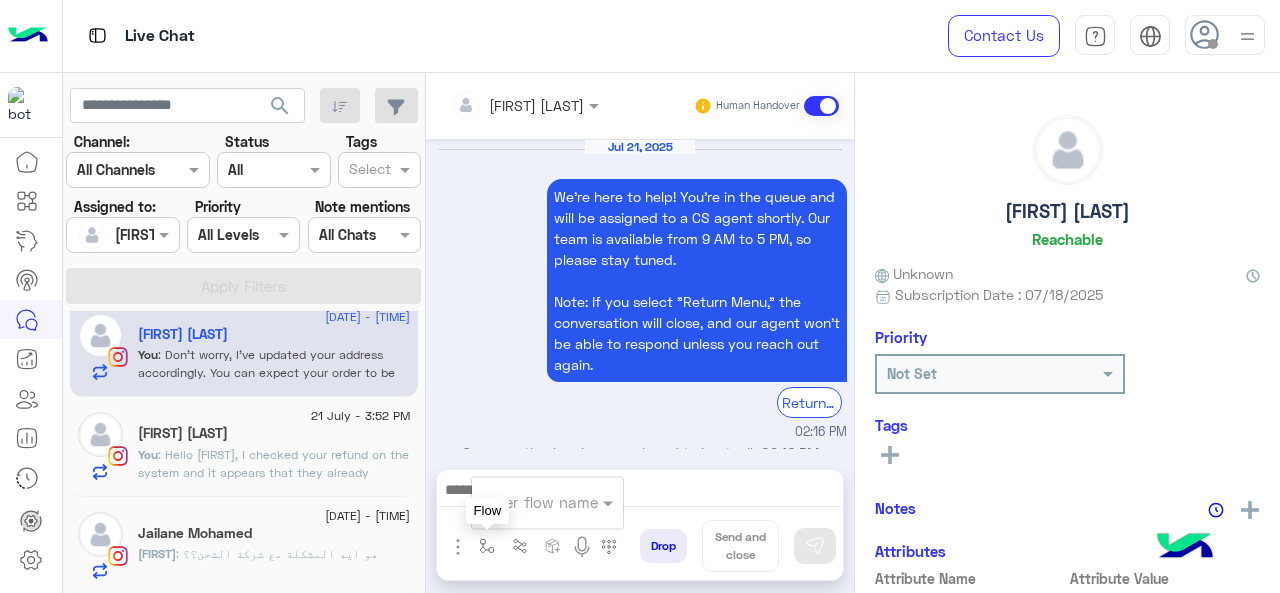scroll, scrollTop: 726, scrollLeft: 0, axis: vertical 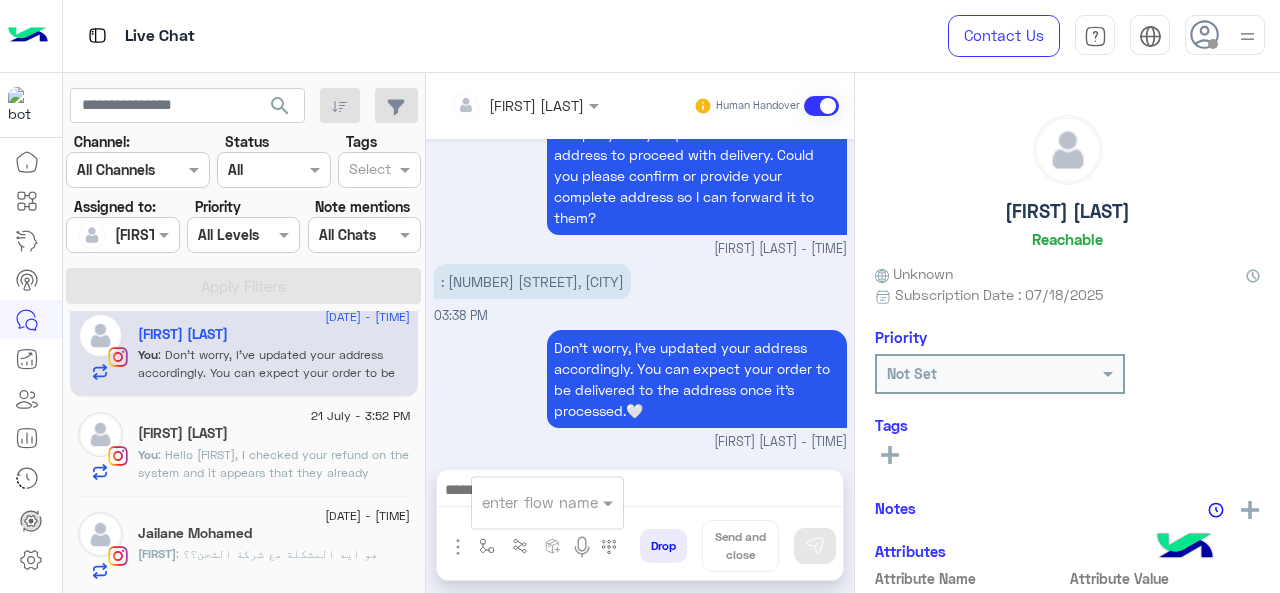 click on "enter flow name" at bounding box center [547, 502] 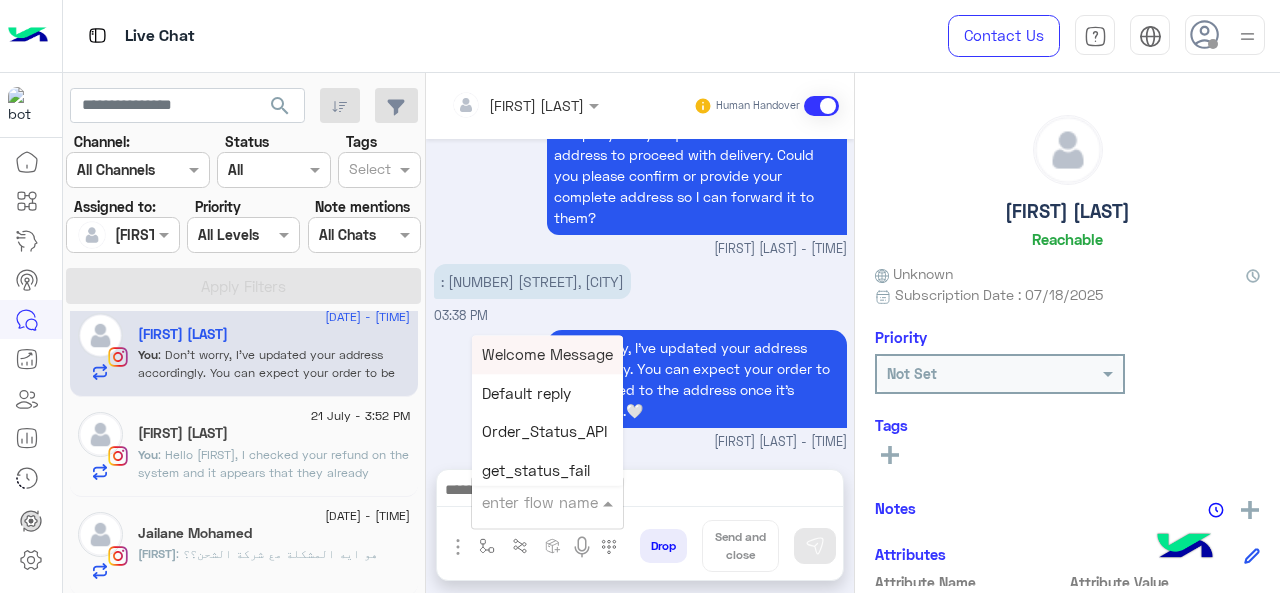 click at bounding box center (523, 502) 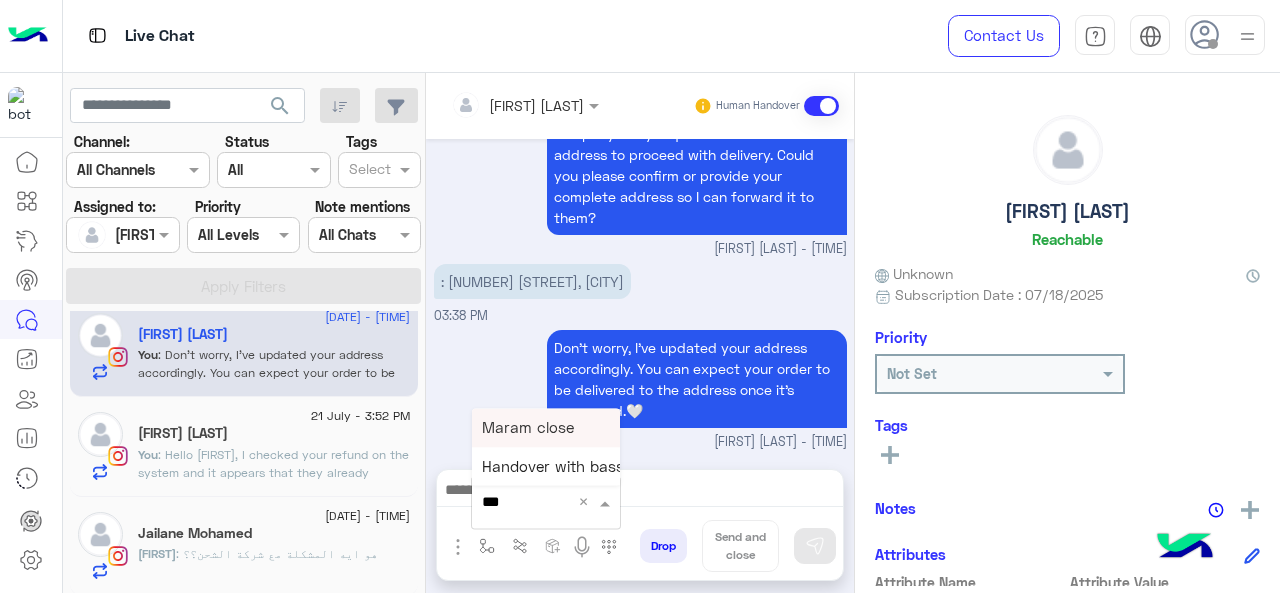 type on "****" 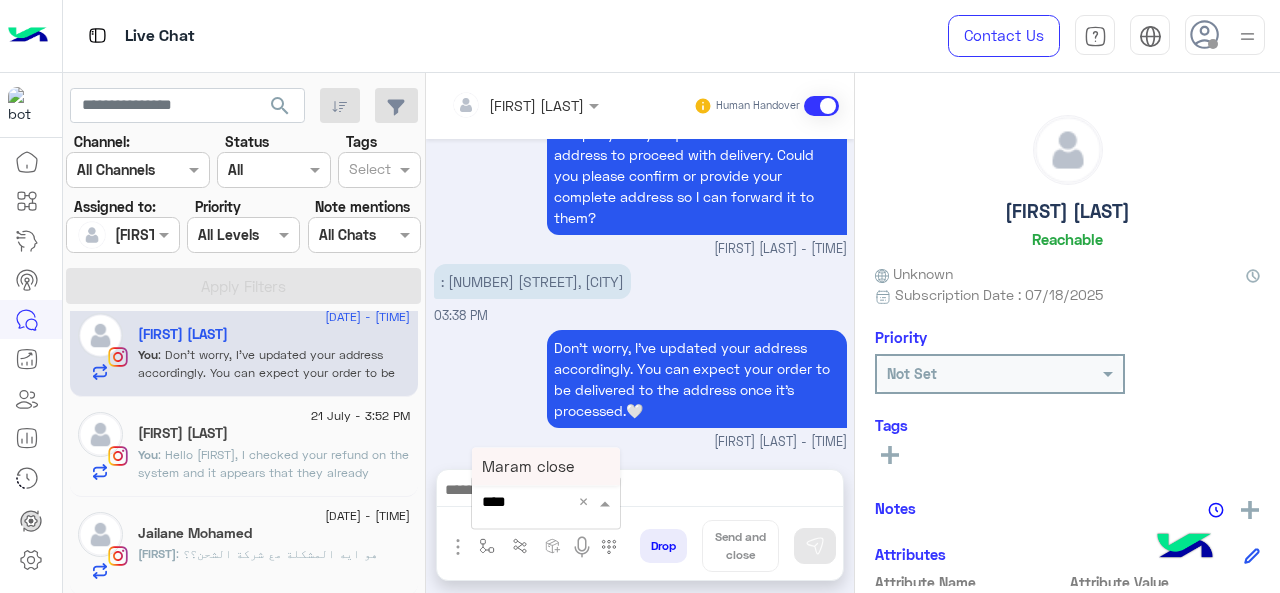 click on "Maram close" at bounding box center [546, 466] 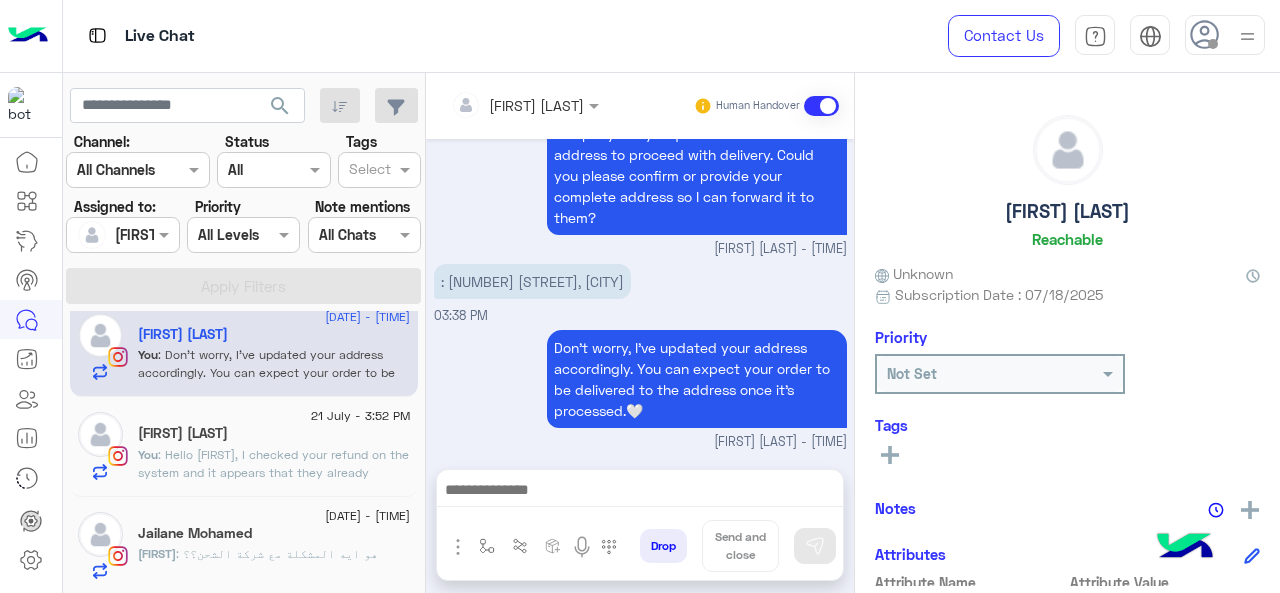type on "**********" 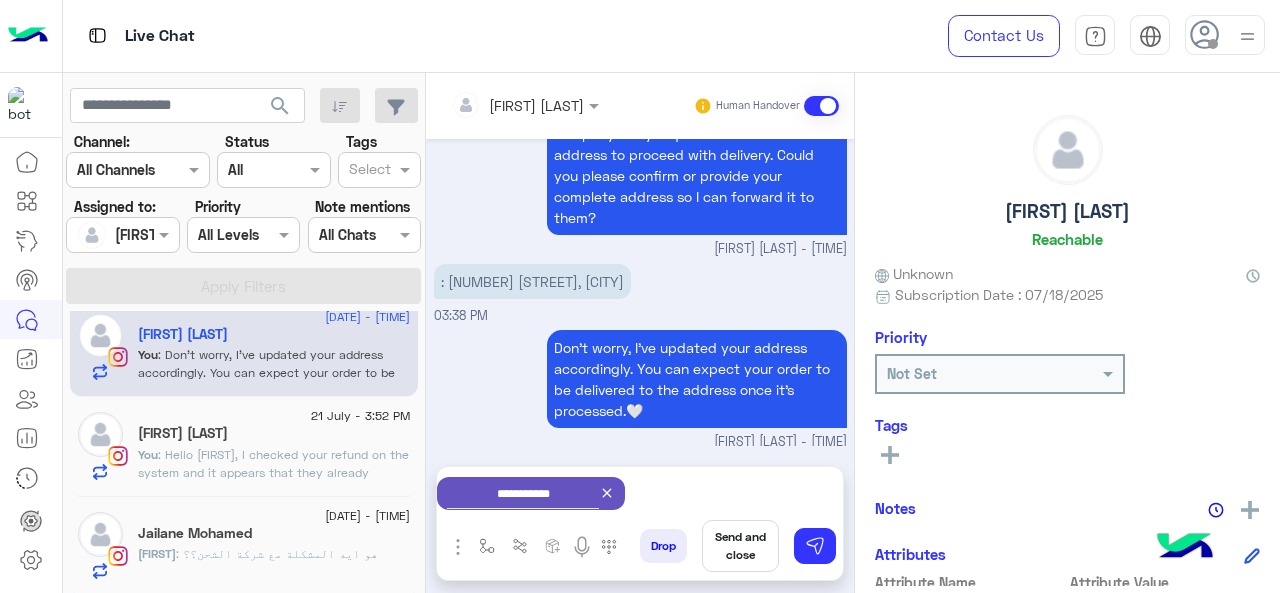 click on "Send and close" at bounding box center [740, 546] 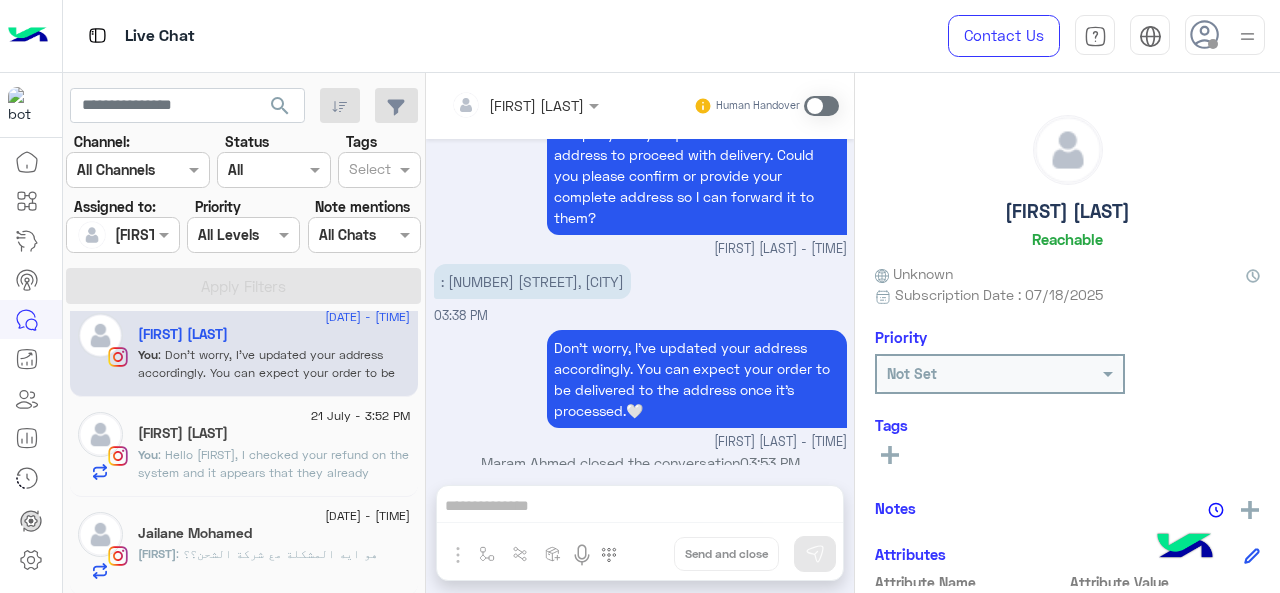 scroll, scrollTop: 746, scrollLeft: 0, axis: vertical 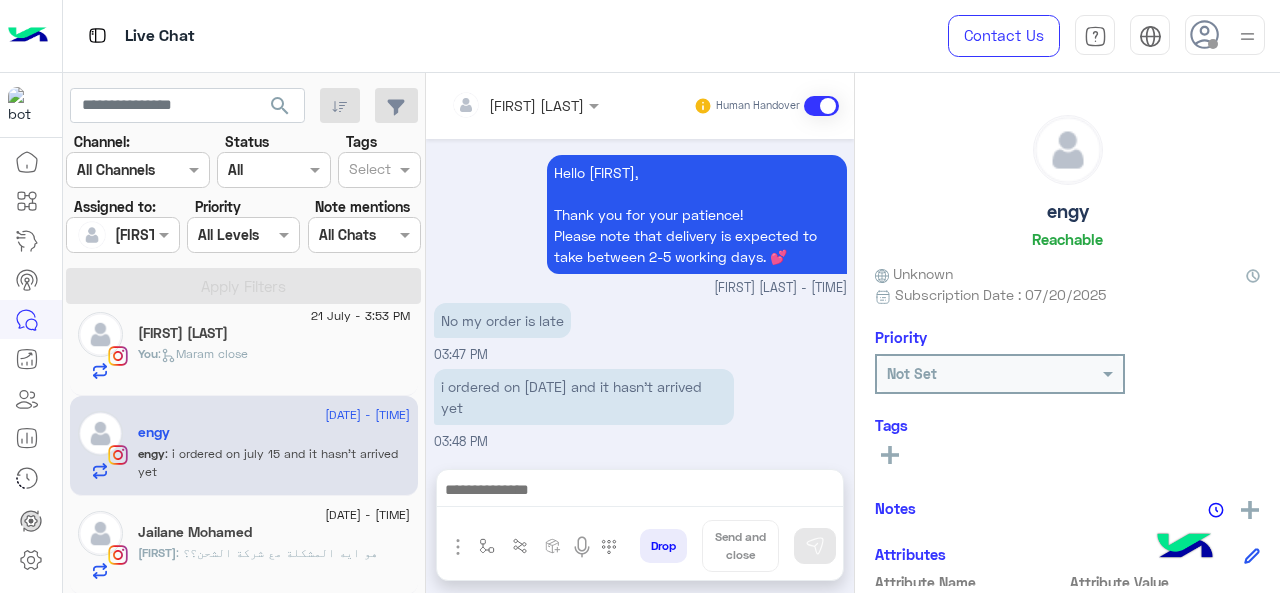click at bounding box center (640, 492) 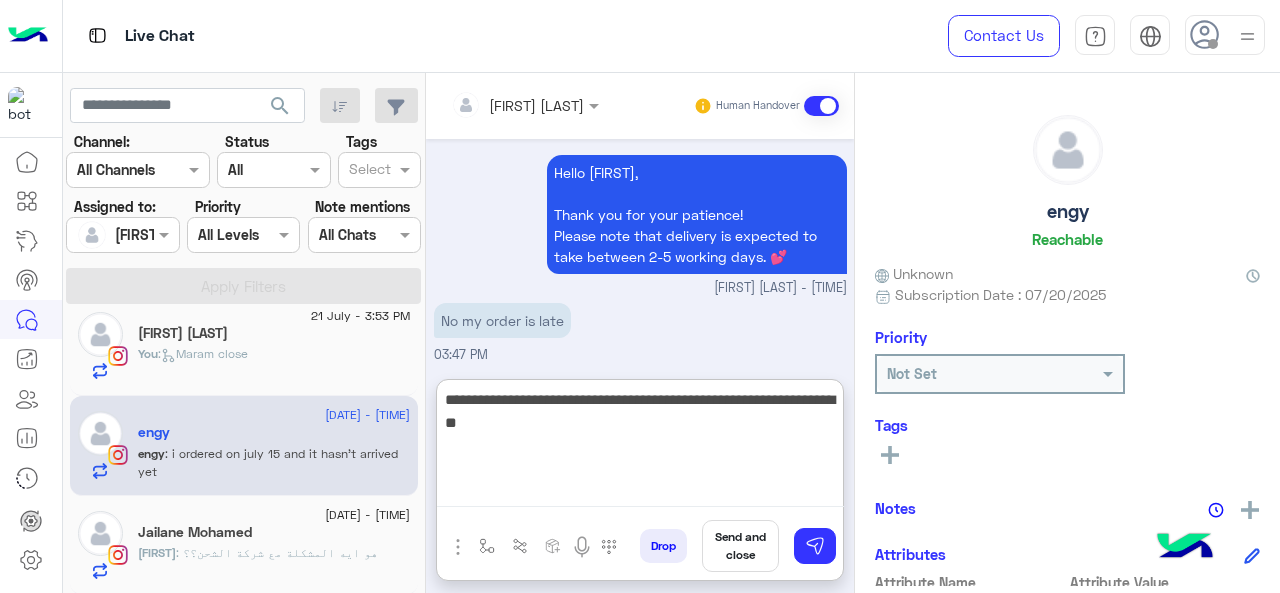type on "**********" 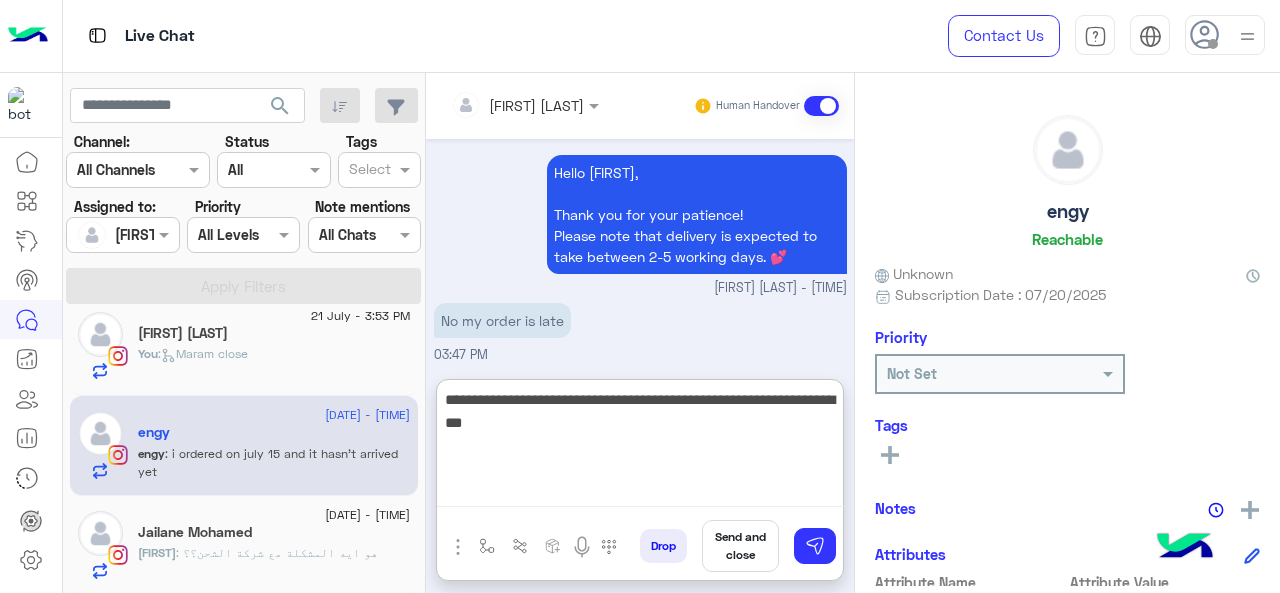 type 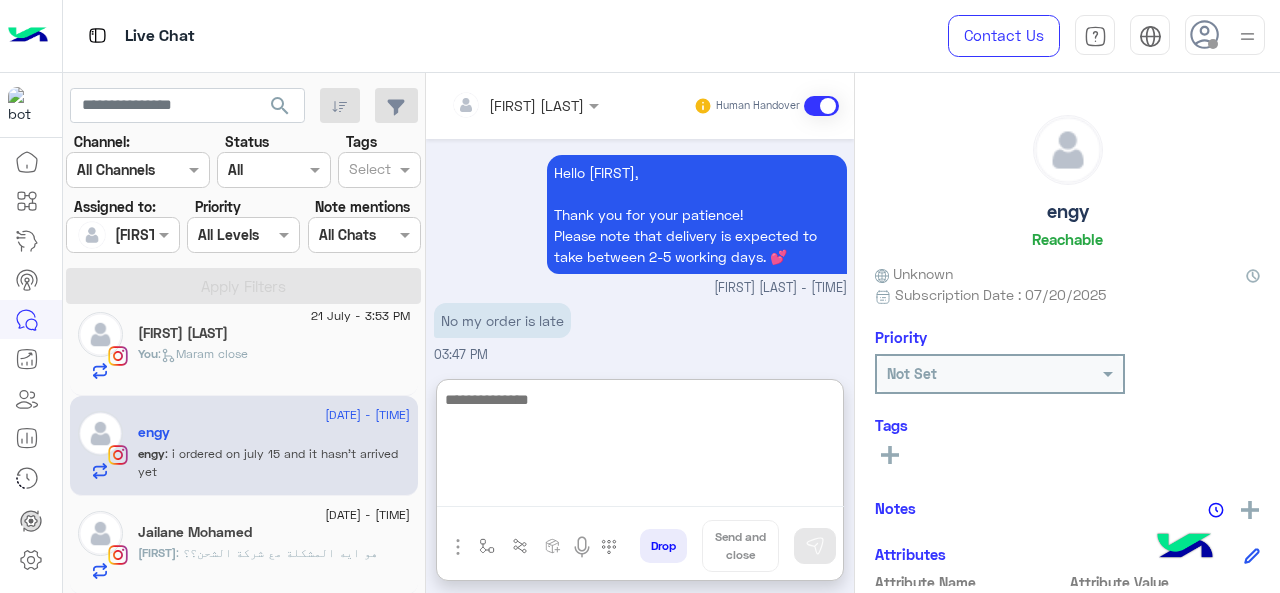scroll, scrollTop: 758, scrollLeft: 0, axis: vertical 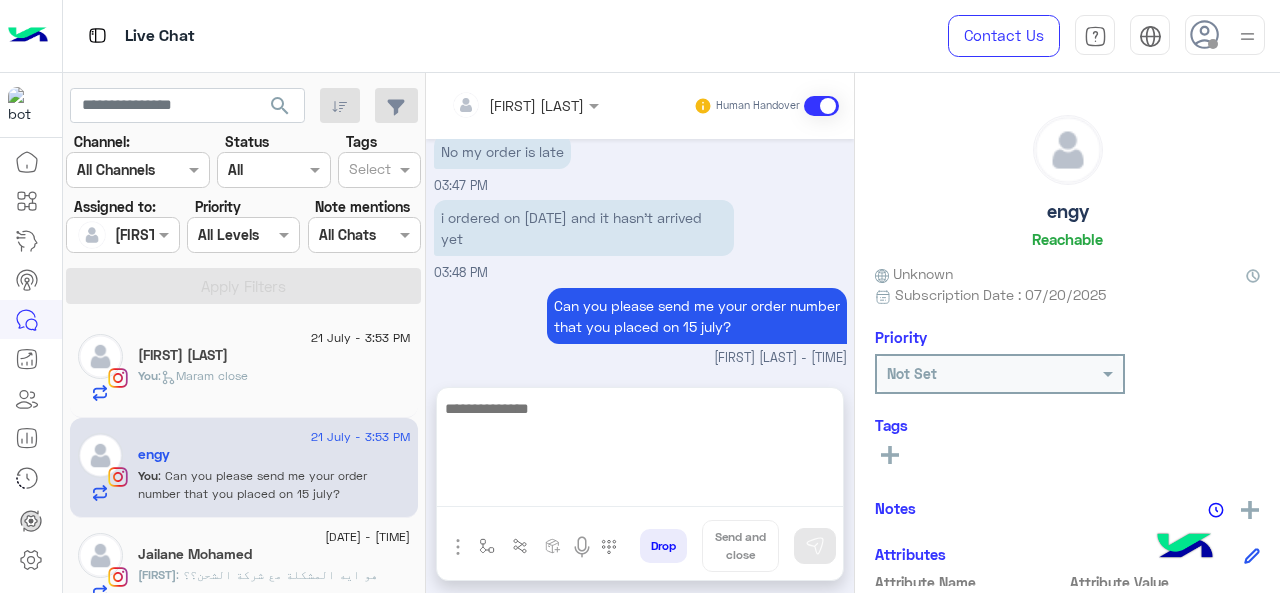 click on "You  :   Maram close" 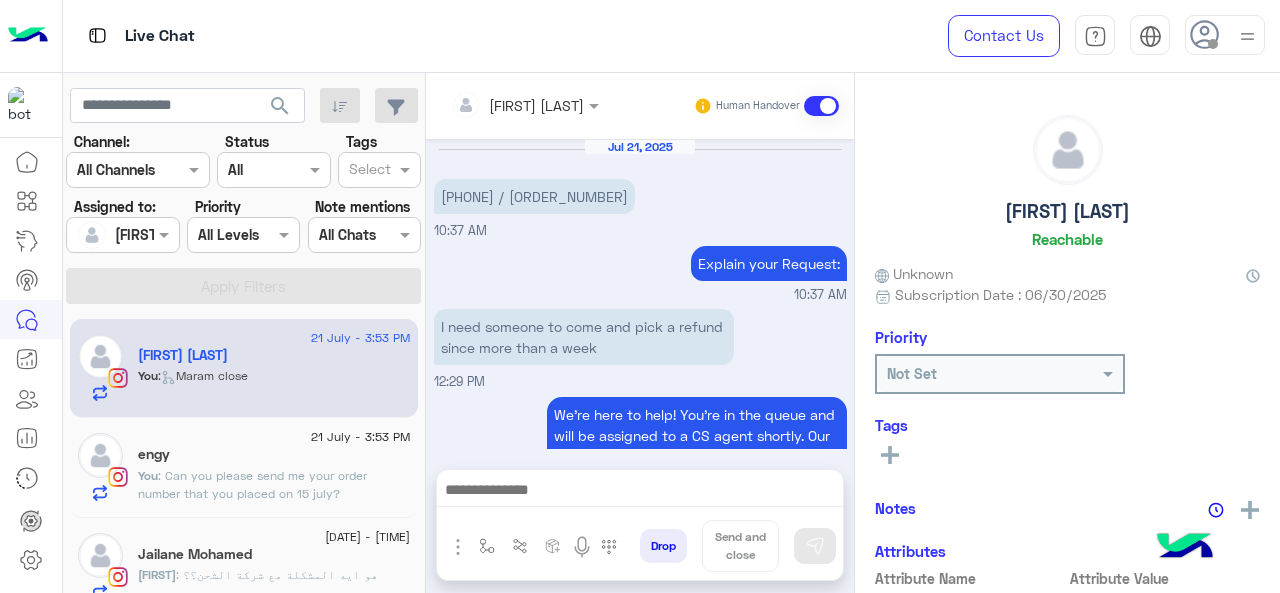scroll, scrollTop: 586, scrollLeft: 0, axis: vertical 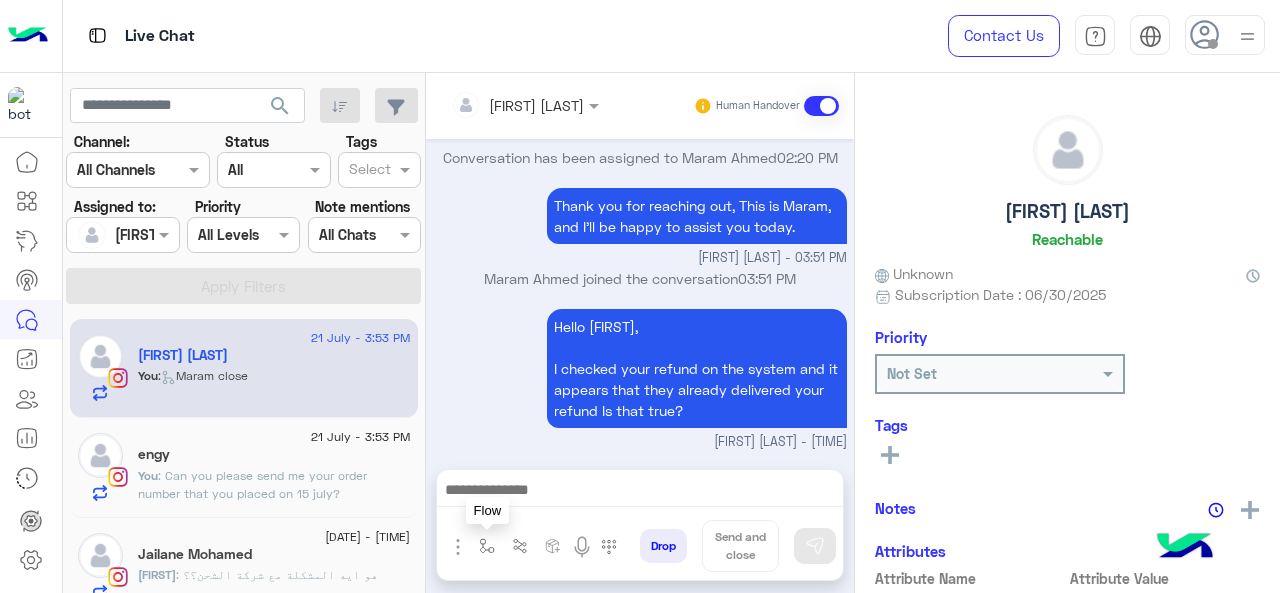 click at bounding box center [487, 546] 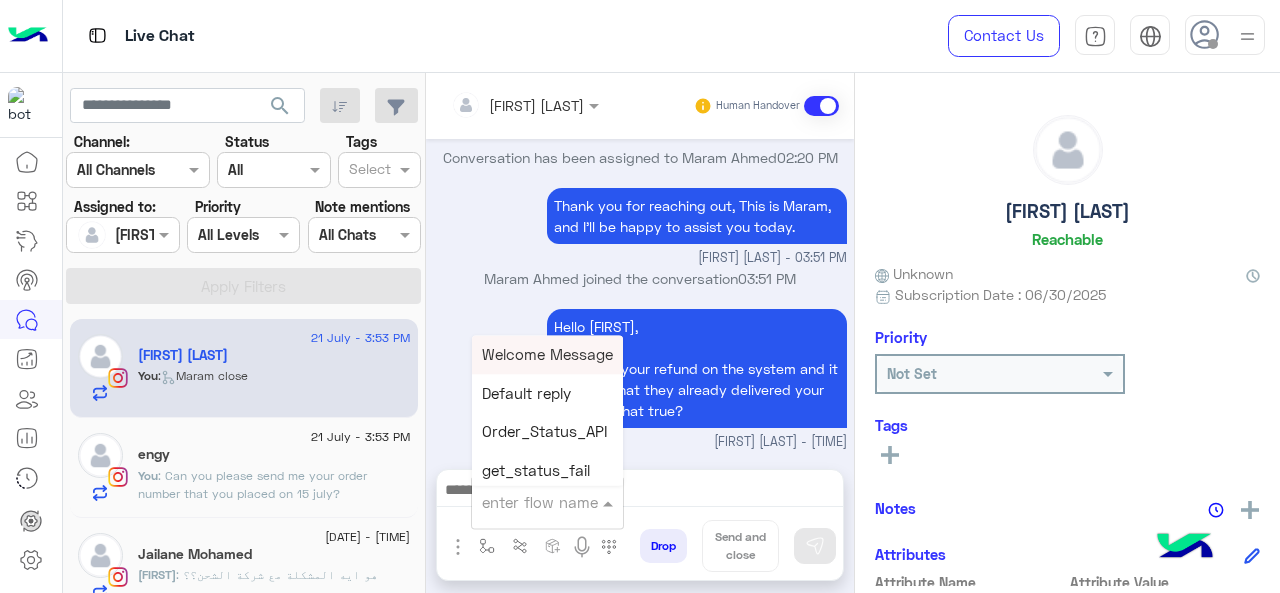click at bounding box center (523, 502) 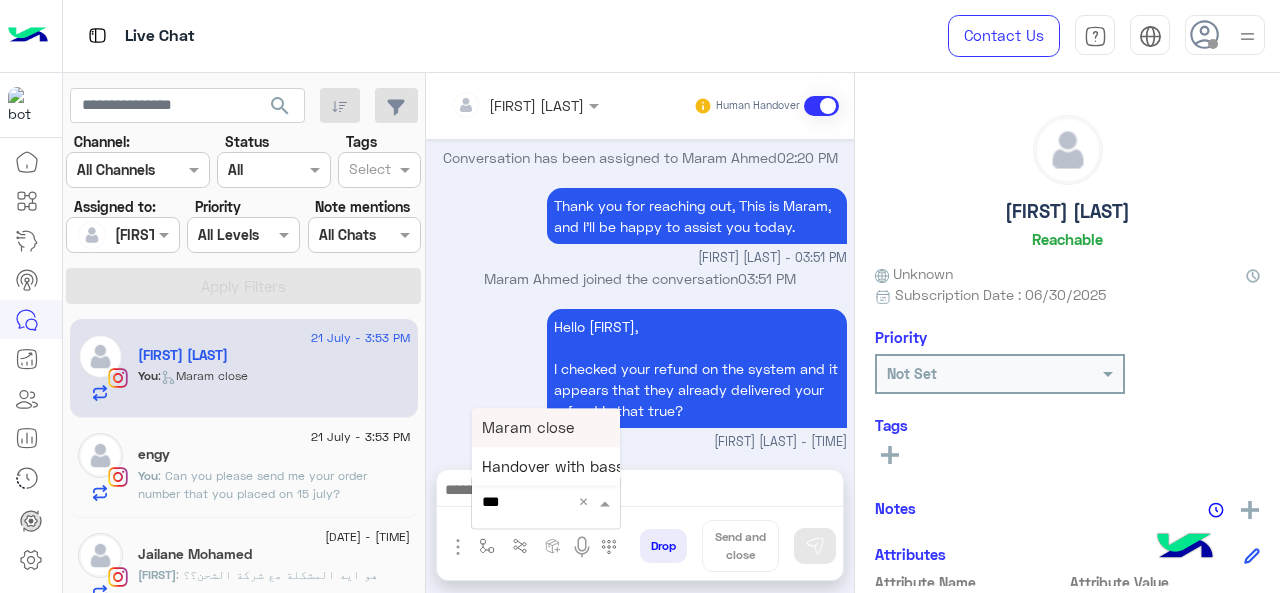 type on "****" 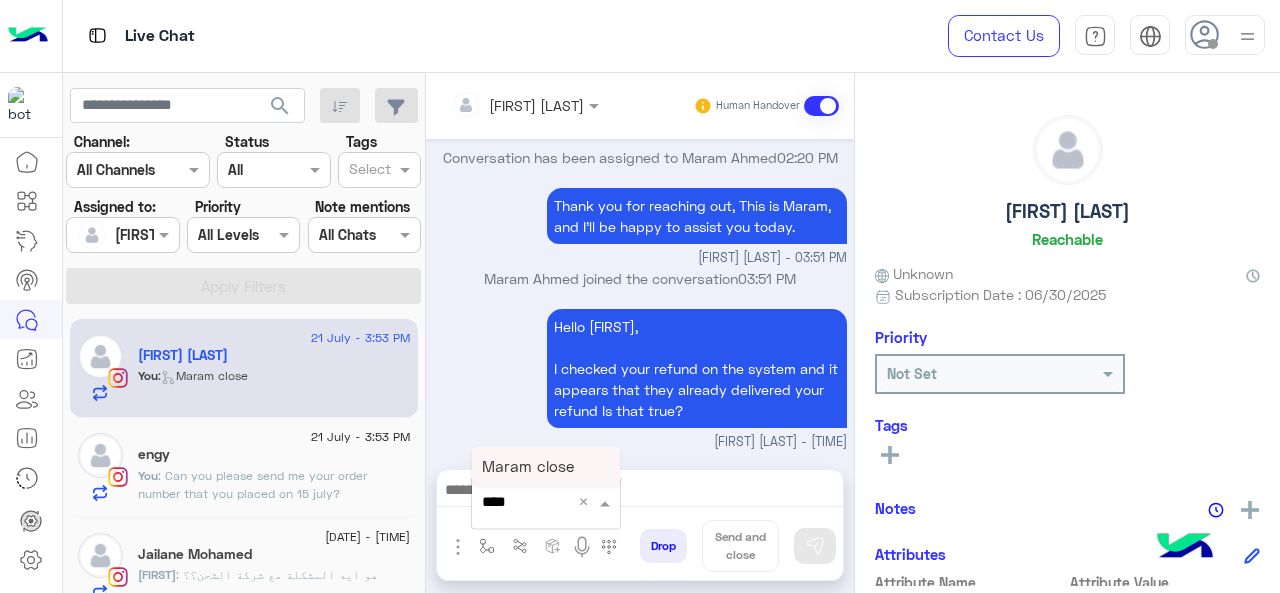 click on "Maram close" at bounding box center [546, 466] 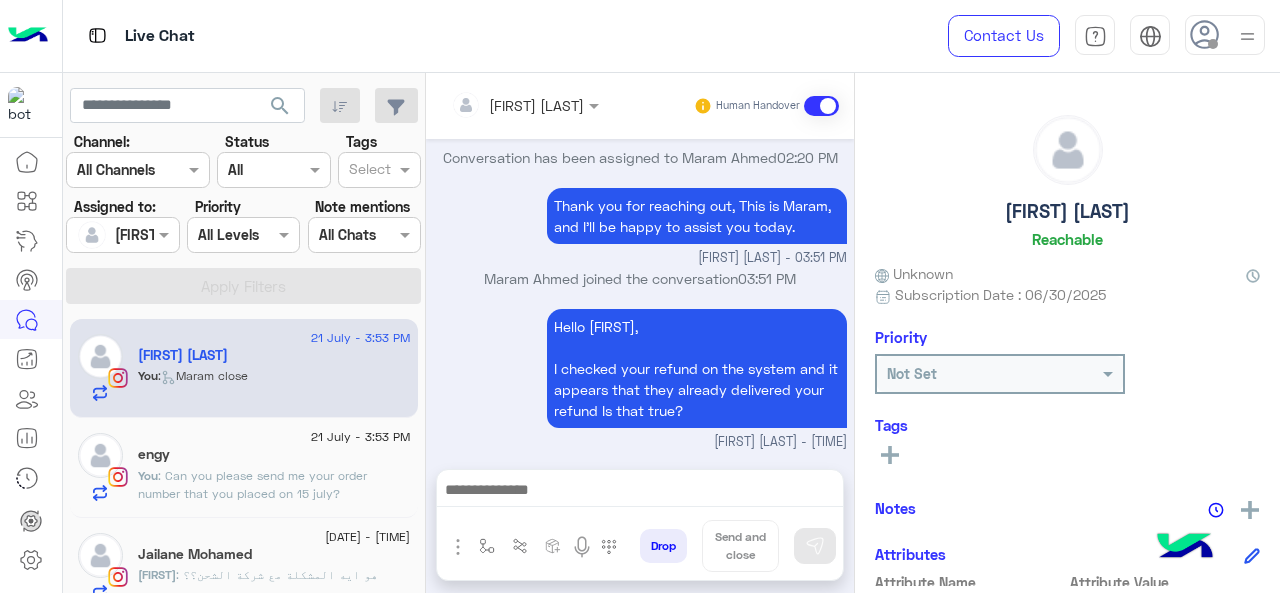 type on "**********" 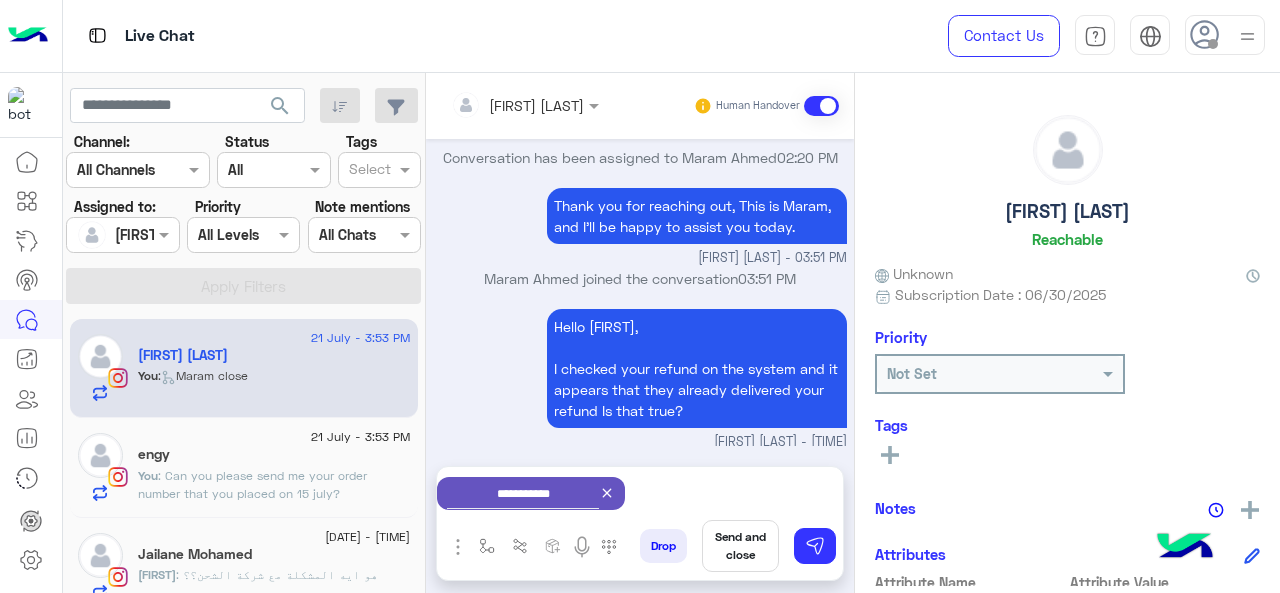 click on "Send and close" at bounding box center (740, 546) 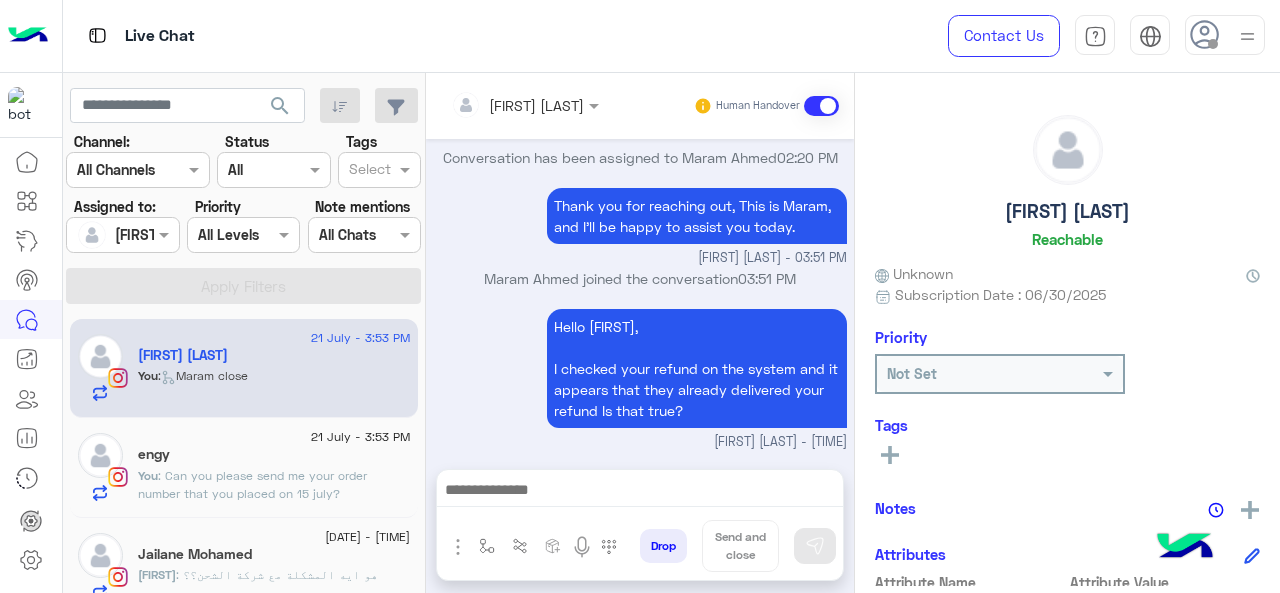 scroll, scrollTop: 606, scrollLeft: 0, axis: vertical 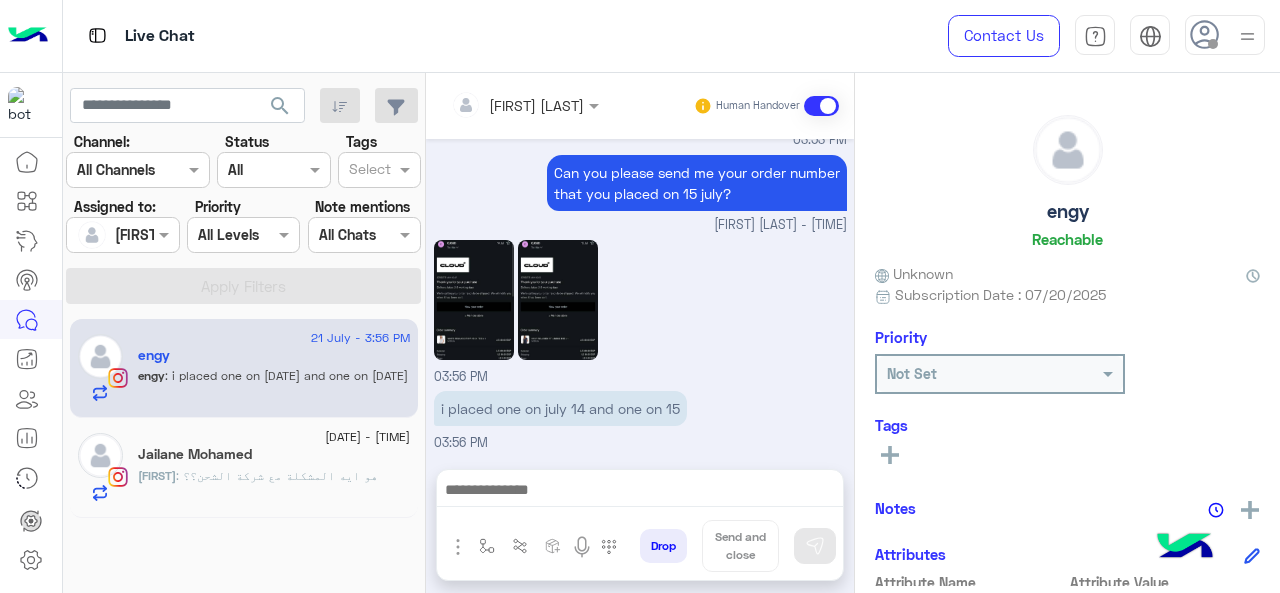 click 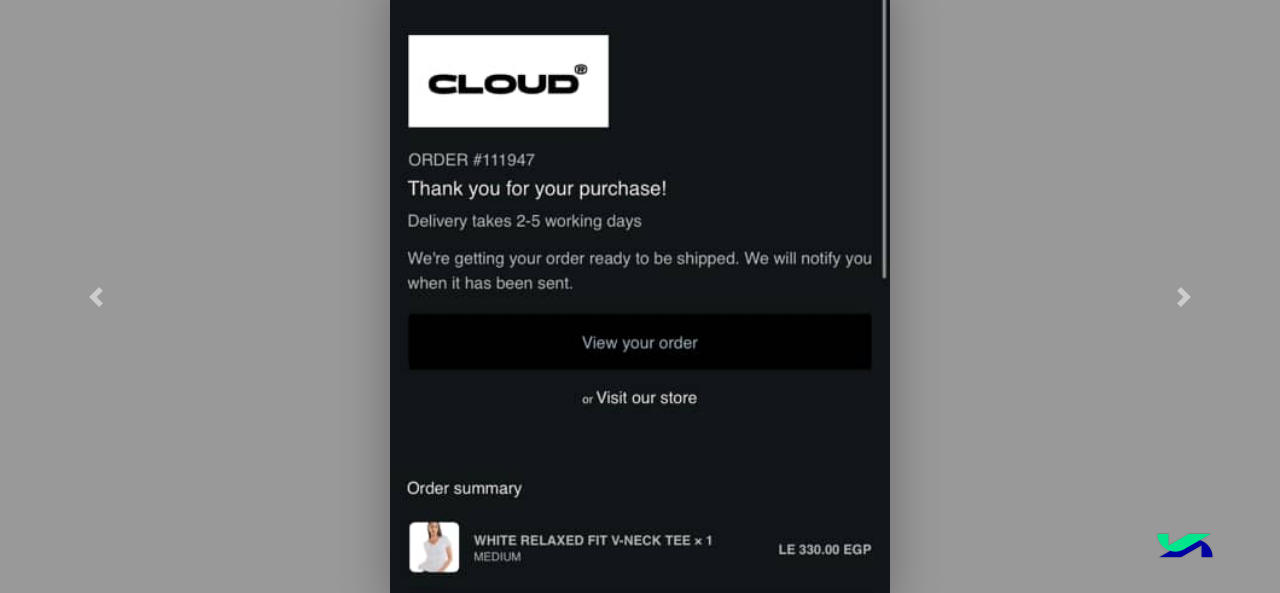 scroll, scrollTop: 1112, scrollLeft: 0, axis: vertical 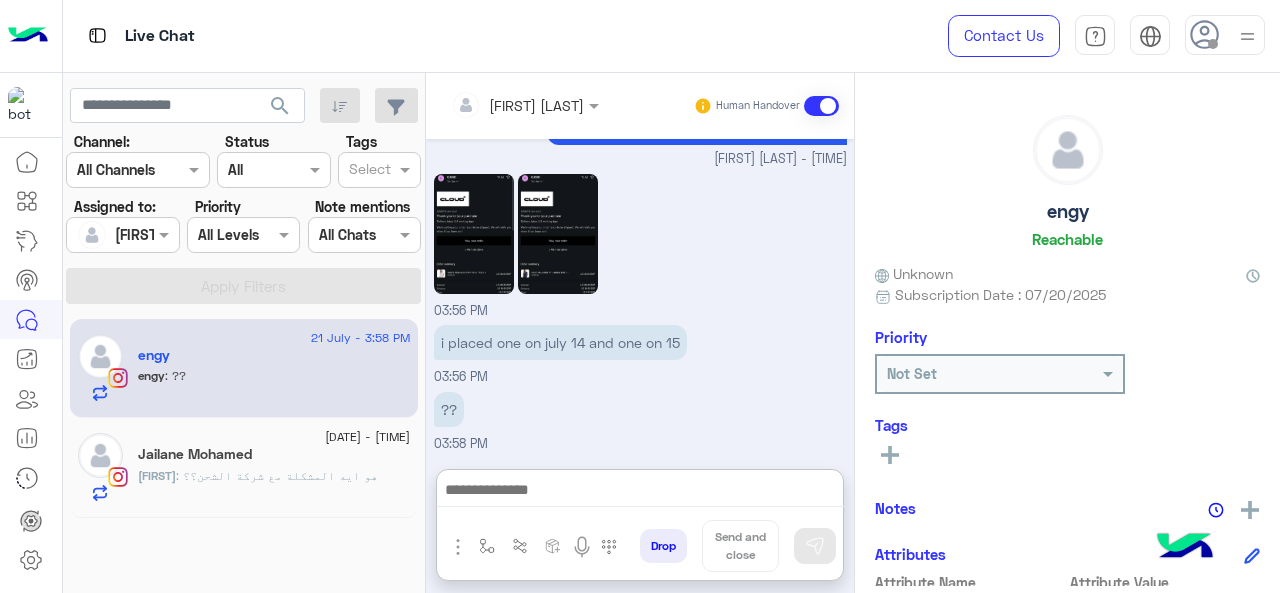click at bounding box center [640, 492] 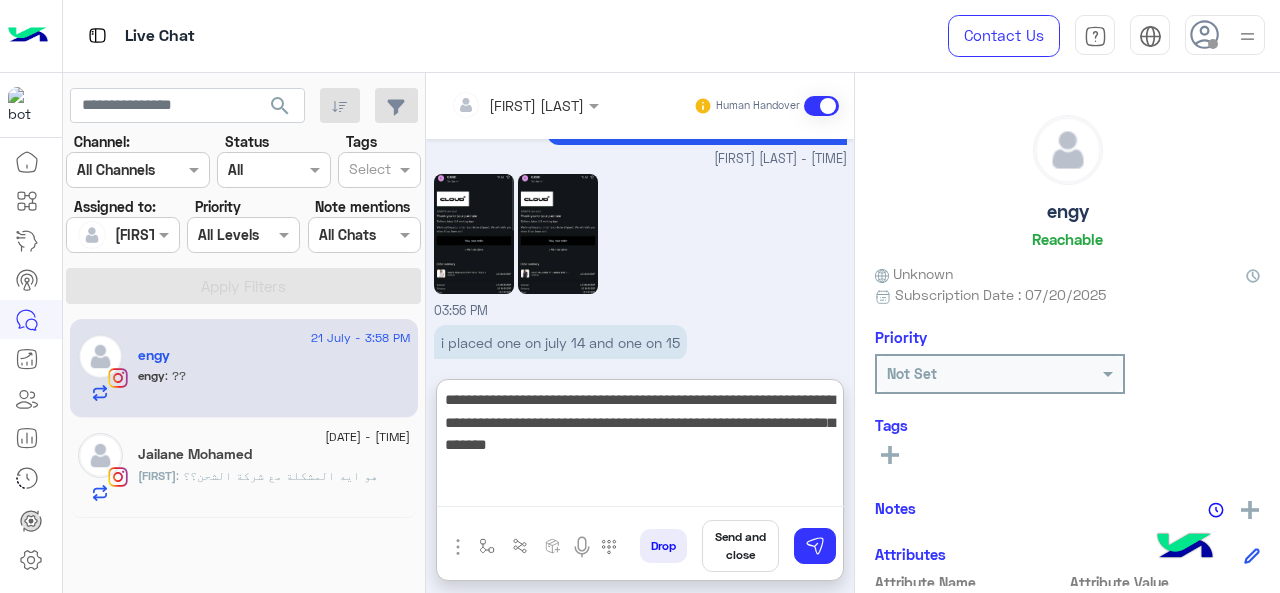 click on "**********" at bounding box center (640, 447) 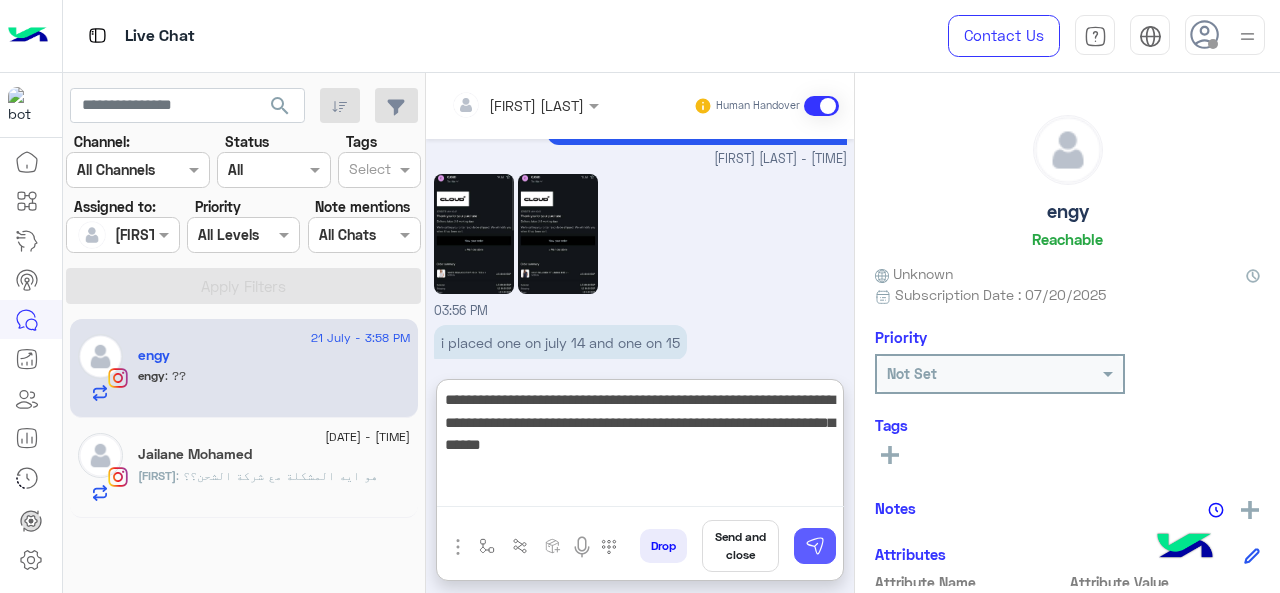 type on "**********" 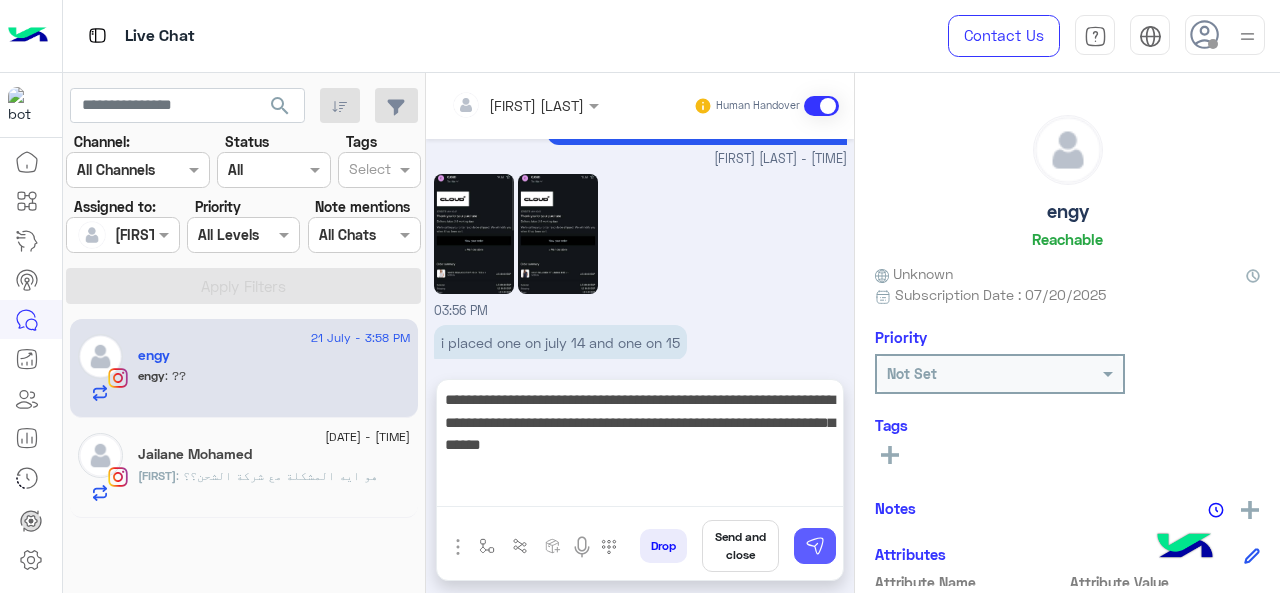 click at bounding box center (815, 546) 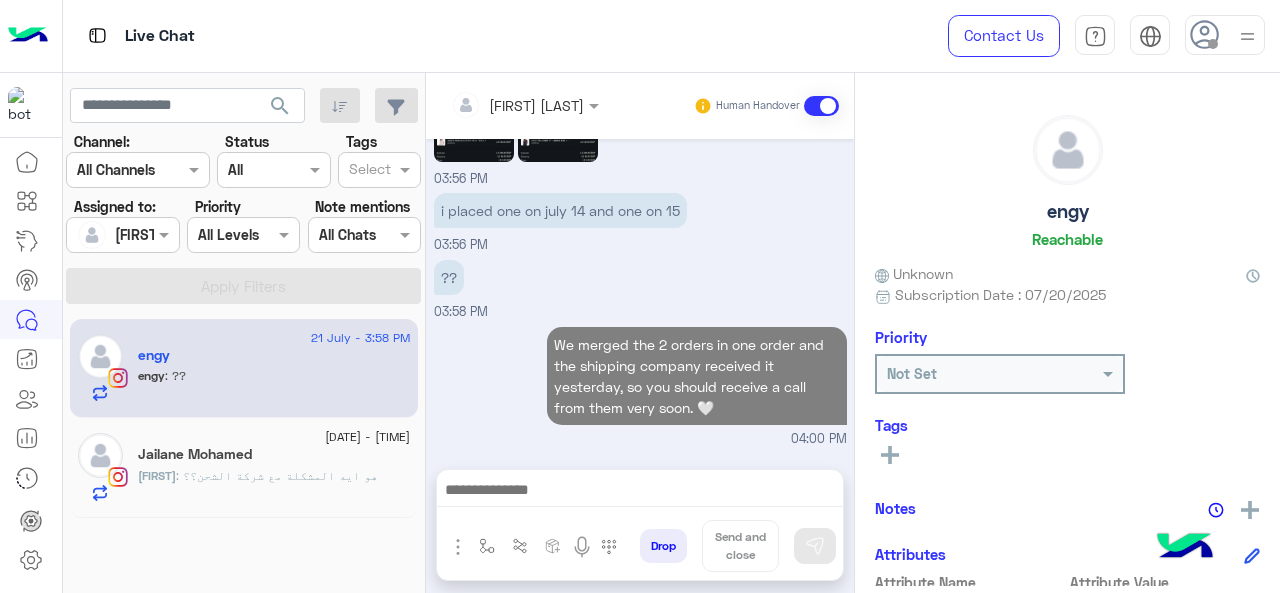 scroll, scrollTop: 1239, scrollLeft: 0, axis: vertical 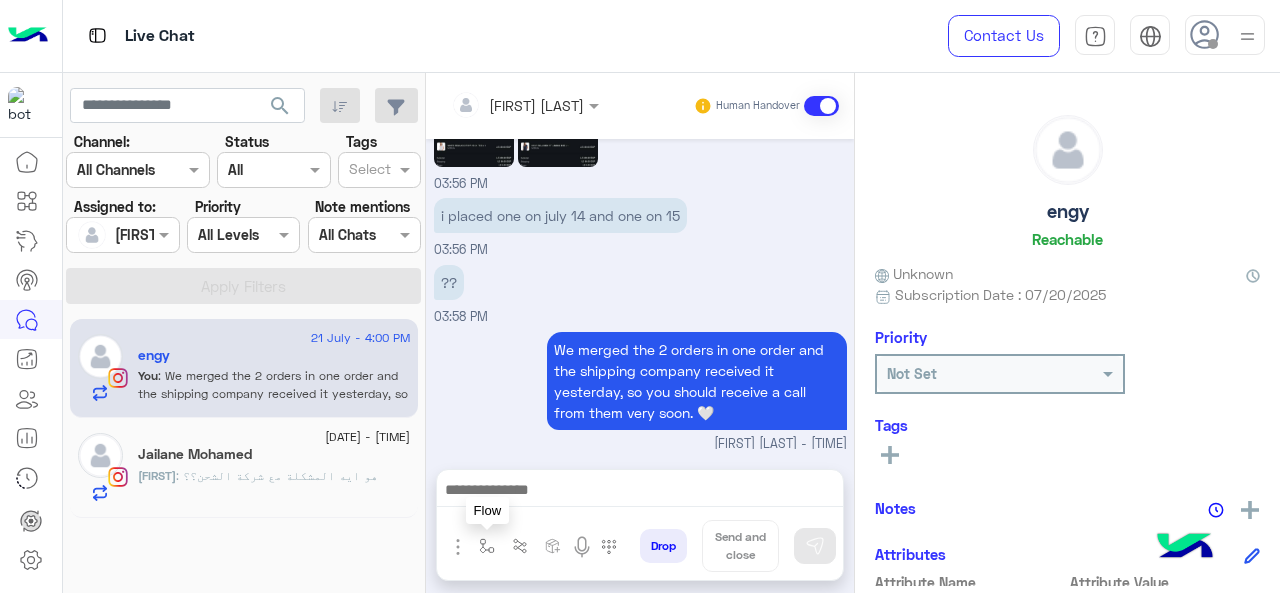 click at bounding box center (487, 546) 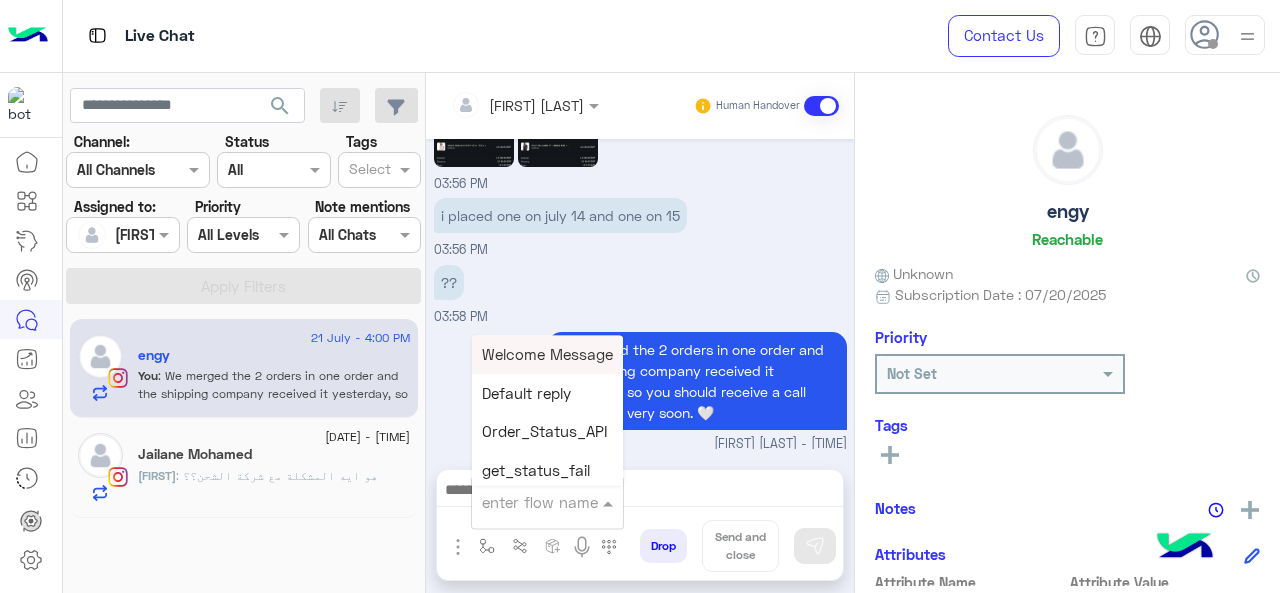 click on "enter flow name" at bounding box center [535, 502] 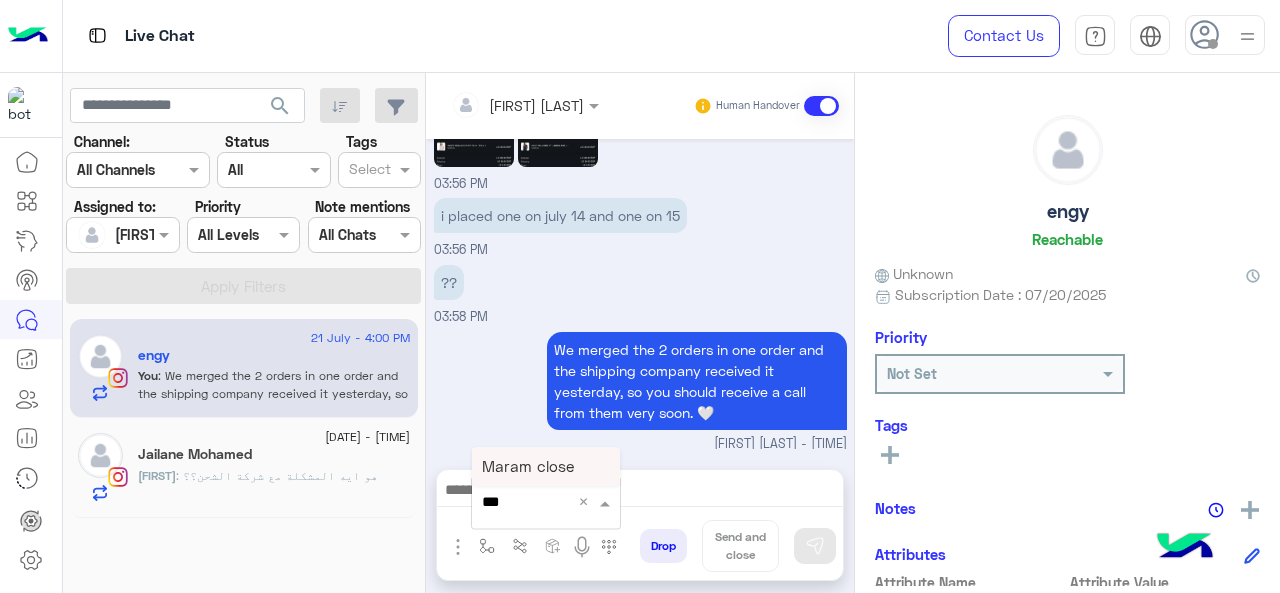 type on "****" 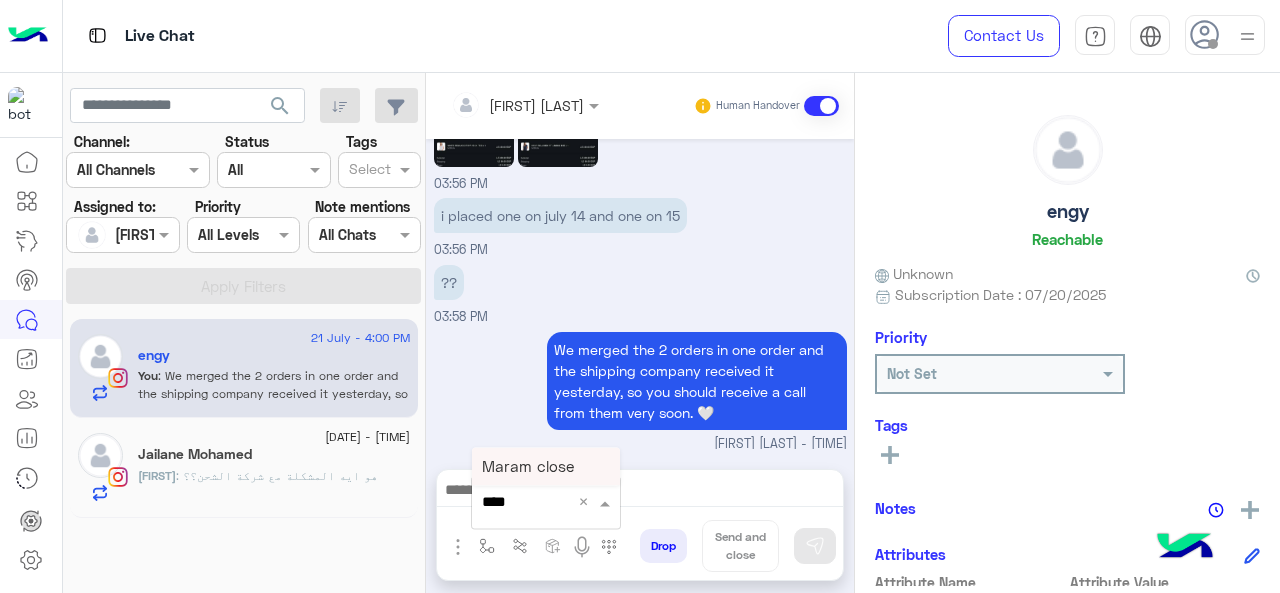 click on "Maram close" at bounding box center (546, 466) 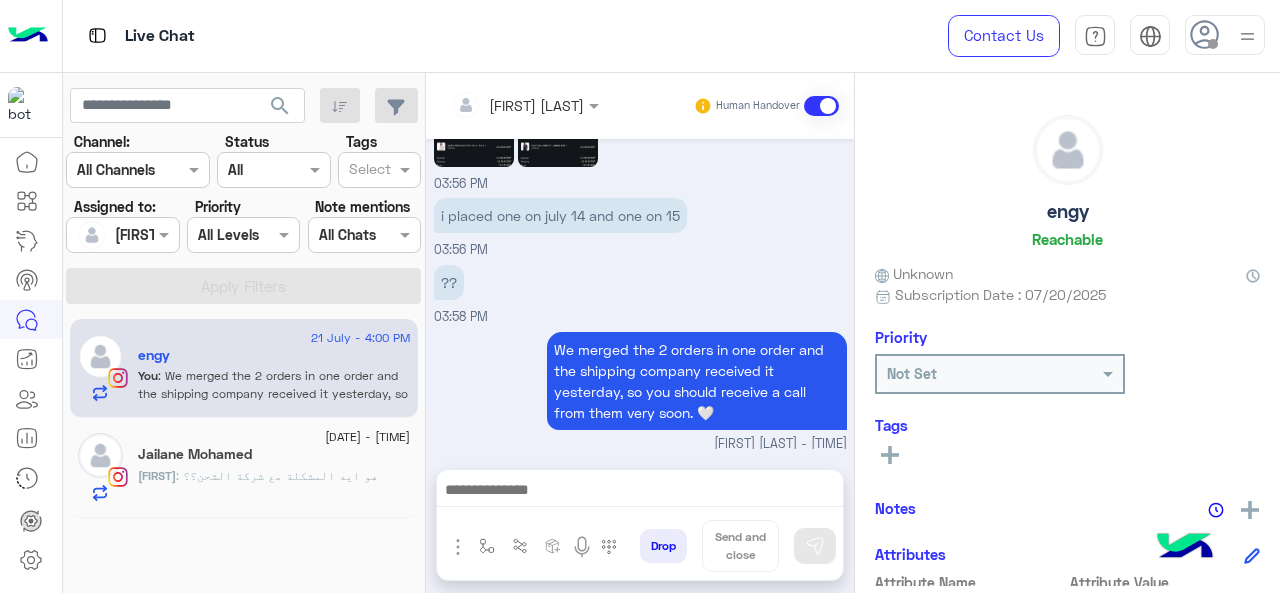 type on "**********" 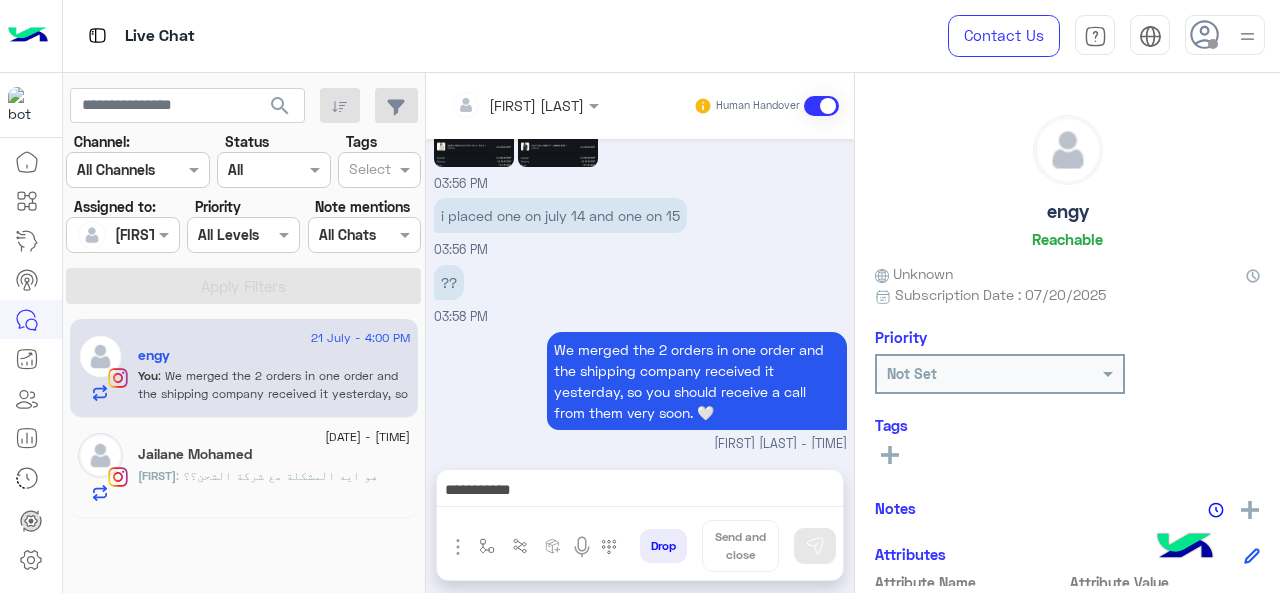 scroll, scrollTop: 1242, scrollLeft: 0, axis: vertical 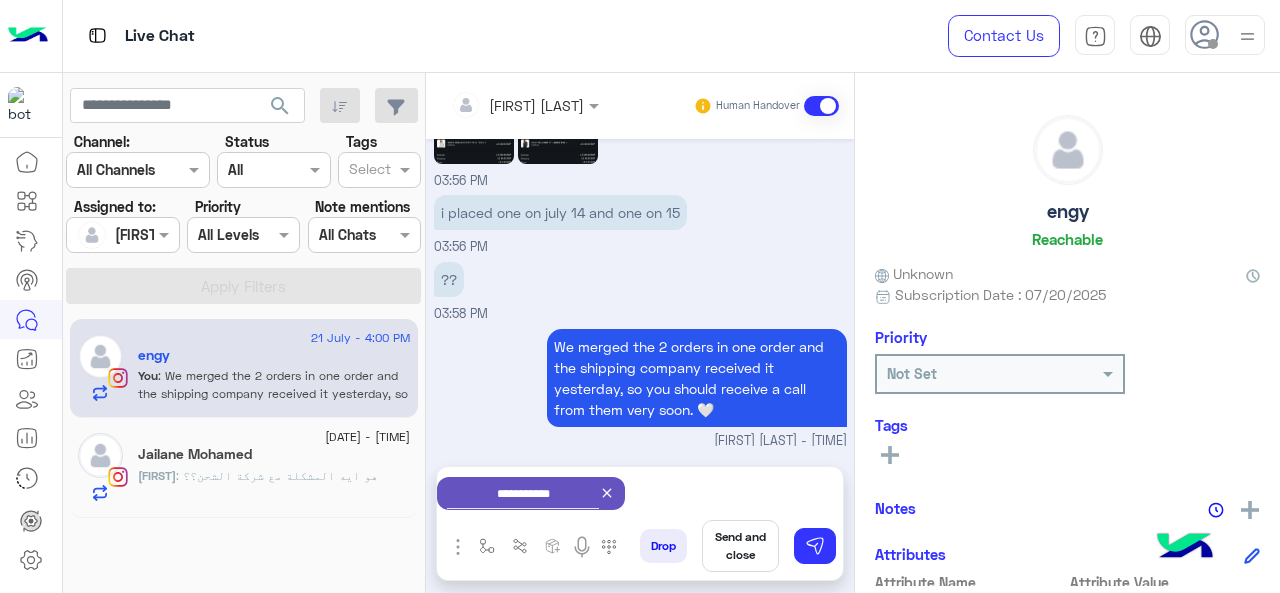 click on "Send and close" at bounding box center [740, 546] 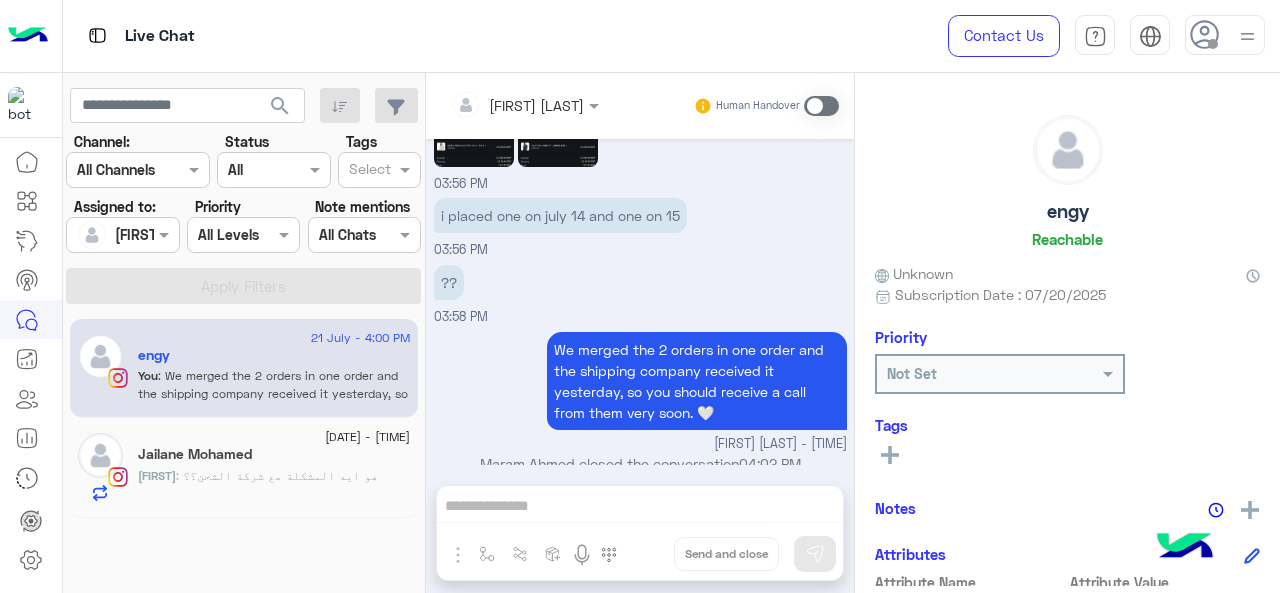 scroll, scrollTop: 1260, scrollLeft: 0, axis: vertical 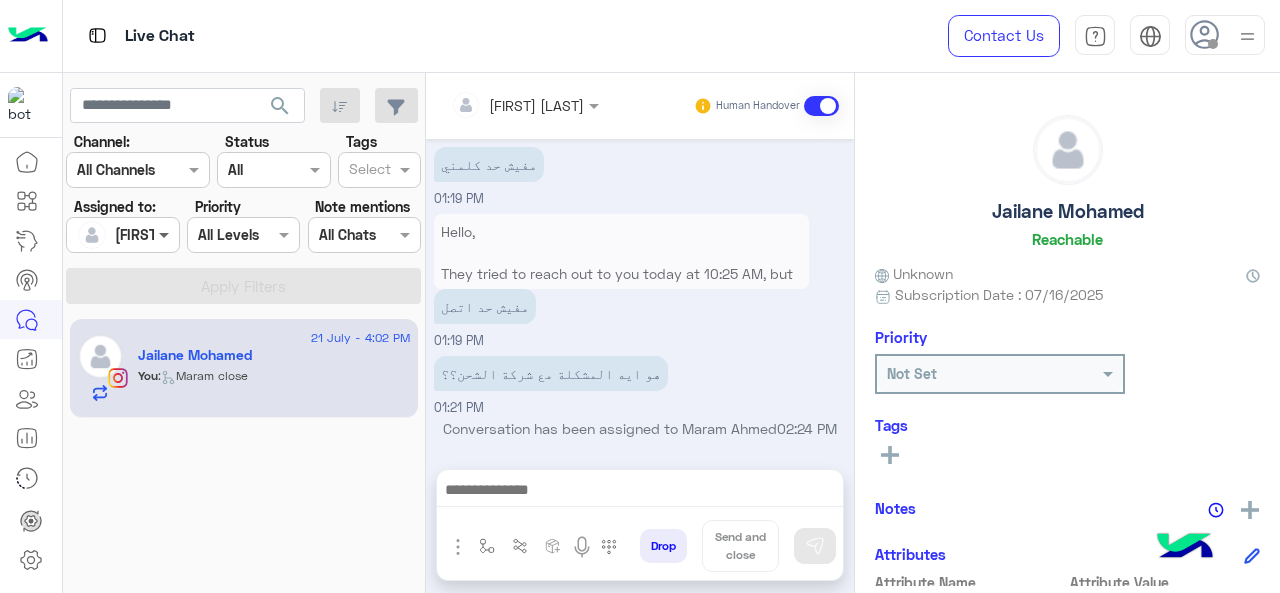 click on "Assigned on [FIRST] [LAST]" at bounding box center (122, 235) 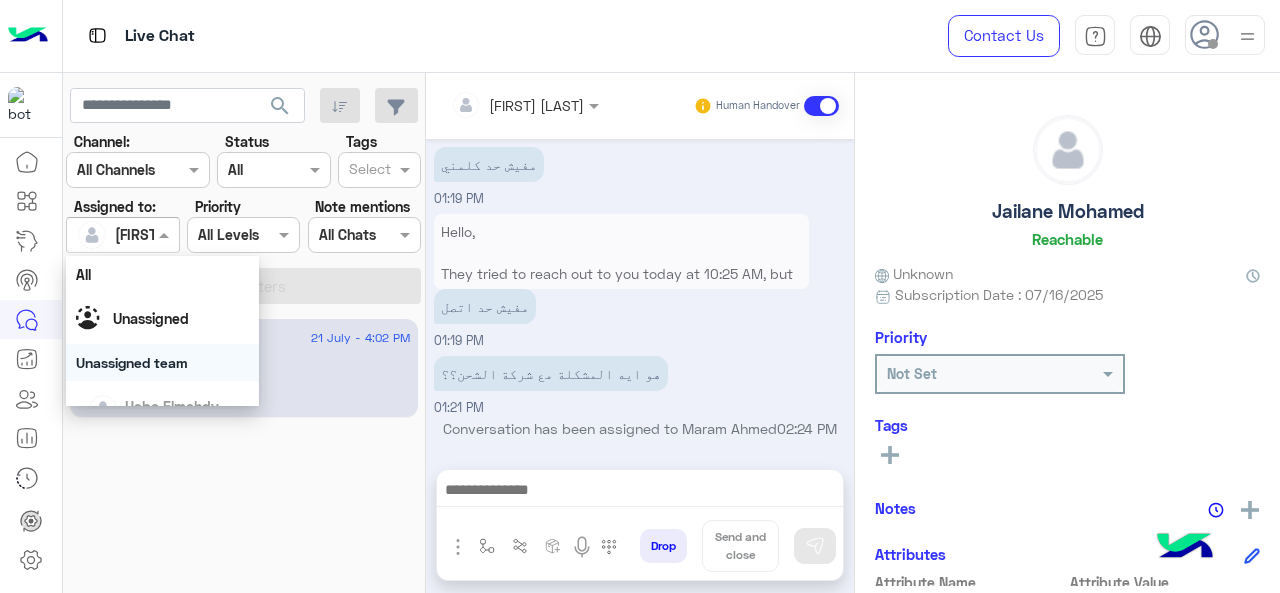 scroll, scrollTop: 392, scrollLeft: 0, axis: vertical 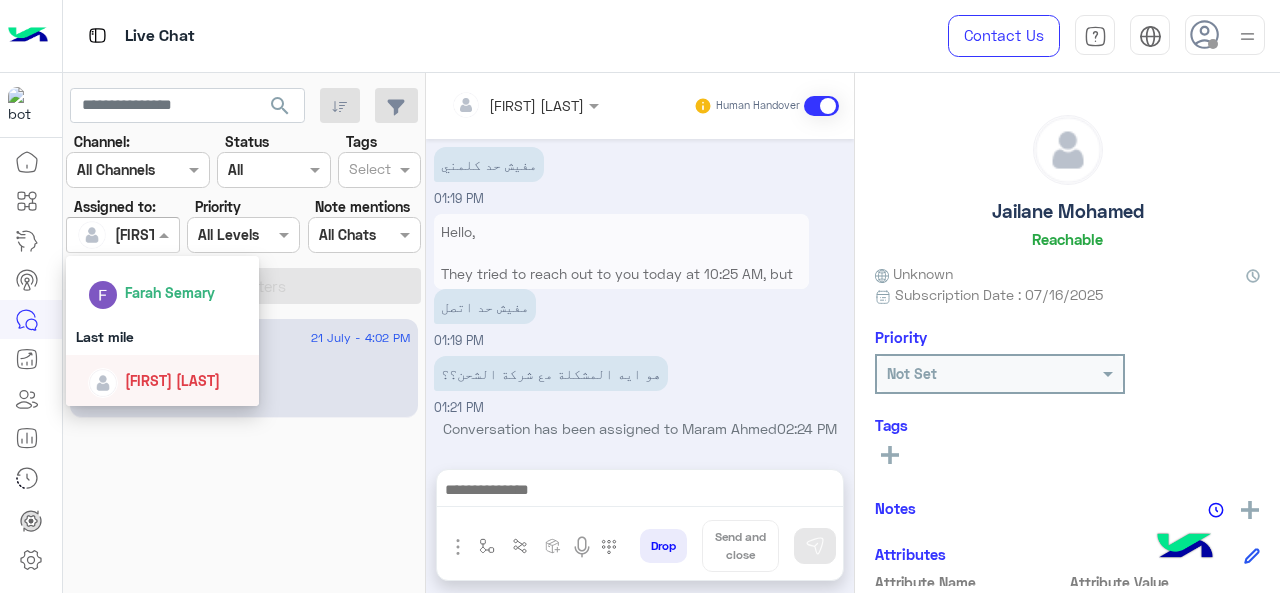 click on "[FIRST] [LAST]" at bounding box center (172, 380) 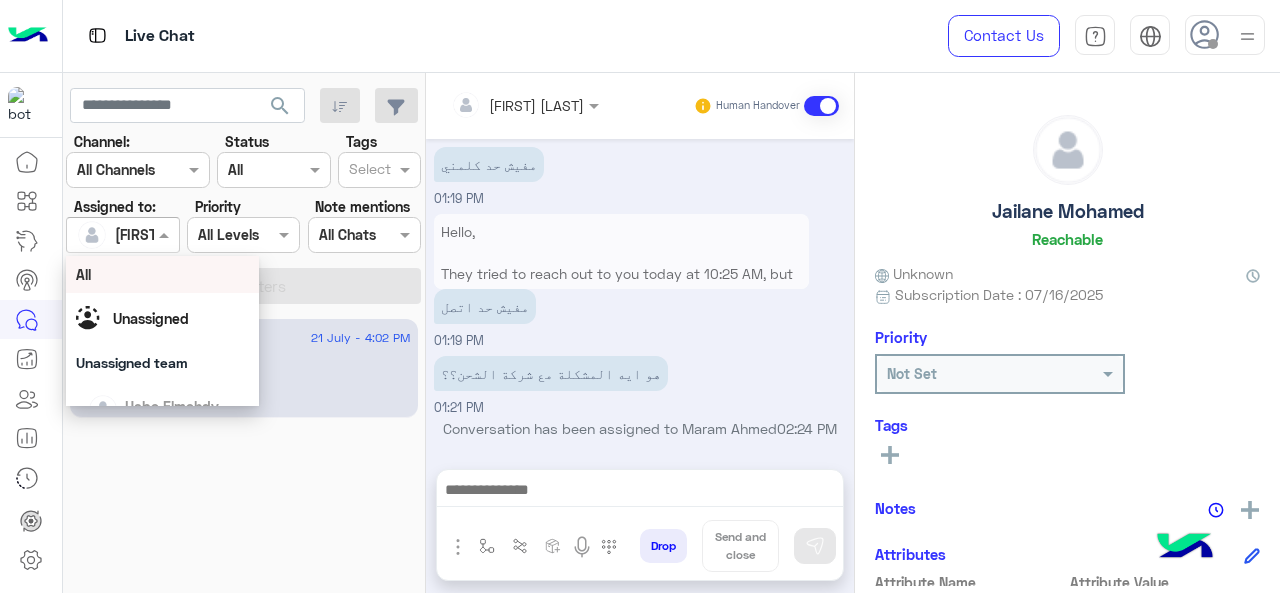 drag, startPoint x: 134, startPoint y: 245, endPoint x: 136, endPoint y: 369, distance: 124.01613 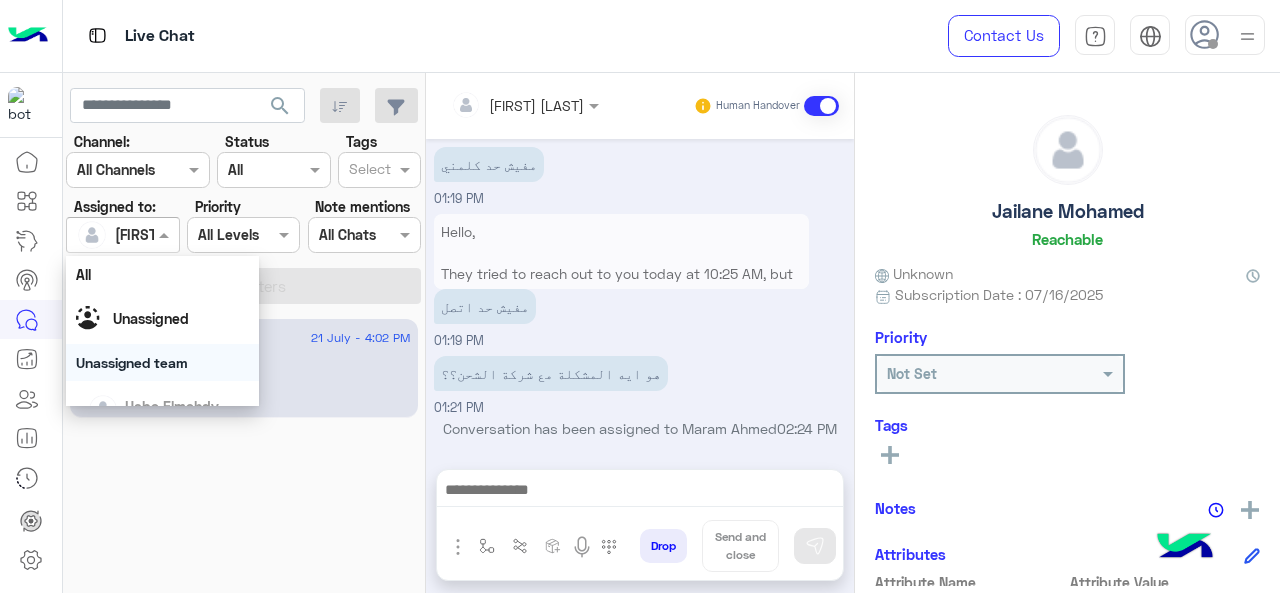 scroll, scrollTop: 392, scrollLeft: 0, axis: vertical 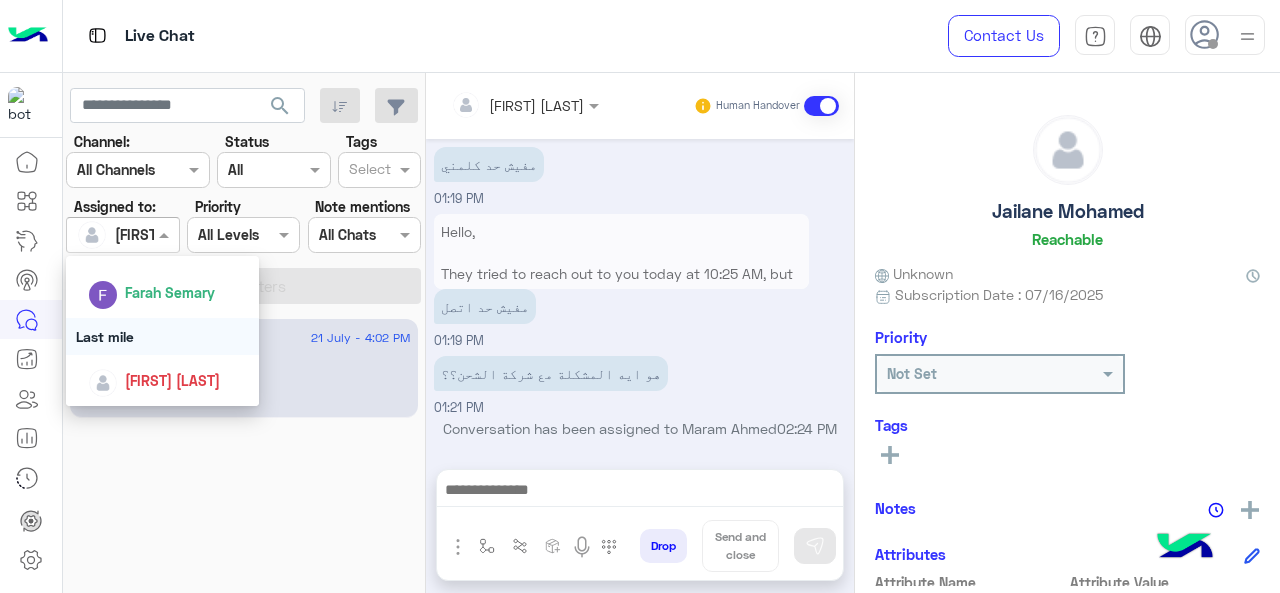 click on "Last mile" at bounding box center [163, 336] 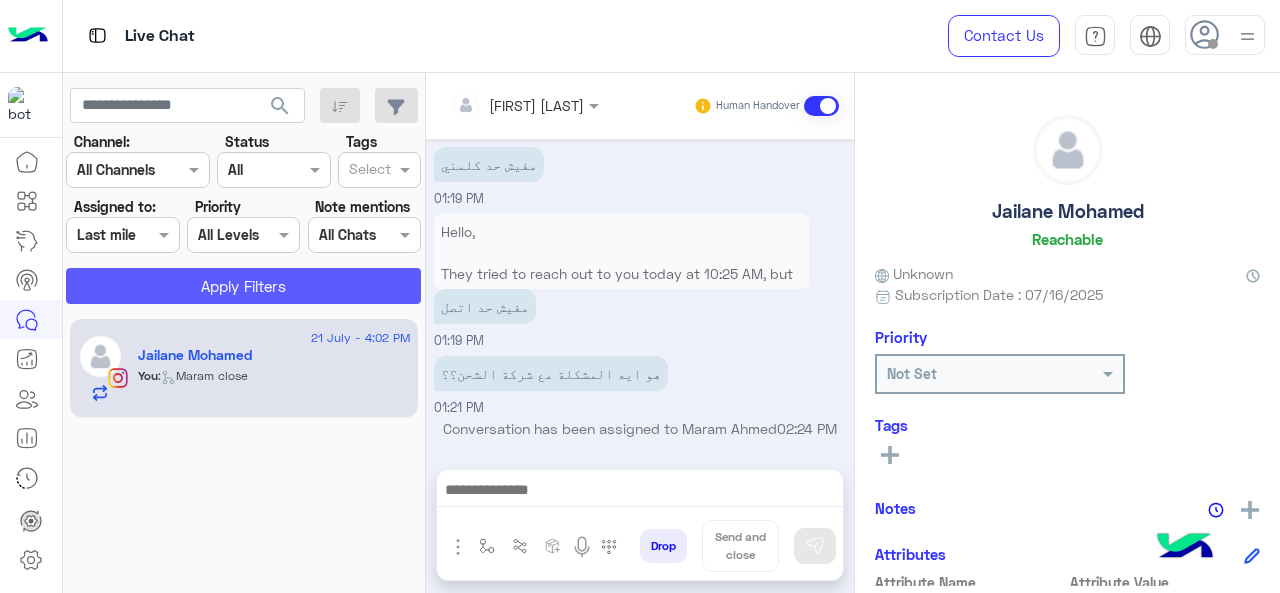 click on "Apply Filters" 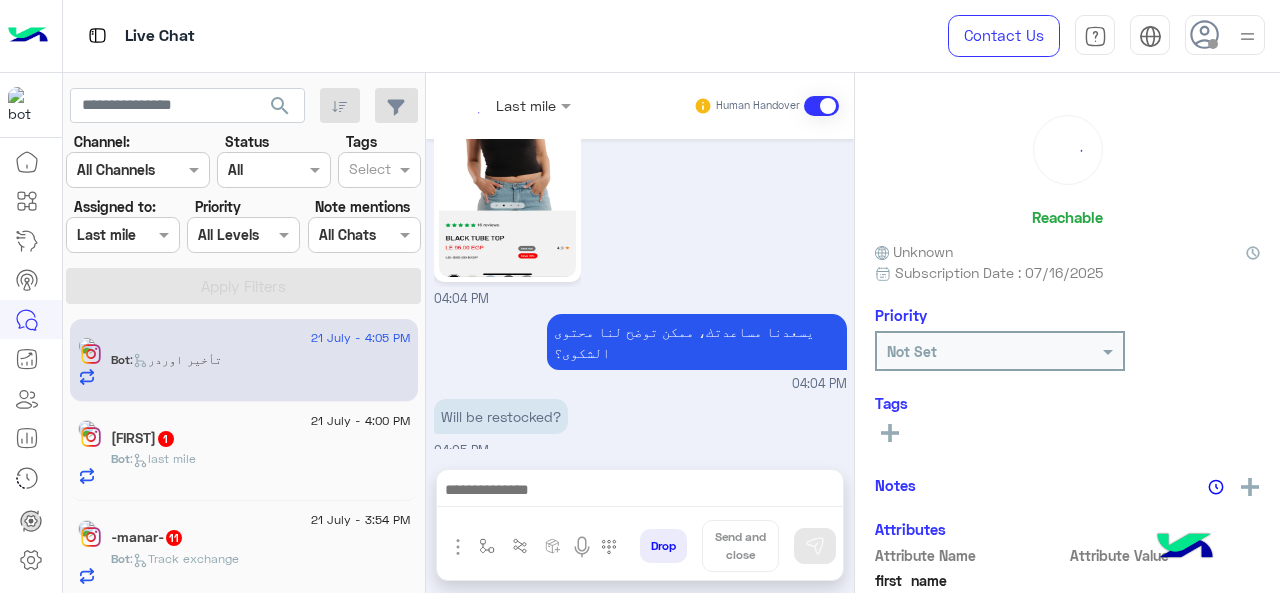 scroll, scrollTop: 1054, scrollLeft: 0, axis: vertical 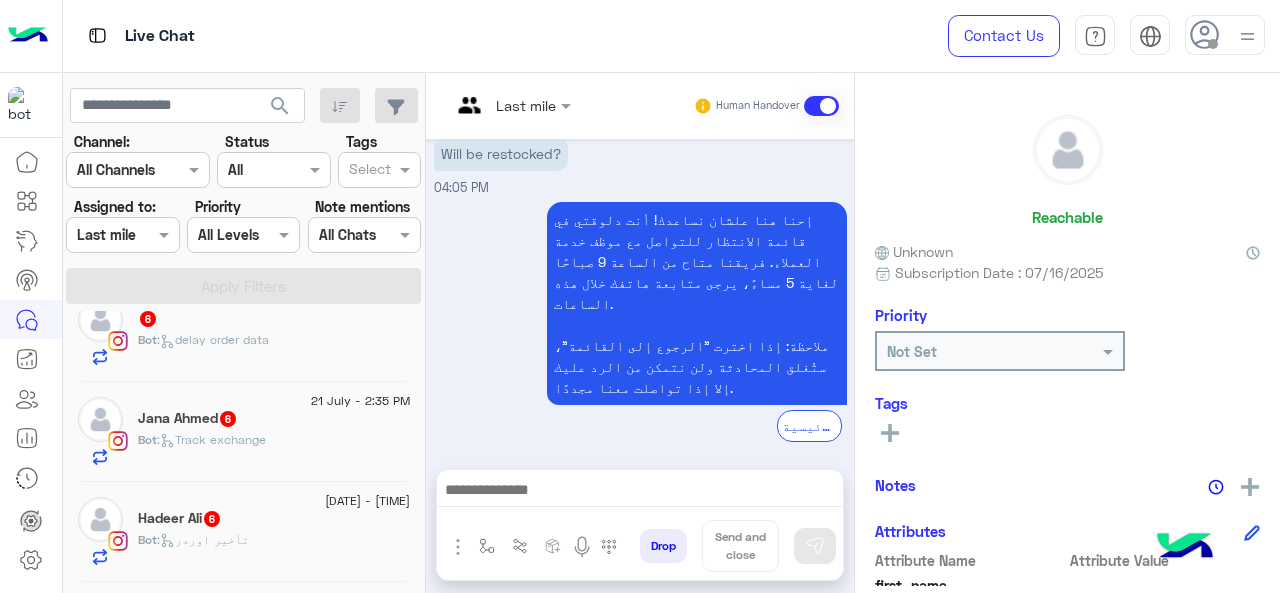 drag, startPoint x: 238, startPoint y: 538, endPoint x: 427, endPoint y: 305, distance: 300.01666 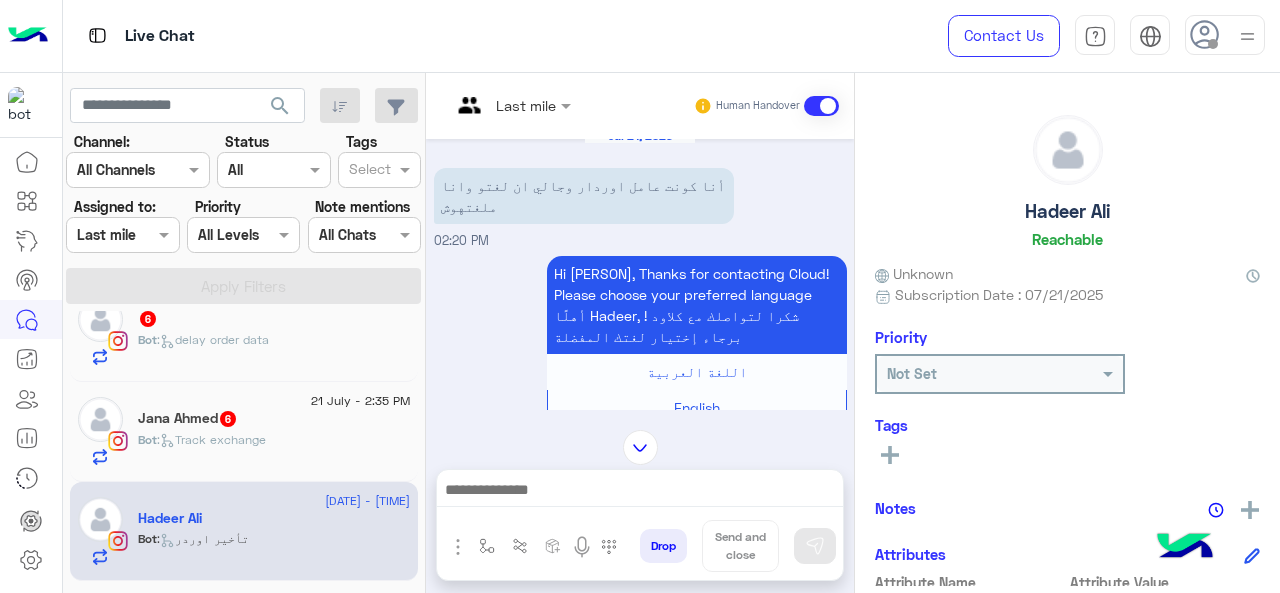 scroll, scrollTop: 0, scrollLeft: 0, axis: both 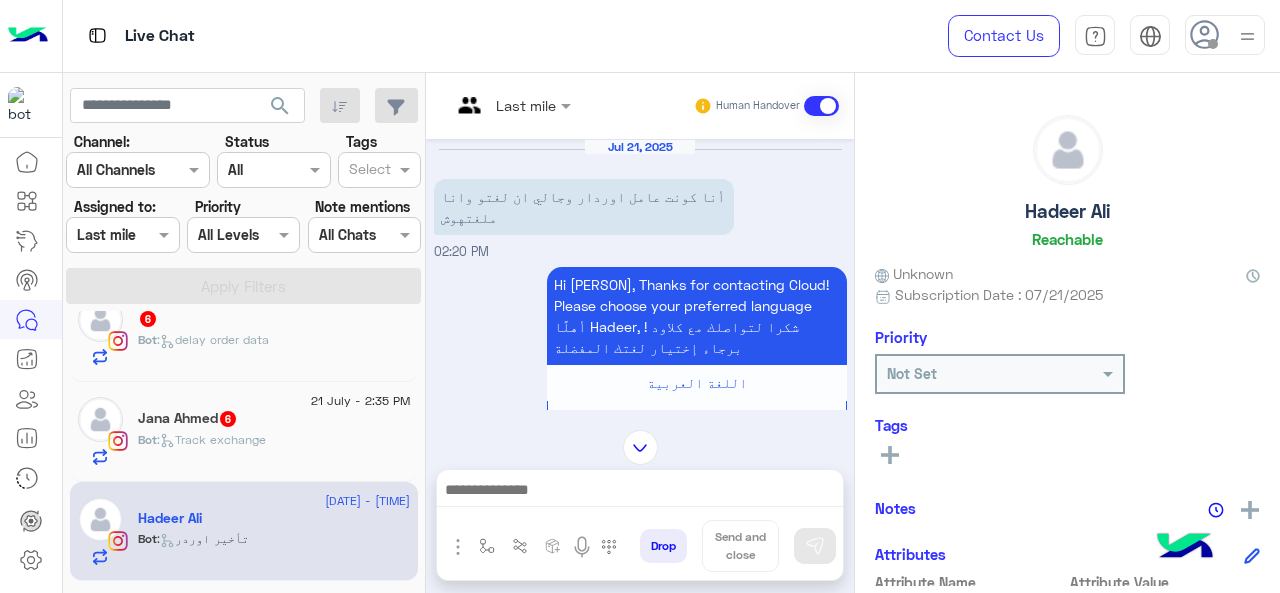 click at bounding box center (511, 104) 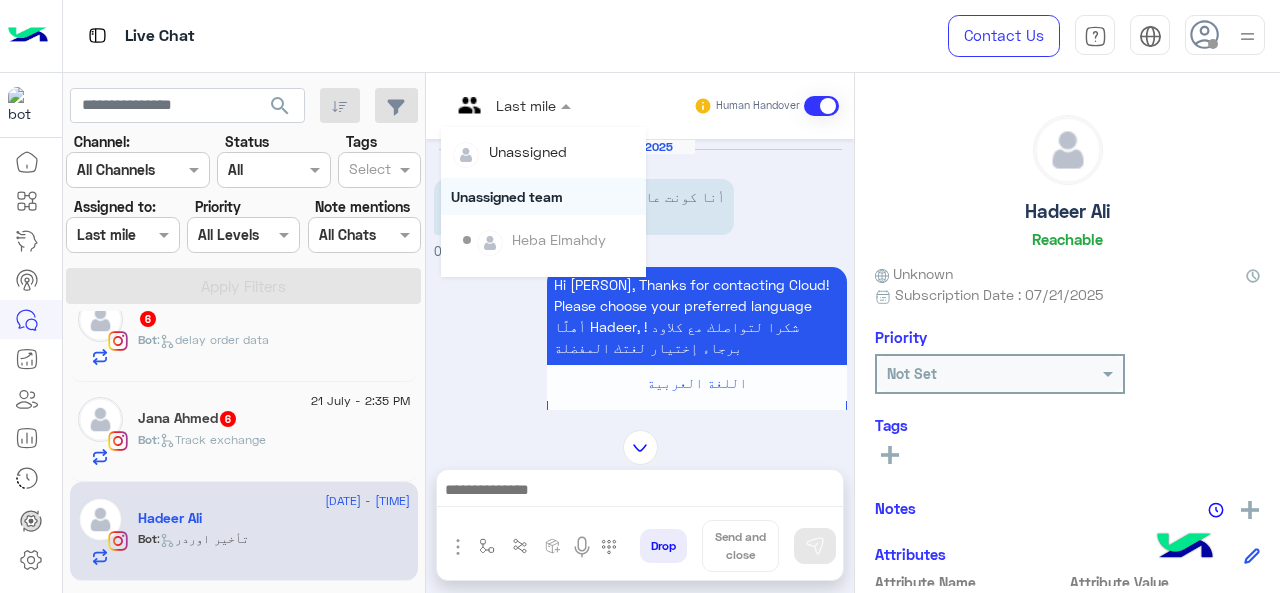 scroll, scrollTop: 354, scrollLeft: 0, axis: vertical 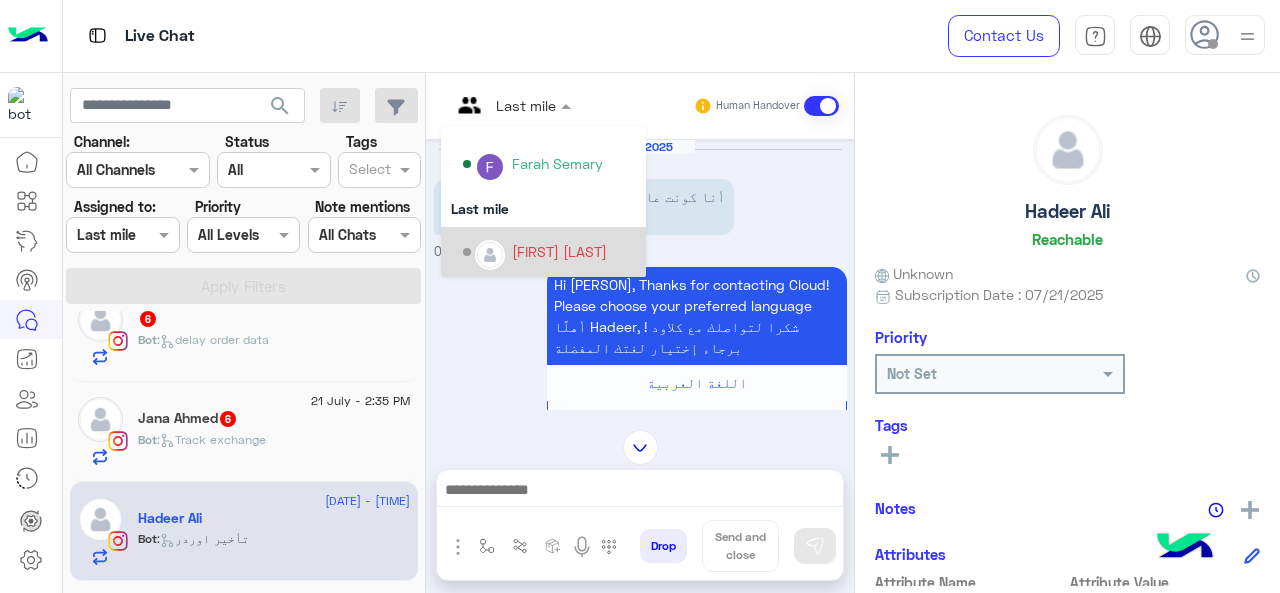 click on "[FIRST] [LAST]" at bounding box center [559, 251] 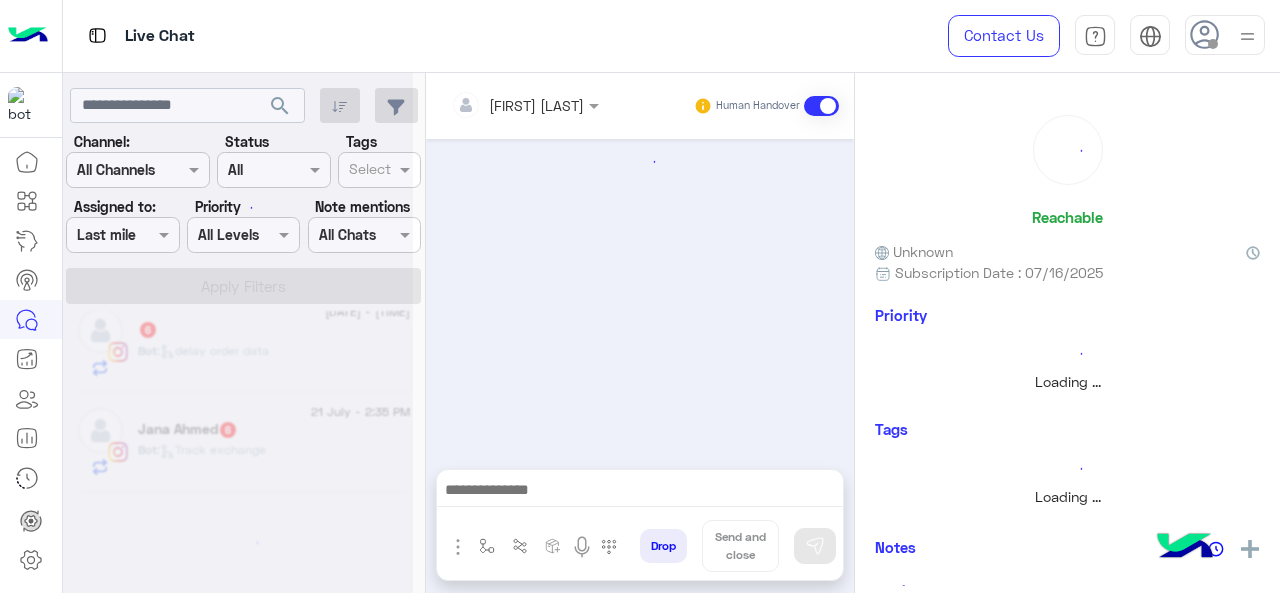 scroll, scrollTop: 1618, scrollLeft: 0, axis: vertical 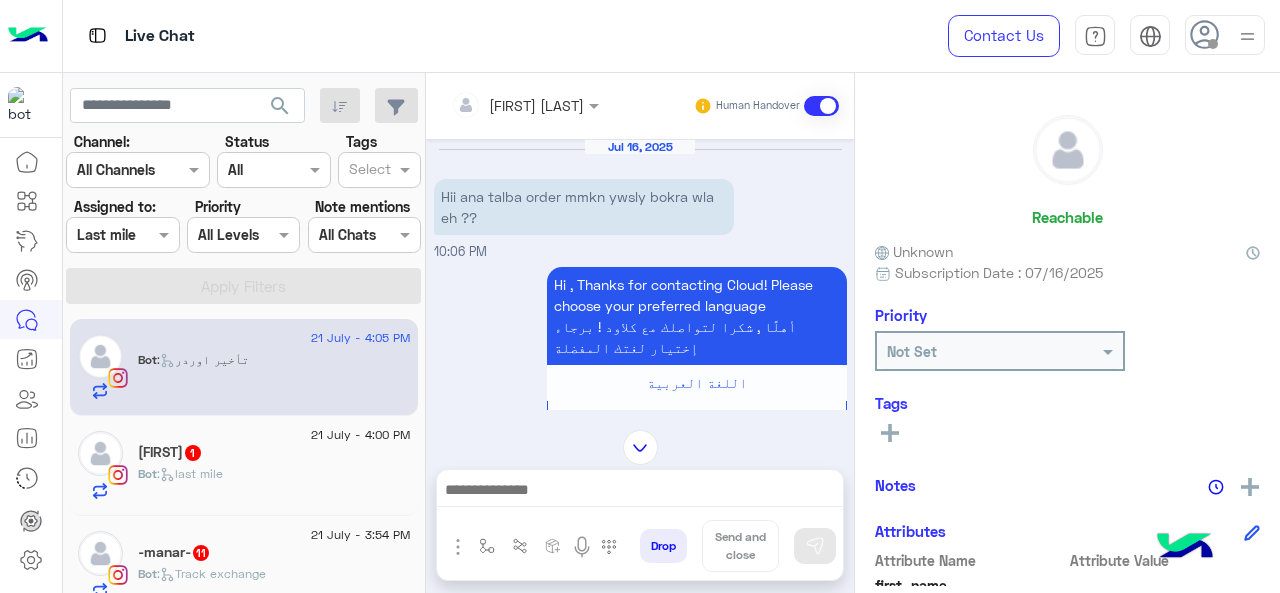 click at bounding box center (499, 105) 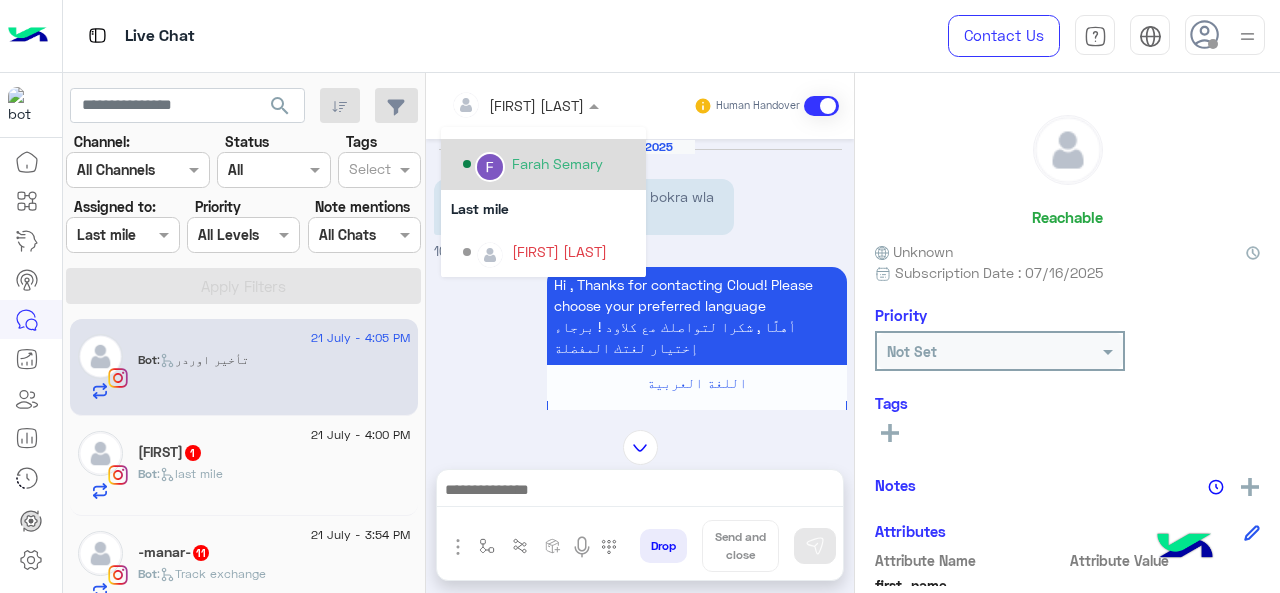 scroll, scrollTop: 228, scrollLeft: 0, axis: vertical 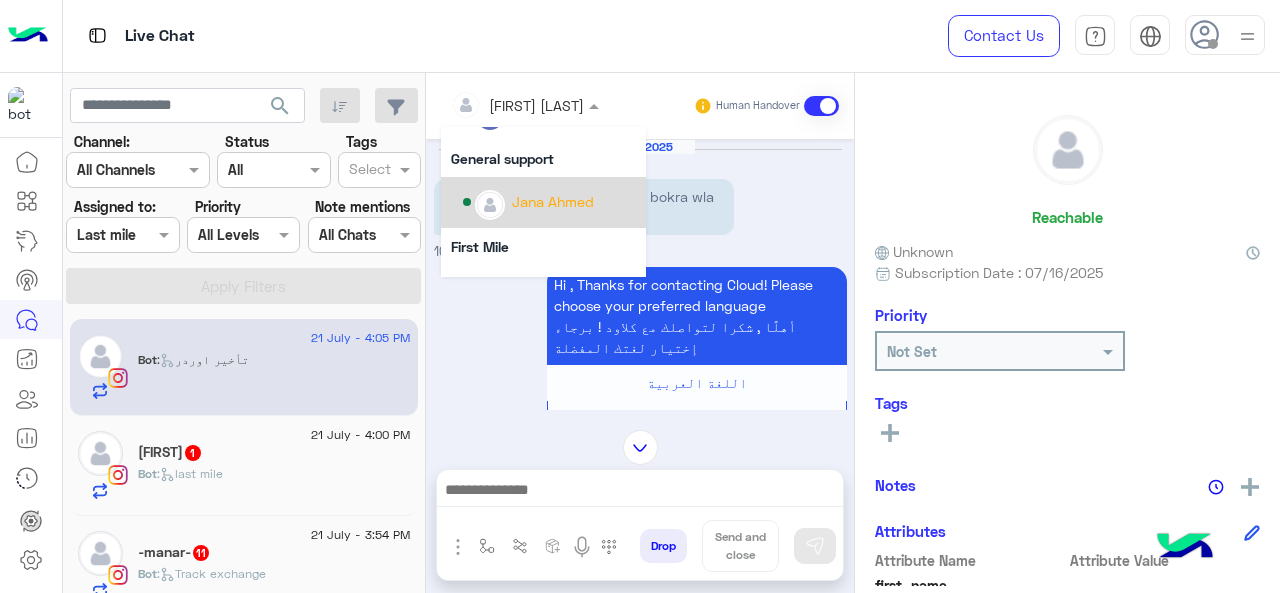 click on "Jana Ahmed" at bounding box center [549, 202] 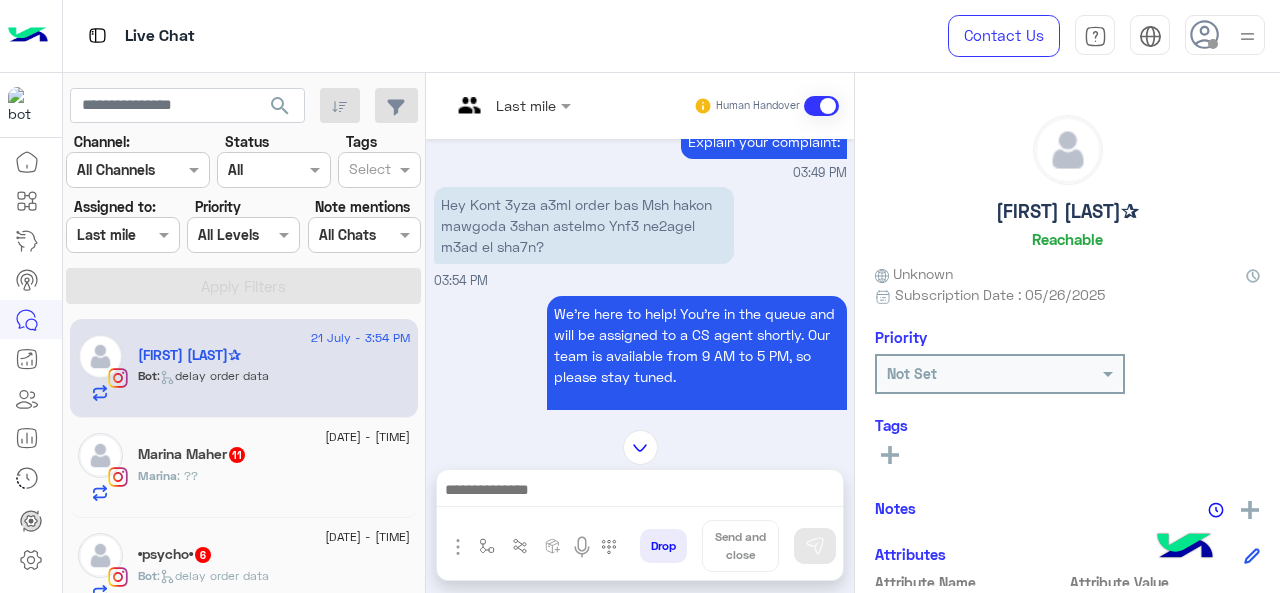 scroll, scrollTop: 2180, scrollLeft: 0, axis: vertical 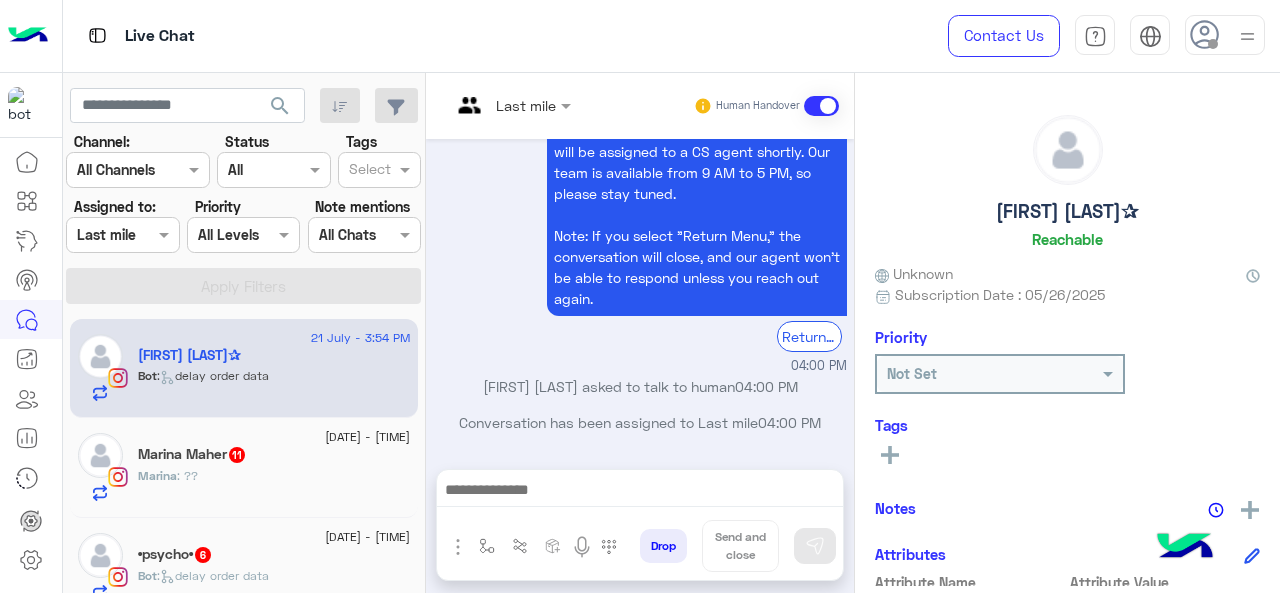 click at bounding box center (487, 105) 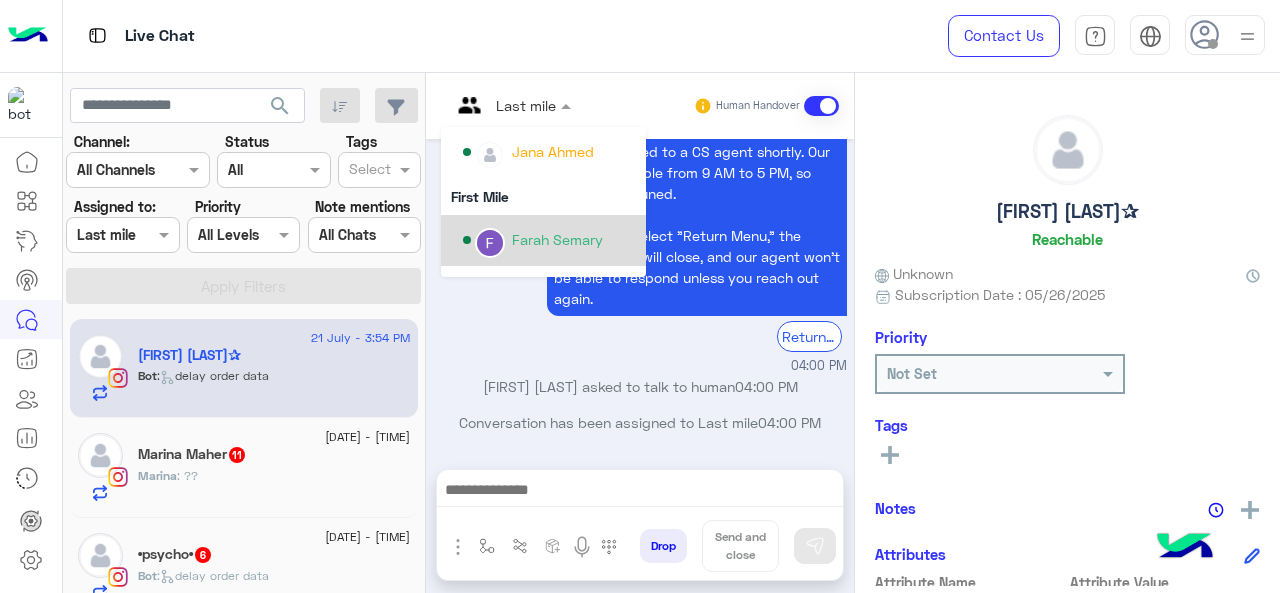 scroll, scrollTop: 266, scrollLeft: 0, axis: vertical 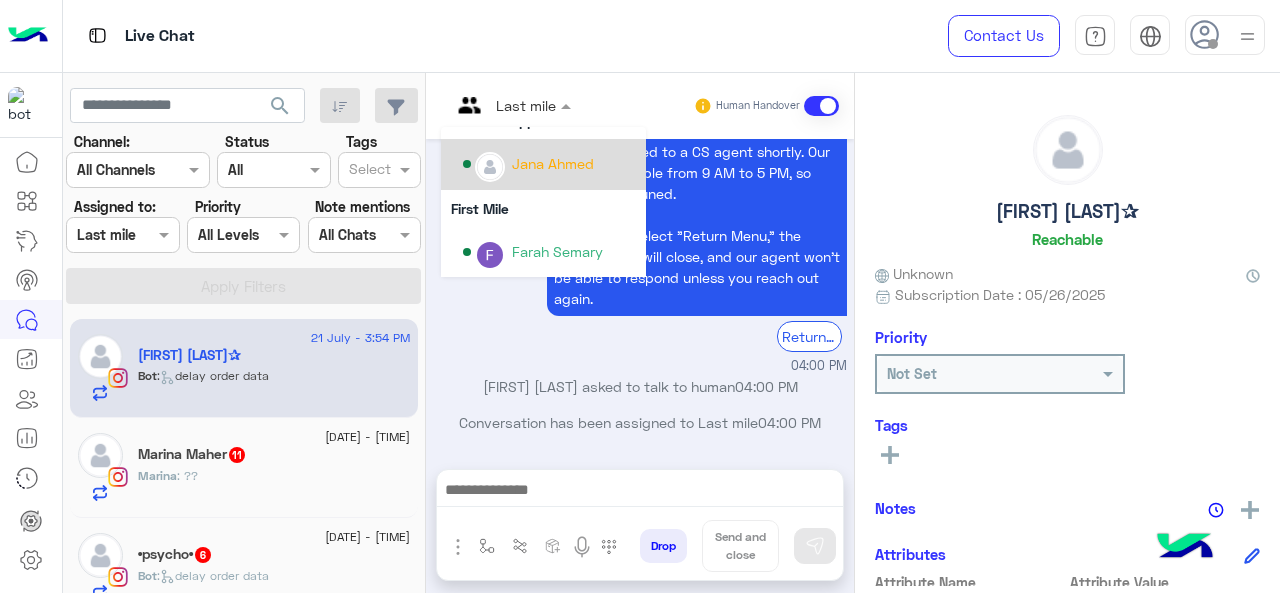 click on "Jana Ahmed" at bounding box center (549, 164) 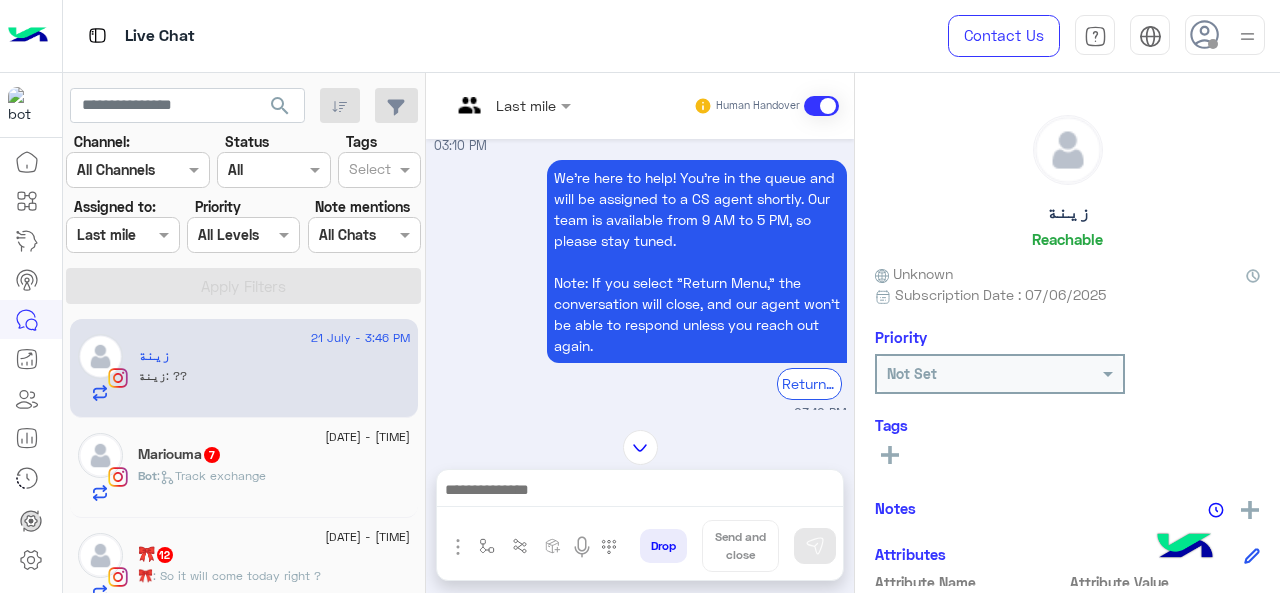 scroll, scrollTop: 1750, scrollLeft: 0, axis: vertical 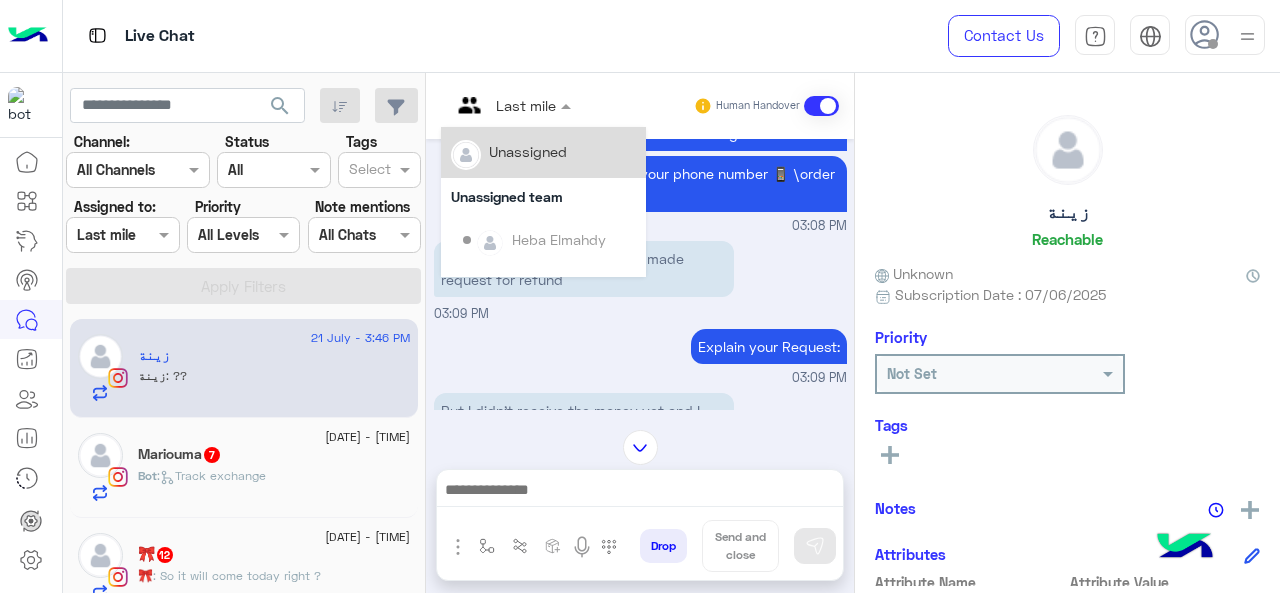 click at bounding box center [511, 104] 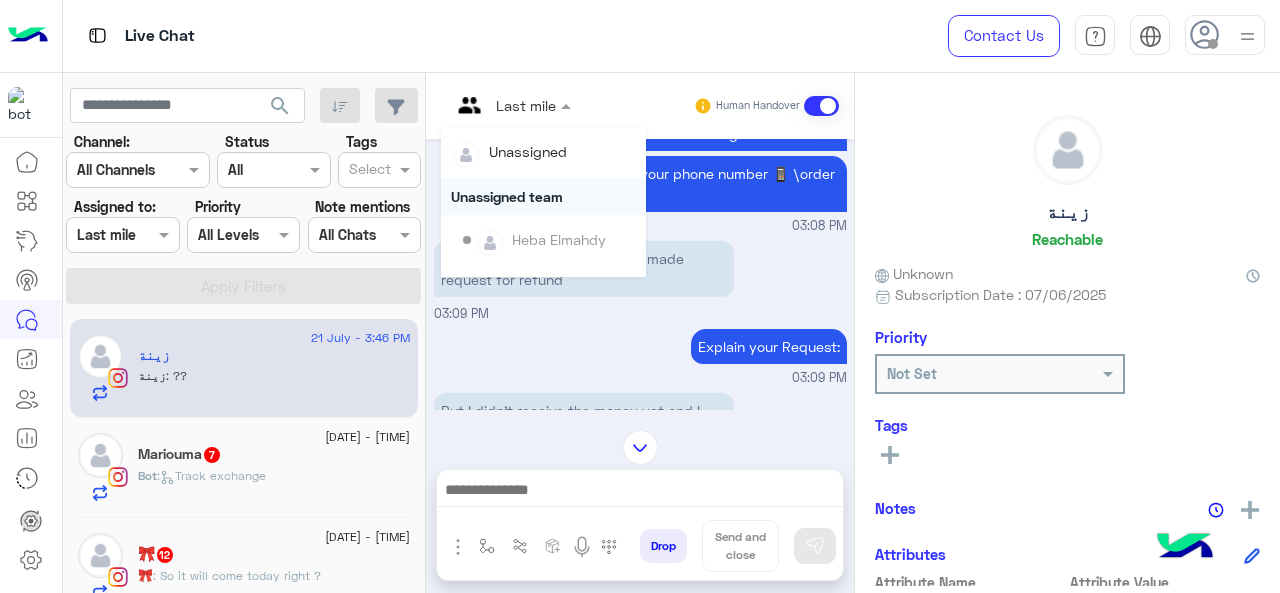 scroll, scrollTop: 354, scrollLeft: 0, axis: vertical 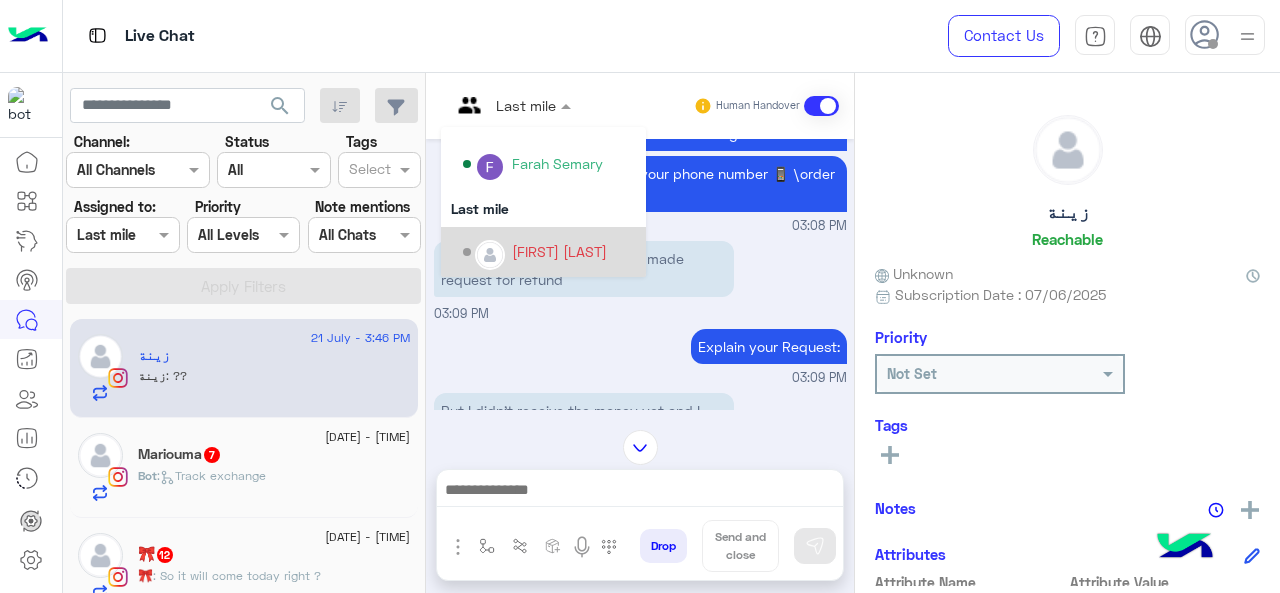 click on "[FIRST] [LAST]" at bounding box center [559, 251] 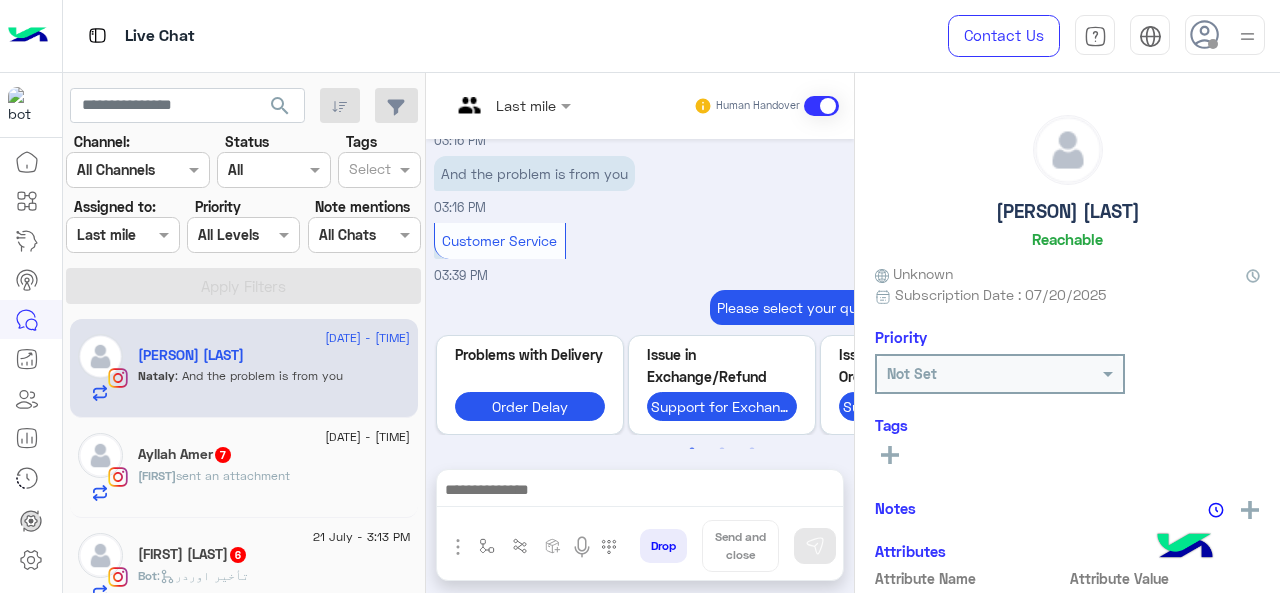 scroll, scrollTop: 1653, scrollLeft: 0, axis: vertical 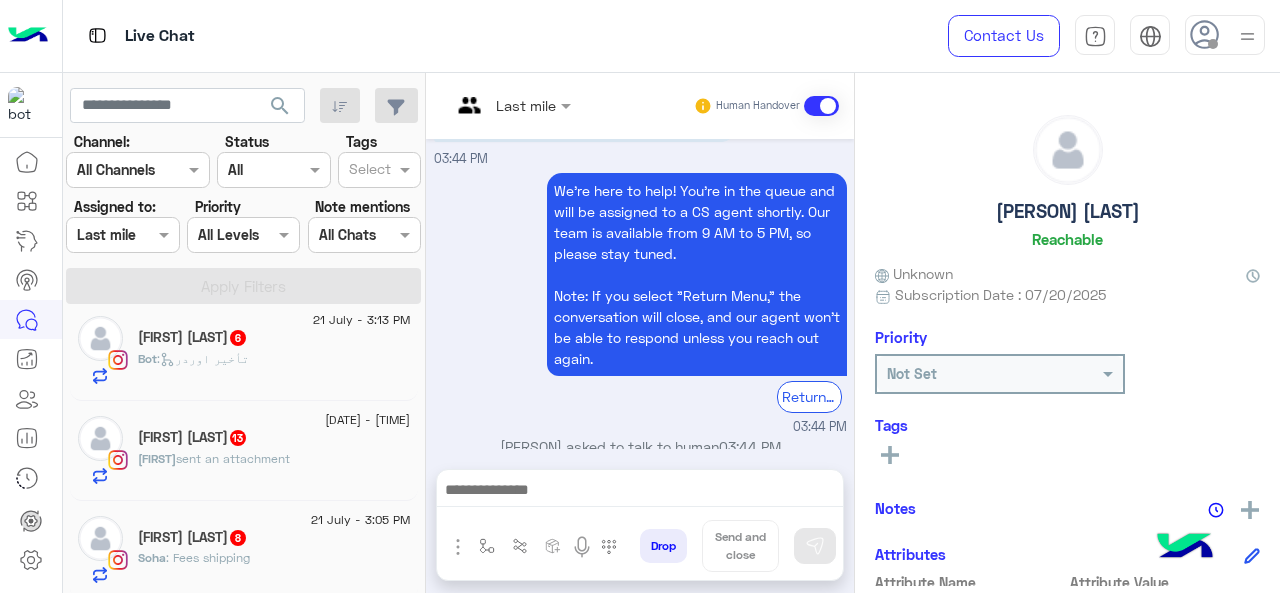 click on "1 wahda 3mlt exchange l 2 items w hya 3ayza t exchange 3 items wl mandob byklmha w hya 3amla postpone lel order klmeha w shufeha 3ayza t exchange eh tany [DATE] [TIME] [FIRST] [LAST]  Attributes  Attribute Name Attribute Value first_name  [FIRST]  last_name  [LAST]  profile_pic gender    locale    timezone  Unknown signup_date  [DATE]  last_visited_flow  Track exchange  last_interaction  [DATE], [TIME]  last_message  And the problem is from you  last_clicked_button  Support for Exchange/Refund  phone_number    ChannelId  Instagram  HandoverOn  true  UserId  [USER_ID]  email    last_message_sentiment  Neutral  last_message_id  aWdfZAG1faXRlbToxOklHTWVzc2FnZAUlEOjE3ODQxNDYxODU3MTcyNzQwOjM0MDI4MjM2Njg0MTcxMDMwMTI0NDI1OTk3MTI2NDkyMjE4OTE1OTozMjMzODk5MDcyOTkyMDQ4NjI3NzQ0MDk2NzMzNTIxNTEwNAZDZD" 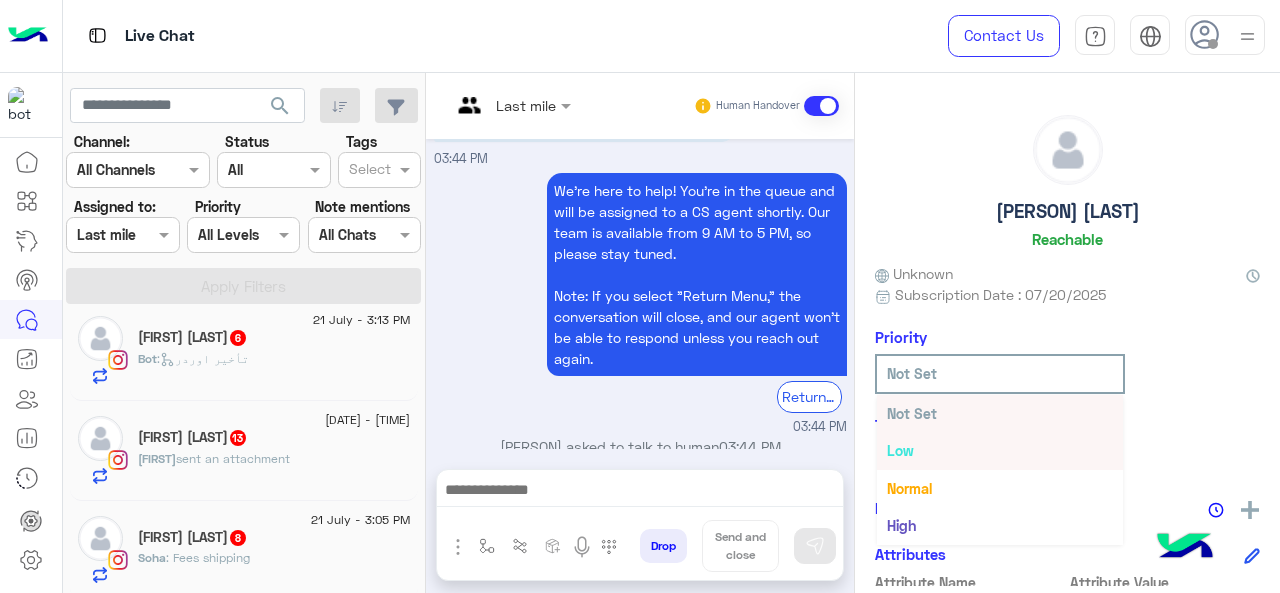 scroll, scrollTop: 36, scrollLeft: 0, axis: vertical 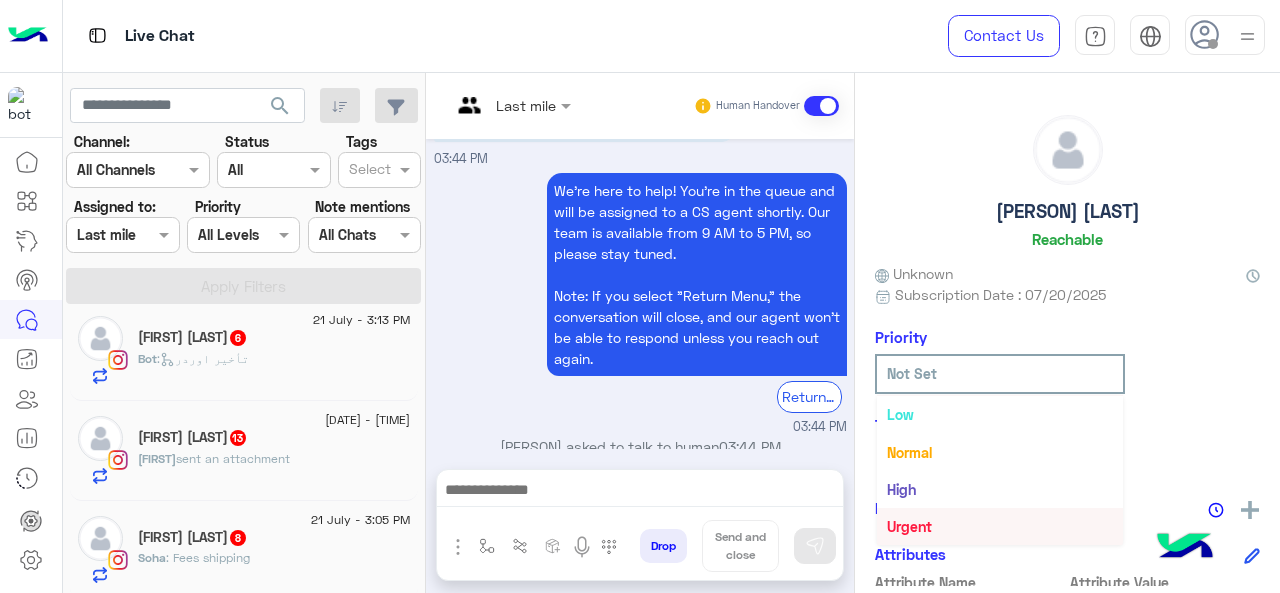 click on "Urgent" at bounding box center [909, 526] 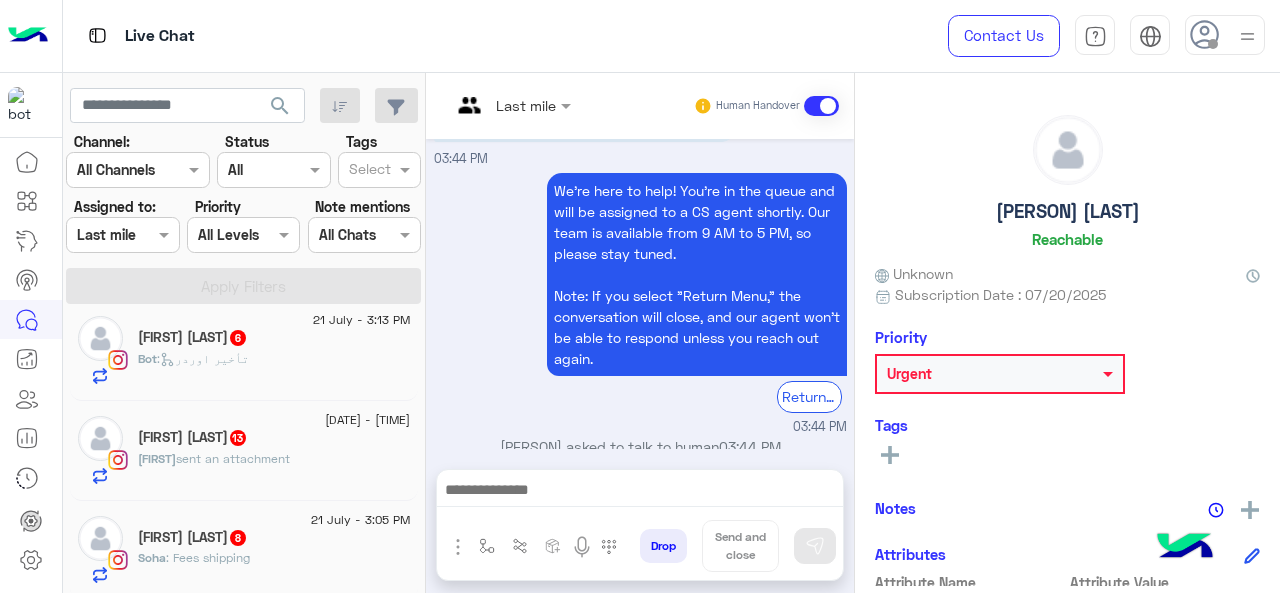 click at bounding box center (511, 104) 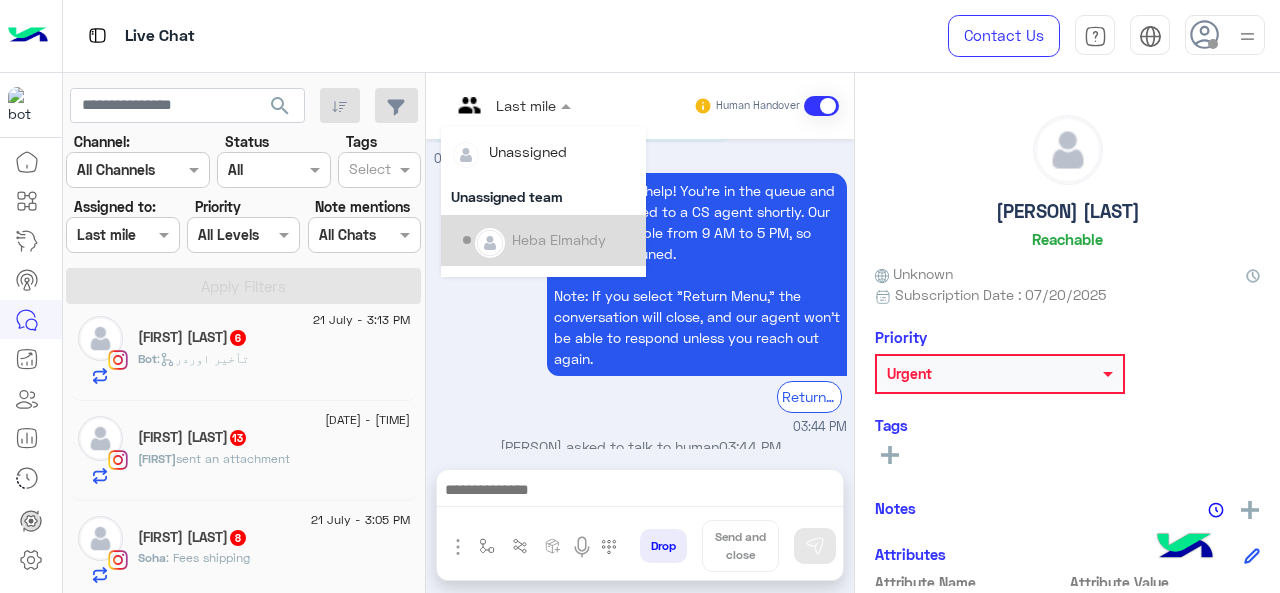 scroll, scrollTop: 354, scrollLeft: 0, axis: vertical 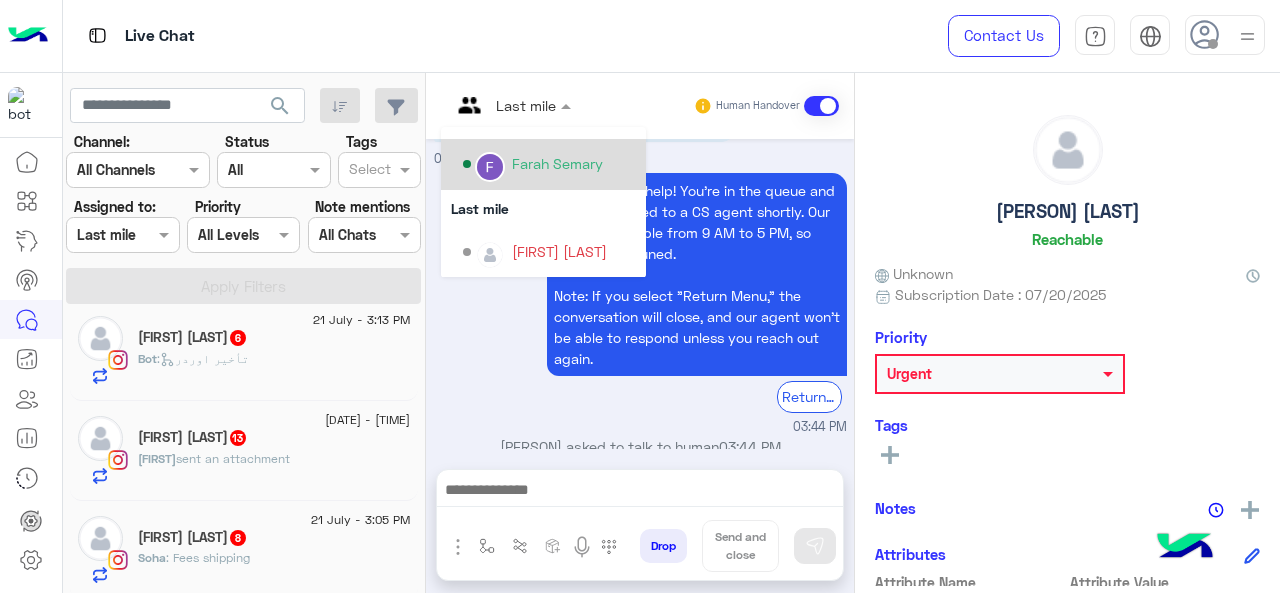 click on "Farah Semary" at bounding box center [543, 164] 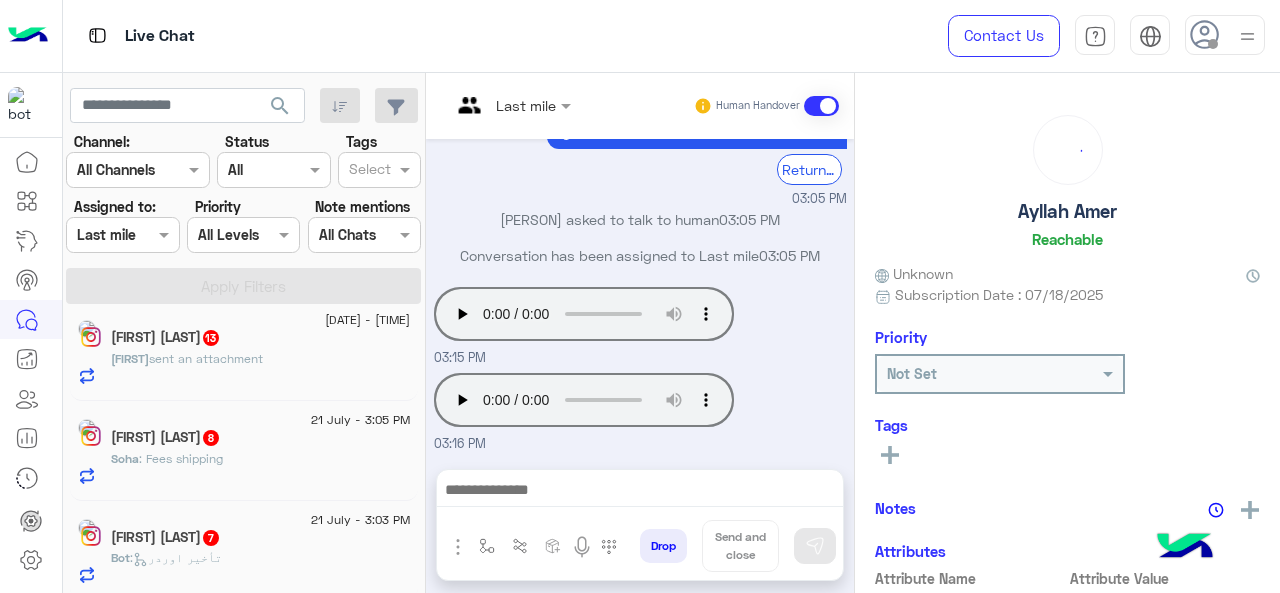 scroll, scrollTop: 845, scrollLeft: 0, axis: vertical 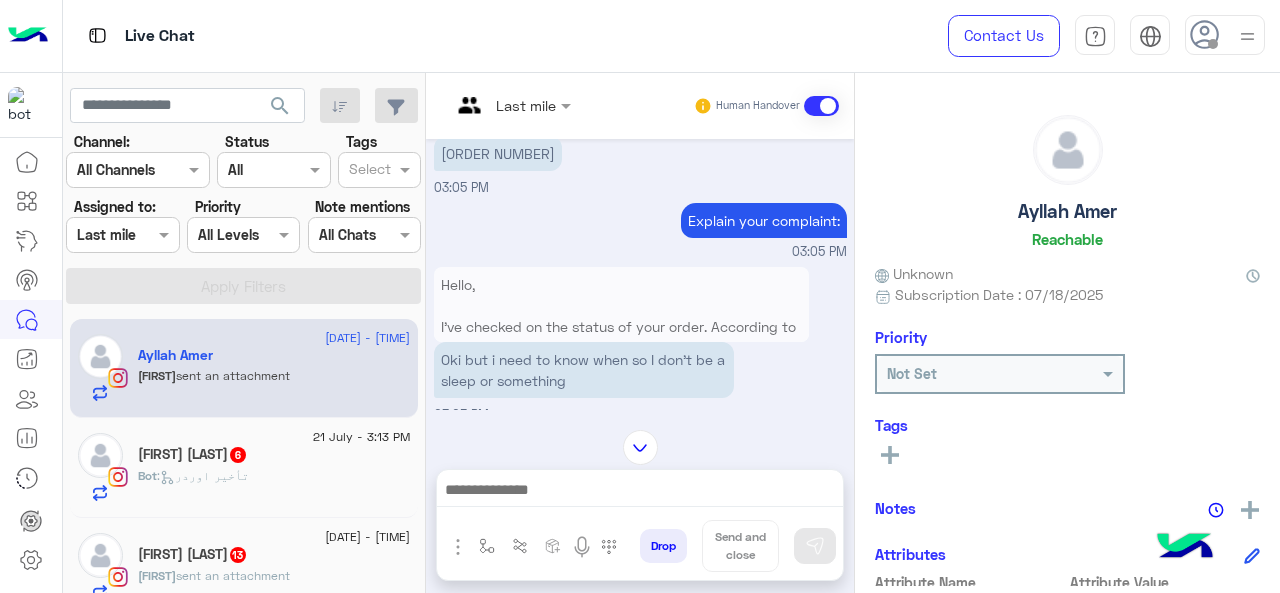 click on "Hello, I've checked on the status of your order. According to the shipping company, they've made attempt to deliver your package. I've requested that they make an additional delivery attempt. Please keep an eye on your mobile for their call or notification to ensure successful delivery. 😊" at bounding box center (621, 358) 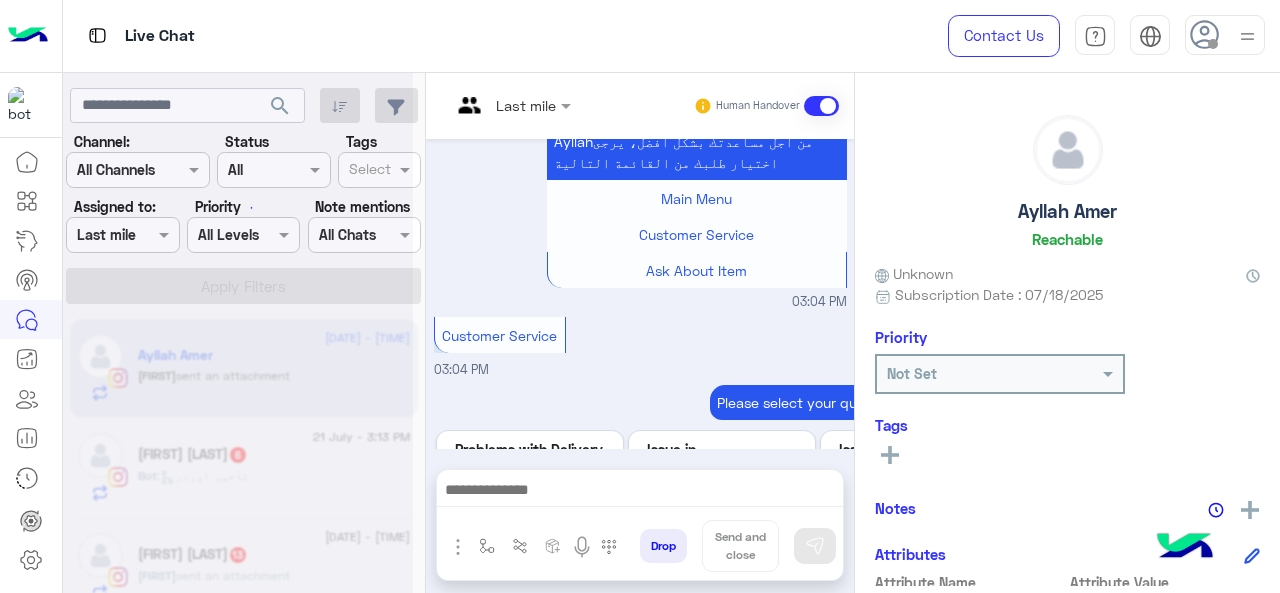 scroll, scrollTop: 1130, scrollLeft: 0, axis: vertical 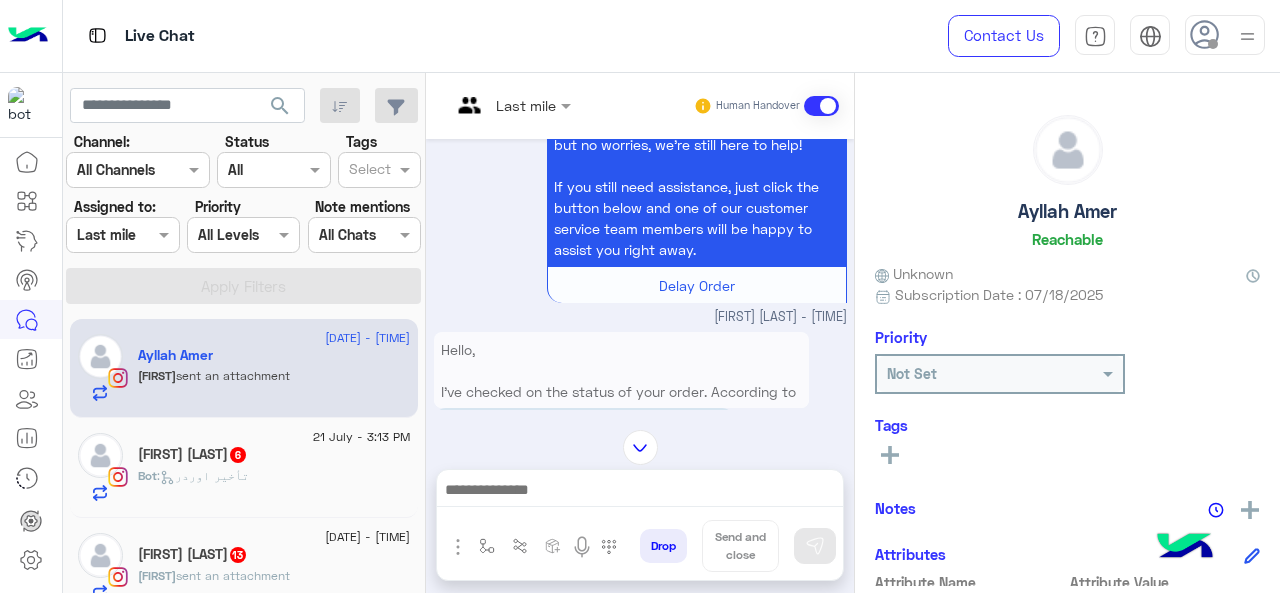 click on "Hello, I've checked on the status of your order. According to the shipping company, they've made attempt to deliver your package. I've requested that they make an additional delivery attempt. Please keep an eye on your mobile for their call or notification to ensure successful delivery. 😊" at bounding box center (621, 423) 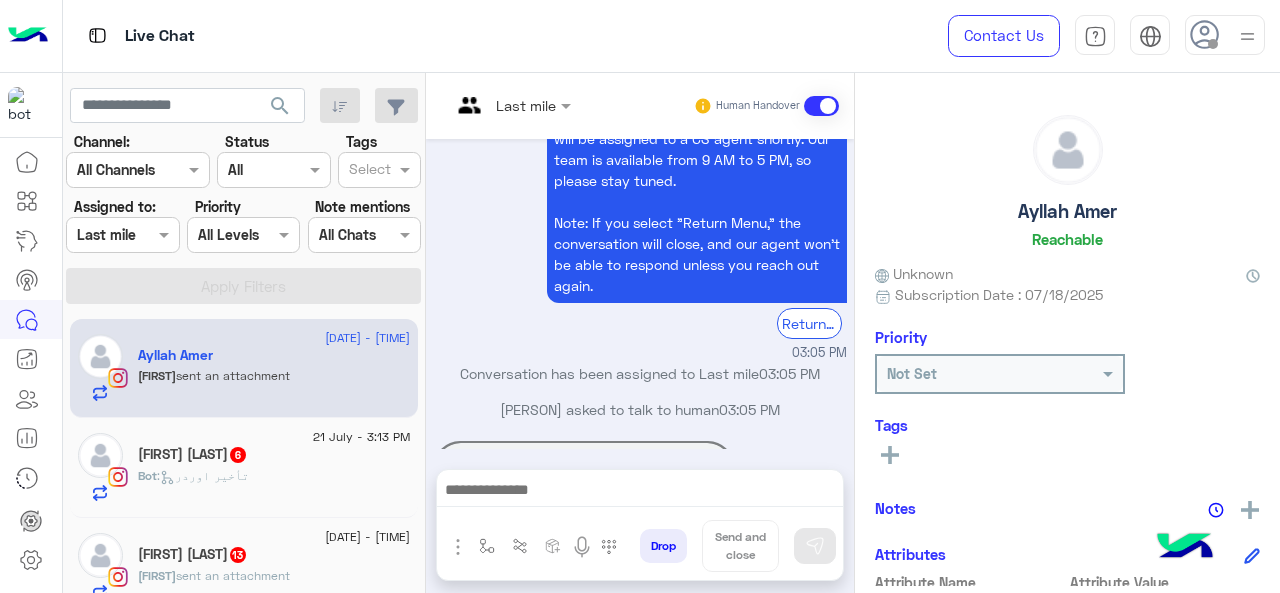 scroll, scrollTop: 2206, scrollLeft: 0, axis: vertical 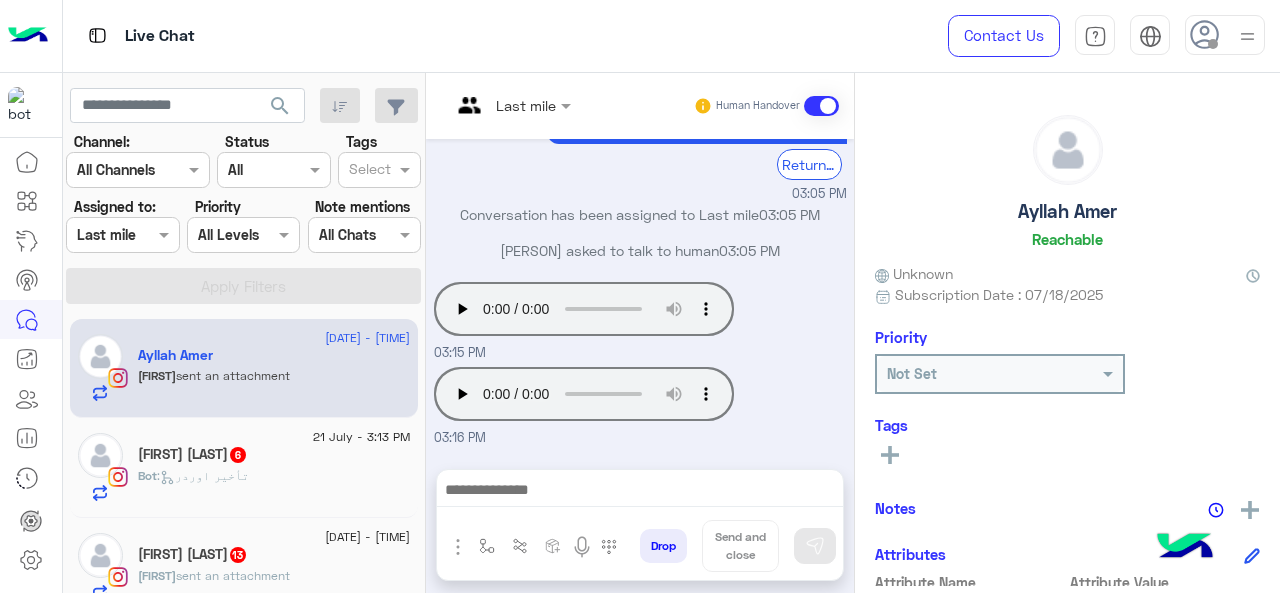 click on "Last mile Human Handover" at bounding box center [640, 106] 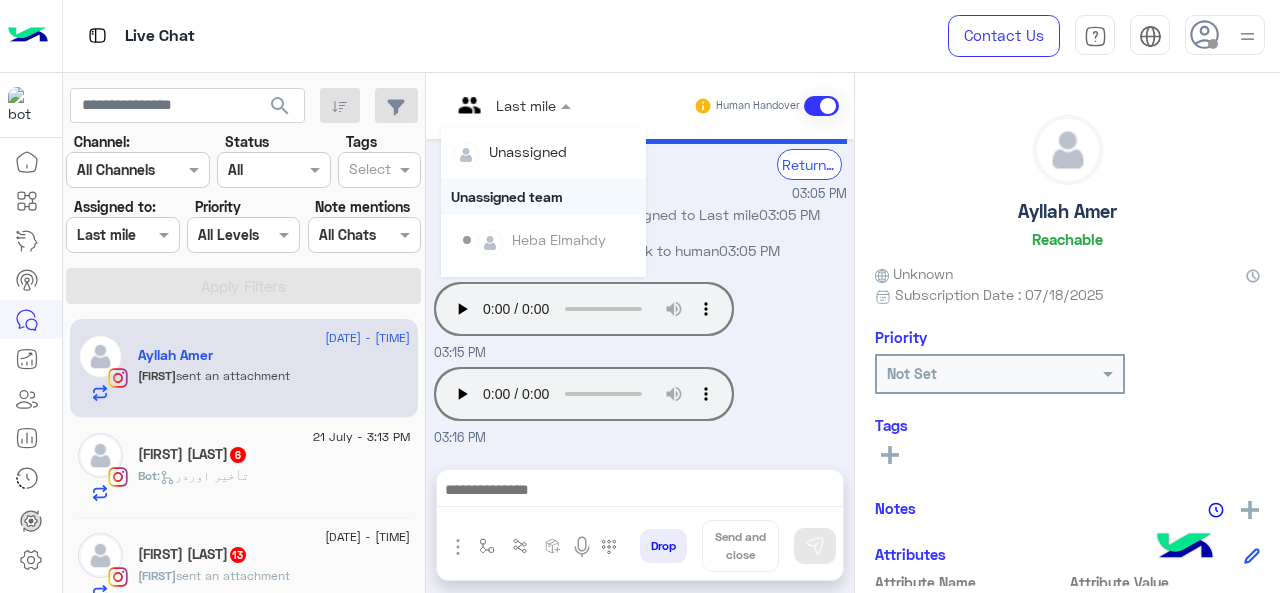 scroll, scrollTop: 354, scrollLeft: 0, axis: vertical 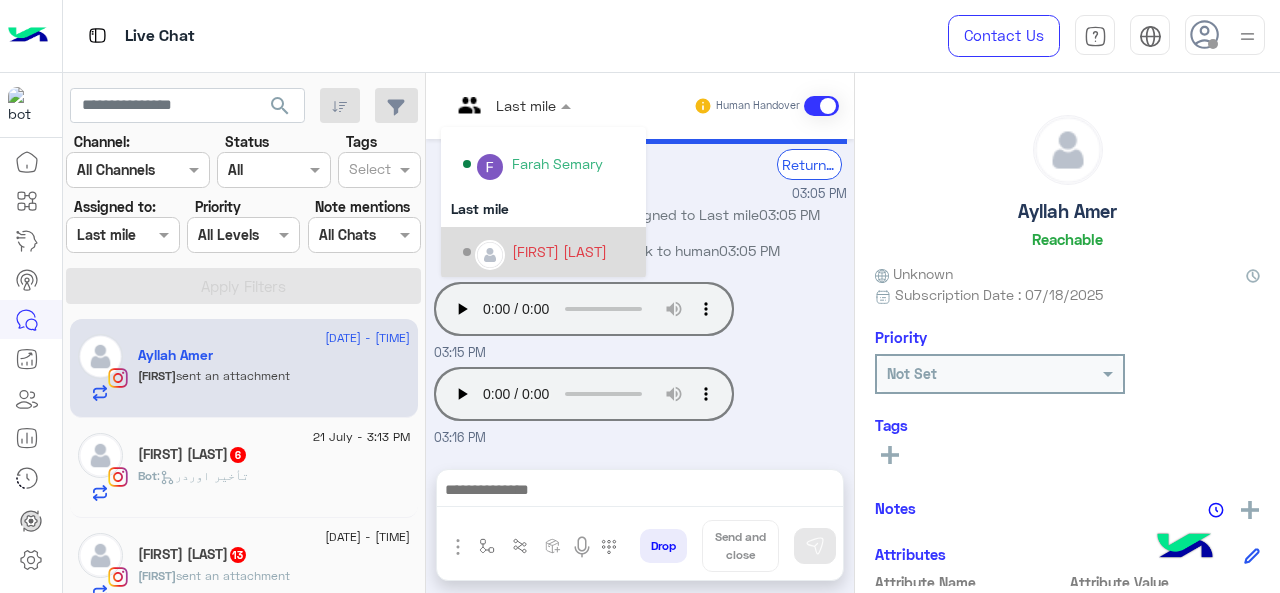 click on "[FIRST] [LAST]" at bounding box center (559, 251) 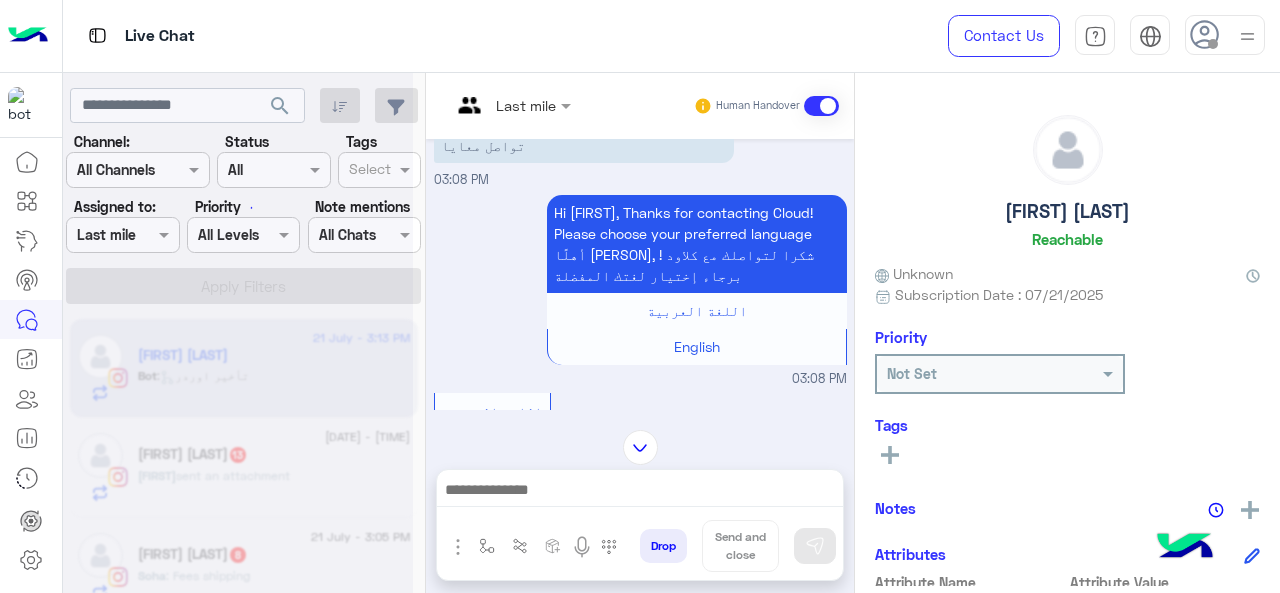 scroll, scrollTop: 0, scrollLeft: 0, axis: both 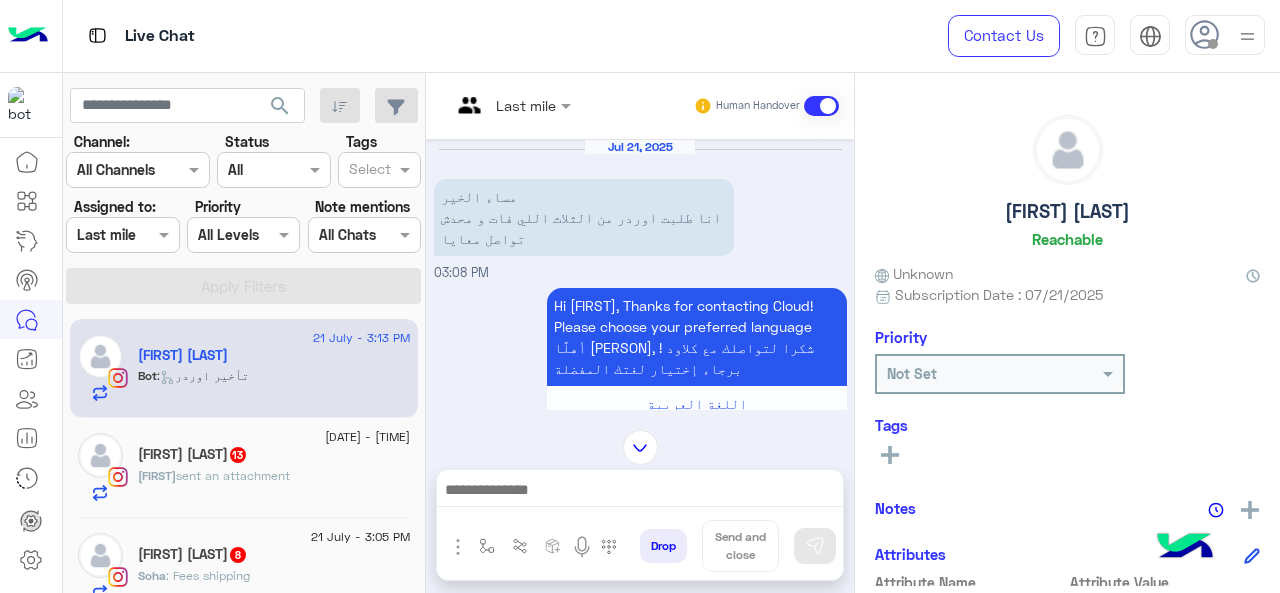 click on "Last mile" at bounding box center [503, 106] 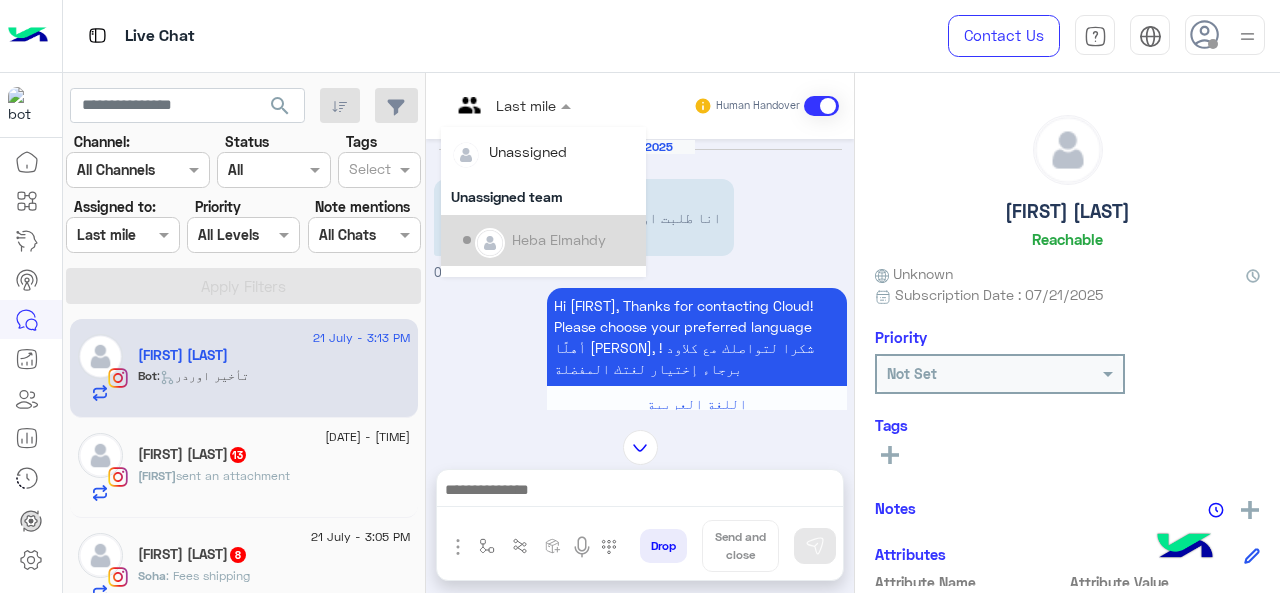 scroll, scrollTop: 354, scrollLeft: 0, axis: vertical 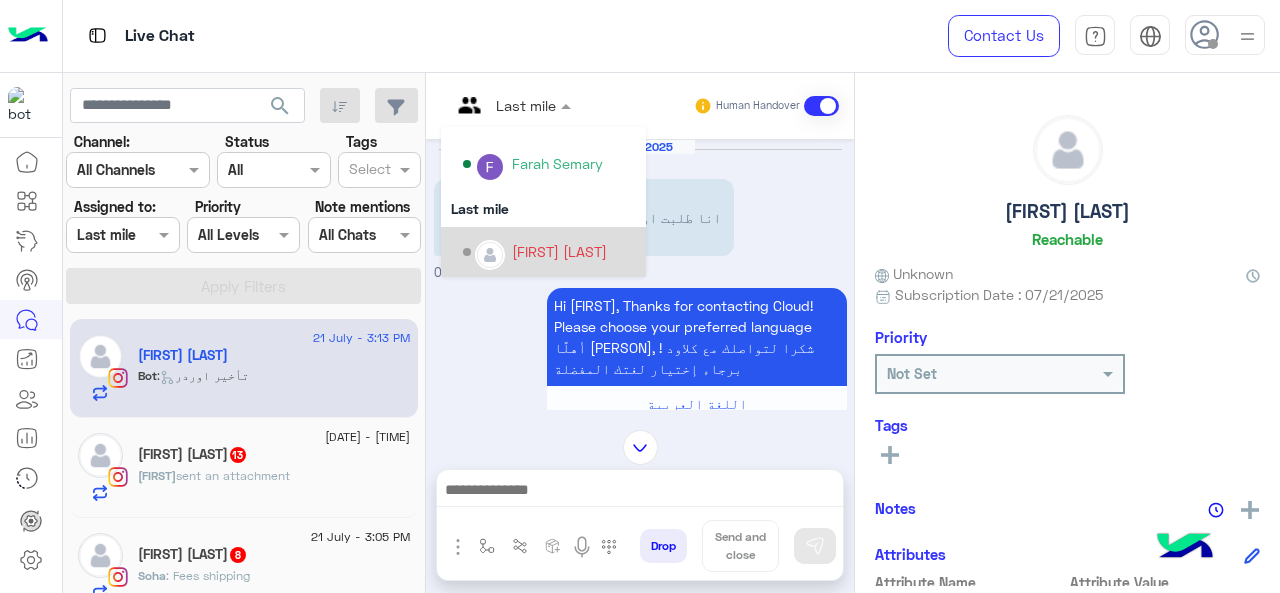 click on "[FIRST] [LAST]" at bounding box center [559, 251] 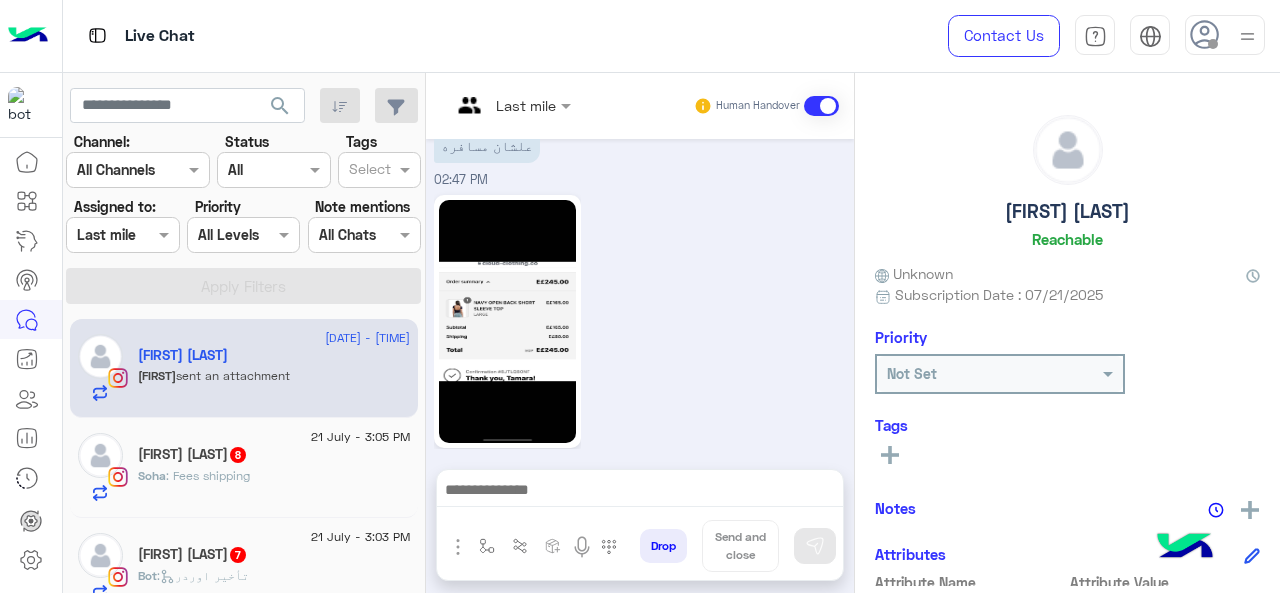 scroll, scrollTop: 994, scrollLeft: 0, axis: vertical 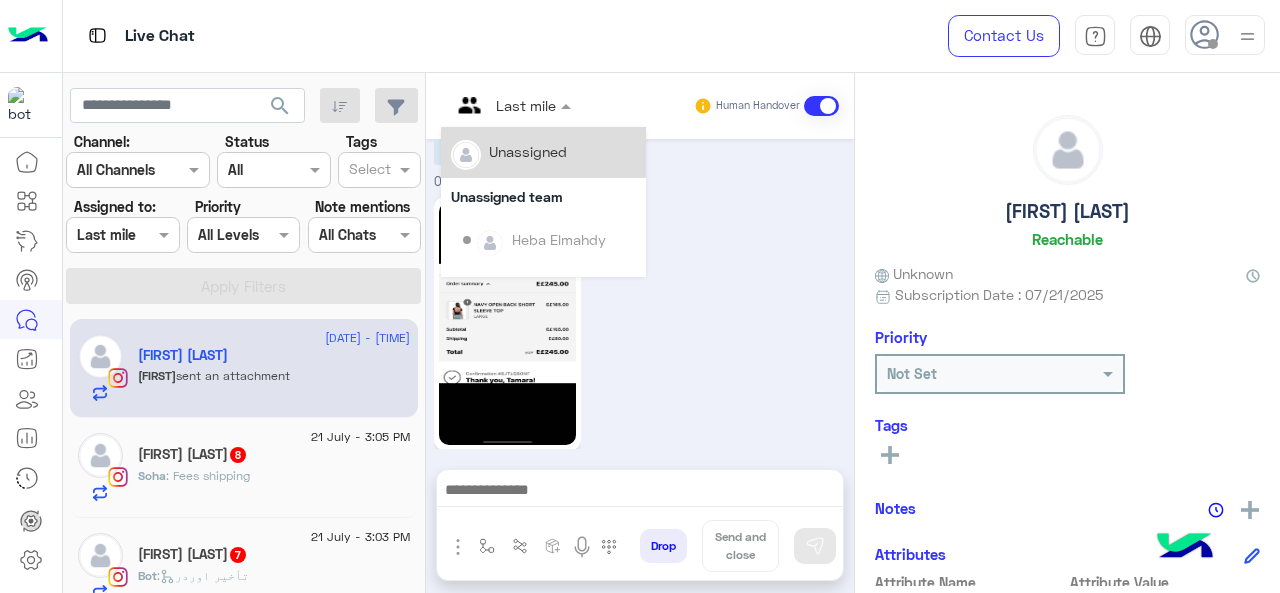 click at bounding box center [568, 105] 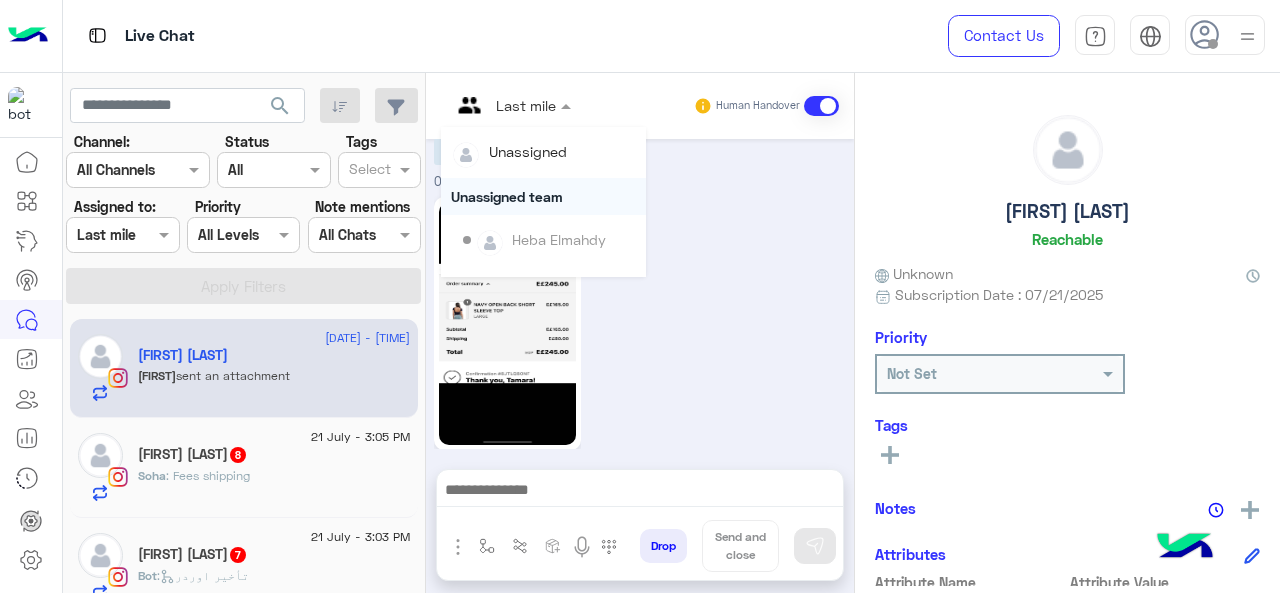 scroll, scrollTop: 354, scrollLeft: 0, axis: vertical 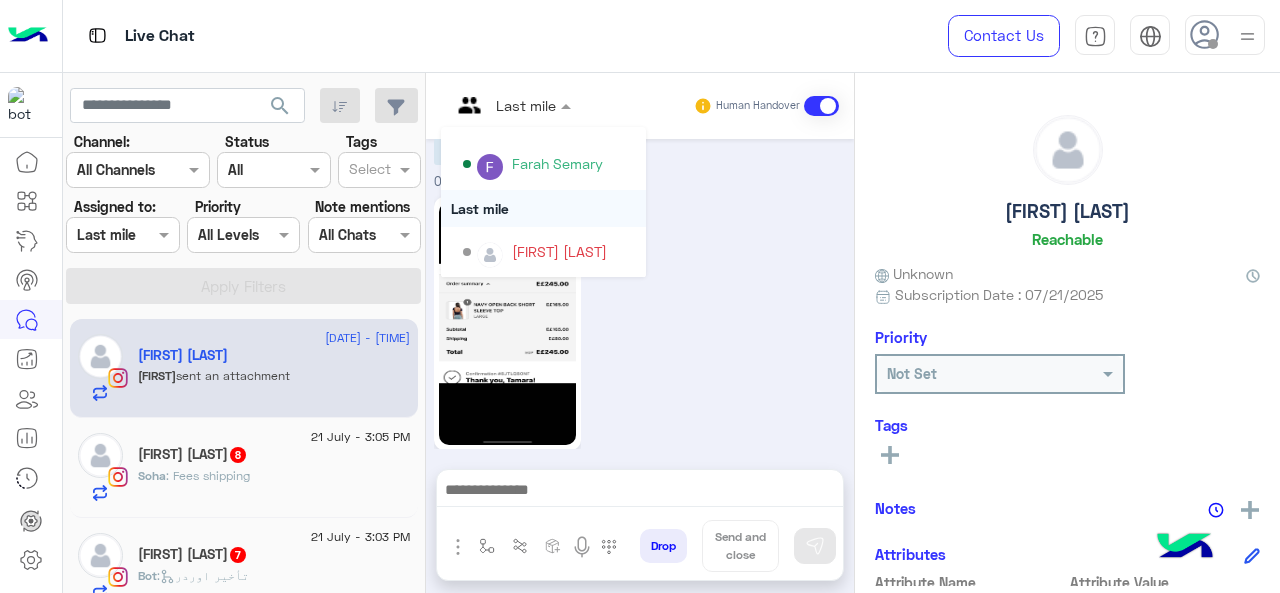 click on "03:06 PM" at bounding box center [640, 334] 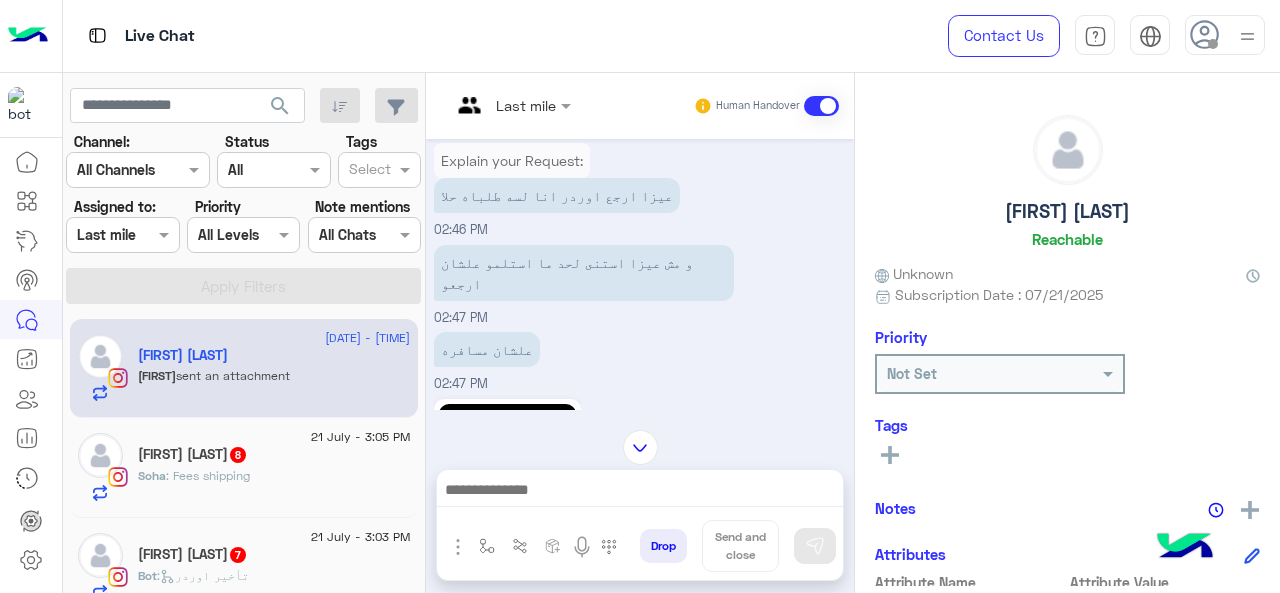 scroll, scrollTop: 790, scrollLeft: 0, axis: vertical 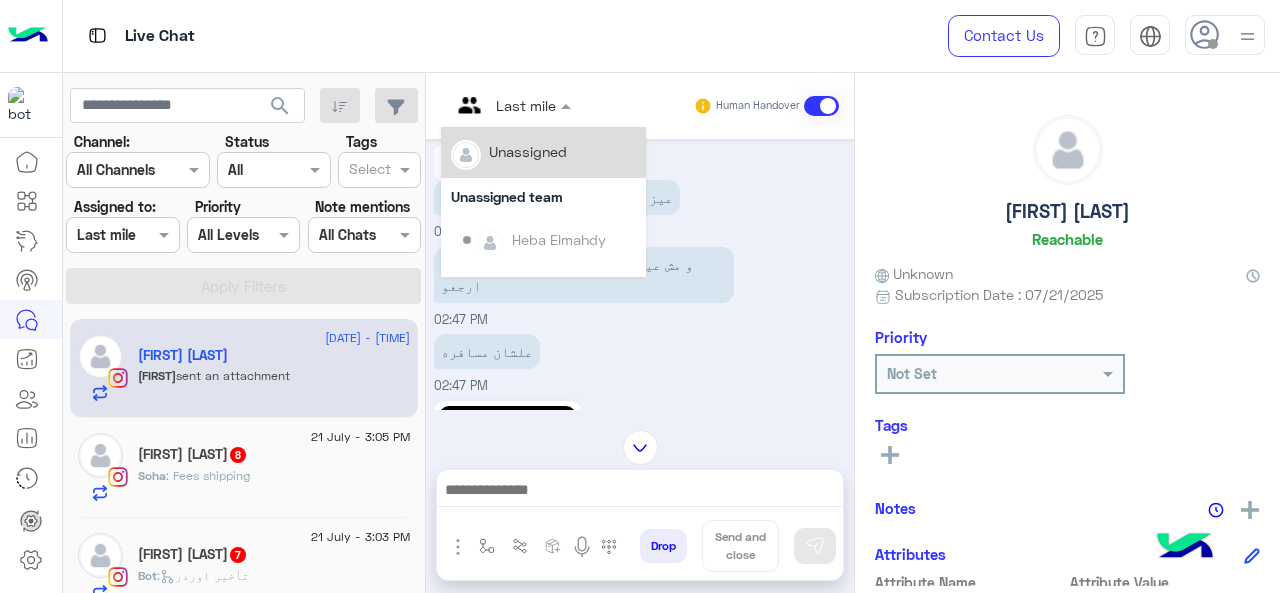 click at bounding box center [487, 105] 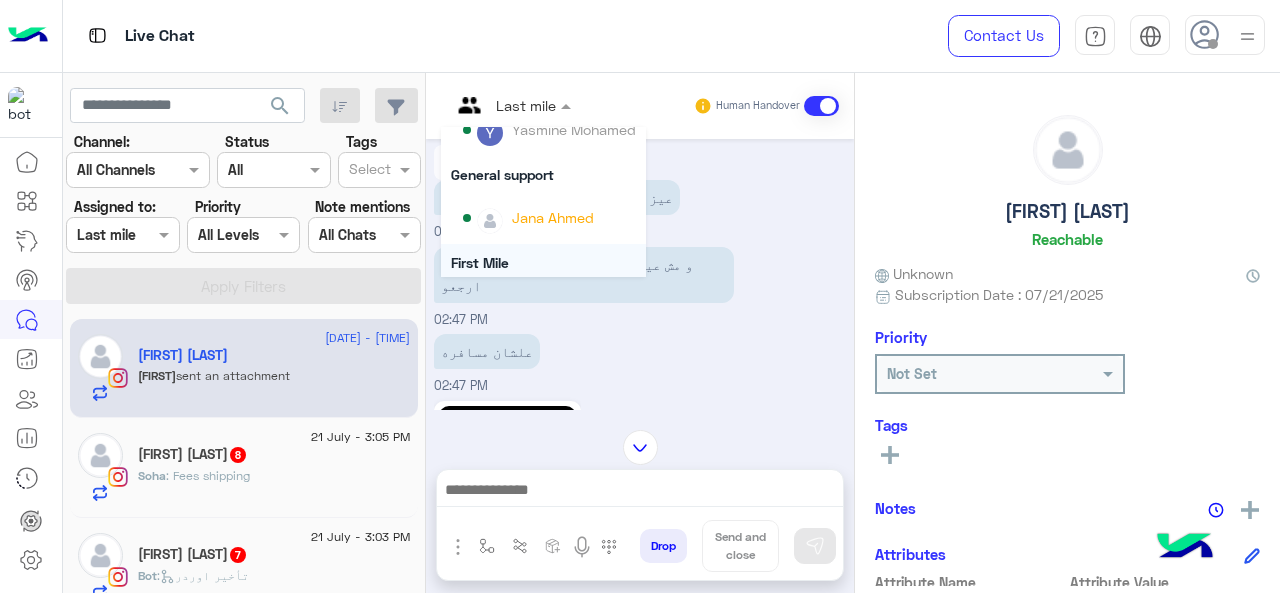scroll, scrollTop: 268, scrollLeft: 0, axis: vertical 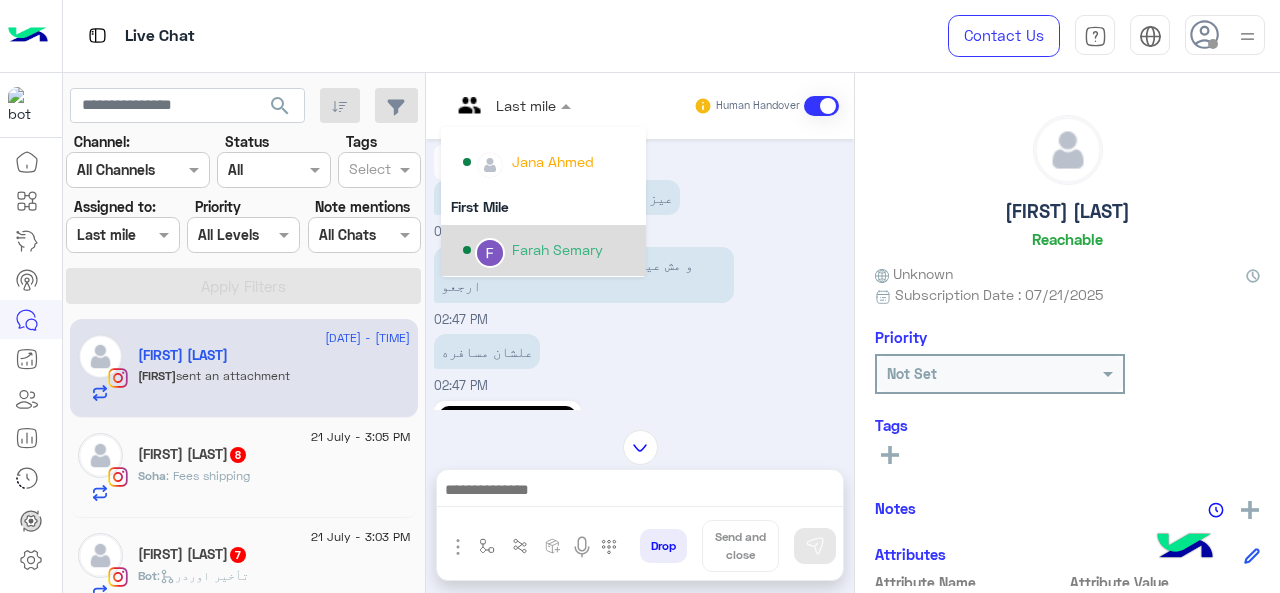 click on "Farah Semary" at bounding box center (557, 249) 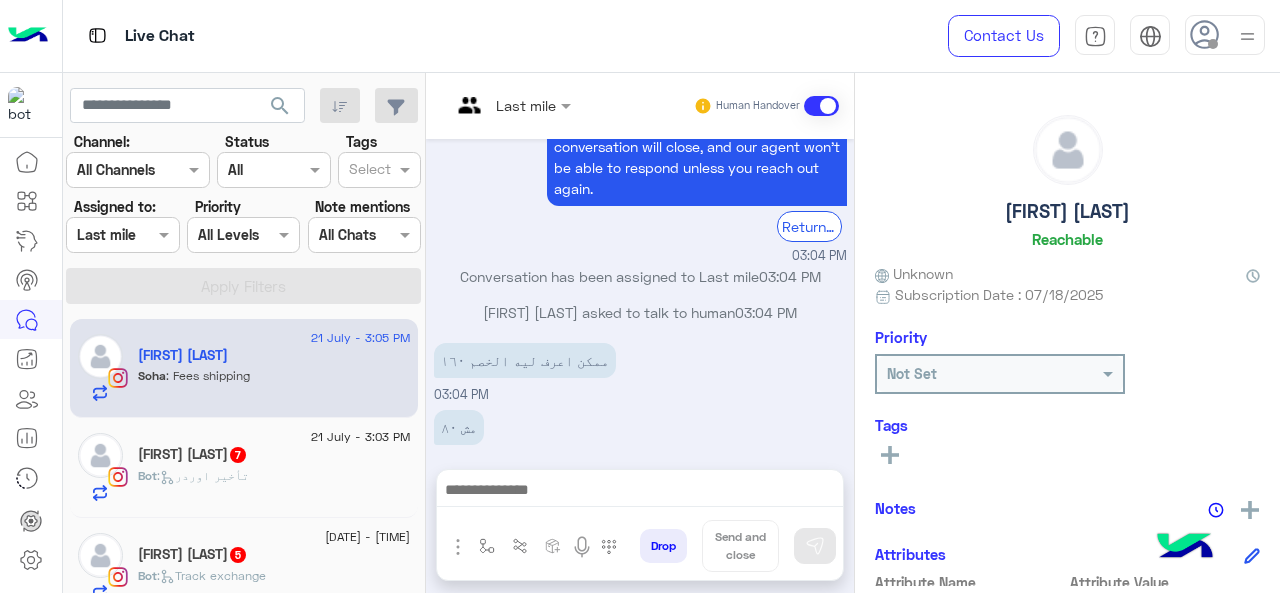 scroll, scrollTop: 2765, scrollLeft: 0, axis: vertical 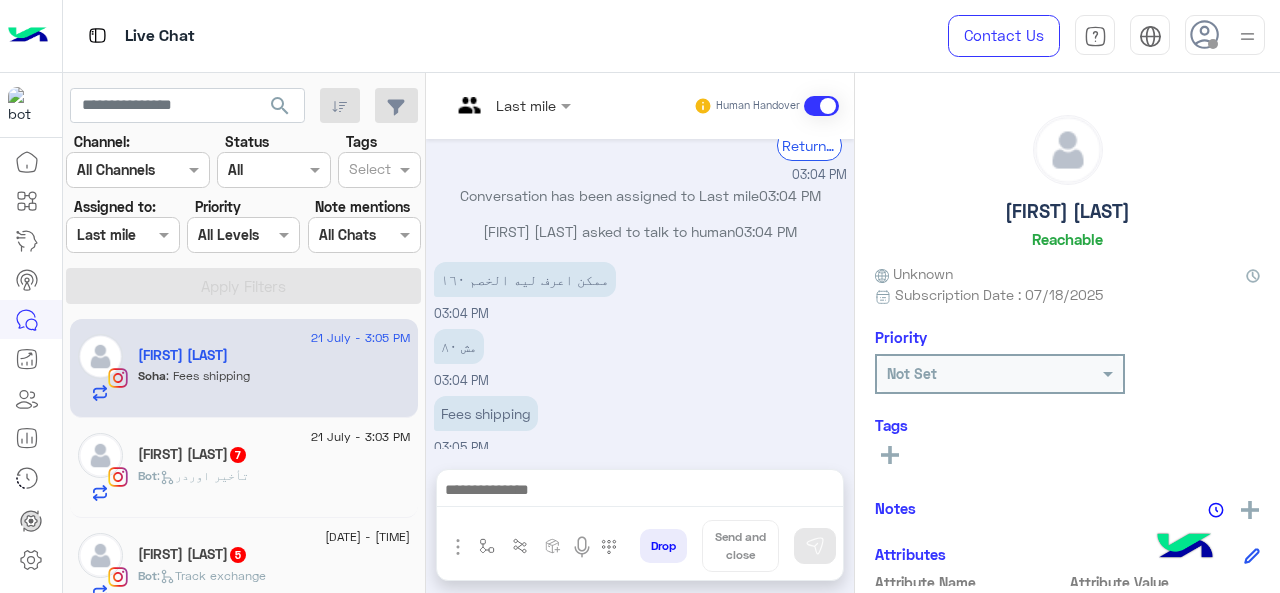 click at bounding box center [511, 104] 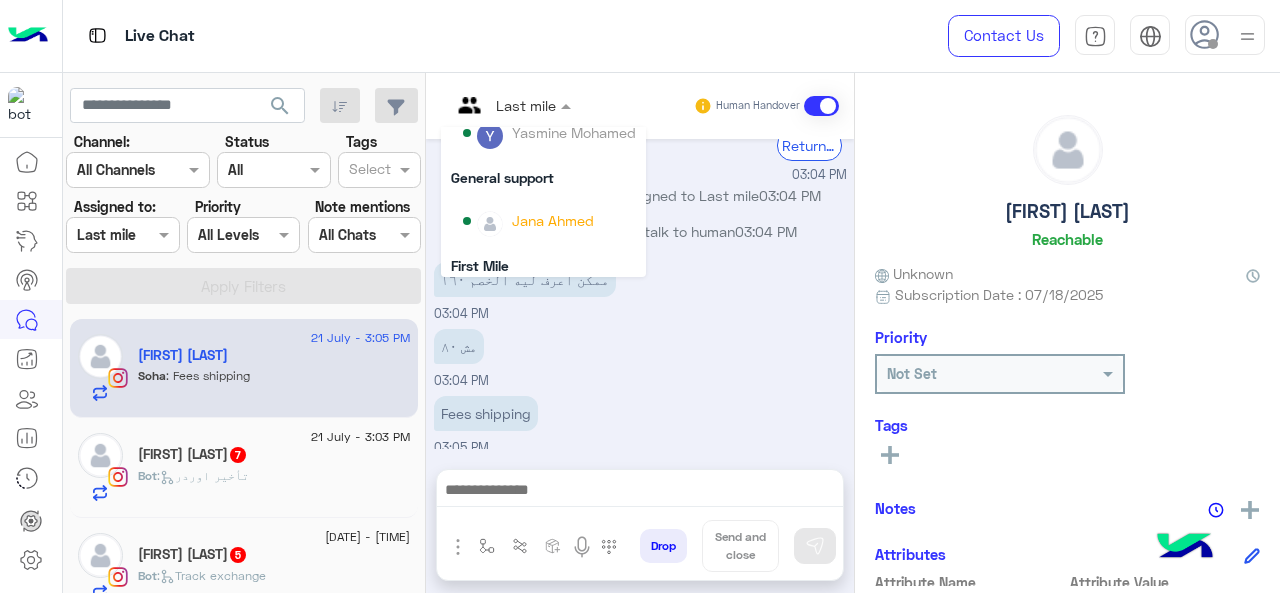scroll, scrollTop: 224, scrollLeft: 0, axis: vertical 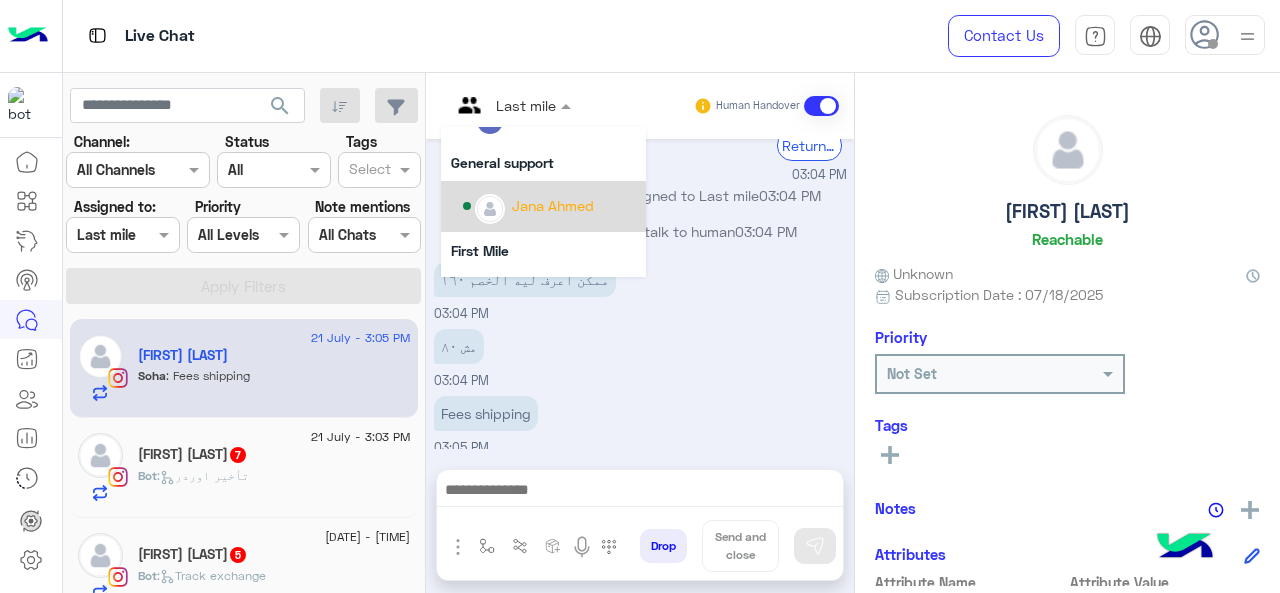 click on "Jana Ahmed" at bounding box center [553, 205] 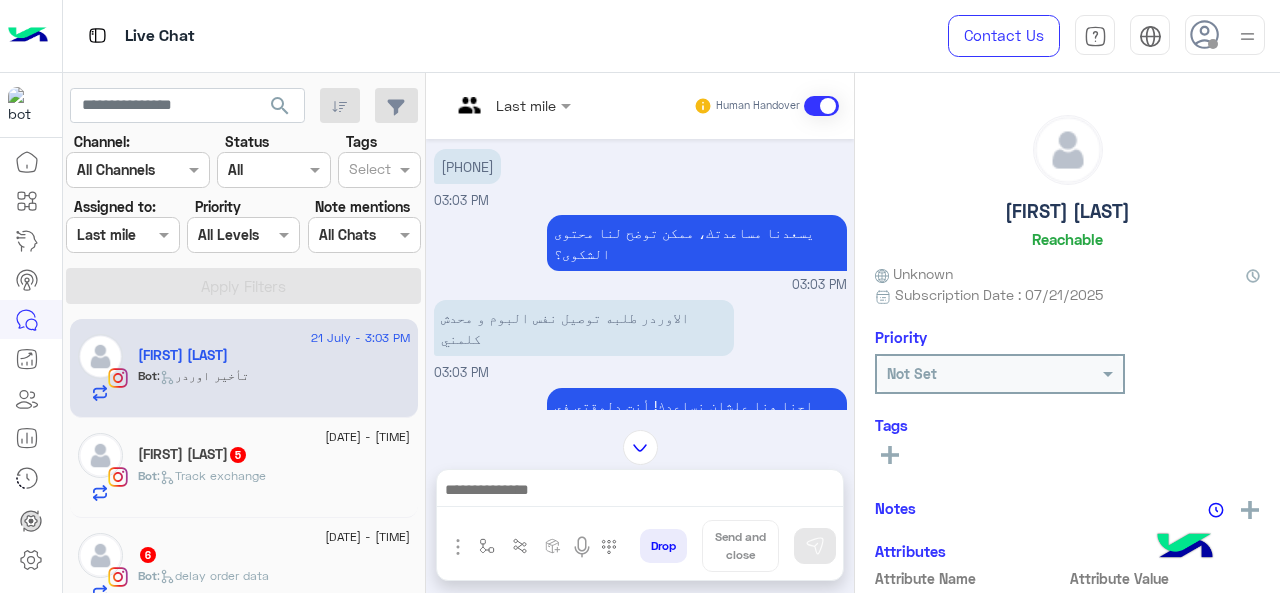scroll, scrollTop: 637, scrollLeft: 0, axis: vertical 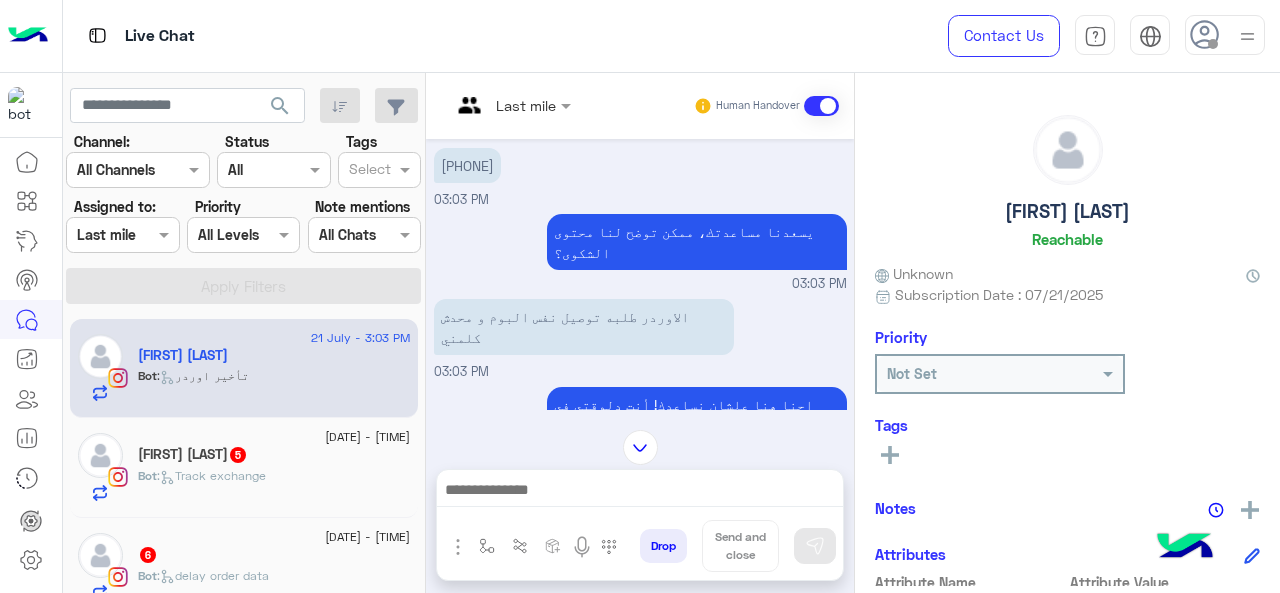 click at bounding box center (511, 104) 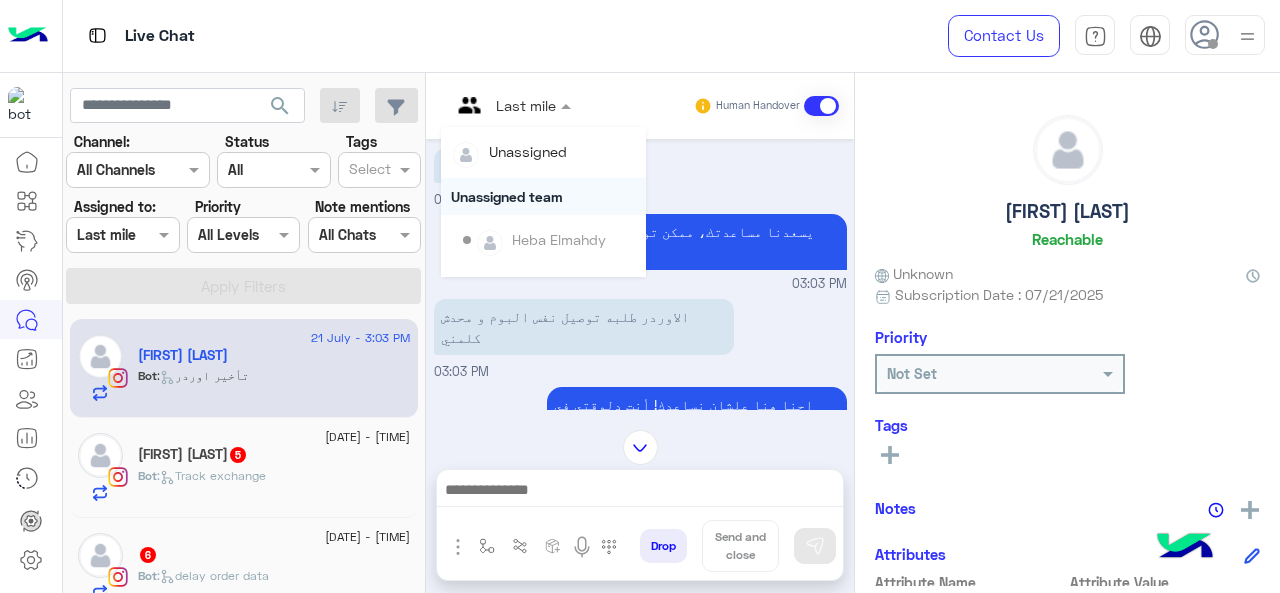 scroll, scrollTop: 354, scrollLeft: 0, axis: vertical 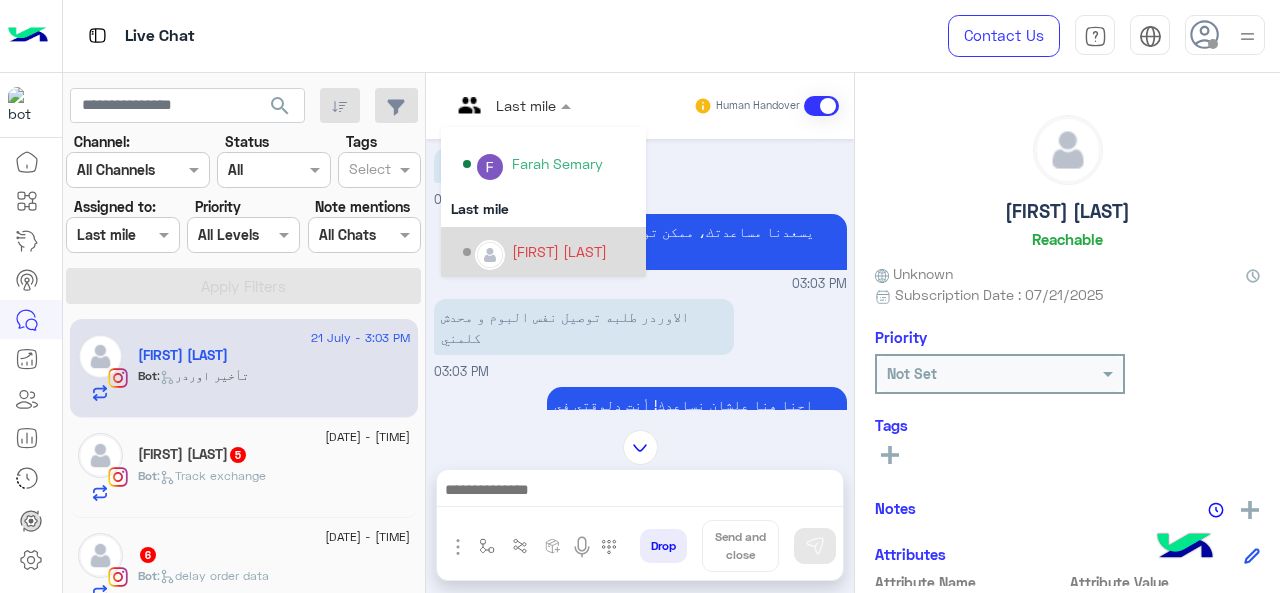 click on "[FIRST] [LAST]" at bounding box center (549, 252) 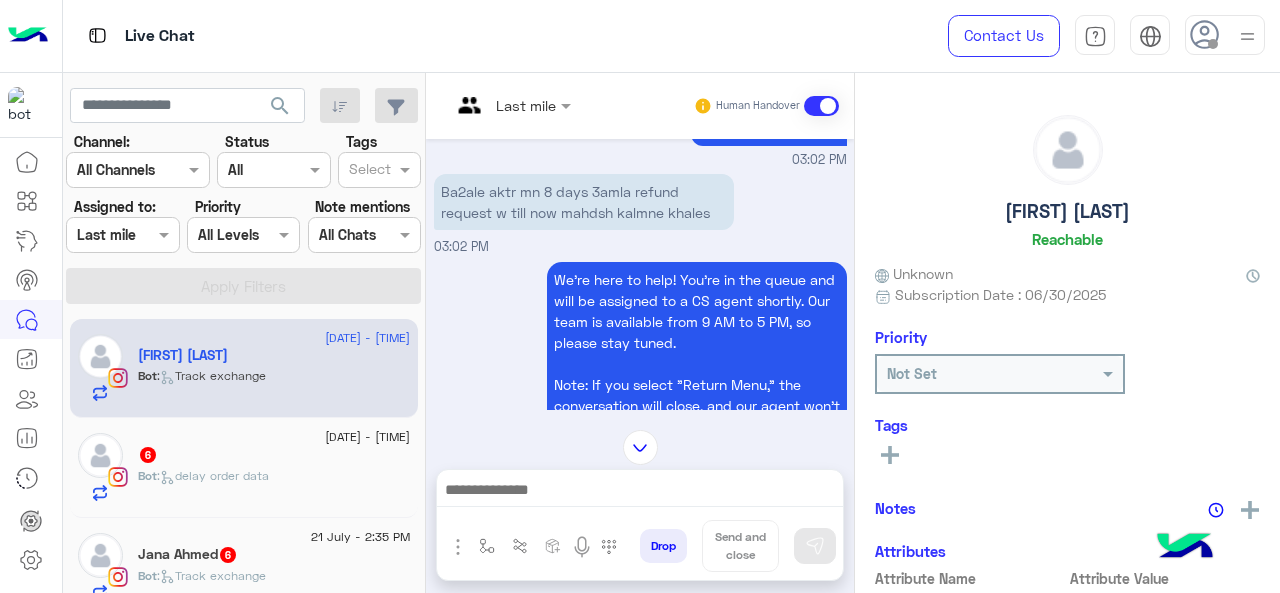 scroll, scrollTop: 644, scrollLeft: 0, axis: vertical 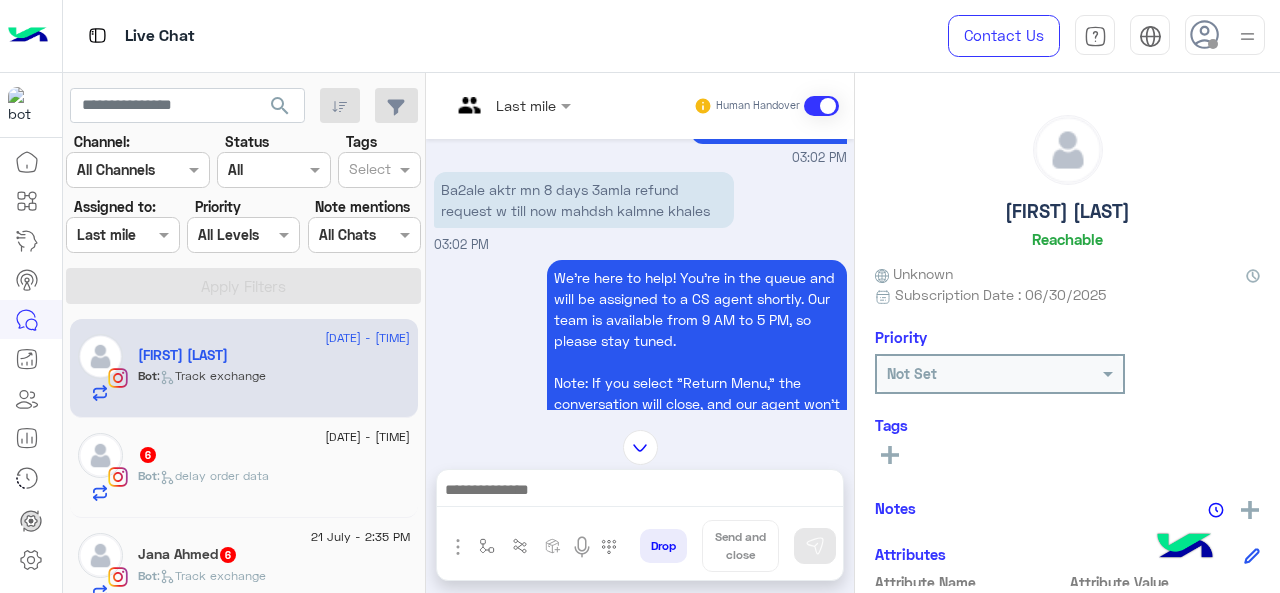 click at bounding box center [511, 104] 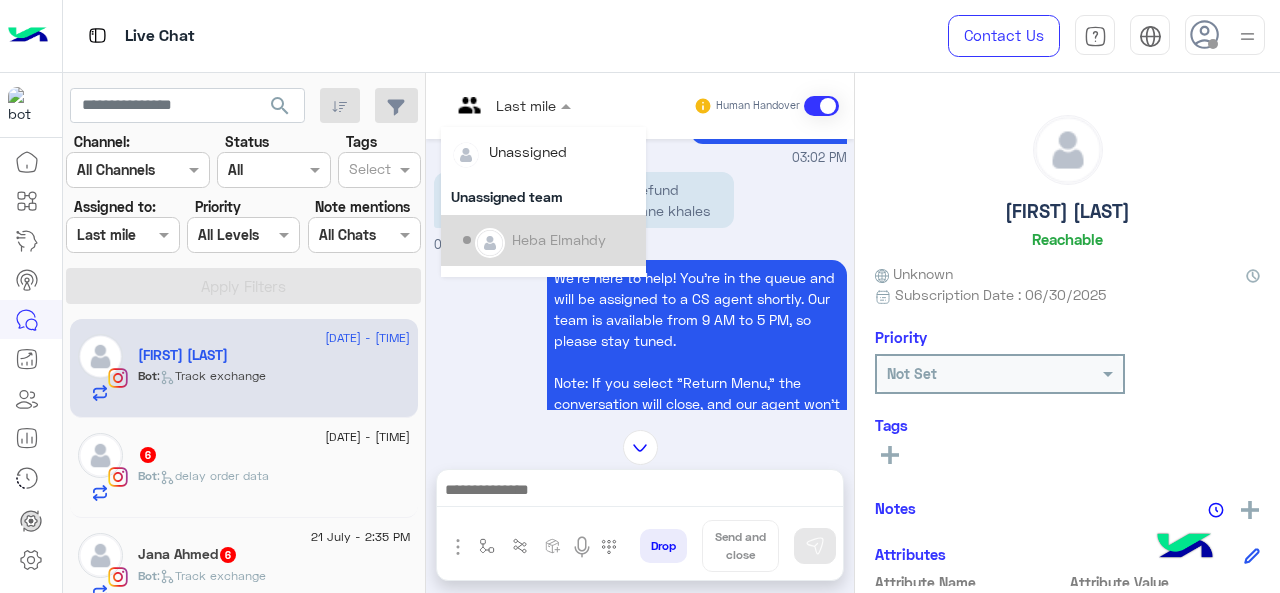 scroll, scrollTop: 354, scrollLeft: 0, axis: vertical 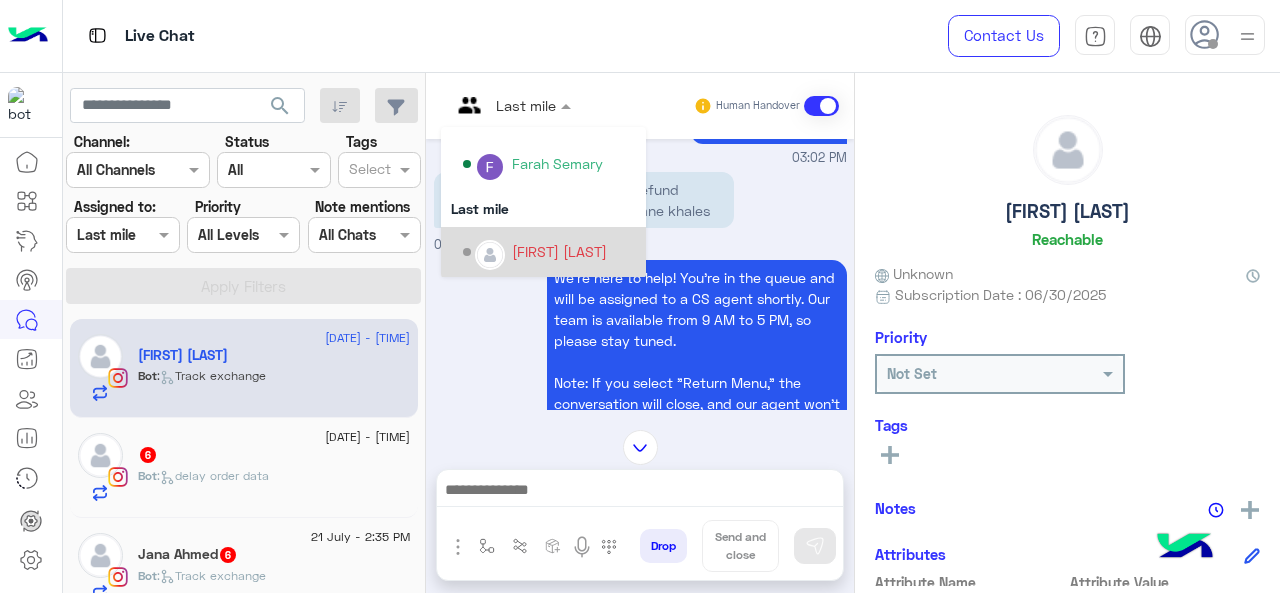 click on "[FIRST] [LAST]" at bounding box center (559, 251) 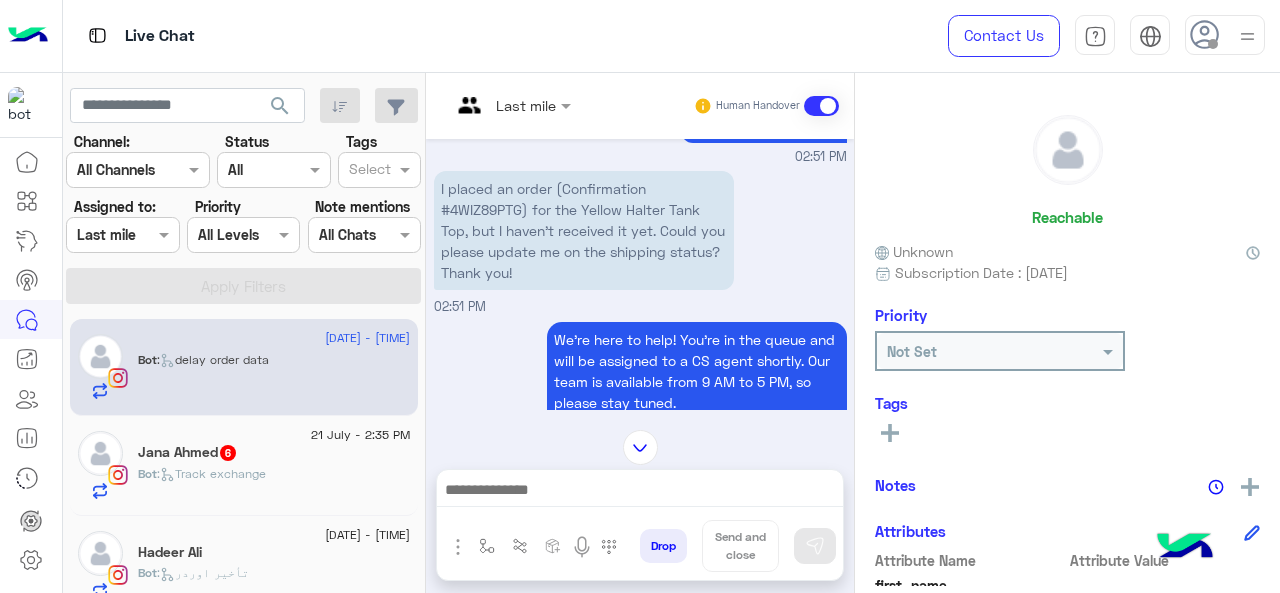 scroll, scrollTop: 706, scrollLeft: 0, axis: vertical 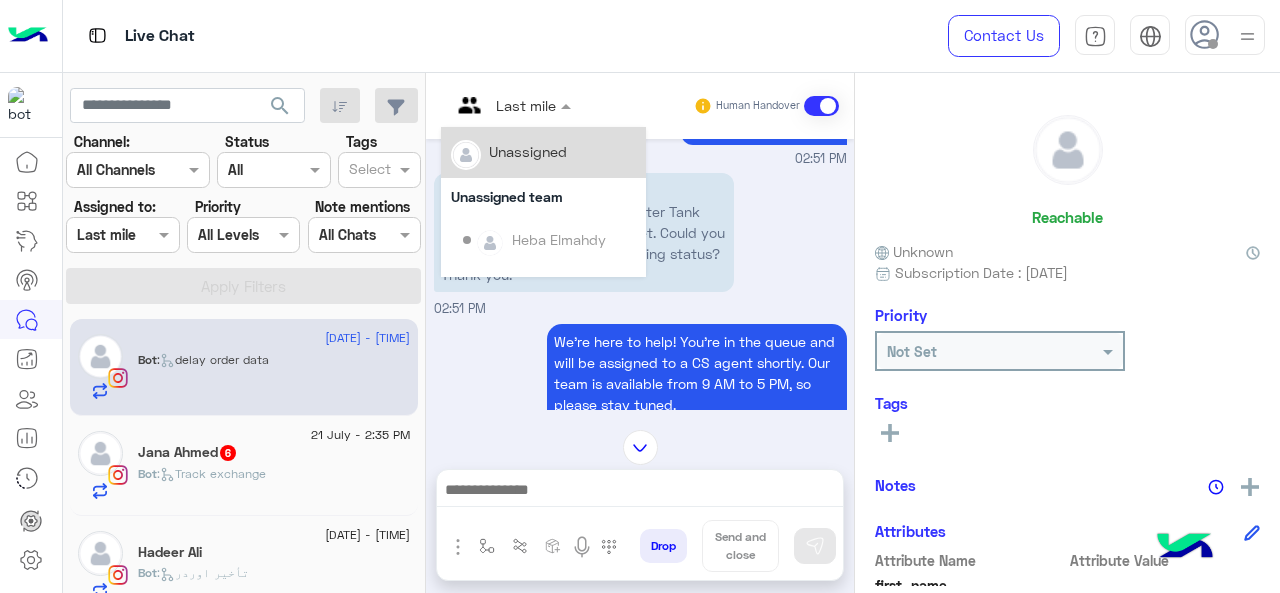 click at bounding box center (487, 105) 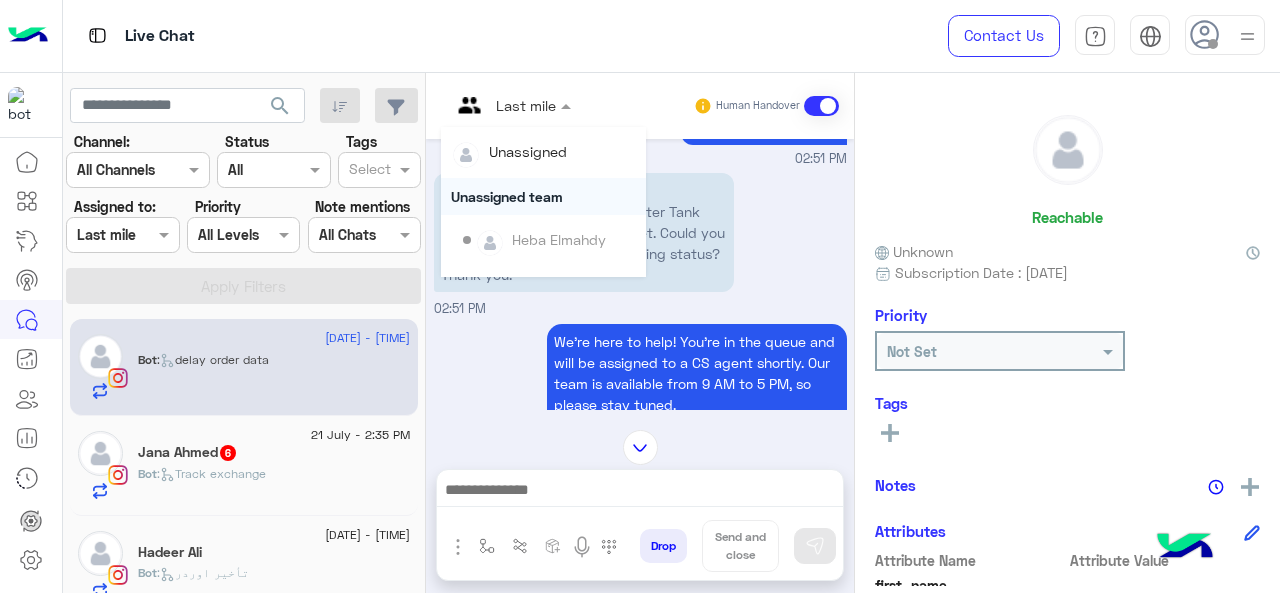 scroll, scrollTop: 354, scrollLeft: 0, axis: vertical 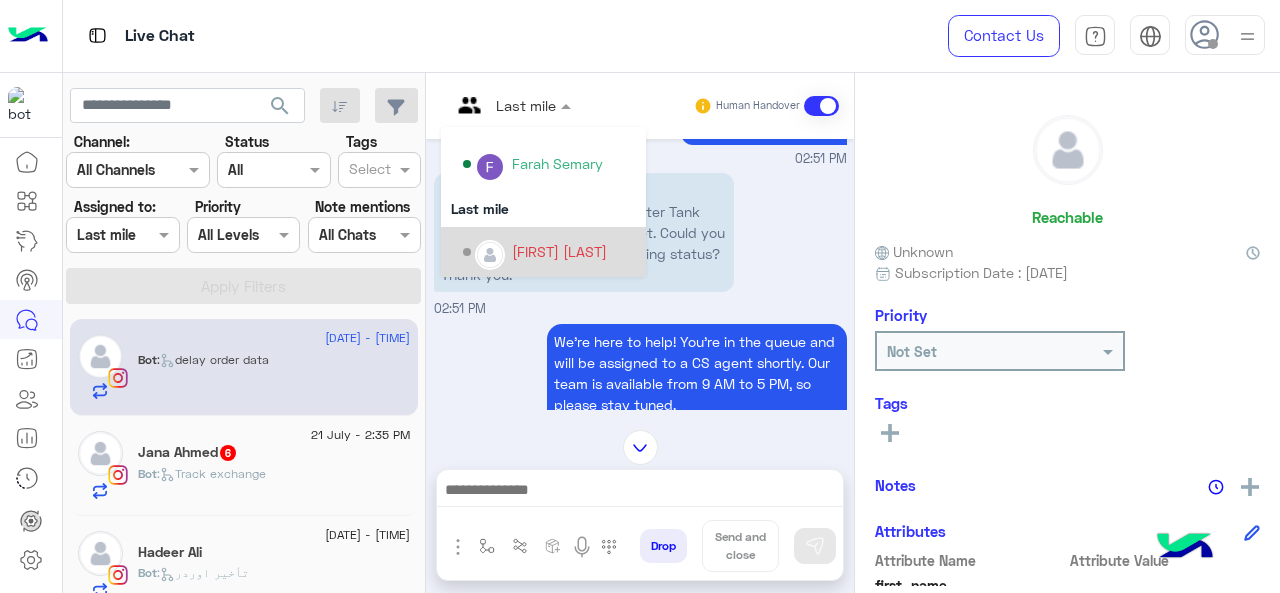 click on "[FIRST] [LAST]" at bounding box center [549, 252] 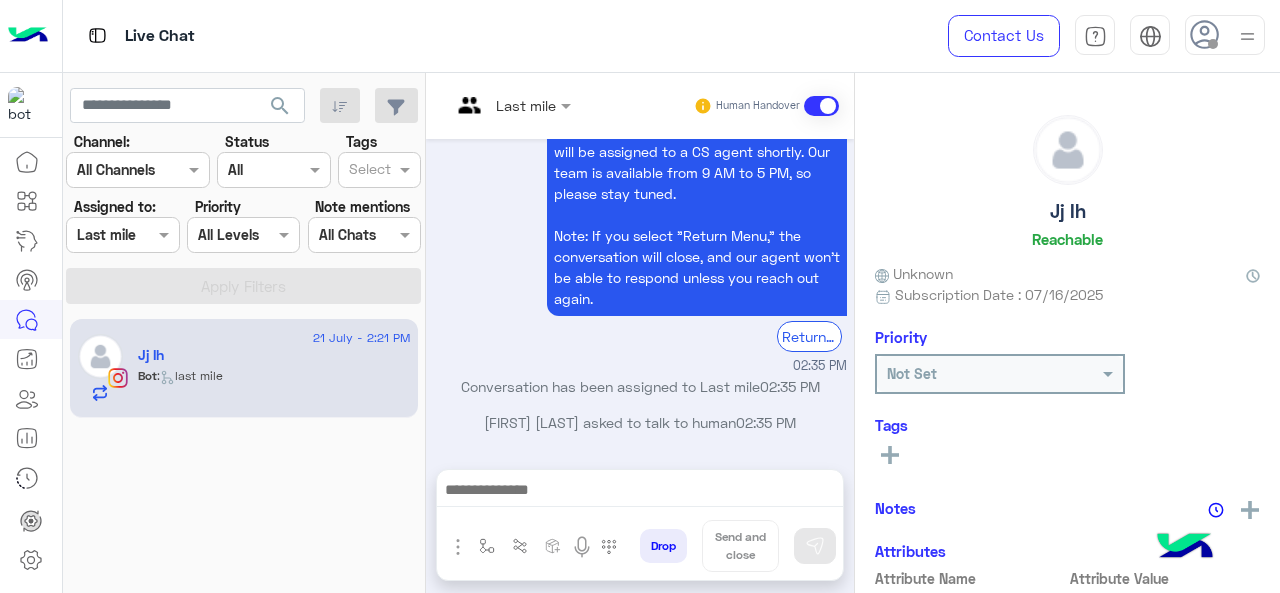 scroll, scrollTop: 2012, scrollLeft: 0, axis: vertical 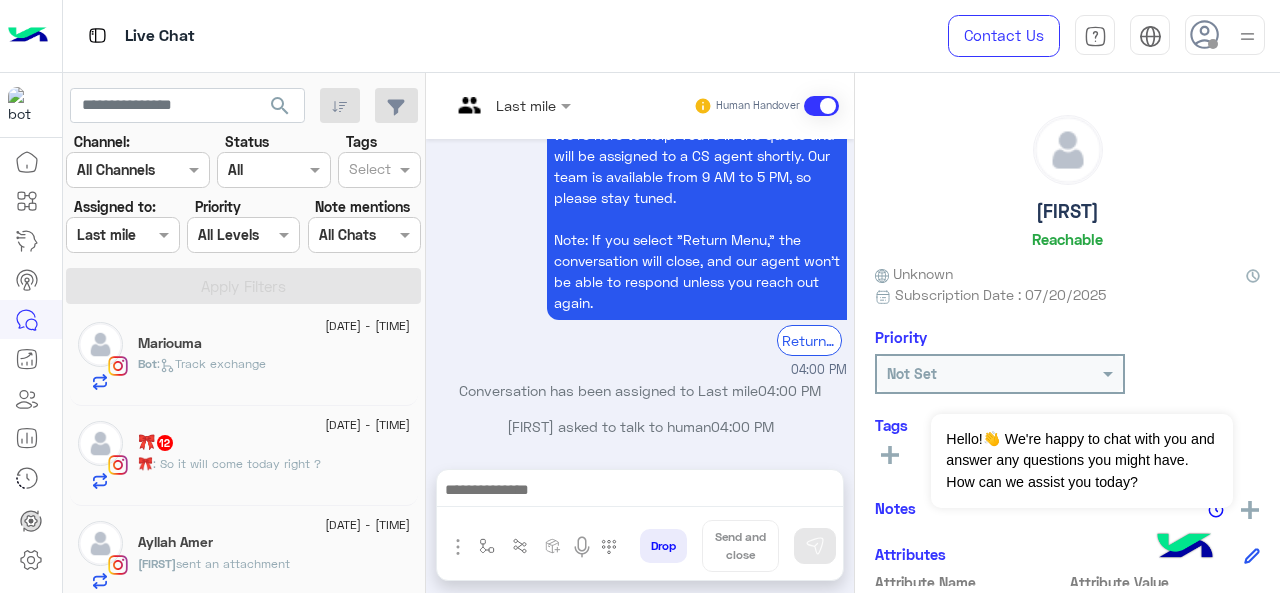 click on "🎀   12" 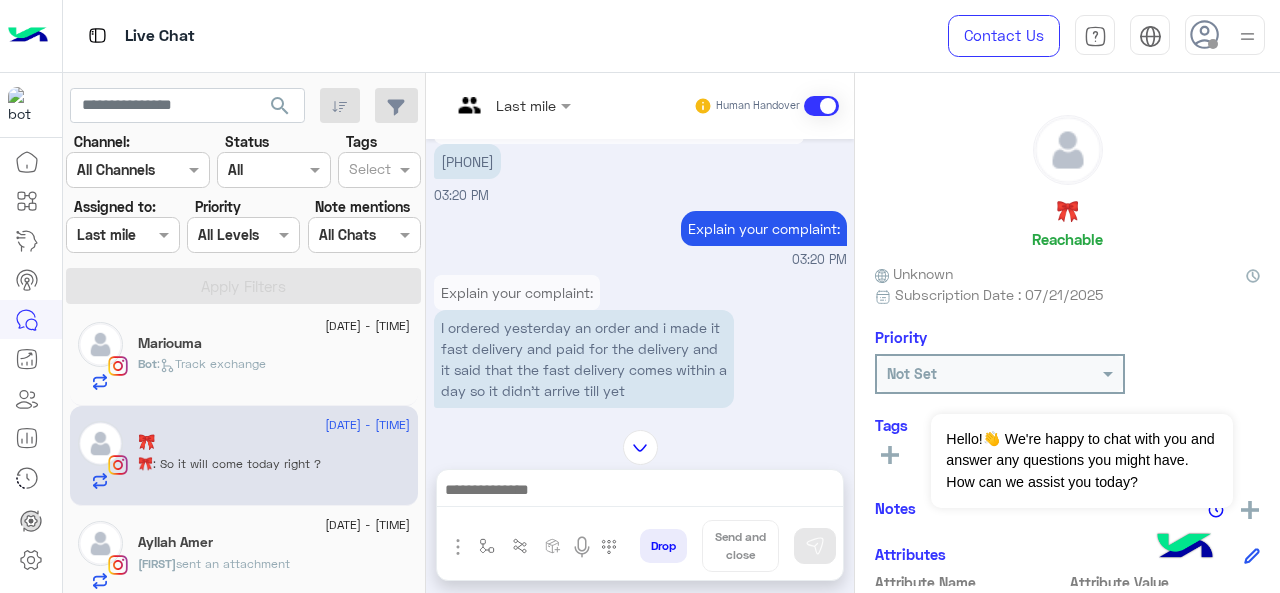 scroll, scrollTop: 570, scrollLeft: 0, axis: vertical 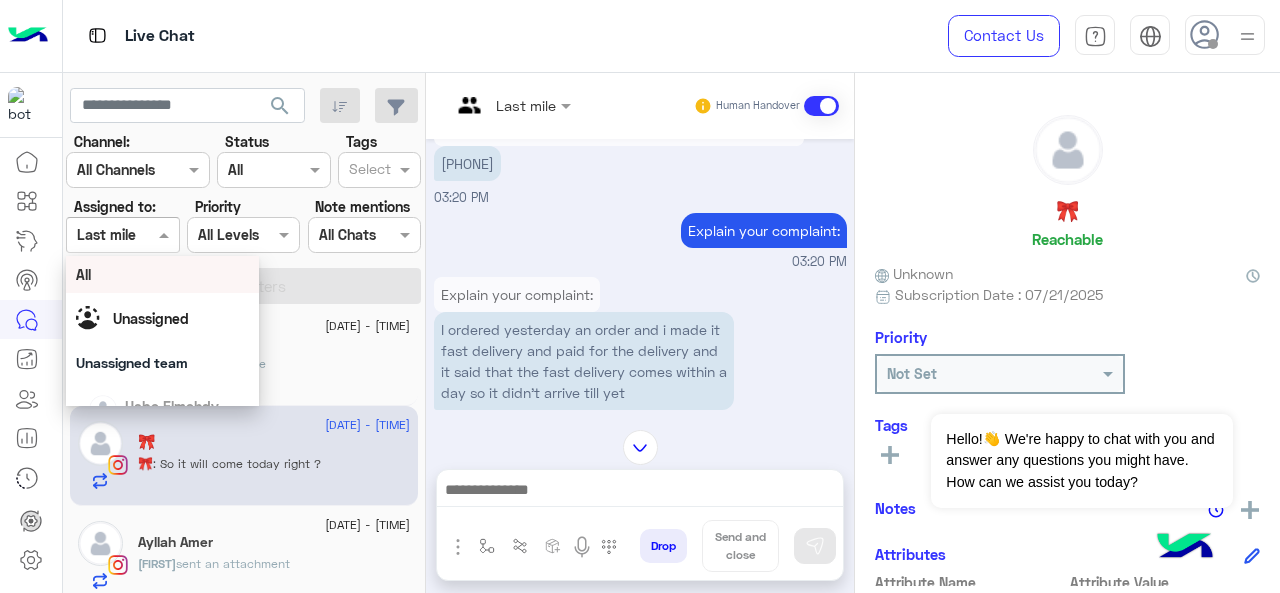 click at bounding box center [166, 234] 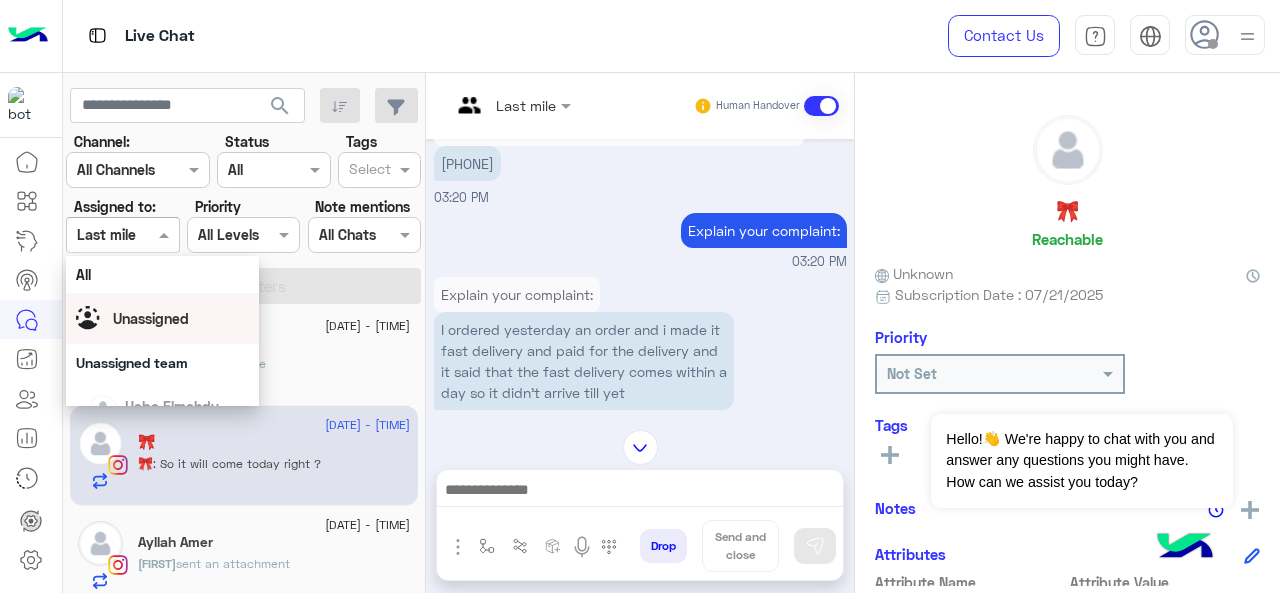 scroll, scrollTop: 392, scrollLeft: 0, axis: vertical 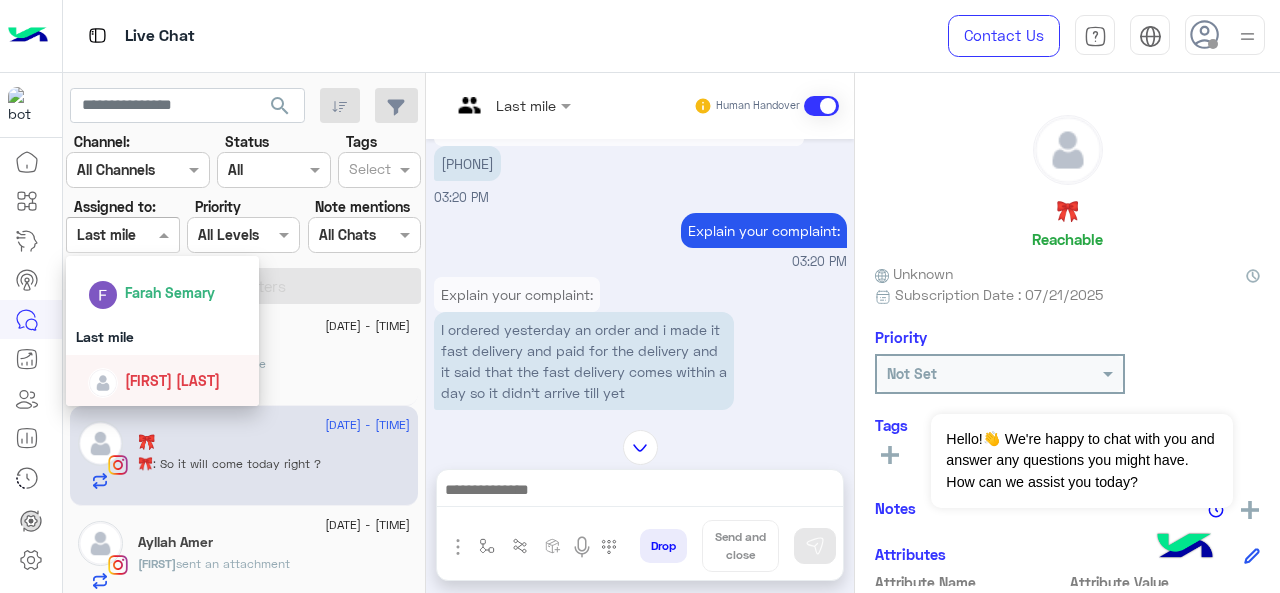 click on "[FIRST] [LAST]" at bounding box center [169, 380] 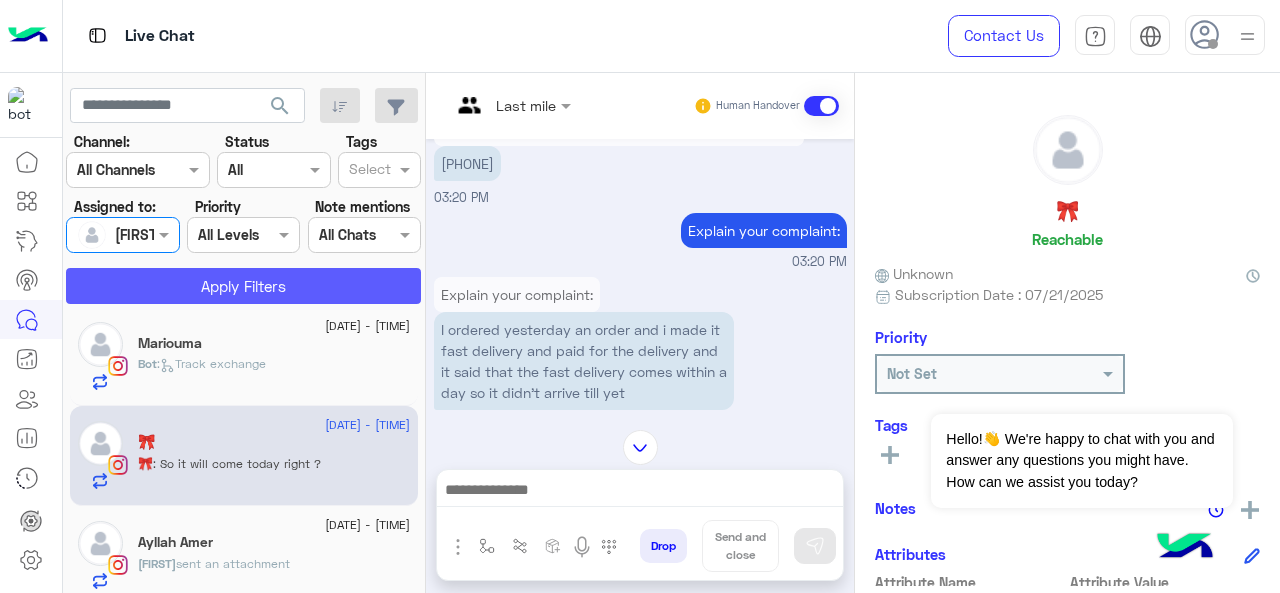 click on "Apply Filters" 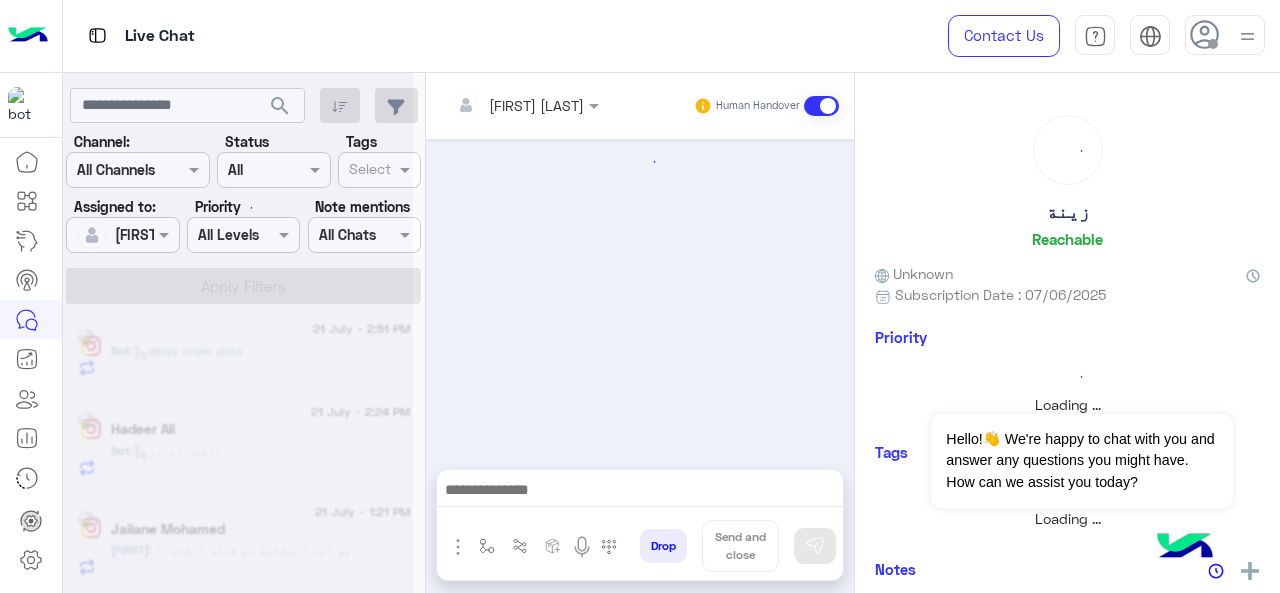 scroll, scrollTop: 0, scrollLeft: 0, axis: both 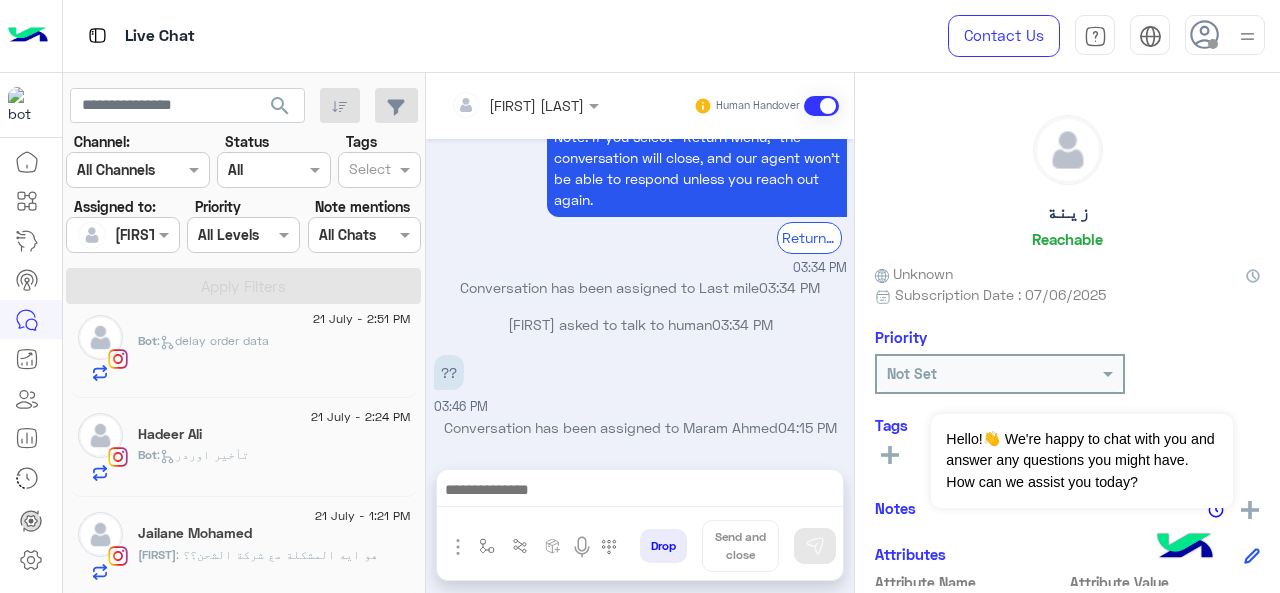 click on "Jailane Mohamed" 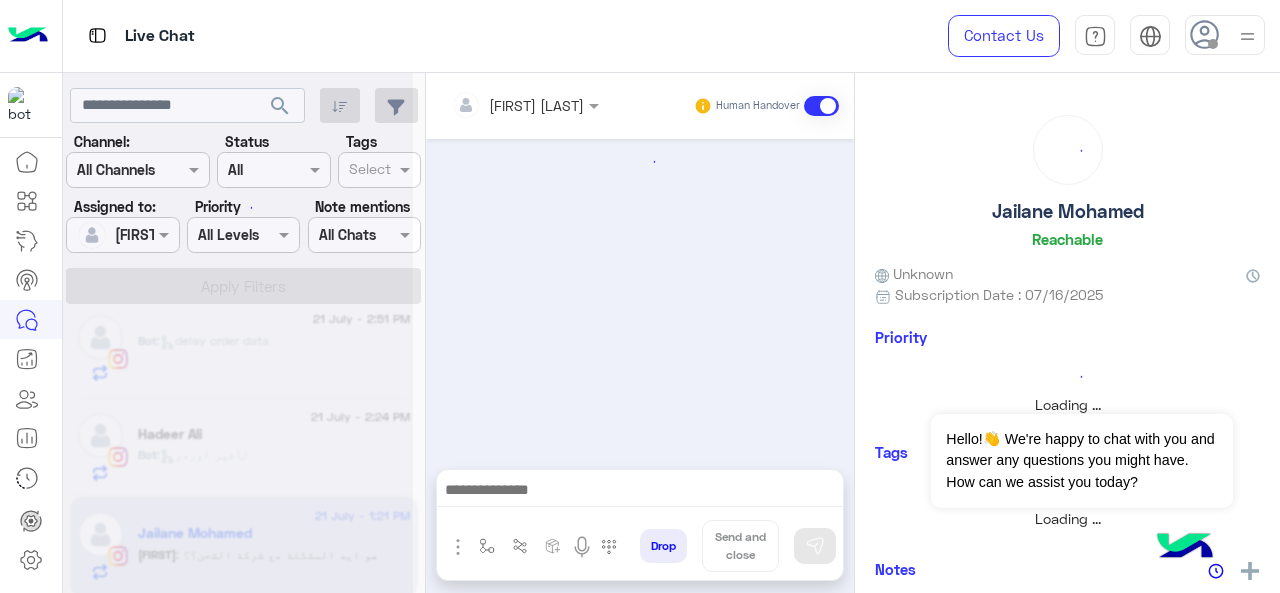 scroll, scrollTop: 791, scrollLeft: 0, axis: vertical 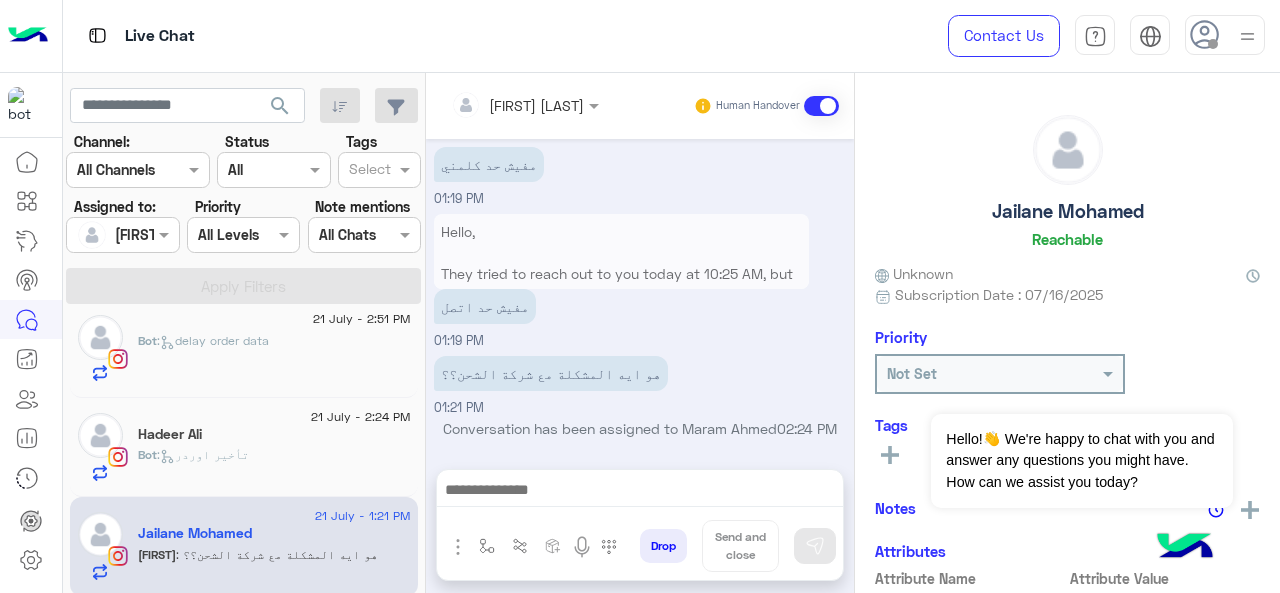 click on "Bot :   تأخير اوردر" 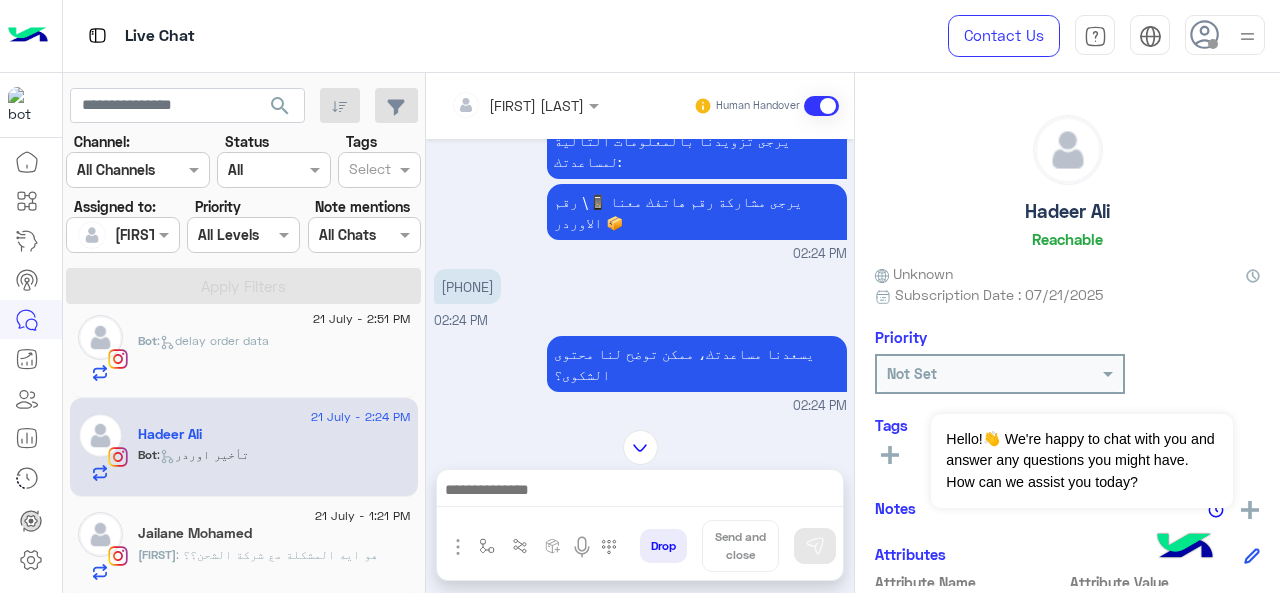 scroll, scrollTop: 456, scrollLeft: 0, axis: vertical 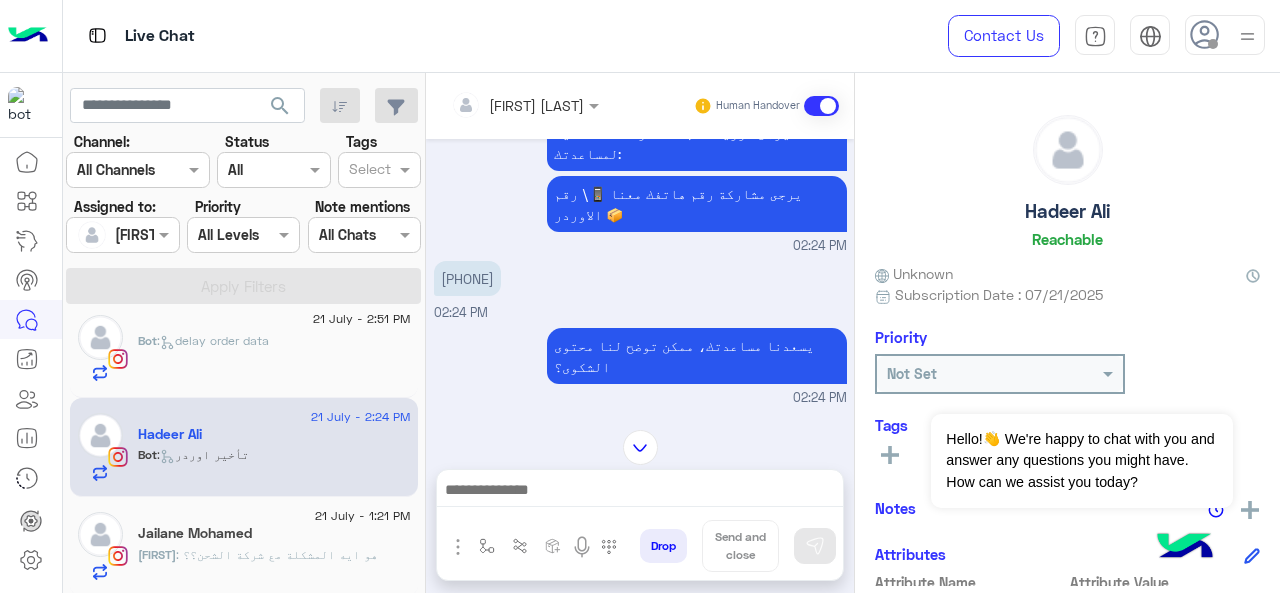 click on "113061" at bounding box center (462, 429) 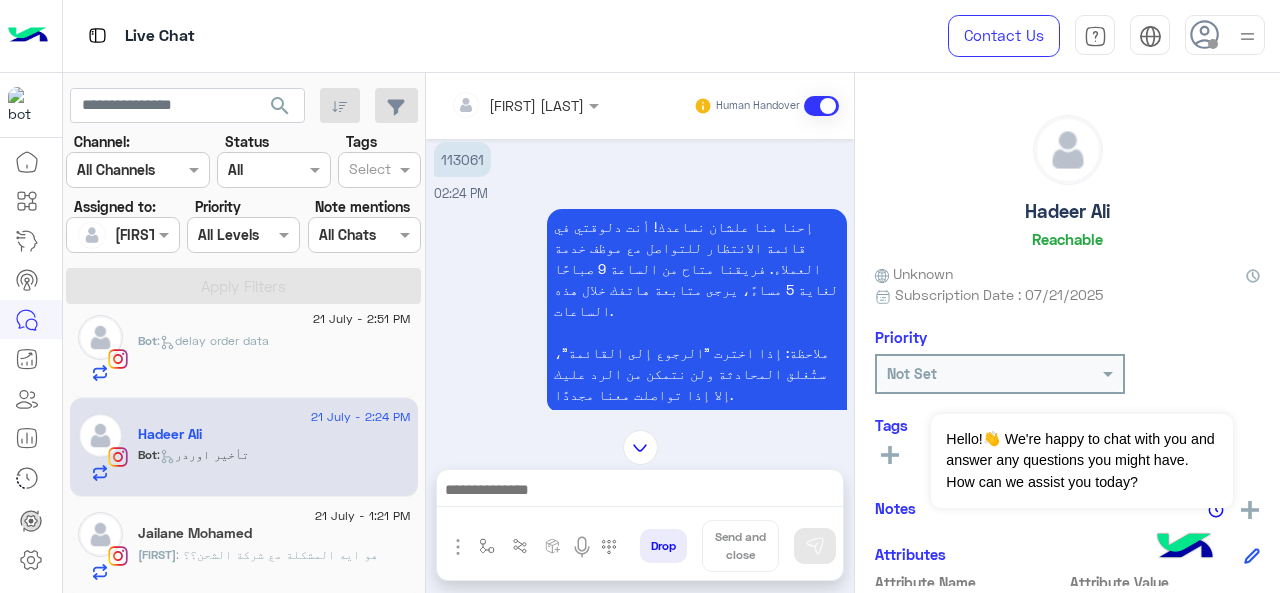 scroll, scrollTop: 1374, scrollLeft: 0, axis: vertical 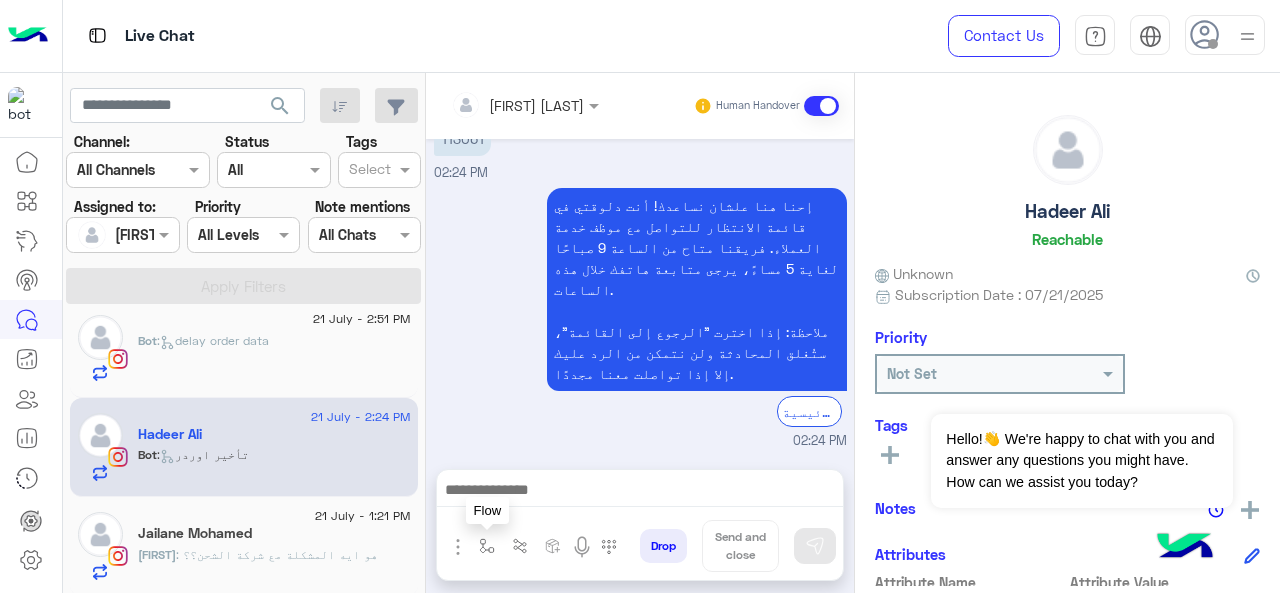 click at bounding box center [487, 546] 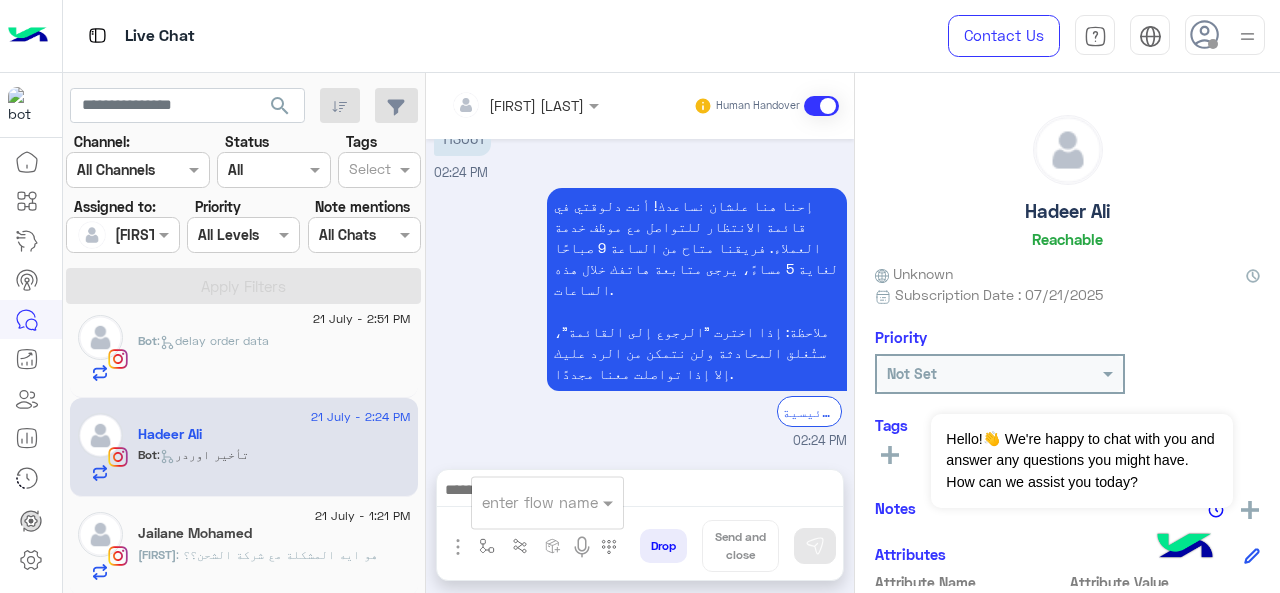 click at bounding box center [523, 502] 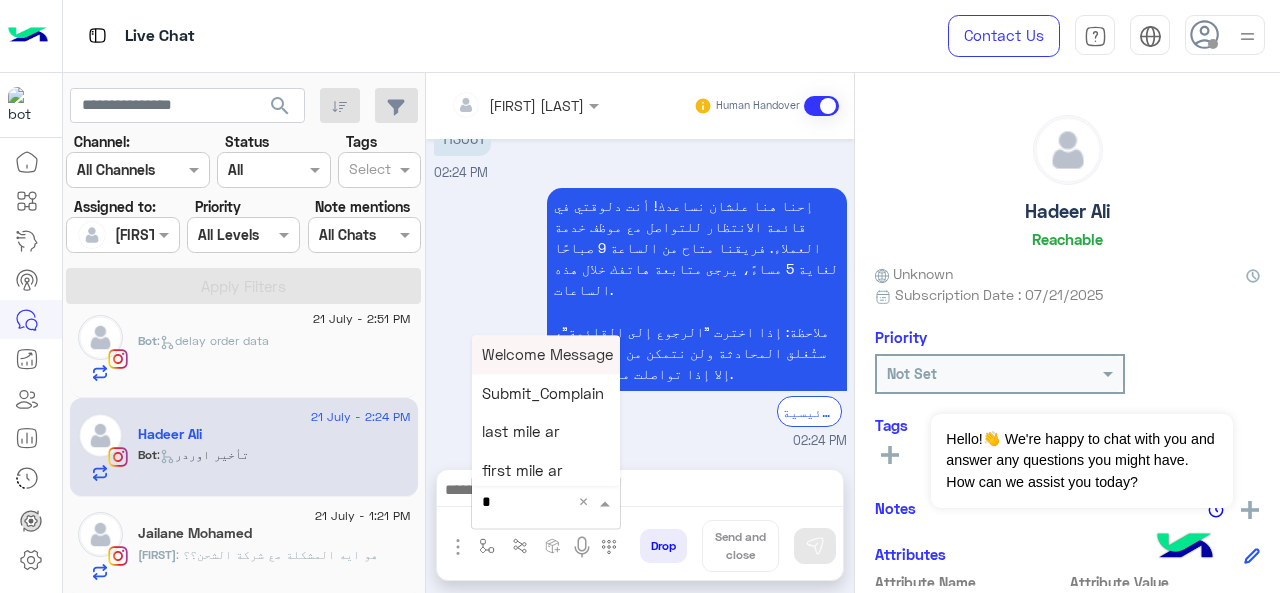 type on "*" 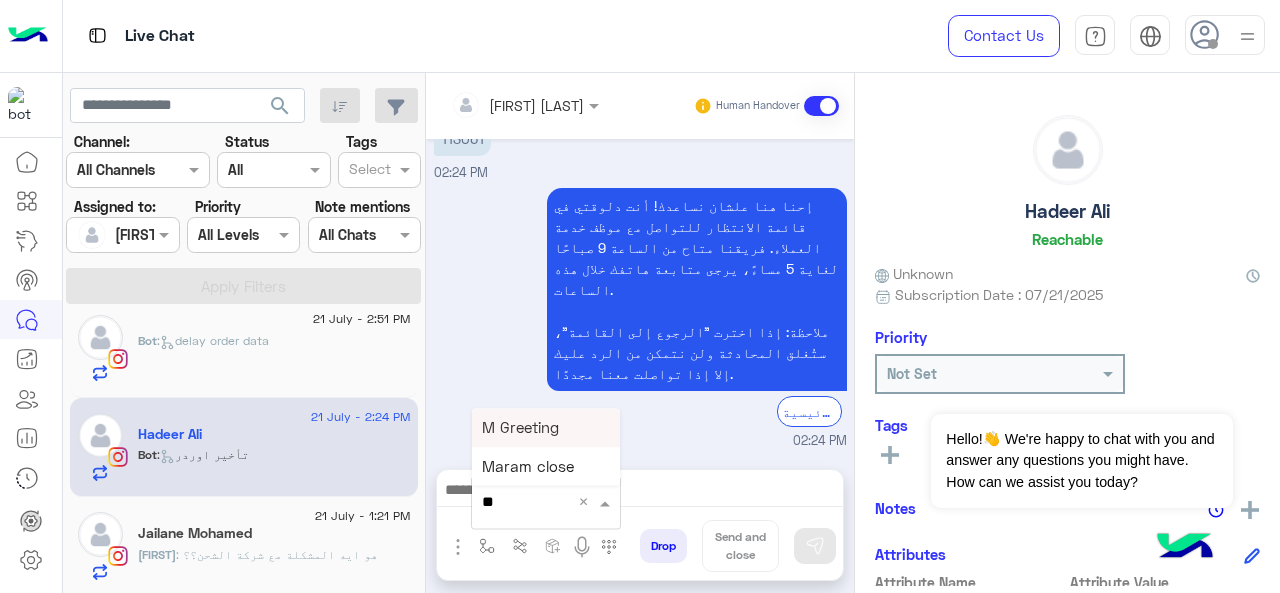 click on "M Greeting" at bounding box center [546, 427] 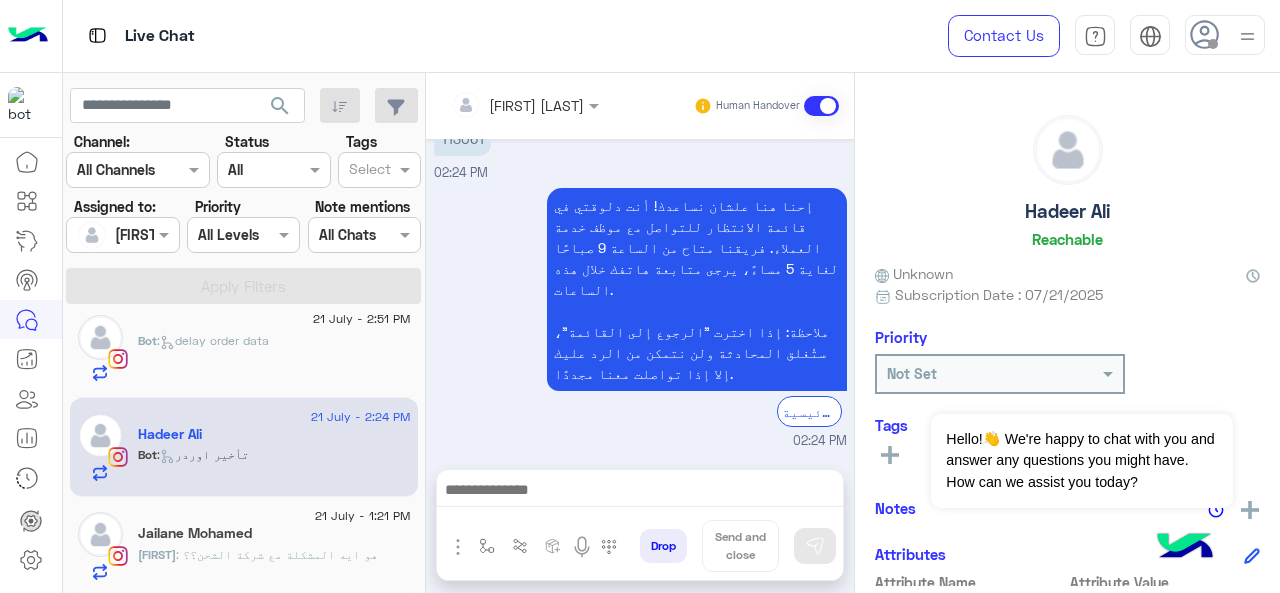 type on "**********" 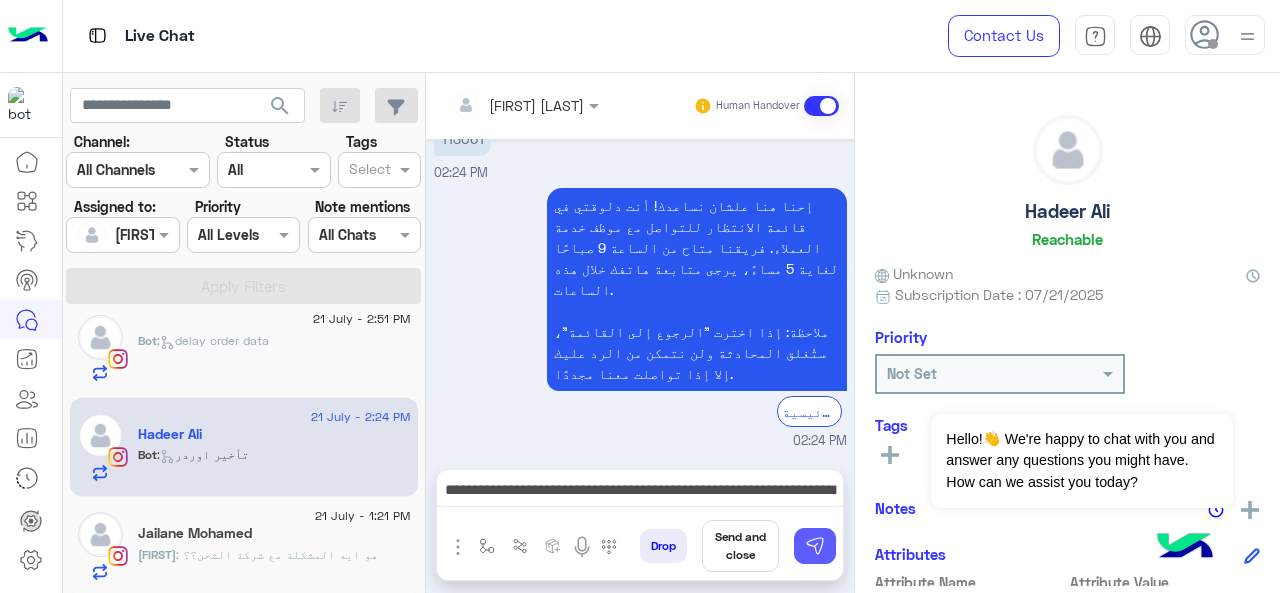 click at bounding box center (815, 546) 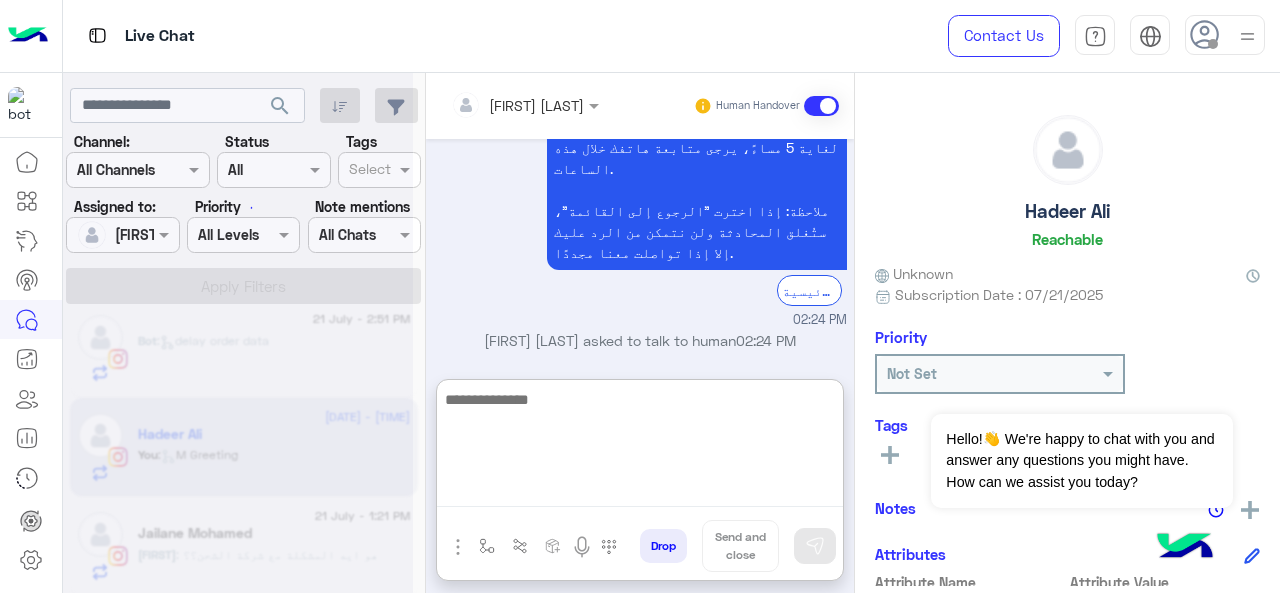 click at bounding box center [640, 447] 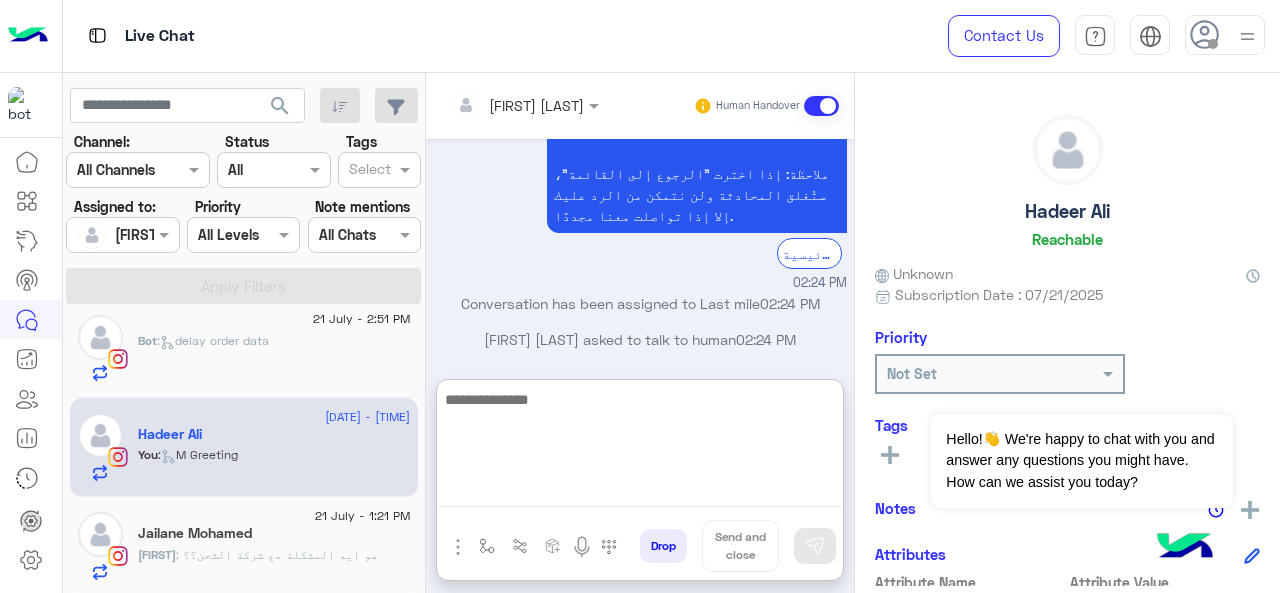 scroll, scrollTop: 1585, scrollLeft: 0, axis: vertical 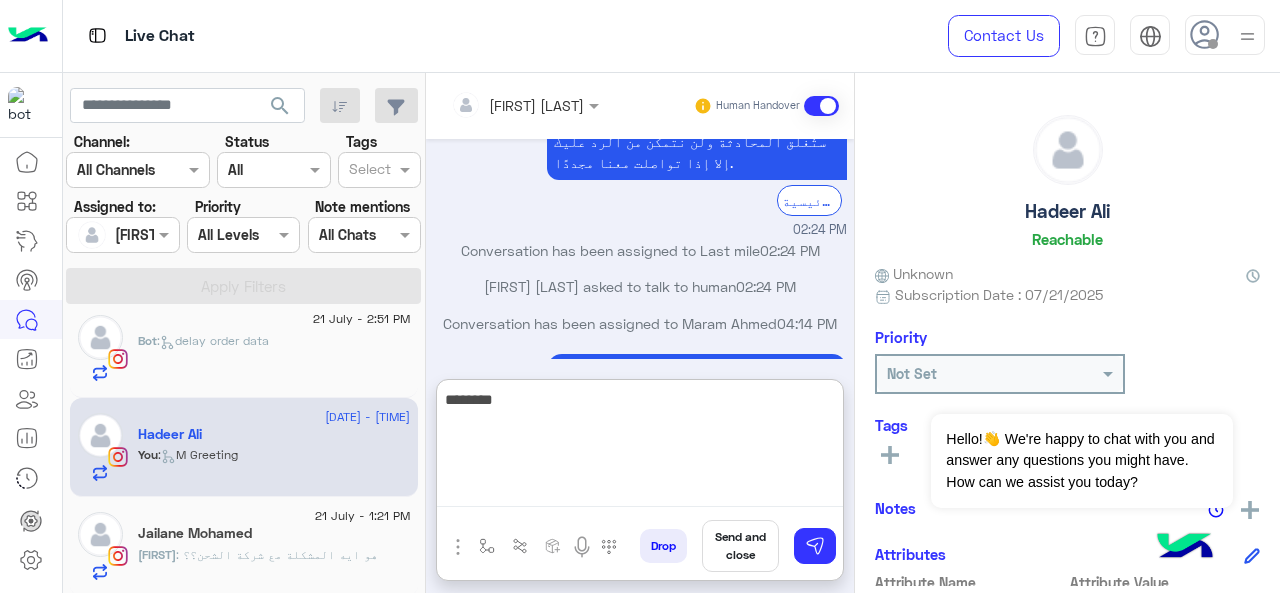 paste on "**********" 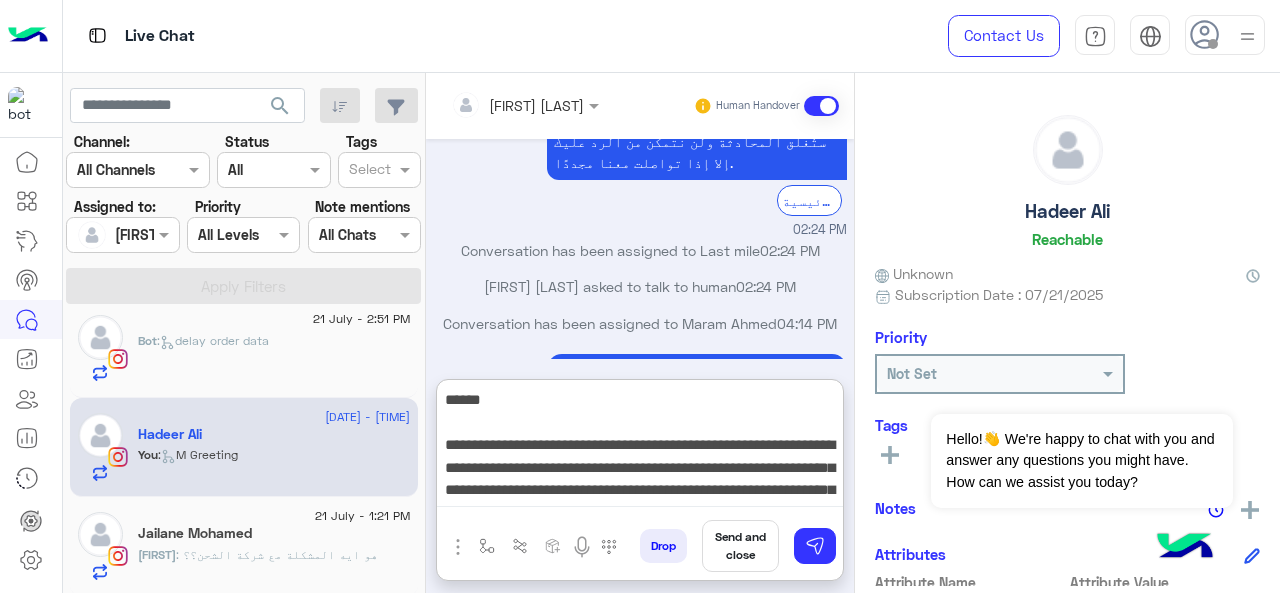 scroll, scrollTop: 60, scrollLeft: 0, axis: vertical 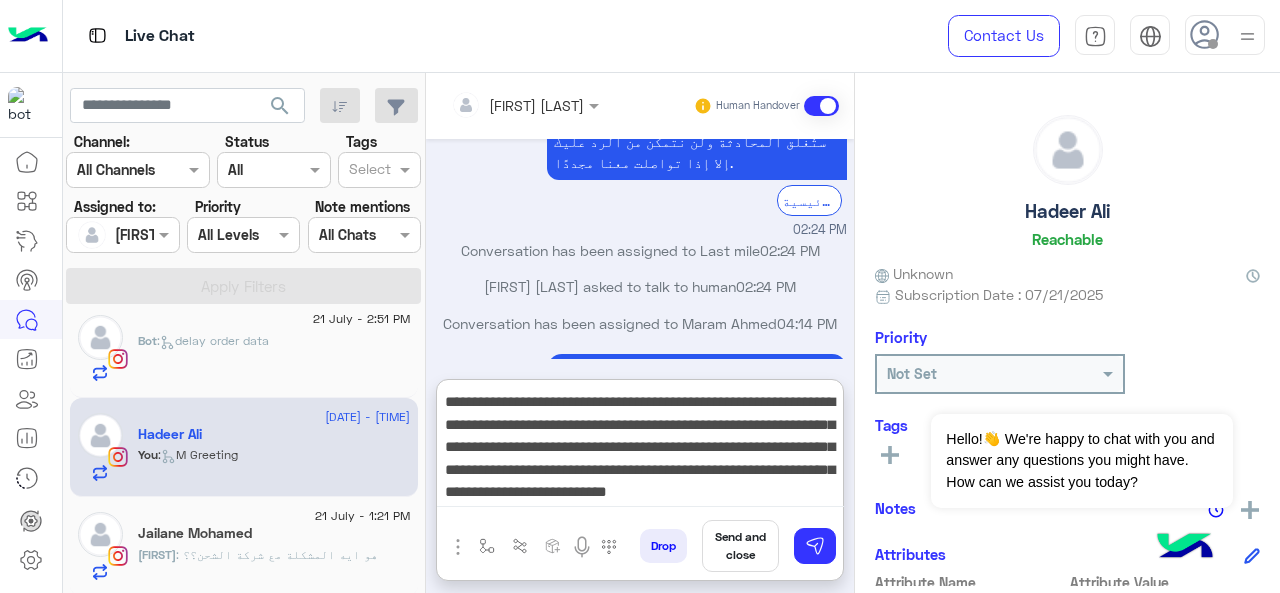 click on "**********" at bounding box center (640, 447) 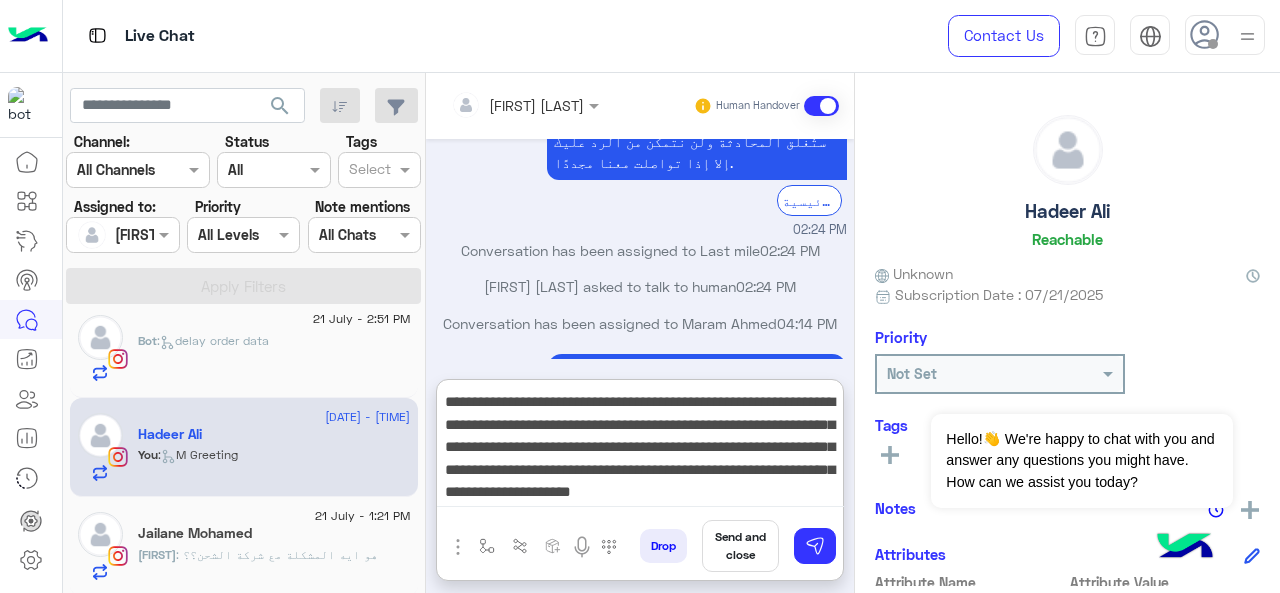 click on "**********" at bounding box center (640, 447) 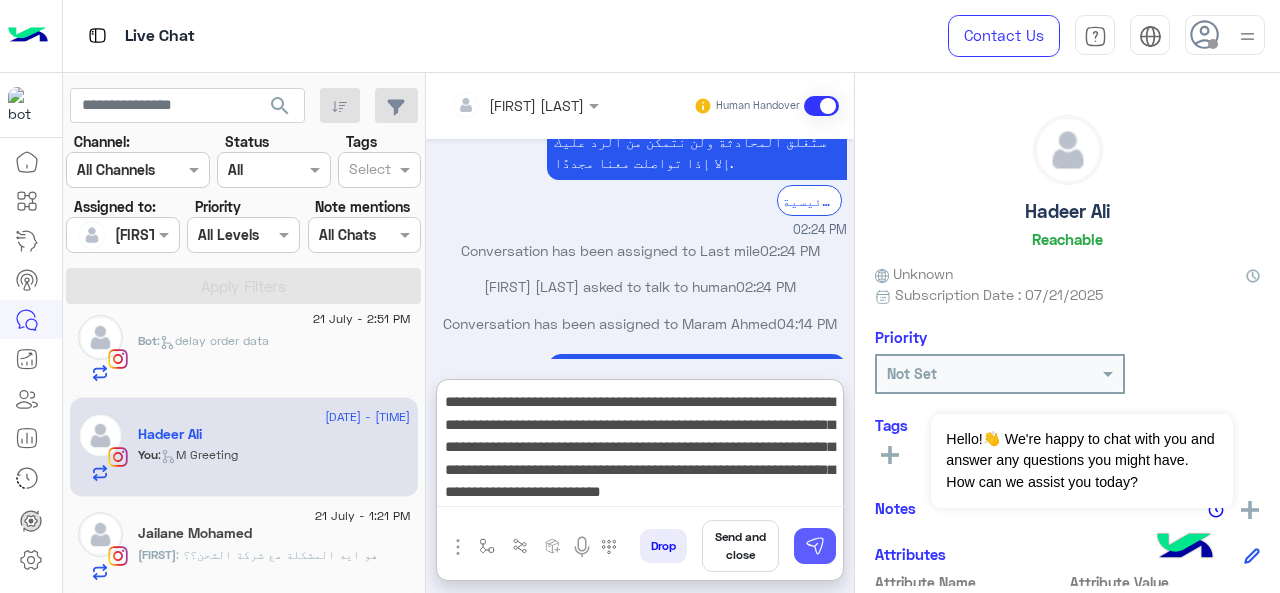 type on "**********" 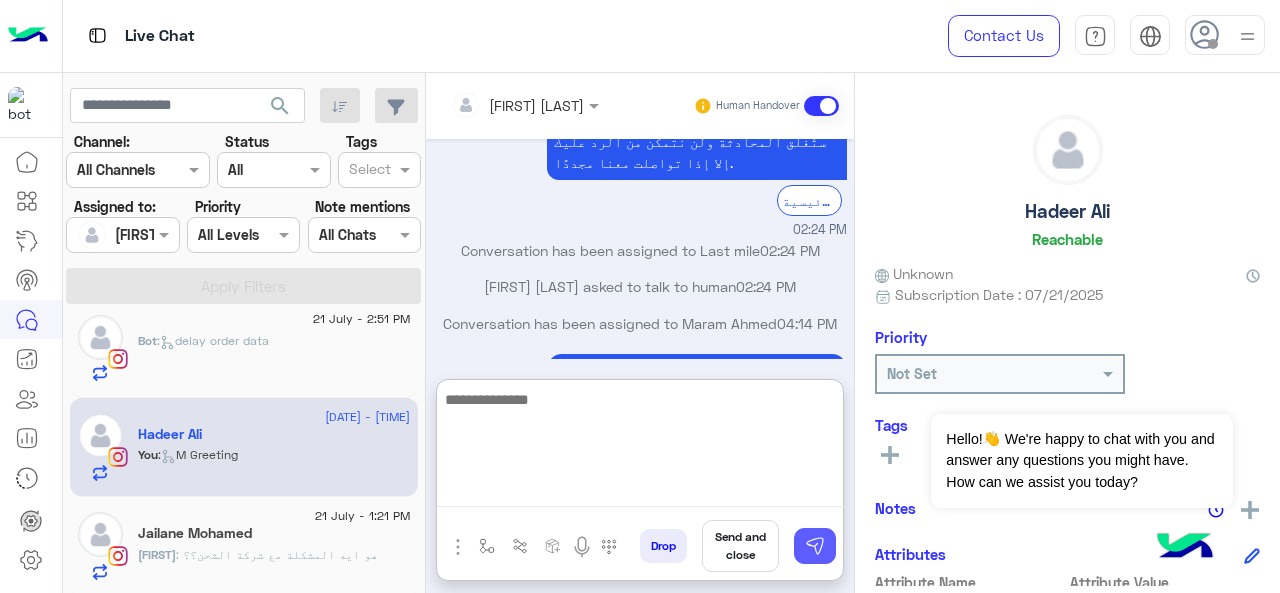 scroll, scrollTop: 1801, scrollLeft: 0, axis: vertical 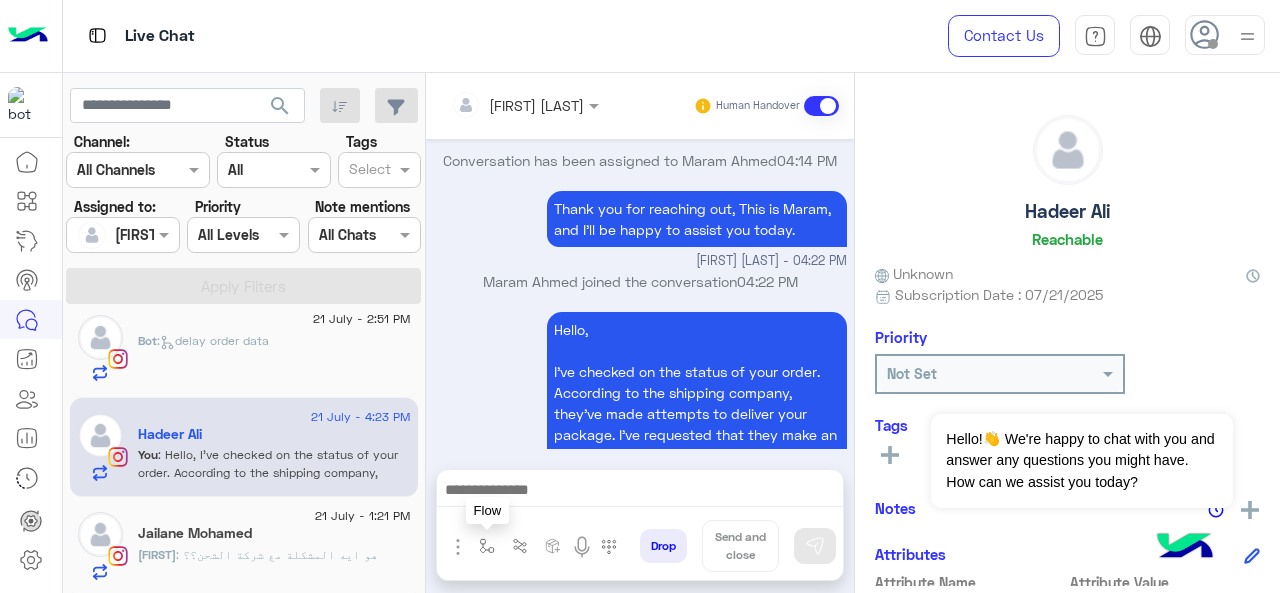 click at bounding box center [487, 546] 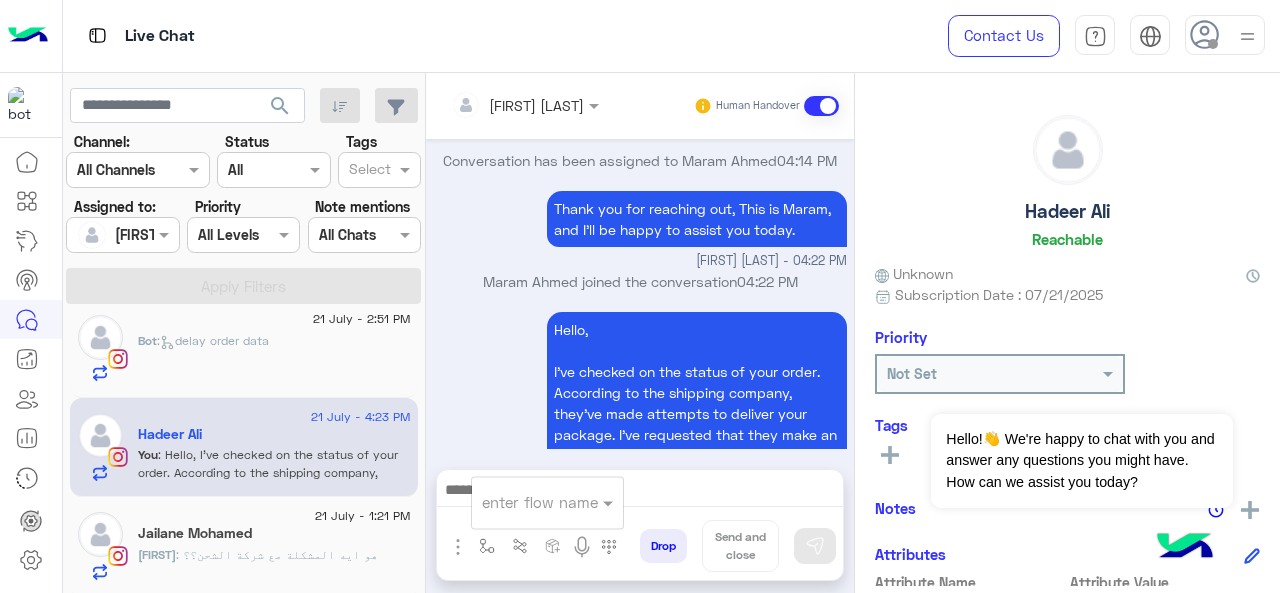 click on "enter flow name" at bounding box center [540, 502] 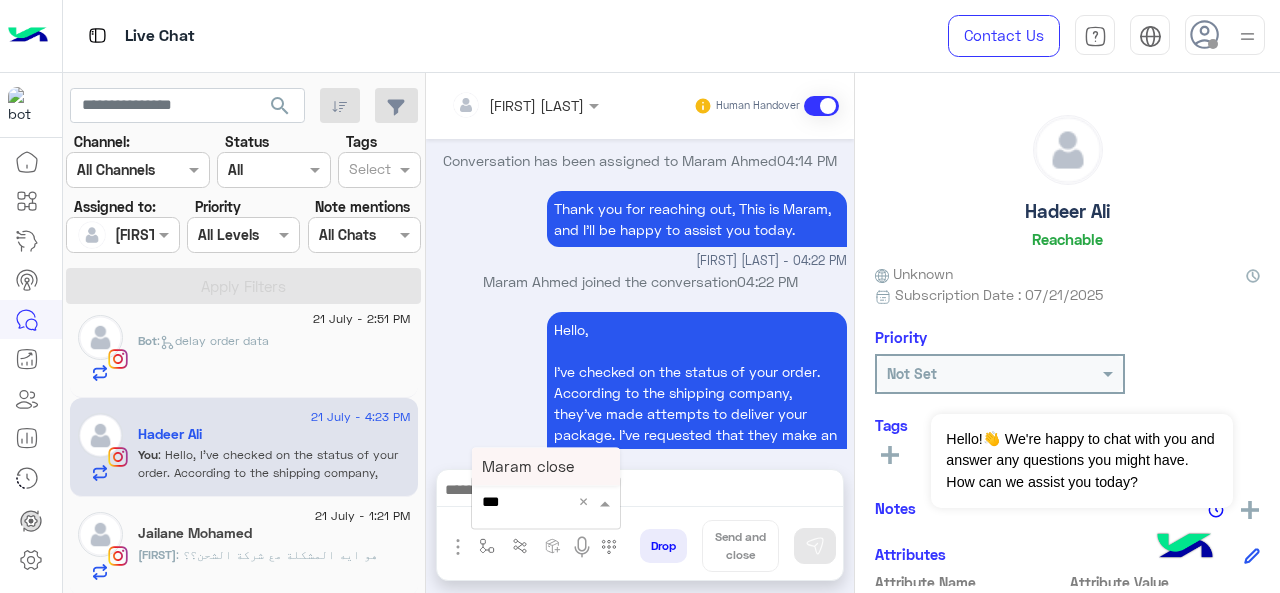 type on "****" 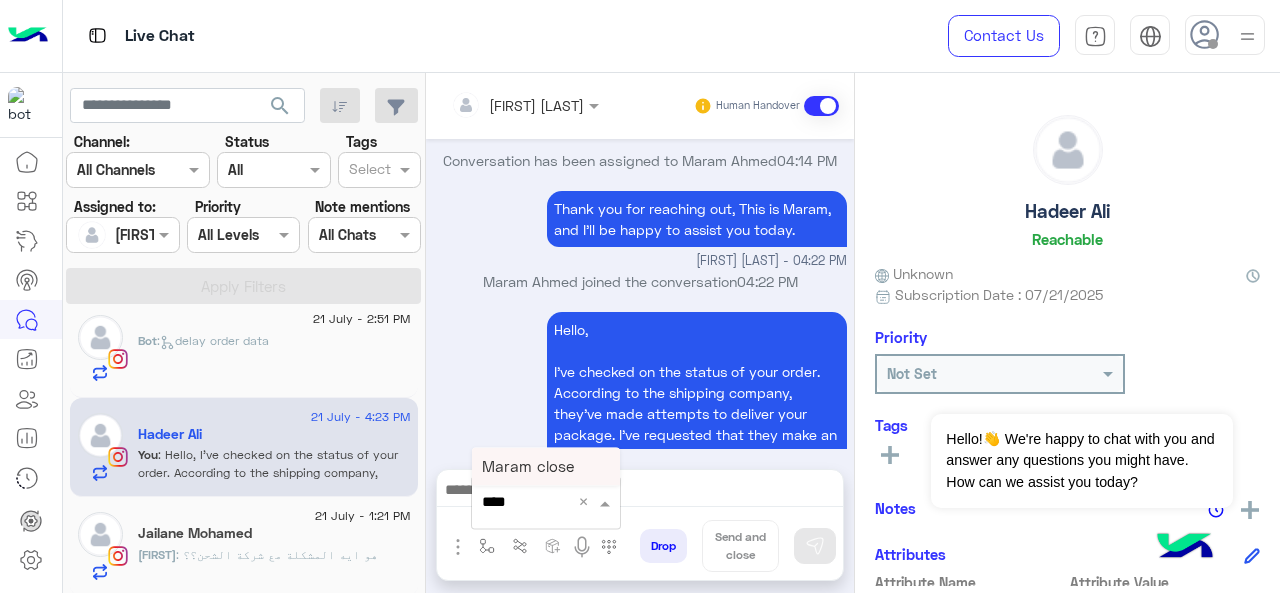 click on "Maram close" at bounding box center (546, 466) 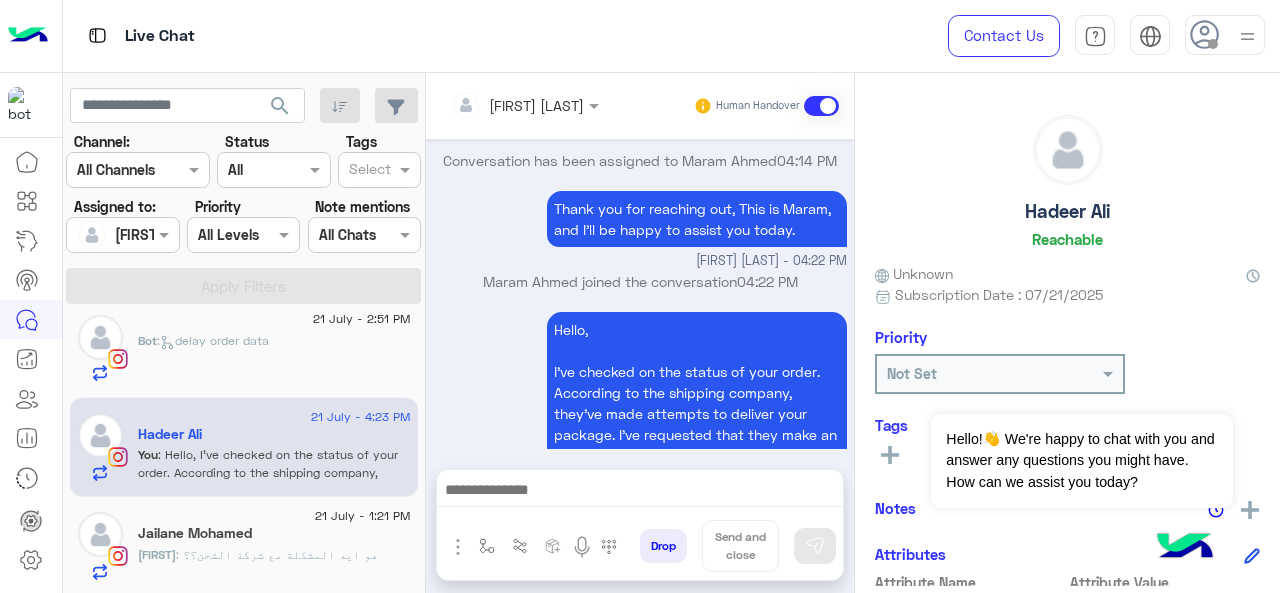 type on "**********" 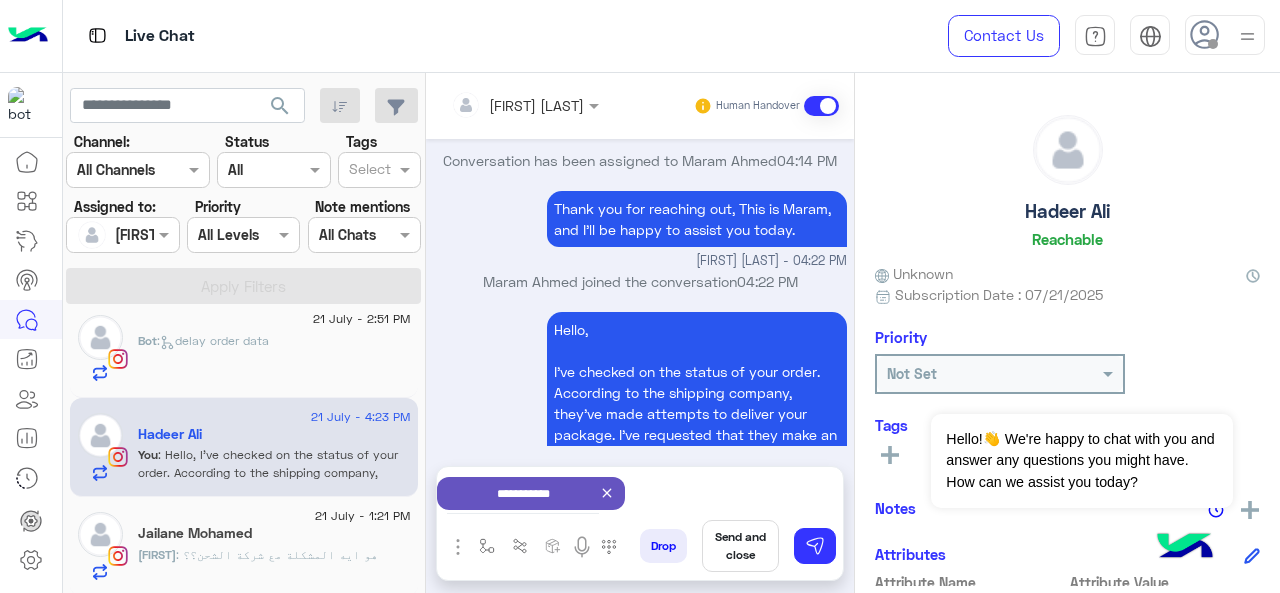 scroll, scrollTop: 1750, scrollLeft: 0, axis: vertical 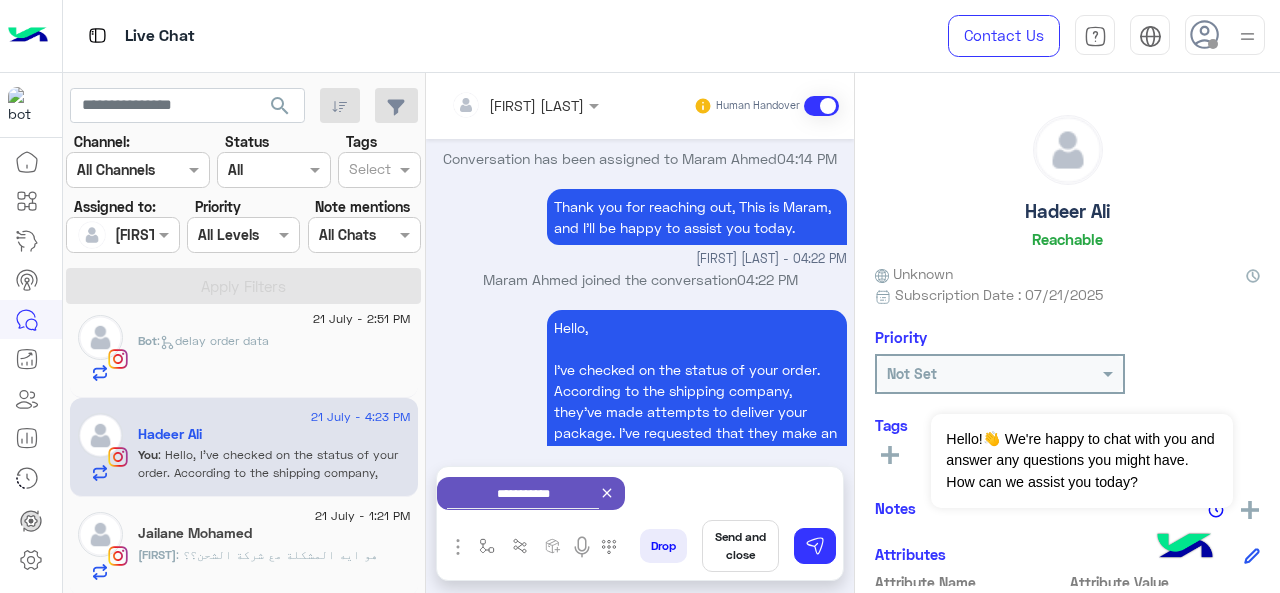 click on "Send and close" at bounding box center (740, 546) 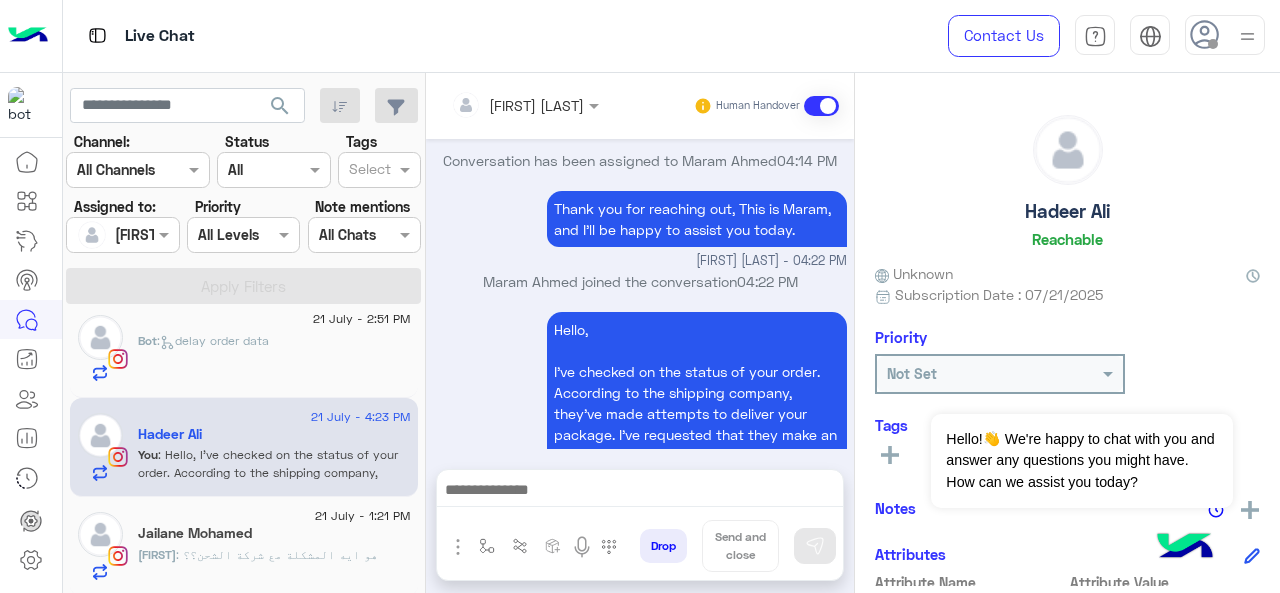 scroll, scrollTop: 1768, scrollLeft: 0, axis: vertical 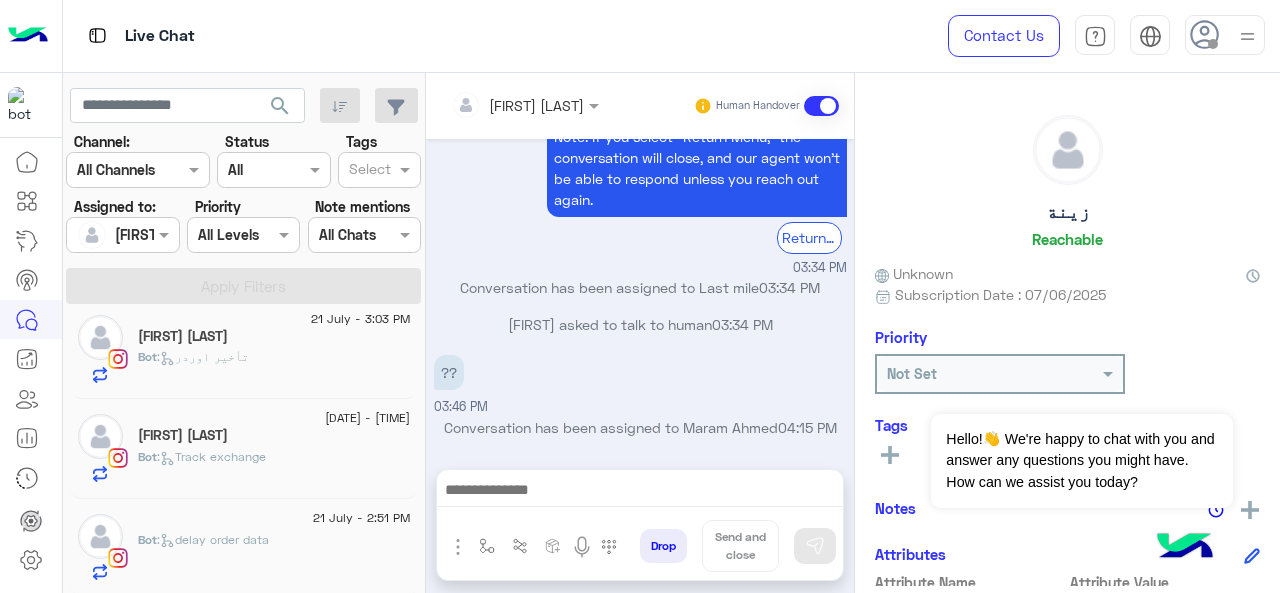 click on "Bot :   Track exchange" 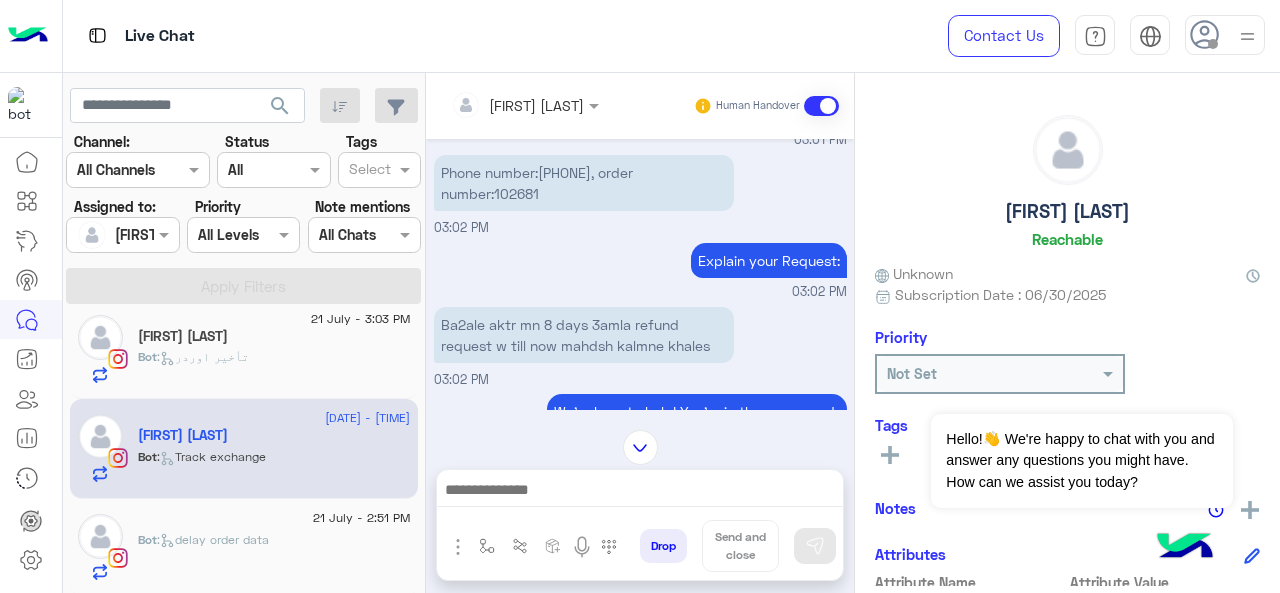 scroll, scrollTop: 425, scrollLeft: 0, axis: vertical 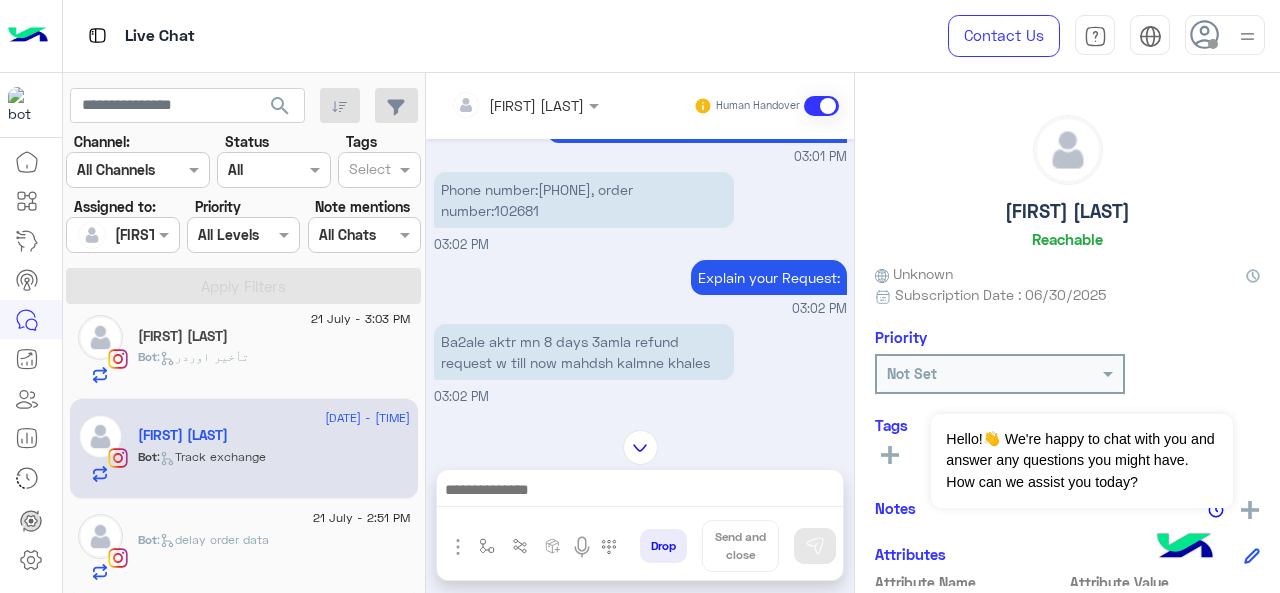 click on "Phone number:[PHONE], order number:[ORDER NUMBER]" at bounding box center [584, 200] 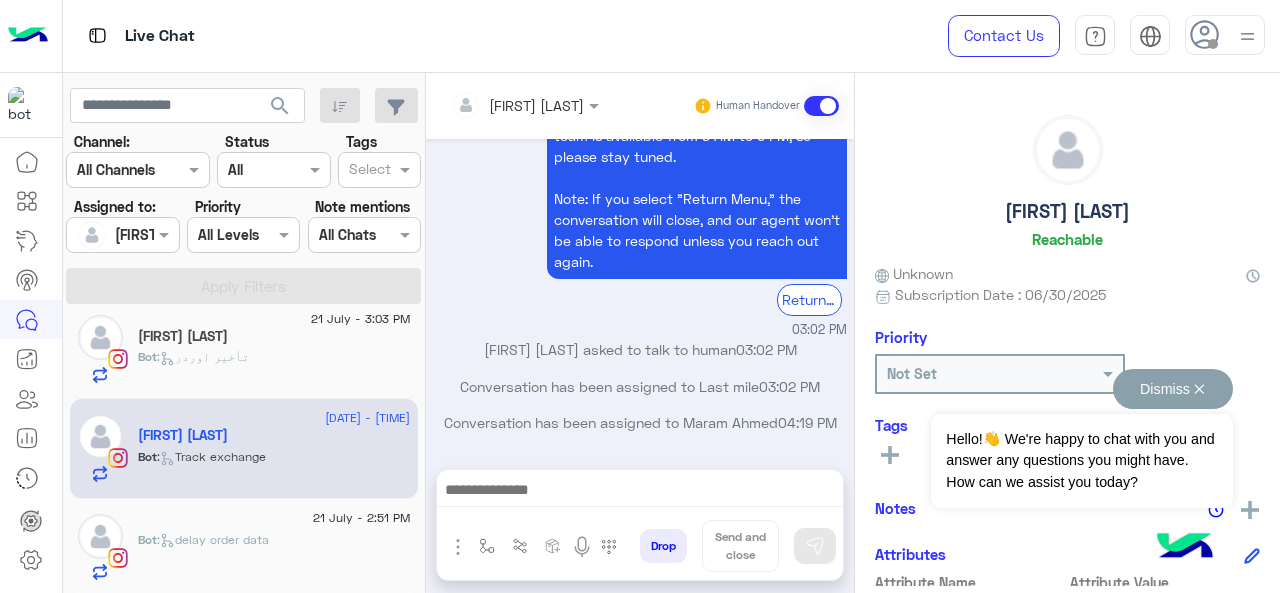 click on "Dismiss ✕" at bounding box center (1173, 389) 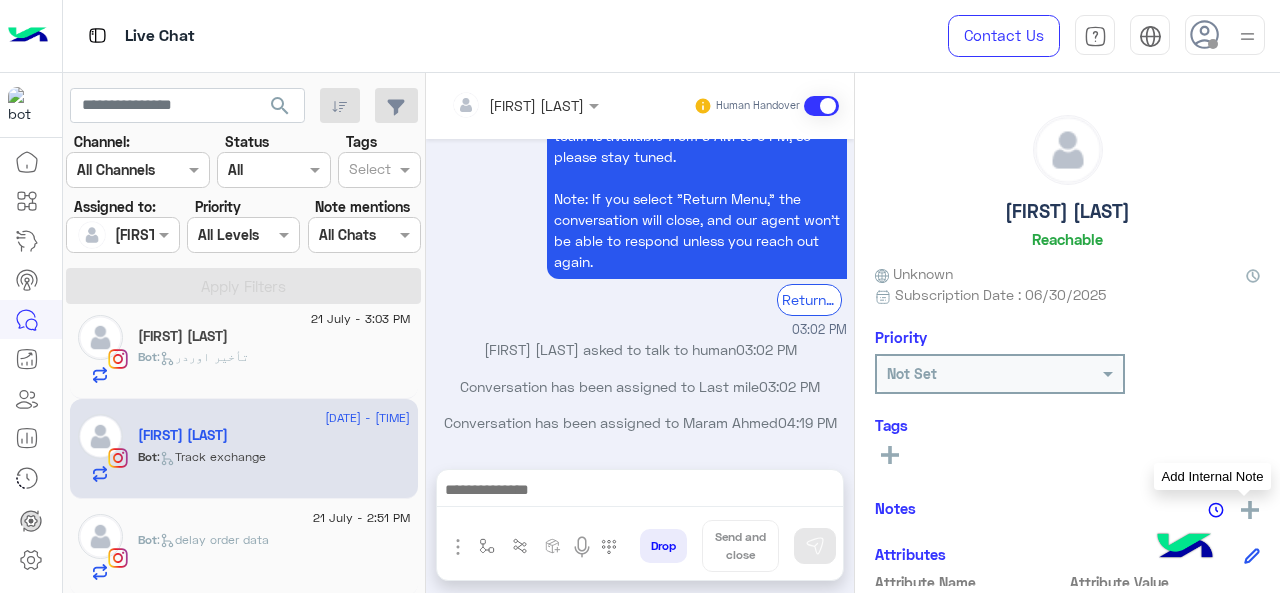 click 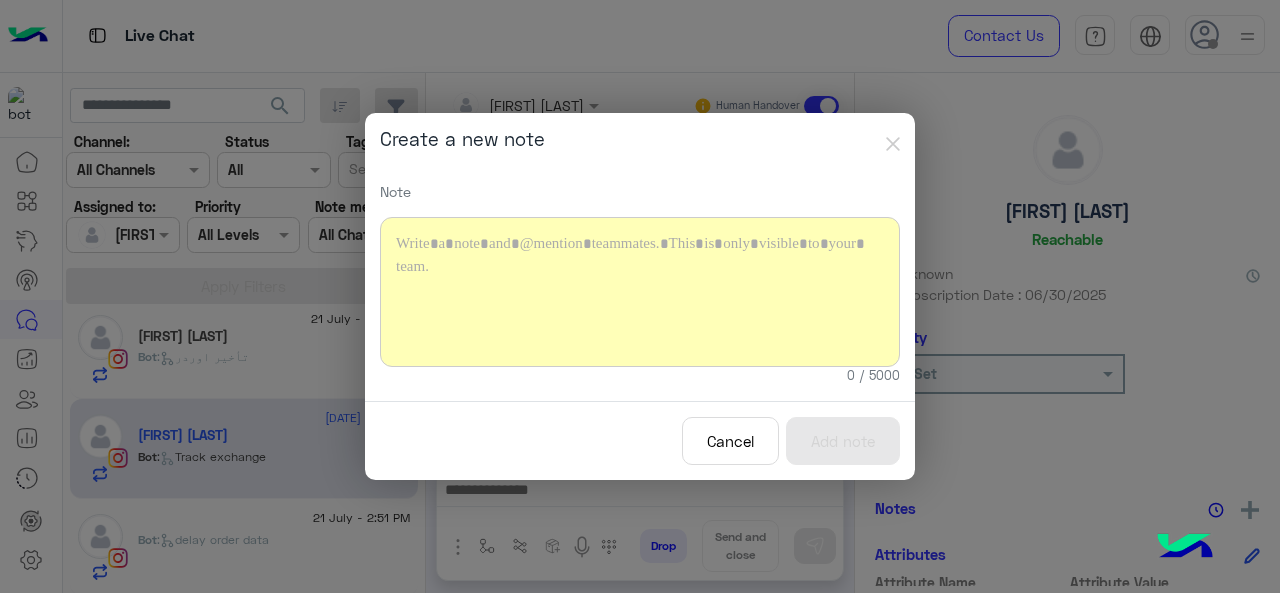 type 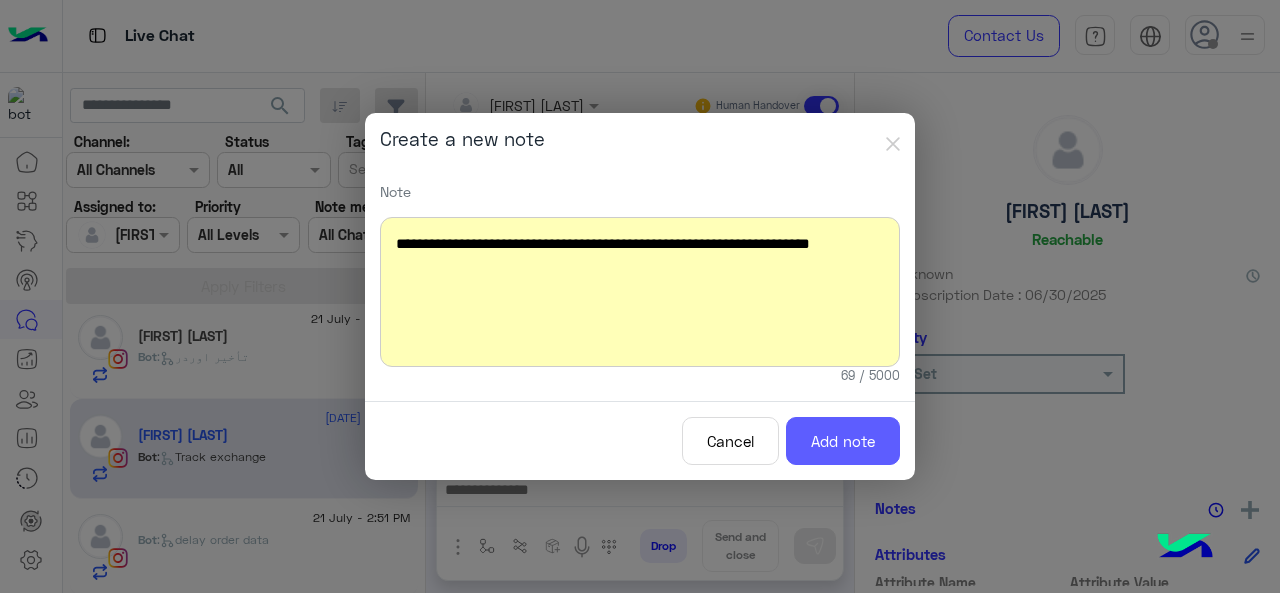 click on "Add note" 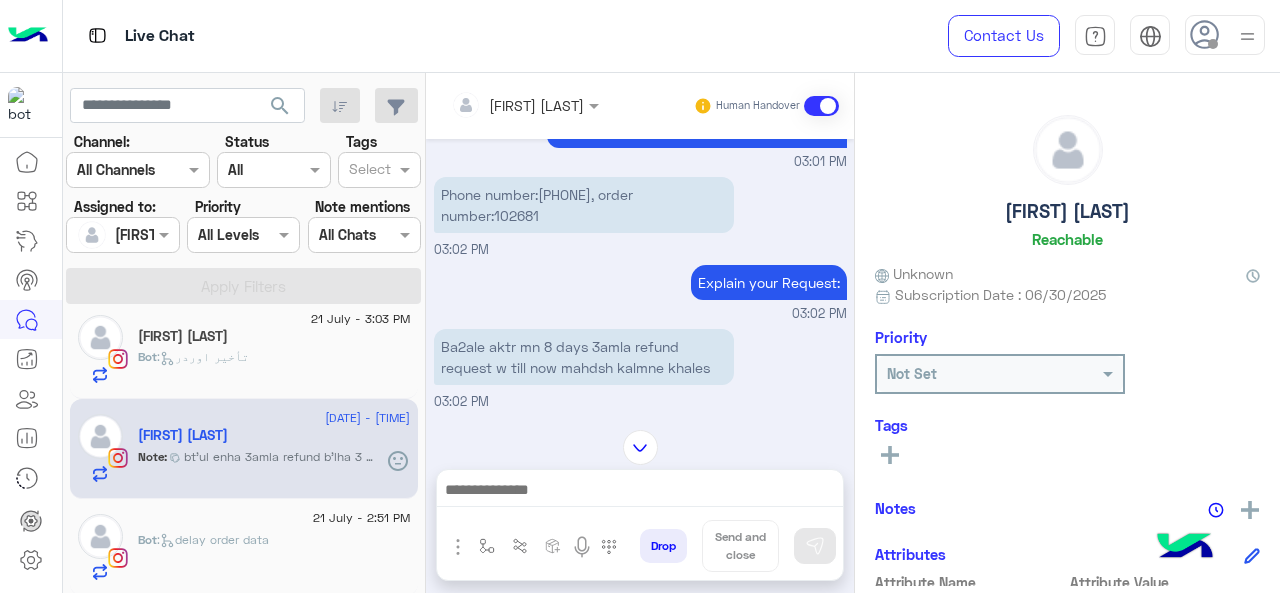 scroll, scrollTop: 420, scrollLeft: 0, axis: vertical 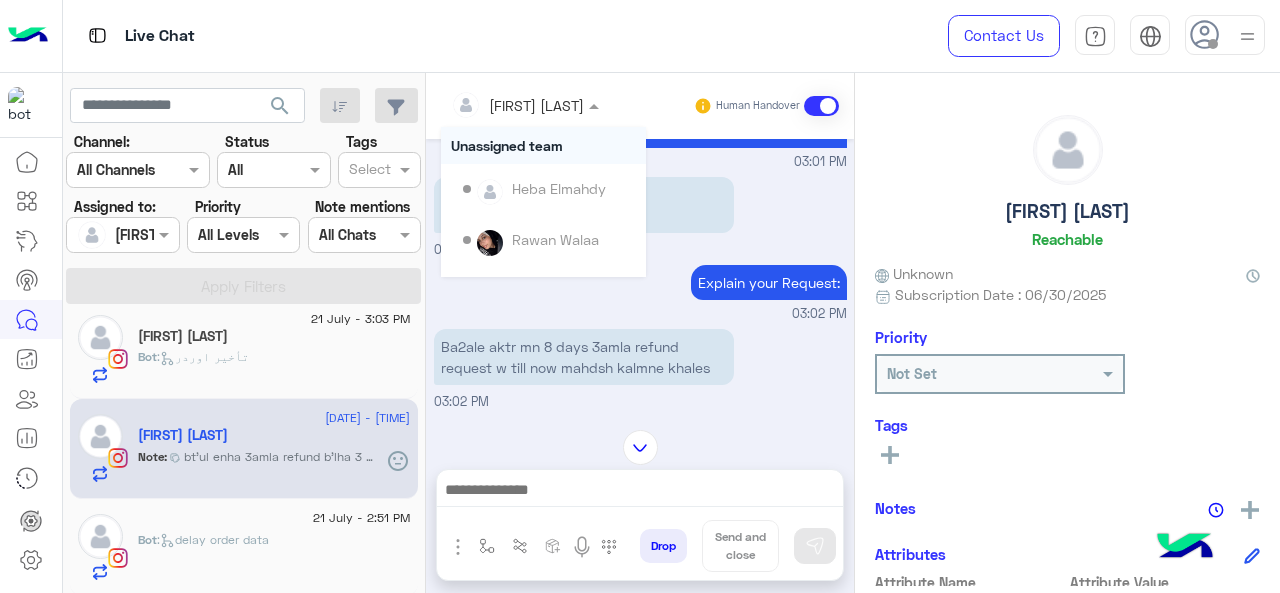 click at bounding box center (499, 105) 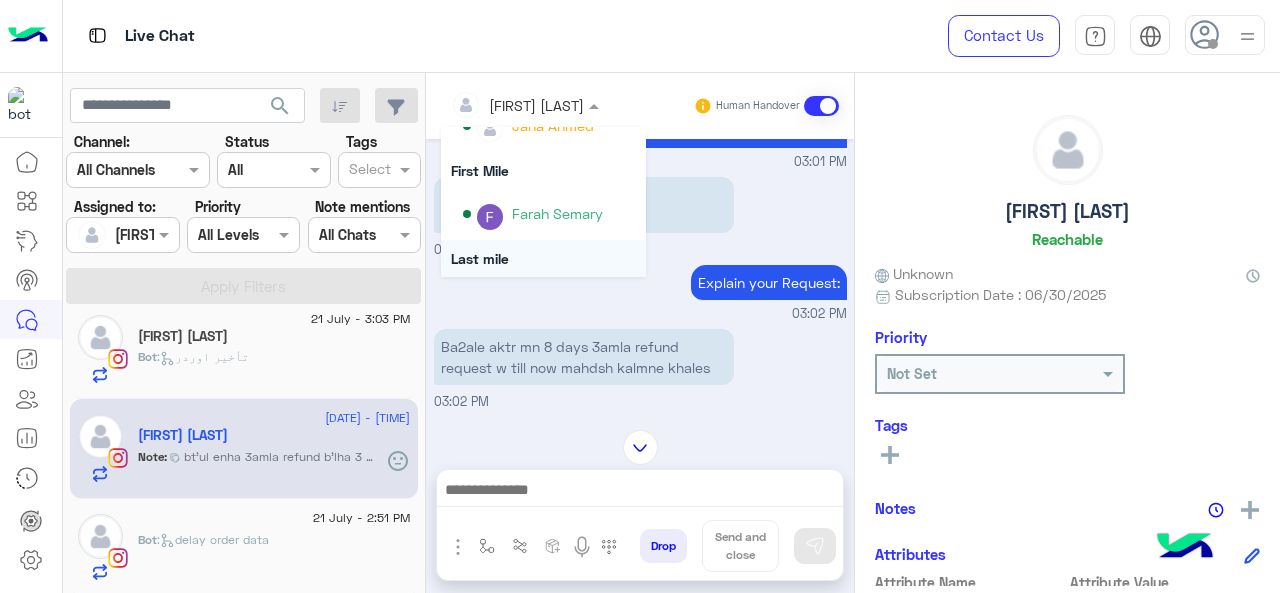scroll, scrollTop: 354, scrollLeft: 0, axis: vertical 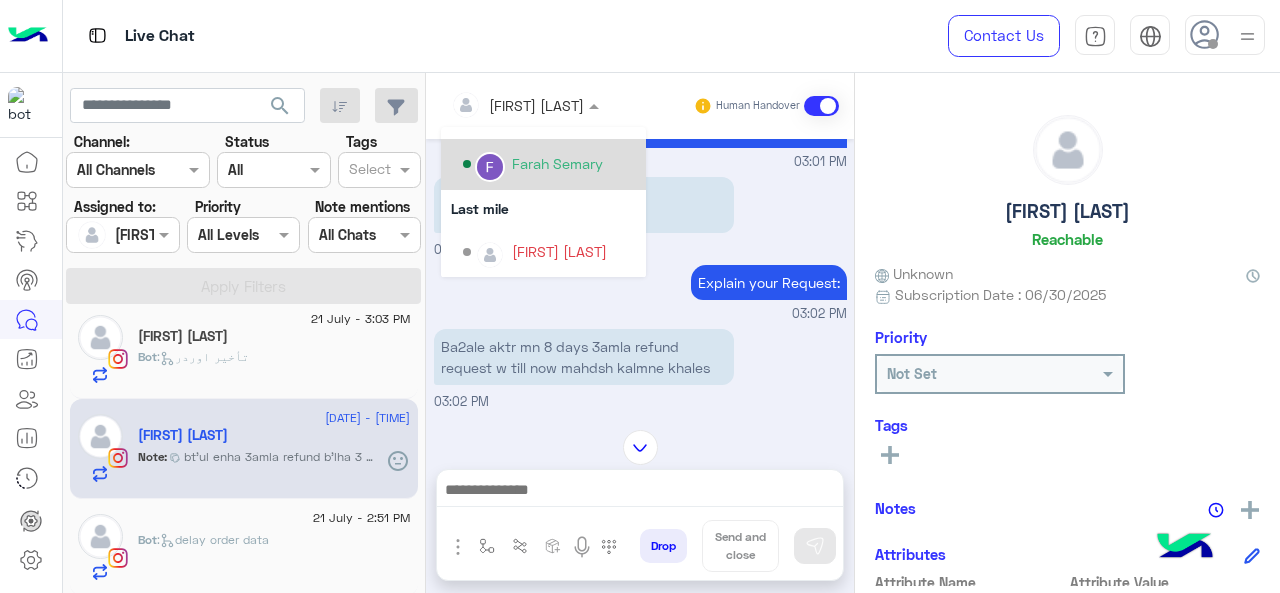 click on "Farah Semary" at bounding box center [549, 164] 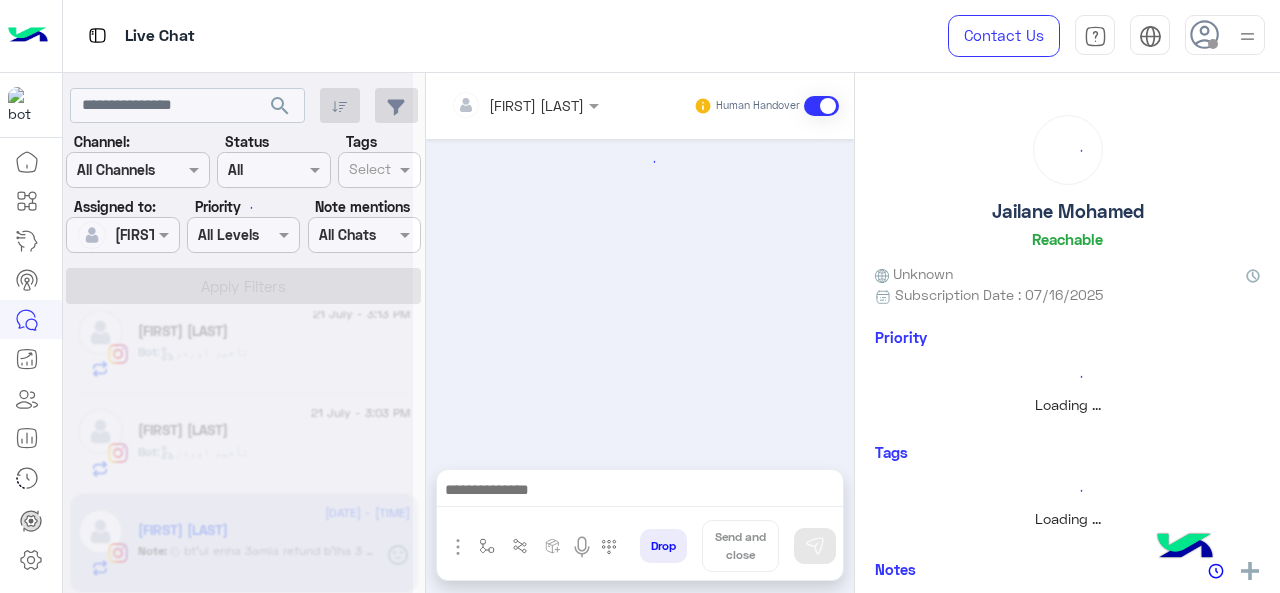 scroll, scrollTop: 318, scrollLeft: 0, axis: vertical 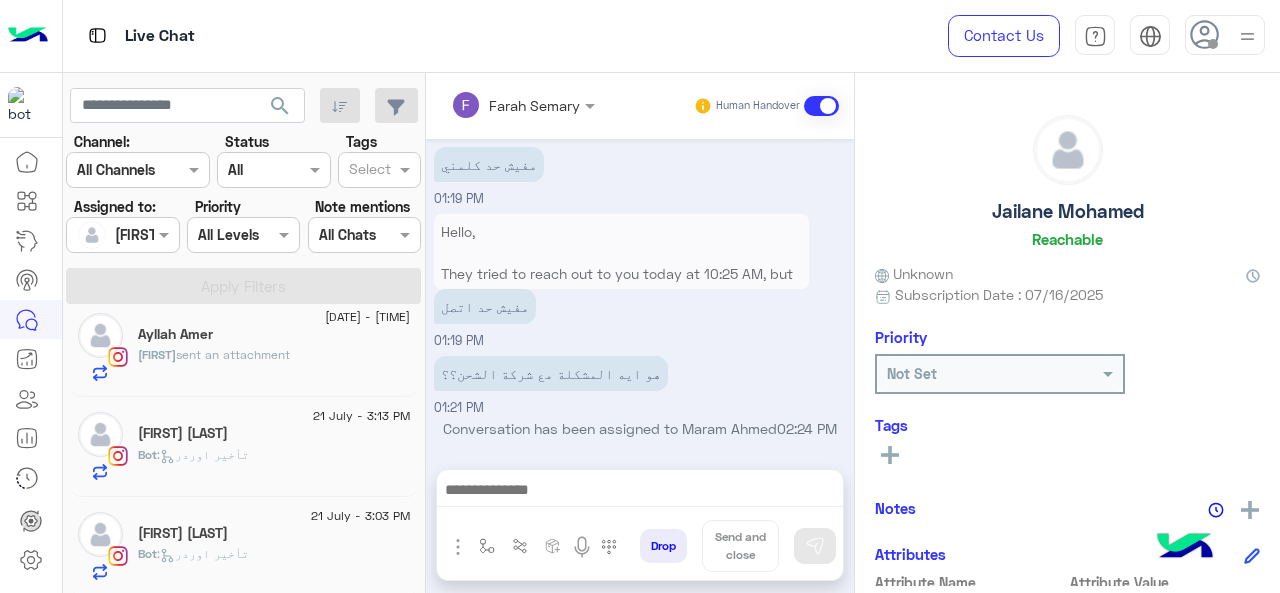 click on "Bot :   تأخير اوردر" 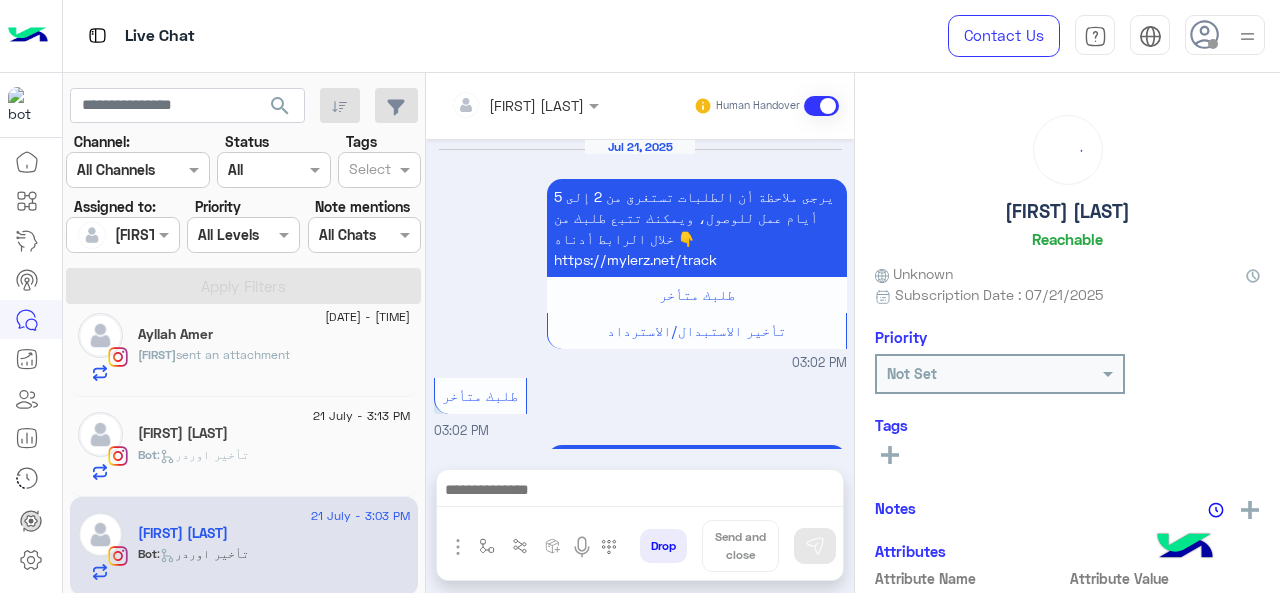 scroll, scrollTop: 770, scrollLeft: 0, axis: vertical 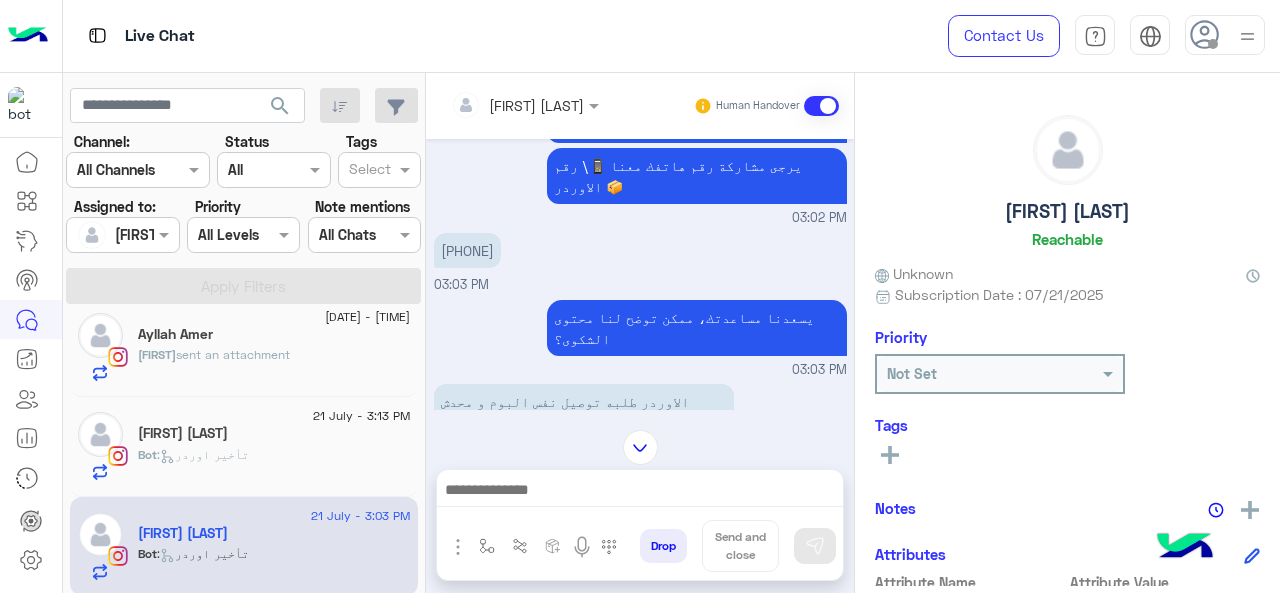 drag, startPoint x: 528, startPoint y: 182, endPoint x: 445, endPoint y: 191, distance: 83.48653 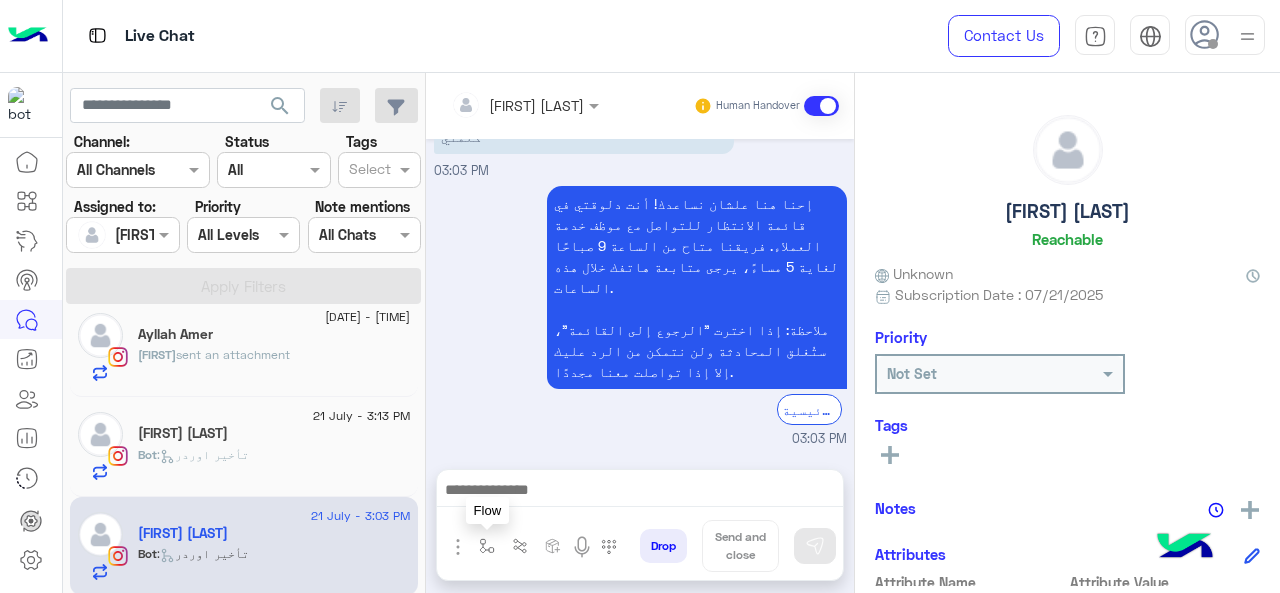 drag, startPoint x: 491, startPoint y: 539, endPoint x: 504, endPoint y: 523, distance: 20.615528 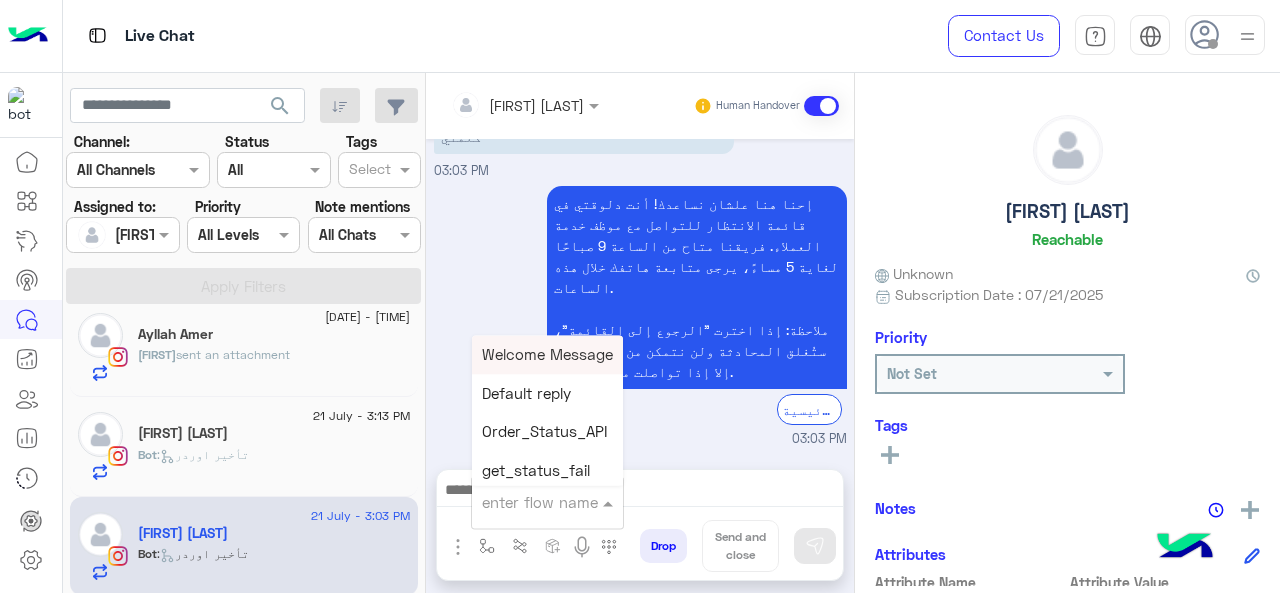 click at bounding box center [523, 502] 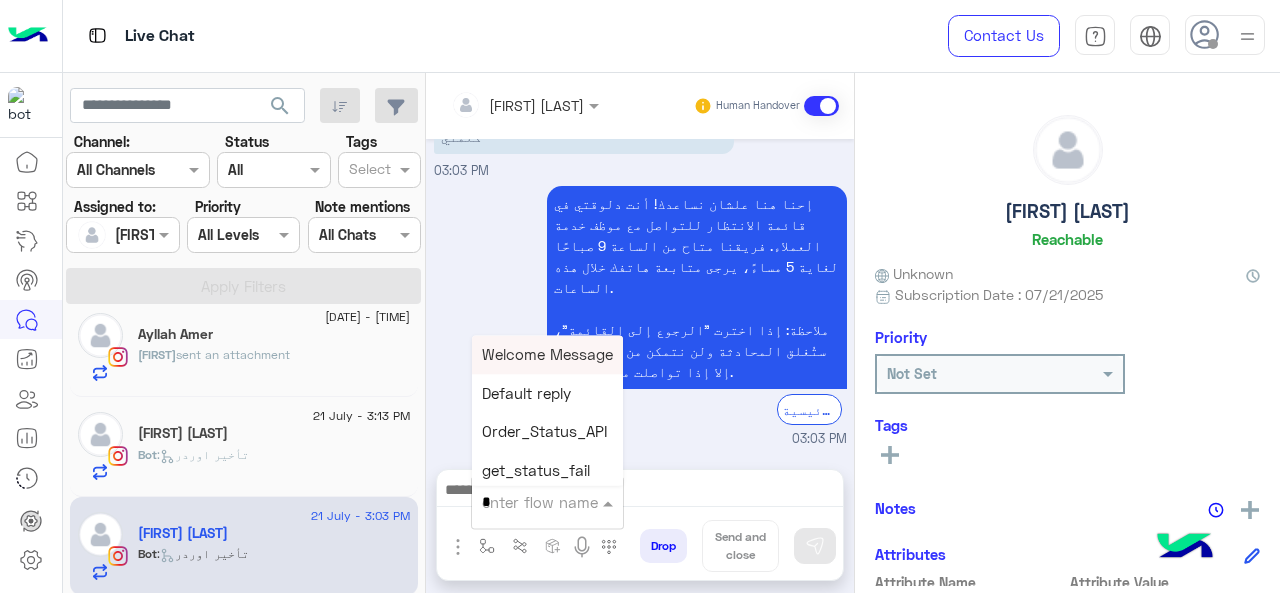 type on "*" 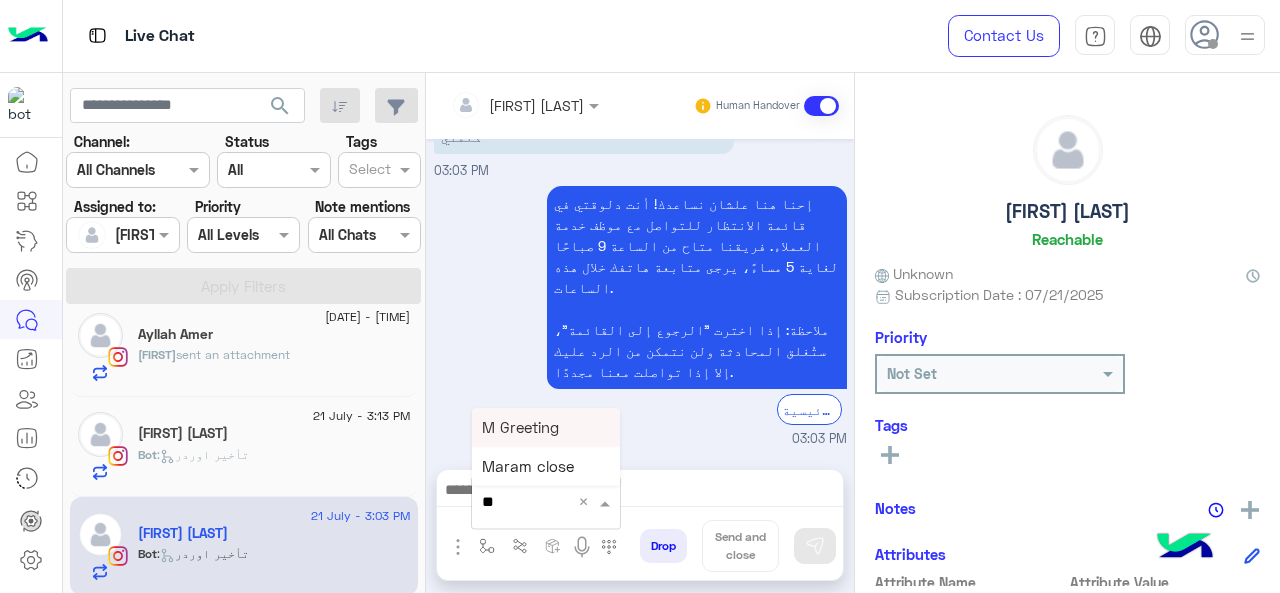 click on "M Greeting" at bounding box center [520, 427] 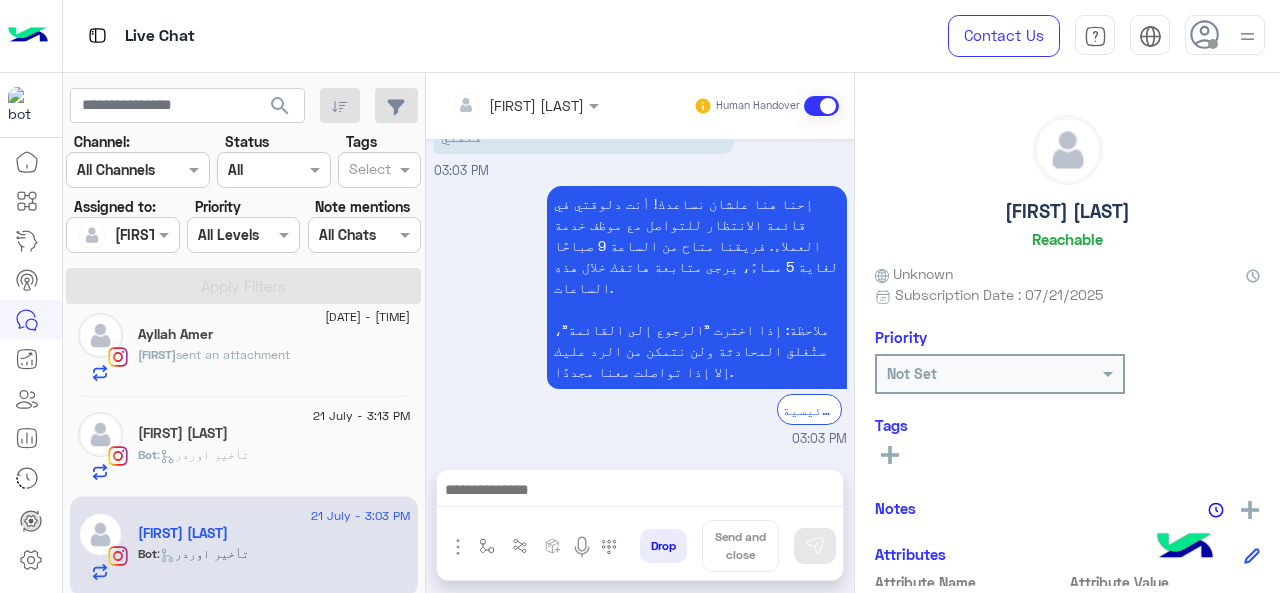 type on "**********" 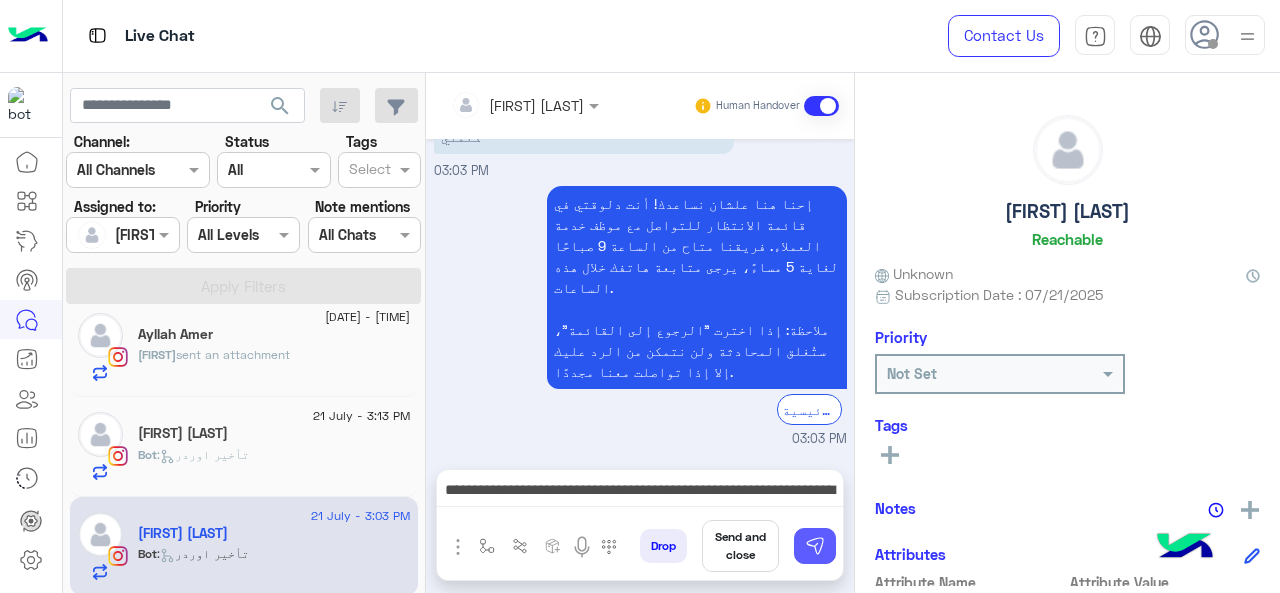 click at bounding box center [815, 546] 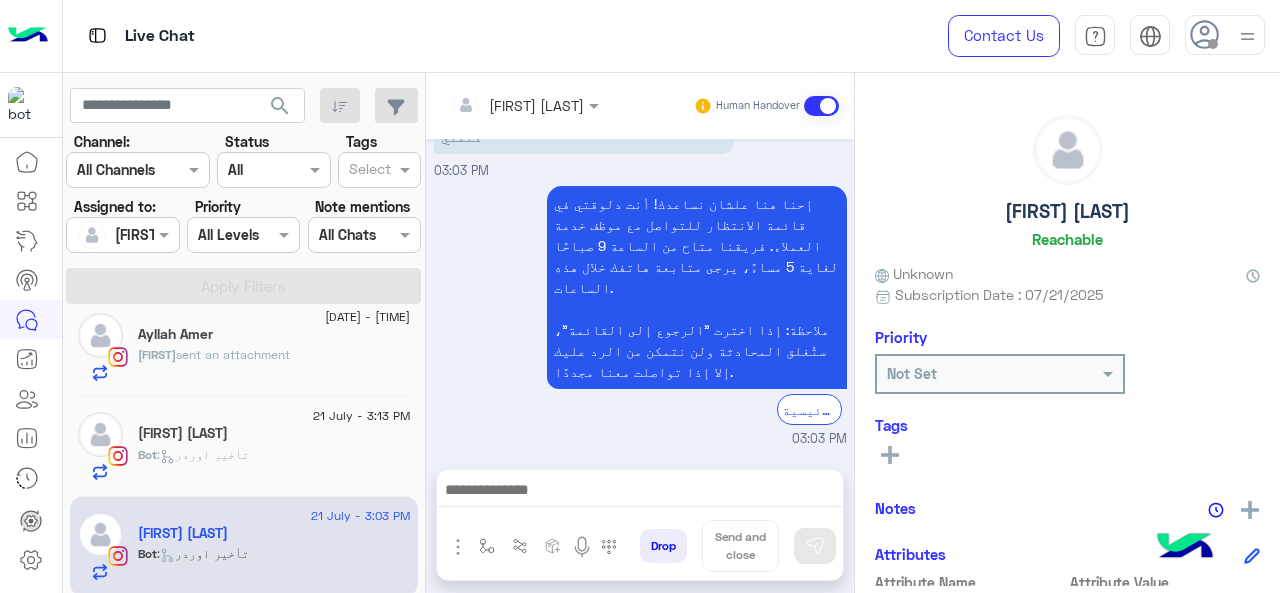 click at bounding box center [640, 492] 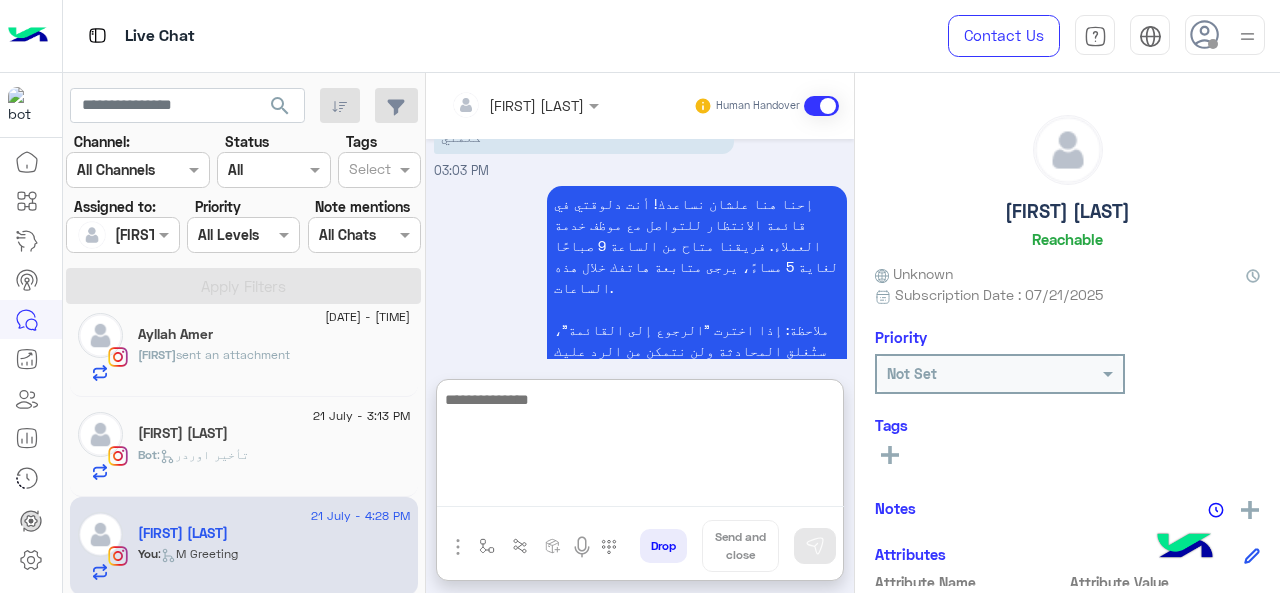 scroll, scrollTop: 982, scrollLeft: 0, axis: vertical 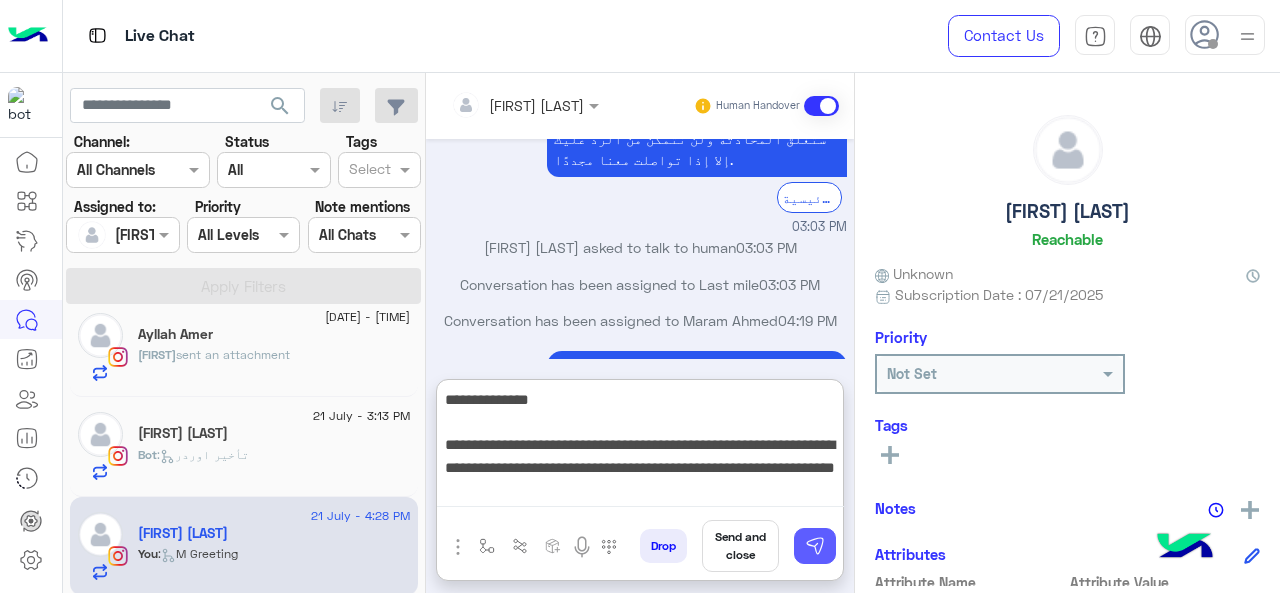 type on "**********" 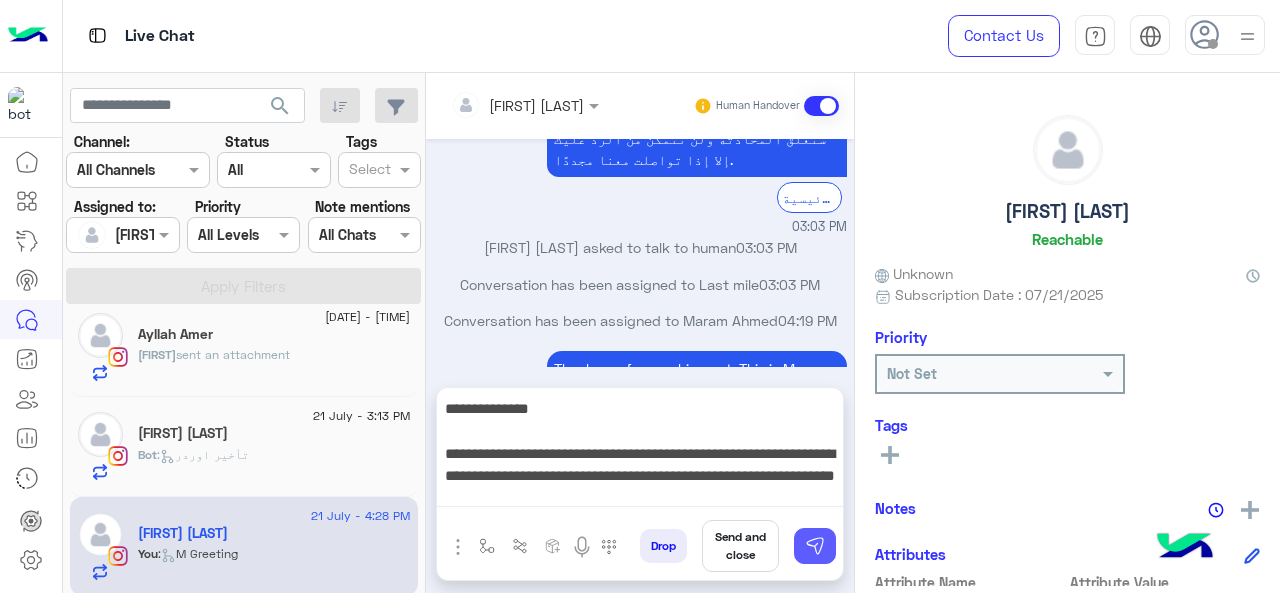 click at bounding box center [815, 546] 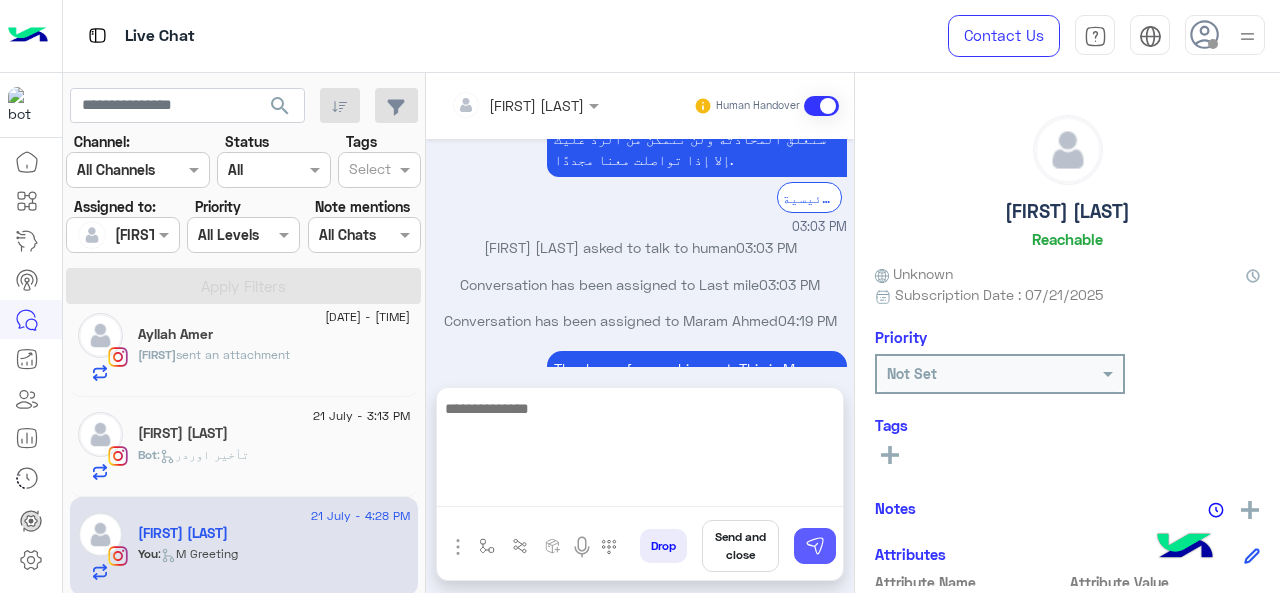 scroll, scrollTop: 1060, scrollLeft: 0, axis: vertical 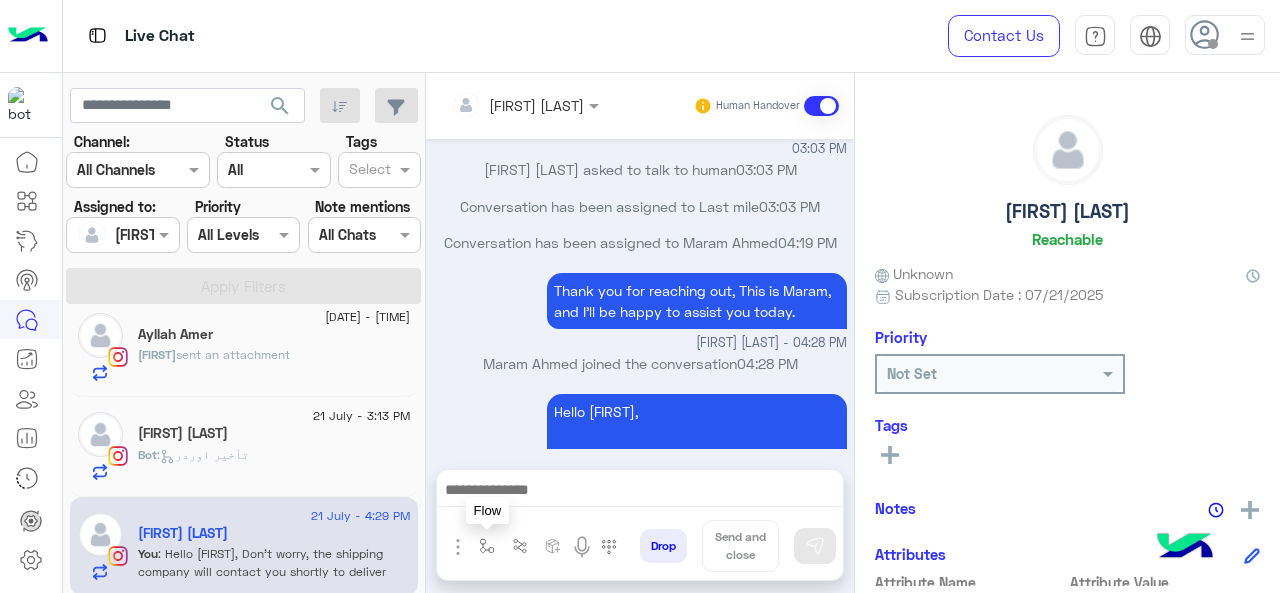 click at bounding box center [487, 546] 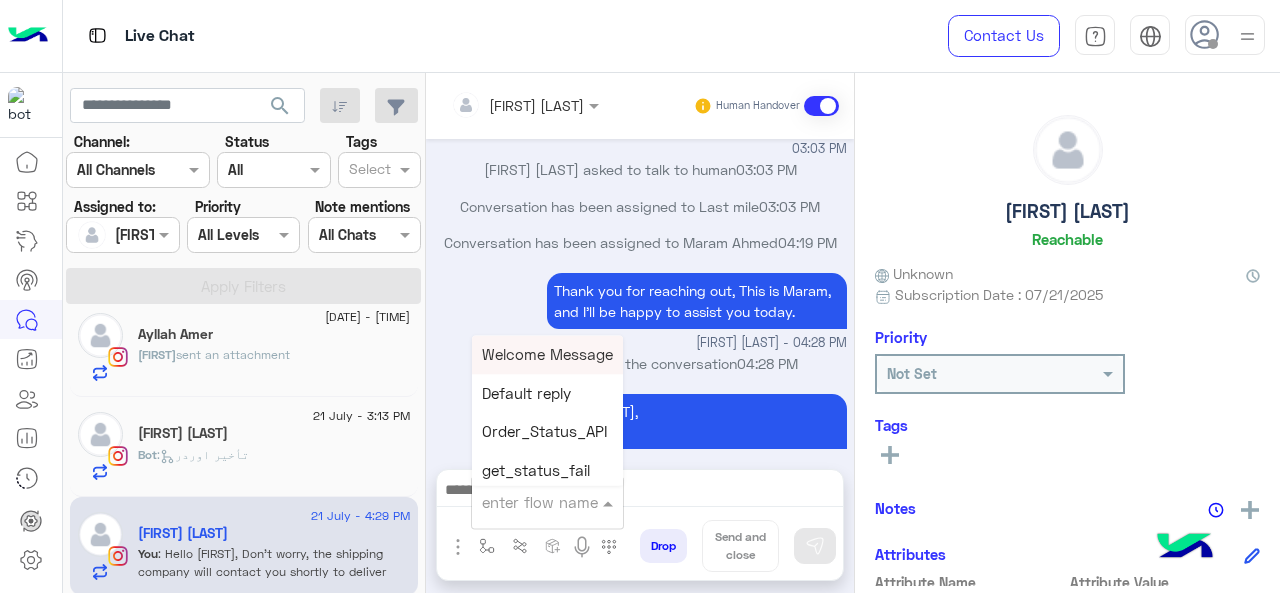 click at bounding box center [523, 502] 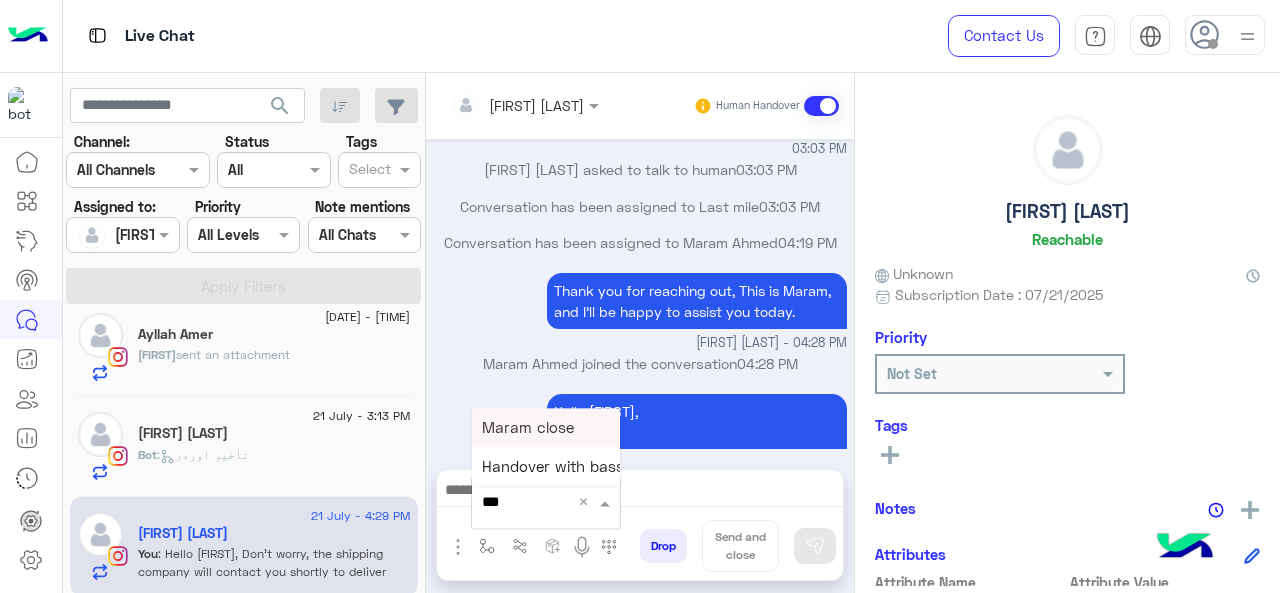 type on "****" 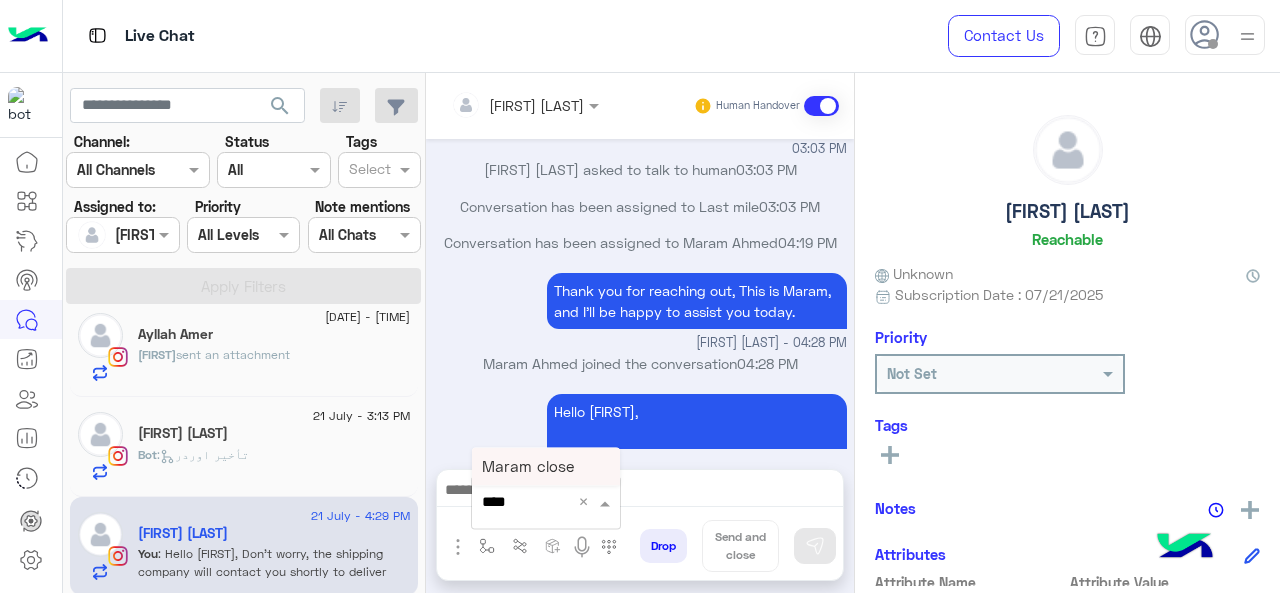 click on "Maram close" at bounding box center (528, 466) 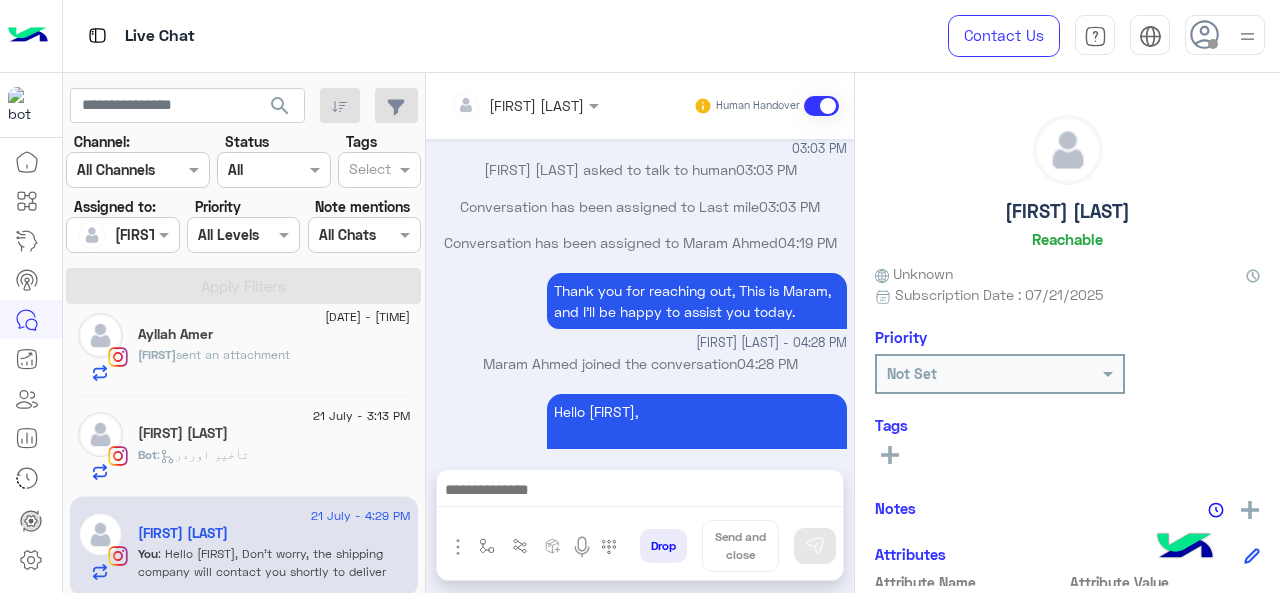 type on "**********" 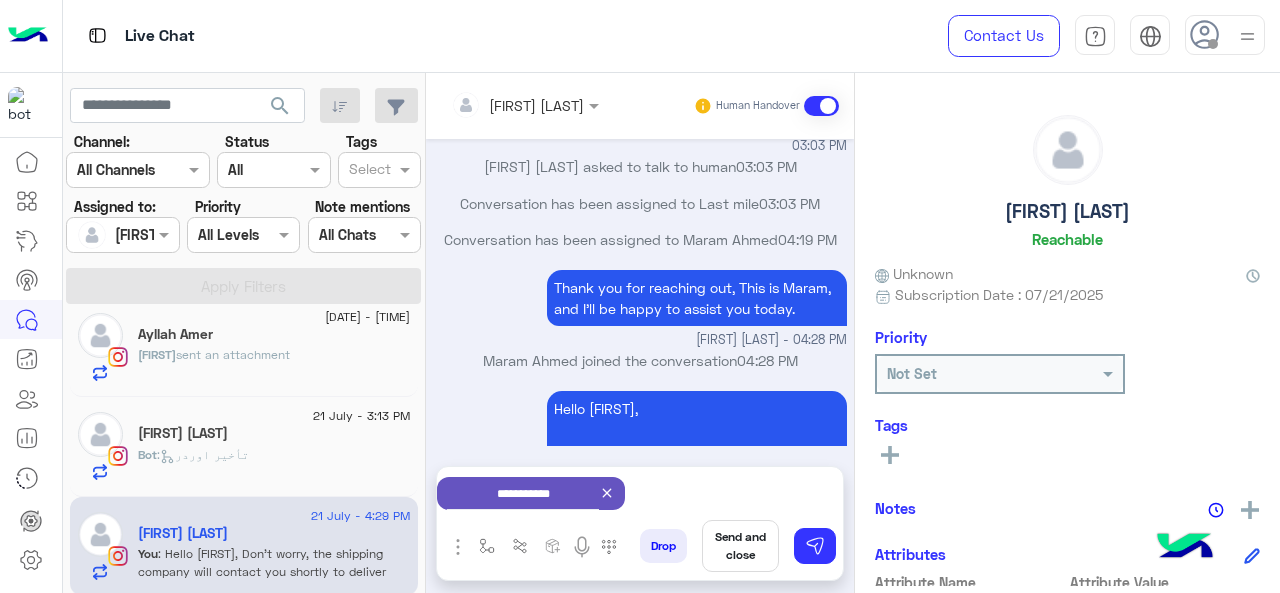 click on "Send and close" at bounding box center [740, 546] 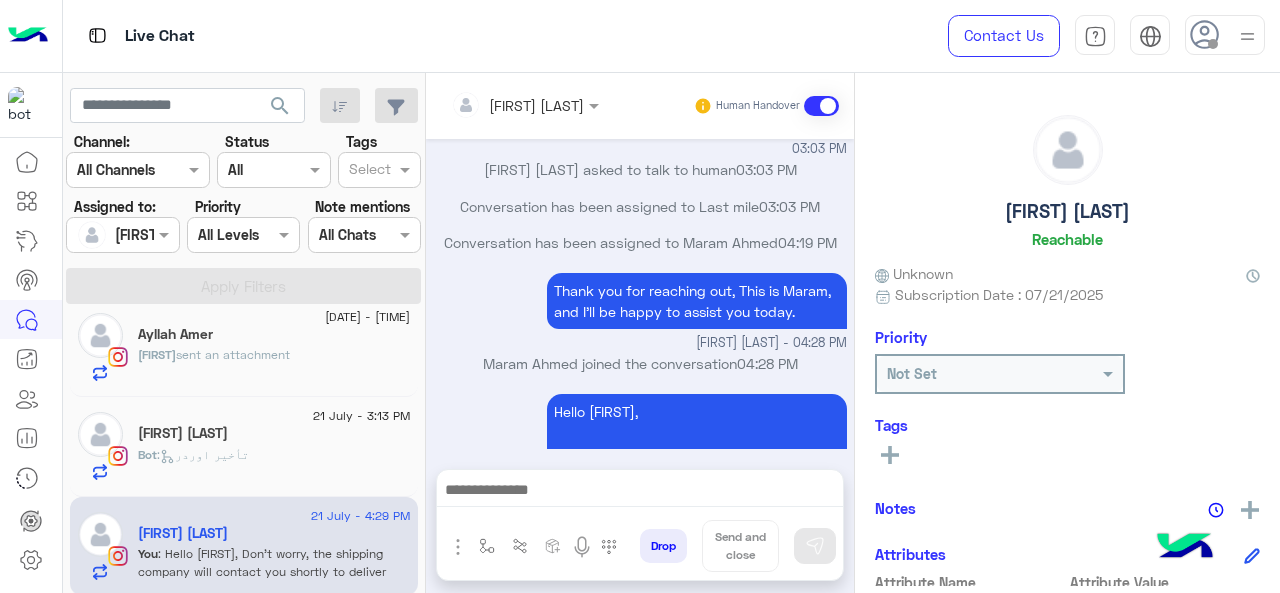 scroll, scrollTop: 1081, scrollLeft: 0, axis: vertical 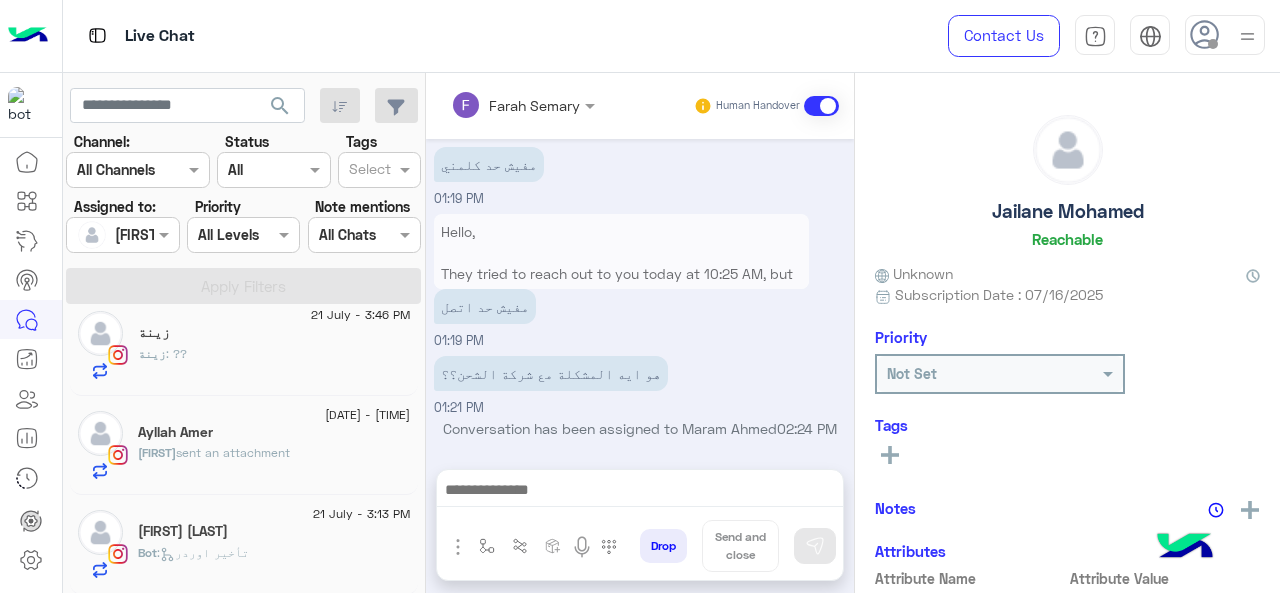 click on "Bot :   تأخير اوردر" 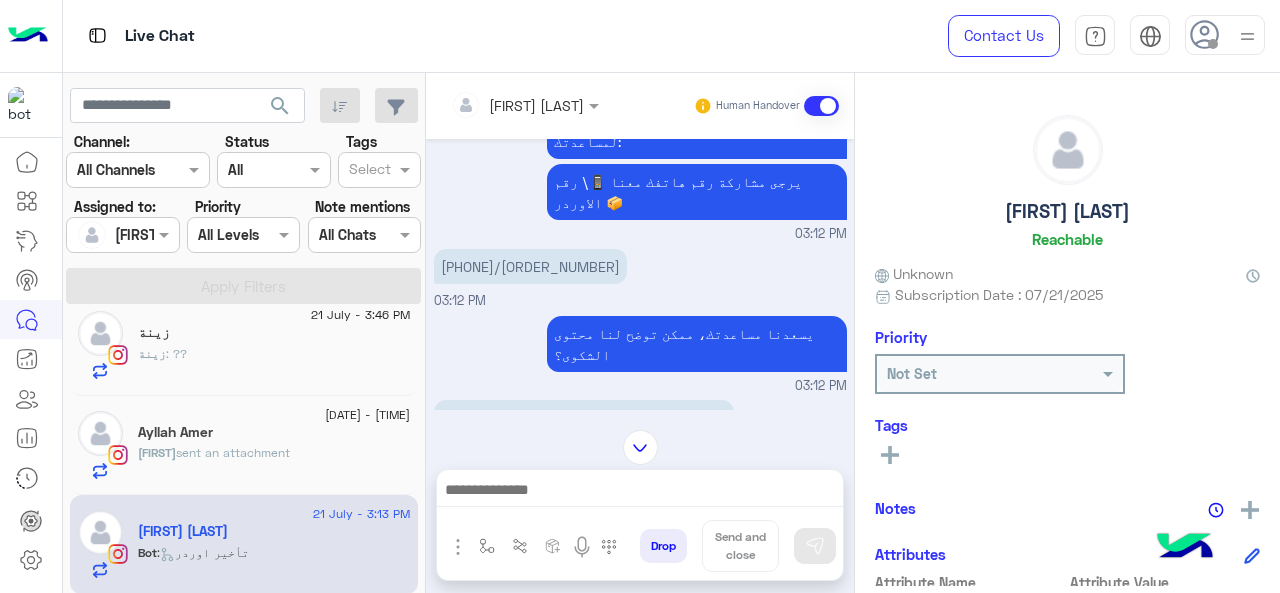 scroll, scrollTop: 458, scrollLeft: 0, axis: vertical 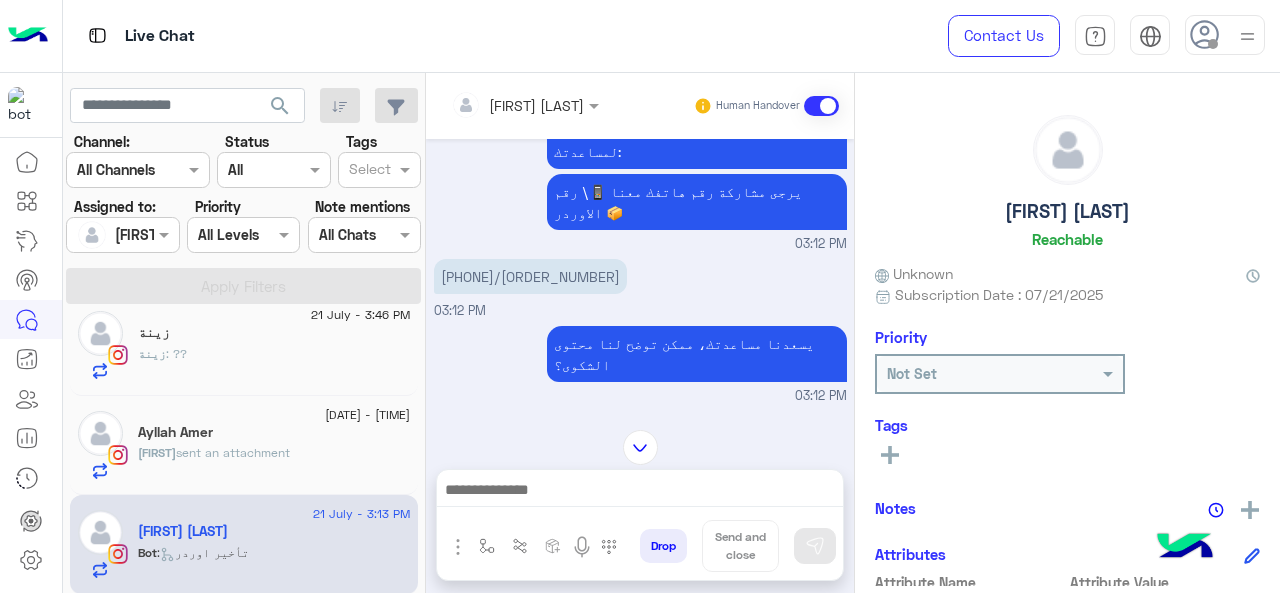 click on "[PHONE]/[NUMBER]" at bounding box center [530, 276] 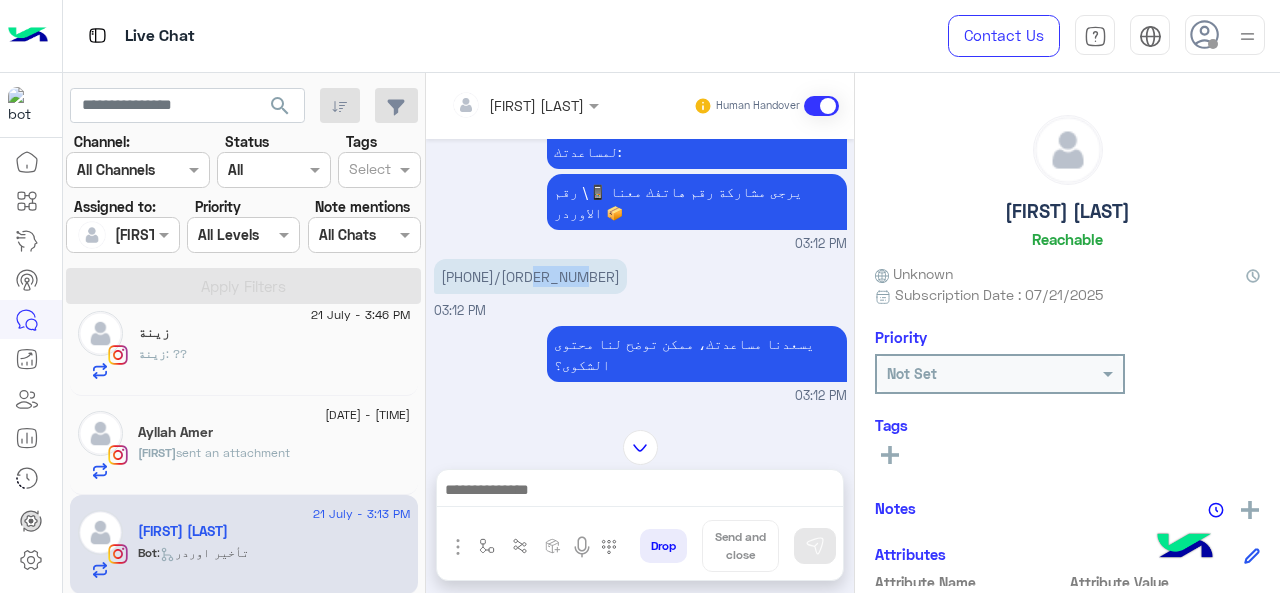 click on "[PHONE]/[NUMBER]" at bounding box center (530, 276) 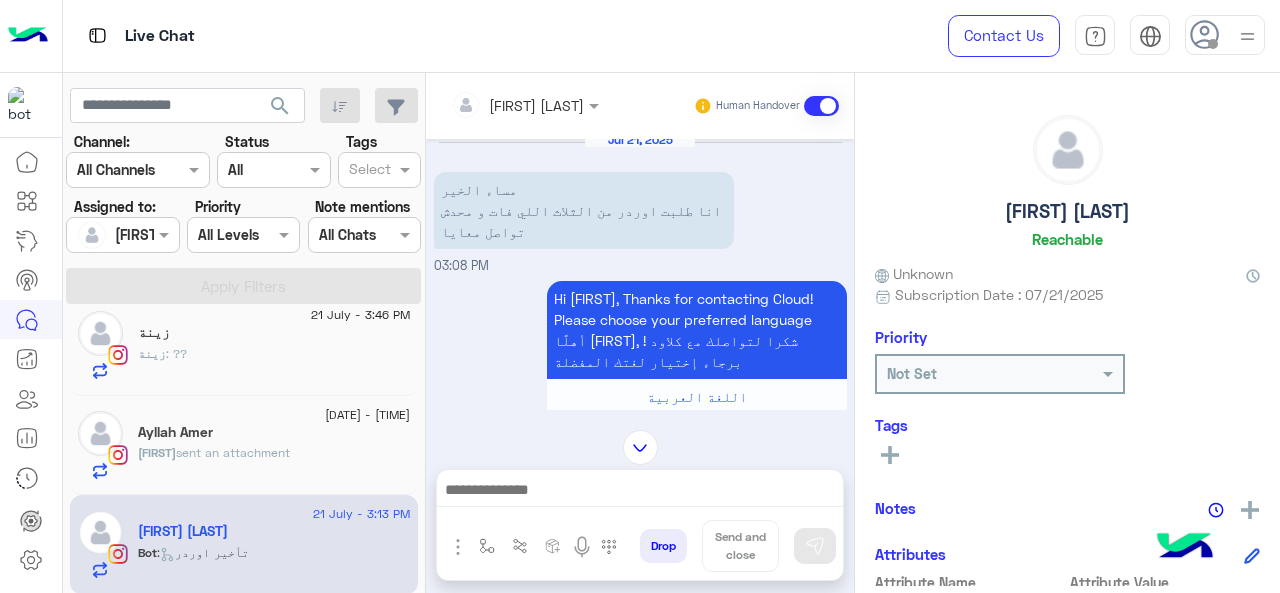scroll, scrollTop: 0, scrollLeft: 0, axis: both 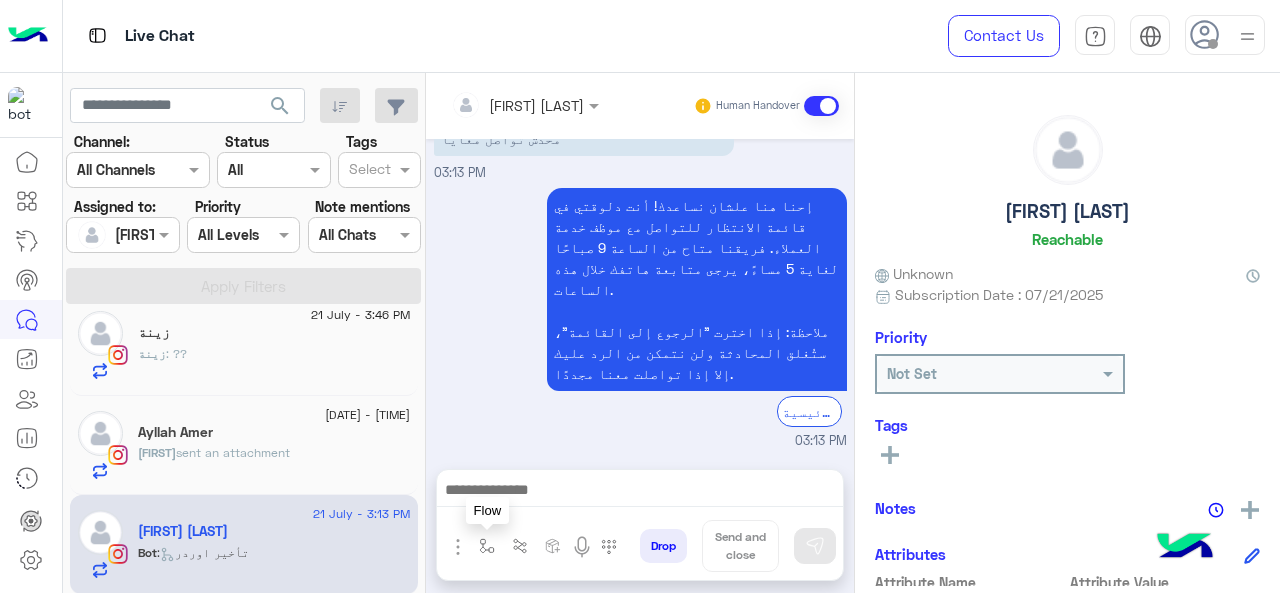 click at bounding box center (487, 546) 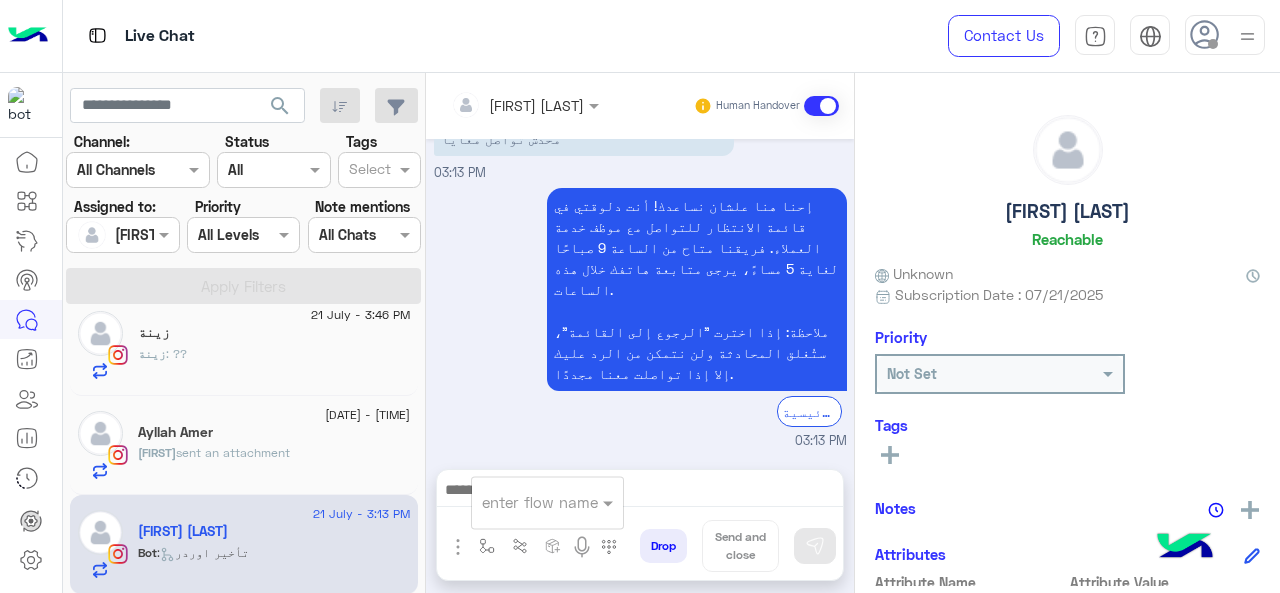 click on "enter flow name" at bounding box center [535, 502] 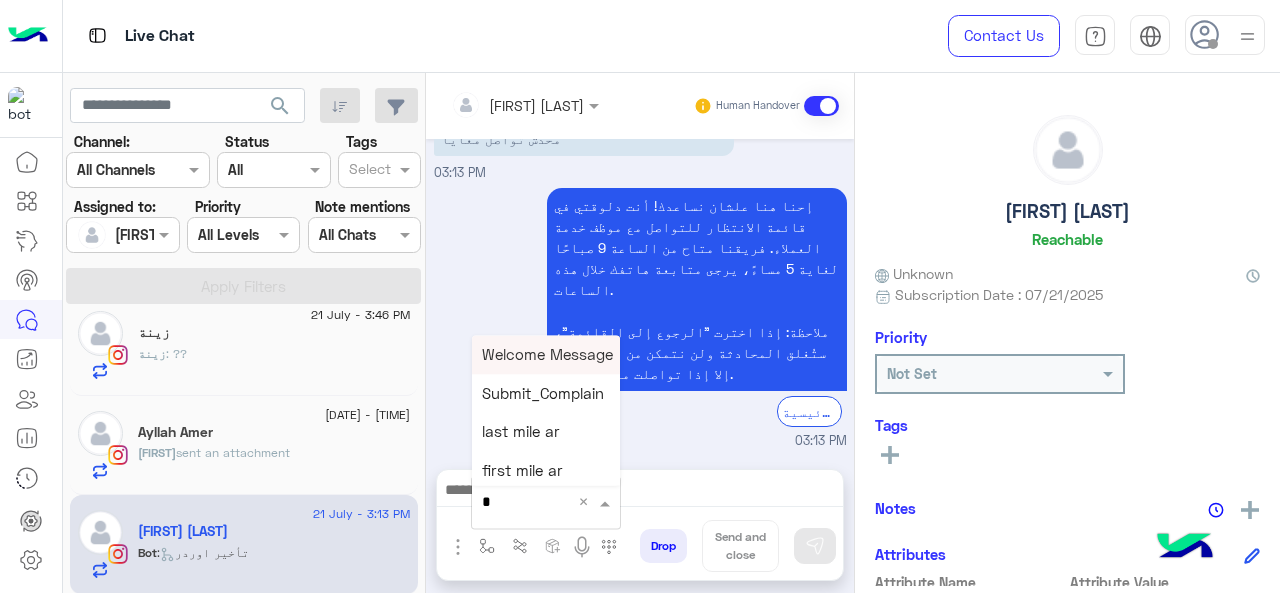 type on "*" 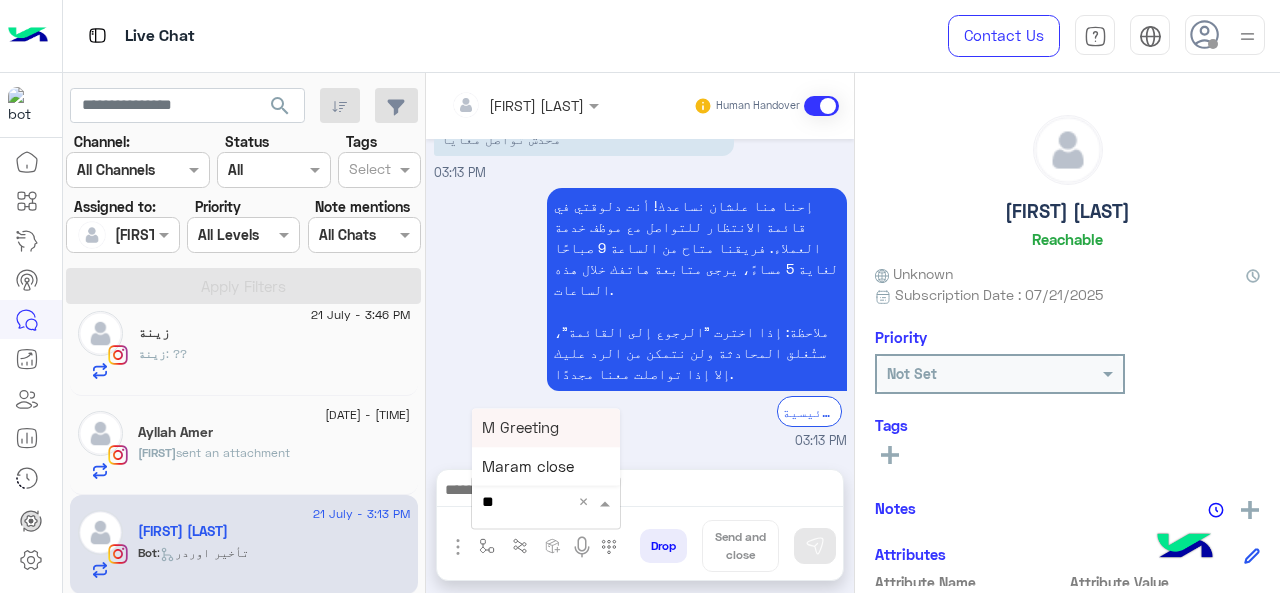 click on "M Greeting" at bounding box center [520, 427] 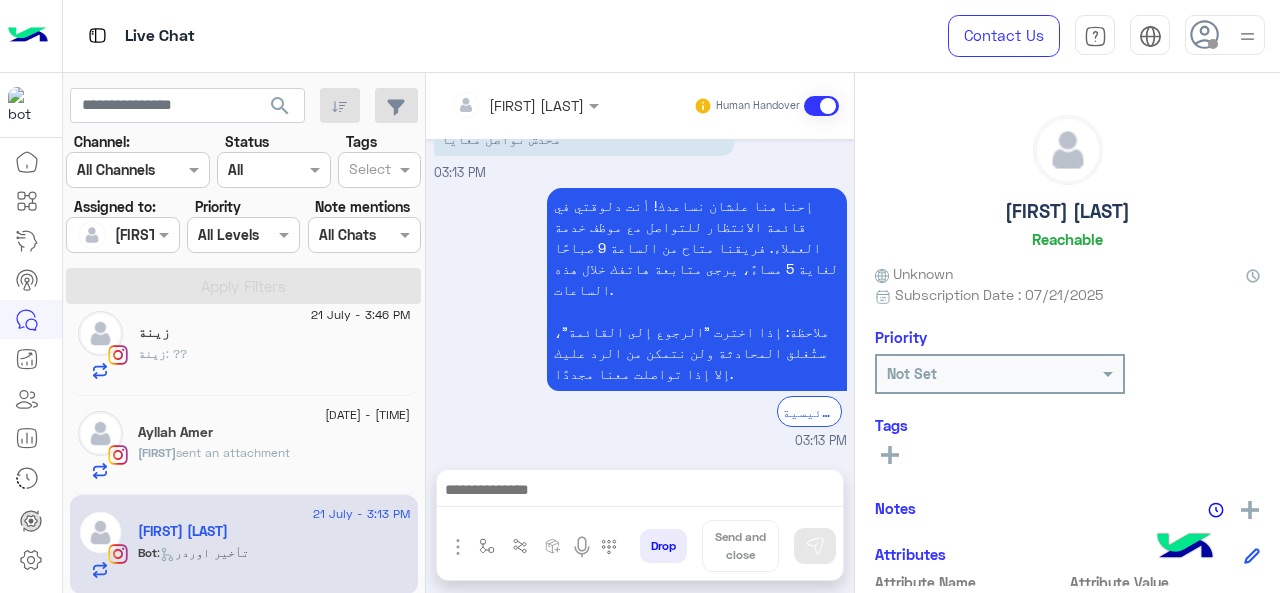 type on "**********" 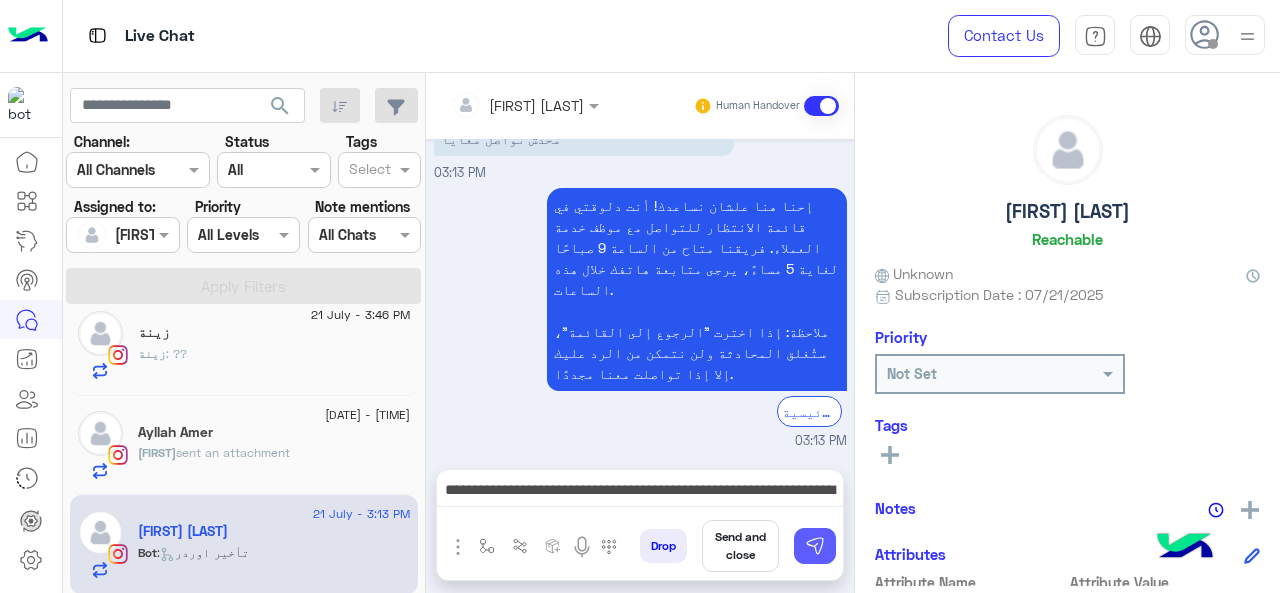 click at bounding box center (815, 546) 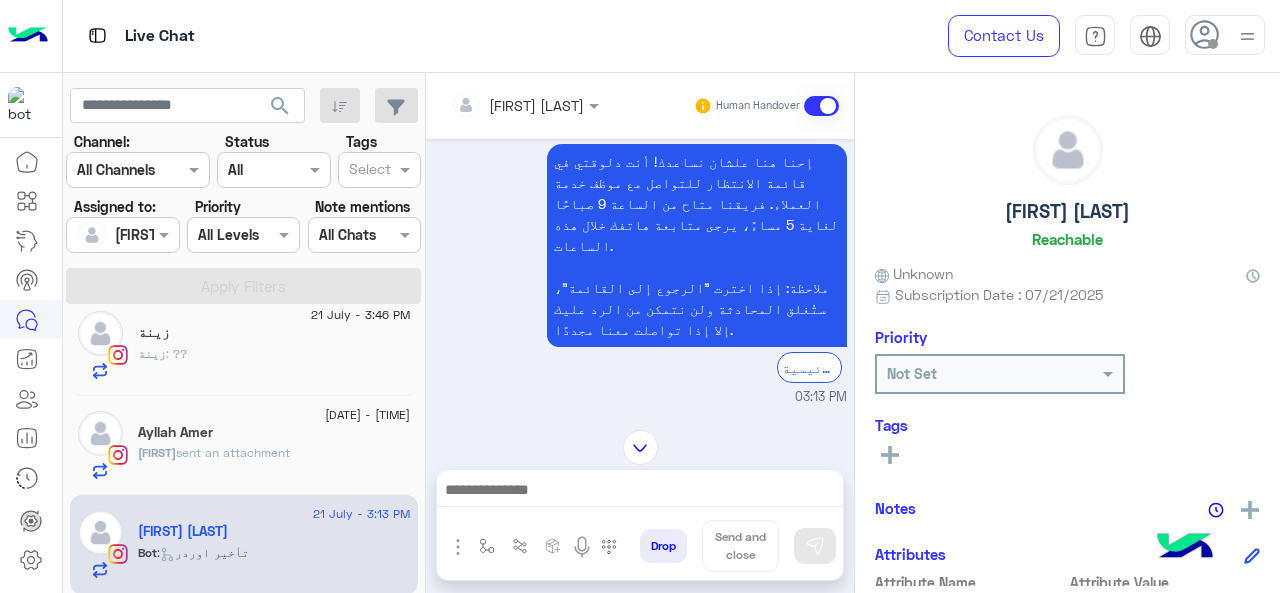 scroll, scrollTop: 0, scrollLeft: 0, axis: both 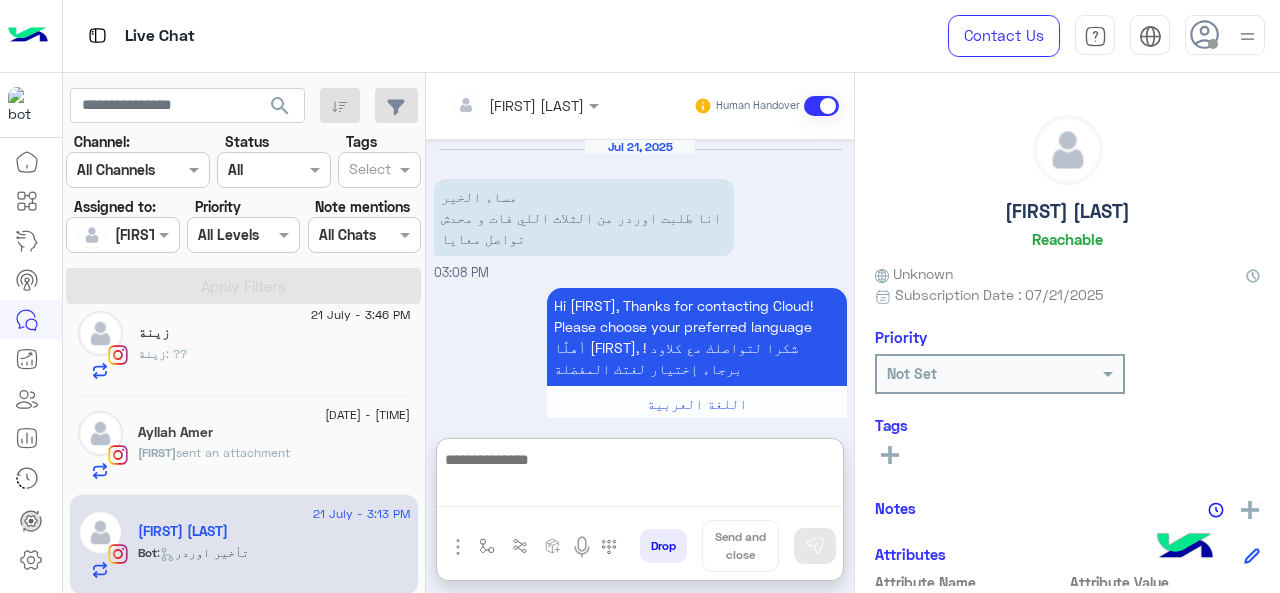 click at bounding box center [640, 477] 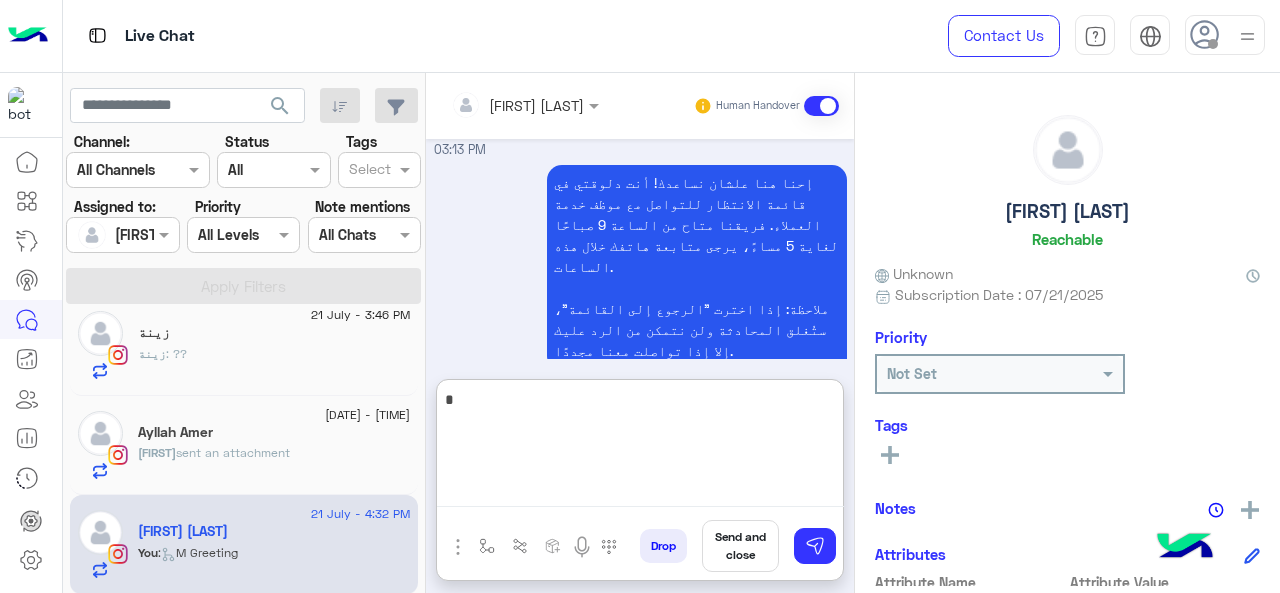 scroll, scrollTop: 1627, scrollLeft: 0, axis: vertical 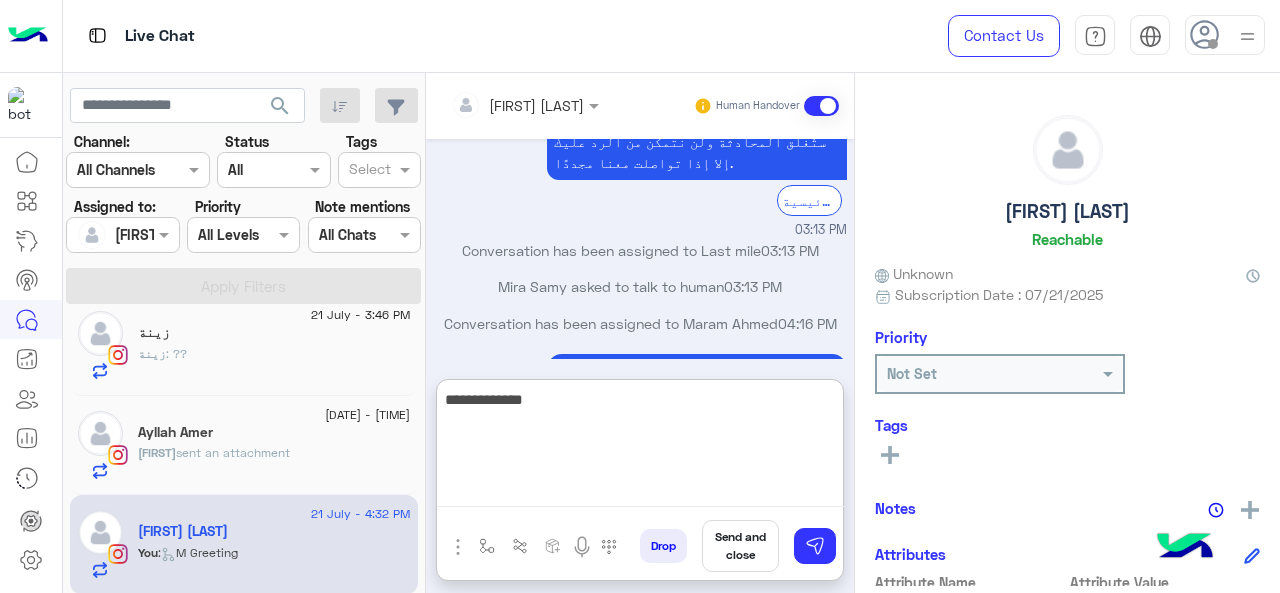 paste on "**********" 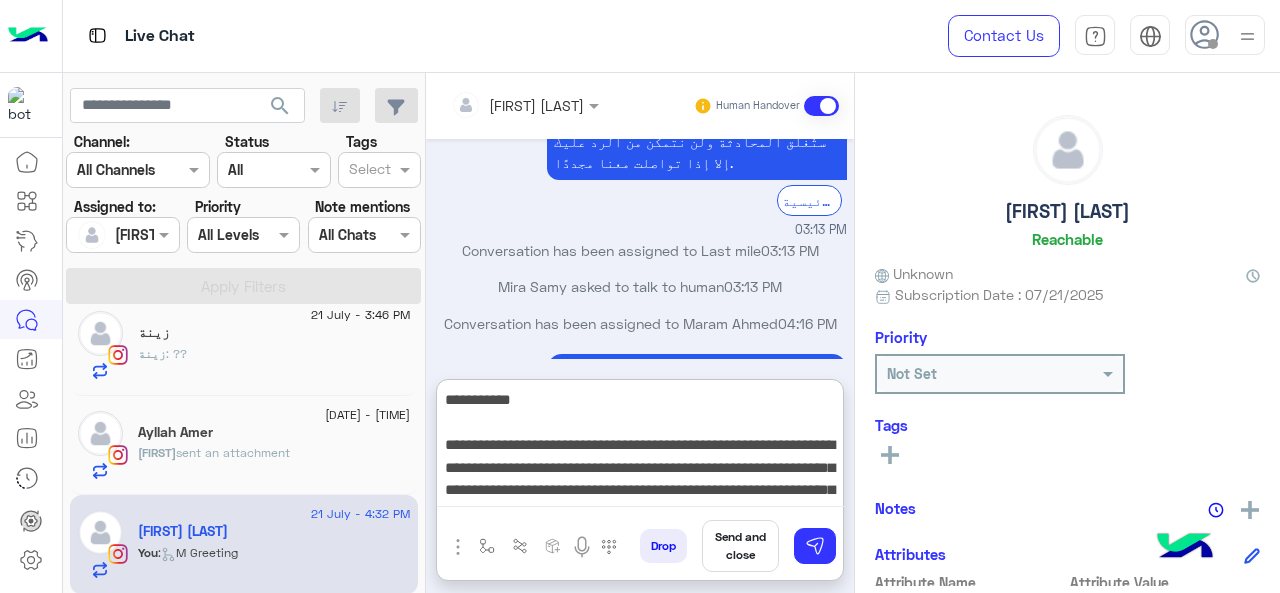 scroll, scrollTop: 60, scrollLeft: 0, axis: vertical 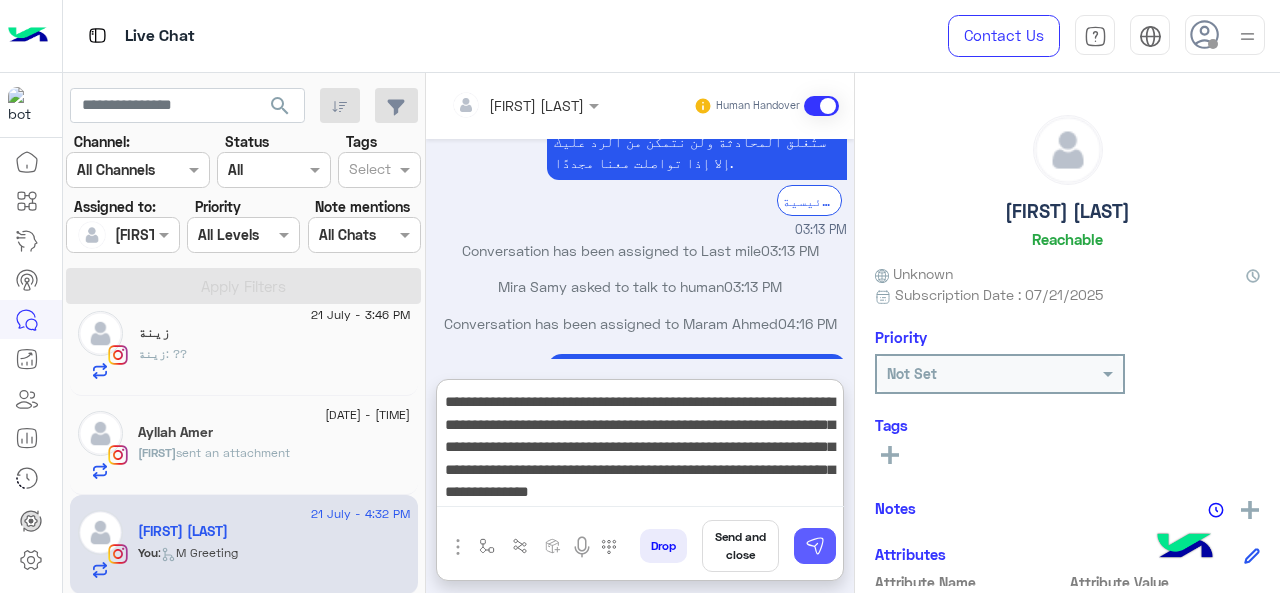 type on "**********" 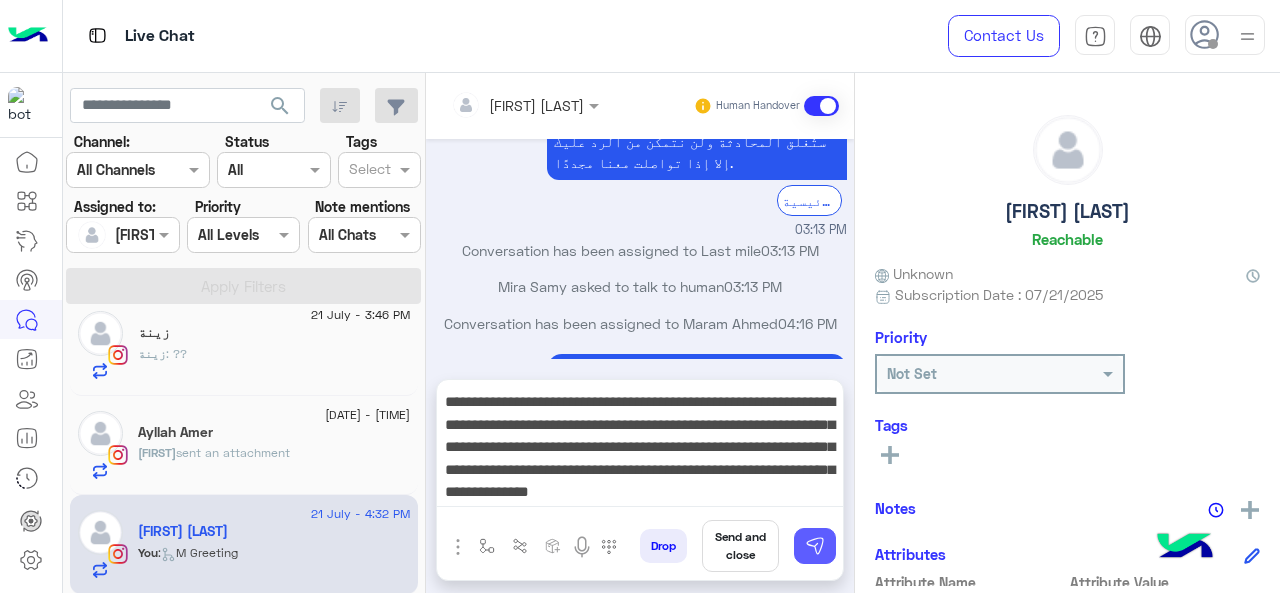click at bounding box center (815, 546) 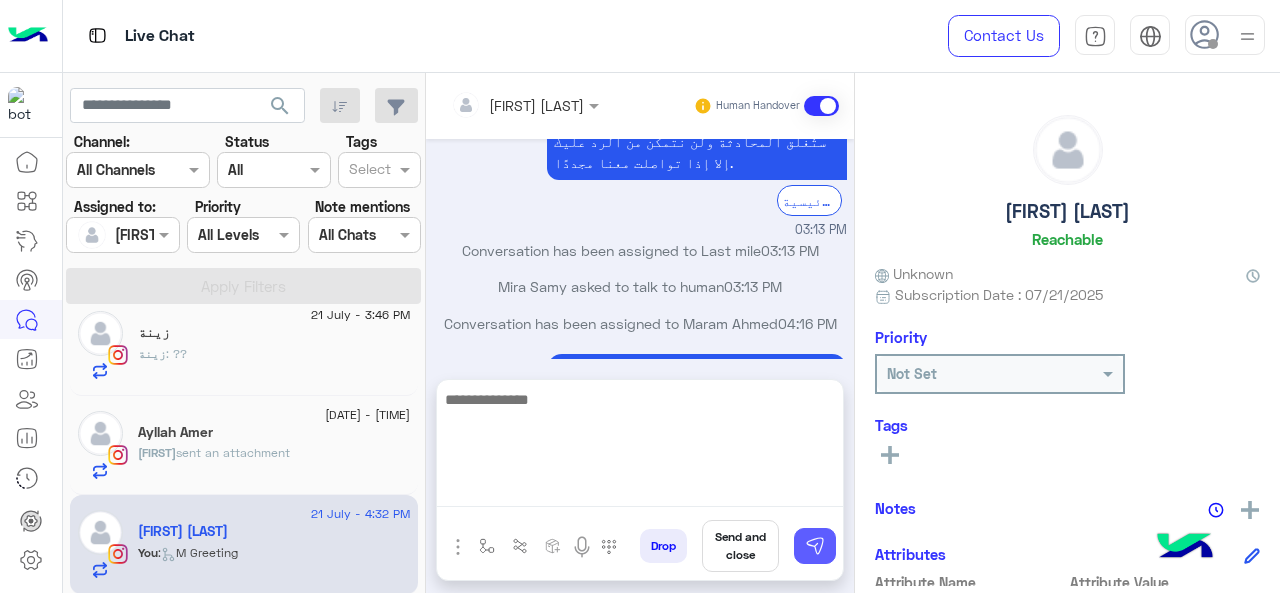 scroll, scrollTop: 1792, scrollLeft: 0, axis: vertical 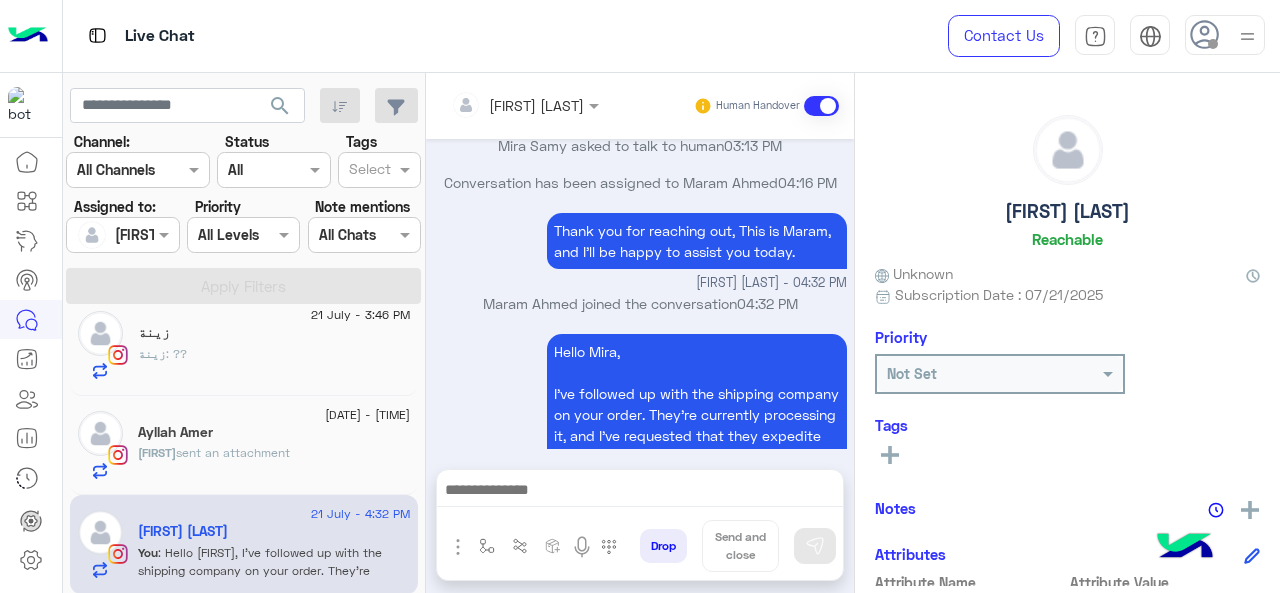 click on "Ayllah  sent an attachment" 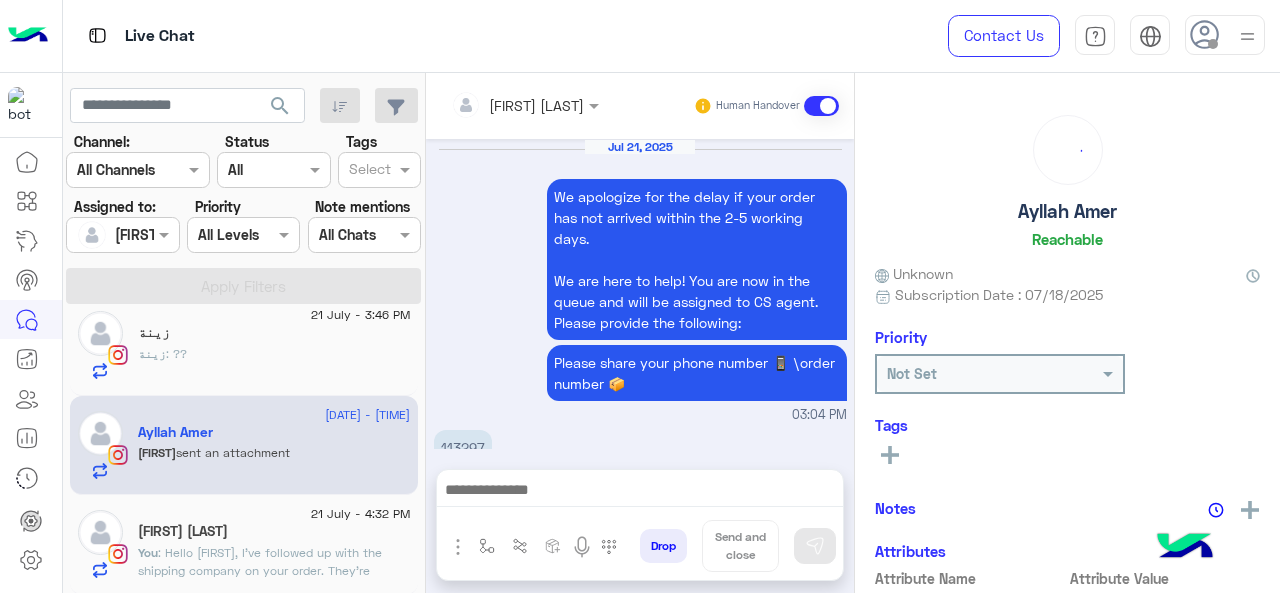 scroll, scrollTop: 814, scrollLeft: 0, axis: vertical 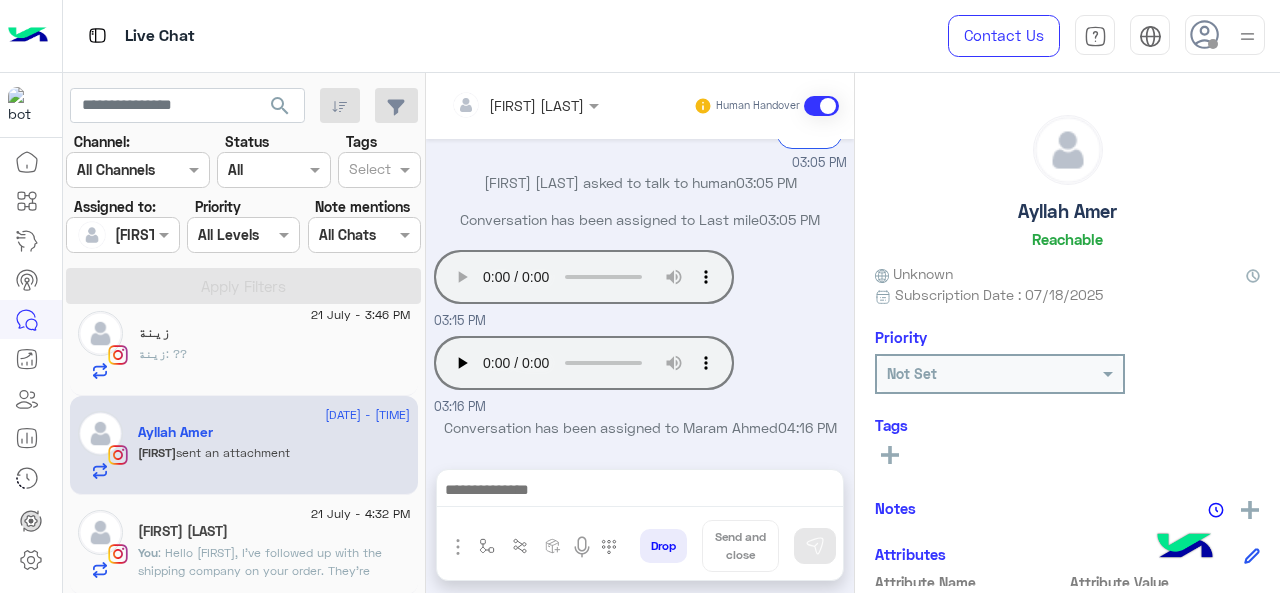 click on "Not Set" 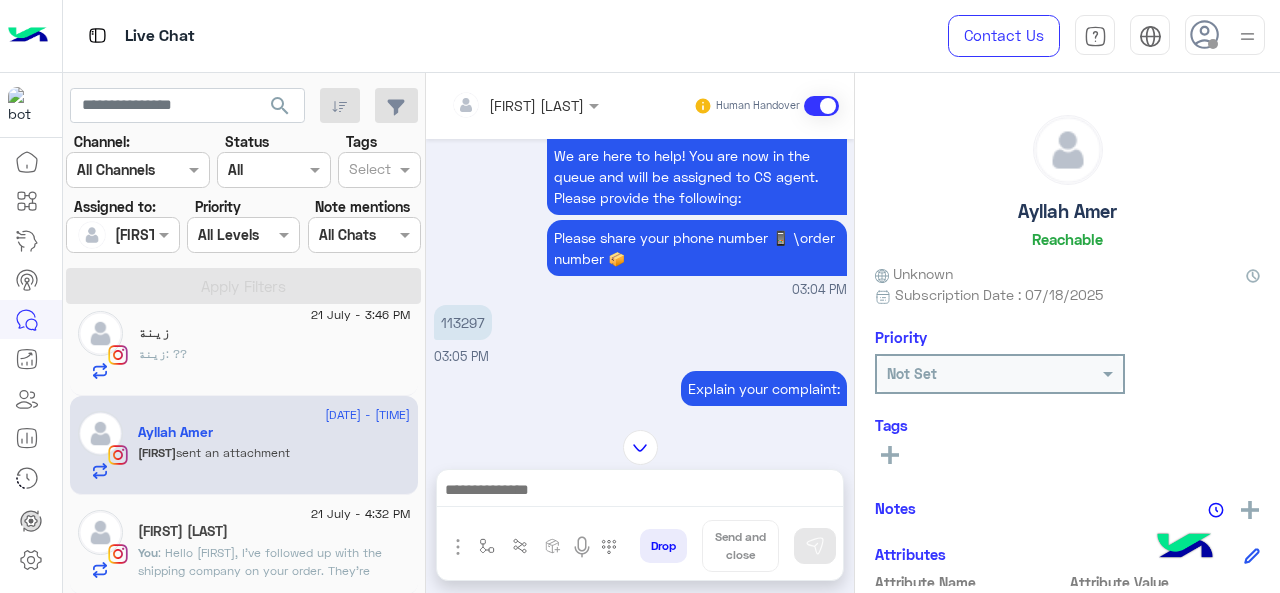 scroll, scrollTop: 52, scrollLeft: 0, axis: vertical 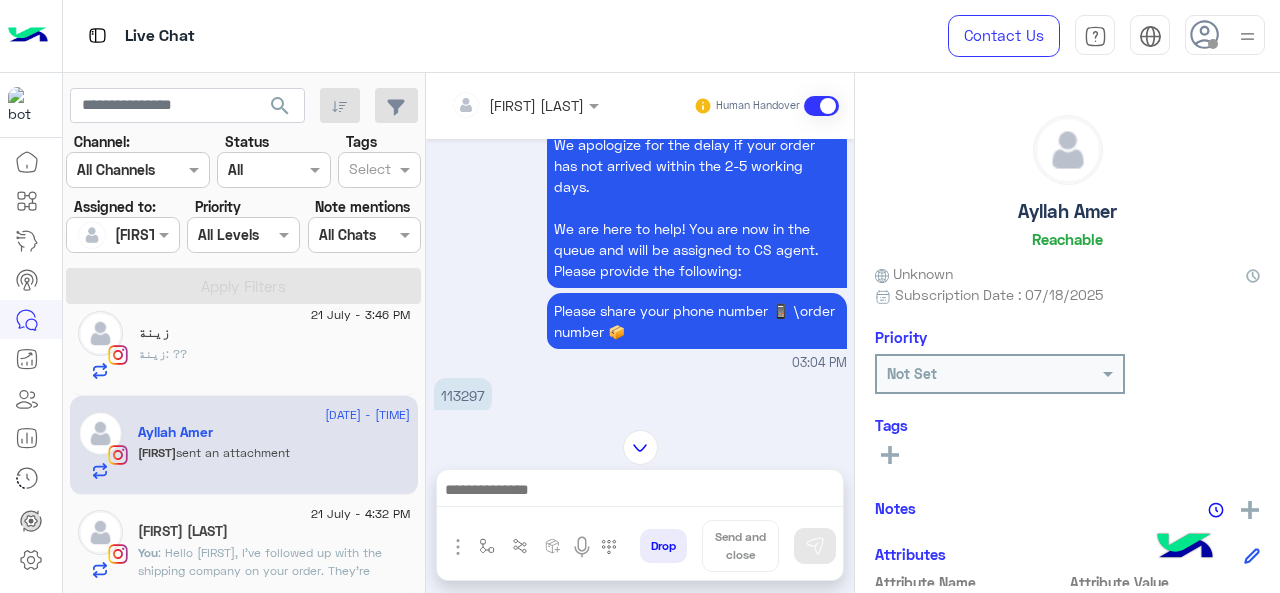 click on "[ORDER NUMBER]" at bounding box center [463, 395] 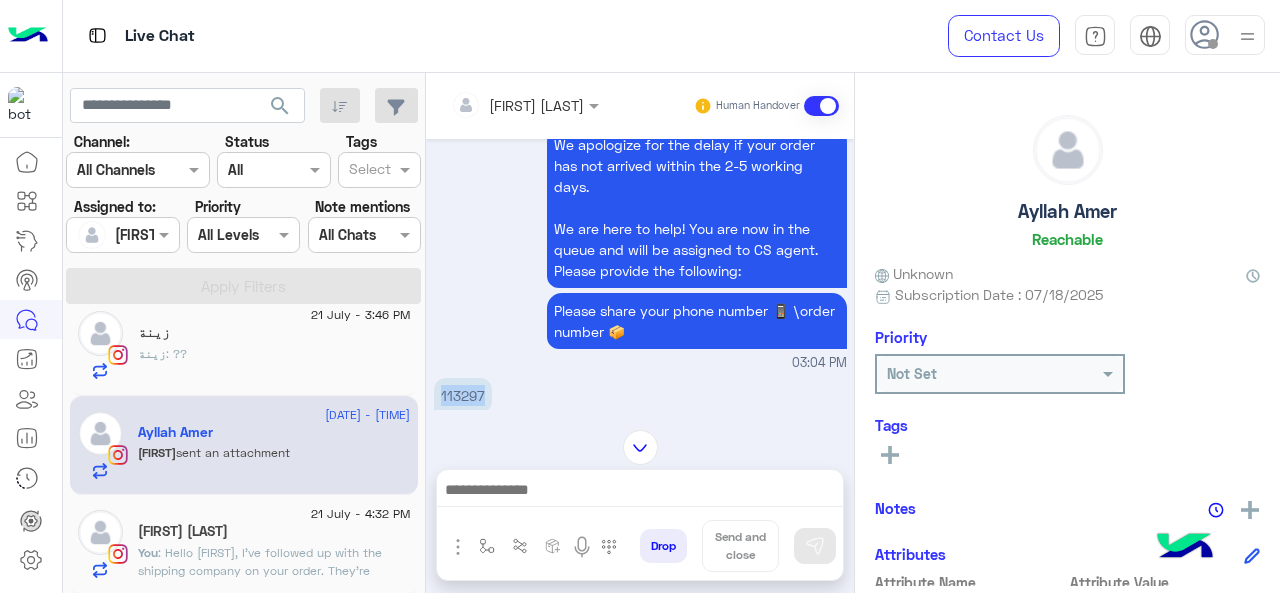 click on "[ORDER NUMBER]" at bounding box center (463, 395) 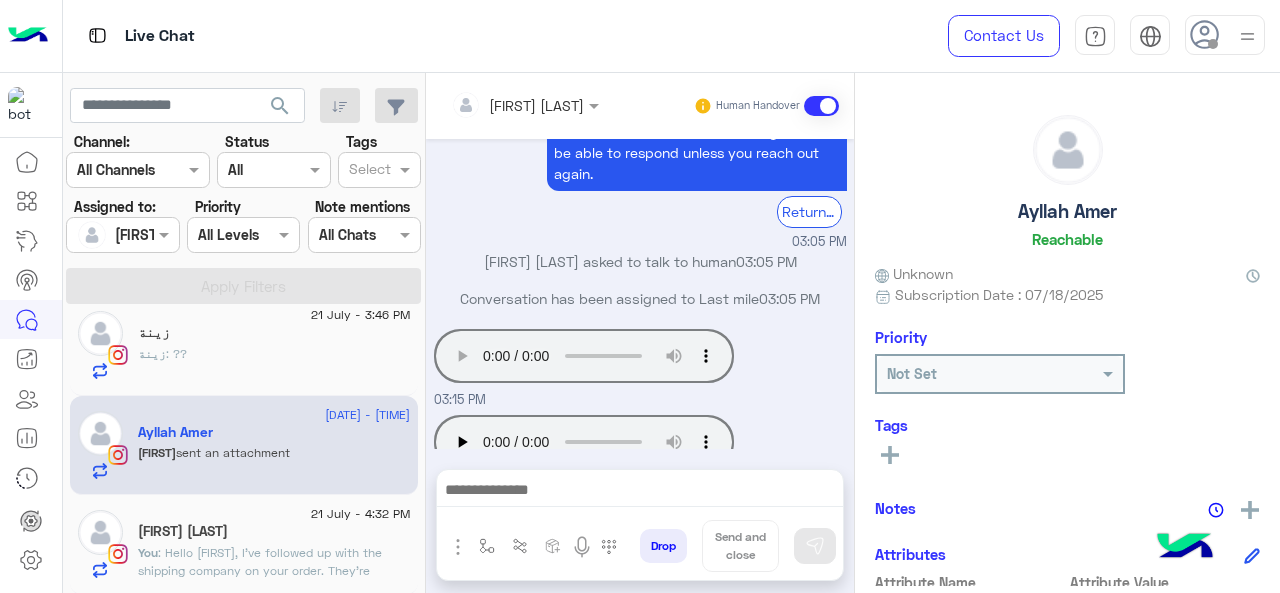 scroll, scrollTop: 814, scrollLeft: 0, axis: vertical 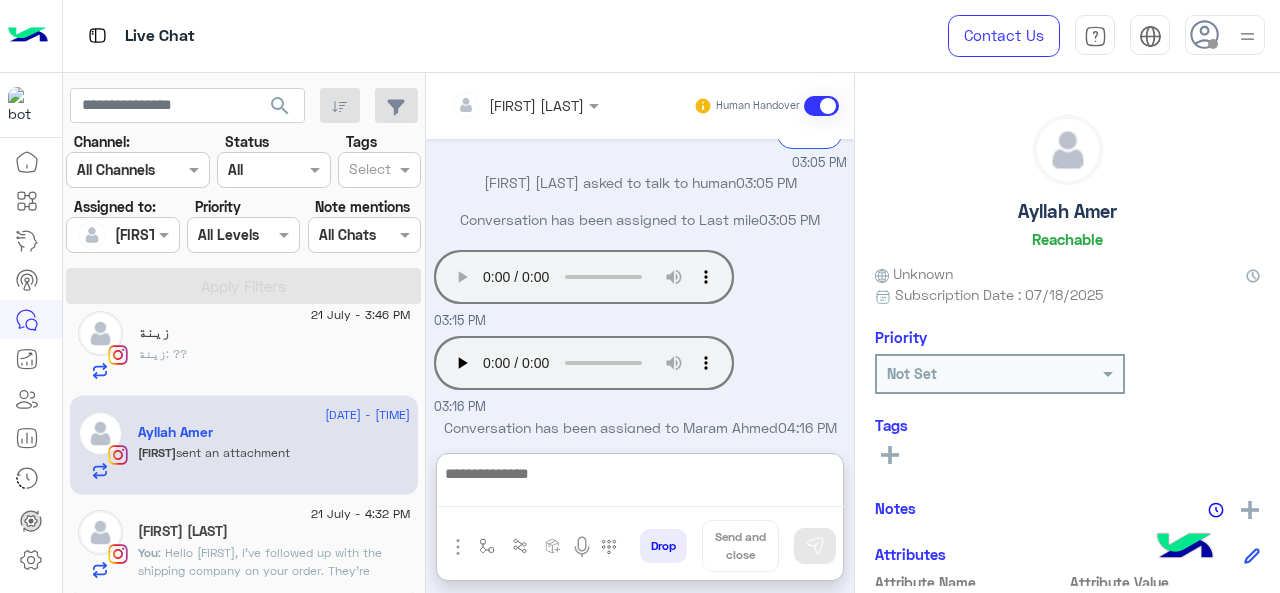 click at bounding box center (640, 484) 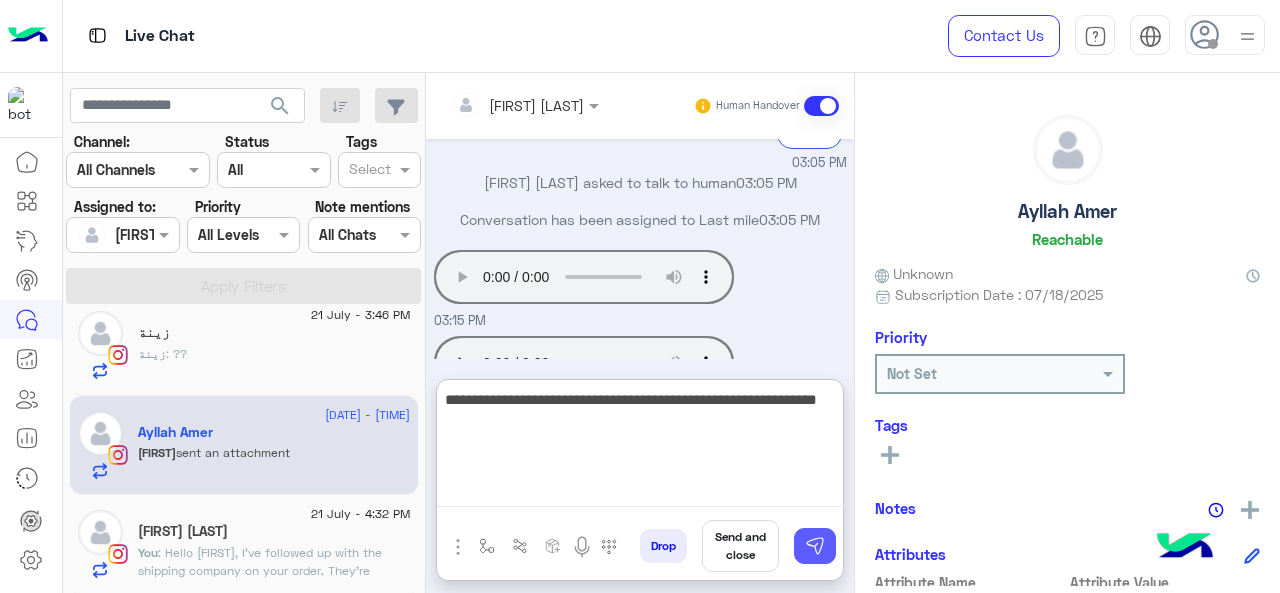 type on "**********" 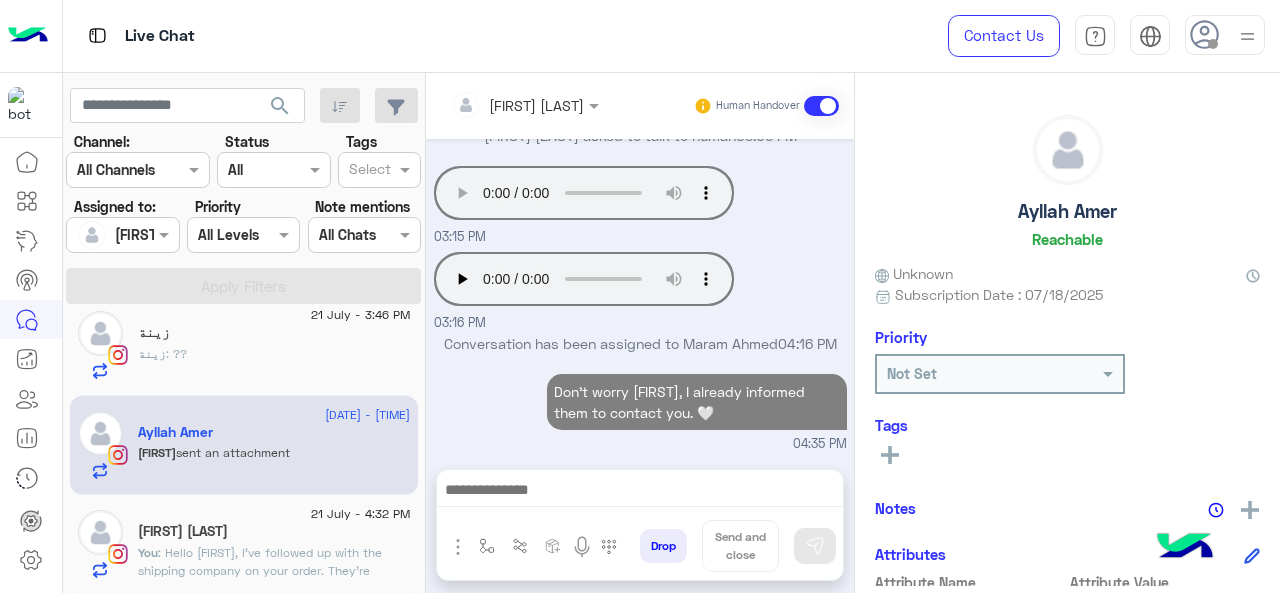 scroll, scrollTop: 935, scrollLeft: 0, axis: vertical 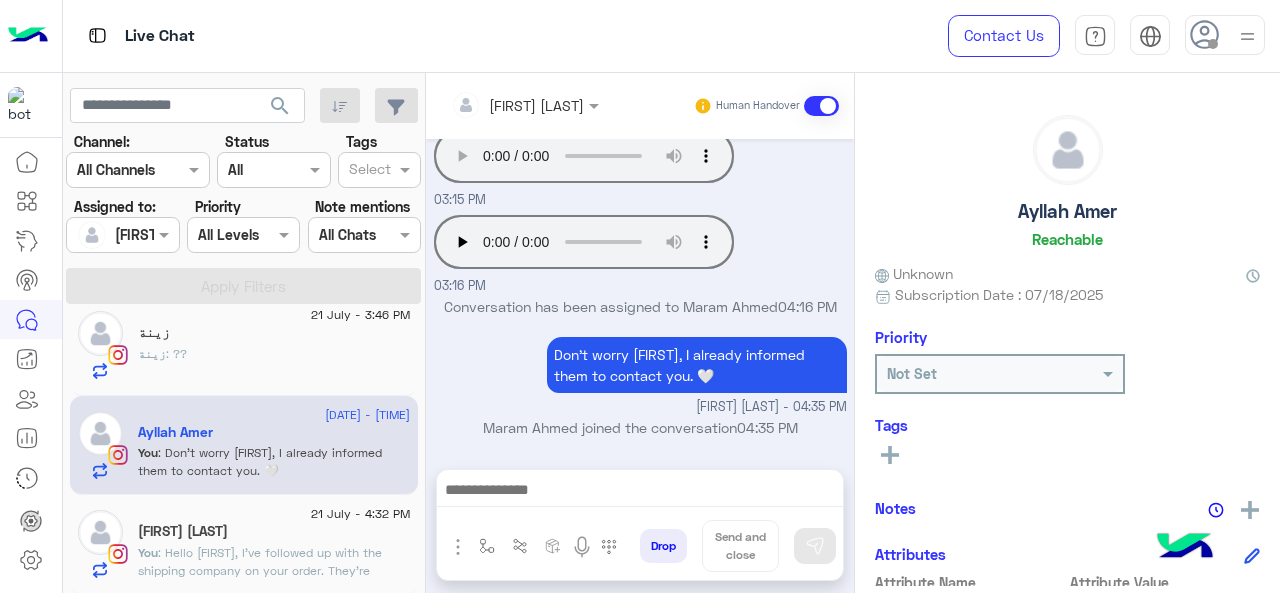click on "[FIRST] [LAST]" 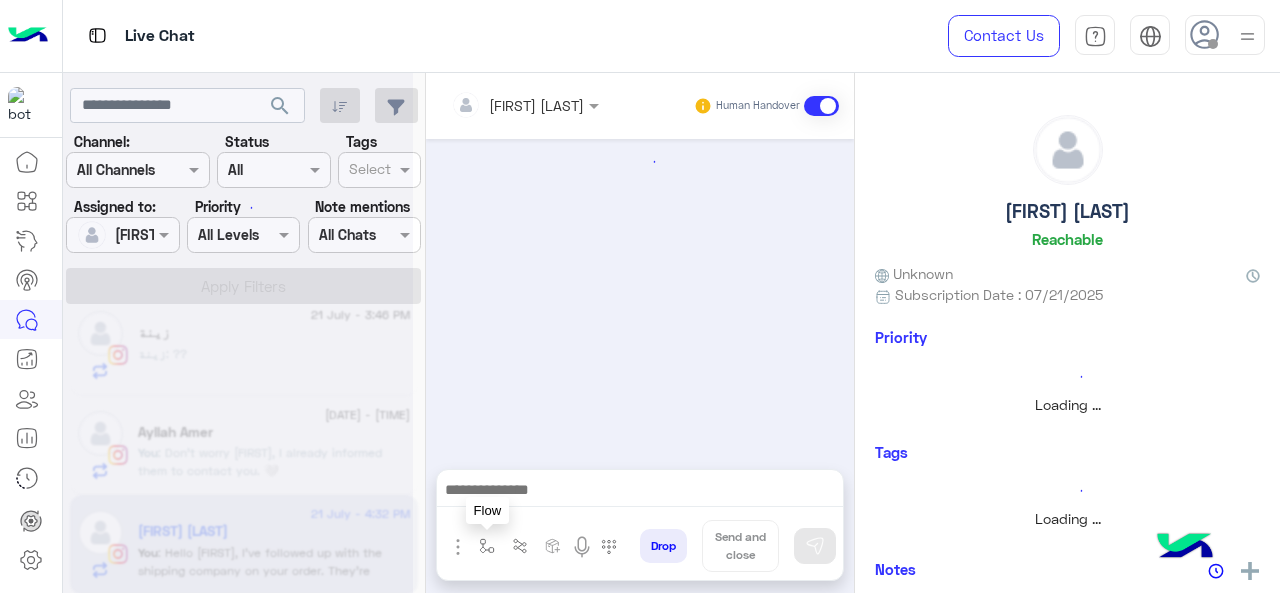 click at bounding box center [487, 546] 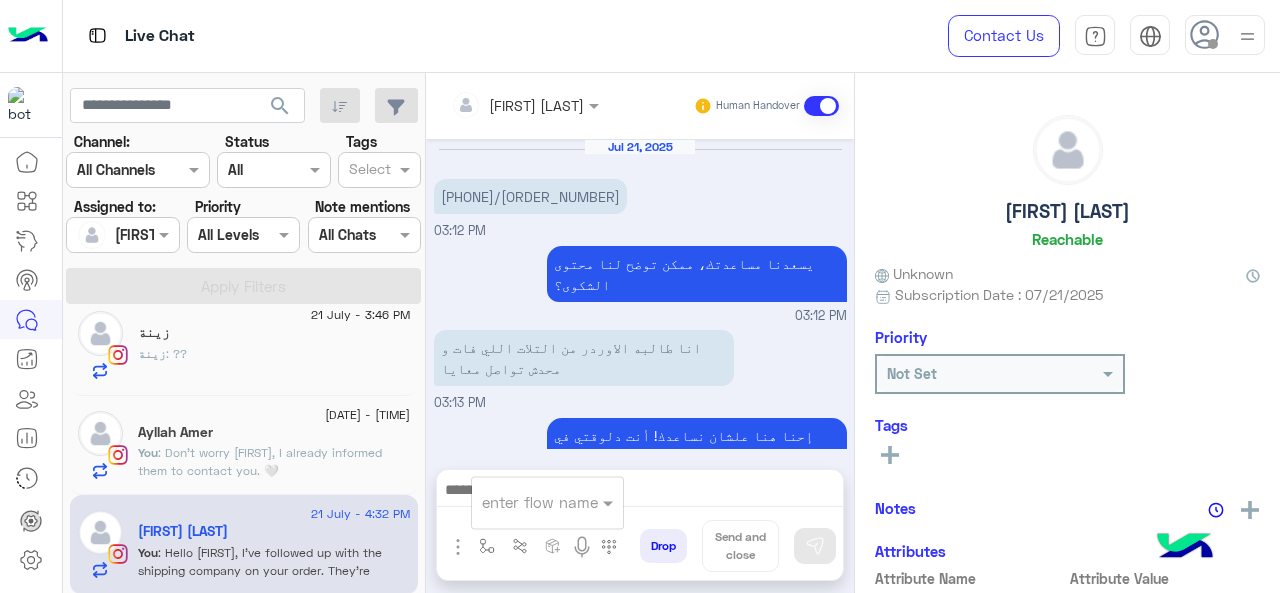 scroll, scrollTop: 670, scrollLeft: 0, axis: vertical 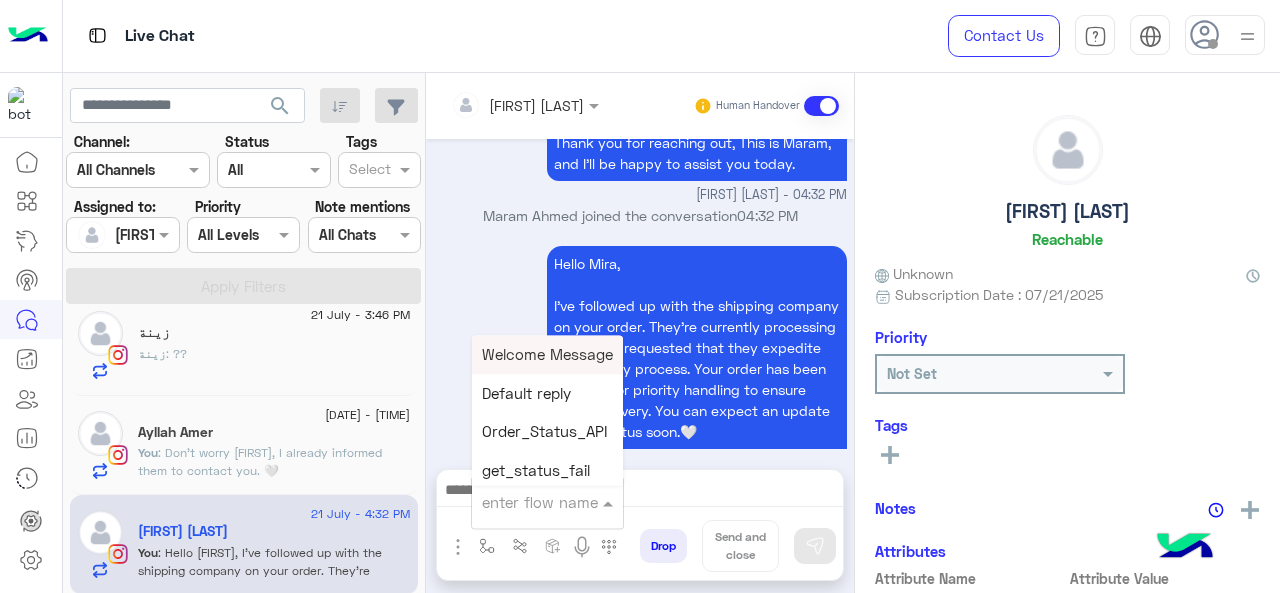 click at bounding box center [523, 502] 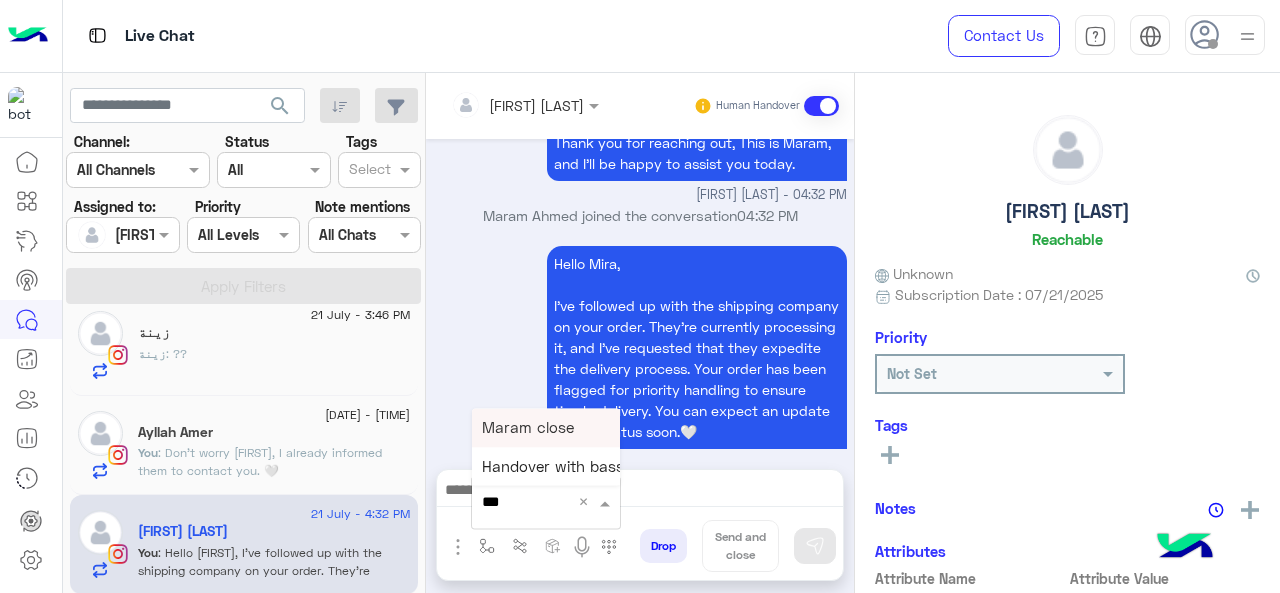 type on "****" 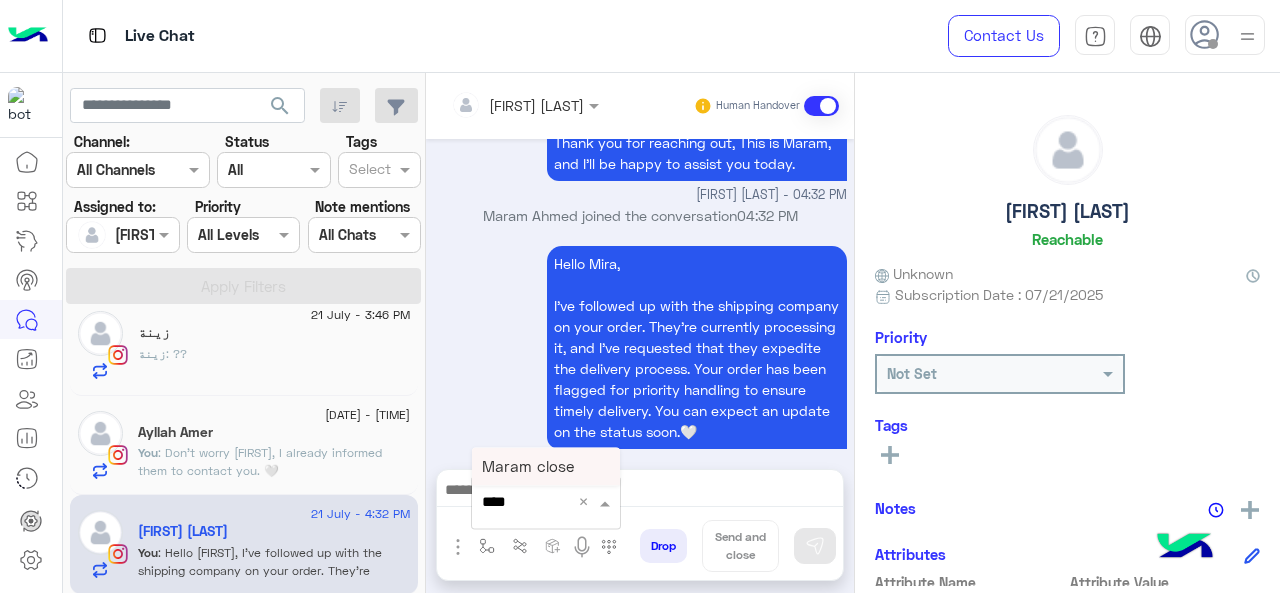 click on "Maram close" at bounding box center (528, 466) 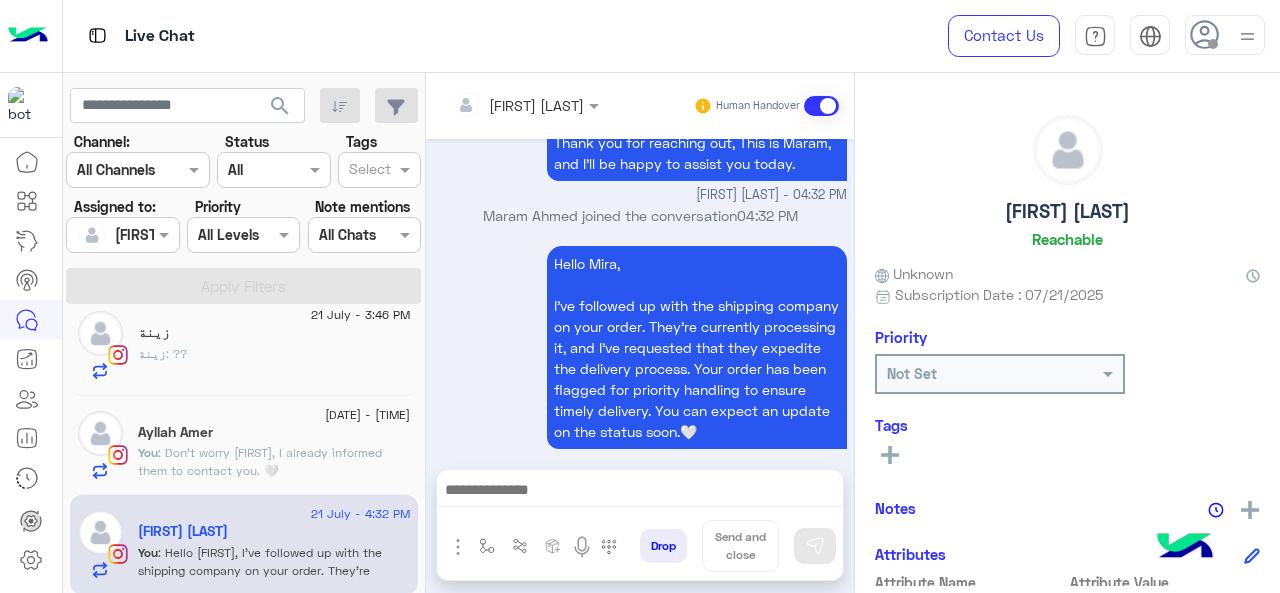 type on "**********" 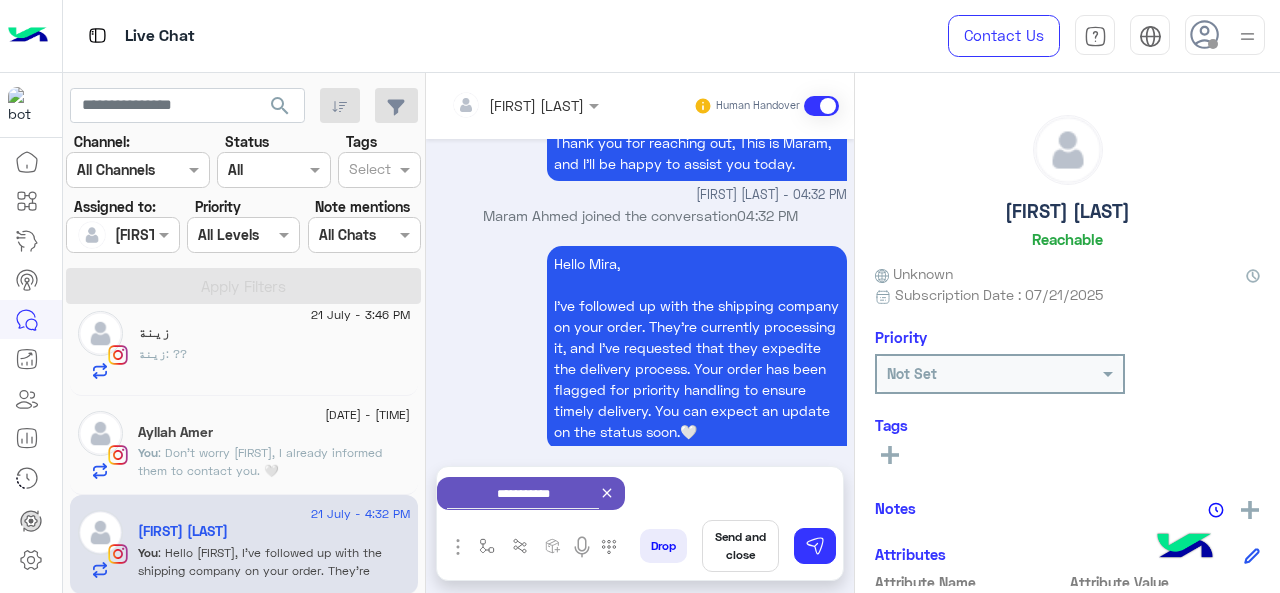 click on "Send and close" at bounding box center (740, 546) 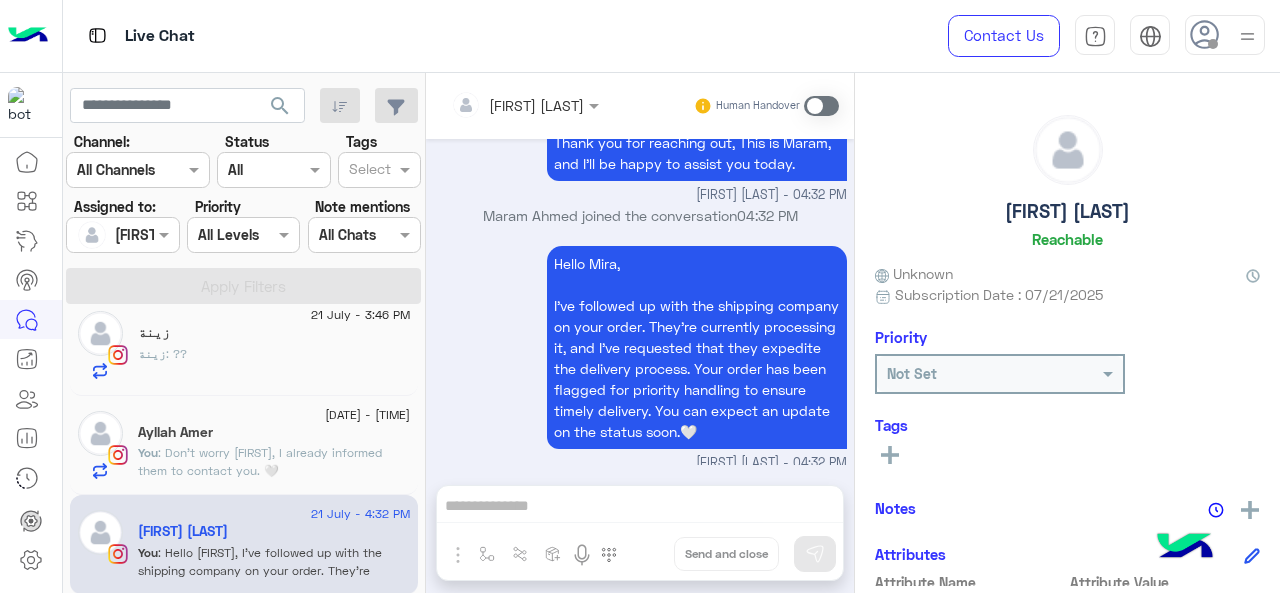 scroll, scrollTop: 690, scrollLeft: 0, axis: vertical 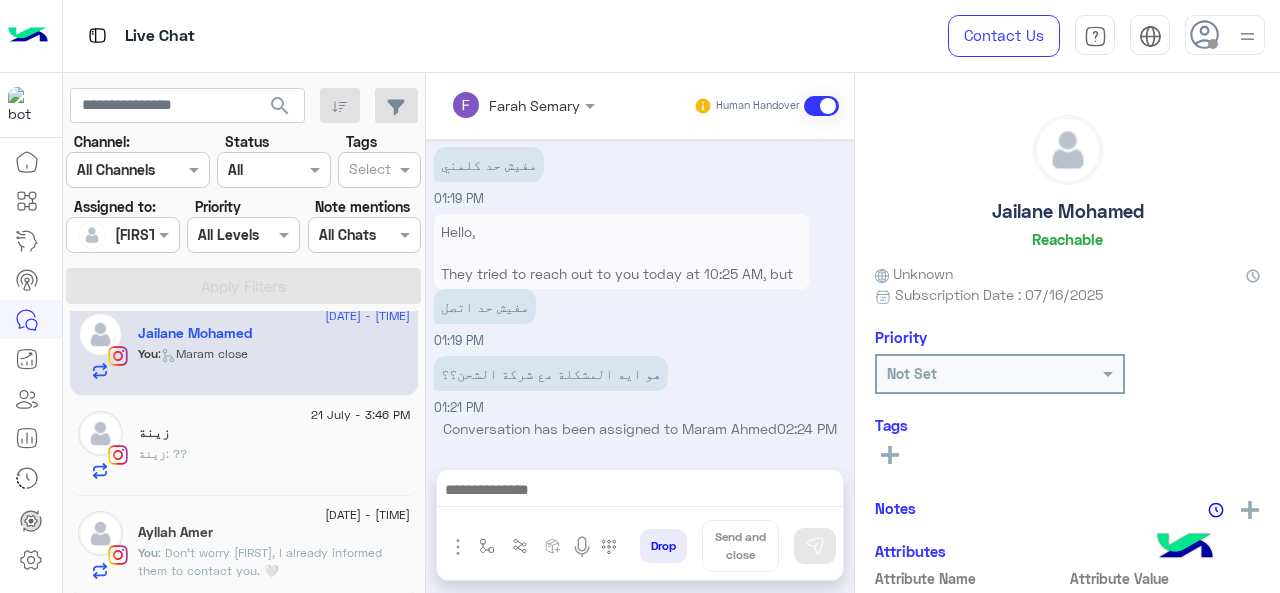 click on "زينة : ??" 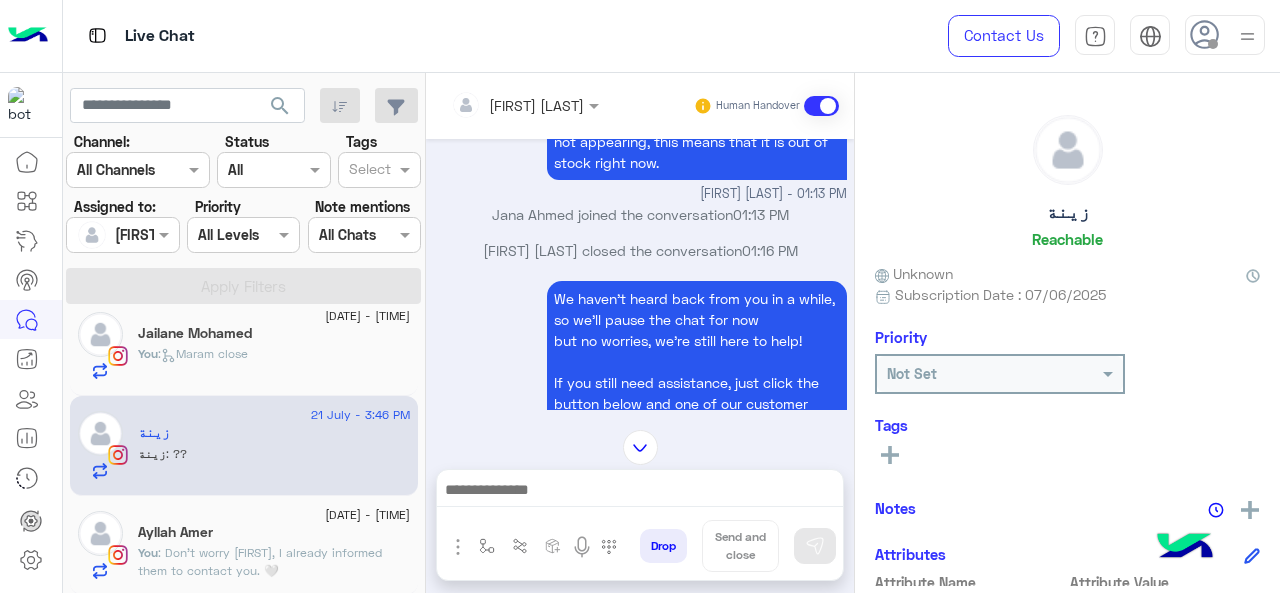 scroll, scrollTop: 0, scrollLeft: 0, axis: both 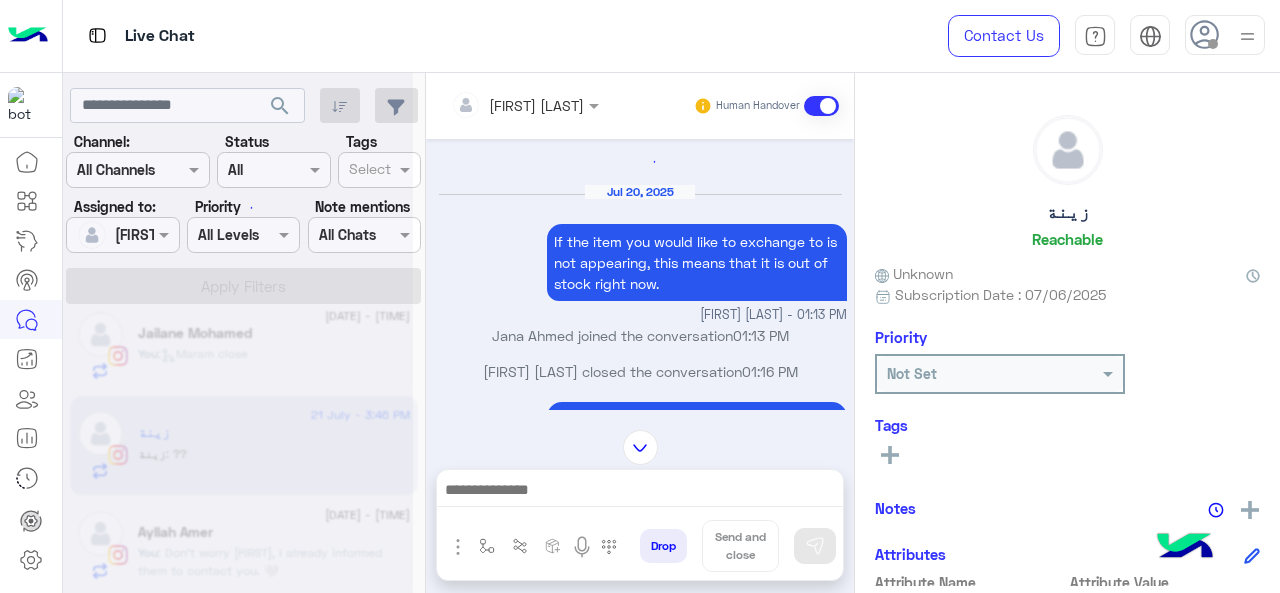 click at bounding box center (499, 105) 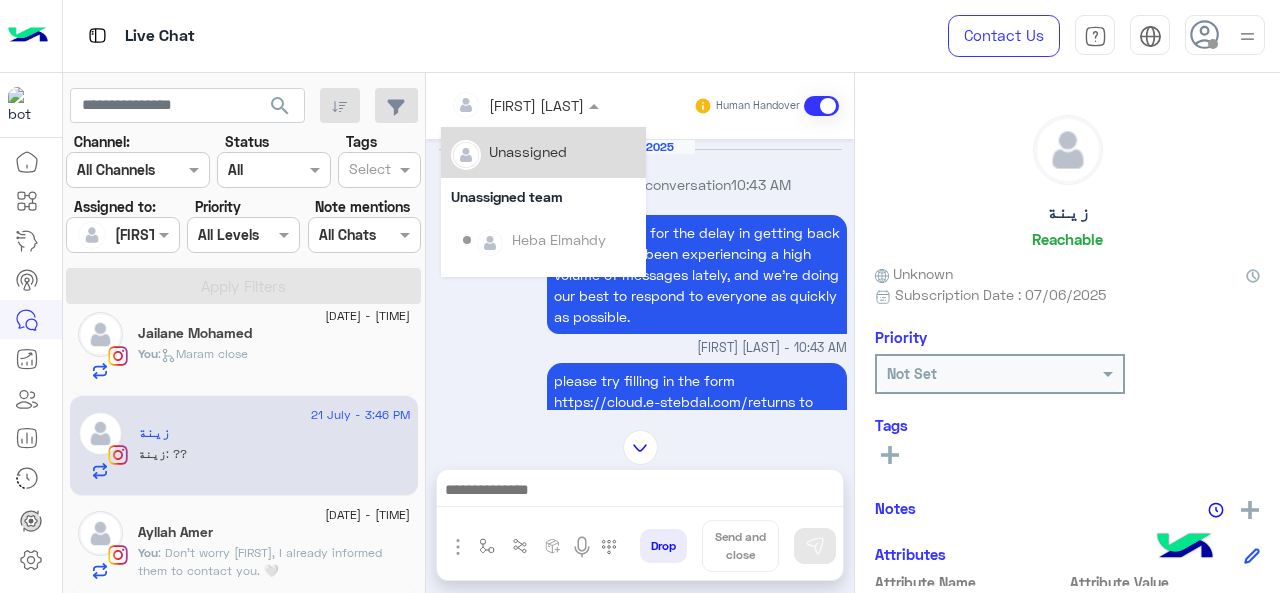 scroll, scrollTop: 1203, scrollLeft: 0, axis: vertical 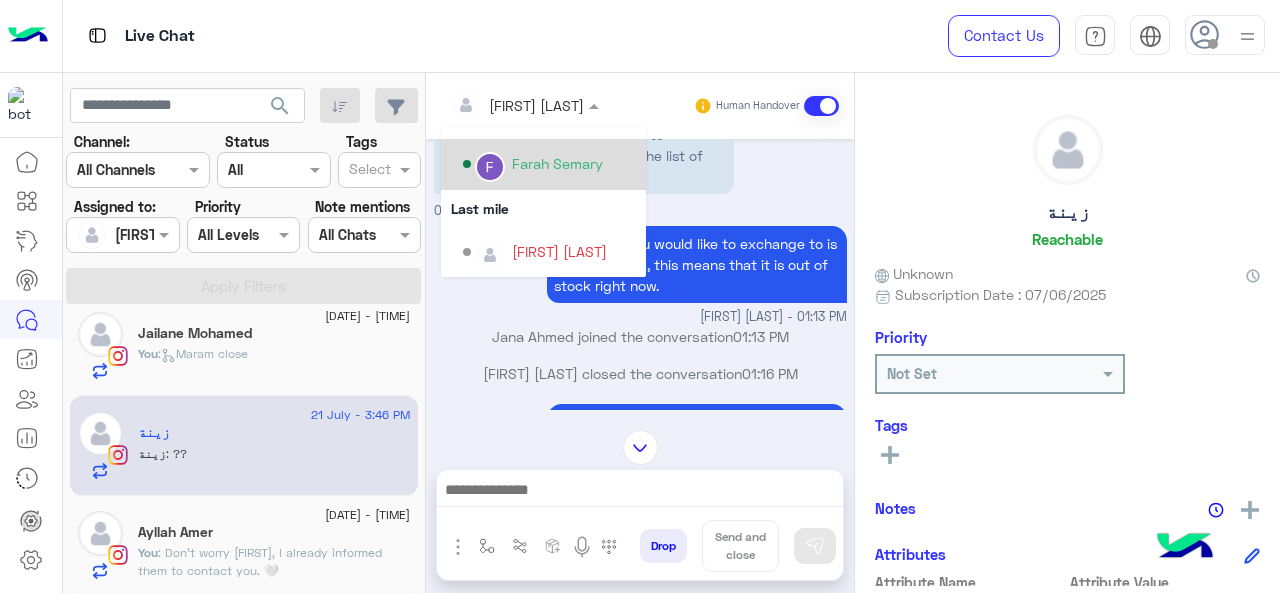 click on "Farah Semary" at bounding box center (557, 163) 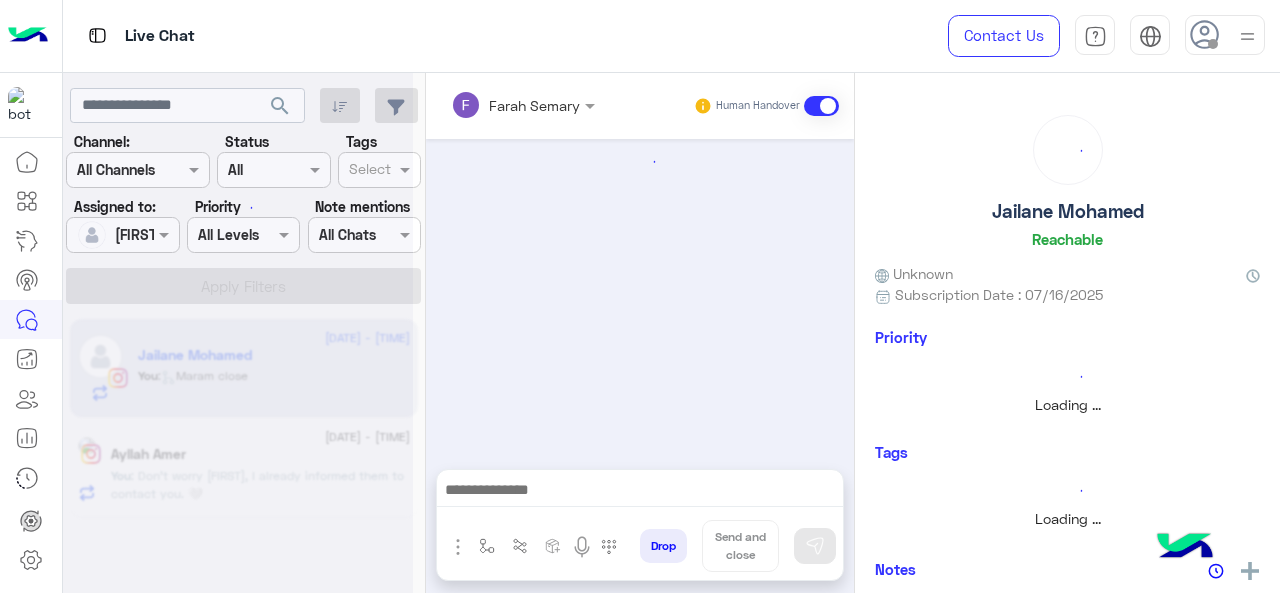 scroll, scrollTop: 0, scrollLeft: 0, axis: both 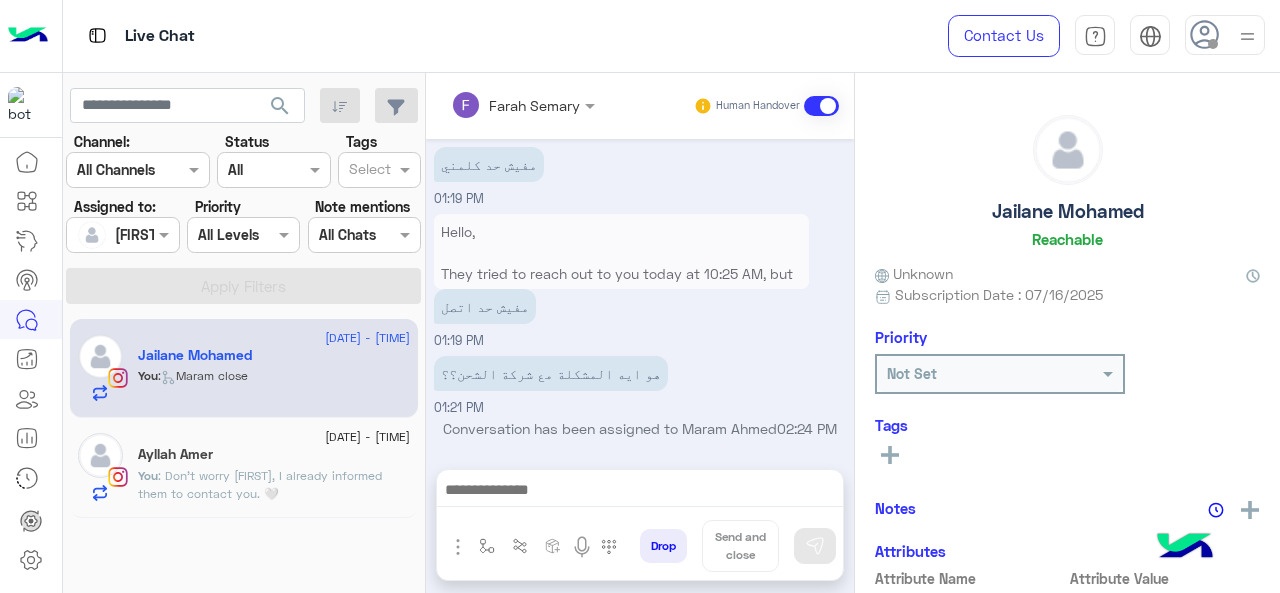 drag, startPoint x: 141, startPoint y: 237, endPoint x: 146, endPoint y: 251, distance: 14.866069 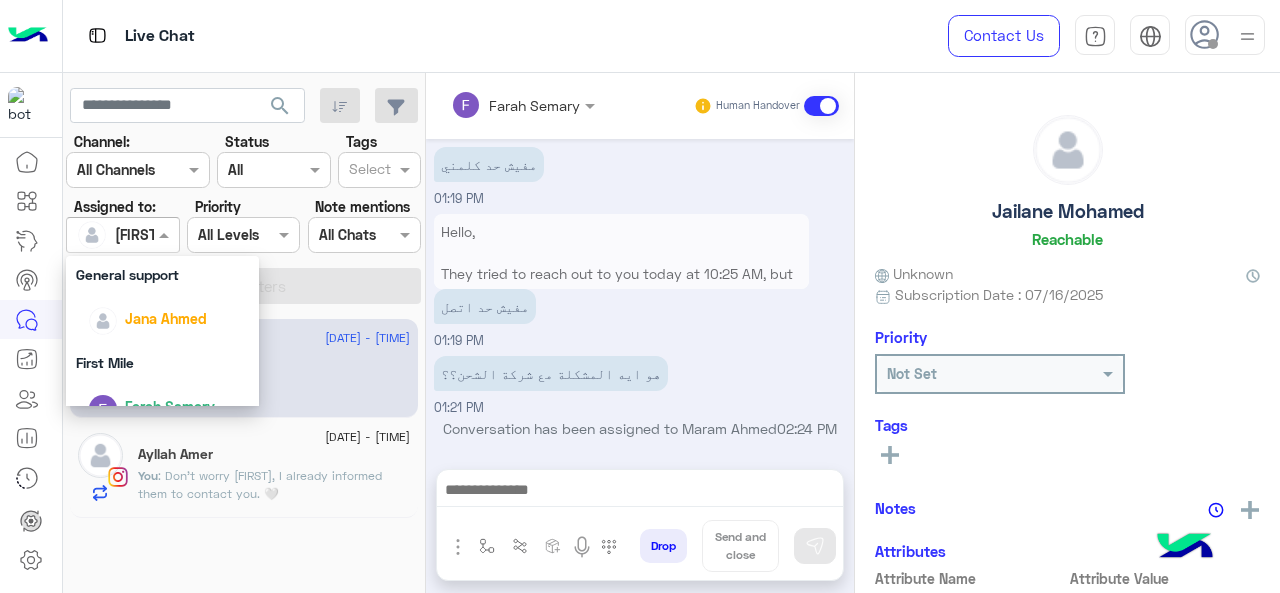 scroll, scrollTop: 392, scrollLeft: 0, axis: vertical 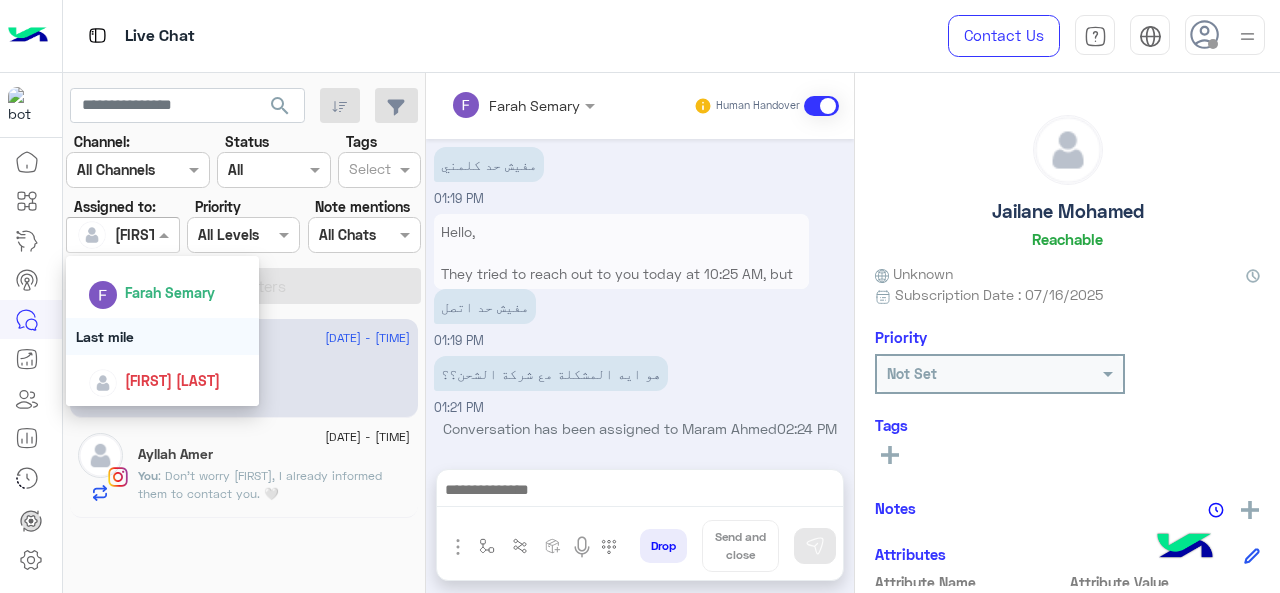 click on "Last mile" at bounding box center (163, 336) 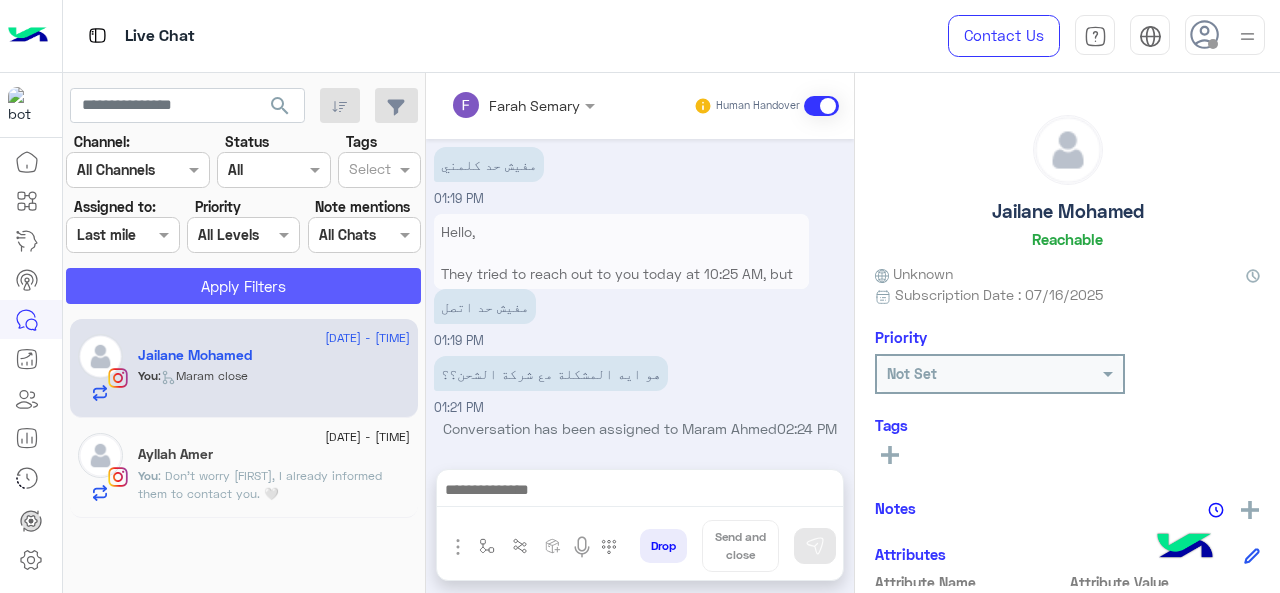 click on "Apply Filters" 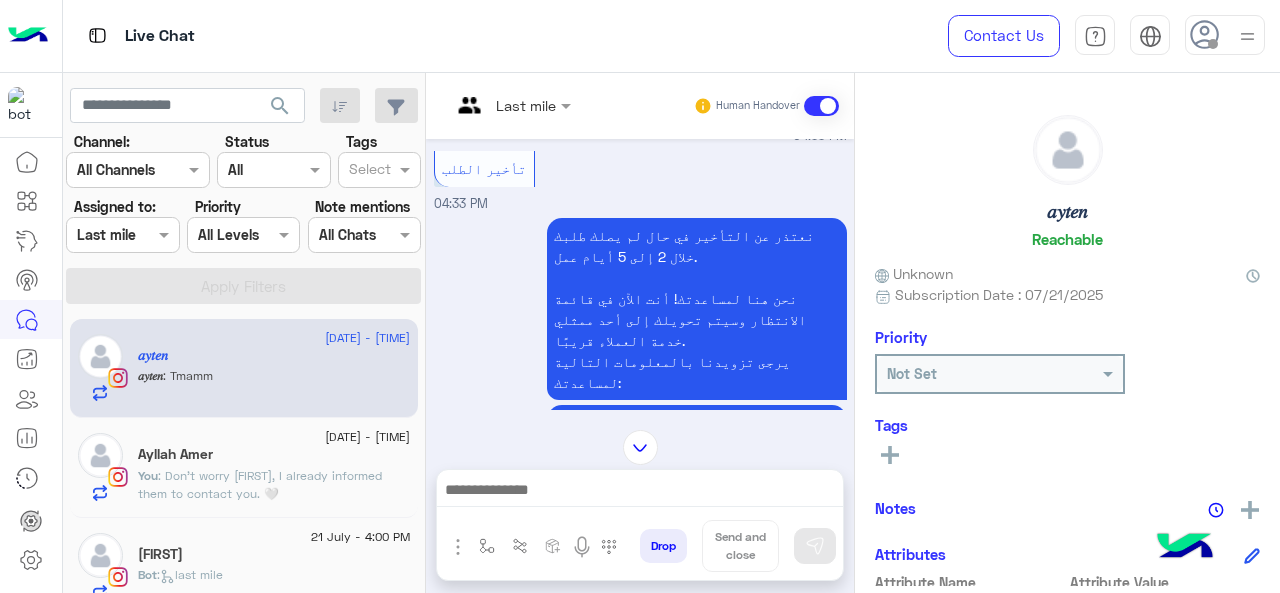 scroll, scrollTop: 210, scrollLeft: 0, axis: vertical 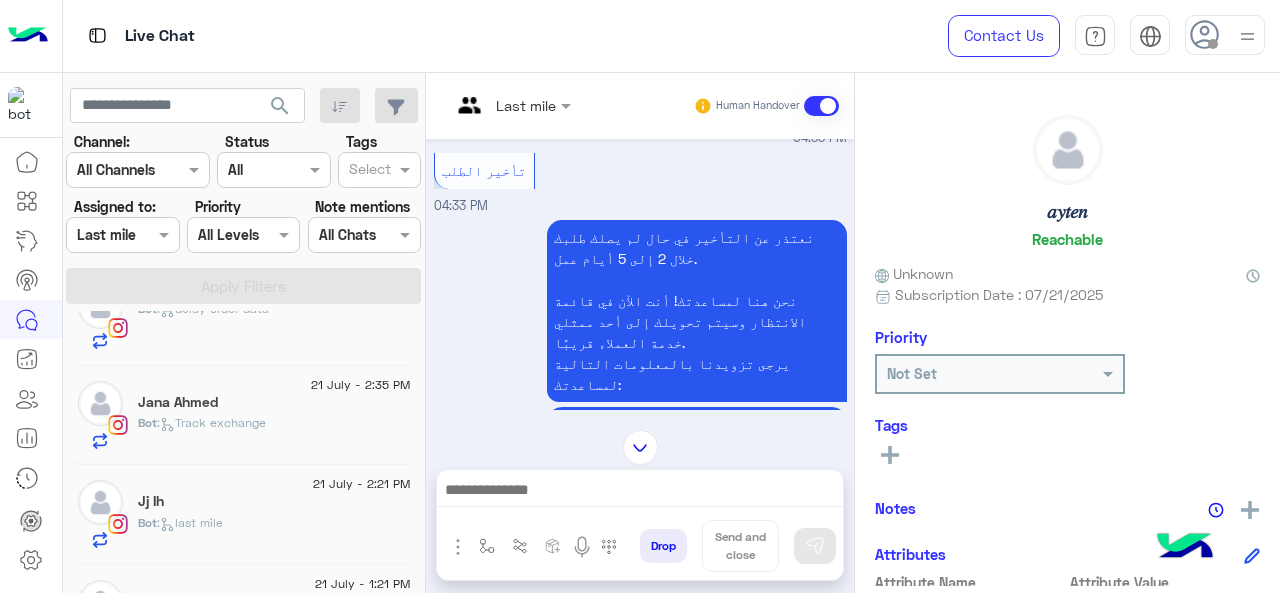 click on "Bot :   Track exchange" 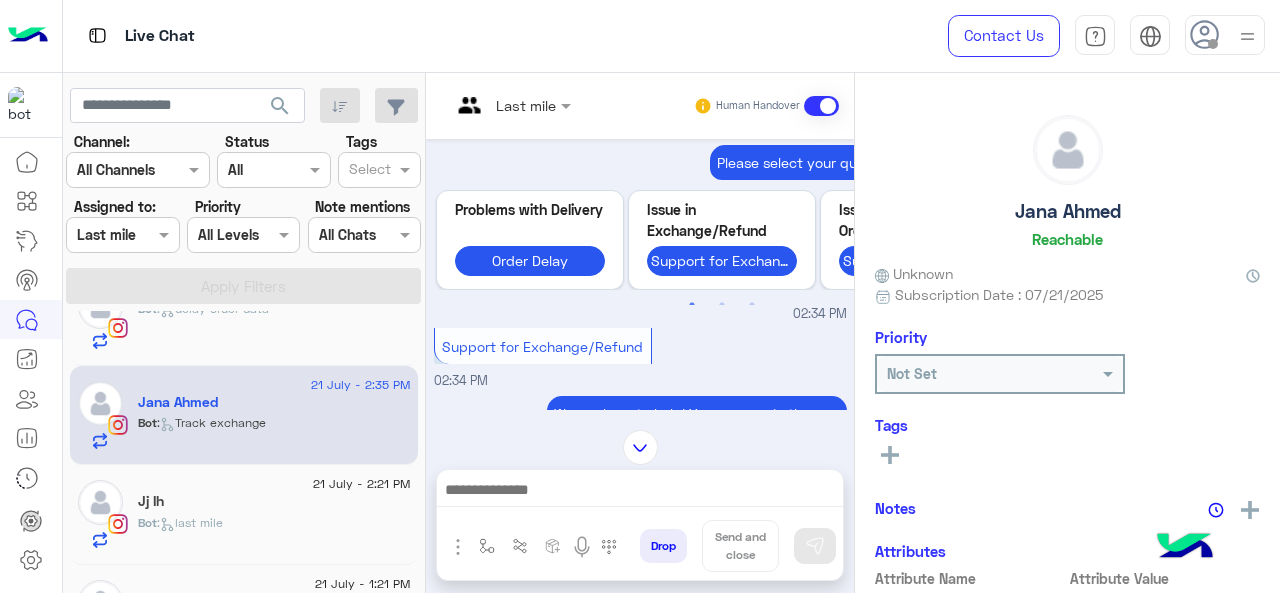 scroll 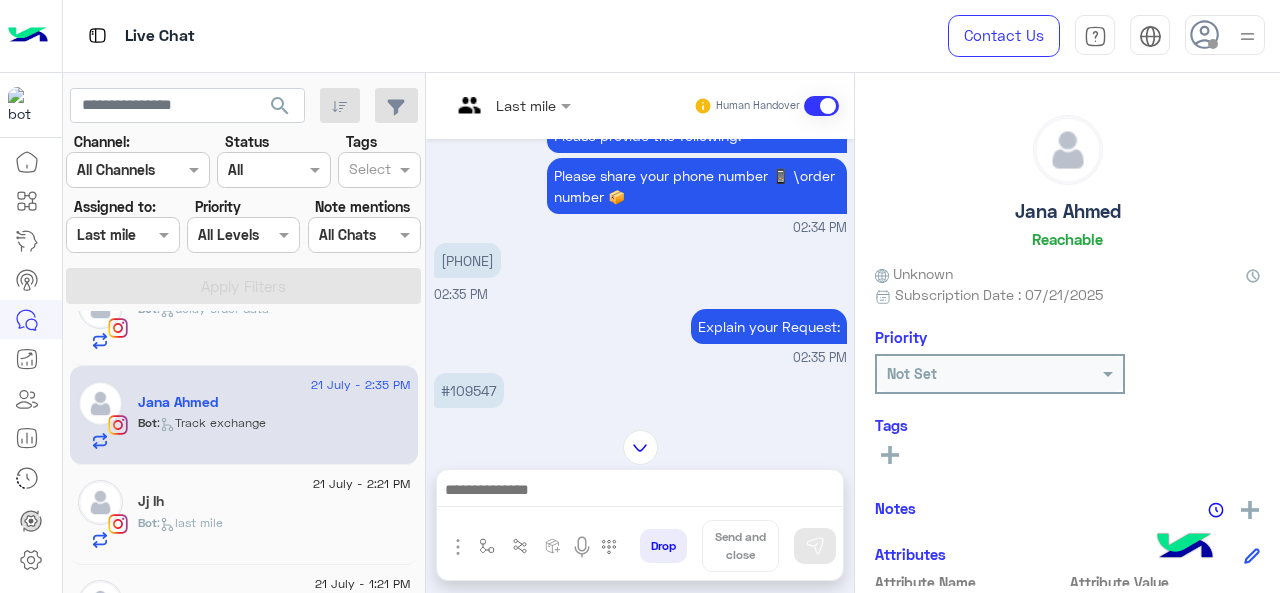 click on "#[ORDER NUMBER]" at bounding box center [469, 390] 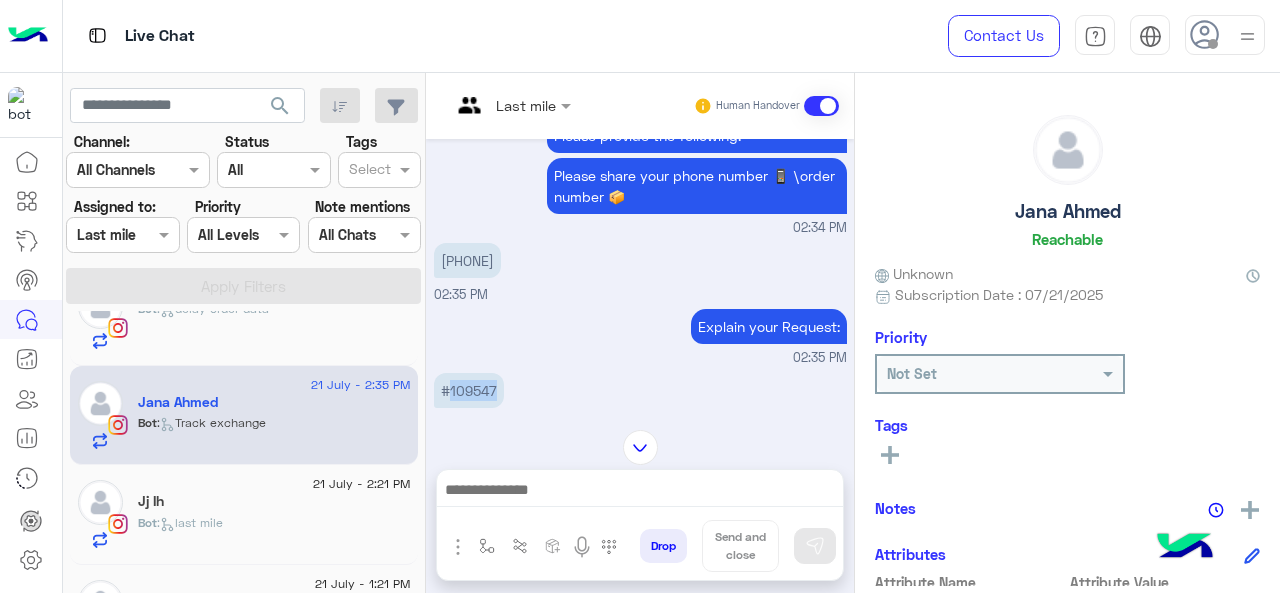 click on "#[ORDER NUMBER]" at bounding box center (469, 390) 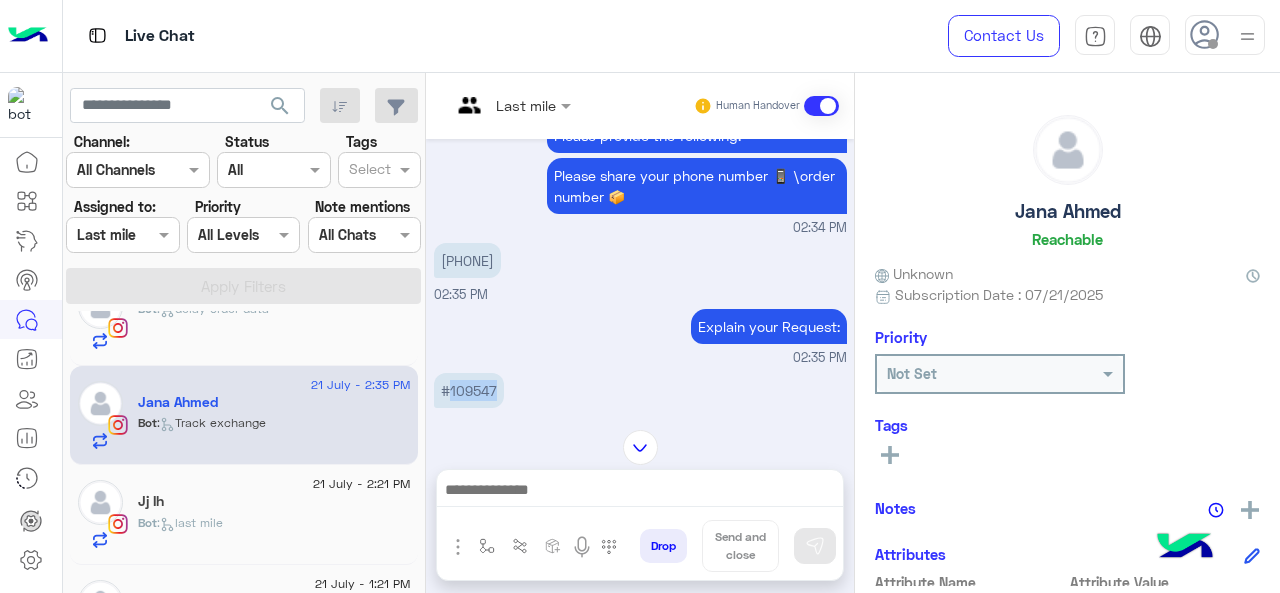 click at bounding box center [511, 104] 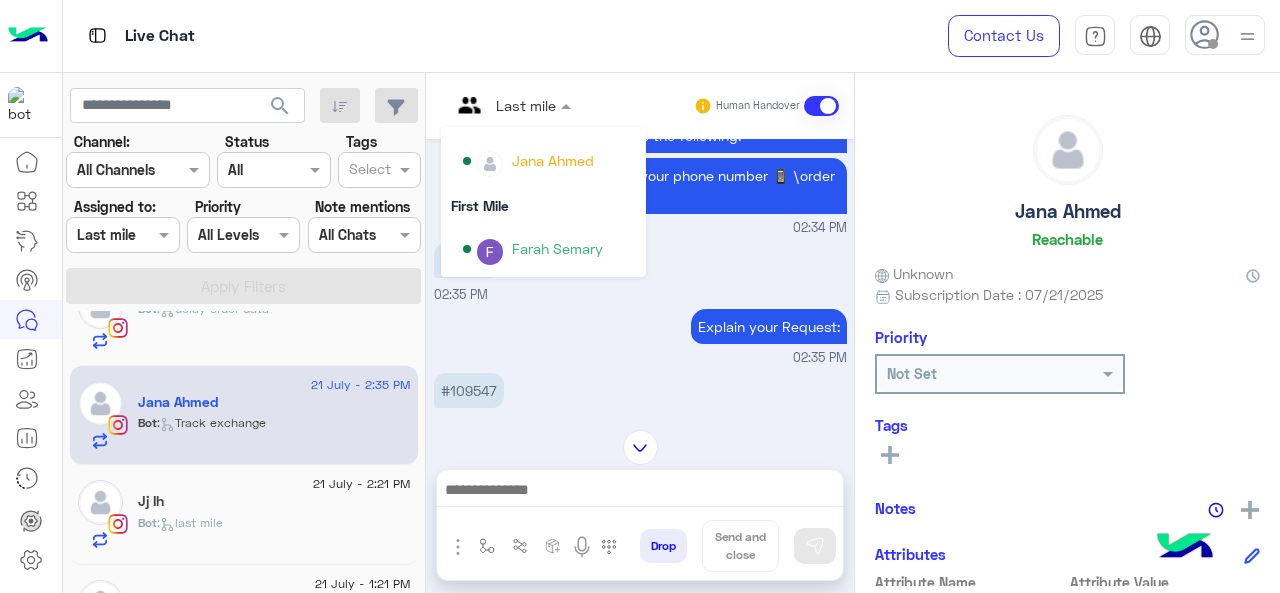 scroll, scrollTop: 354, scrollLeft: 0, axis: vertical 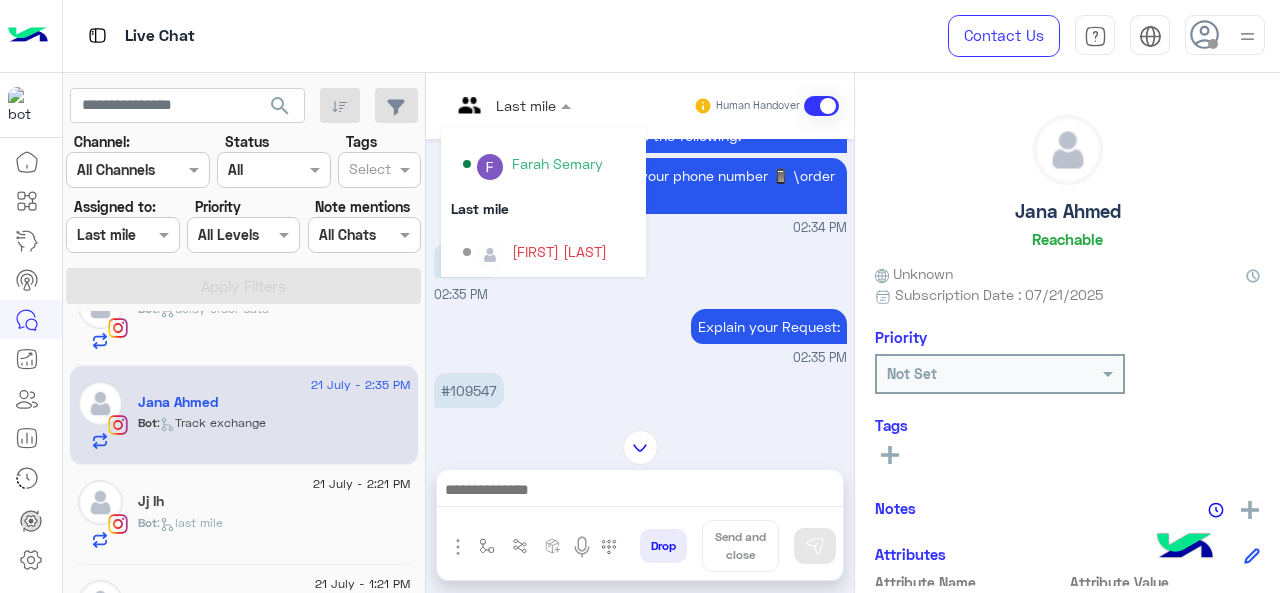 click 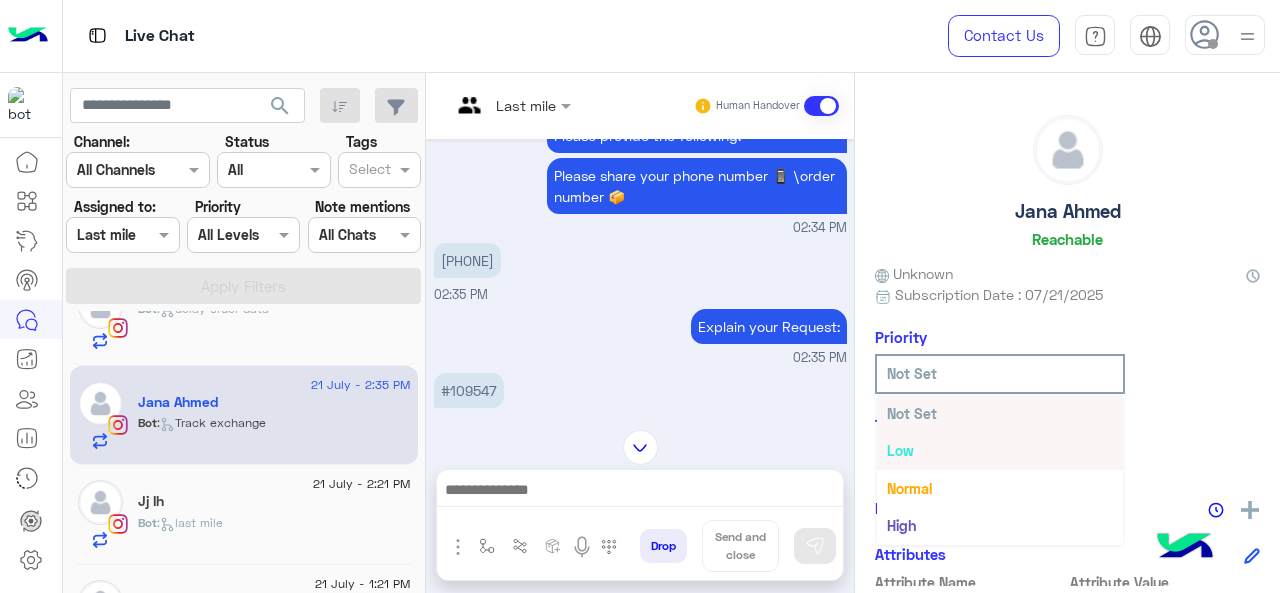scroll, scrollTop: 36, scrollLeft: 0, axis: vertical 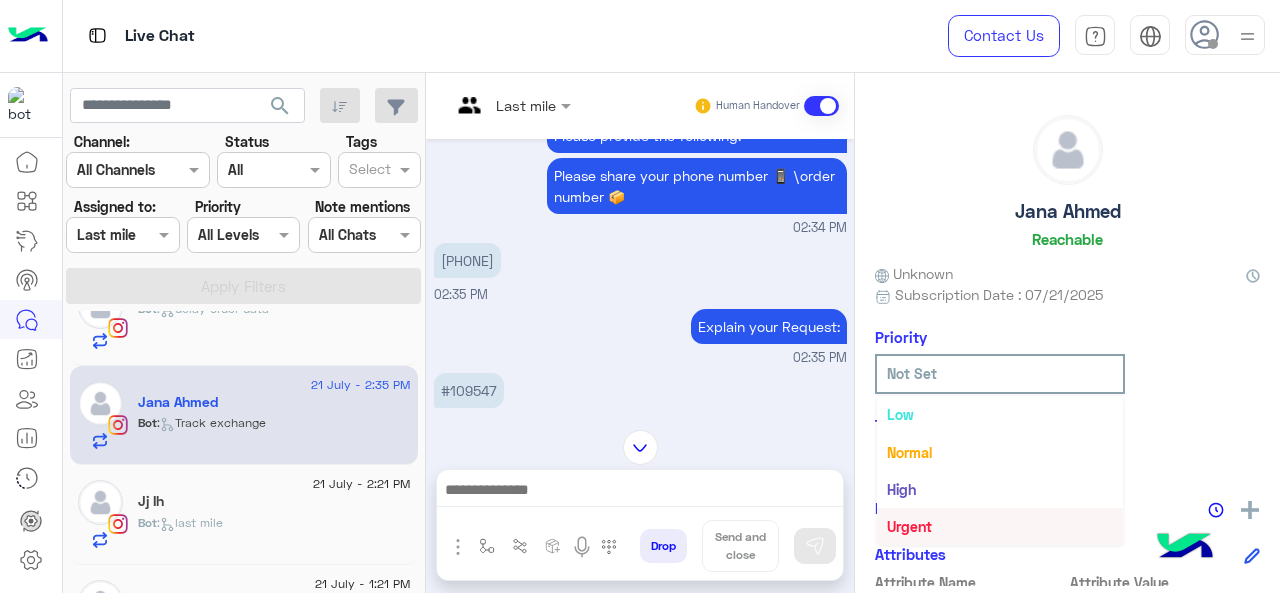 click on "Urgent" at bounding box center [909, 526] 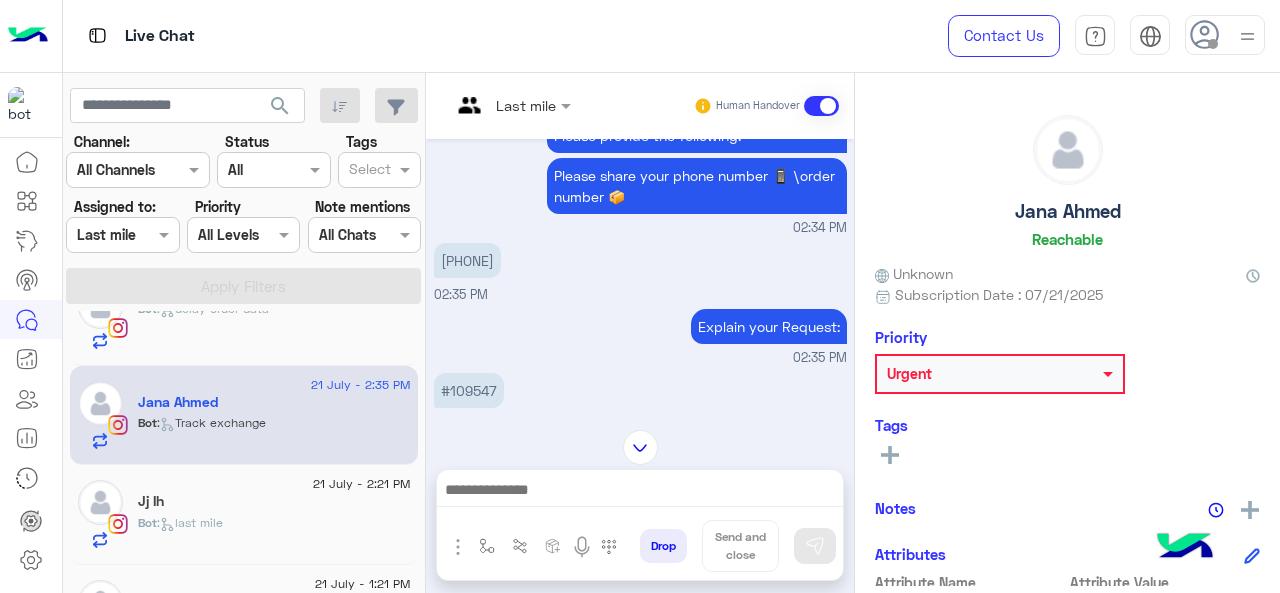 click at bounding box center [511, 104] 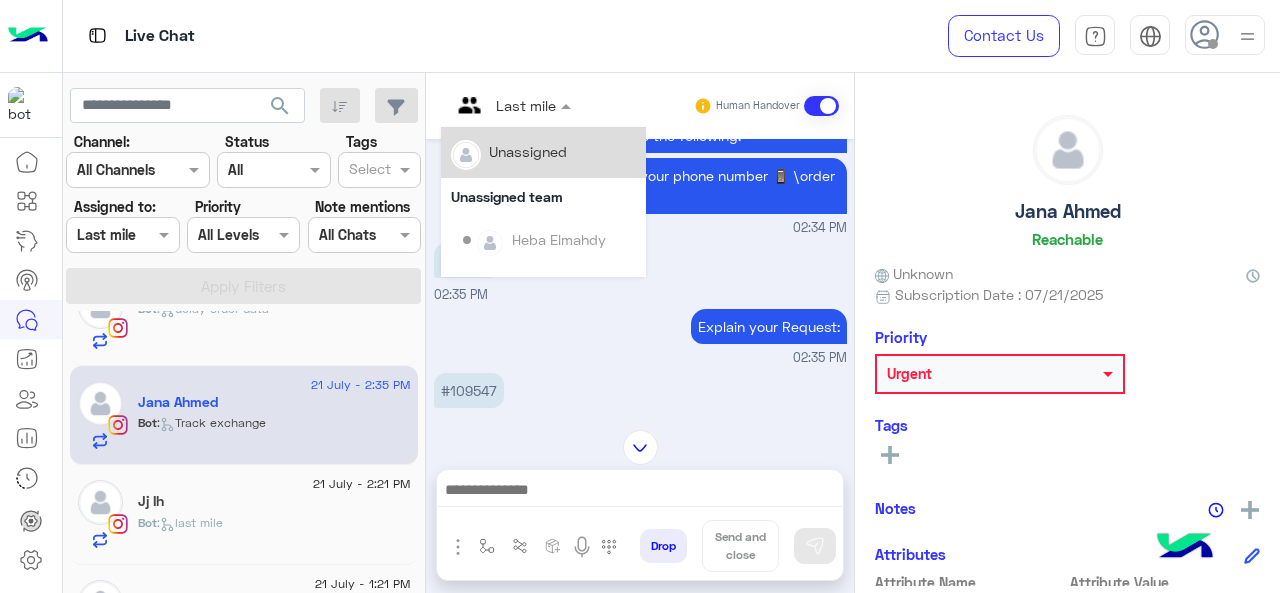 scroll, scrollTop: 354, scrollLeft: 0, axis: vertical 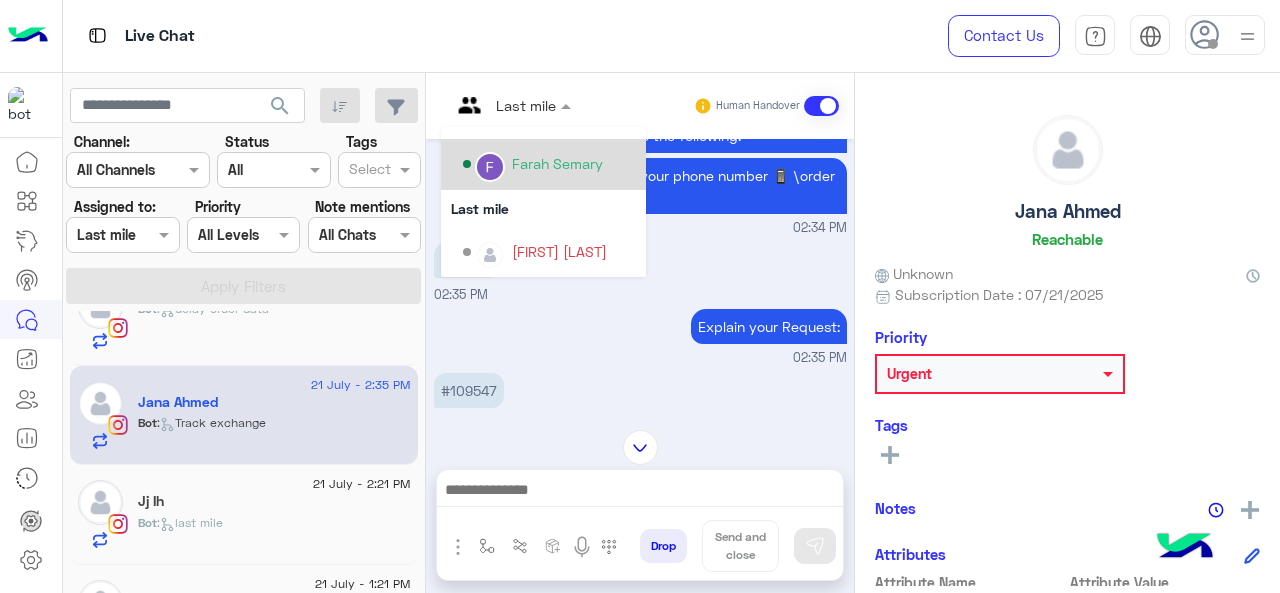 click on "Farah Semary" at bounding box center [557, 163] 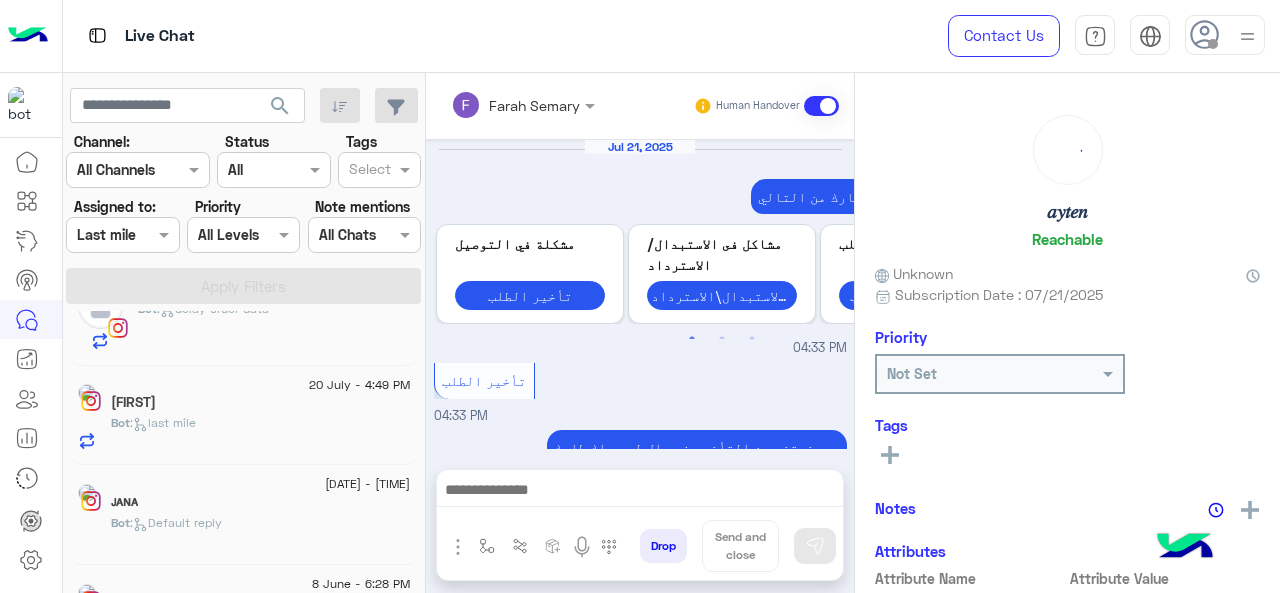 scroll, scrollTop: 840, scrollLeft: 0, axis: vertical 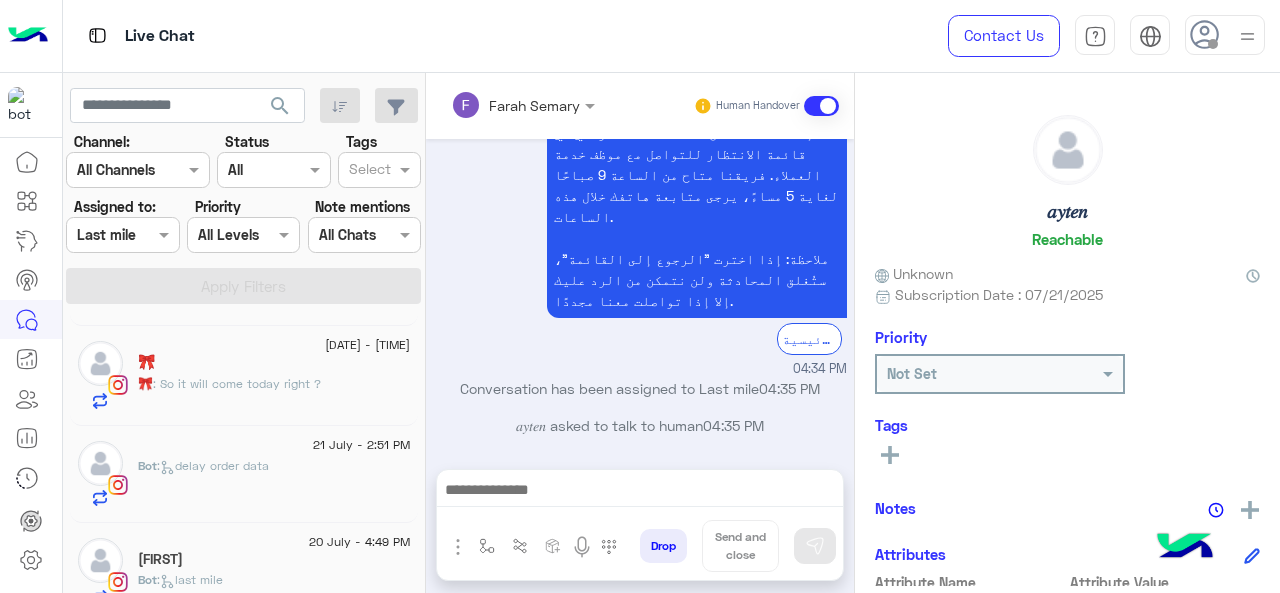 click on ":   delay order data" 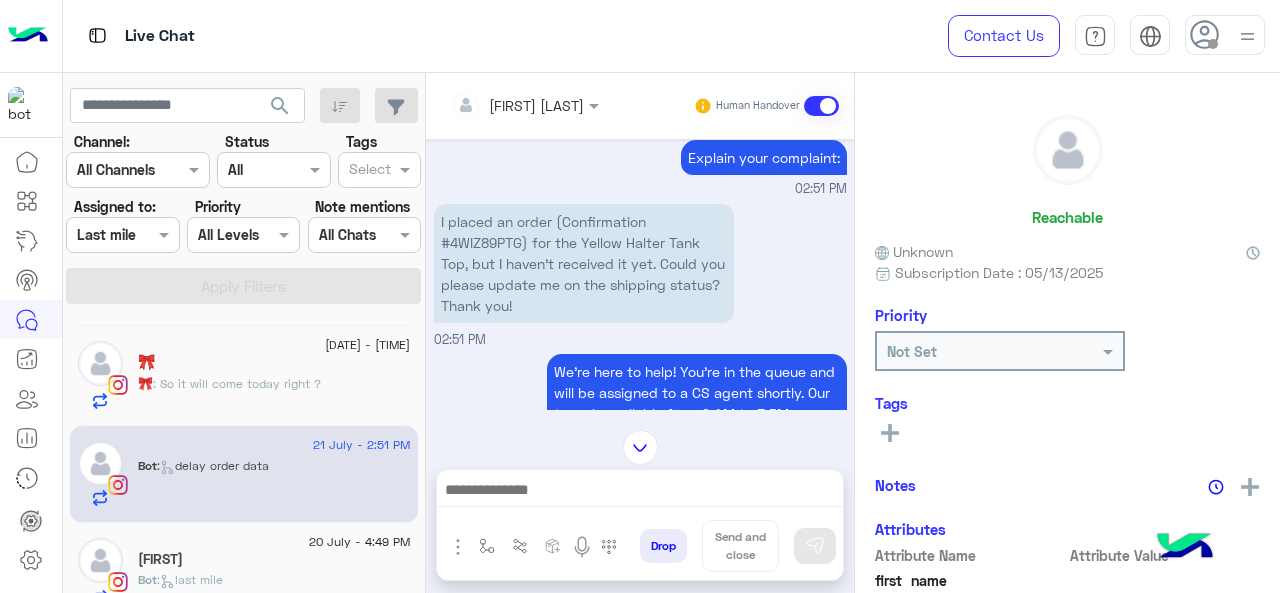 scroll, scrollTop: 592, scrollLeft: 0, axis: vertical 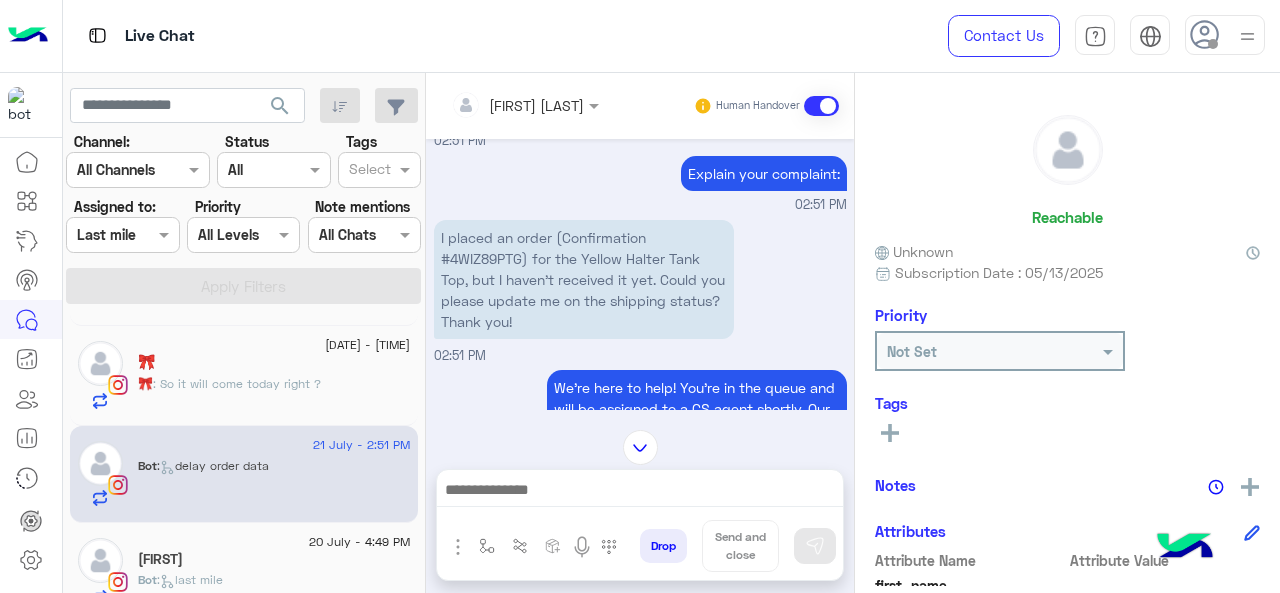 click on "I placed an order (Confirmation #4WIZ89PTG) for the Yellow Halter Tank Top, but I haven’t received it yet. Could you please update me on the shipping status? Thank you!" at bounding box center [584, 279] 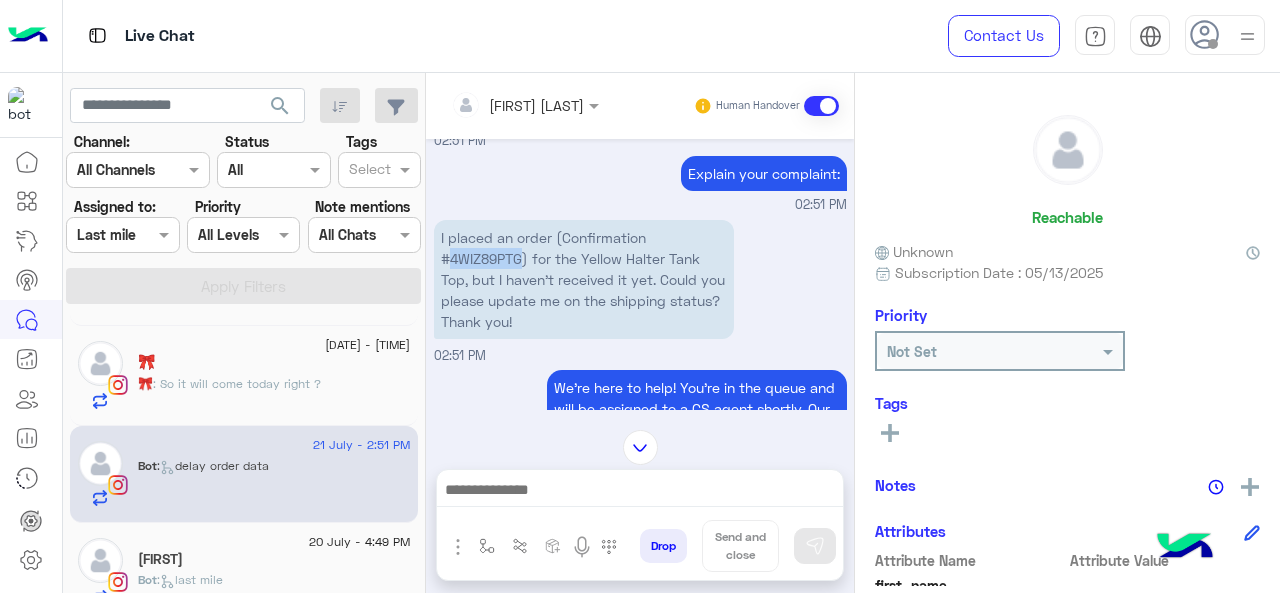 click on "I placed an order (Confirmation #4WIZ89PTG) for the Yellow Halter Tank Top, but I haven’t received it yet. Could you please update me on the shipping status? Thank you!" at bounding box center [584, 279] 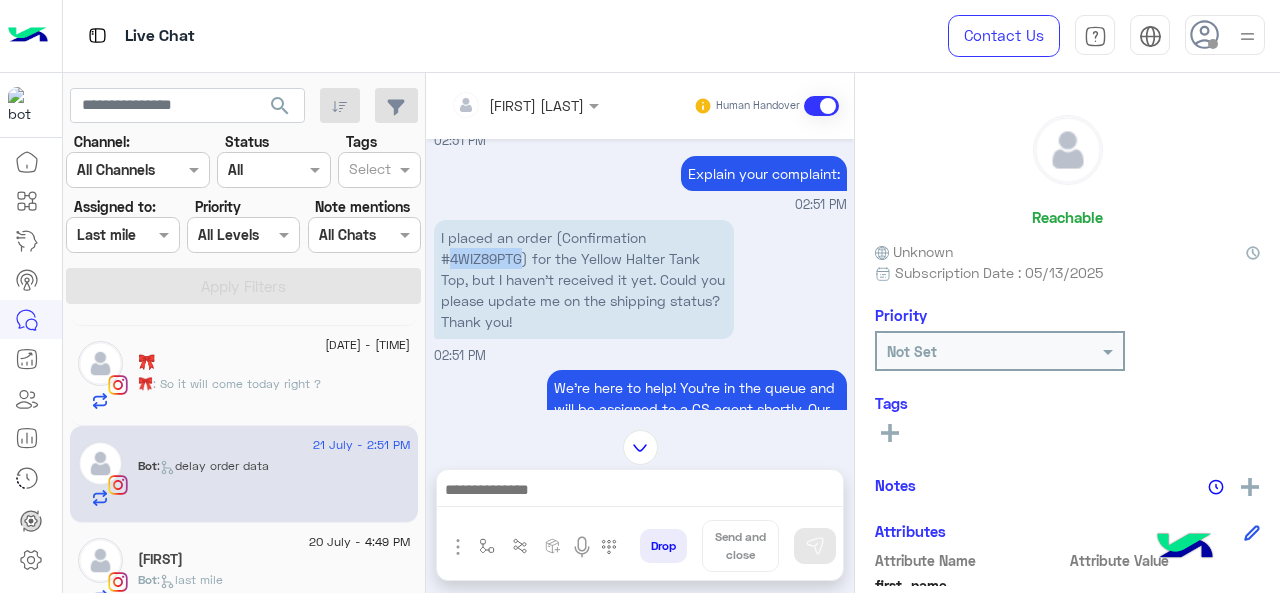 copy on "4WIZ89PTG" 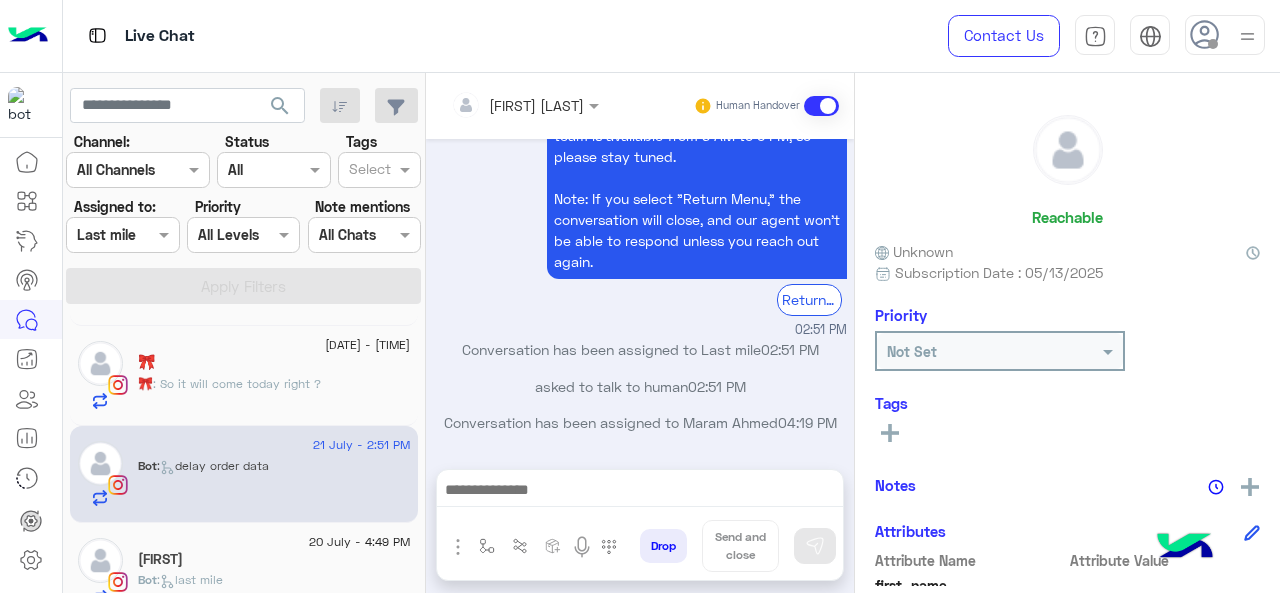 click 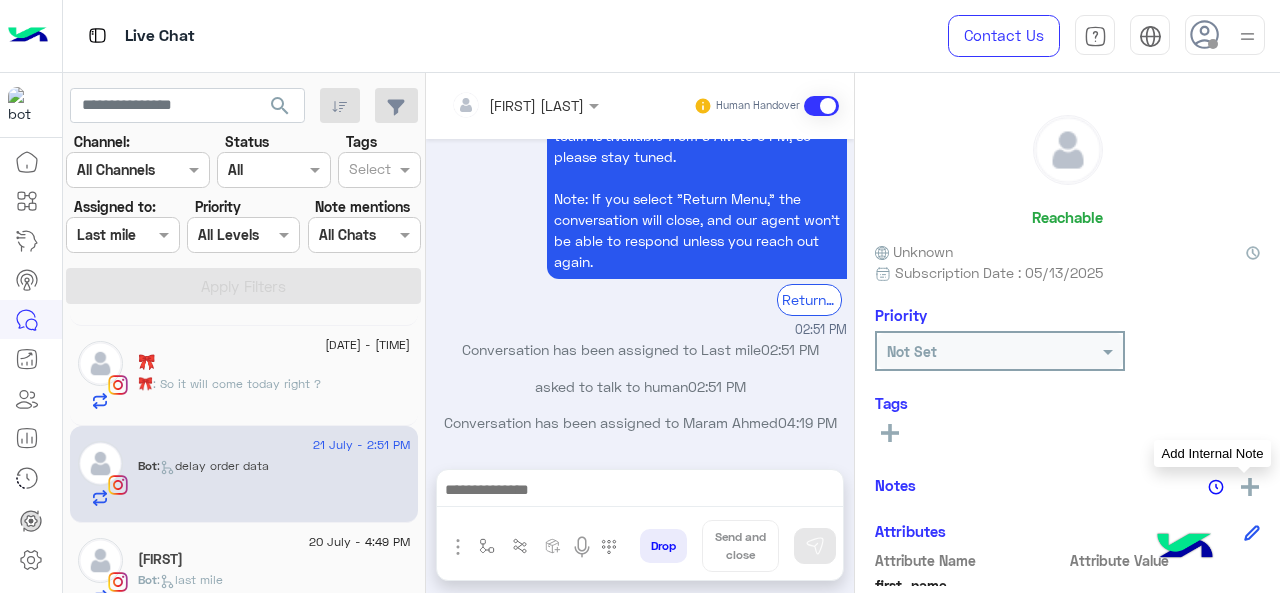 click 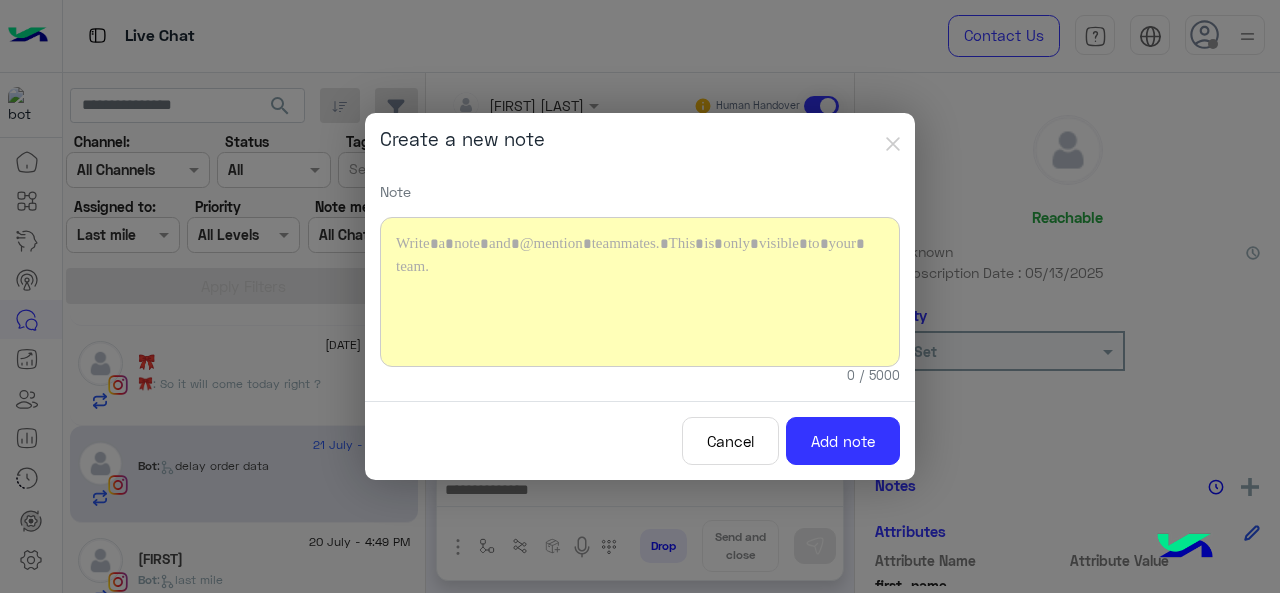 type 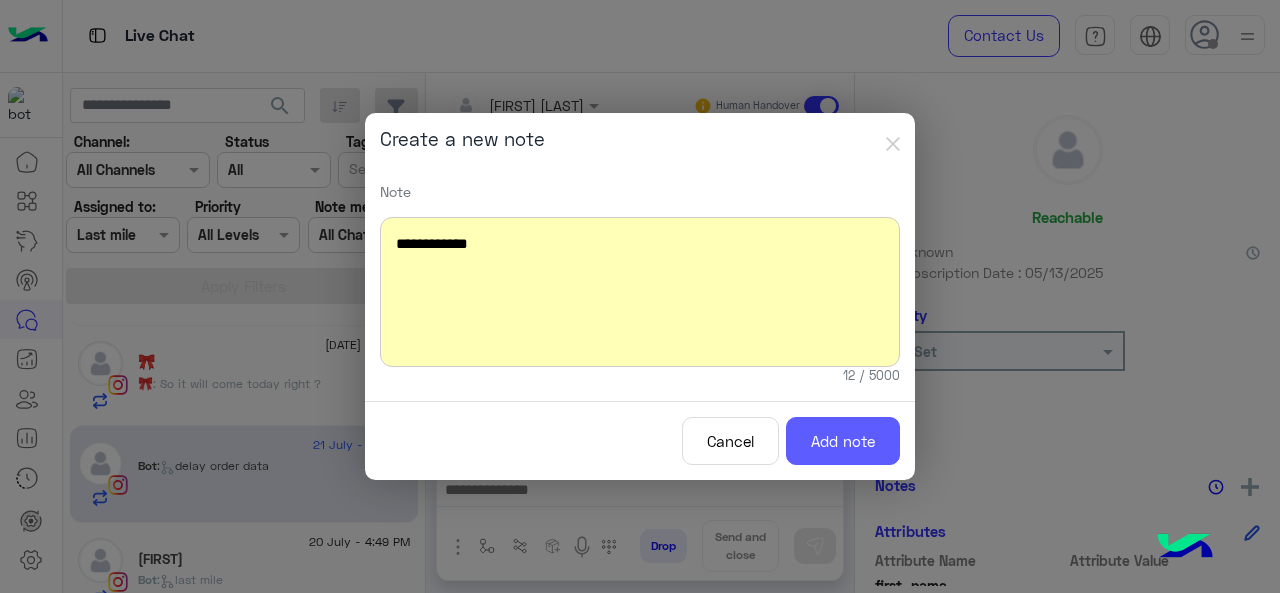 click on "Add note" 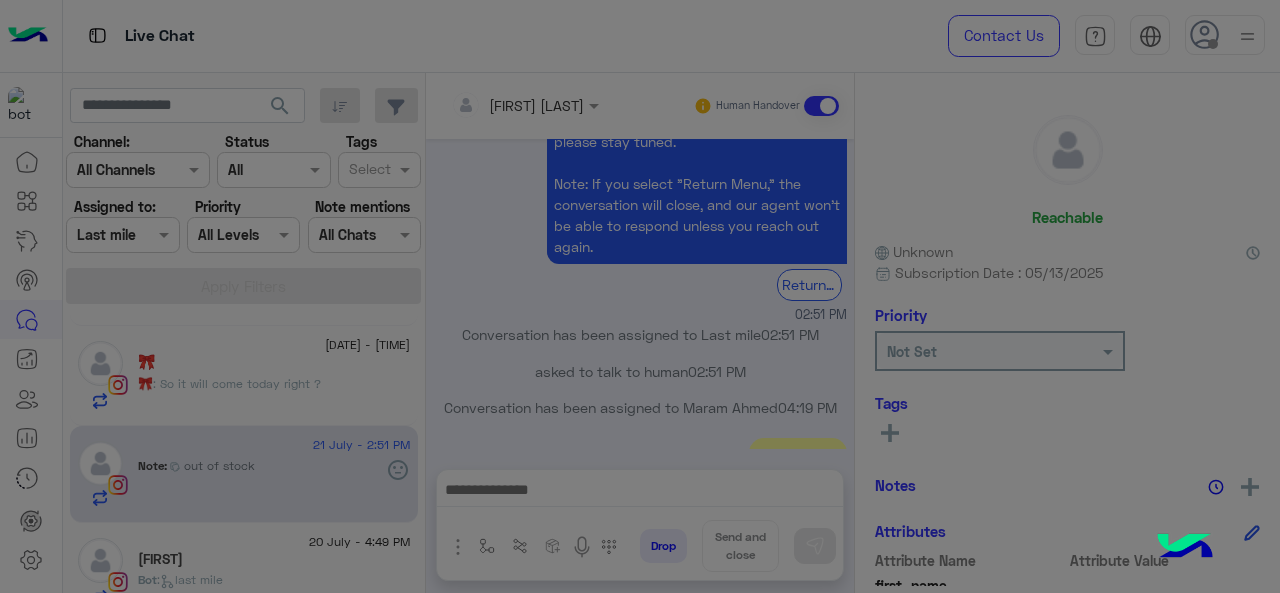 scroll, scrollTop: 1025, scrollLeft: 0, axis: vertical 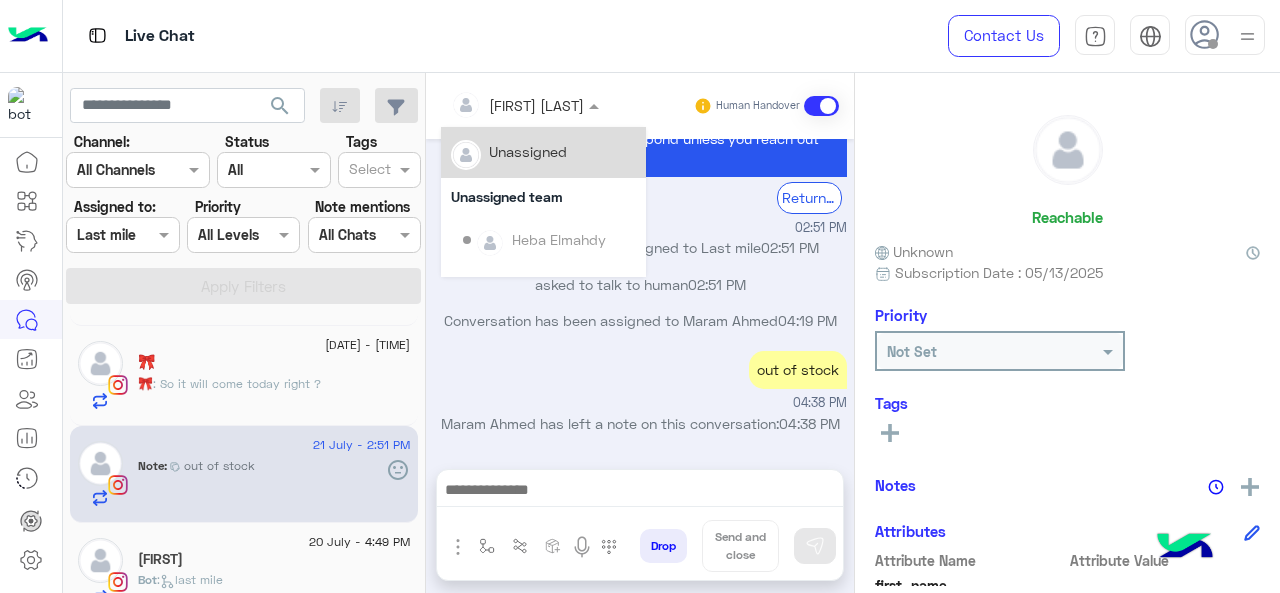click at bounding box center [499, 105] 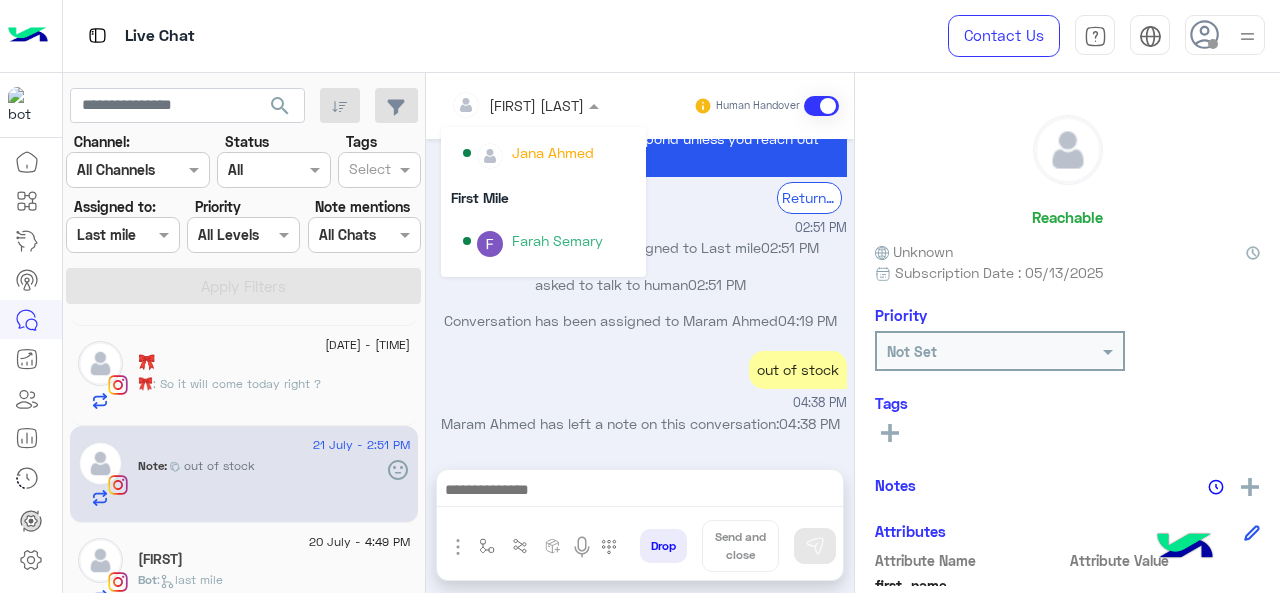 scroll, scrollTop: 354, scrollLeft: 0, axis: vertical 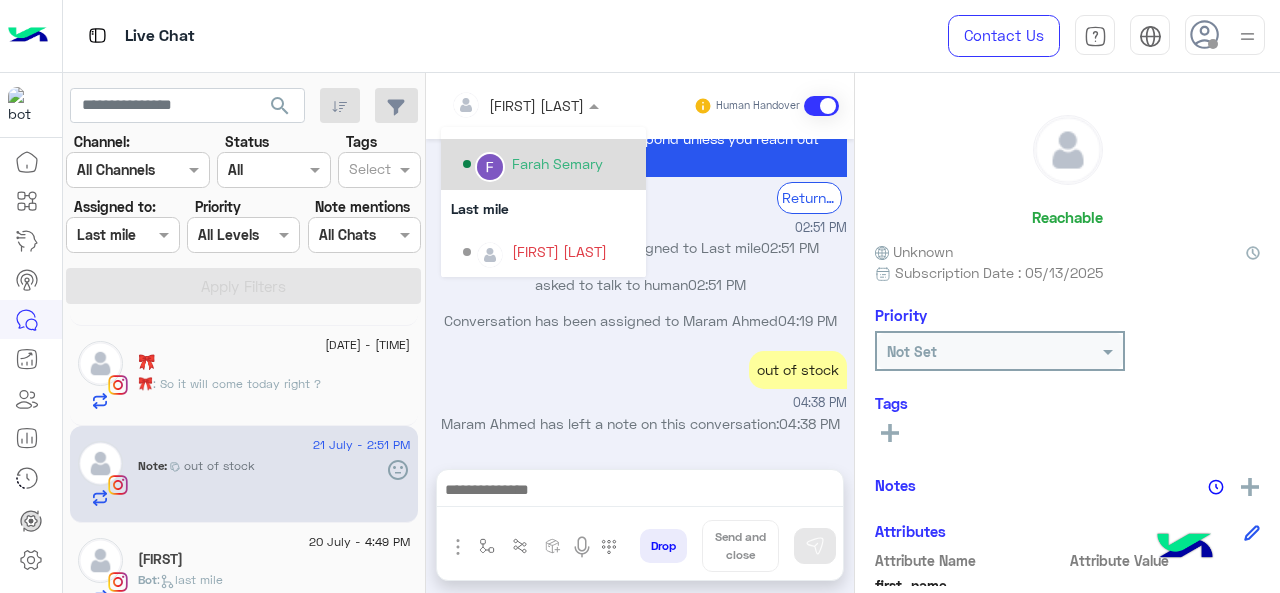 click on "Farah Semary" at bounding box center (557, 163) 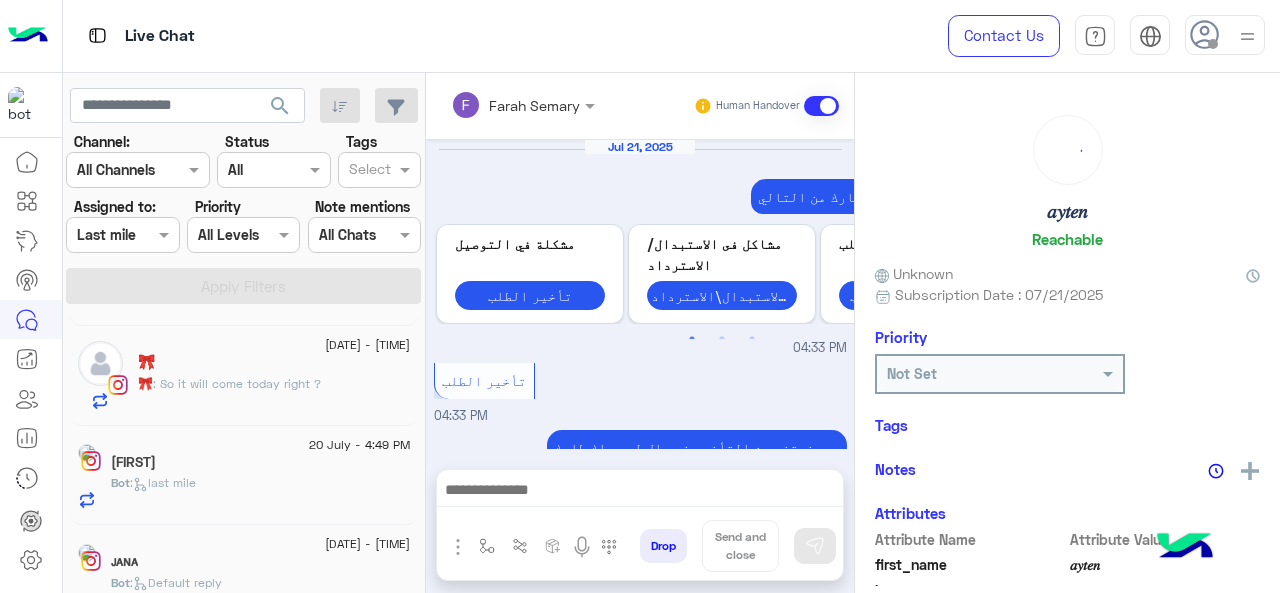 scroll, scrollTop: 840, scrollLeft: 0, axis: vertical 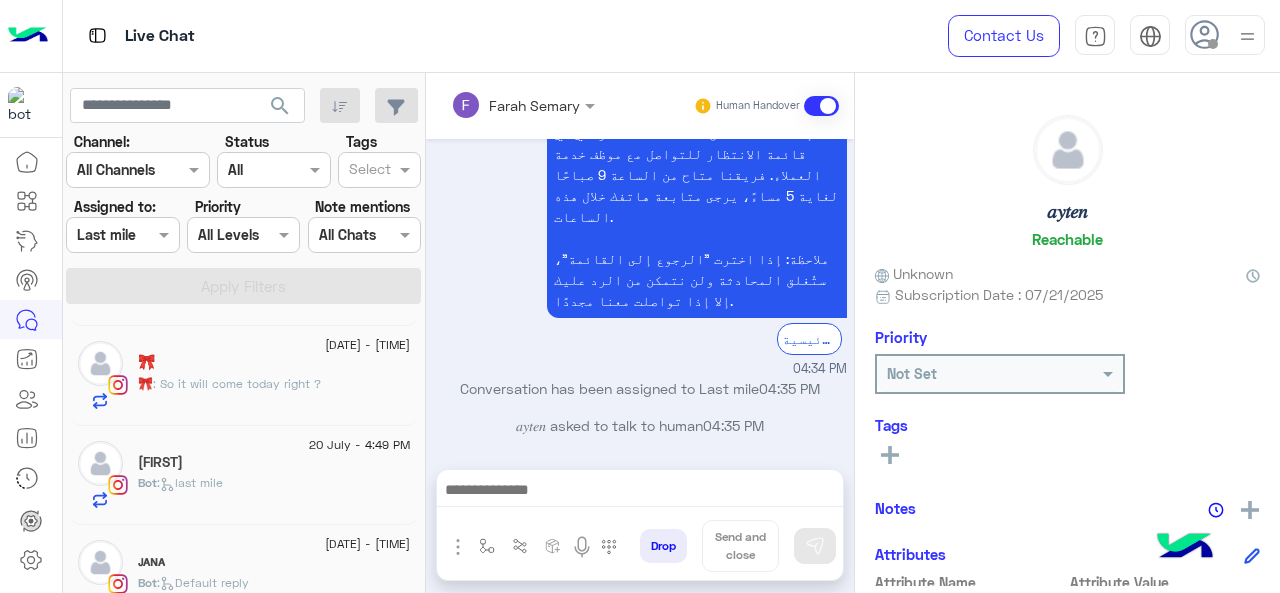 click on "🎀" 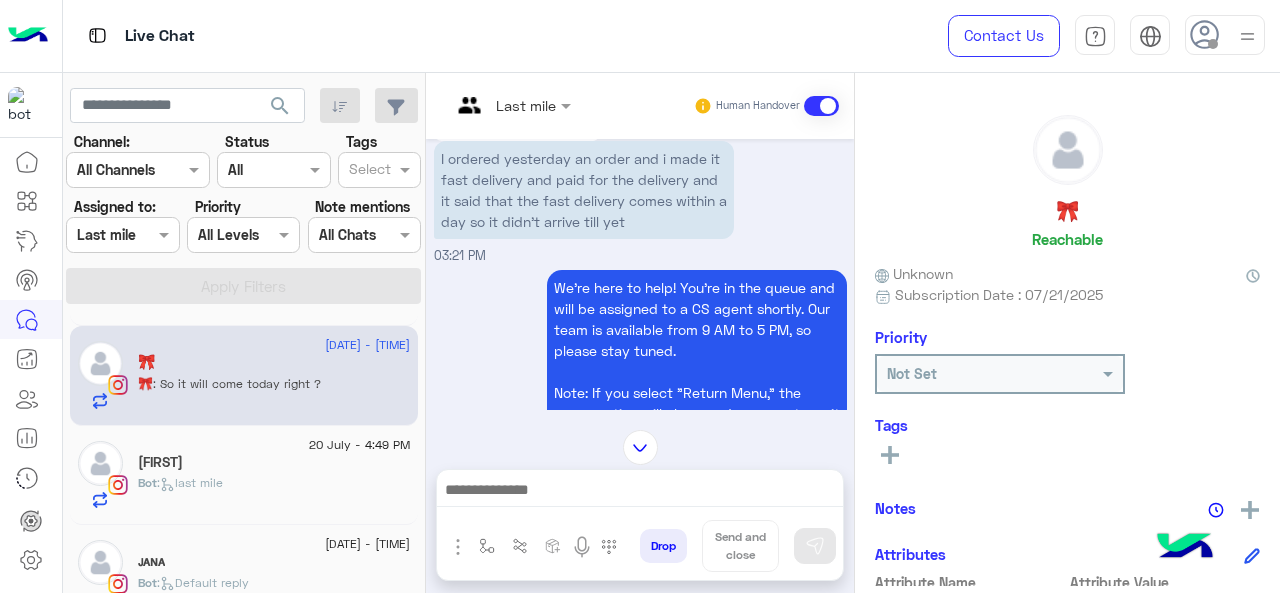 scroll, scrollTop: 709, scrollLeft: 0, axis: vertical 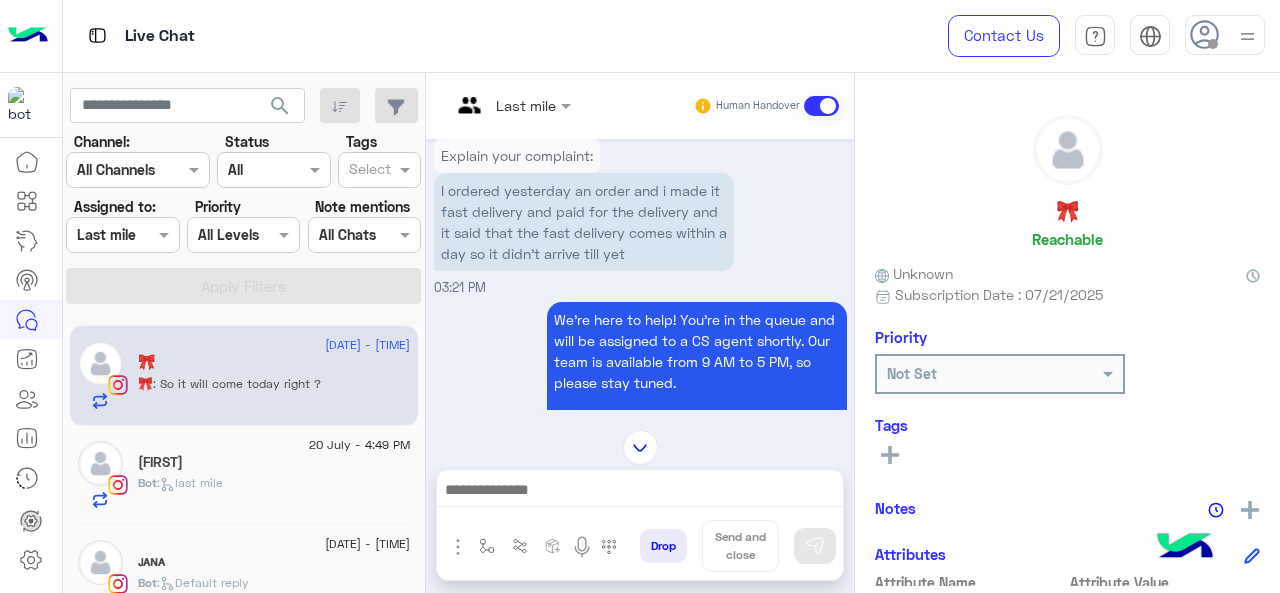 click at bounding box center (487, 105) 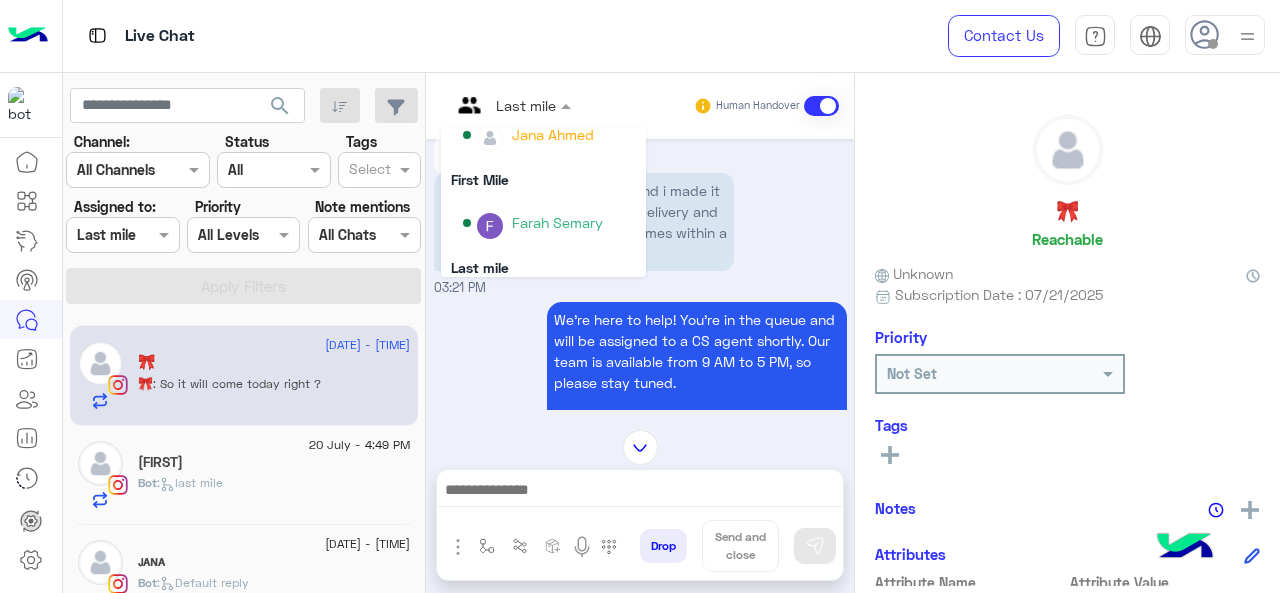scroll, scrollTop: 354, scrollLeft: 0, axis: vertical 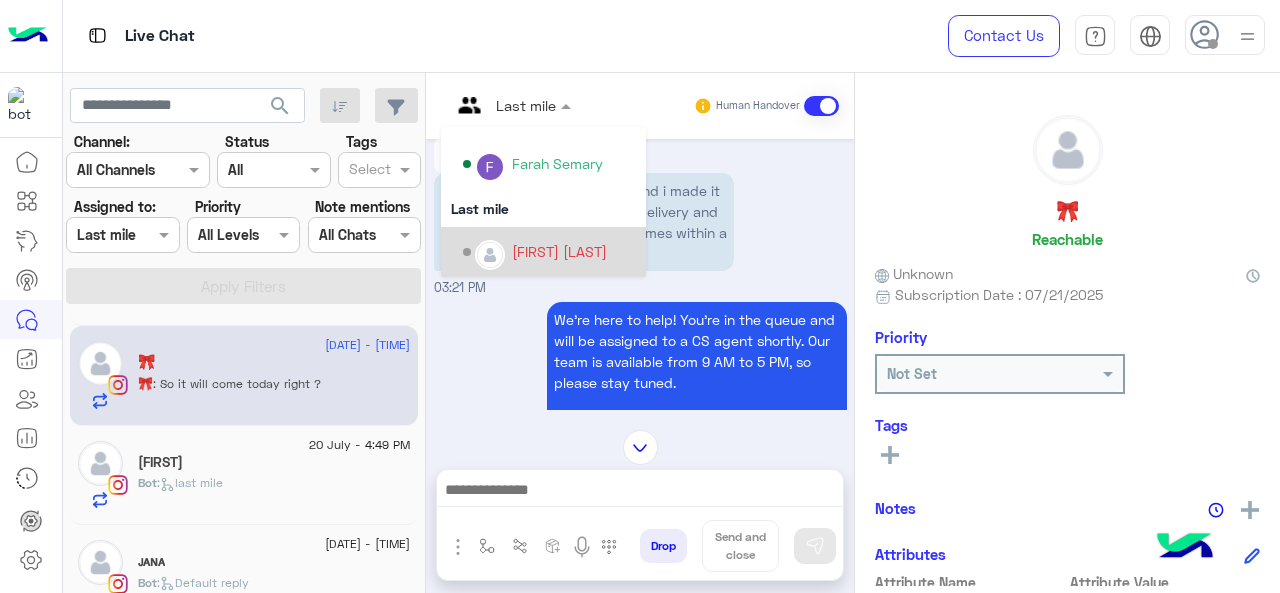 click on "[FIRST] [LAST]" at bounding box center (559, 251) 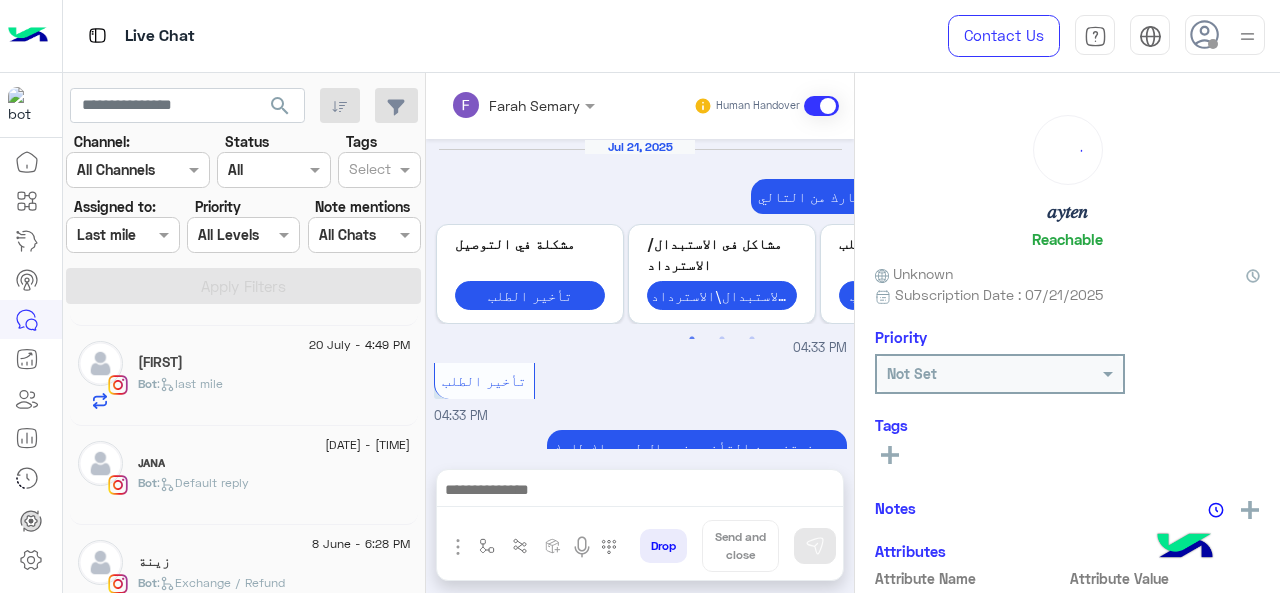 scroll, scrollTop: 840, scrollLeft: 0, axis: vertical 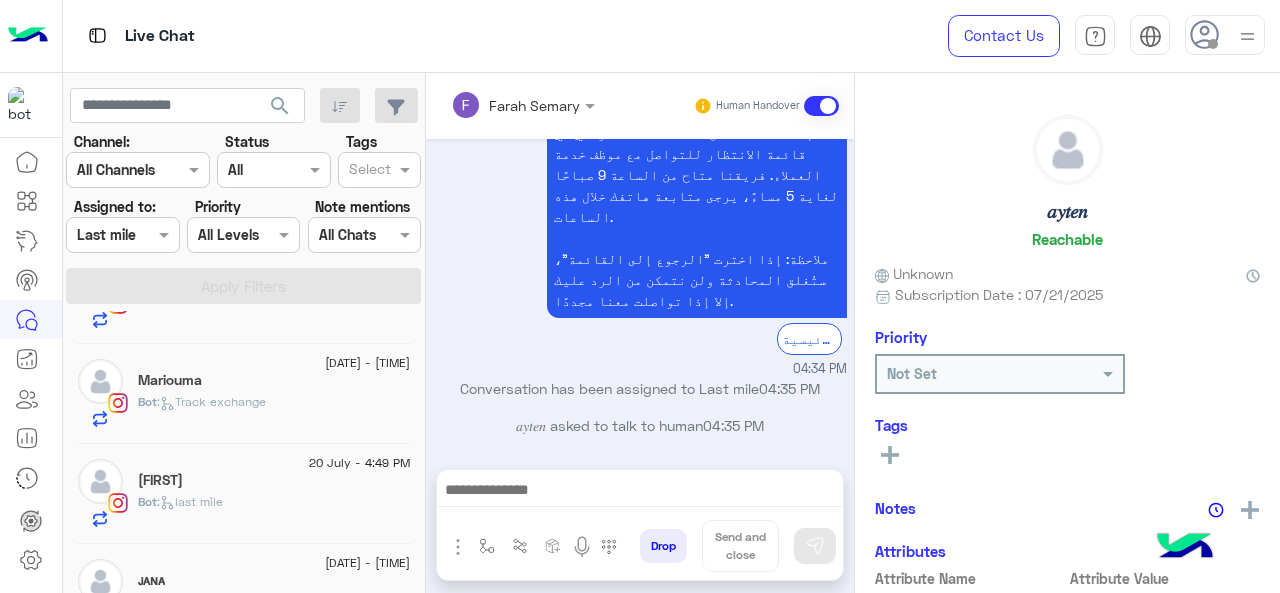 click on "Mariouma" 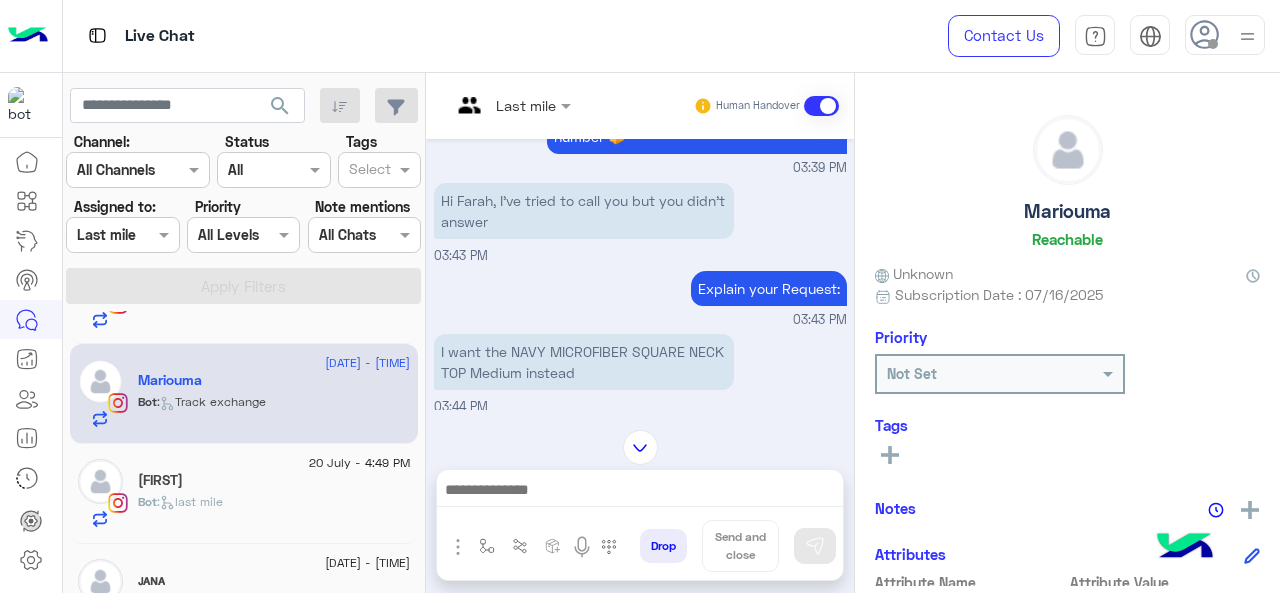 scroll, scrollTop: 480, scrollLeft: 0, axis: vertical 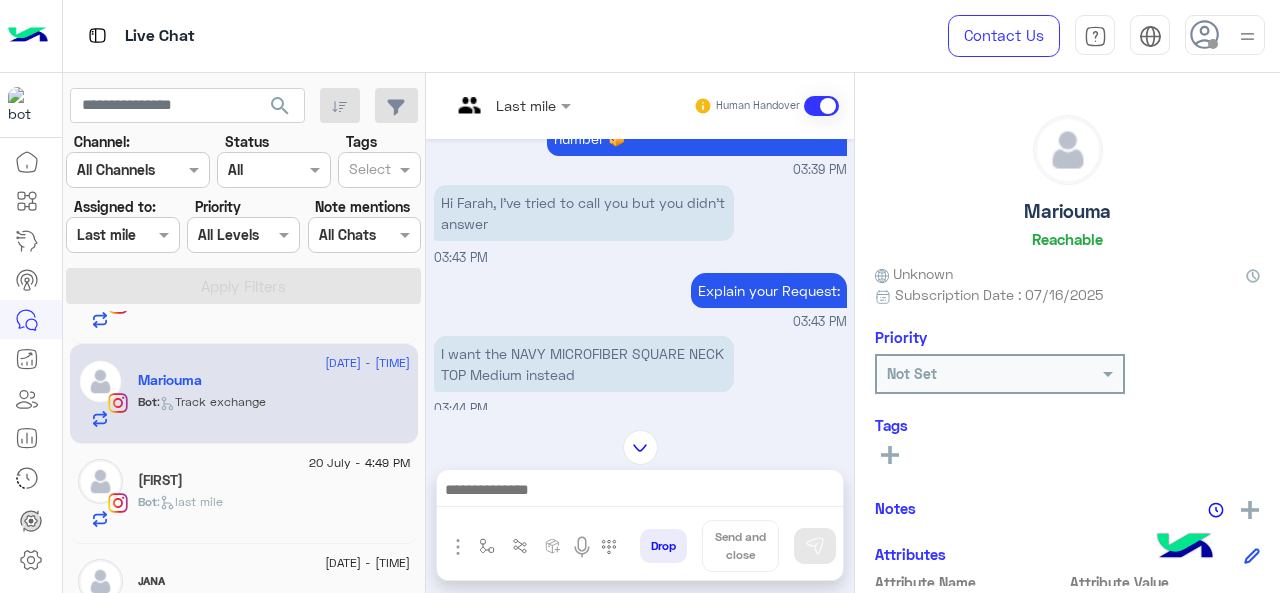 drag, startPoint x: 538, startPoint y: 97, endPoint x: 542, endPoint y: 115, distance: 18.439089 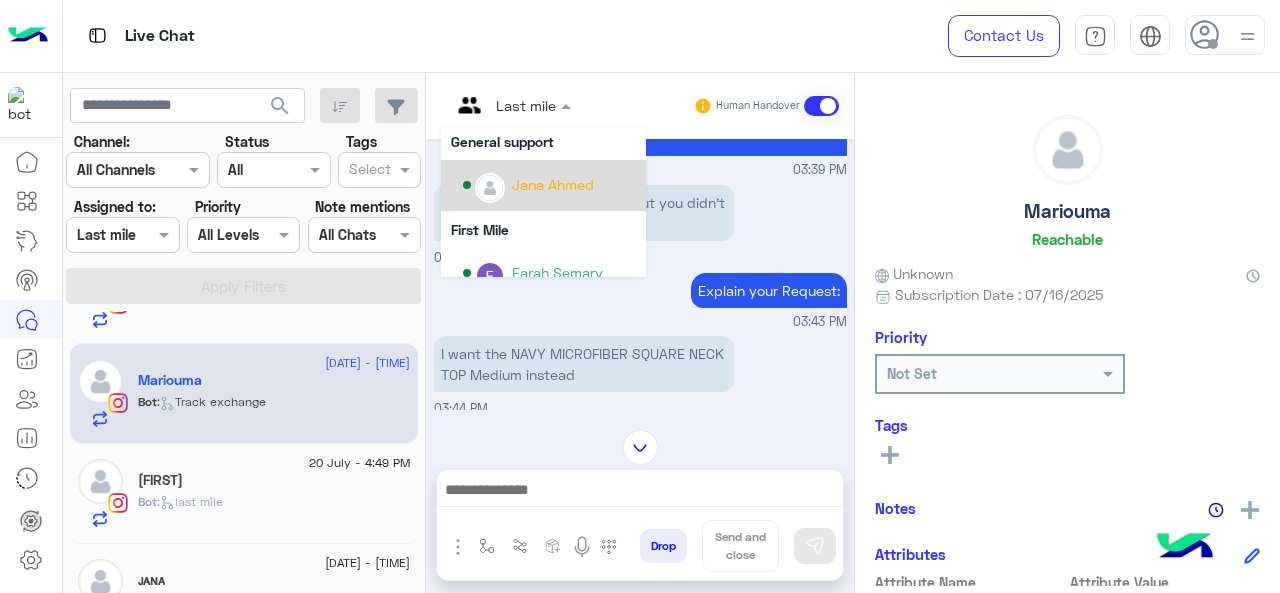 scroll, scrollTop: 257, scrollLeft: 0, axis: vertical 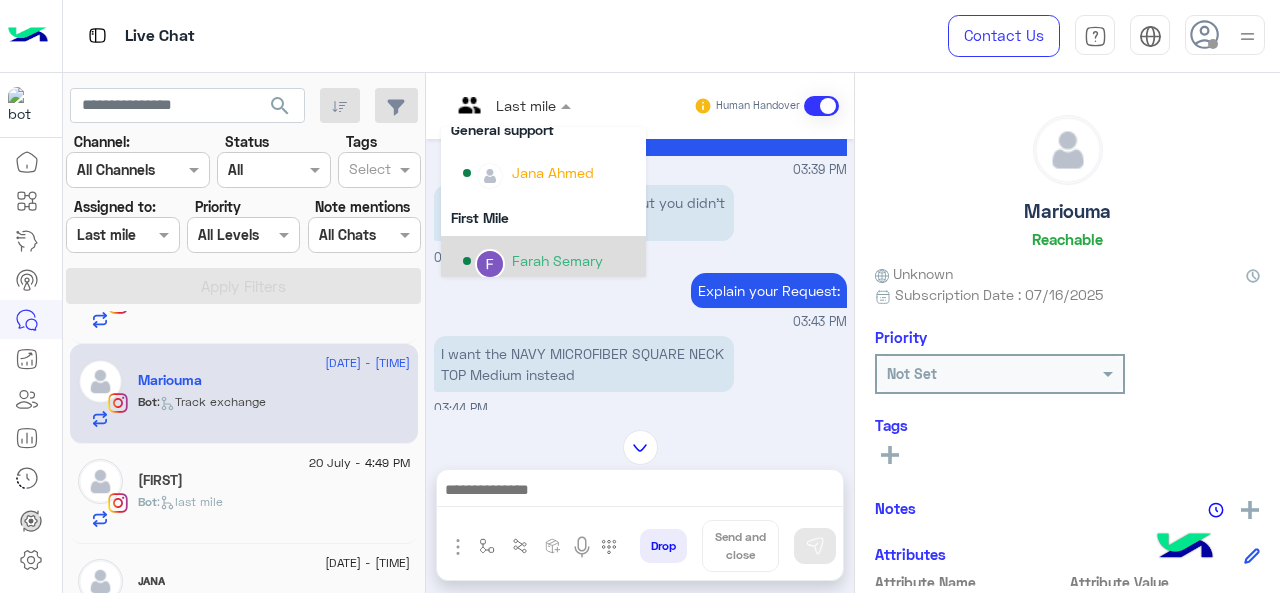 click on "Farah Semary" at bounding box center [557, 260] 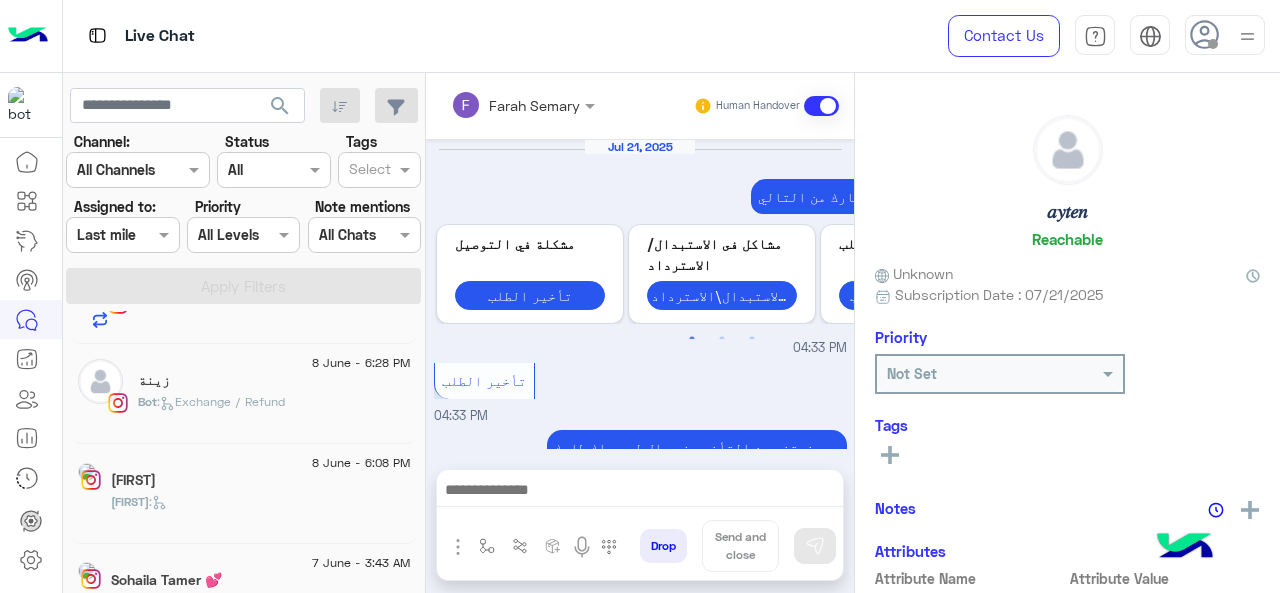 scroll, scrollTop: 840, scrollLeft: 0, axis: vertical 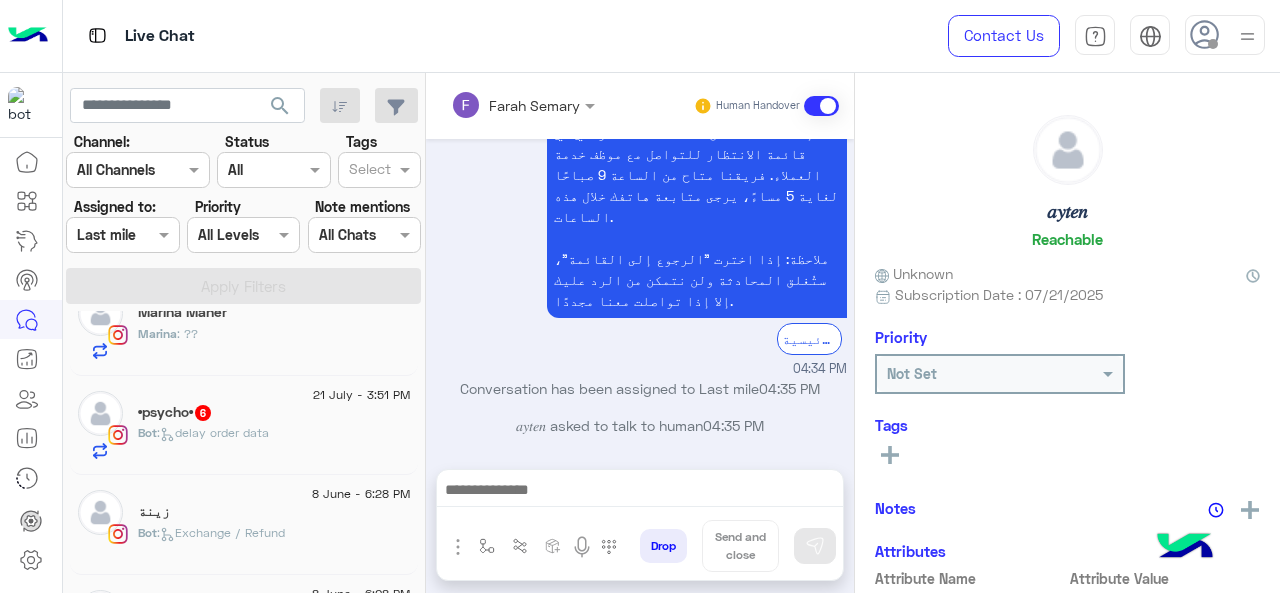 click on "Bot :   delay order data" 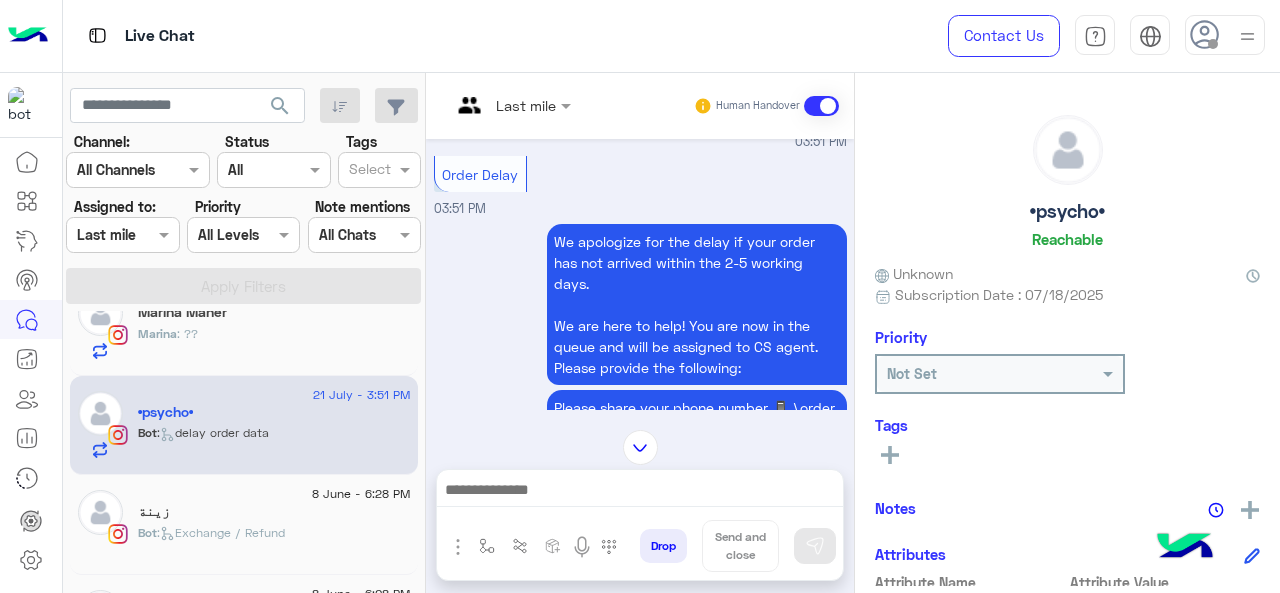 scroll, scrollTop: 274, scrollLeft: 0, axis: vertical 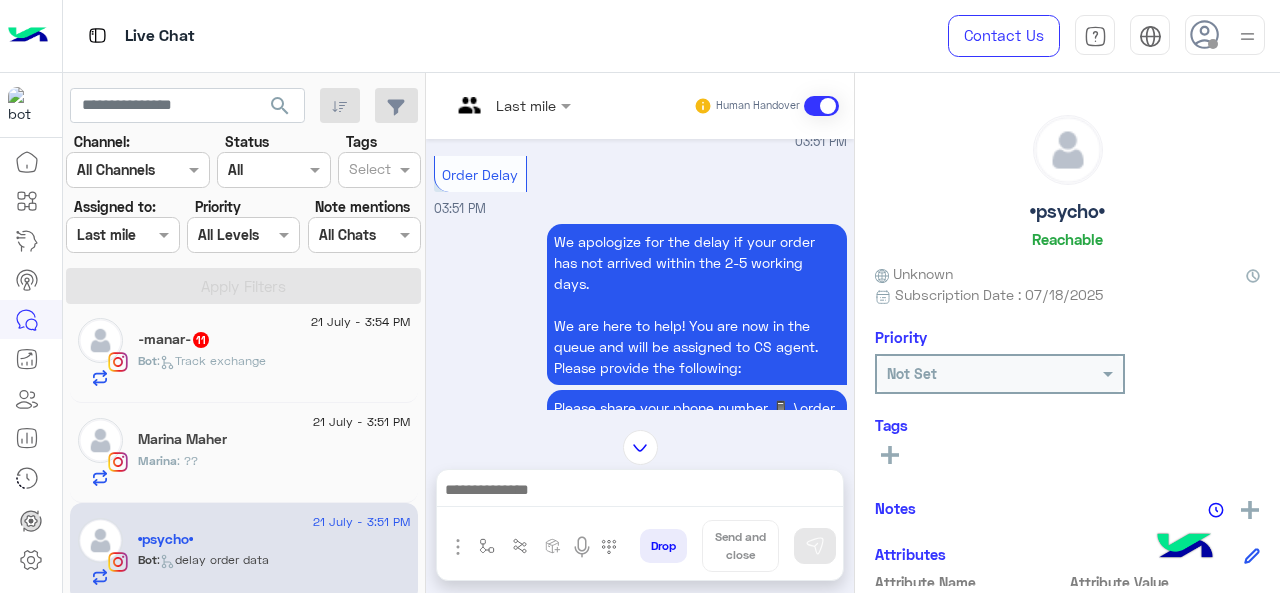 click on "Marina Maher" 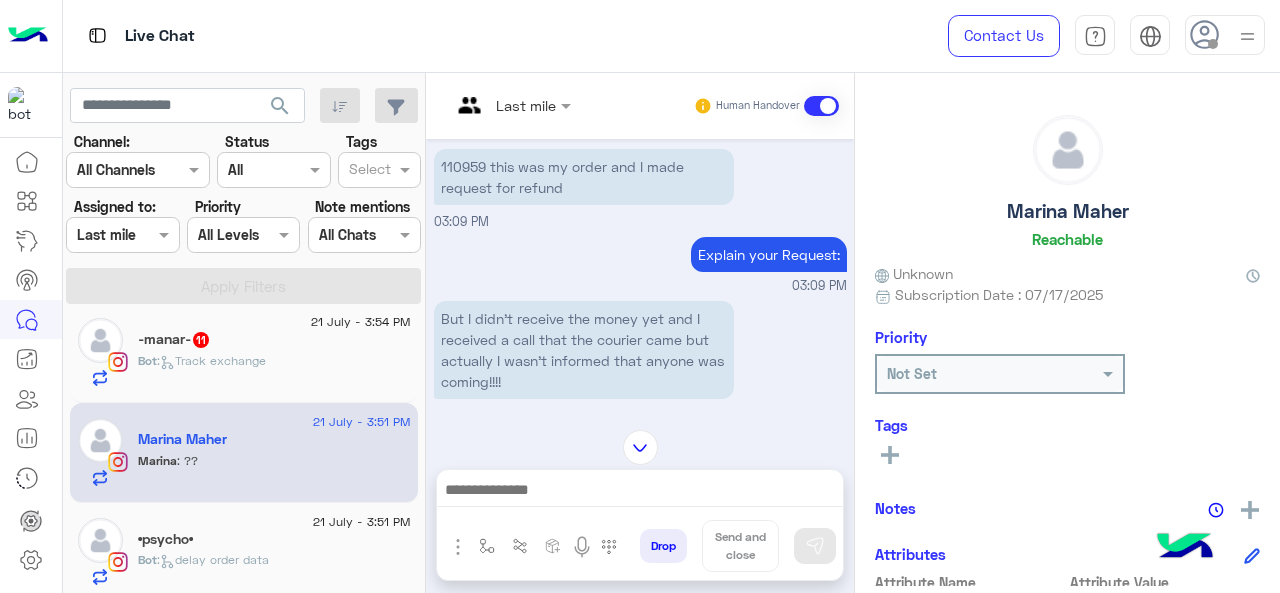 scroll, scrollTop: 447, scrollLeft: 0, axis: vertical 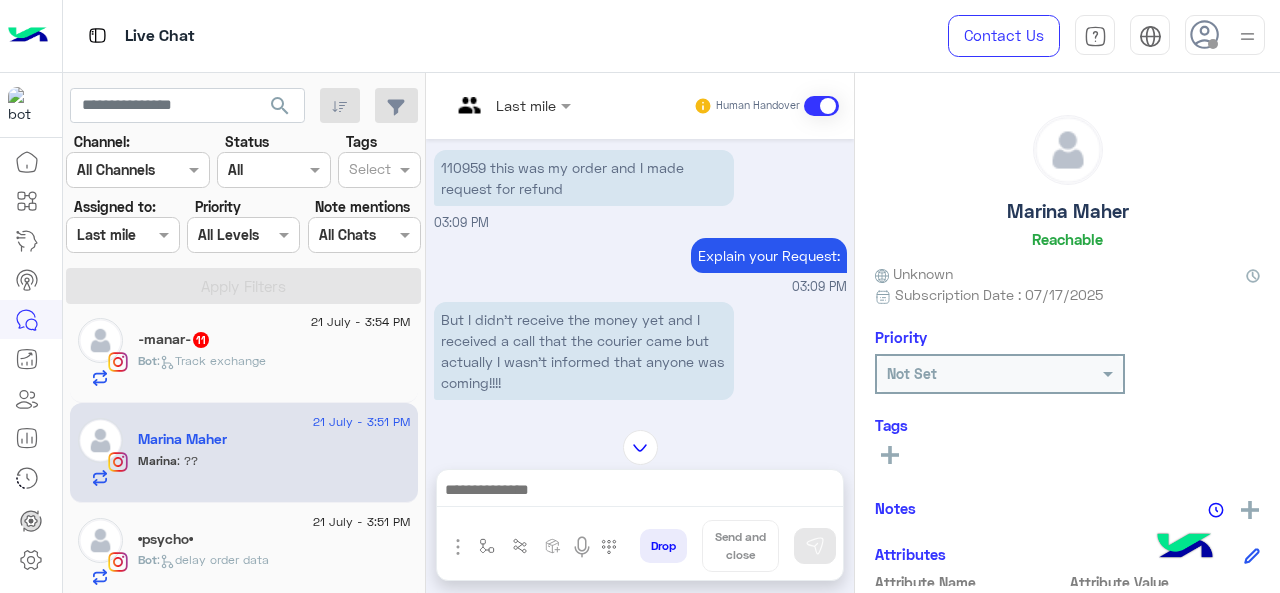 click on "Last mile" at bounding box center [526, 105] 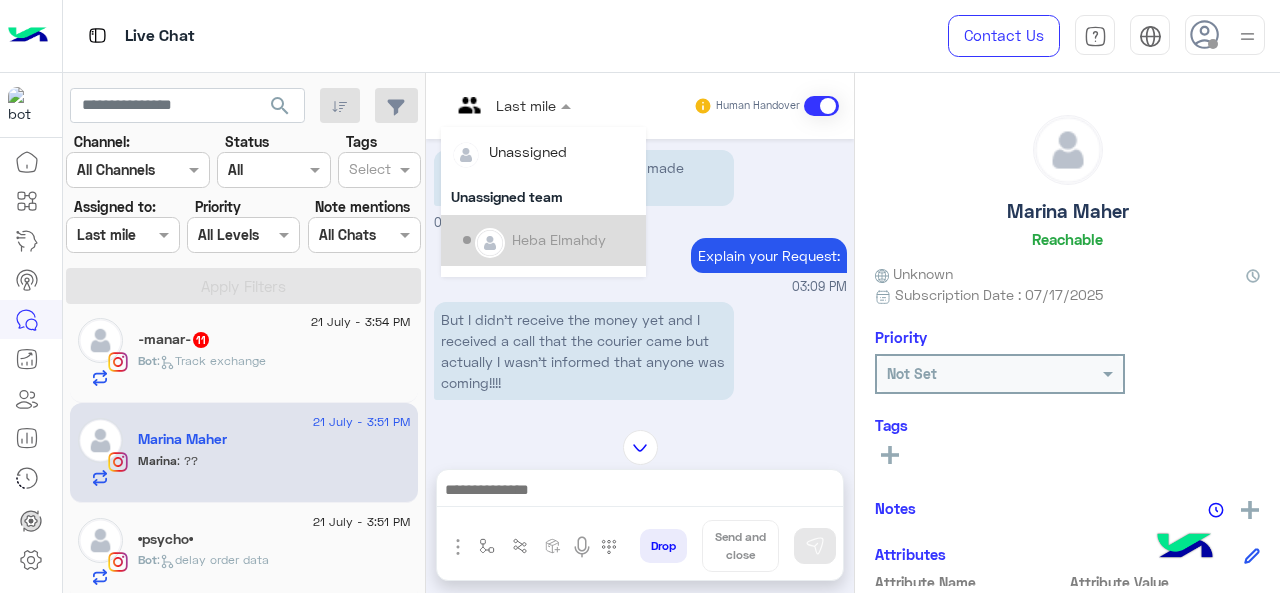 scroll, scrollTop: 354, scrollLeft: 0, axis: vertical 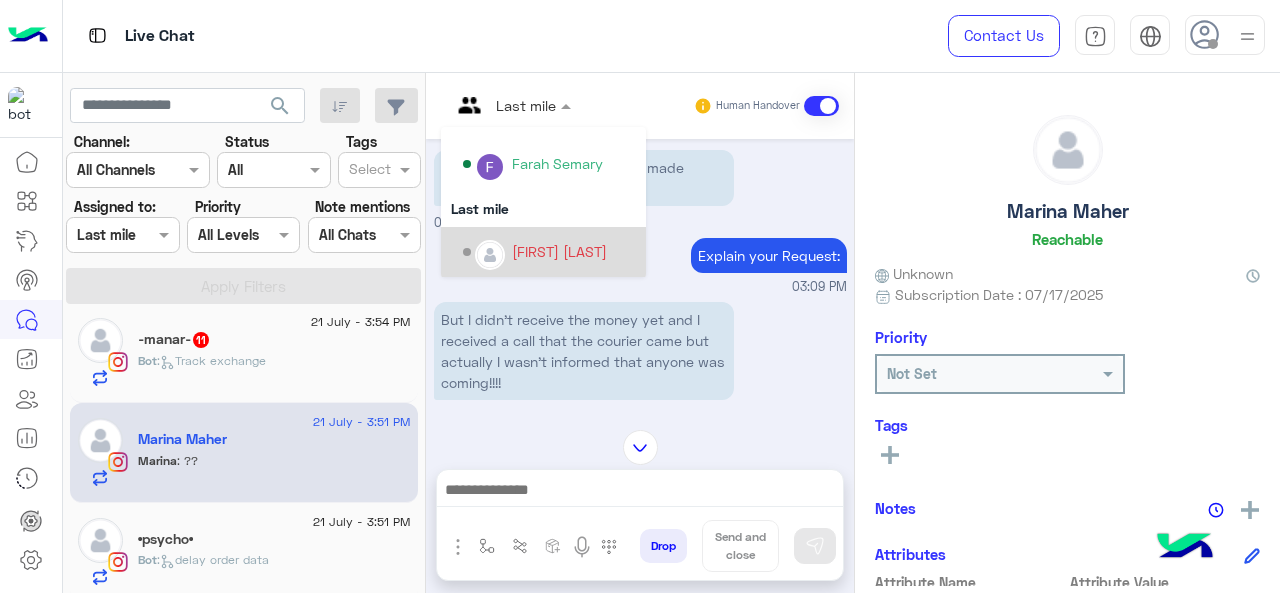 click on "[FIRST] [LAST]" at bounding box center [559, 251] 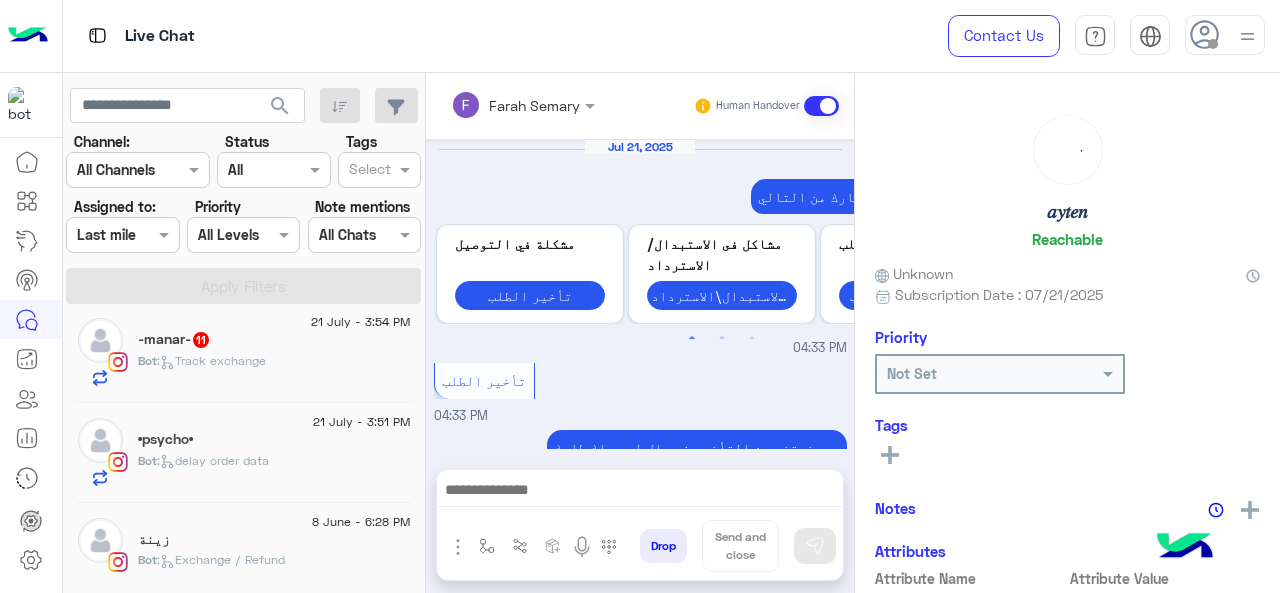 scroll, scrollTop: 840, scrollLeft: 0, axis: vertical 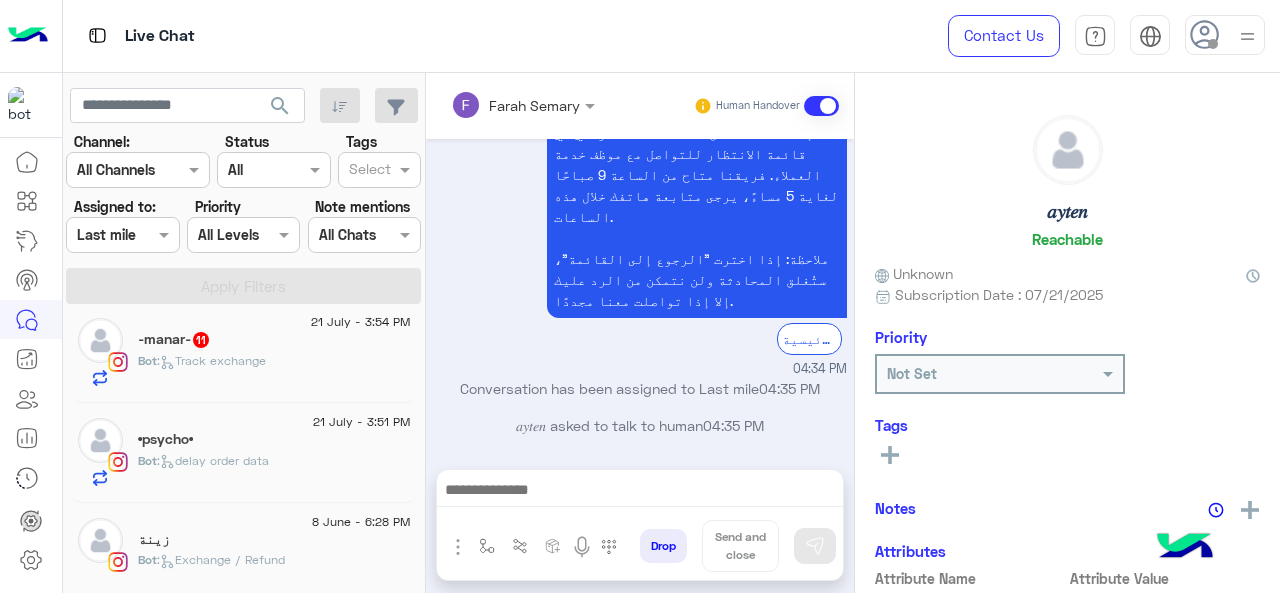 click on "Bot :   Track exchange" 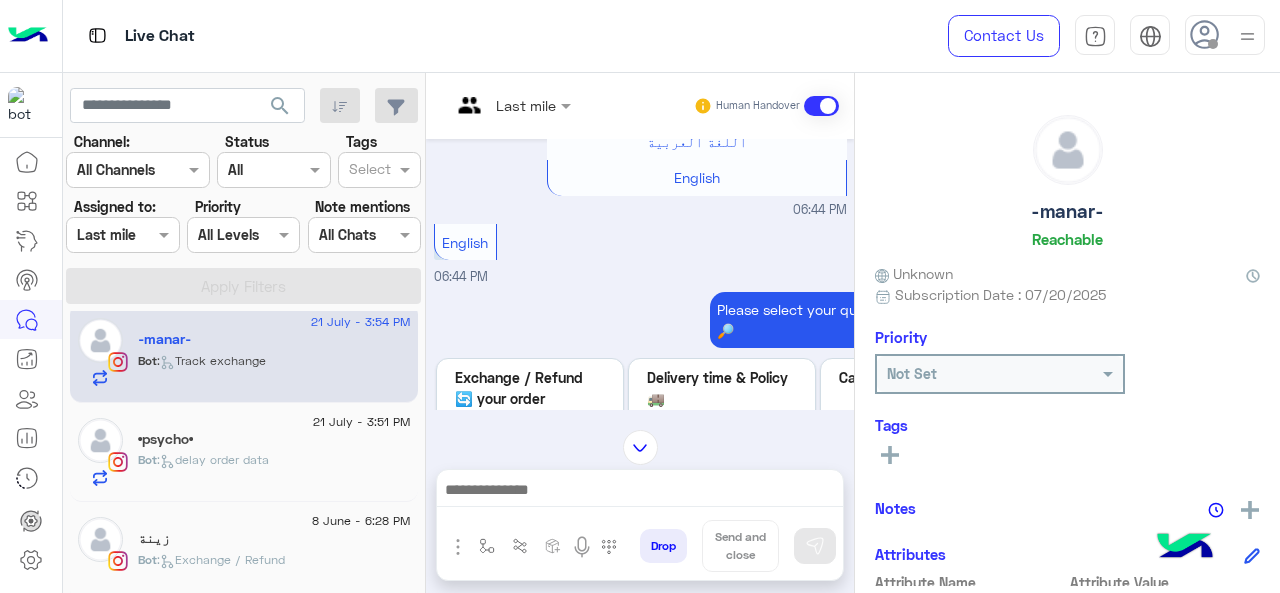 scroll, scrollTop: 17, scrollLeft: 0, axis: vertical 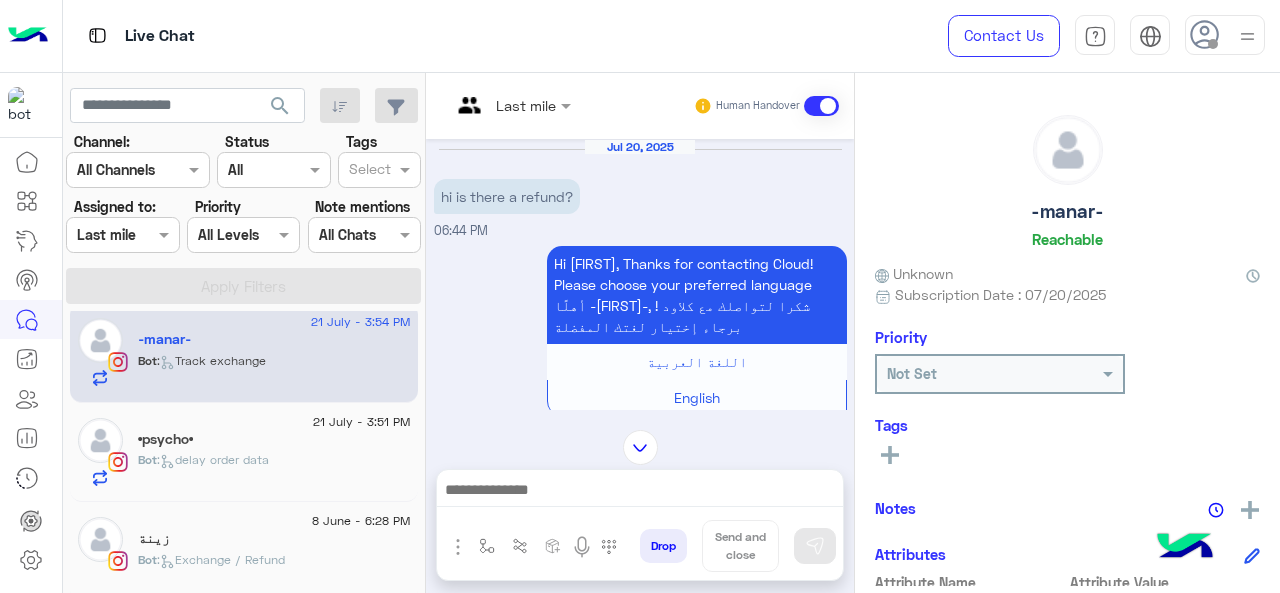 click at bounding box center [511, 104] 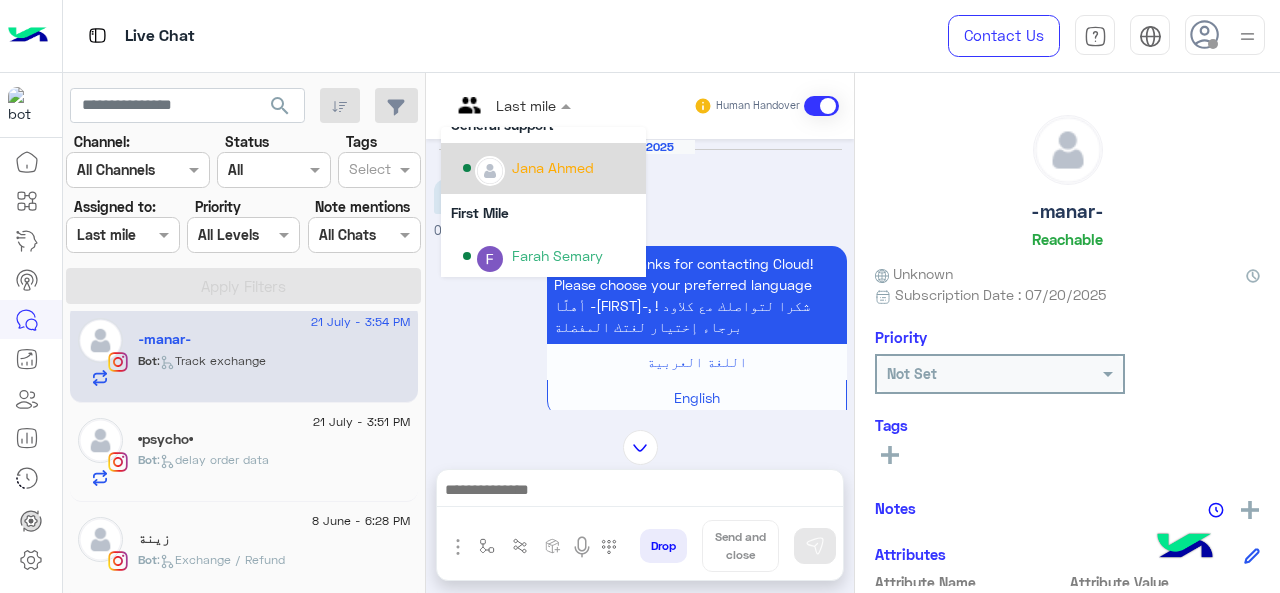 scroll, scrollTop: 262, scrollLeft: 0, axis: vertical 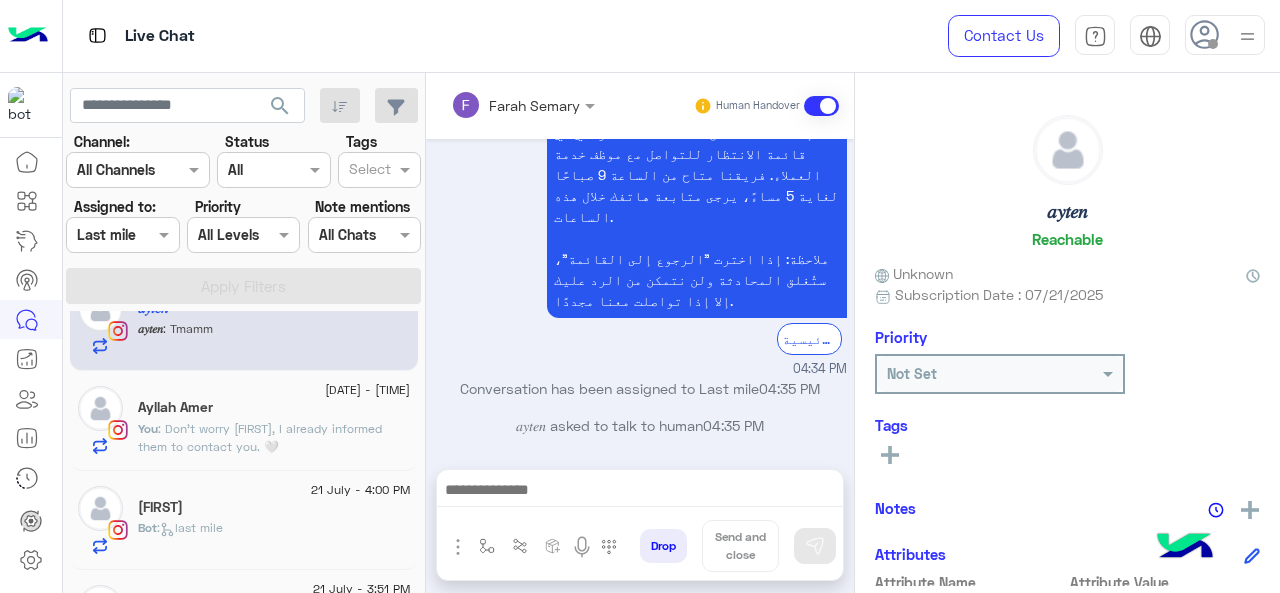 click on "Bot :   last mile" 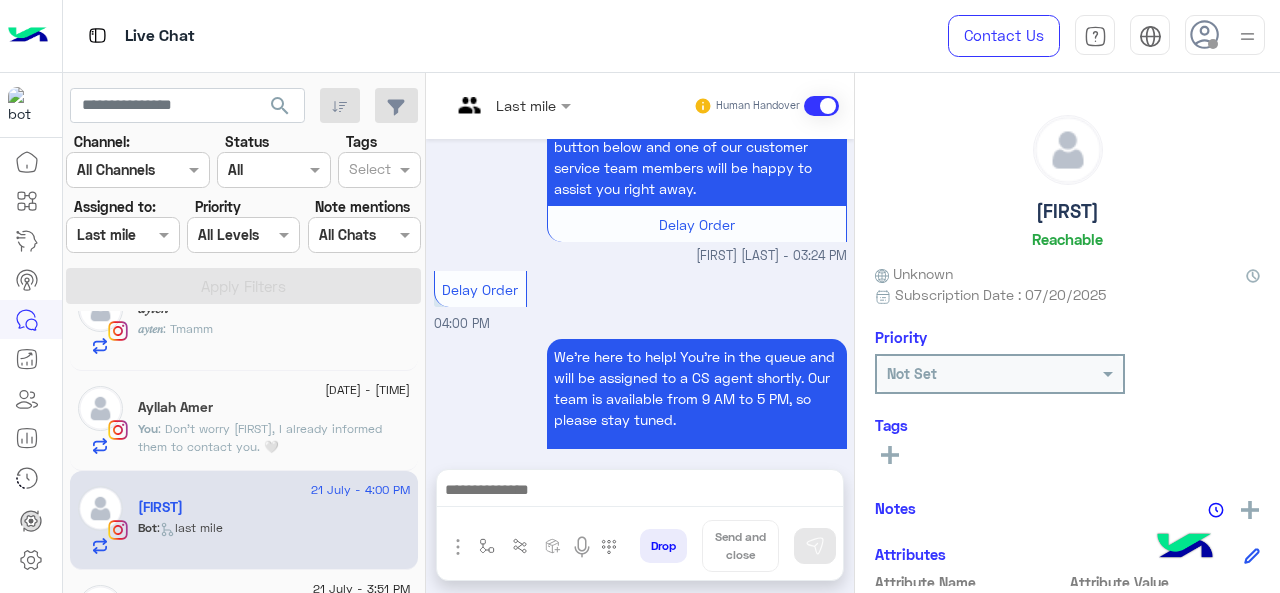 scroll, scrollTop: 970, scrollLeft: 0, axis: vertical 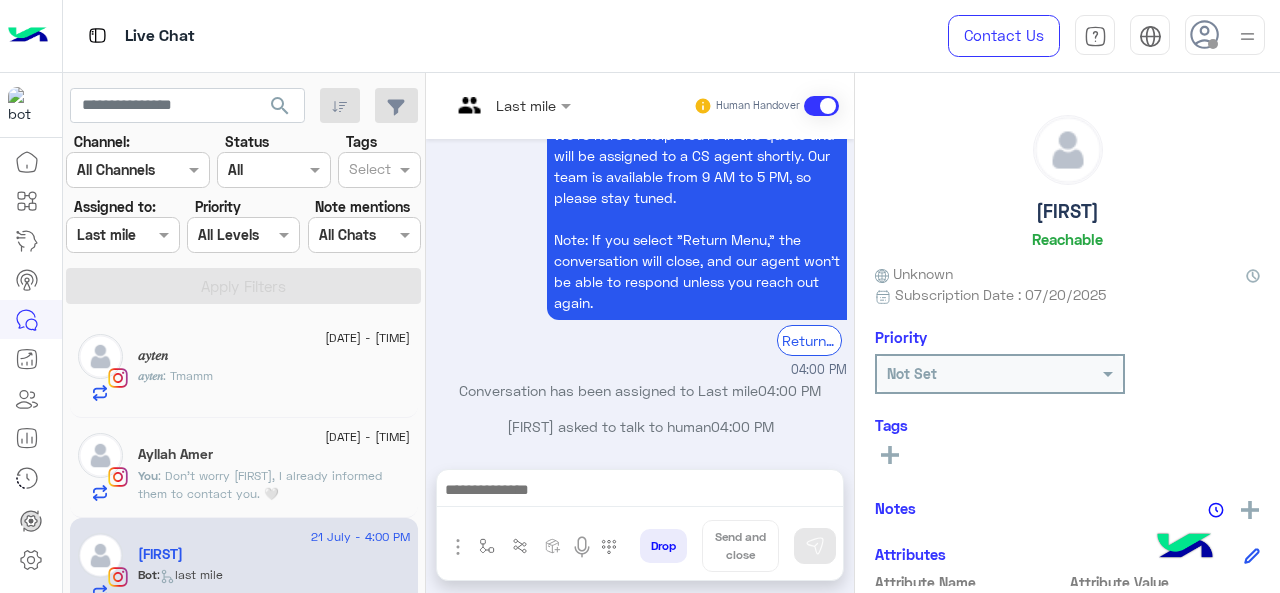 click on "𝑎𝑦𝑡𝑒𝑛 : Tmamm" 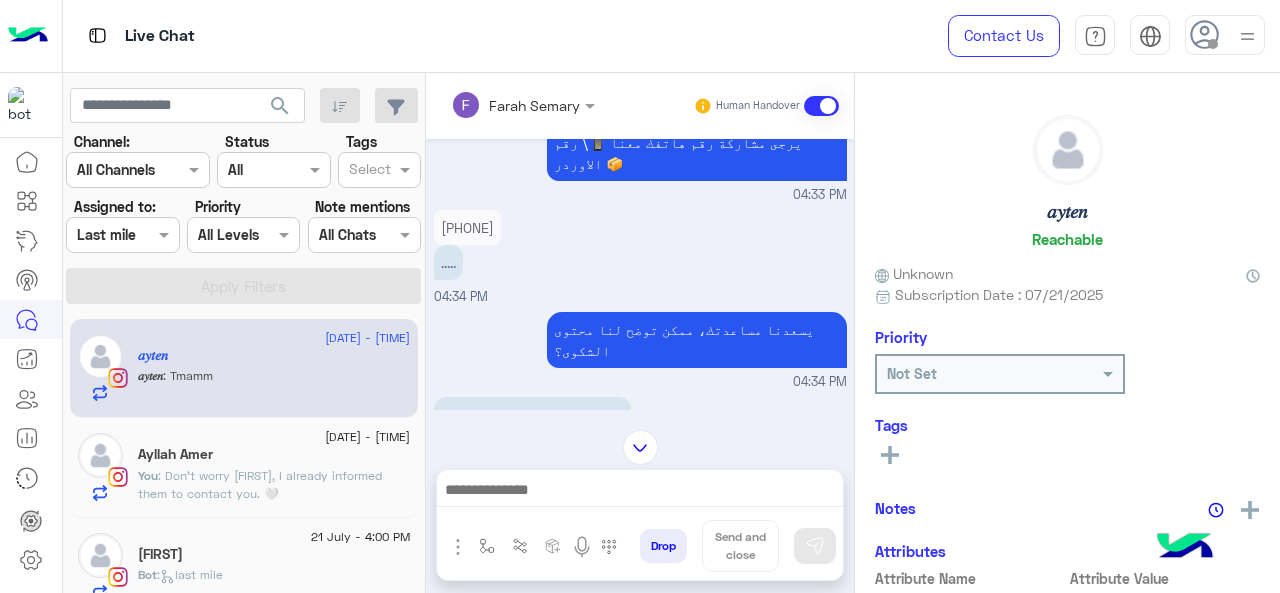scroll, scrollTop: 464, scrollLeft: 0, axis: vertical 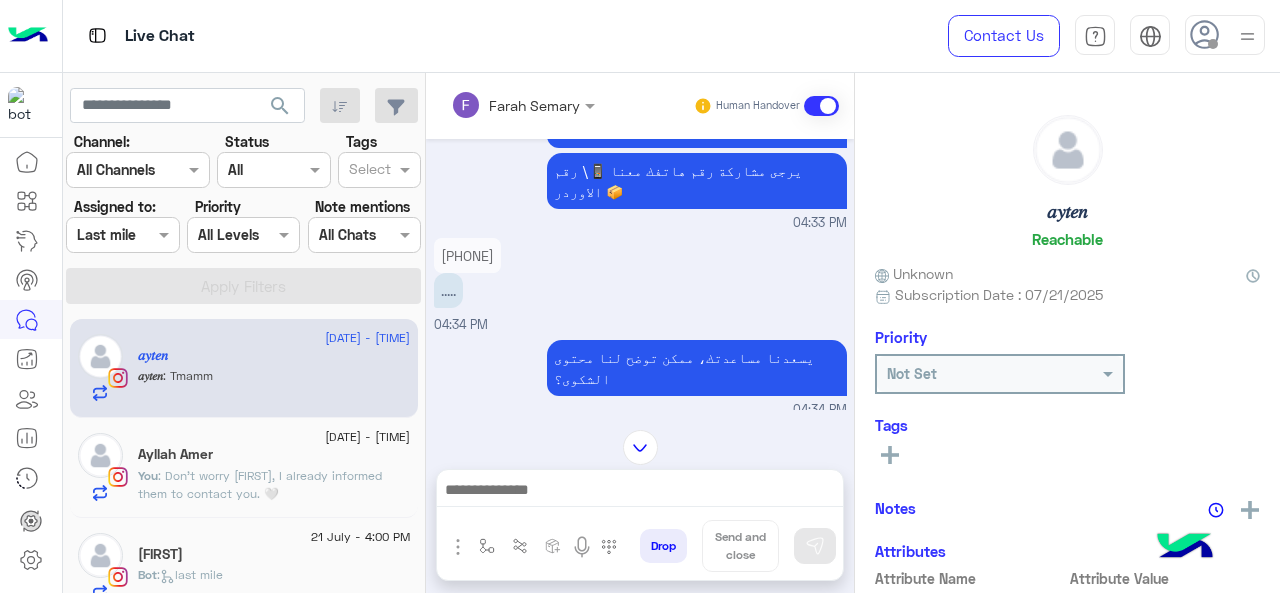 click at bounding box center (497, 105) 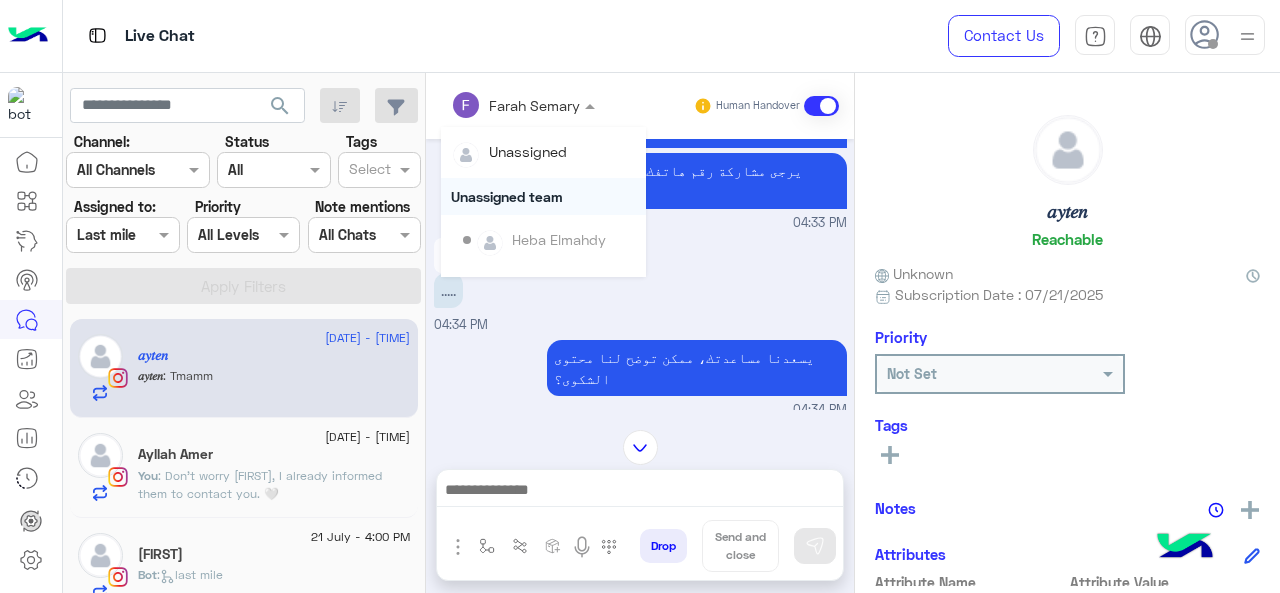 scroll, scrollTop: 354, scrollLeft: 0, axis: vertical 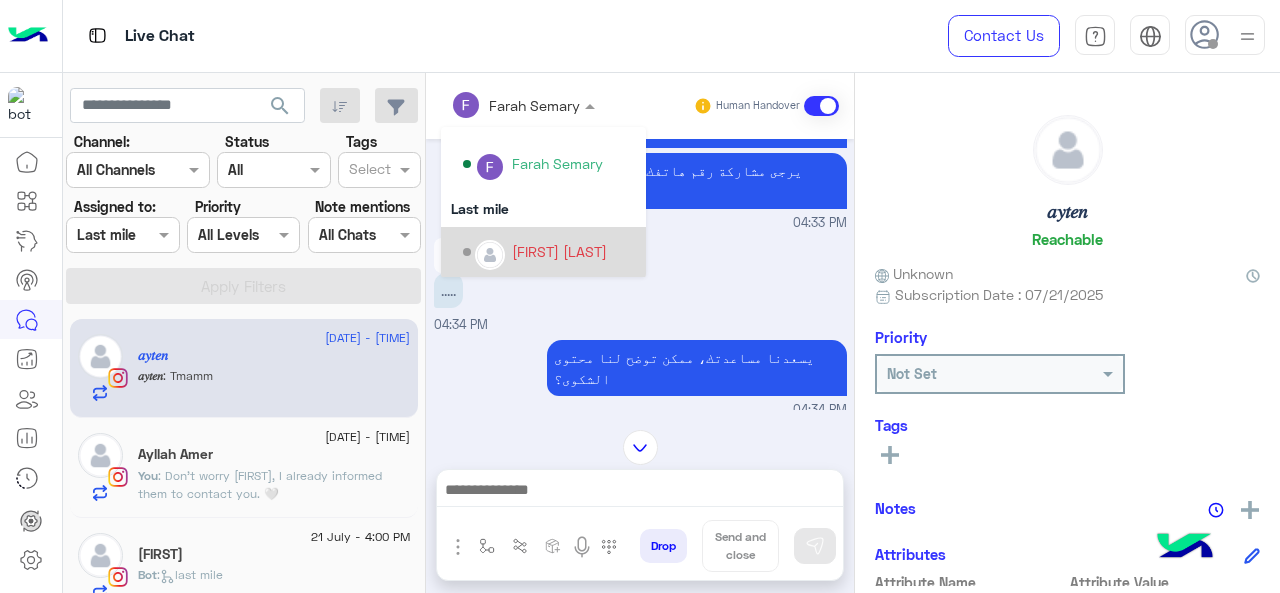 click on "[FIRST] [LAST]" at bounding box center [559, 251] 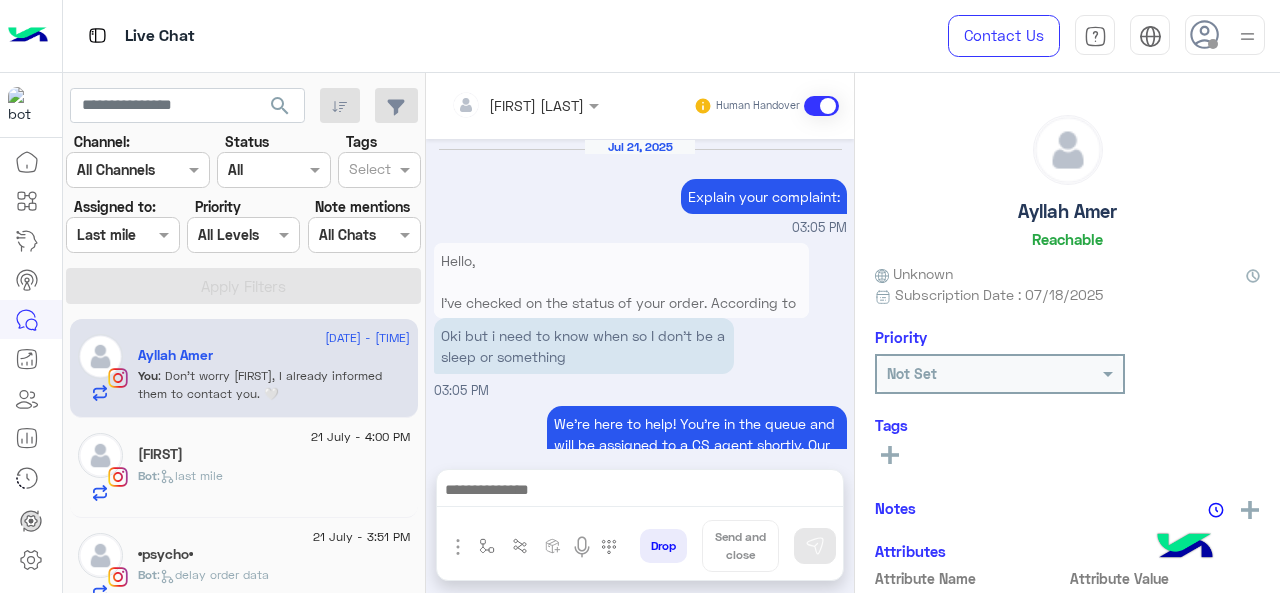 scroll, scrollTop: 618, scrollLeft: 0, axis: vertical 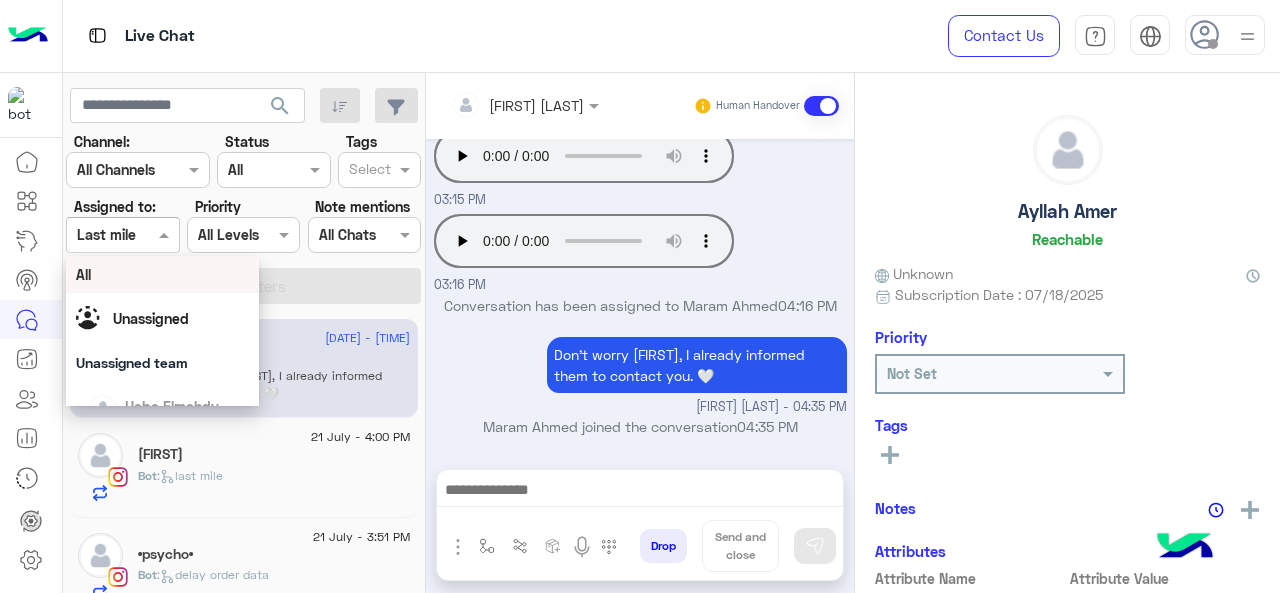 click at bounding box center [122, 234] 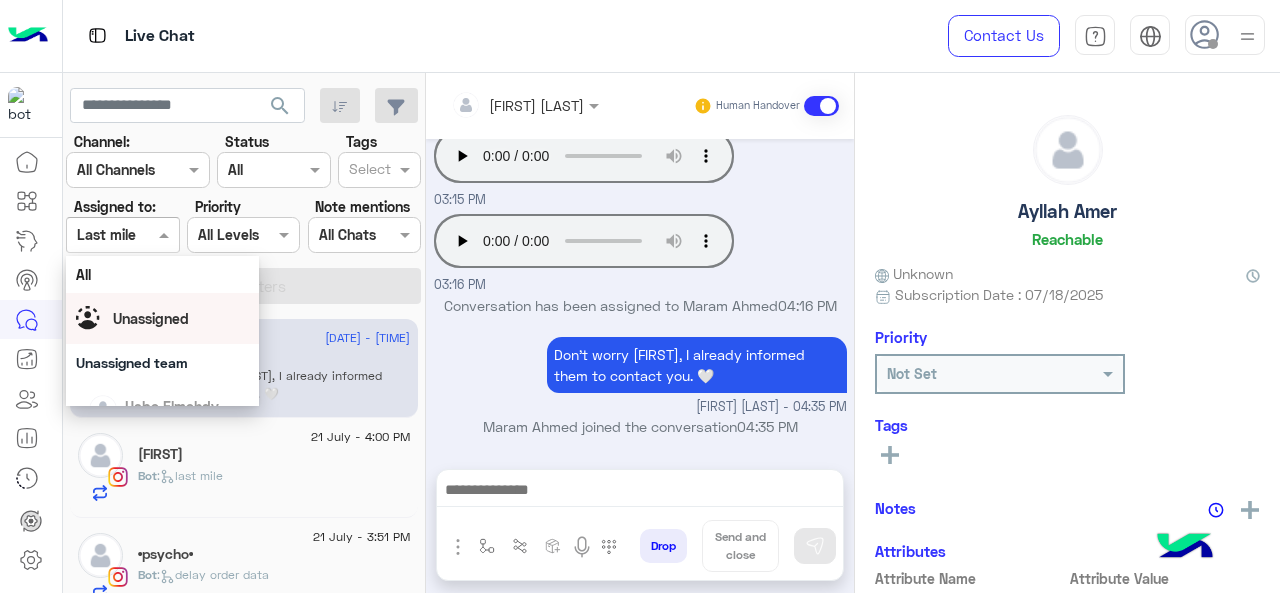 scroll, scrollTop: 392, scrollLeft: 0, axis: vertical 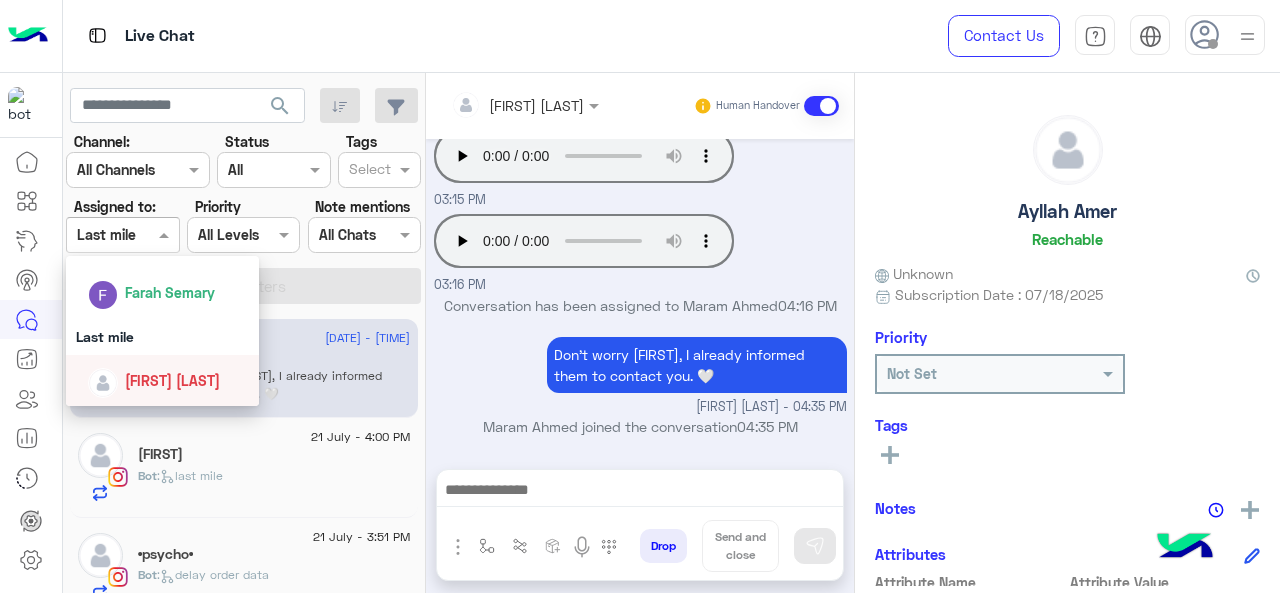 click on "[FIRST] [LAST]" at bounding box center [172, 380] 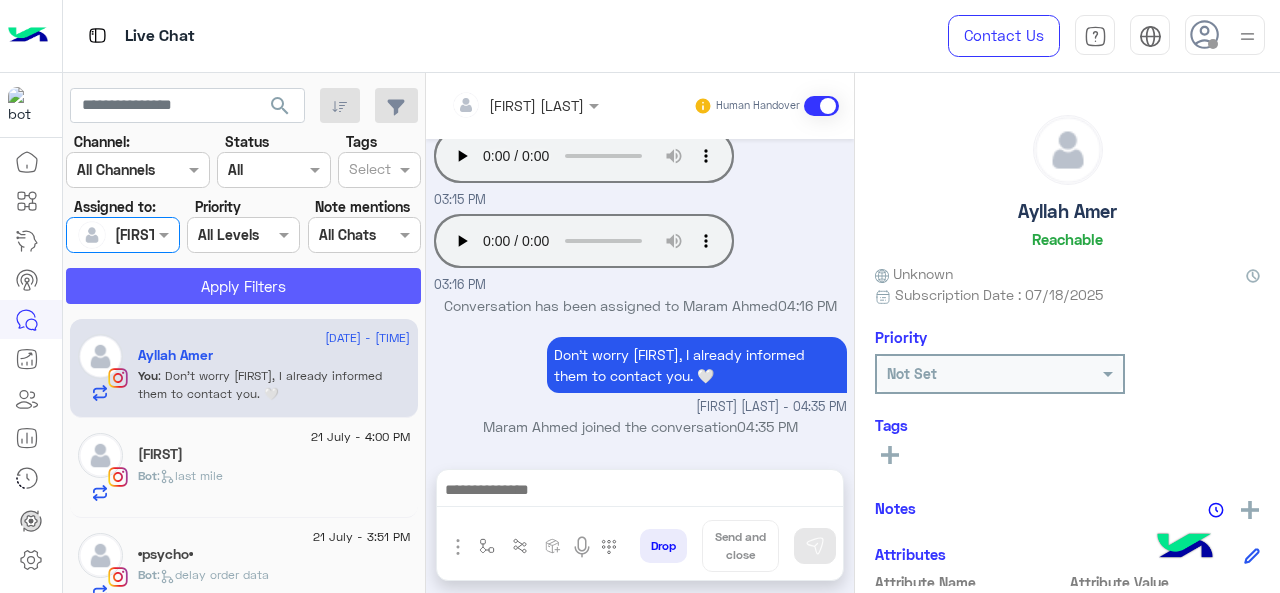 click on "Apply Filters" 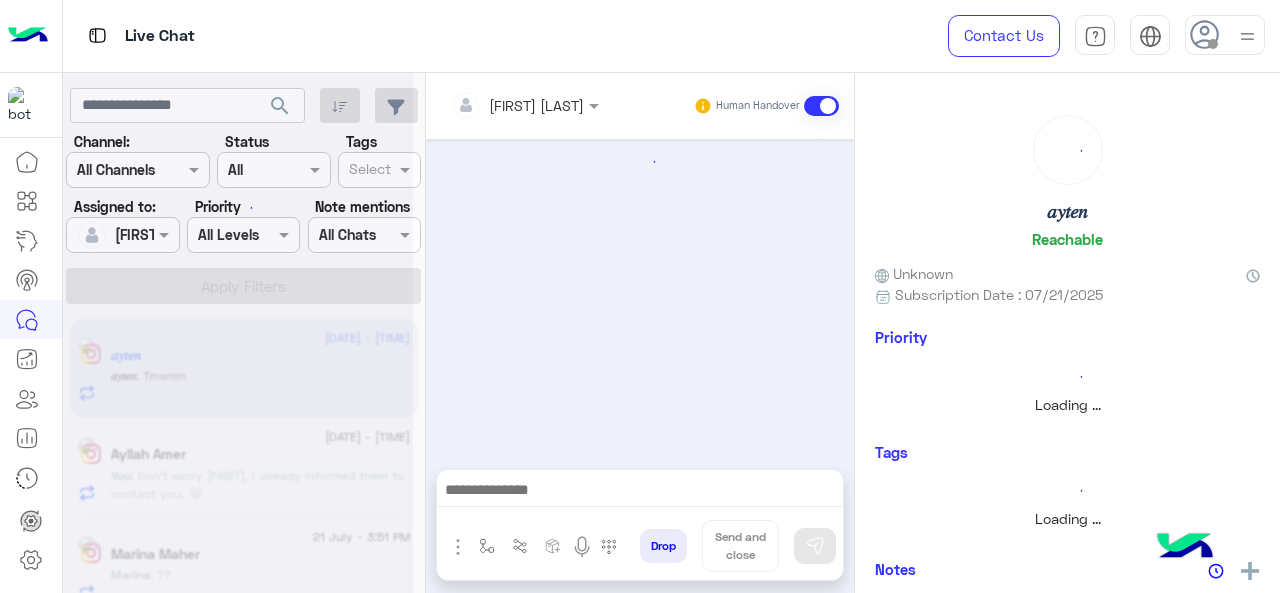 scroll, scrollTop: 0, scrollLeft: 0, axis: both 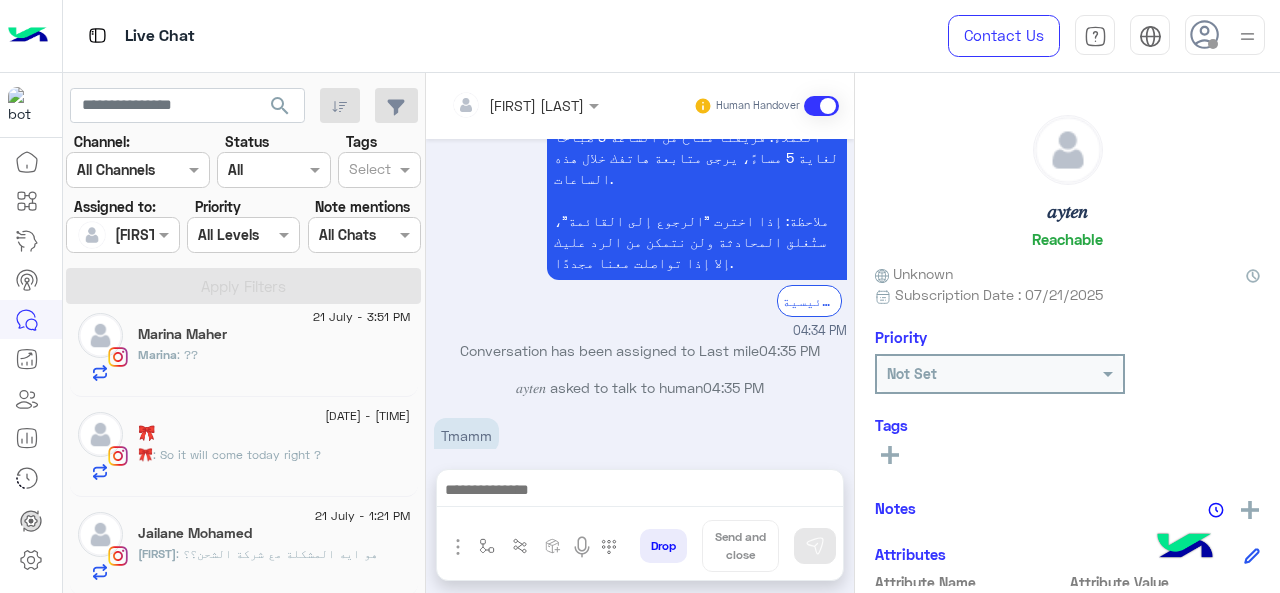 click on "🎀 : So it will come today right ?" 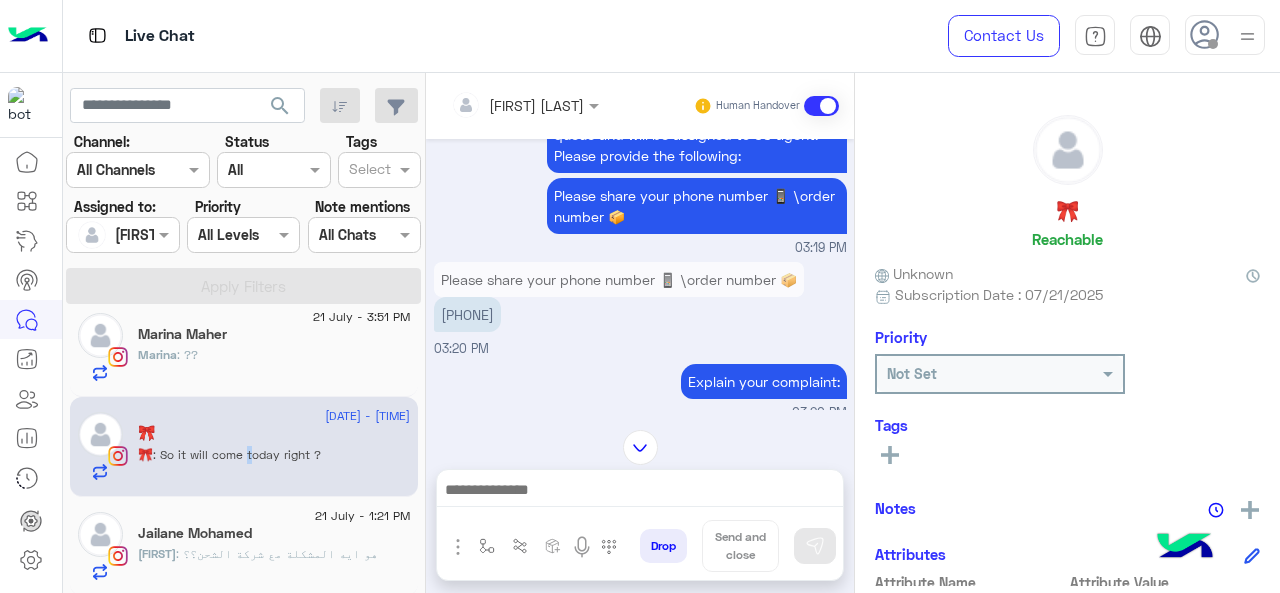 drag, startPoint x: 526, startPoint y: 314, endPoint x: 447, endPoint y: 315, distance: 79.00633 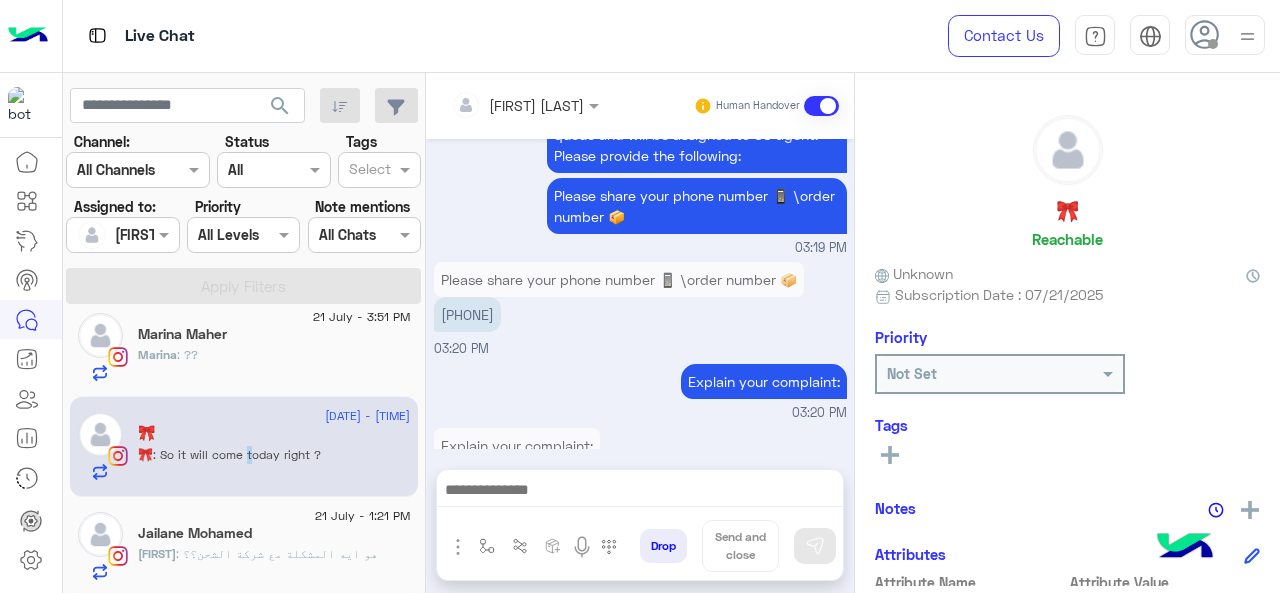 scroll, scrollTop: 813, scrollLeft: 0, axis: vertical 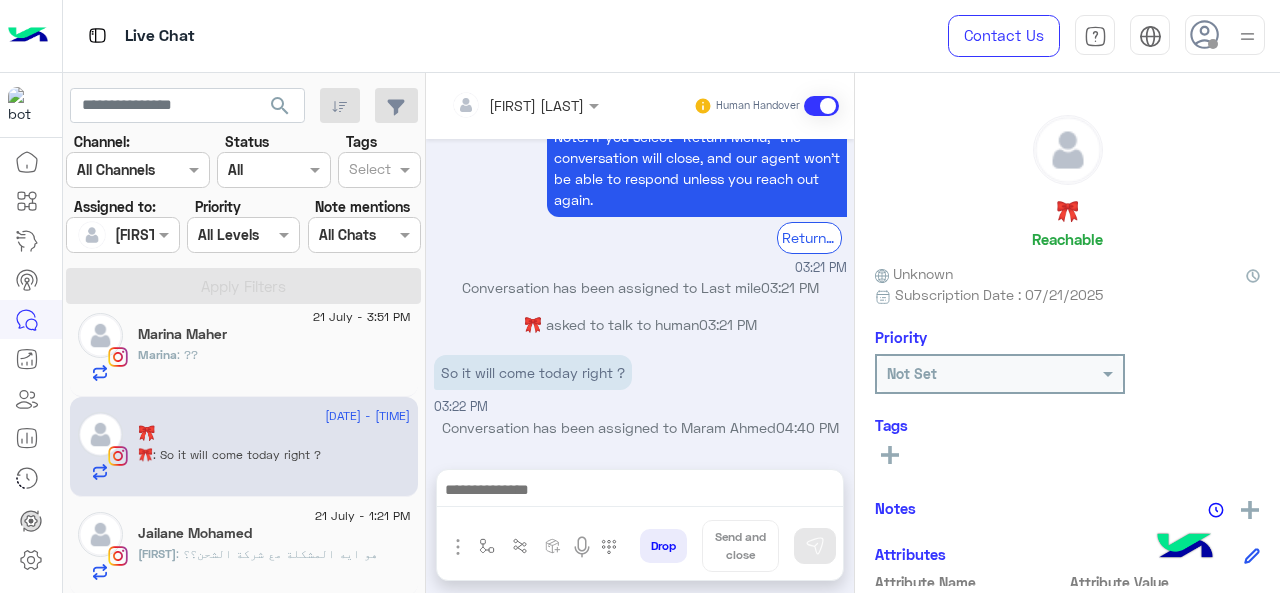 click at bounding box center (640, 492) 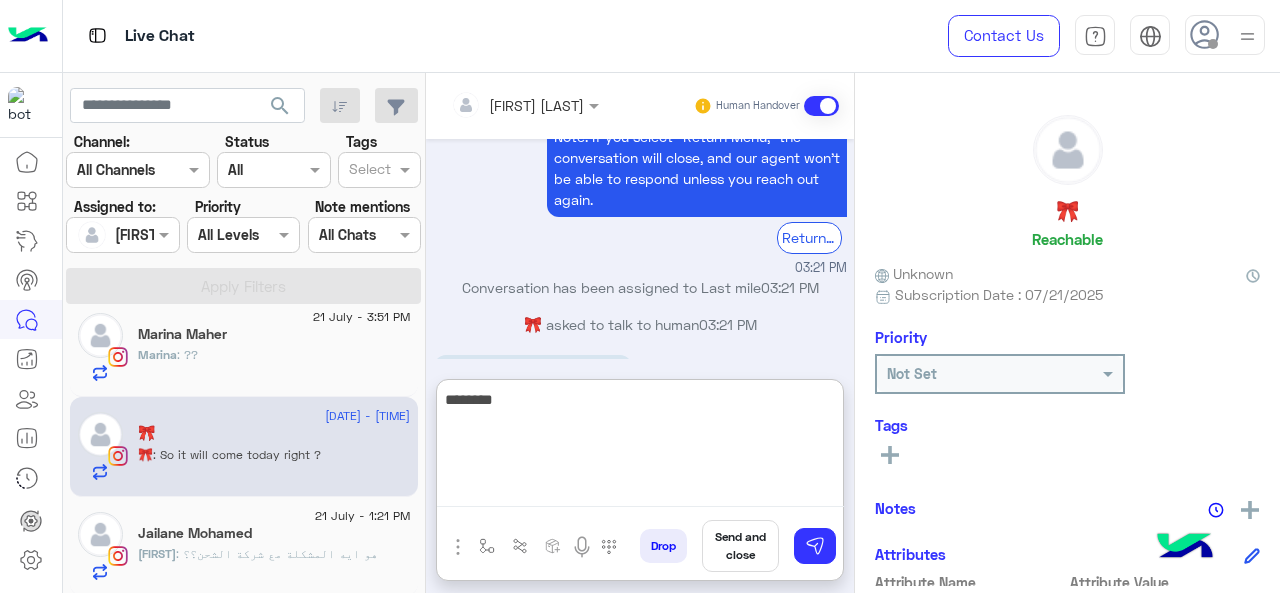 paste on "**********" 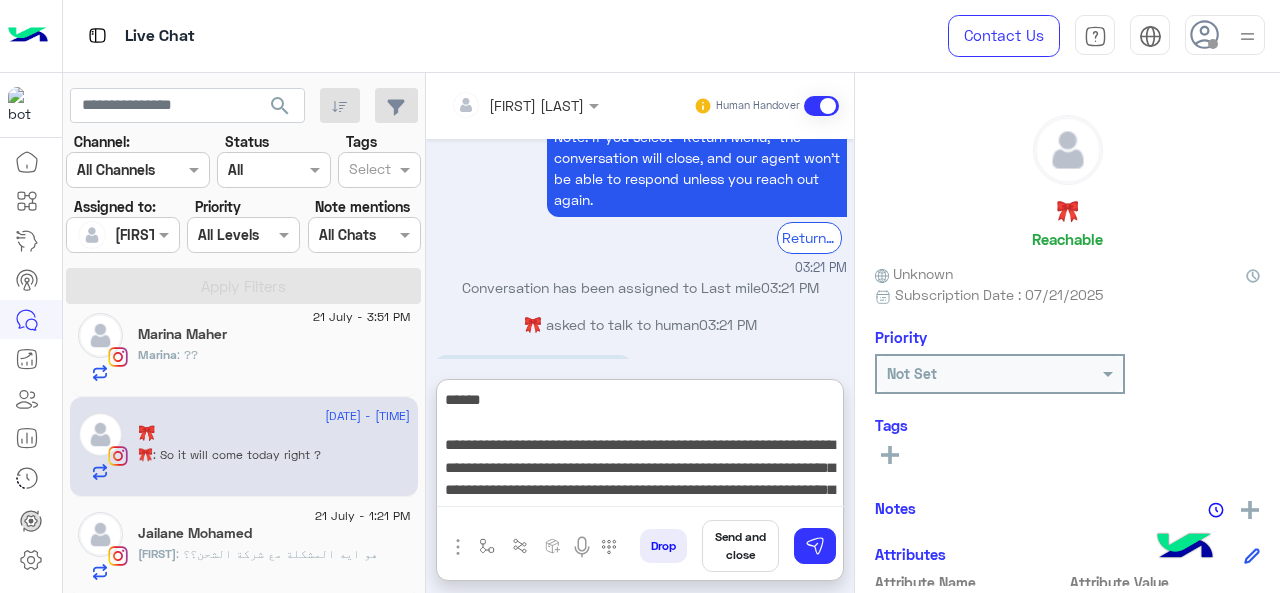 scroll, scrollTop: 38, scrollLeft: 0, axis: vertical 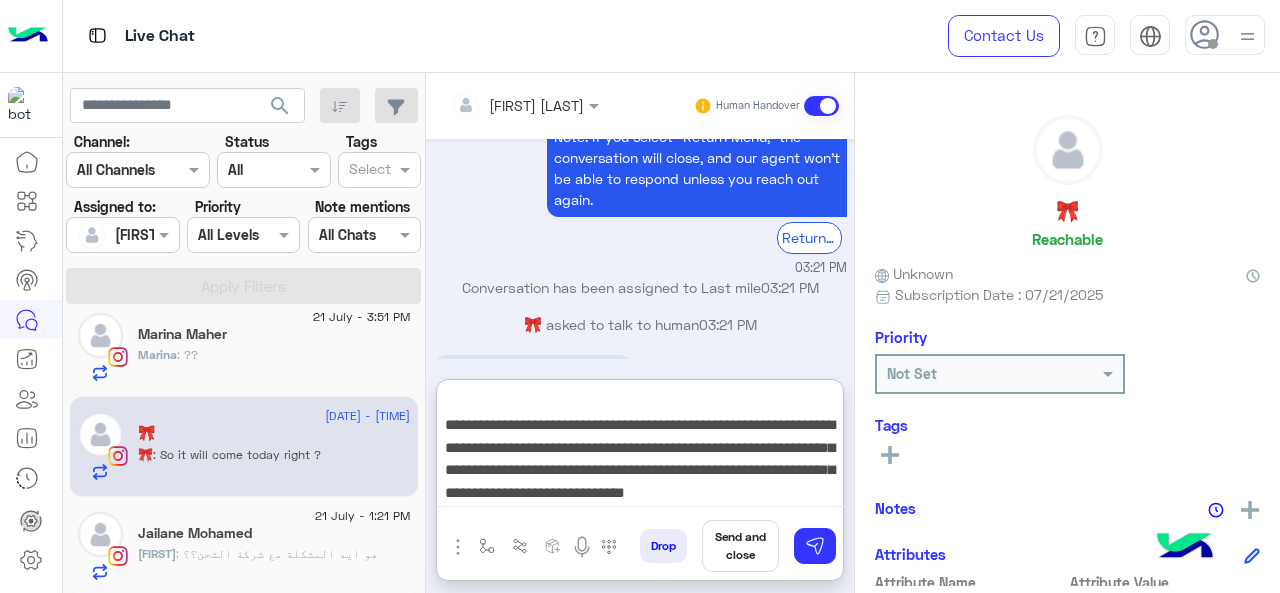 click on "**********" at bounding box center [640, 447] 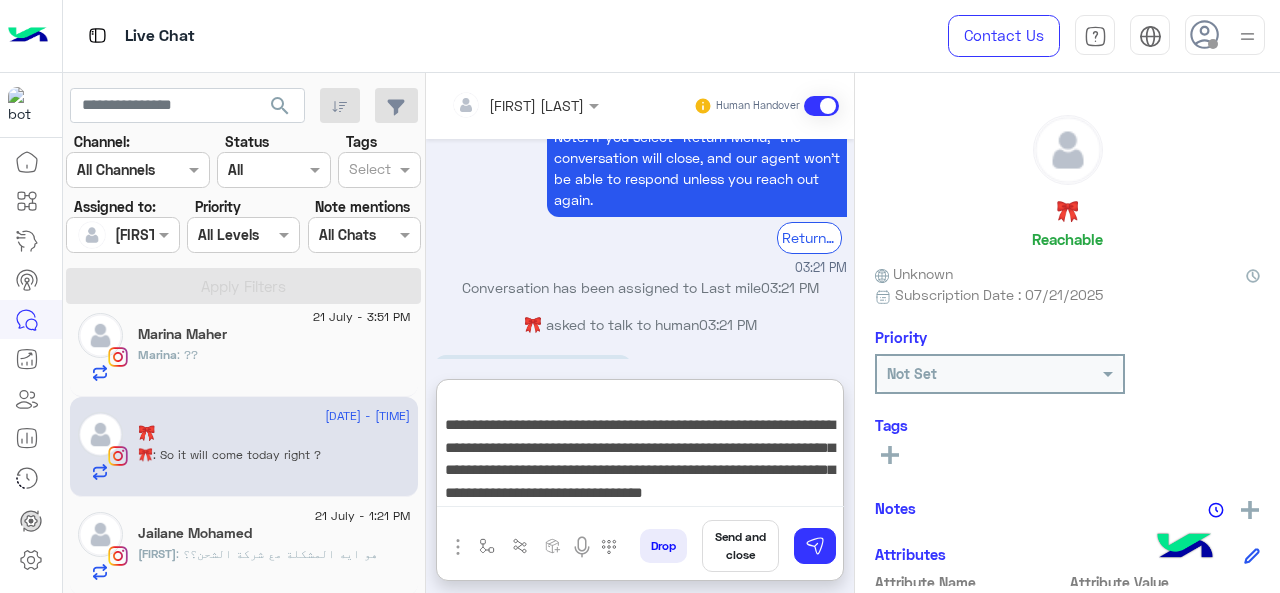 scroll, scrollTop: 0, scrollLeft: 0, axis: both 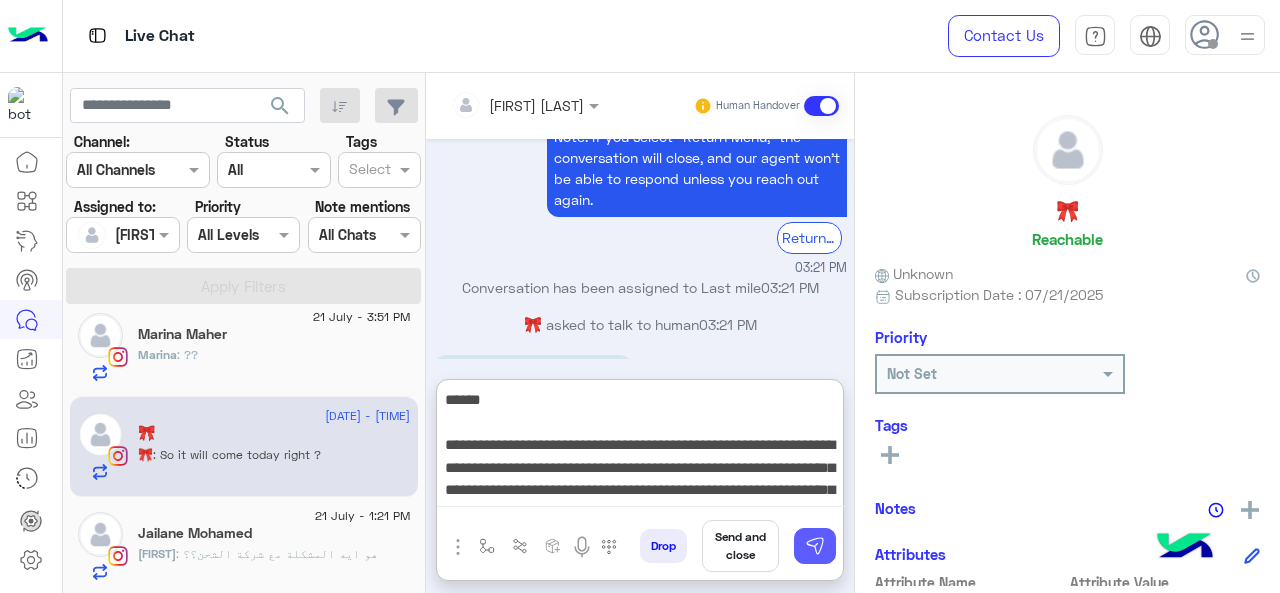 type on "**********" 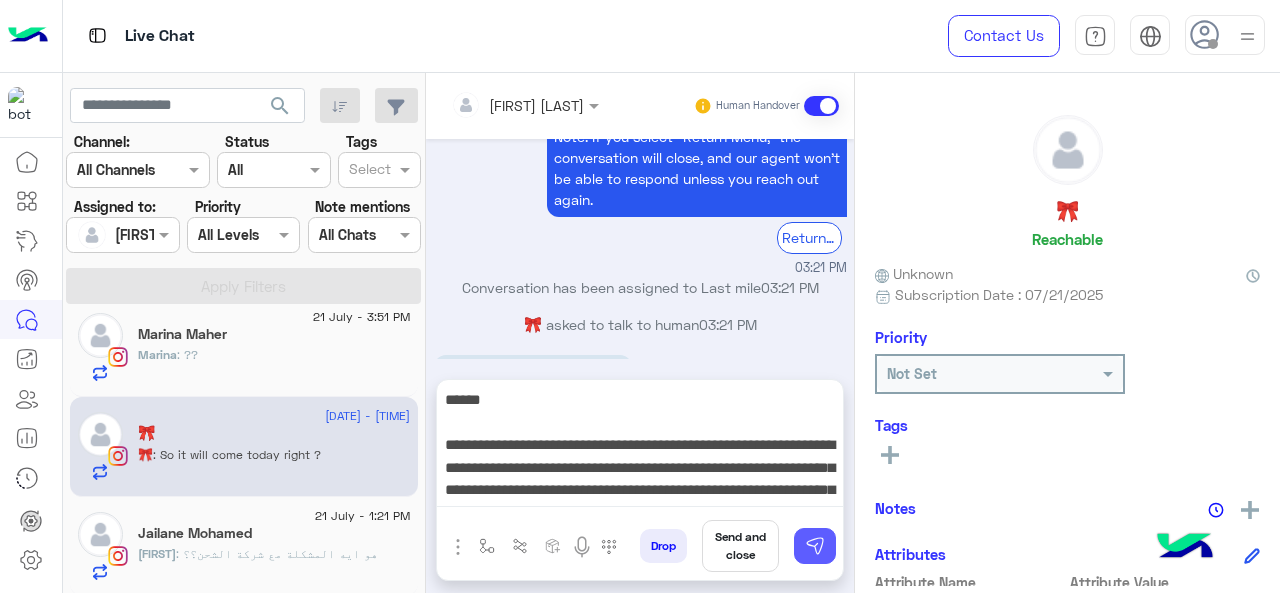 click at bounding box center [815, 546] 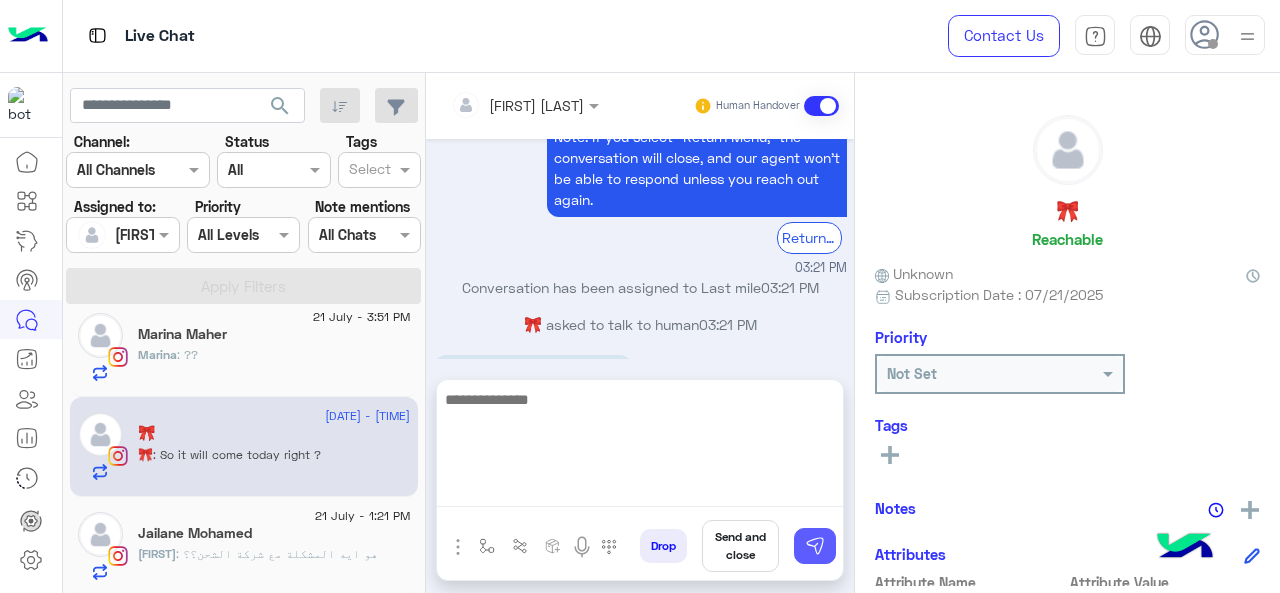 scroll, scrollTop: 1024, scrollLeft: 0, axis: vertical 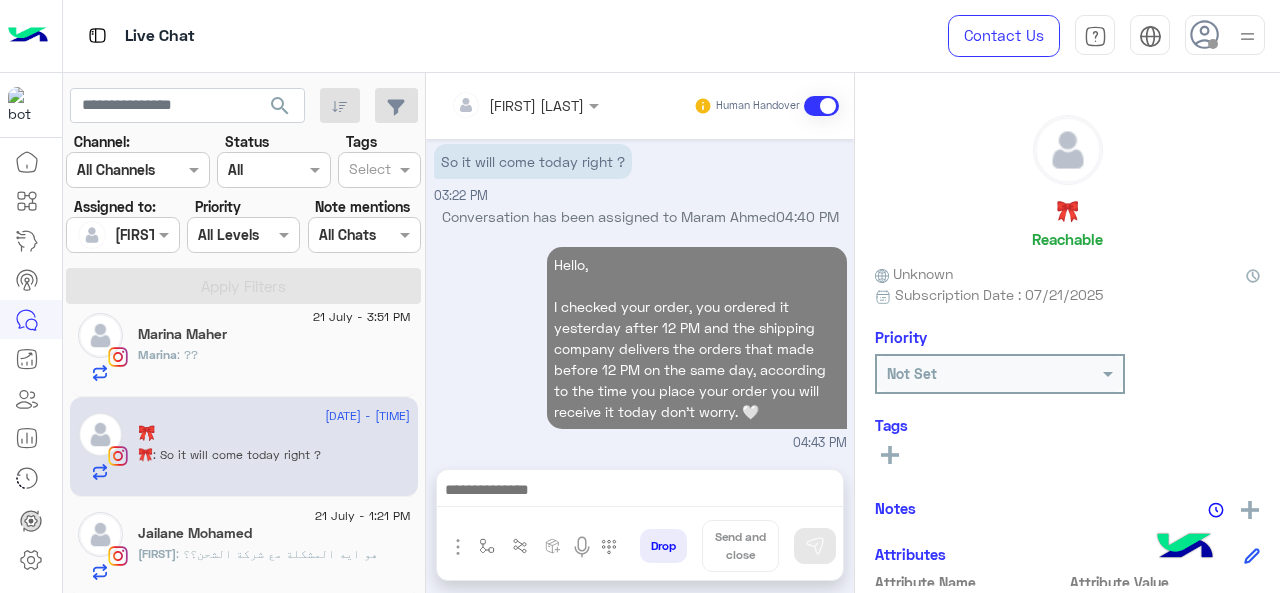click at bounding box center (640, 492) 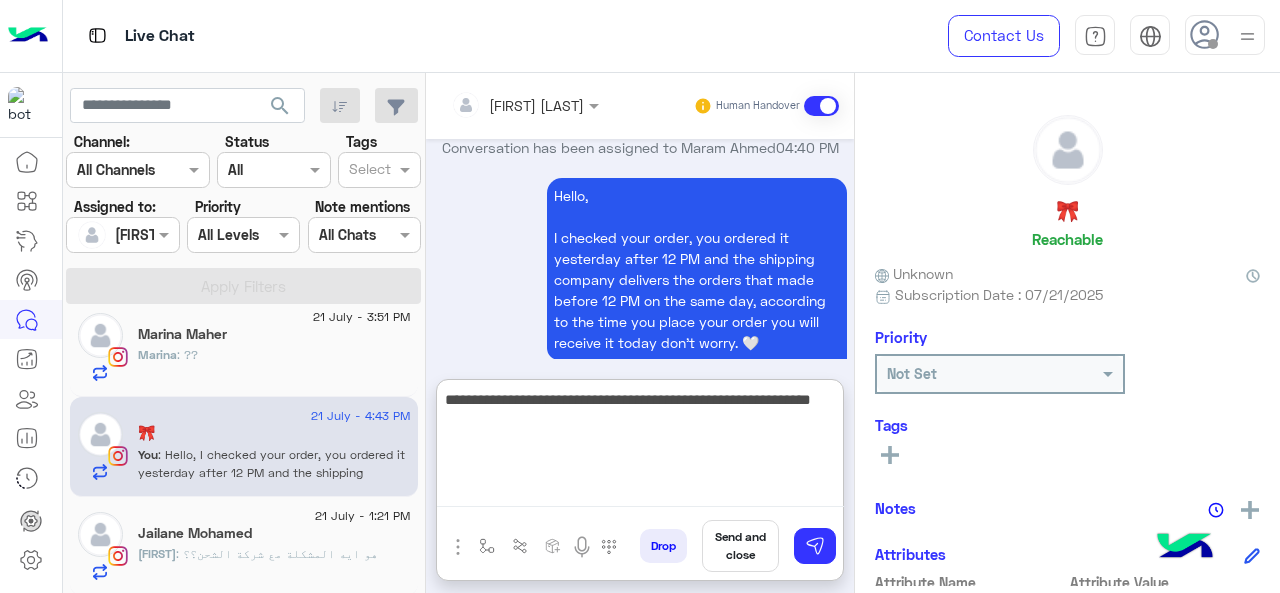 type on "**********" 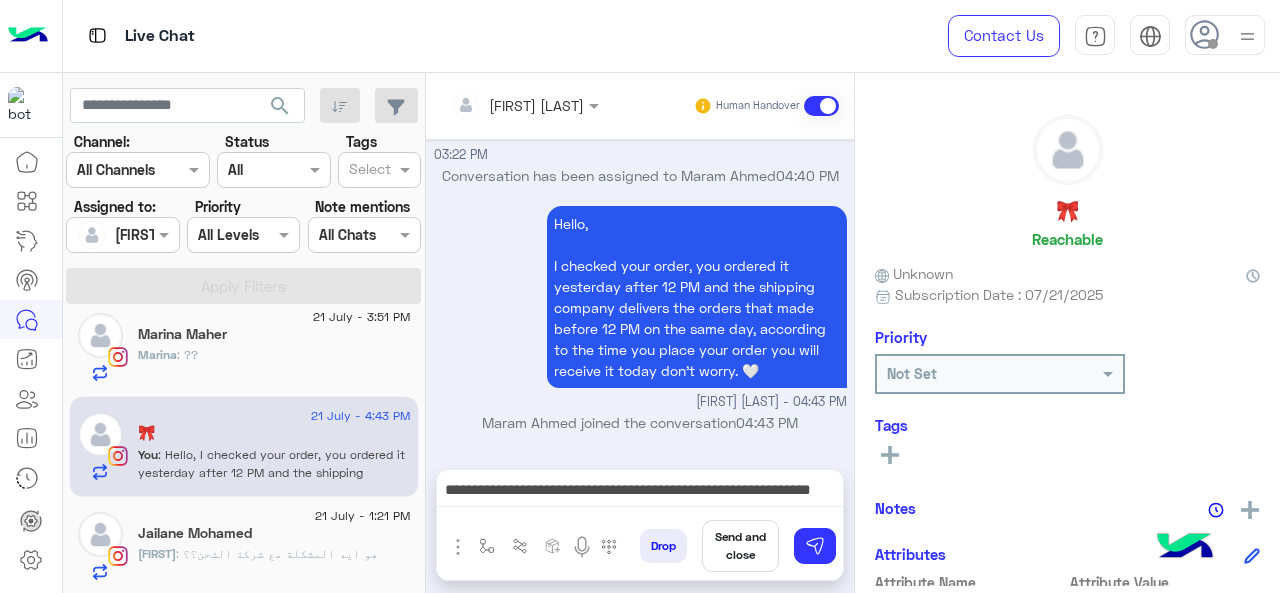 scroll, scrollTop: 1060, scrollLeft: 0, axis: vertical 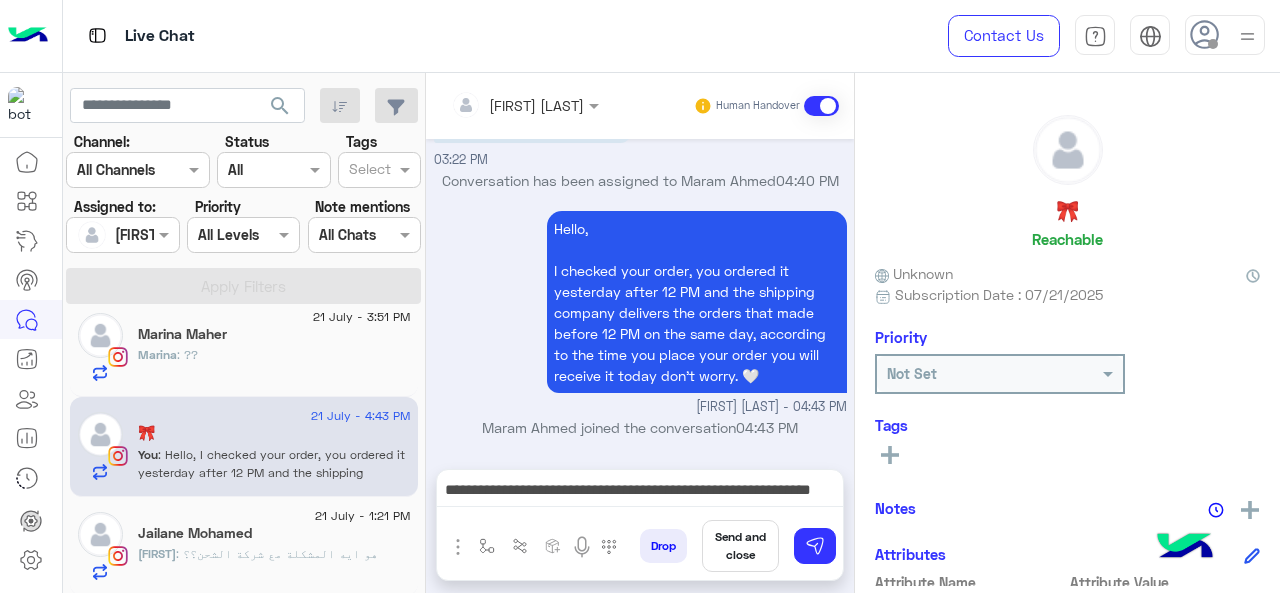 click on "**********" at bounding box center [640, 492] 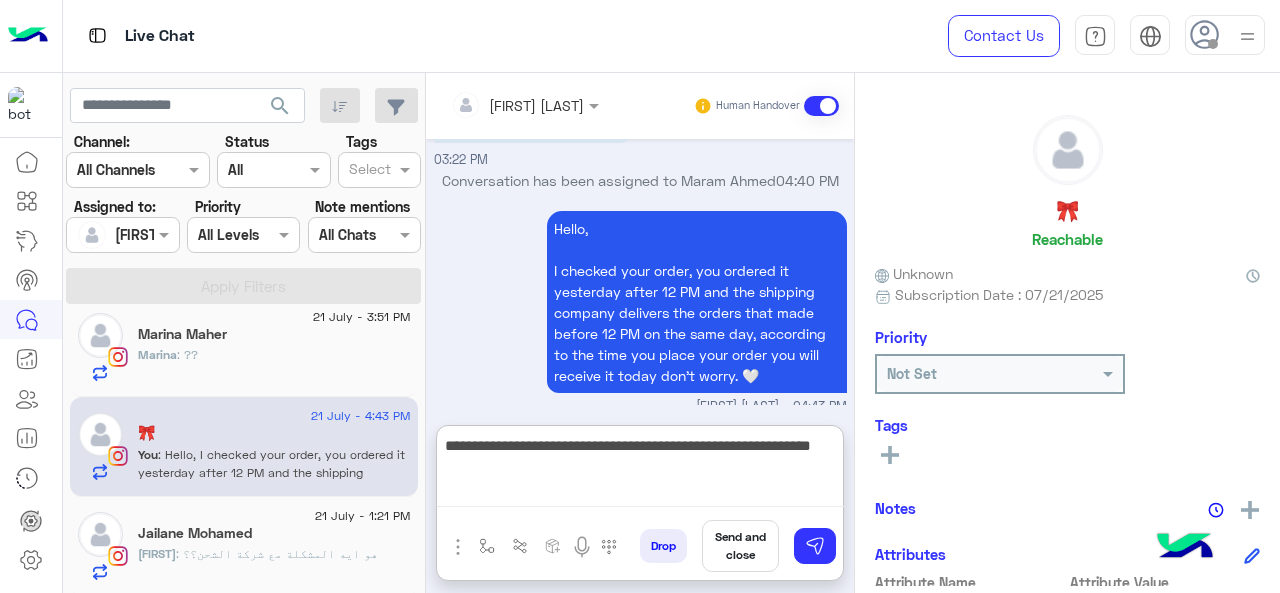 scroll, scrollTop: 1093, scrollLeft: 0, axis: vertical 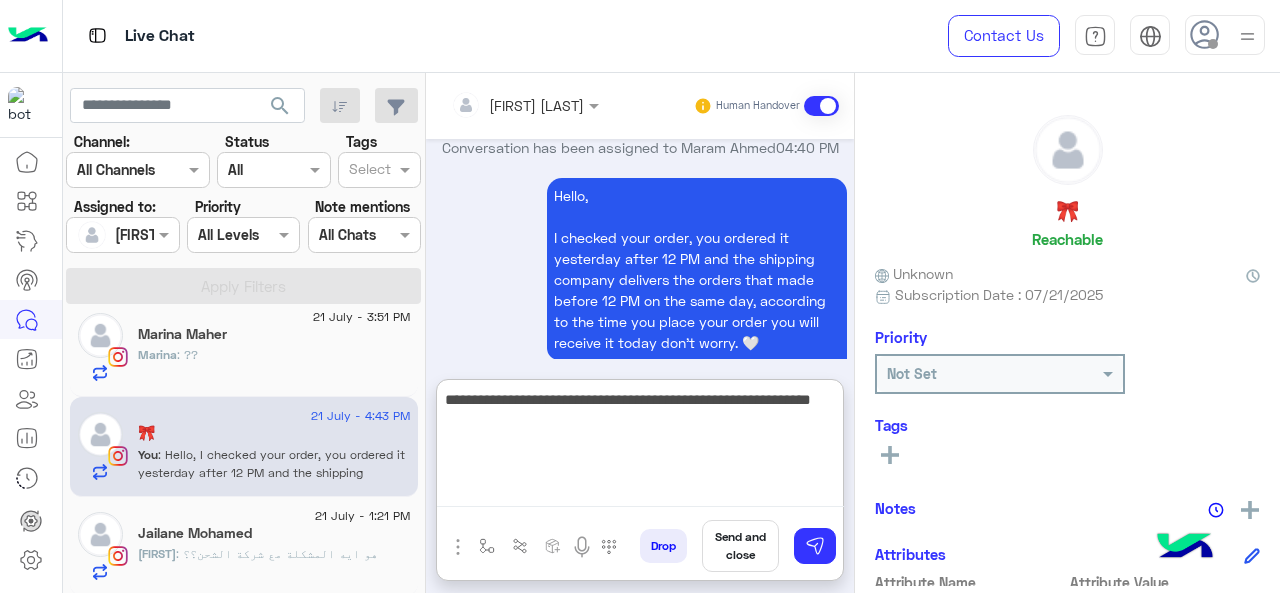 type 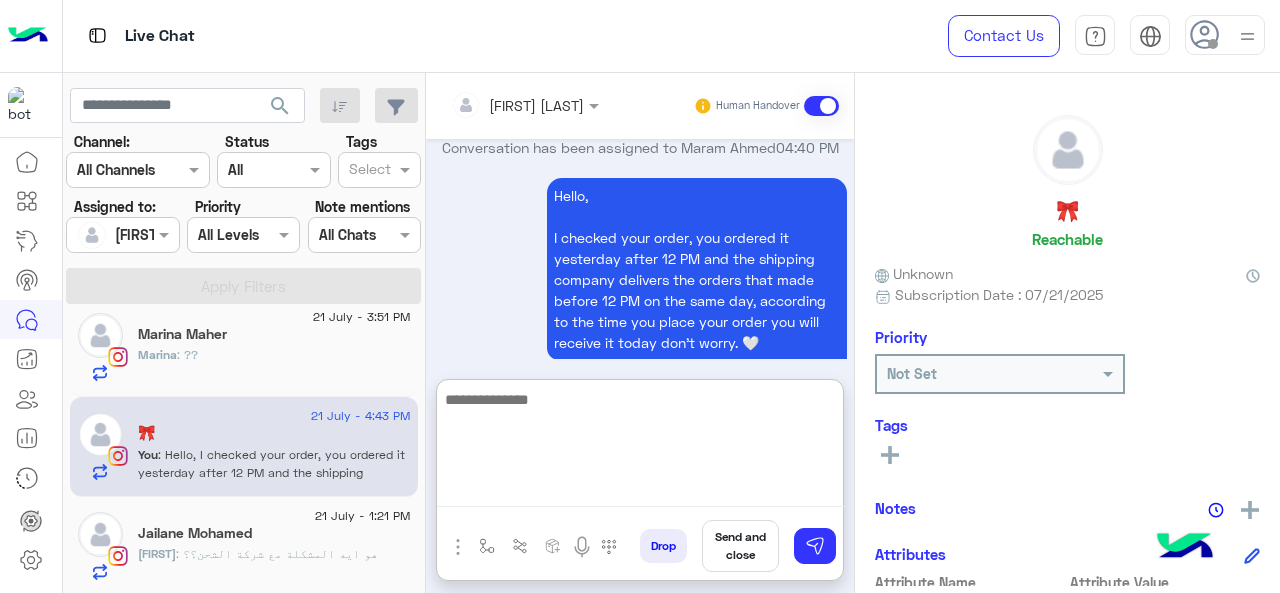 scroll, scrollTop: 1235, scrollLeft: 0, axis: vertical 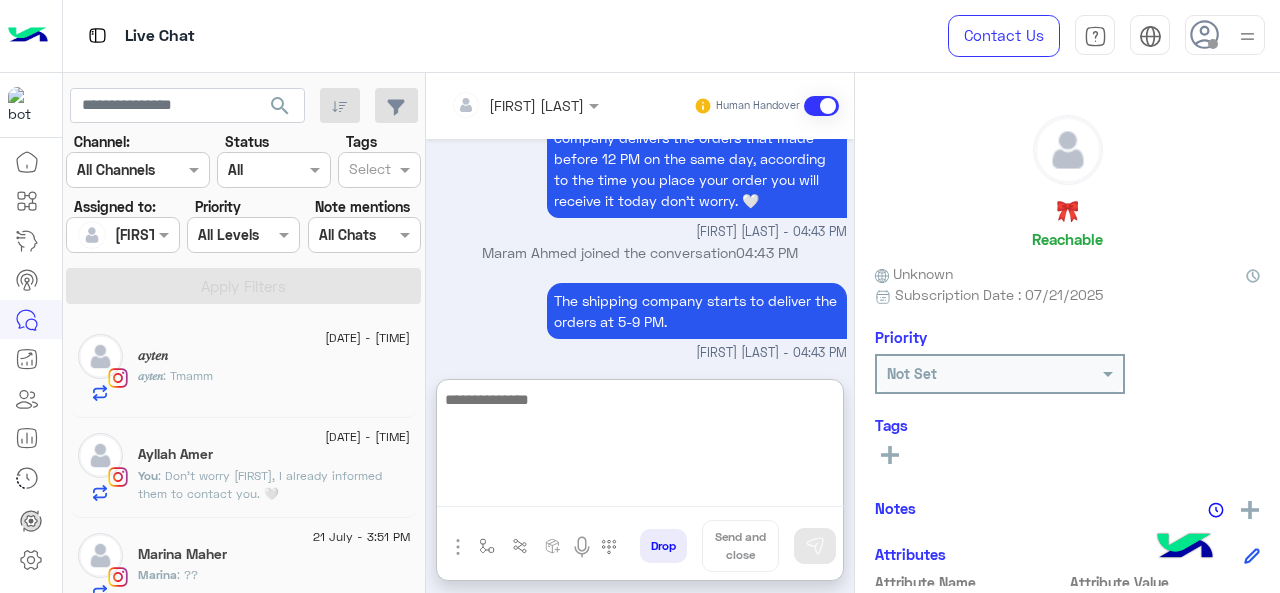 click on ": Don't worry Ayllah, I already informed them to contact you. 🤍" 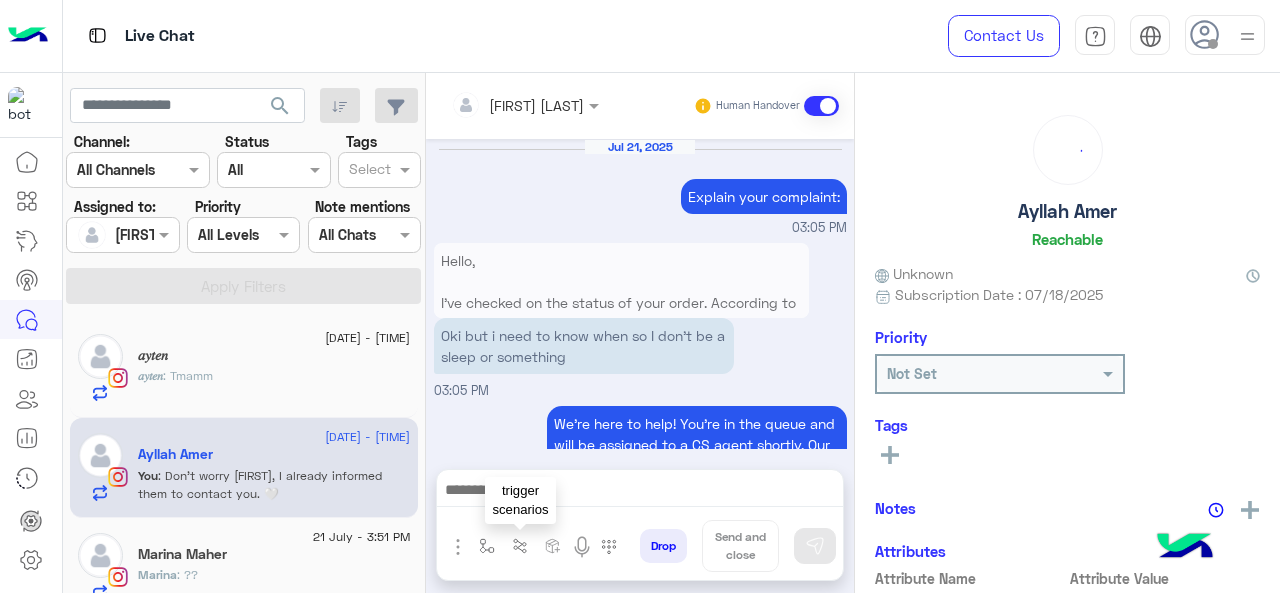 scroll, scrollTop: 618, scrollLeft: 0, axis: vertical 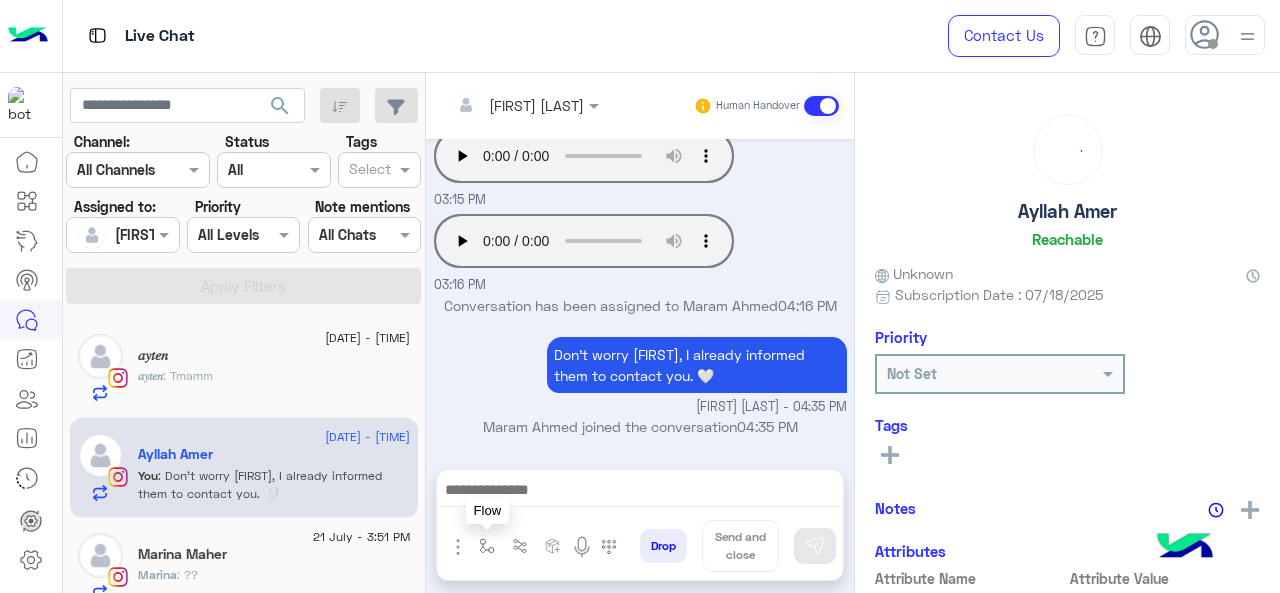 click at bounding box center [487, 546] 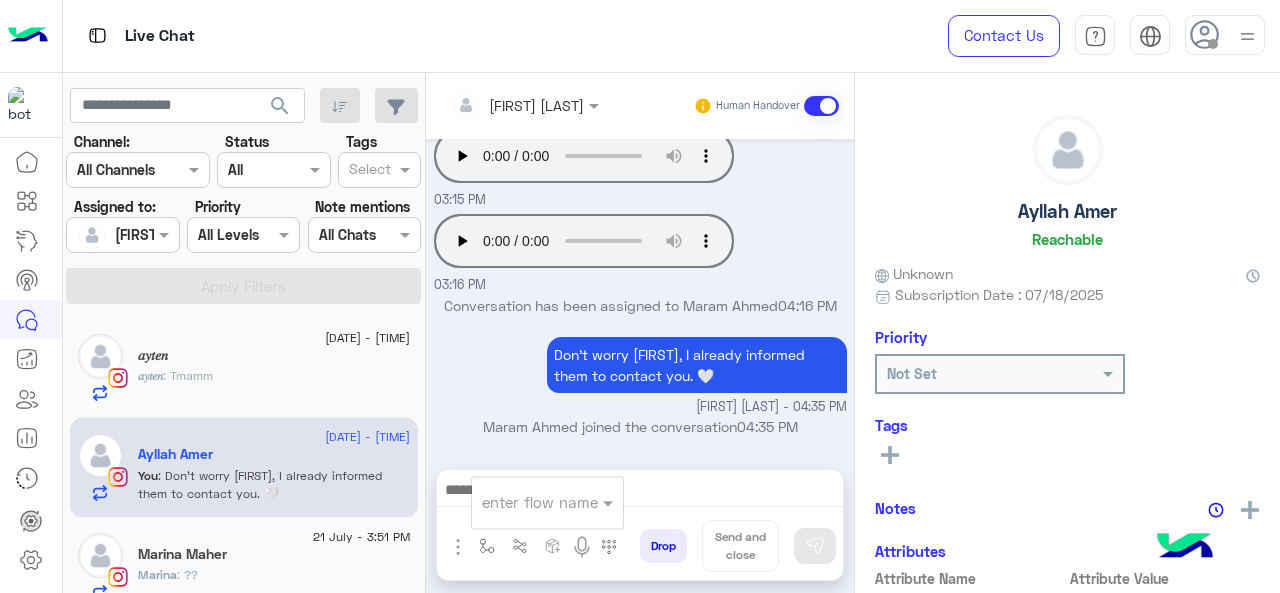 click at bounding box center (523, 502) 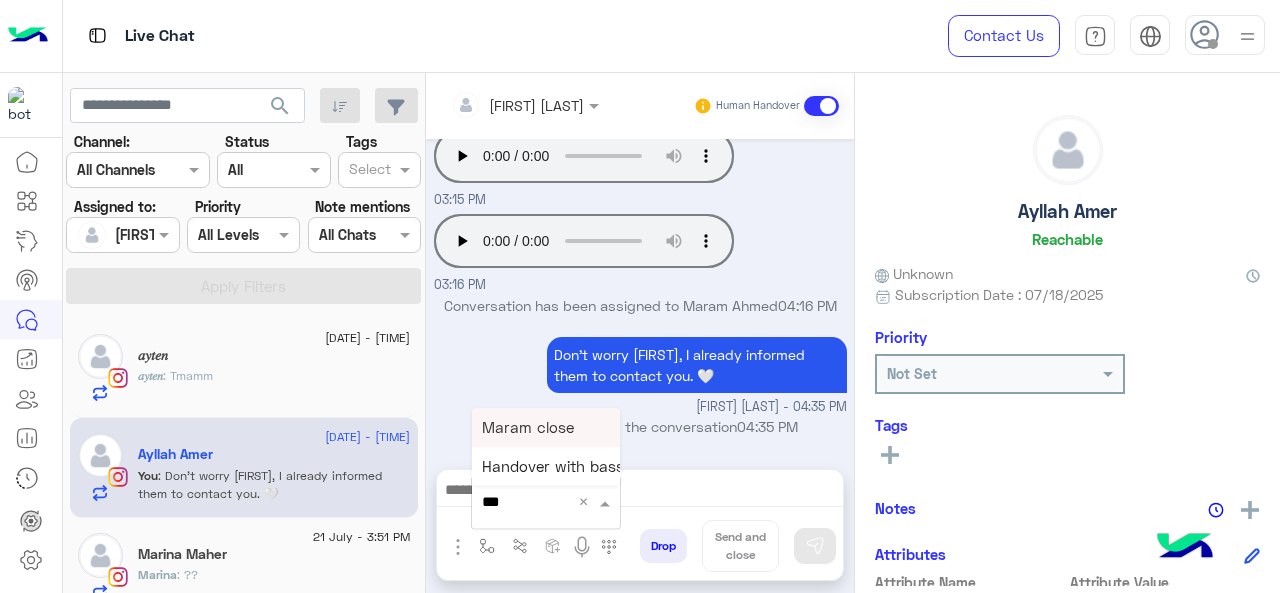 type on "****" 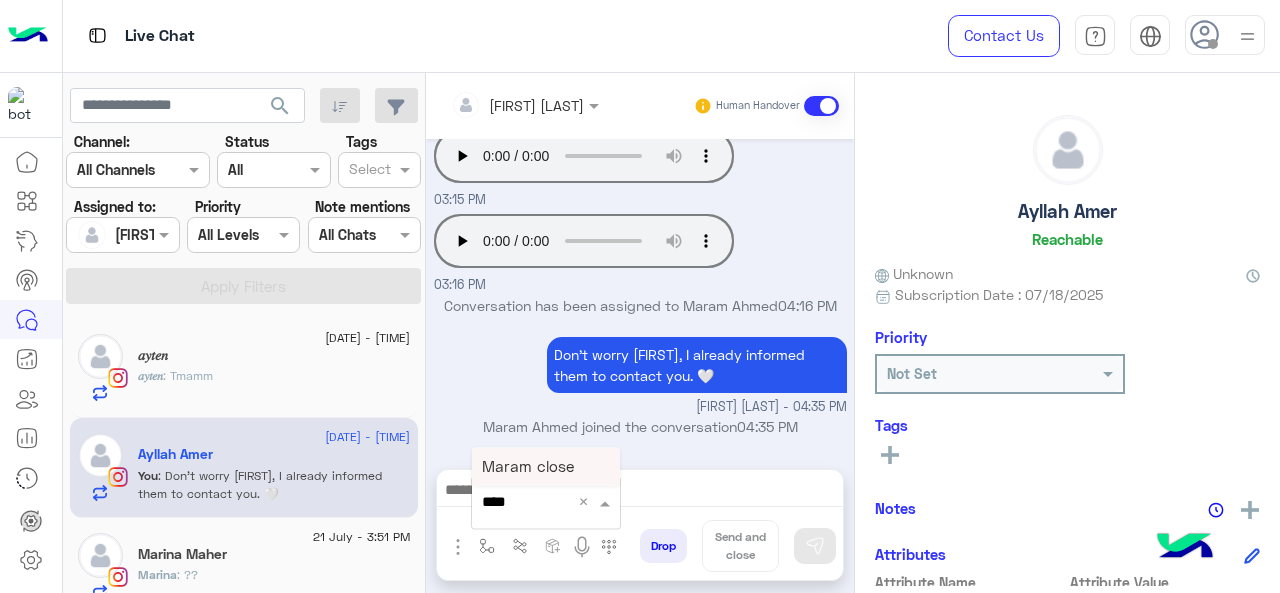 click on "Maram close" at bounding box center [546, 466] 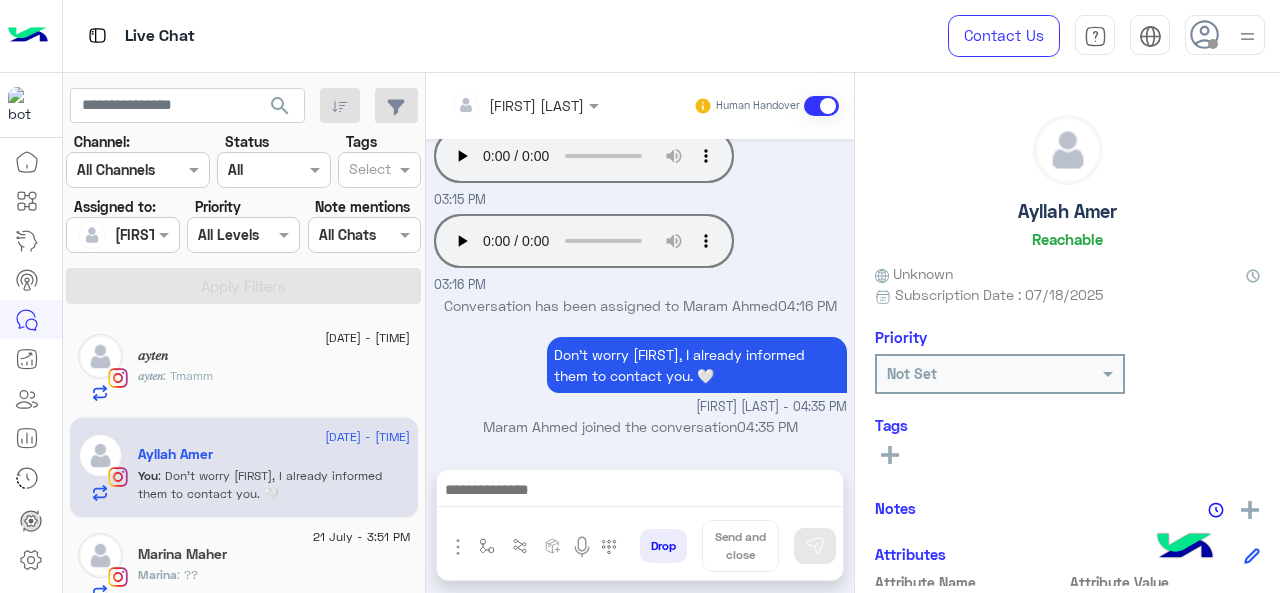 type on "**********" 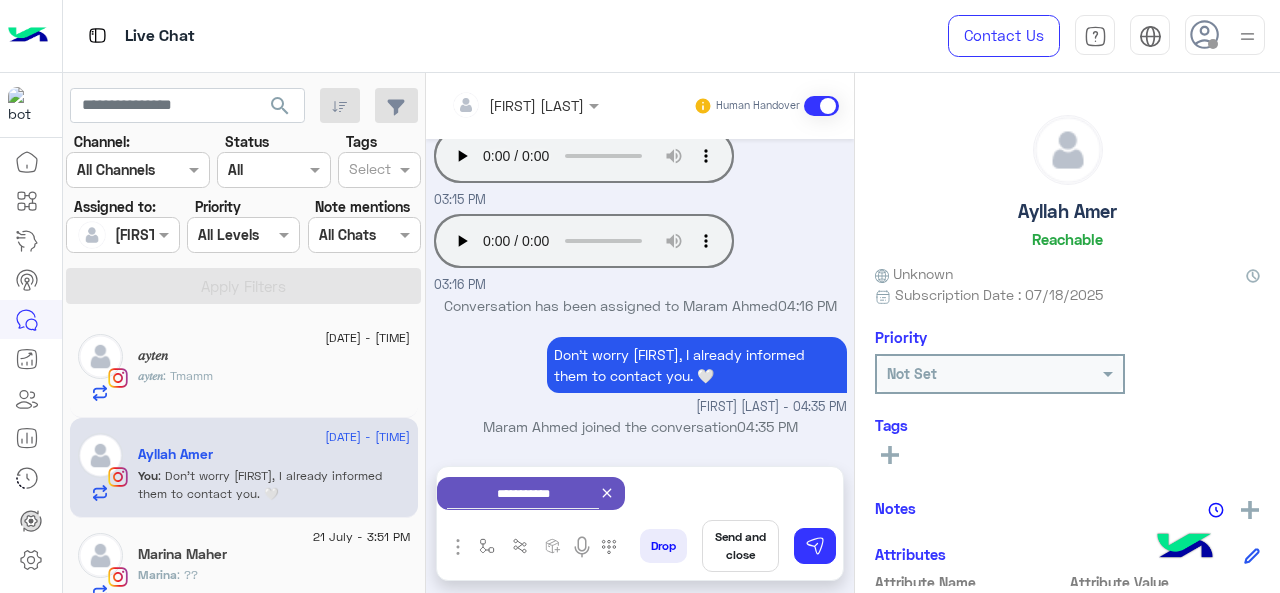 click on "Send and close" at bounding box center [740, 546] 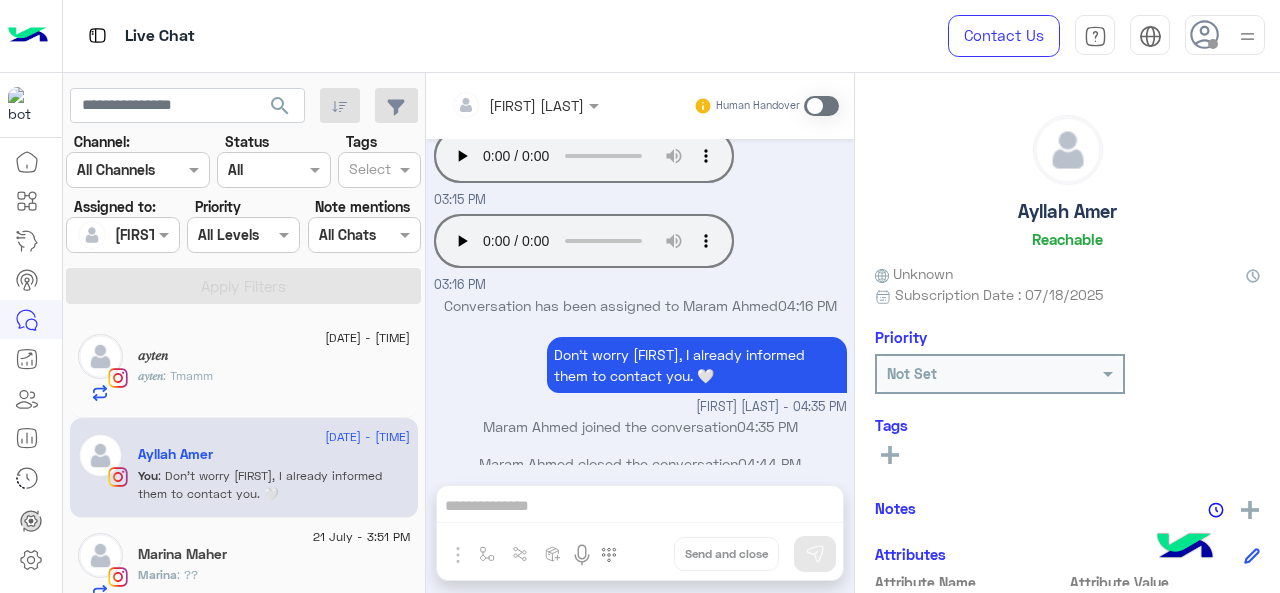 scroll, scrollTop: 639, scrollLeft: 0, axis: vertical 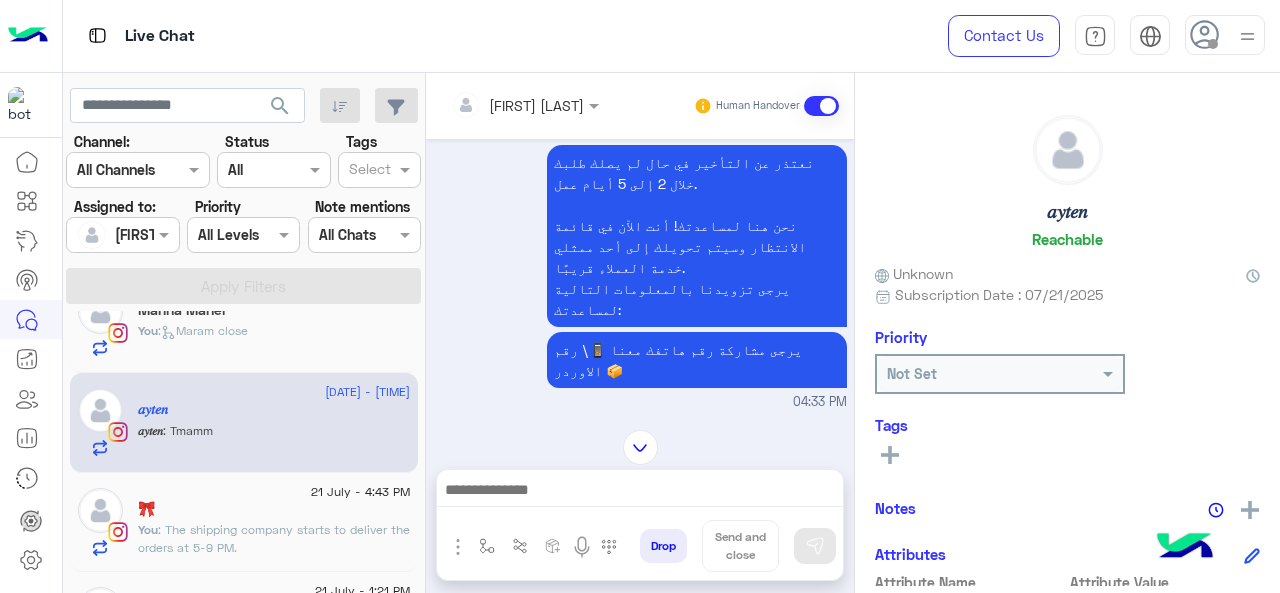 click on "01003355173 / 112841" at bounding box center [467, 433] 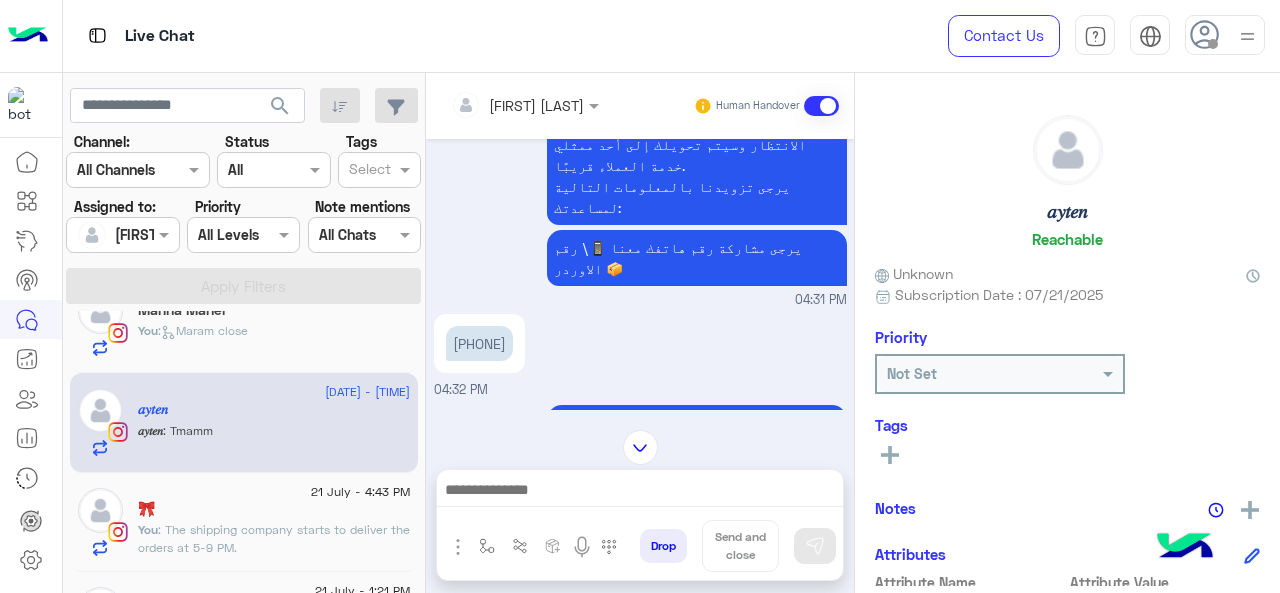 scroll, scrollTop: 198, scrollLeft: 0, axis: vertical 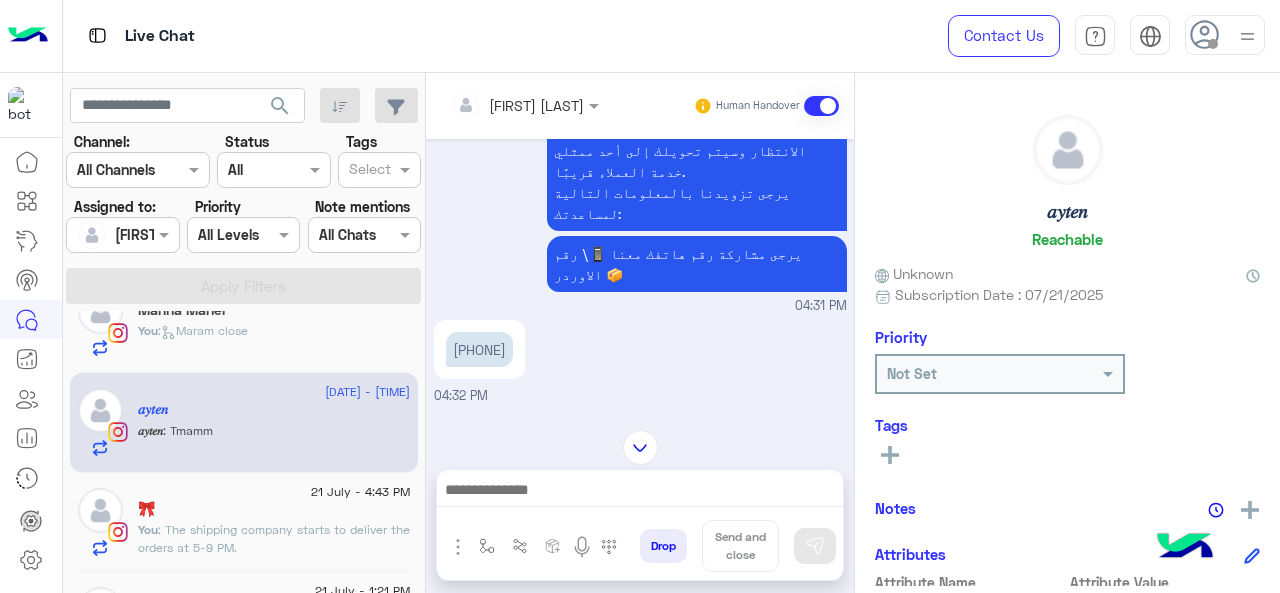 click on "01003355173 / 112841" at bounding box center (479, 349) 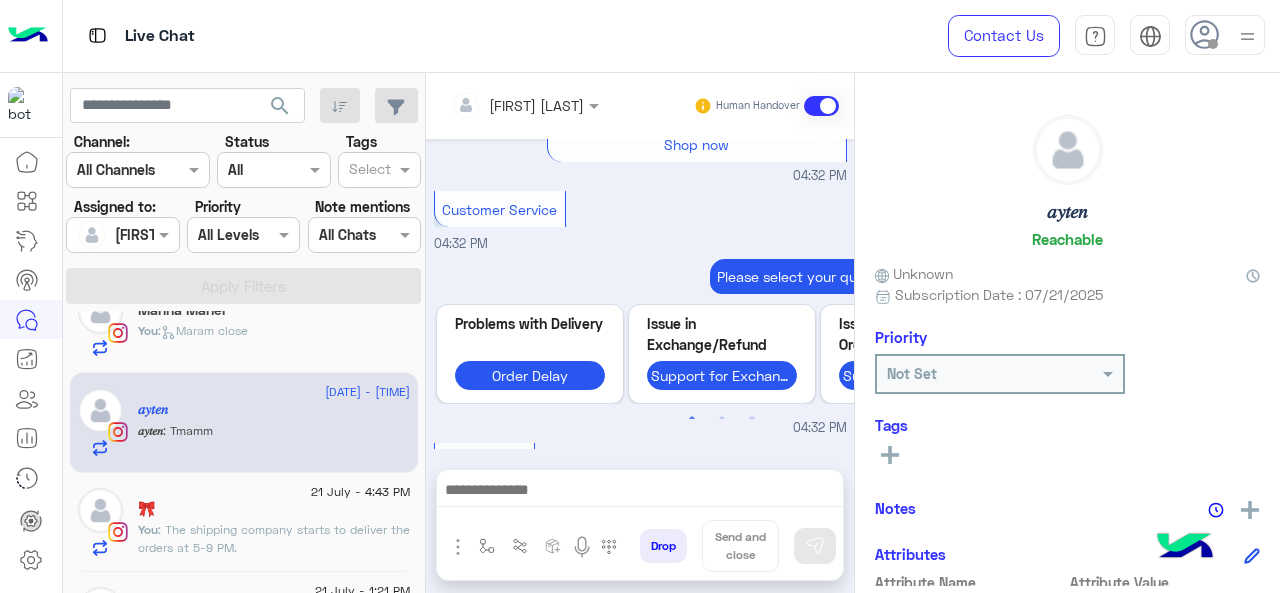 scroll, scrollTop: 1114, scrollLeft: 0, axis: vertical 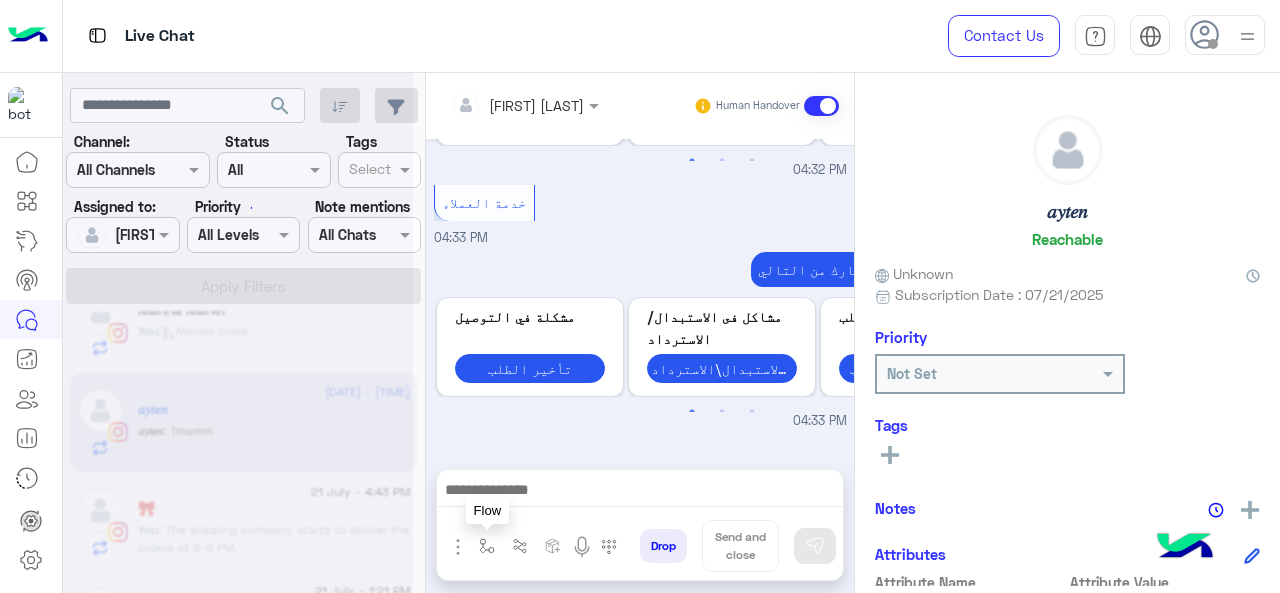 click at bounding box center [487, 546] 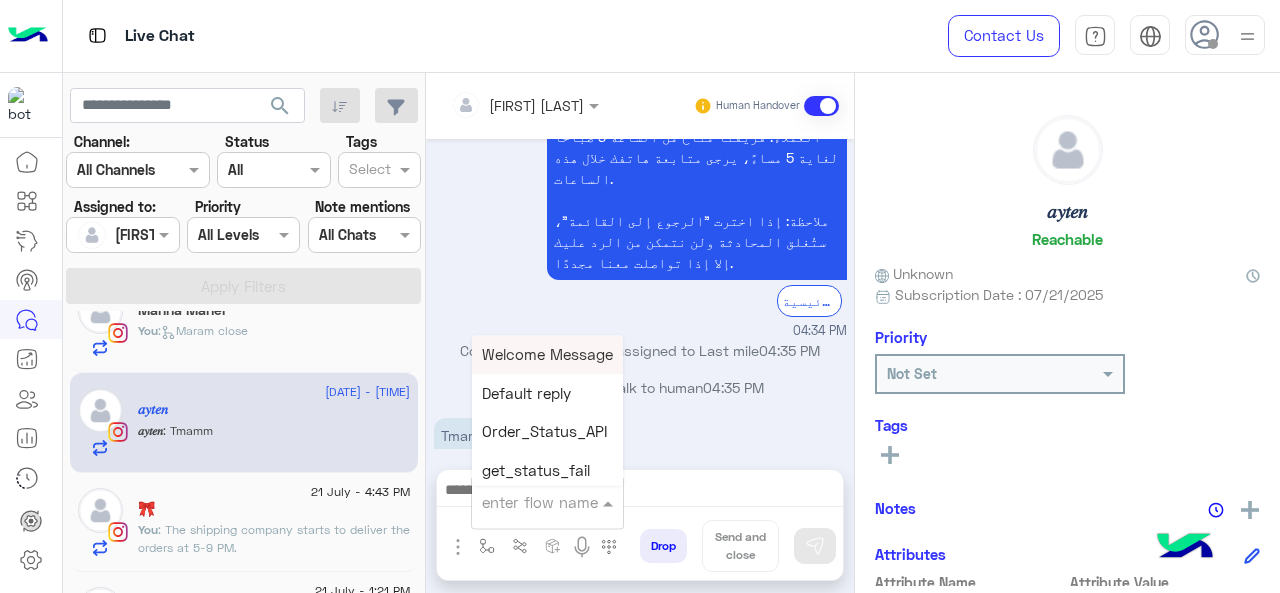 click at bounding box center (523, 502) 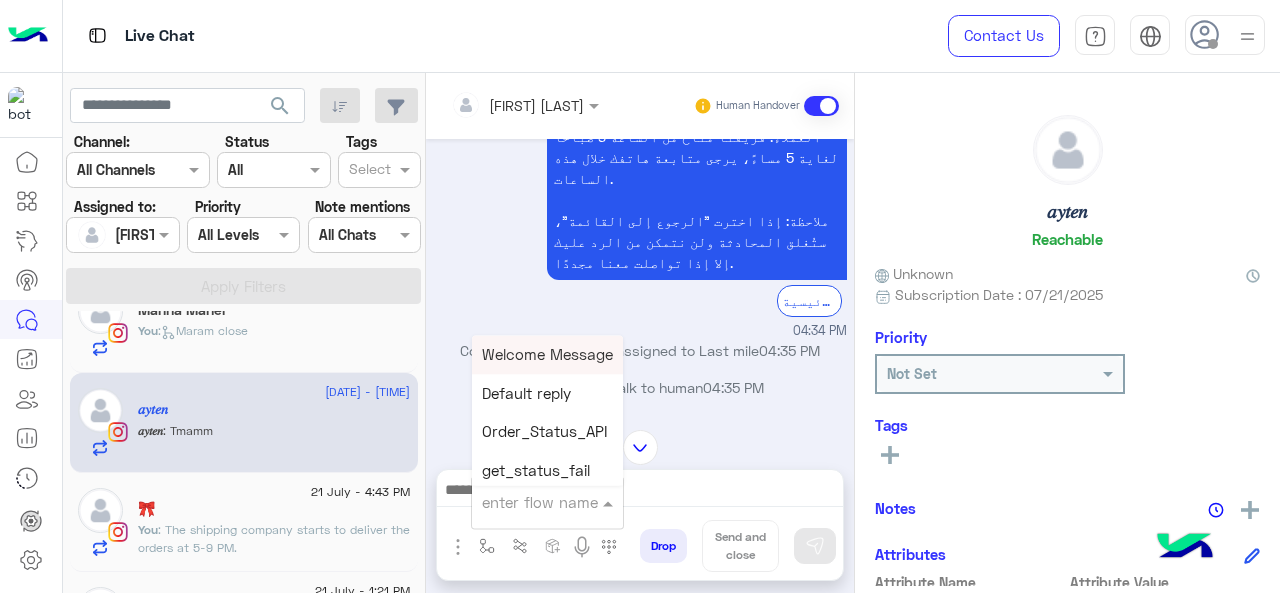 scroll, scrollTop: 503, scrollLeft: 0, axis: vertical 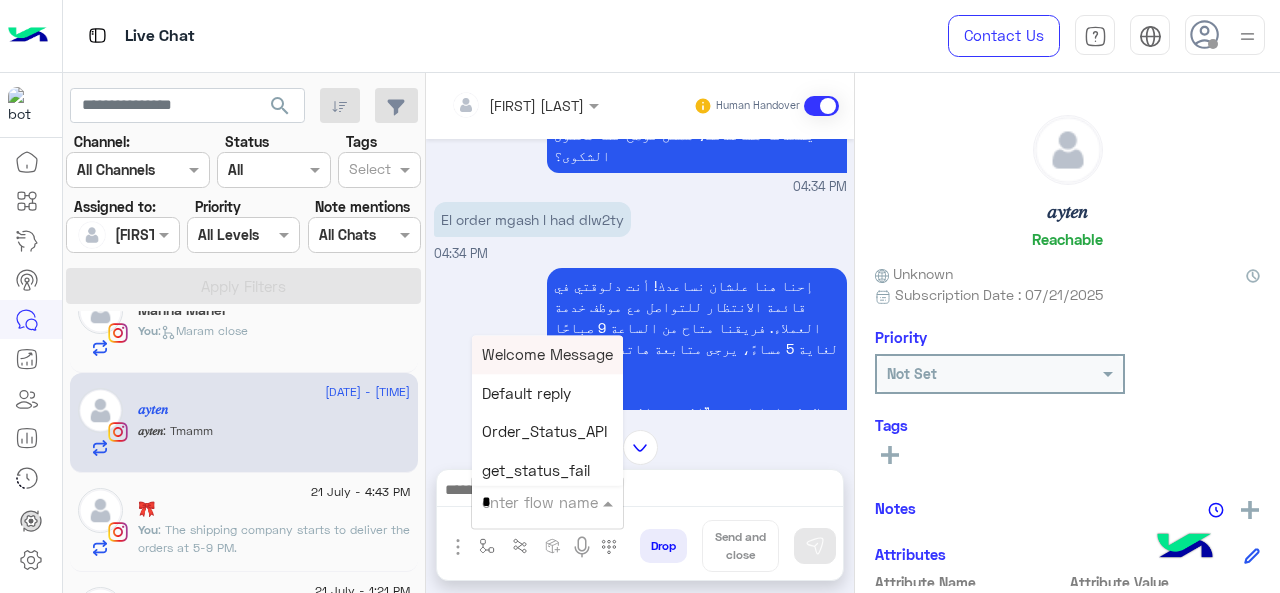 type on "*" 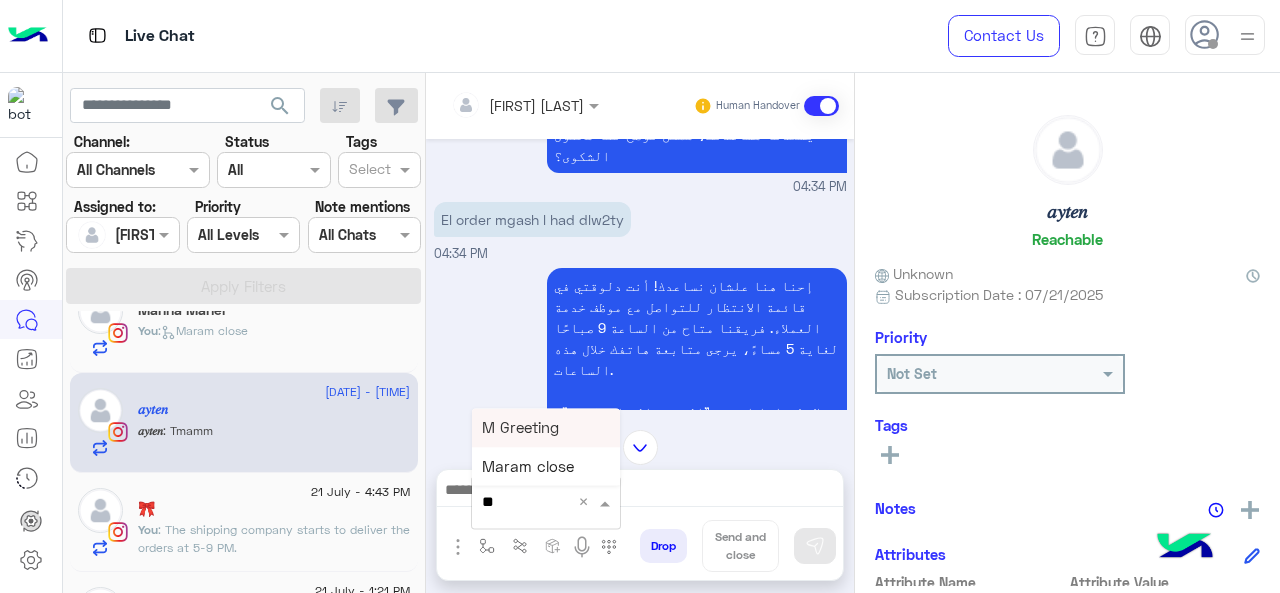 click on "M Greeting" at bounding box center [546, 427] 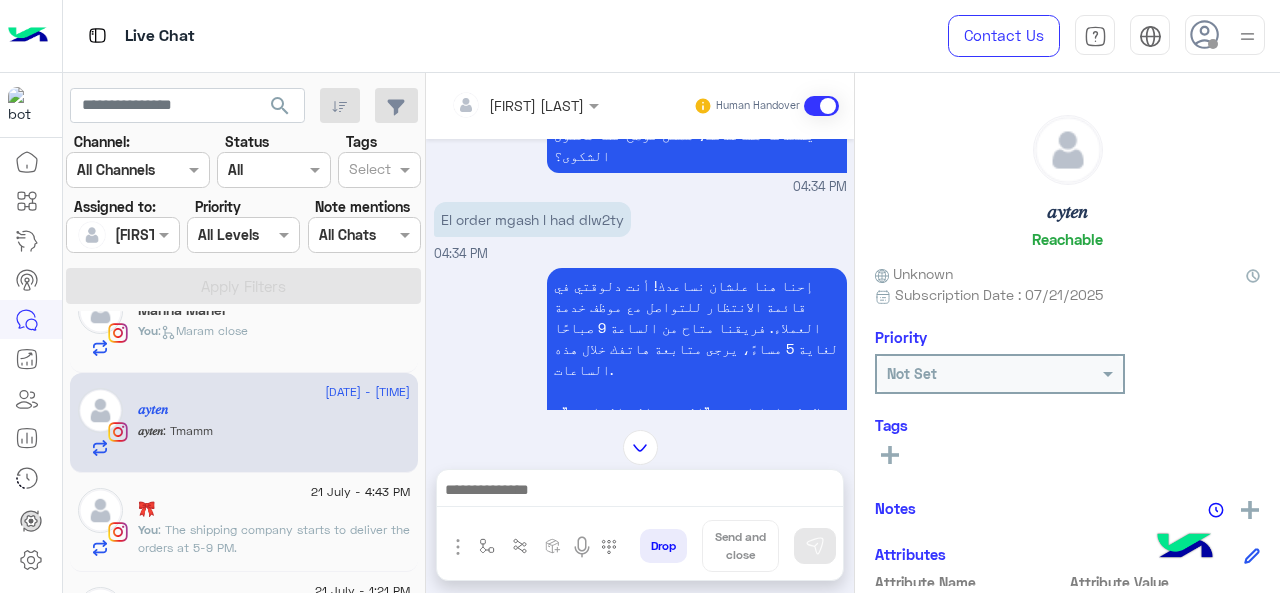 type on "**********" 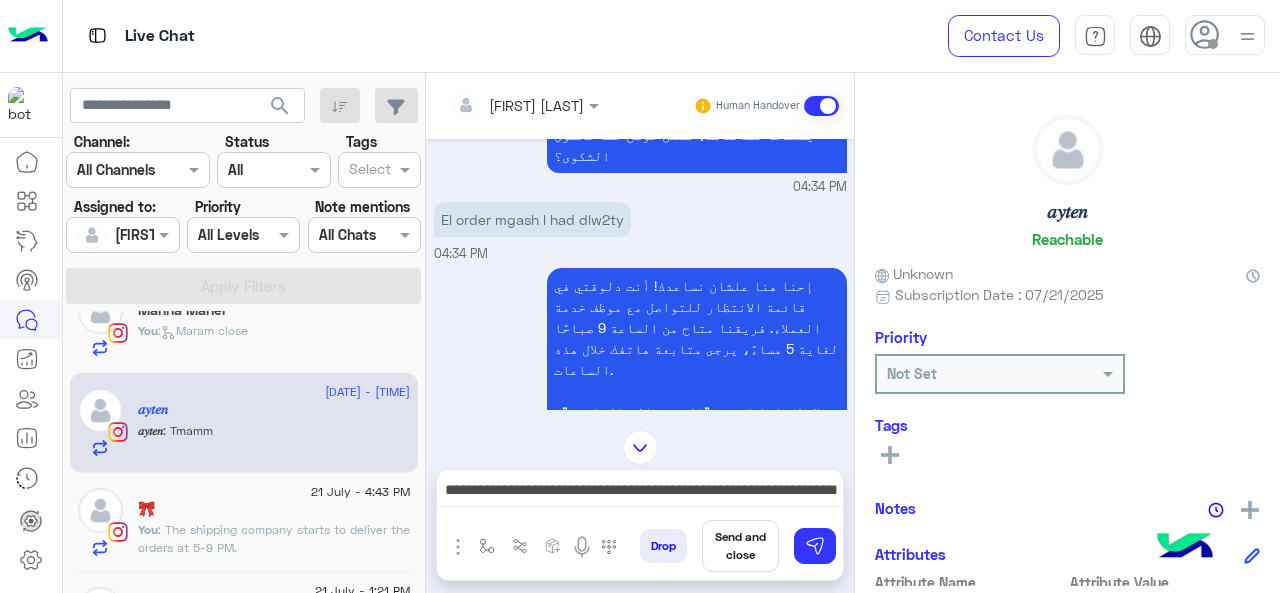 scroll, scrollTop: 694, scrollLeft: 0, axis: vertical 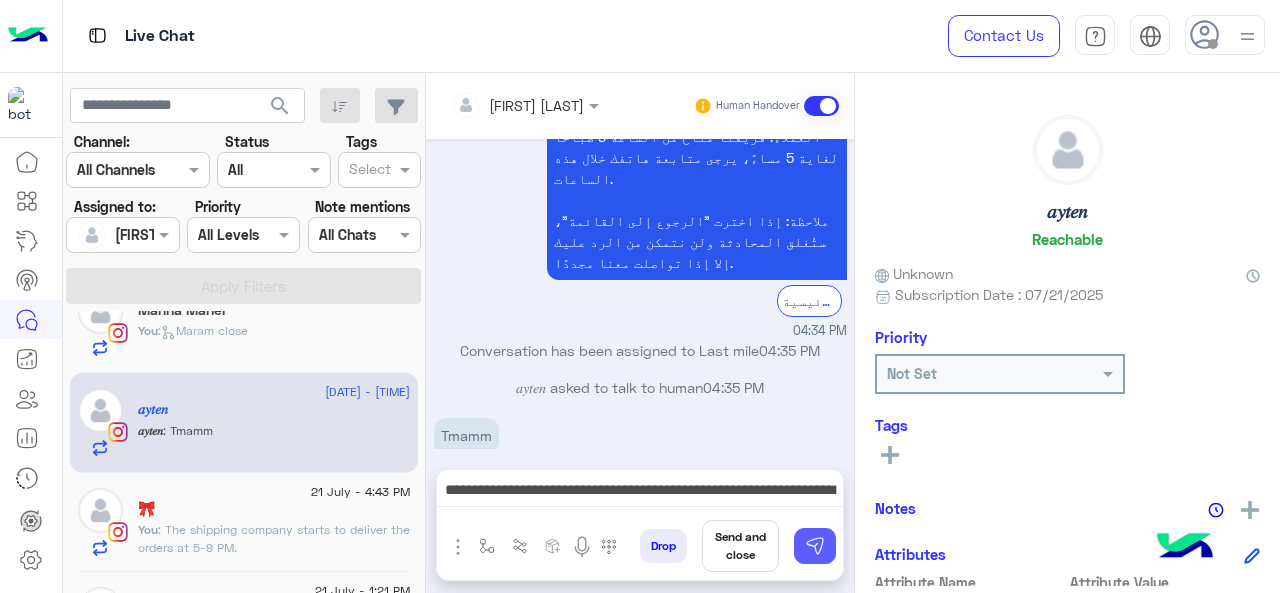 click at bounding box center [815, 546] 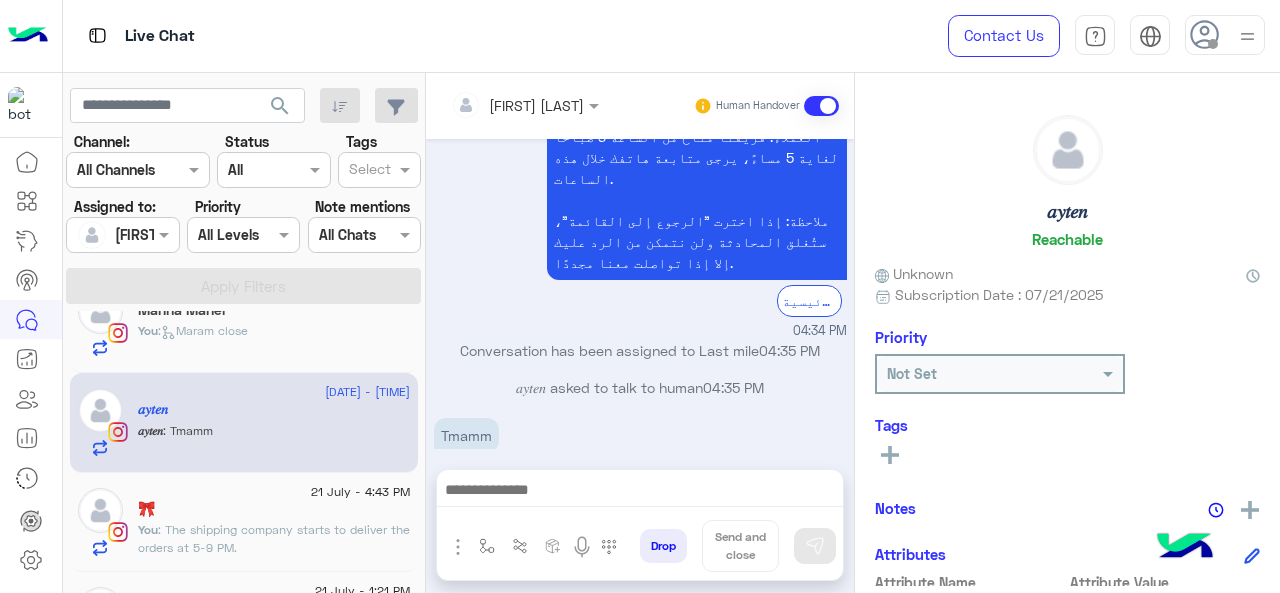 click at bounding box center (640, 492) 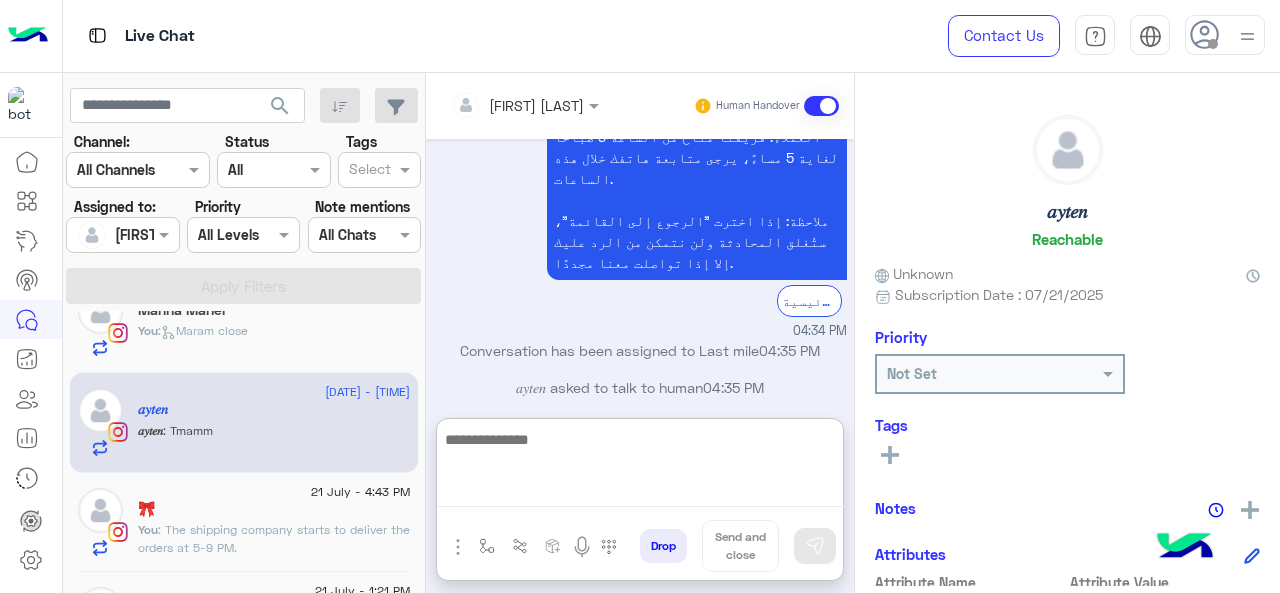 scroll, scrollTop: 903, scrollLeft: 0, axis: vertical 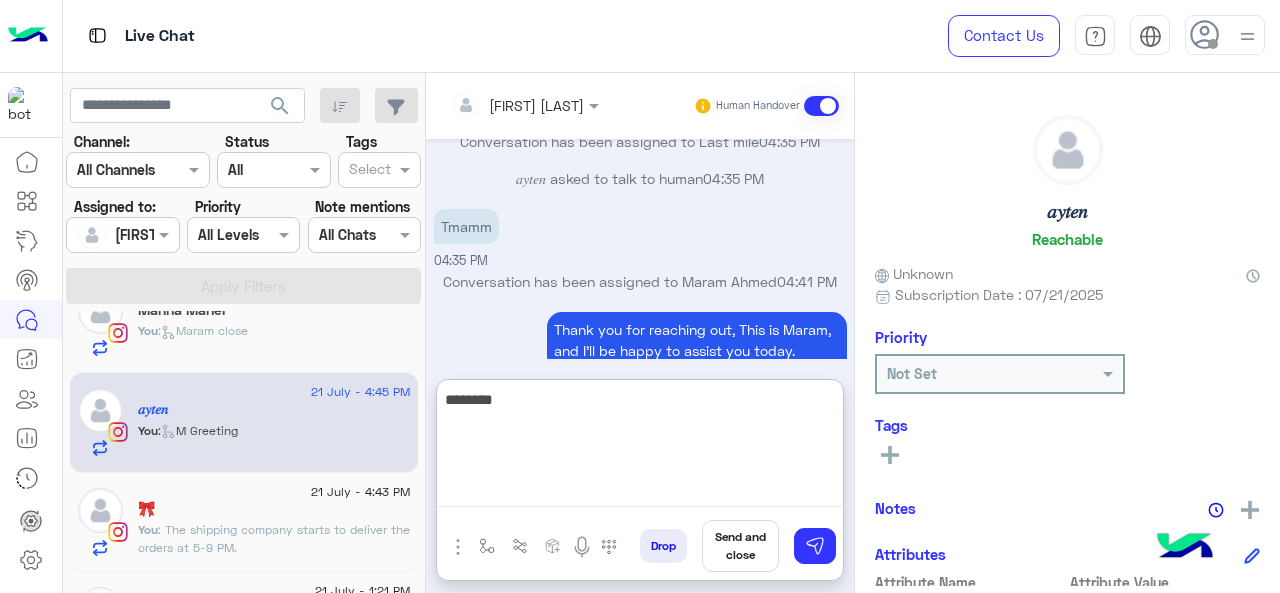 paste on "**********" 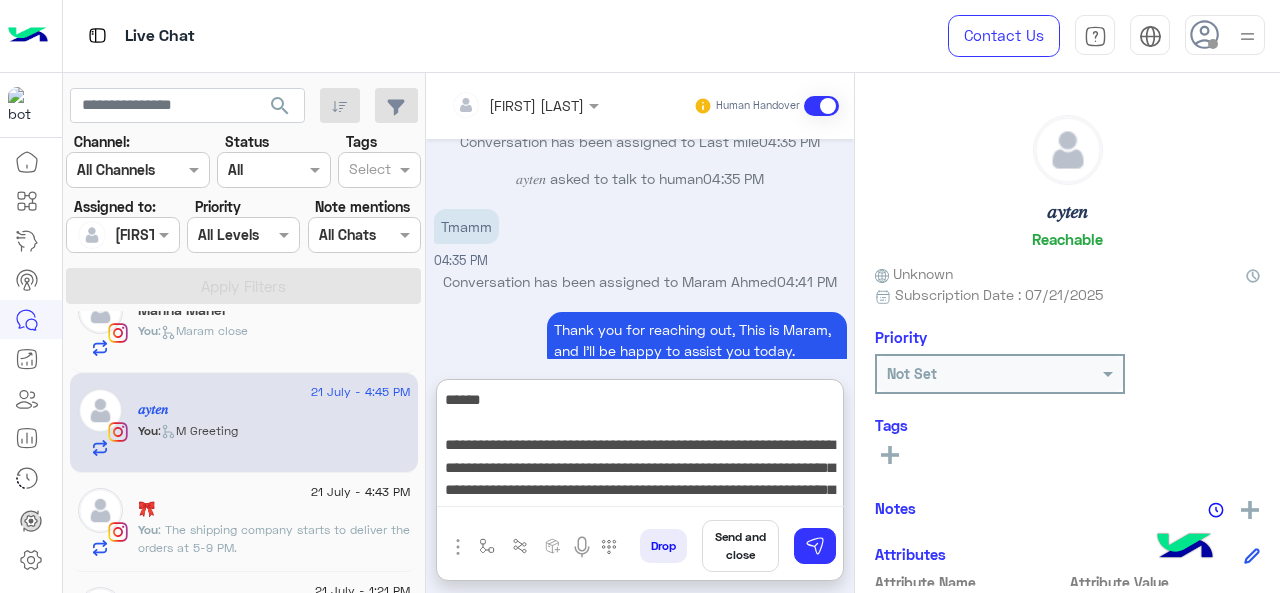 scroll, scrollTop: 60, scrollLeft: 0, axis: vertical 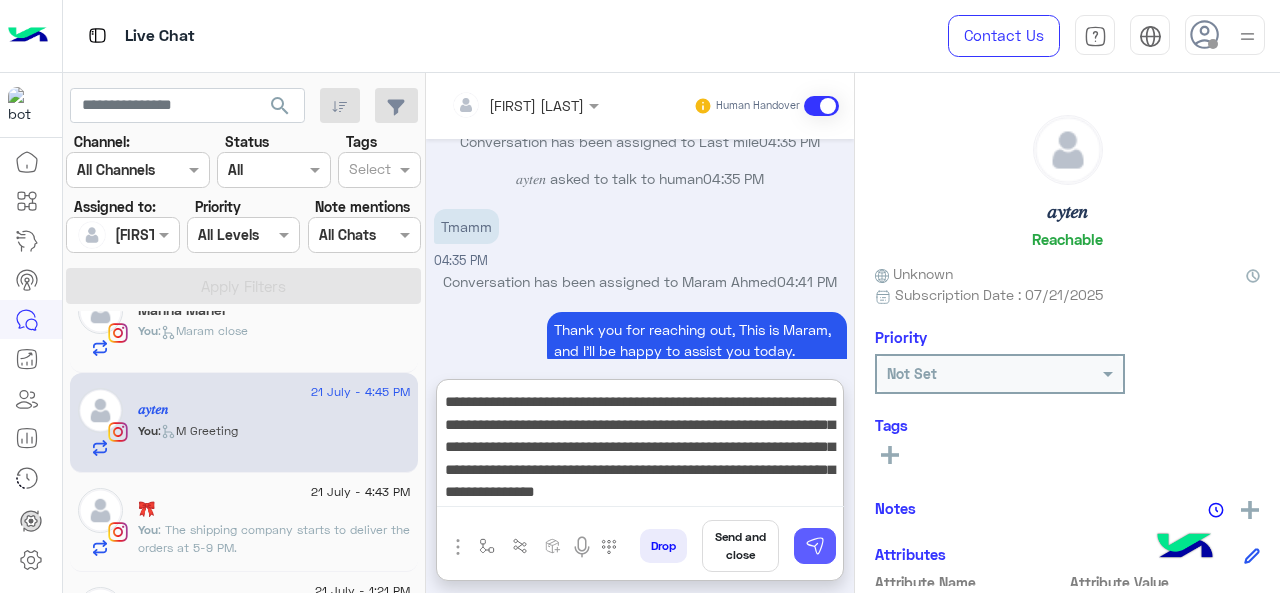 type on "**********" 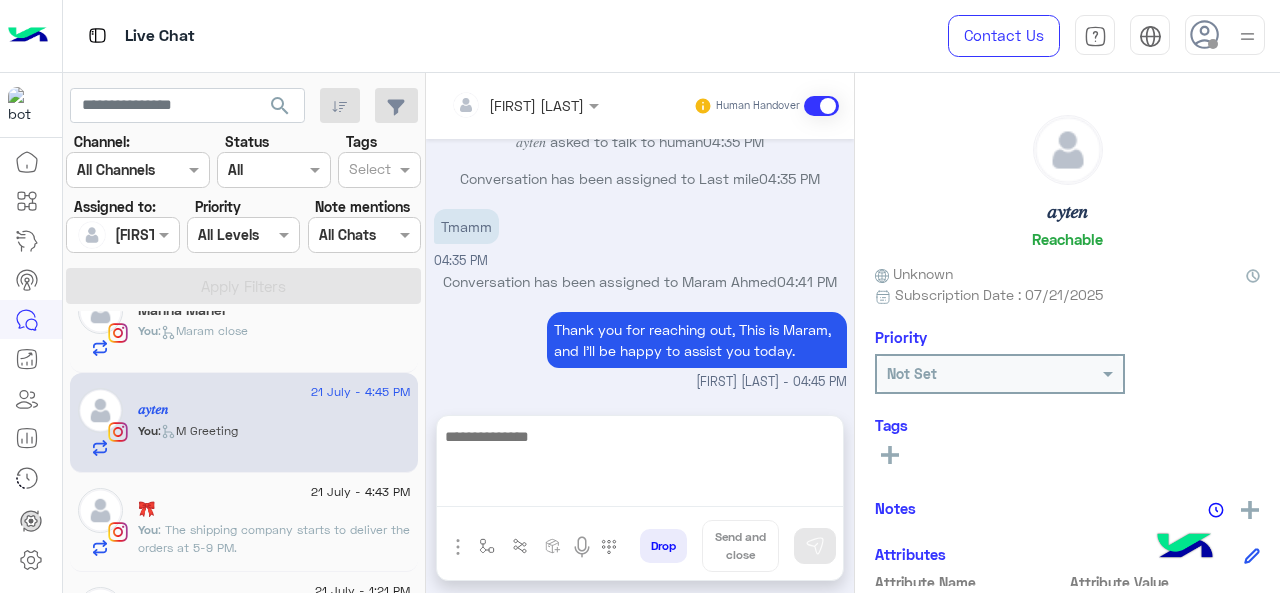 scroll, scrollTop: 1047, scrollLeft: 0, axis: vertical 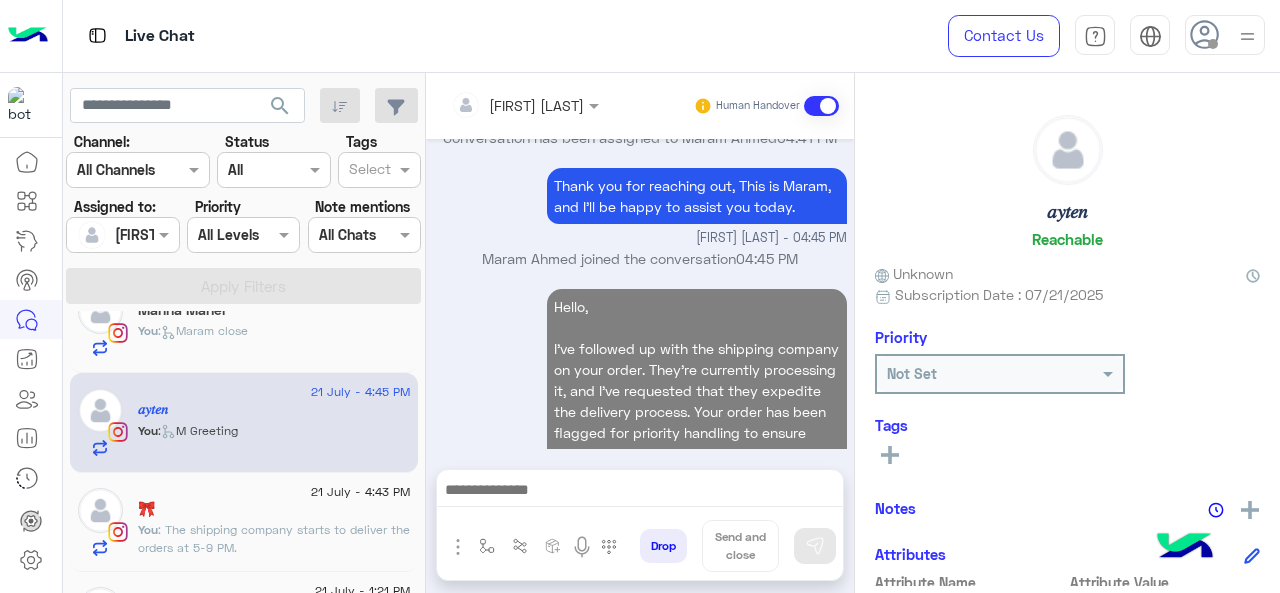 click on ": The shipping company starts to deliver the orders at 5-9 PM." 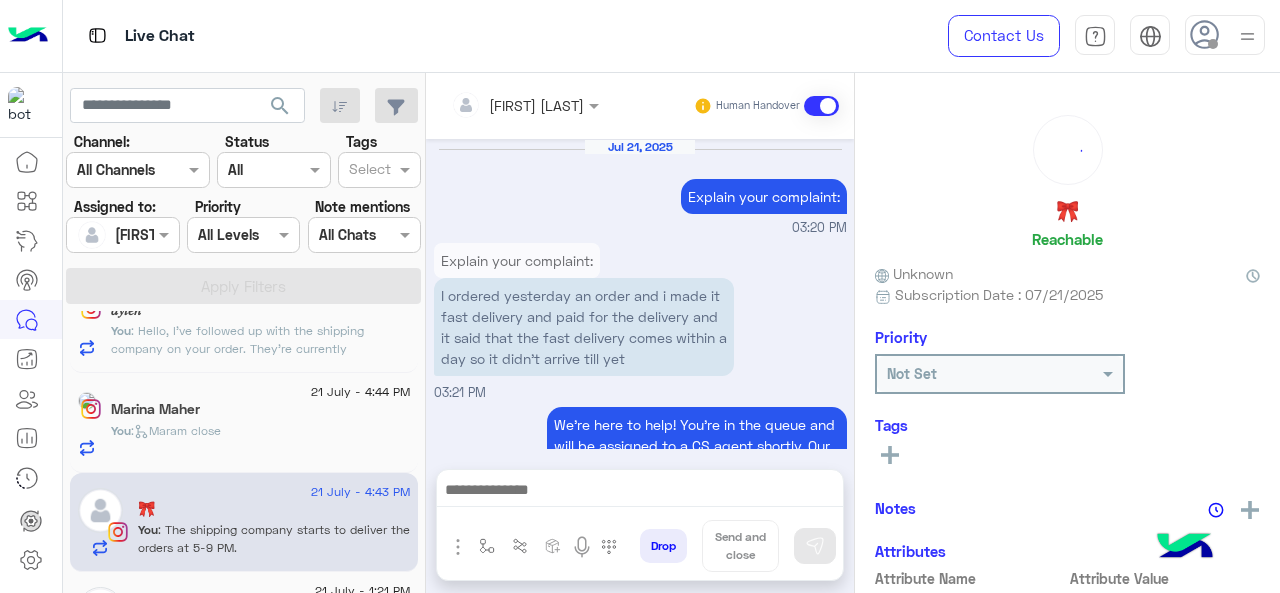 scroll, scrollTop: 726, scrollLeft: 0, axis: vertical 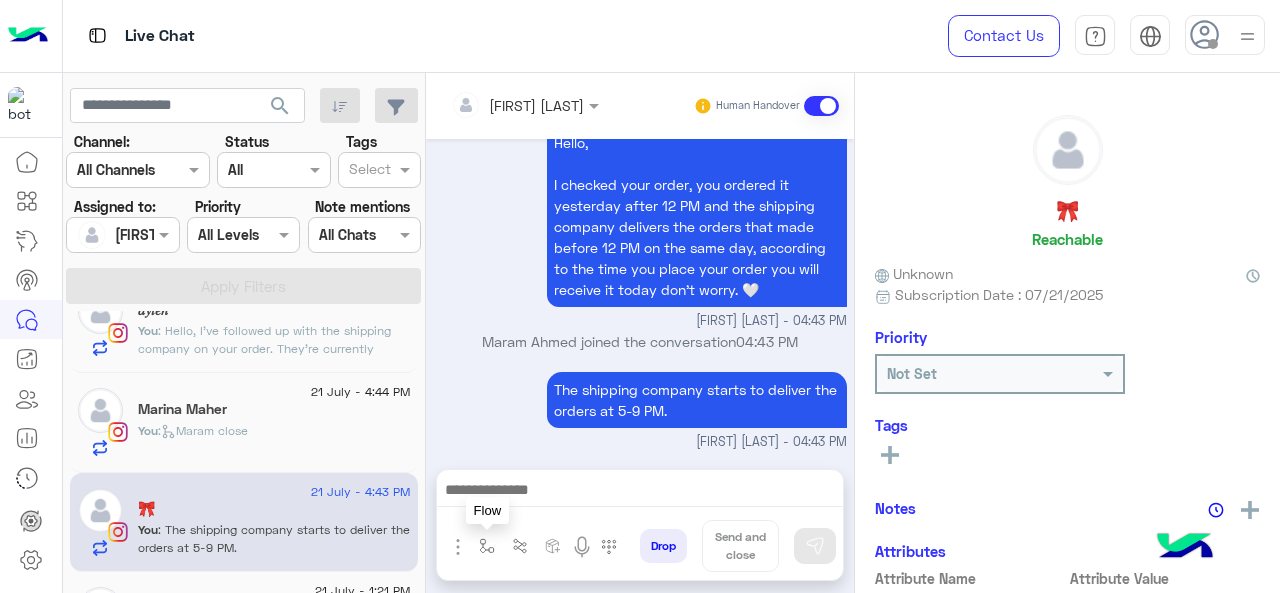 click at bounding box center (487, 546) 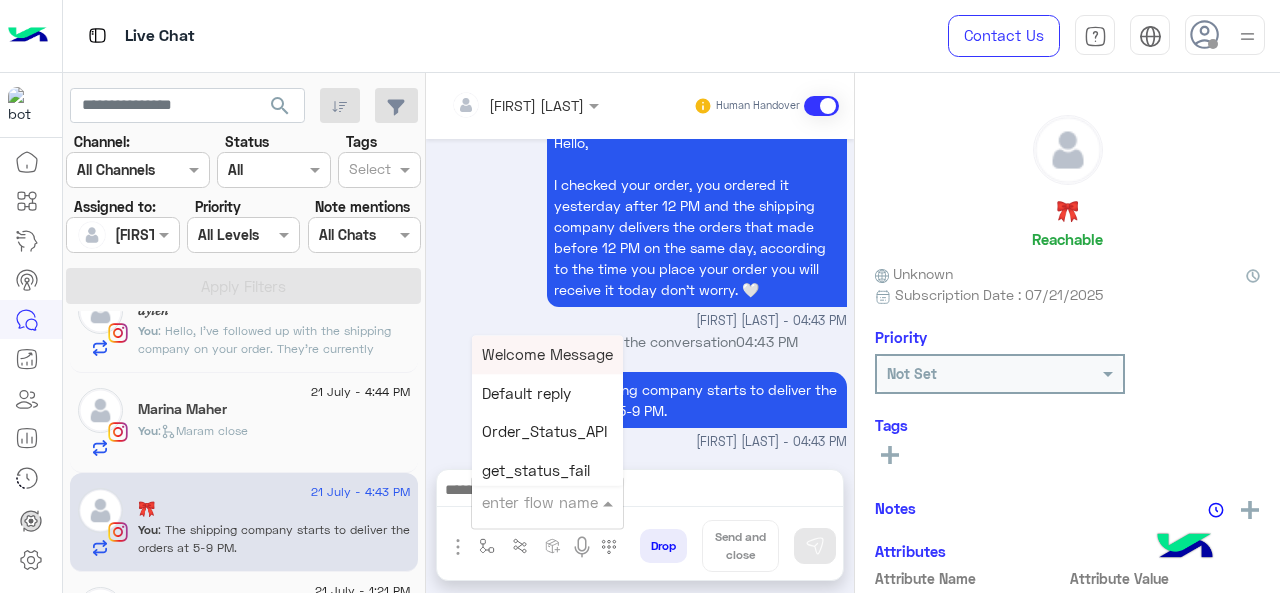 click at bounding box center [523, 502] 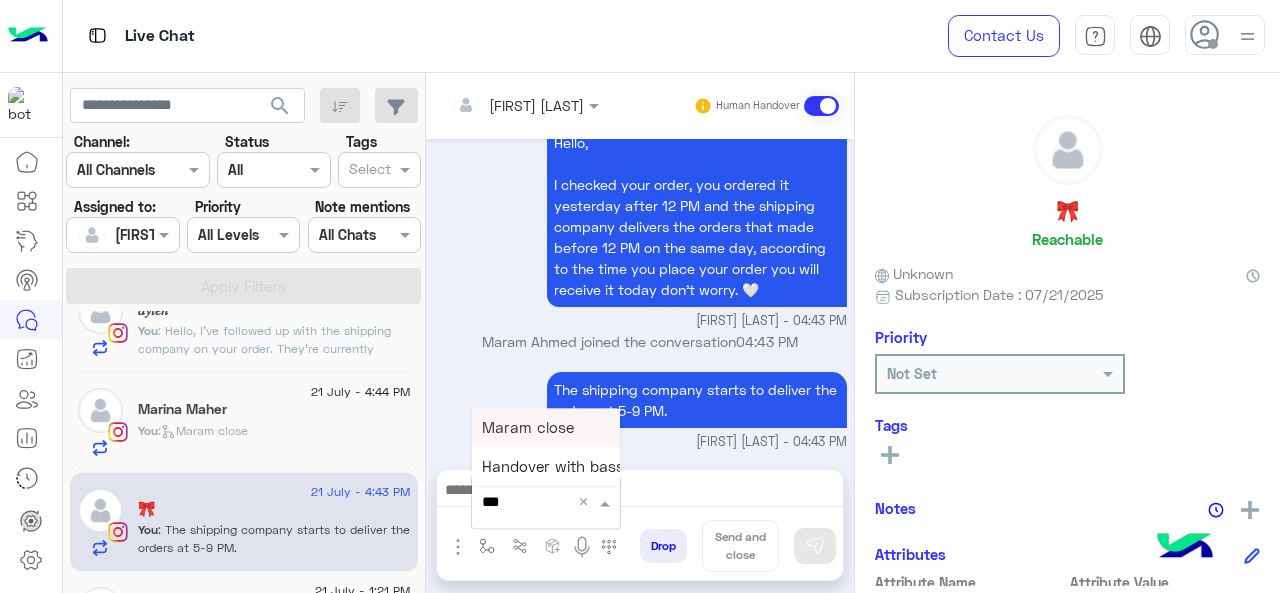 type on "****" 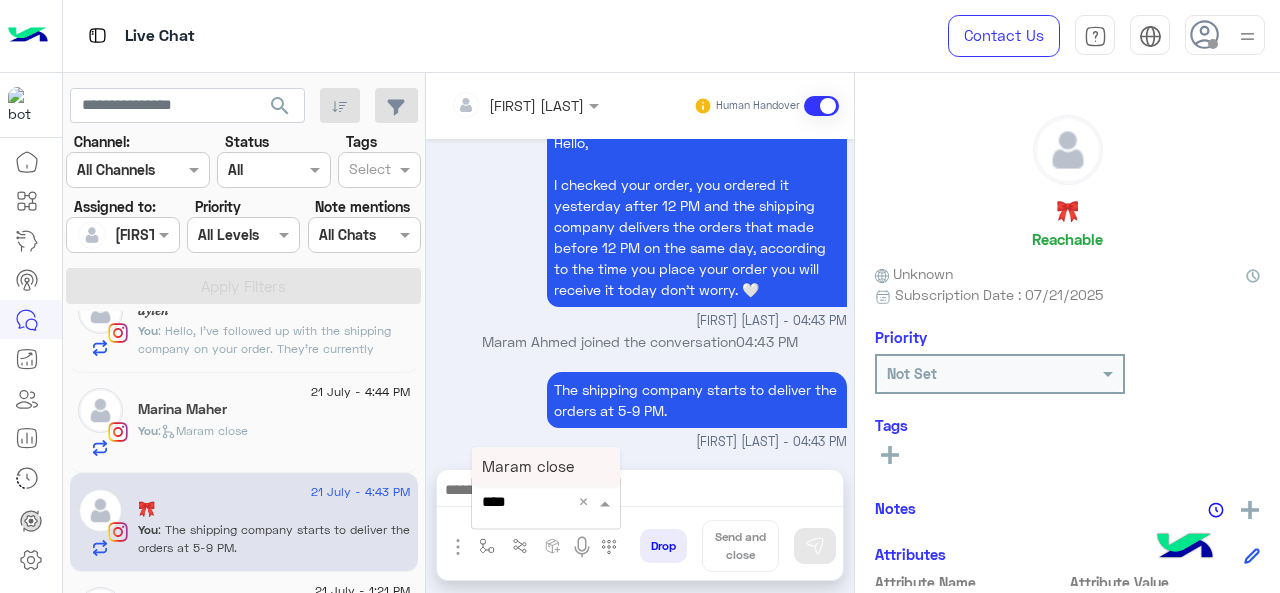 click on "Maram close" at bounding box center [528, 466] 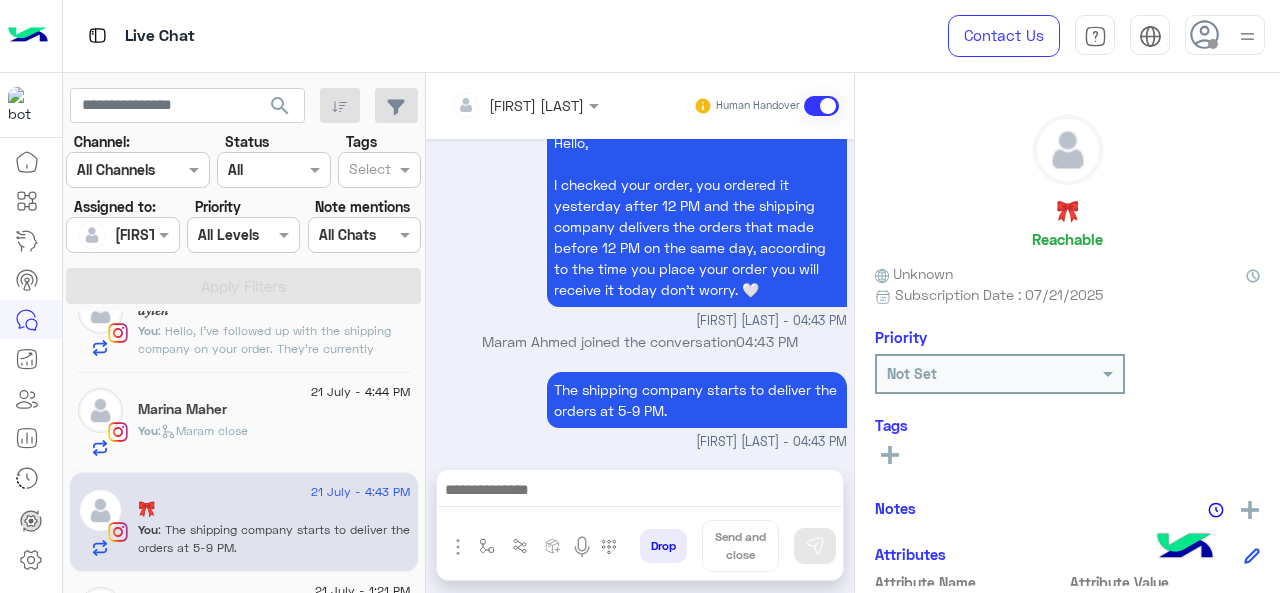 type on "**********" 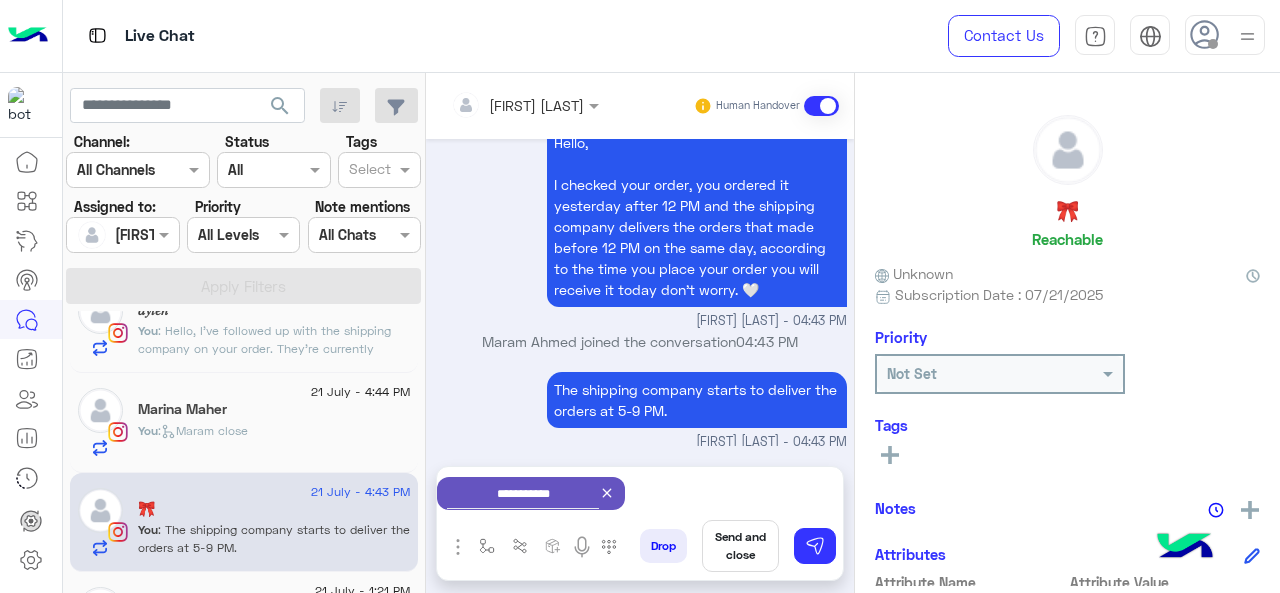 click on "Send and close" at bounding box center [740, 546] 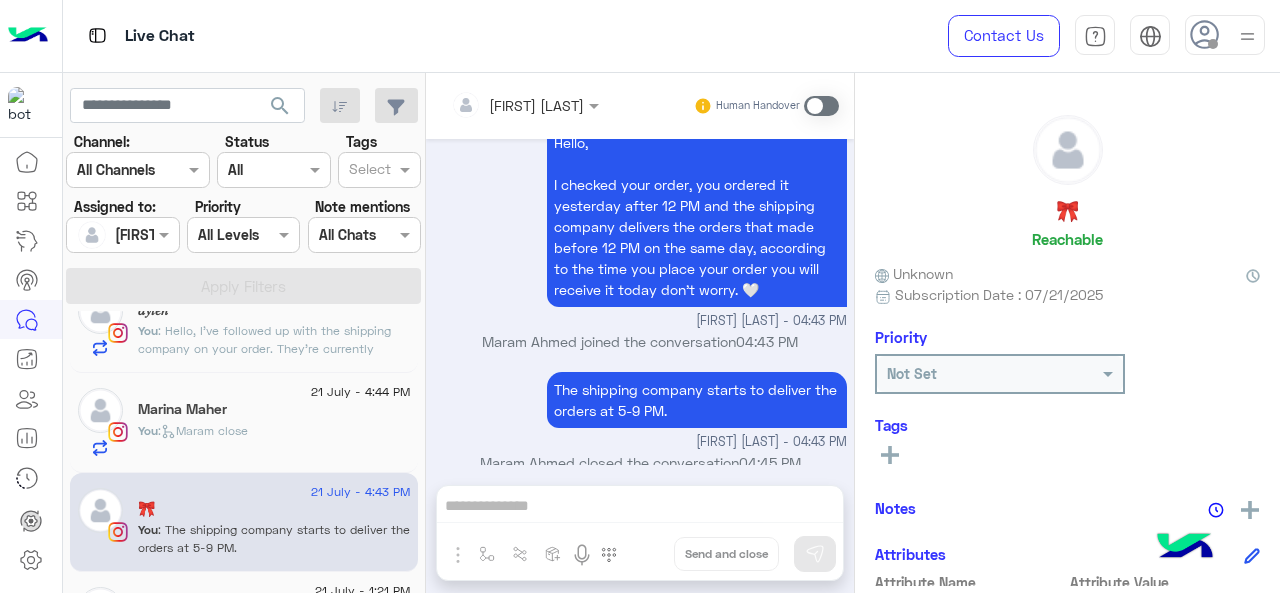 scroll, scrollTop: 746, scrollLeft: 0, axis: vertical 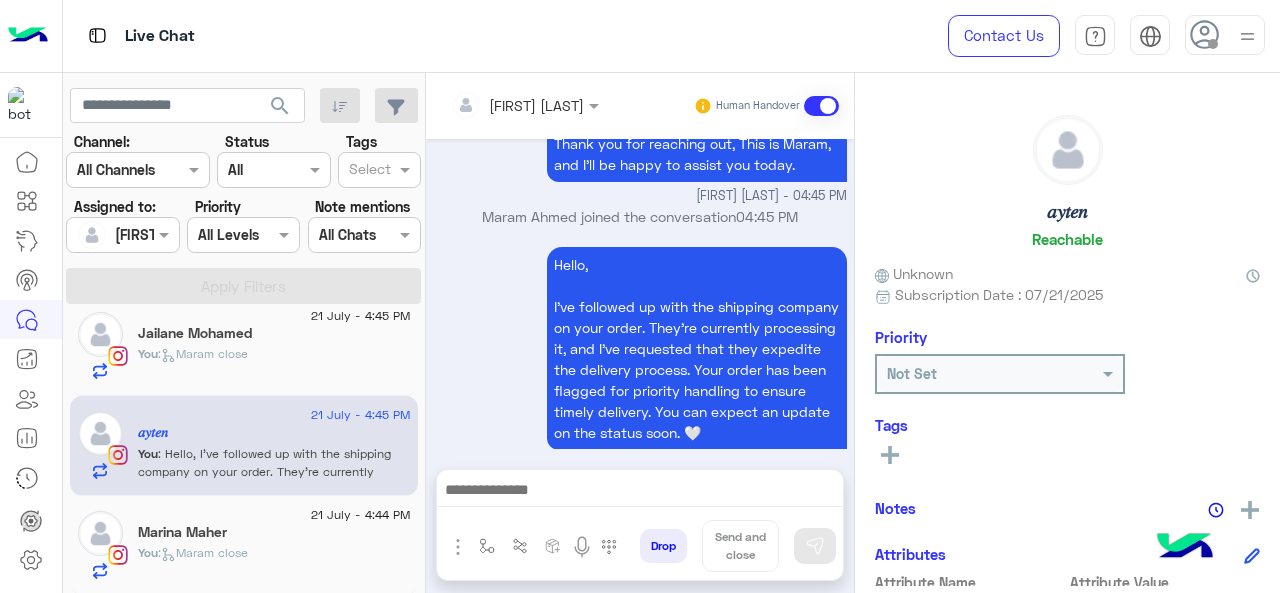 click on "21 July - 4:44 PM  Marina Maher   You  :   Maram close" 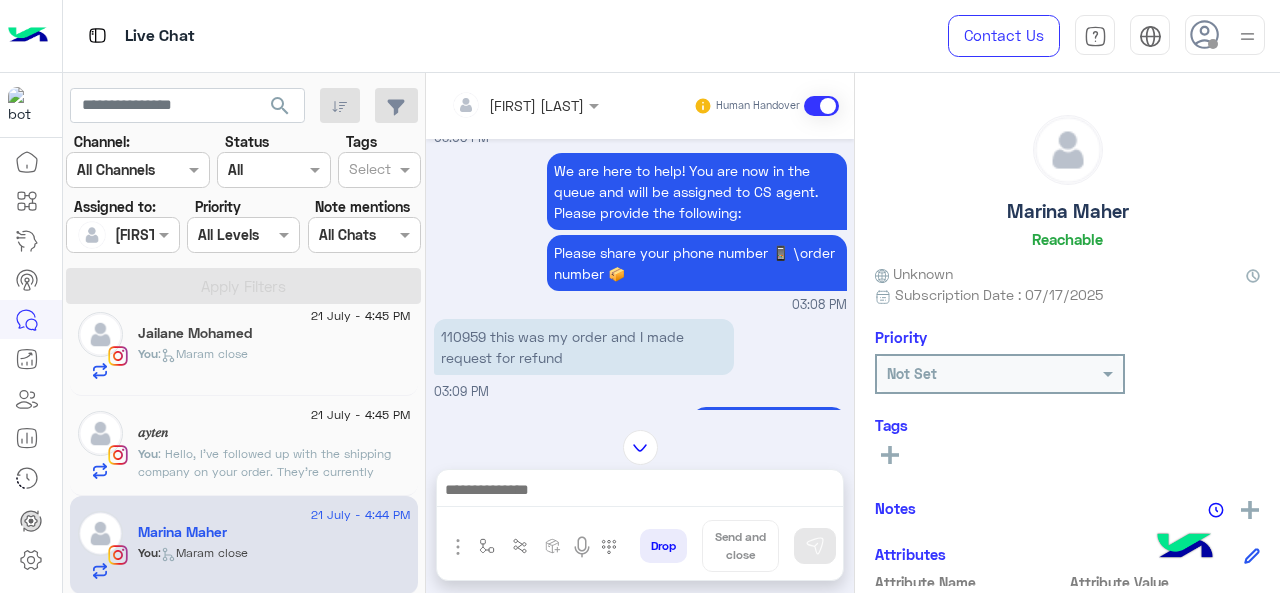 scroll, scrollTop: 92, scrollLeft: 0, axis: vertical 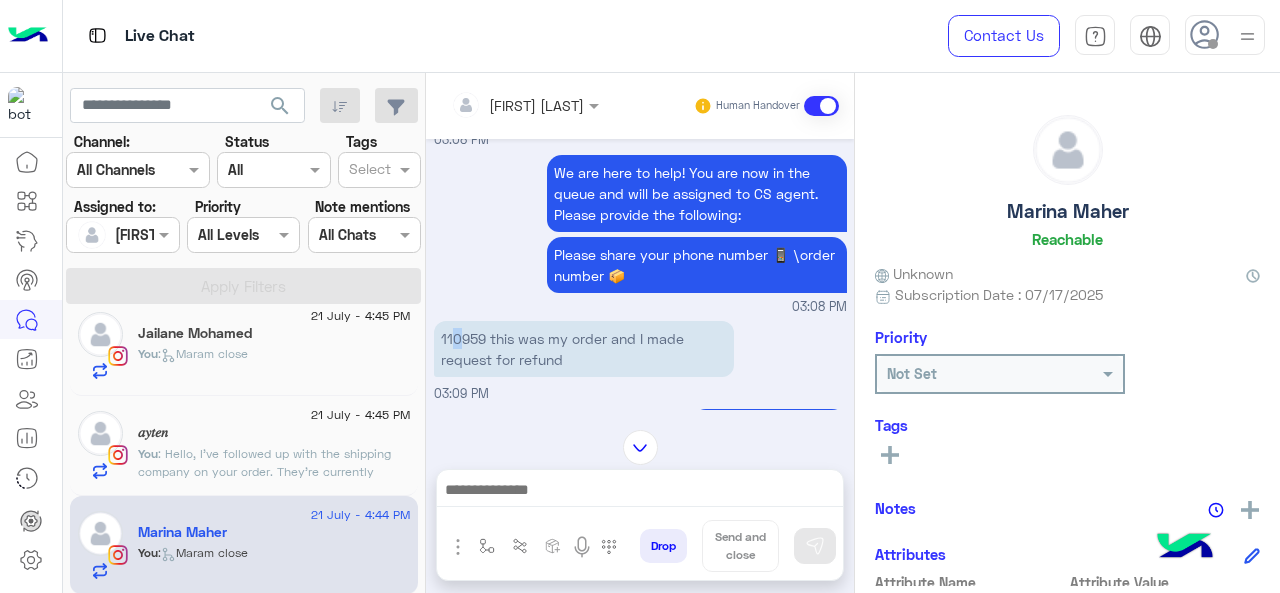click on "110959 this was my order and I made request for refund" at bounding box center (584, 349) 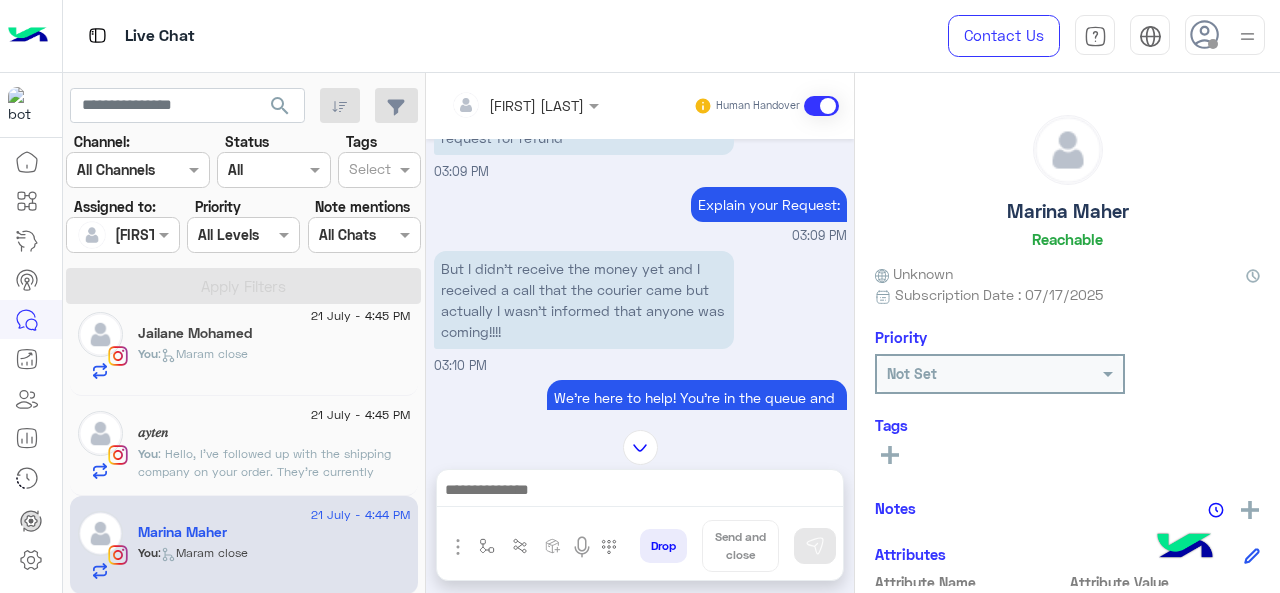 scroll, scrollTop: 314, scrollLeft: 0, axis: vertical 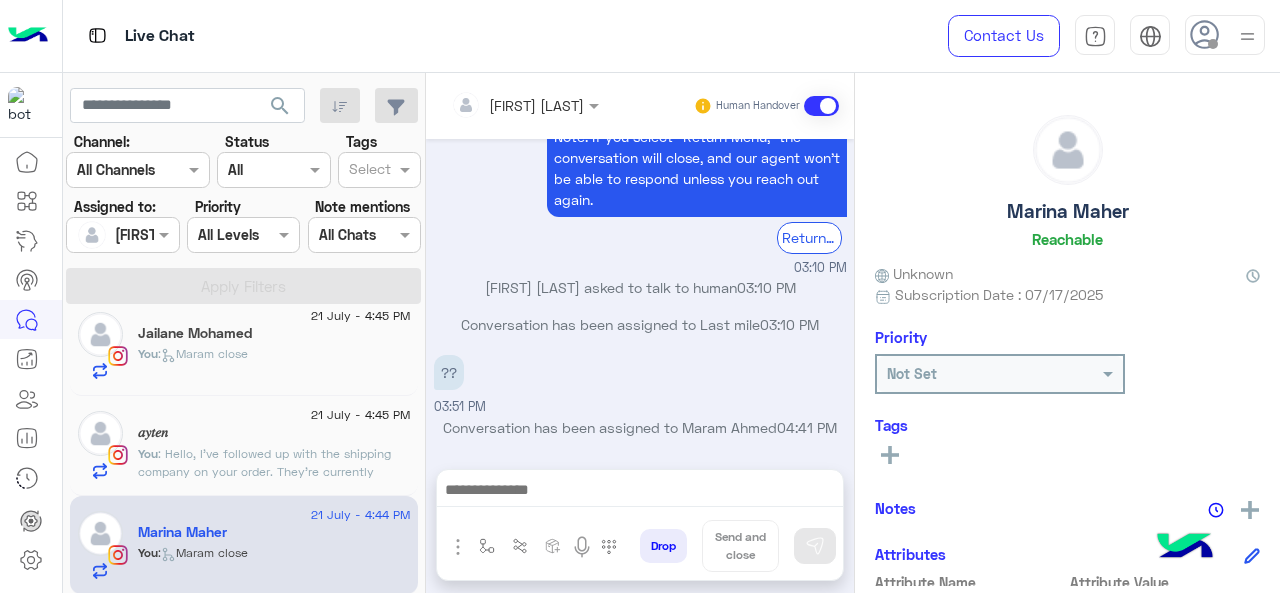 click at bounding box center [640, 492] 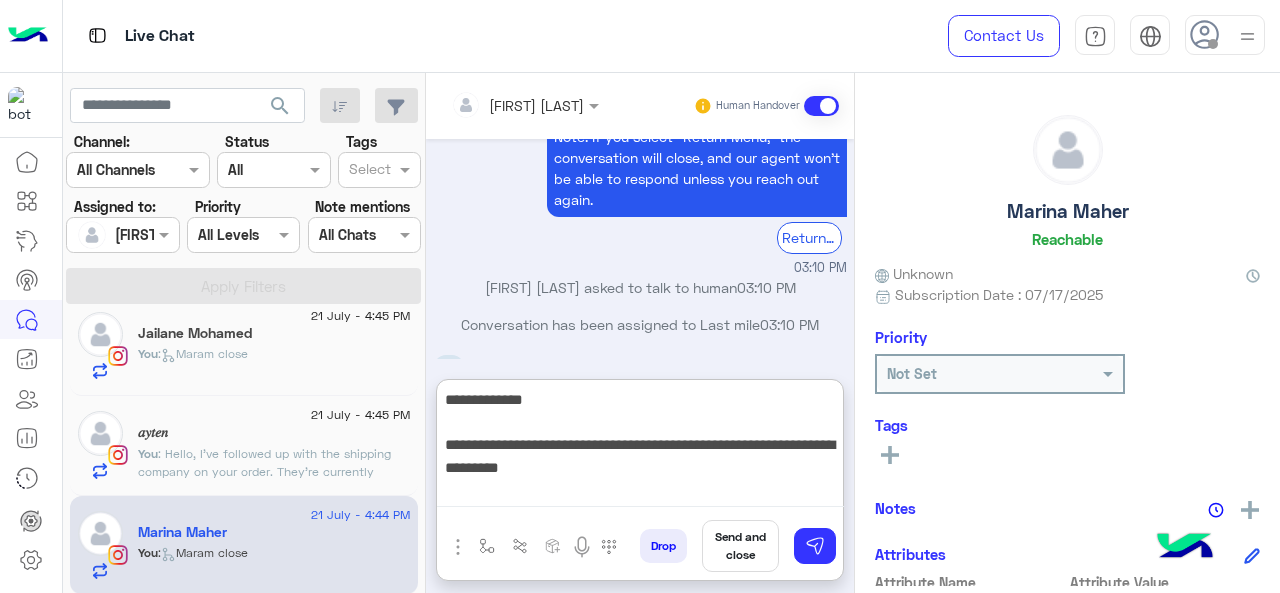 type on "**********" 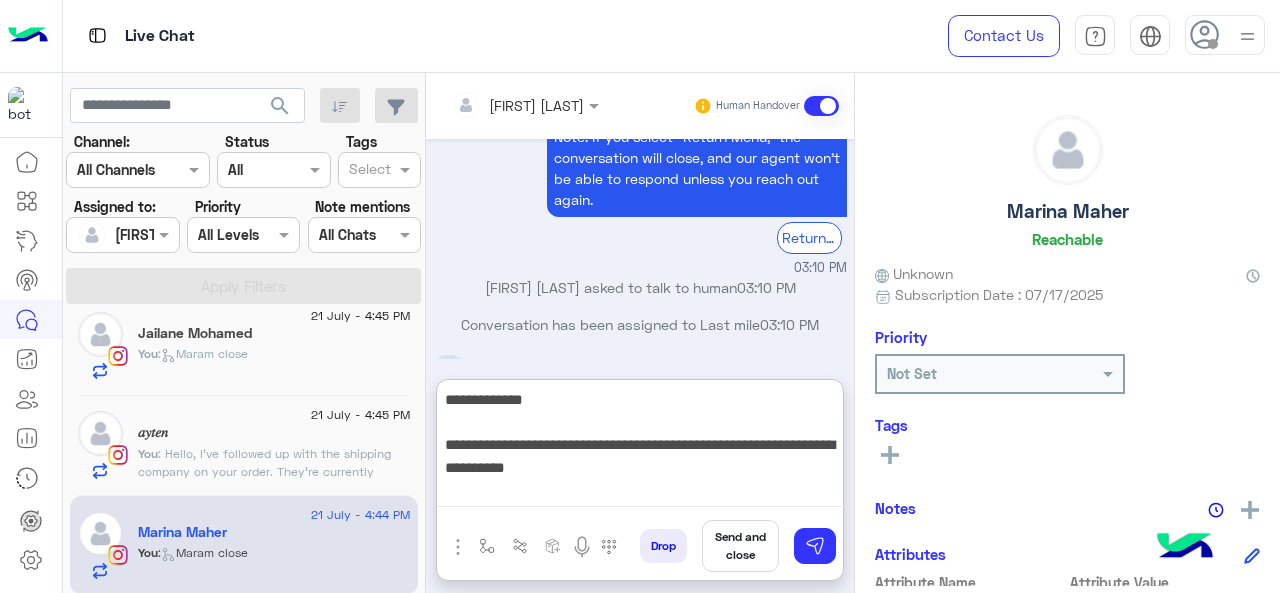 type 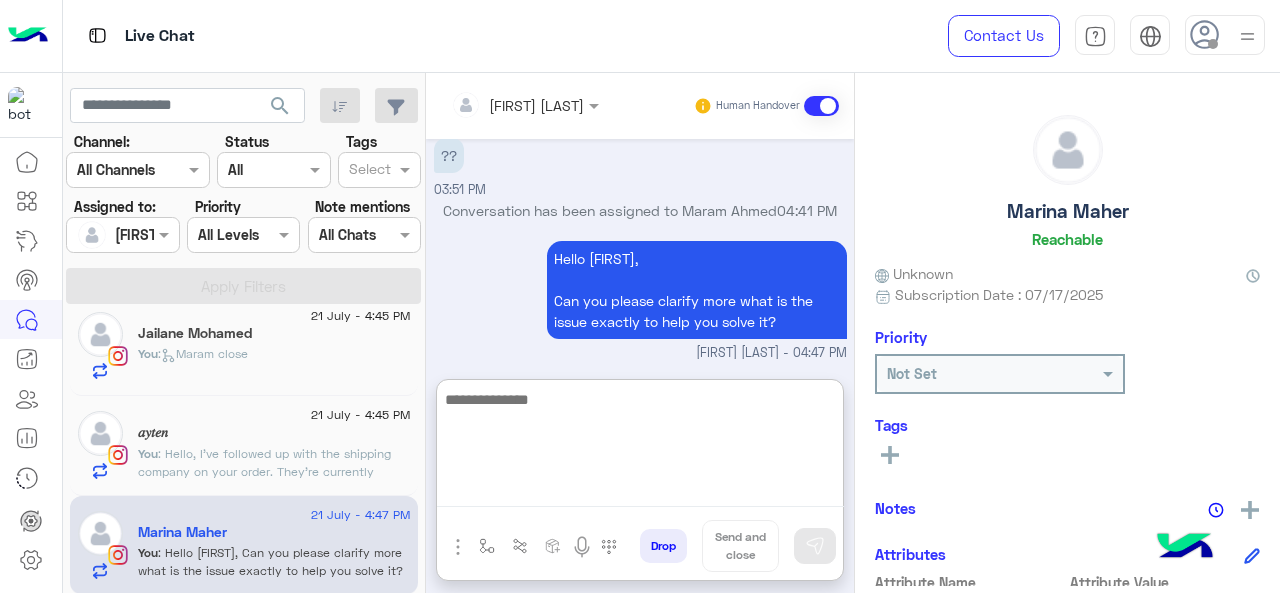 scroll, scrollTop: 933, scrollLeft: 0, axis: vertical 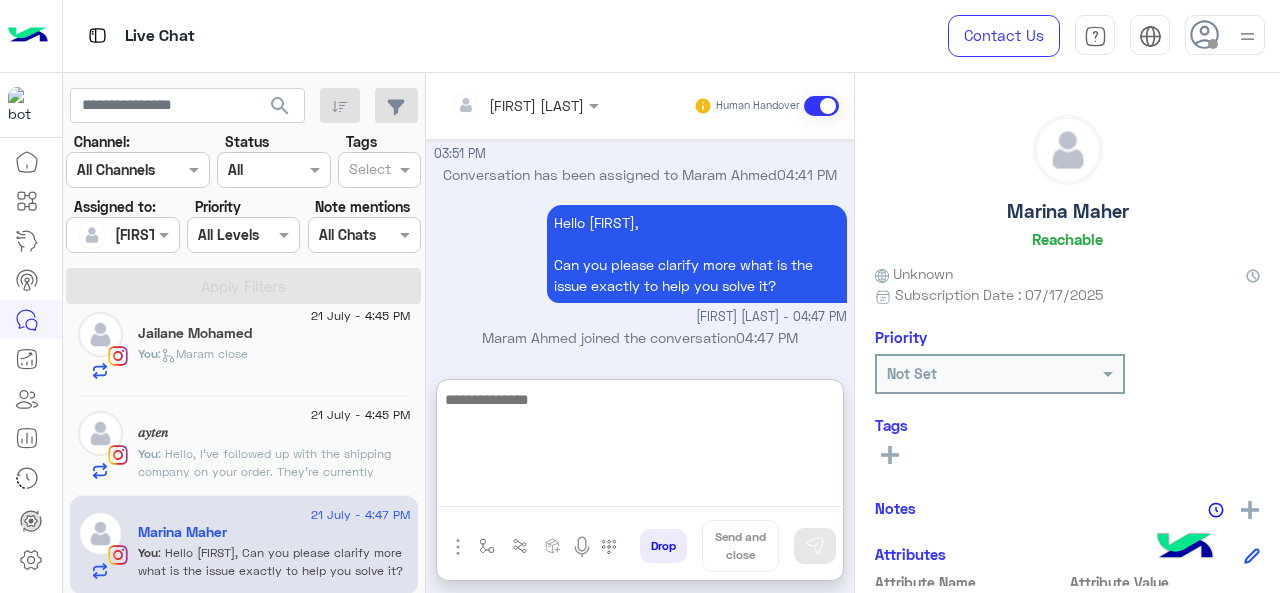 click on "𝑎𝑦𝑡𝑒𝑛" 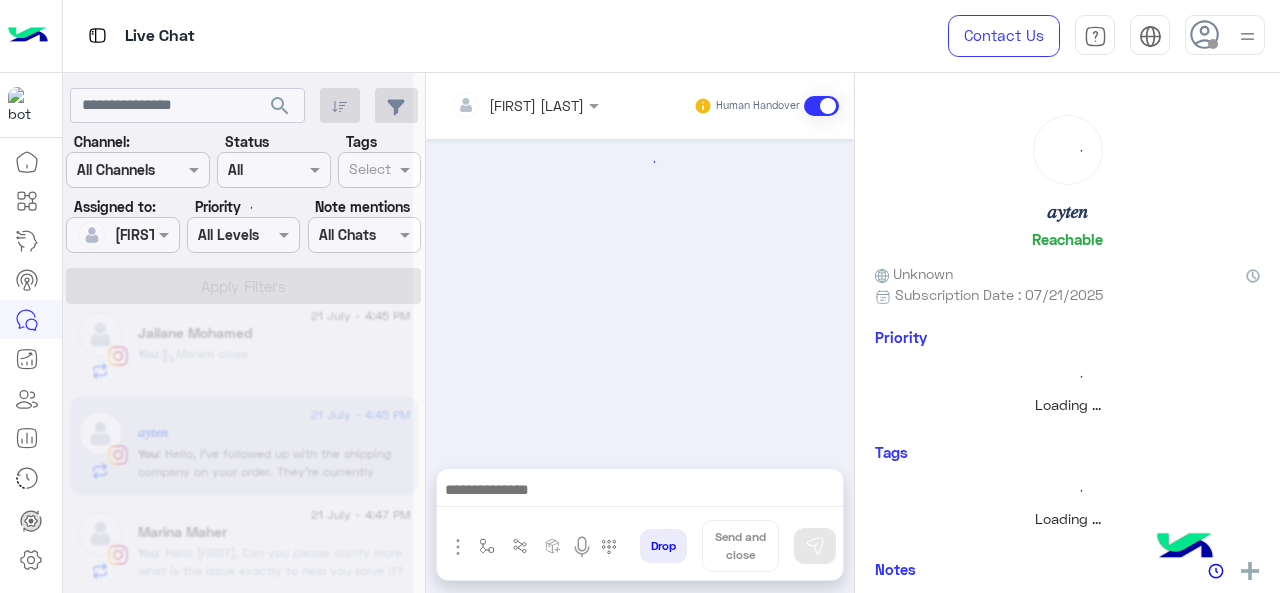 scroll, scrollTop: 0, scrollLeft: 0, axis: both 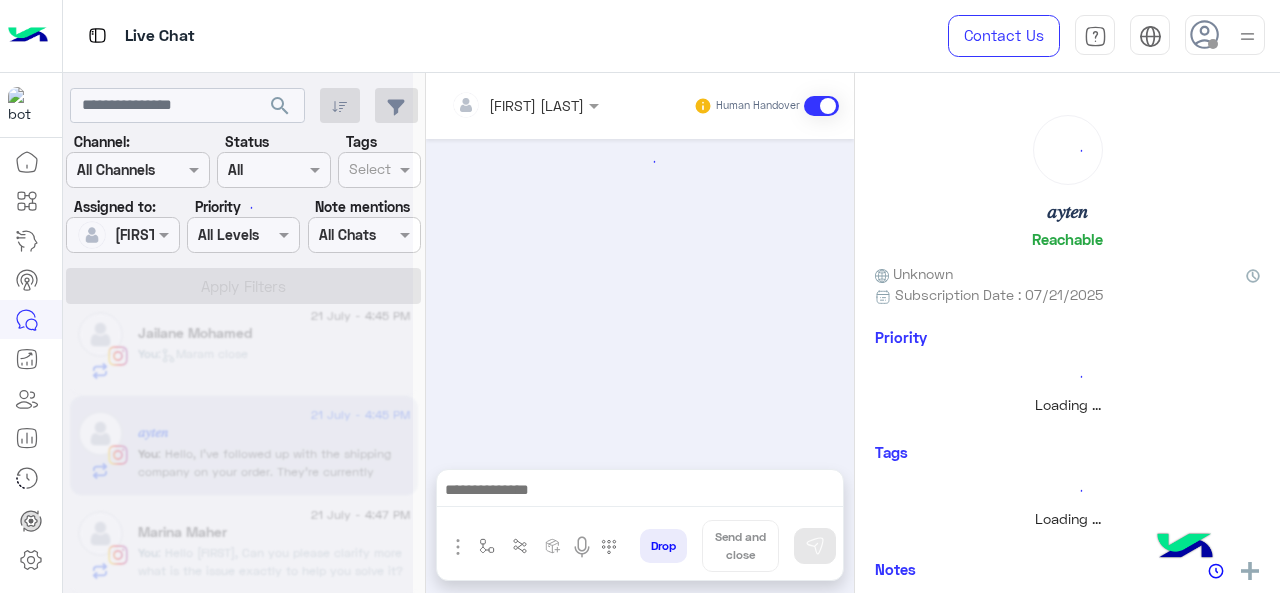 click at bounding box center [487, 546] 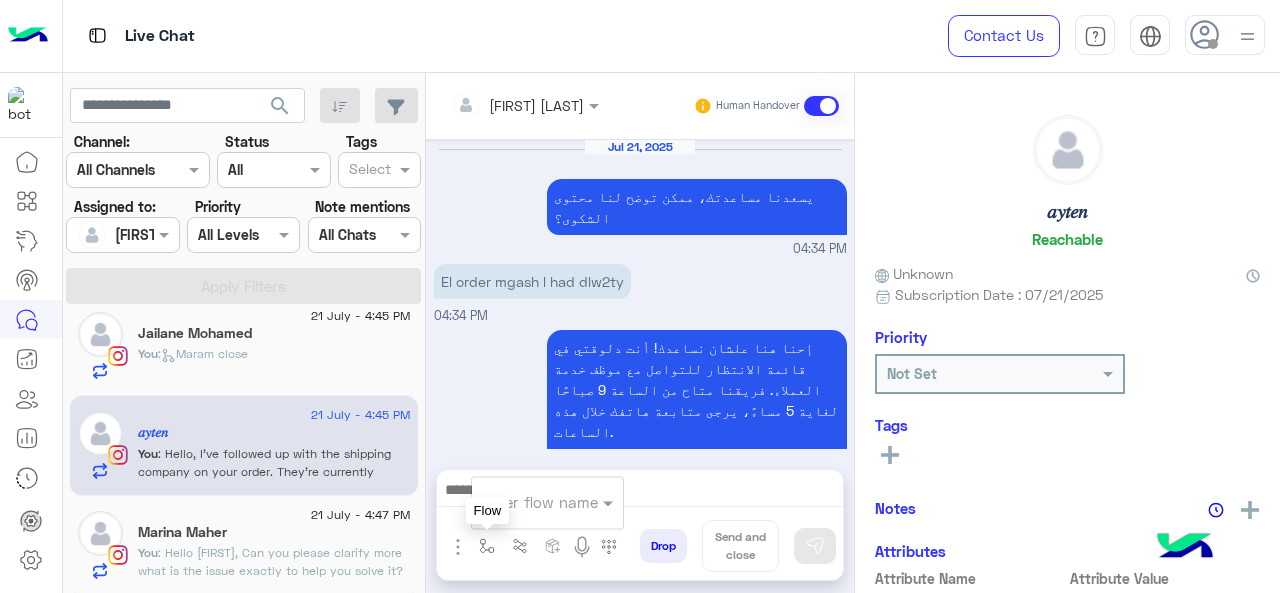 scroll, scrollTop: 648, scrollLeft: 0, axis: vertical 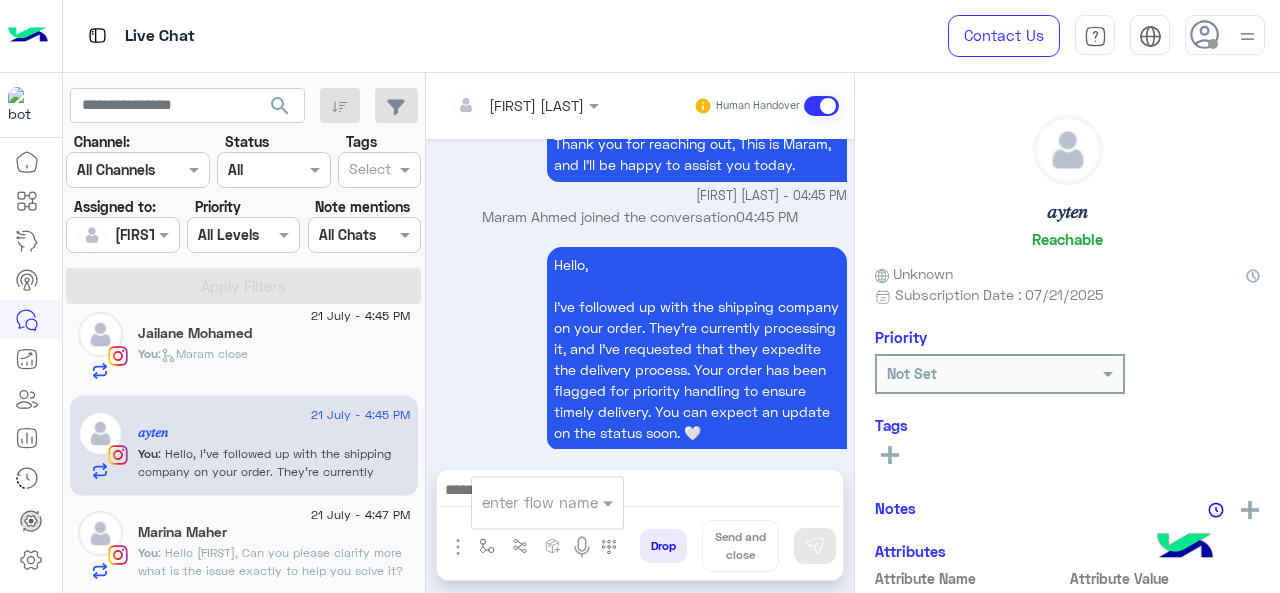 click at bounding box center [523, 502] 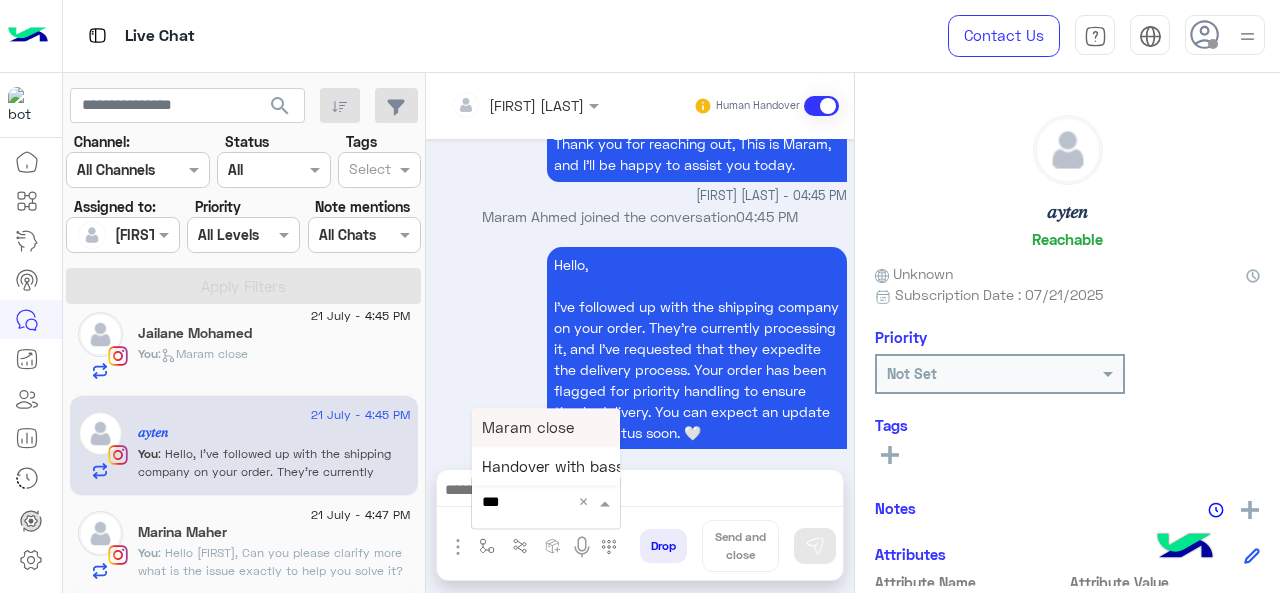 type on "****" 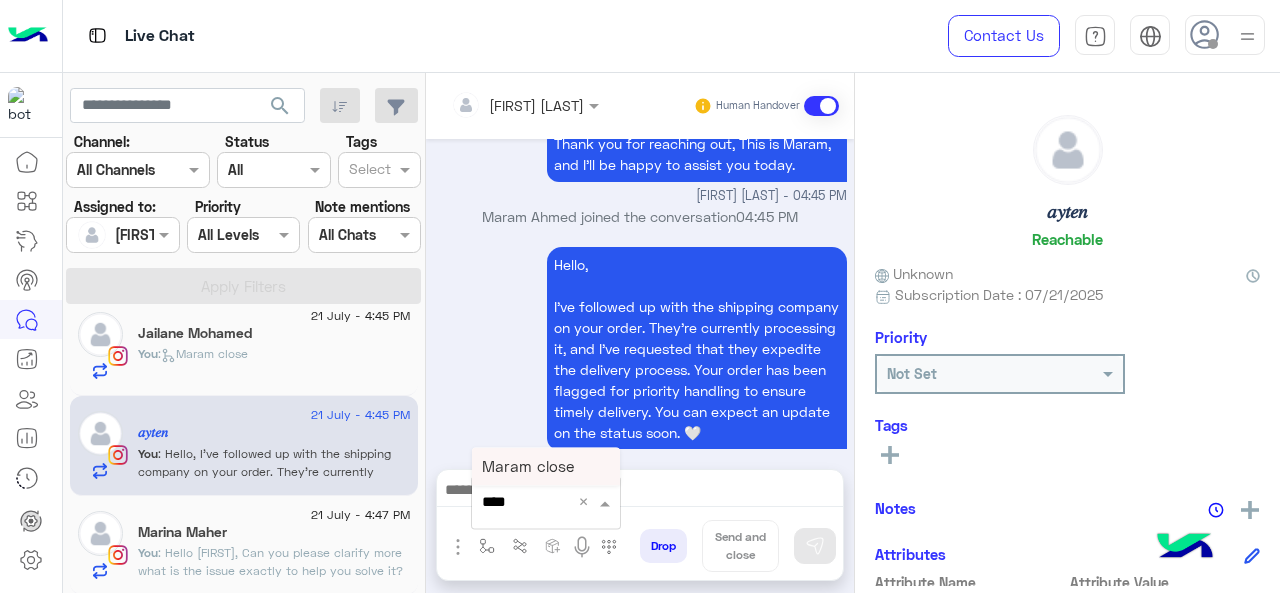 click on "Maram close" at bounding box center [528, 466] 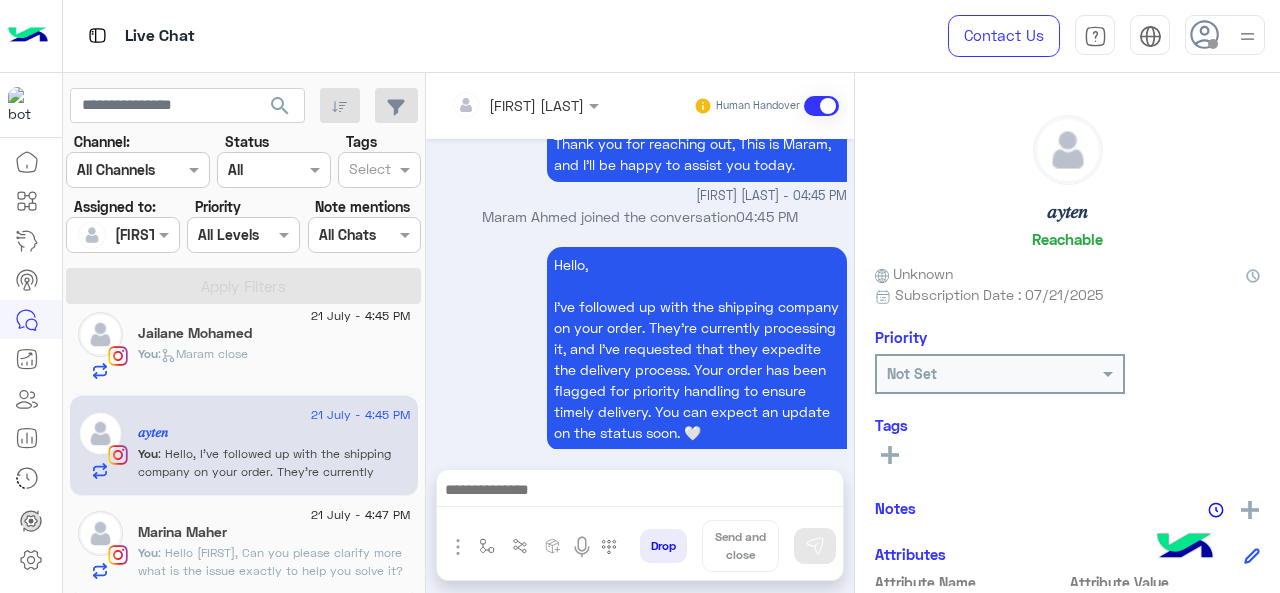 type on "**********" 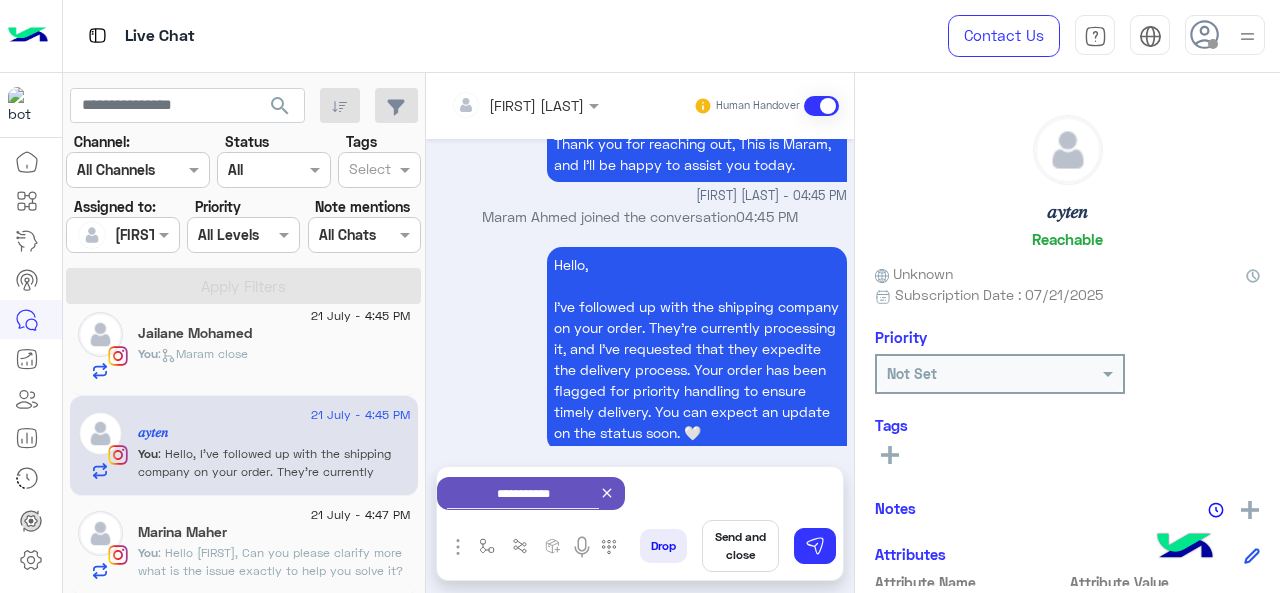 click on "Send and close" at bounding box center (740, 546) 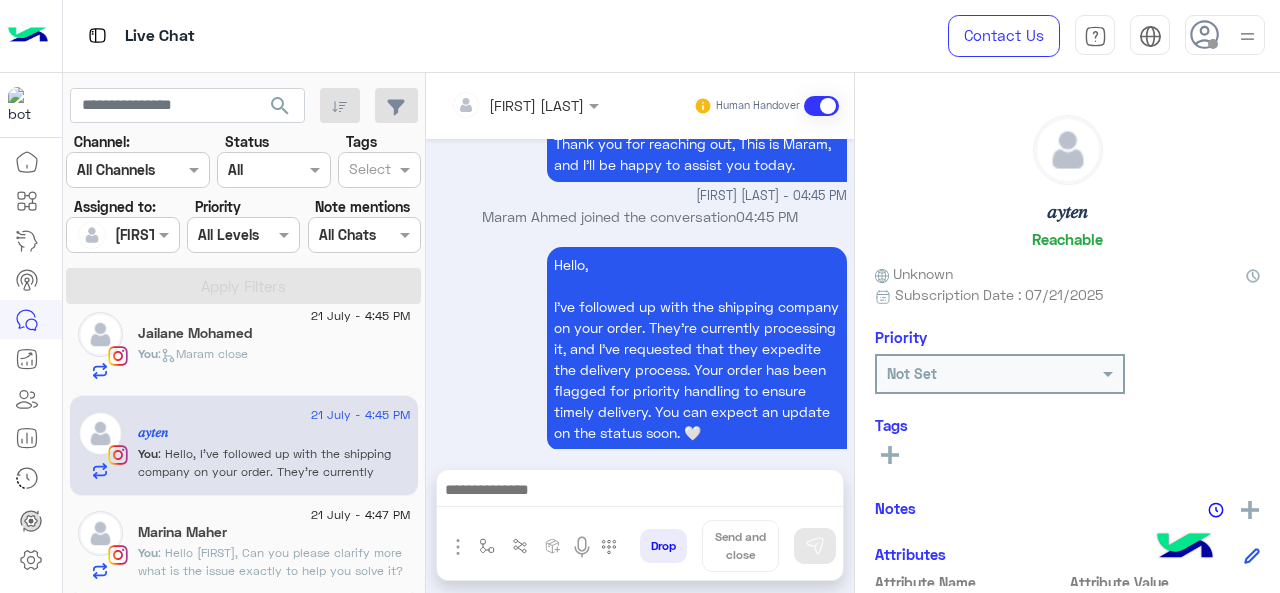 scroll, scrollTop: 670, scrollLeft: 0, axis: vertical 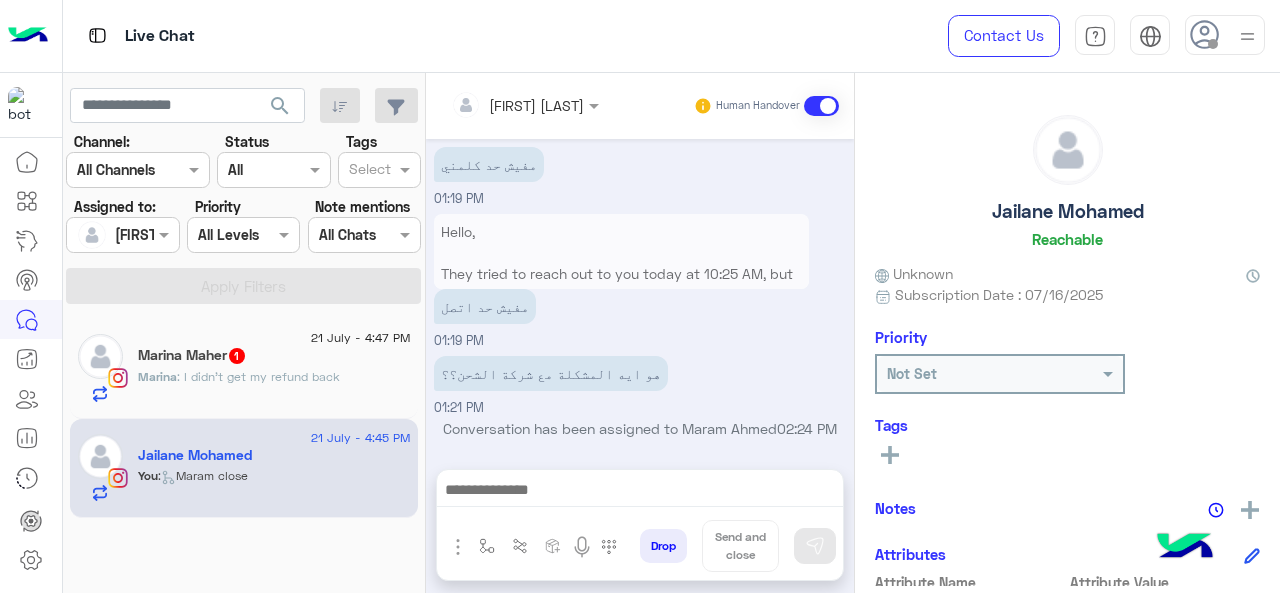 click on "21 July - 4:47 PM" 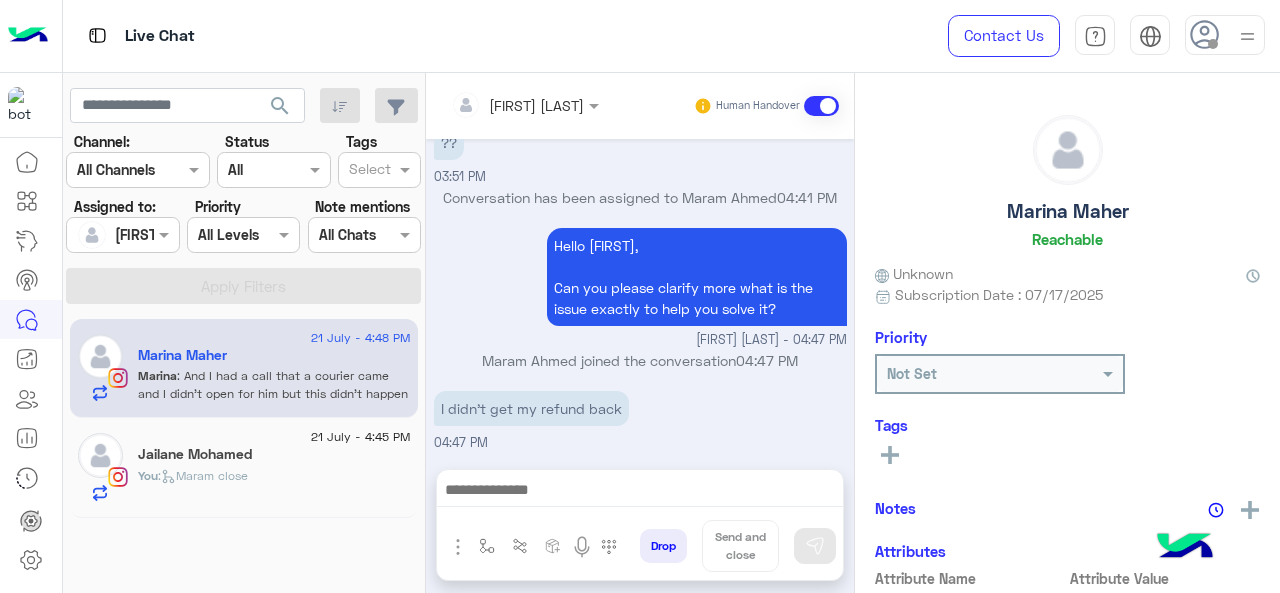 scroll, scrollTop: 676, scrollLeft: 0, axis: vertical 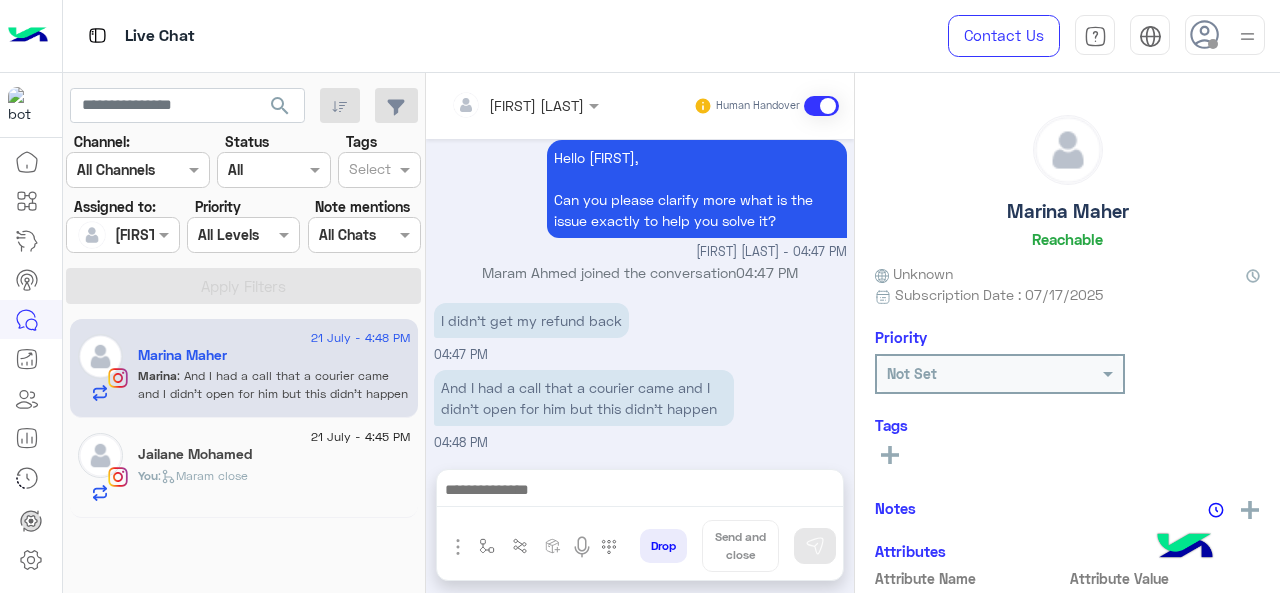 click at bounding box center [640, 492] 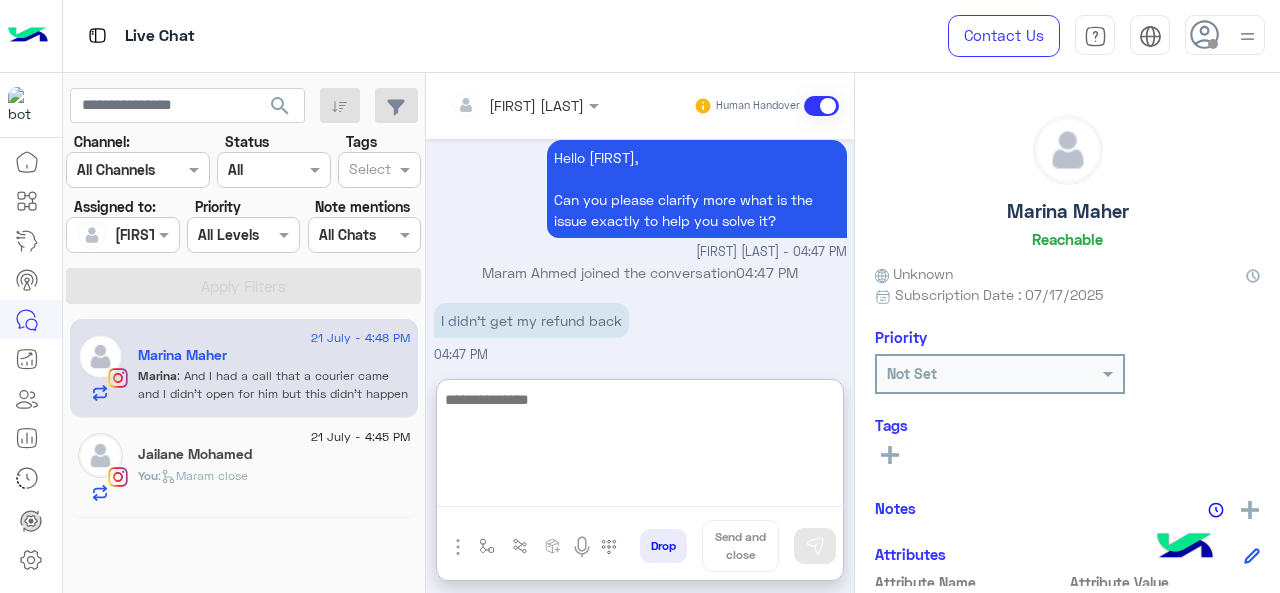 scroll, scrollTop: 766, scrollLeft: 0, axis: vertical 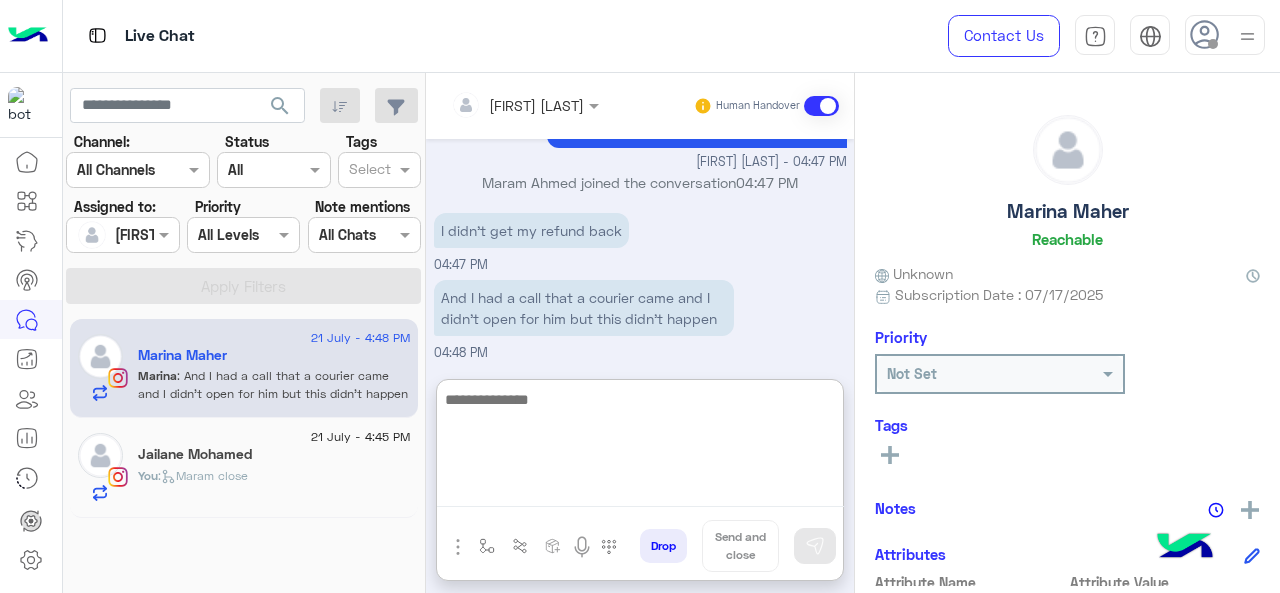 paste on "**********" 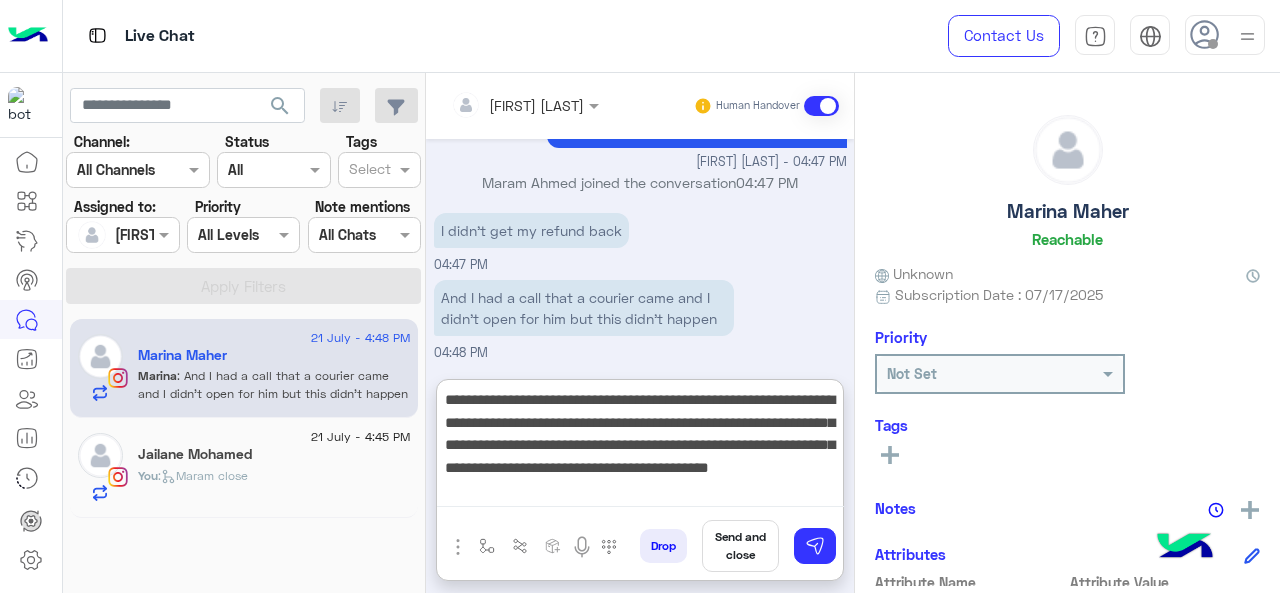 type on "**********" 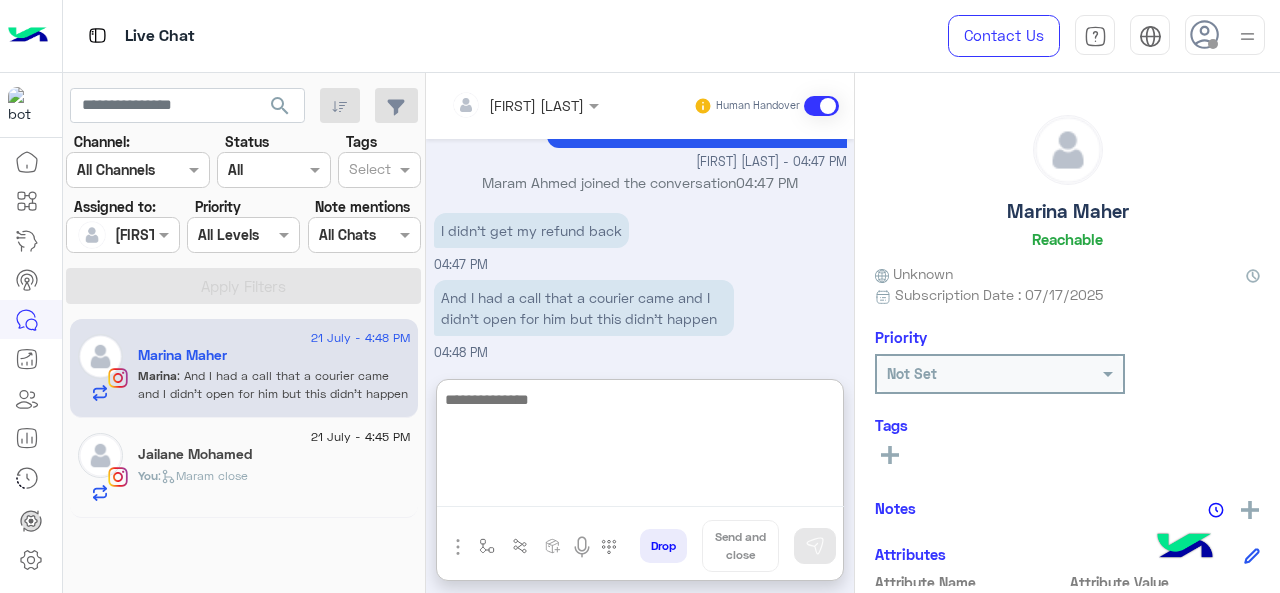 scroll, scrollTop: 955, scrollLeft: 0, axis: vertical 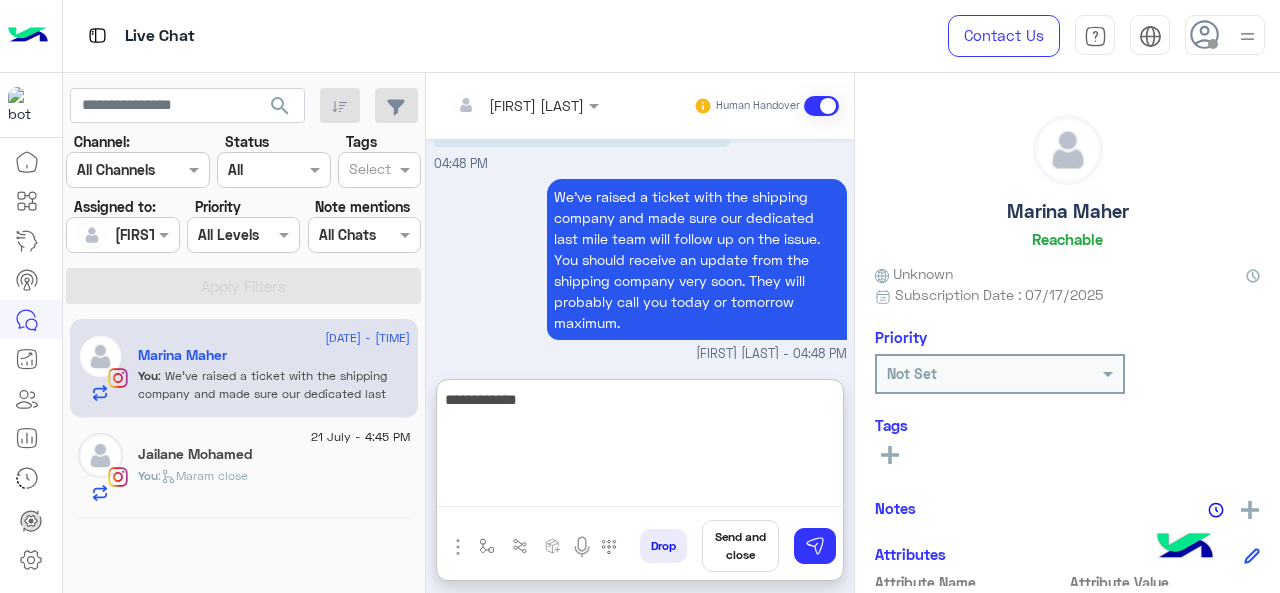 type on "**********" 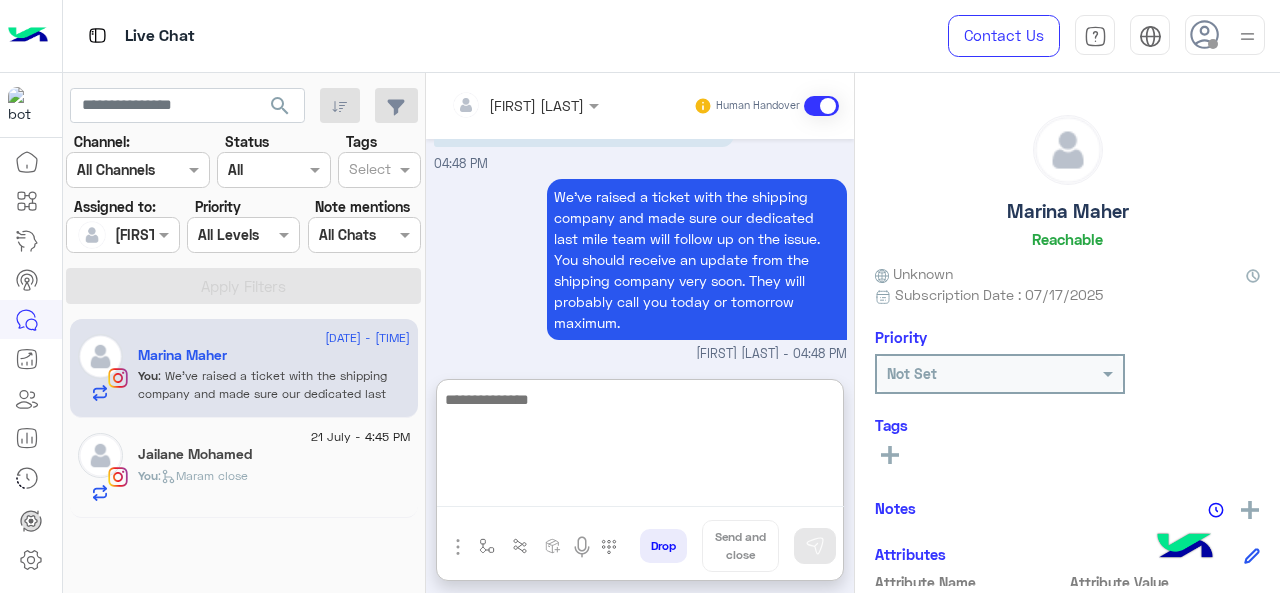 scroll, scrollTop: 1019, scrollLeft: 0, axis: vertical 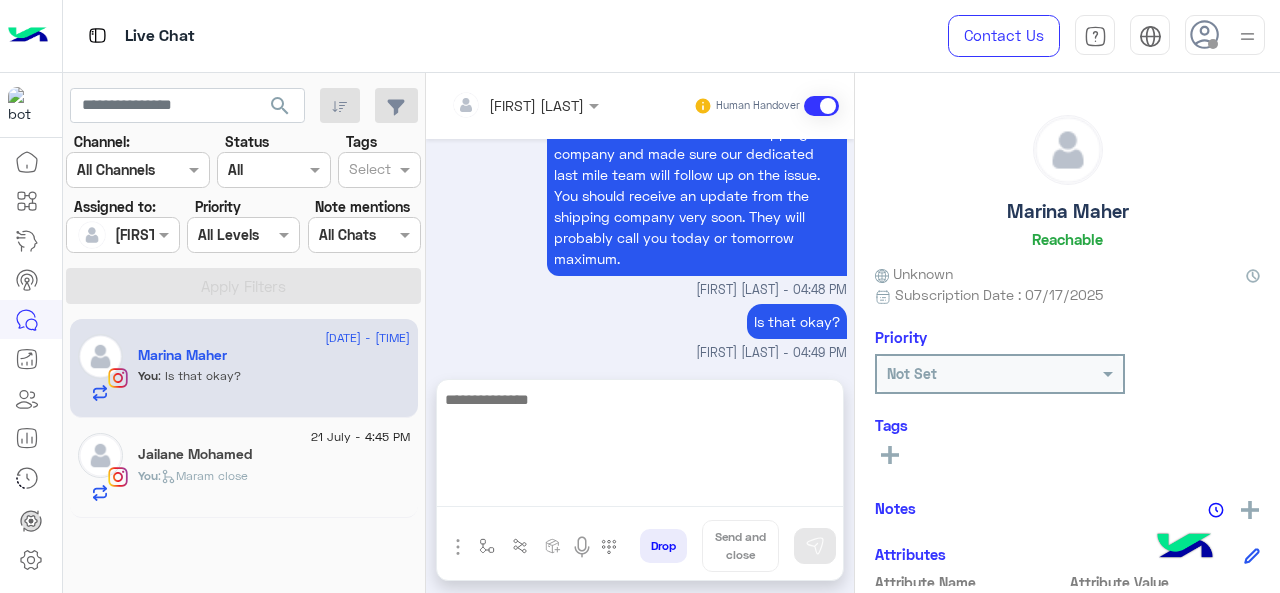 click on "21 July - 4:45 PM  Jailane Mohamed   You  :   Maram close" 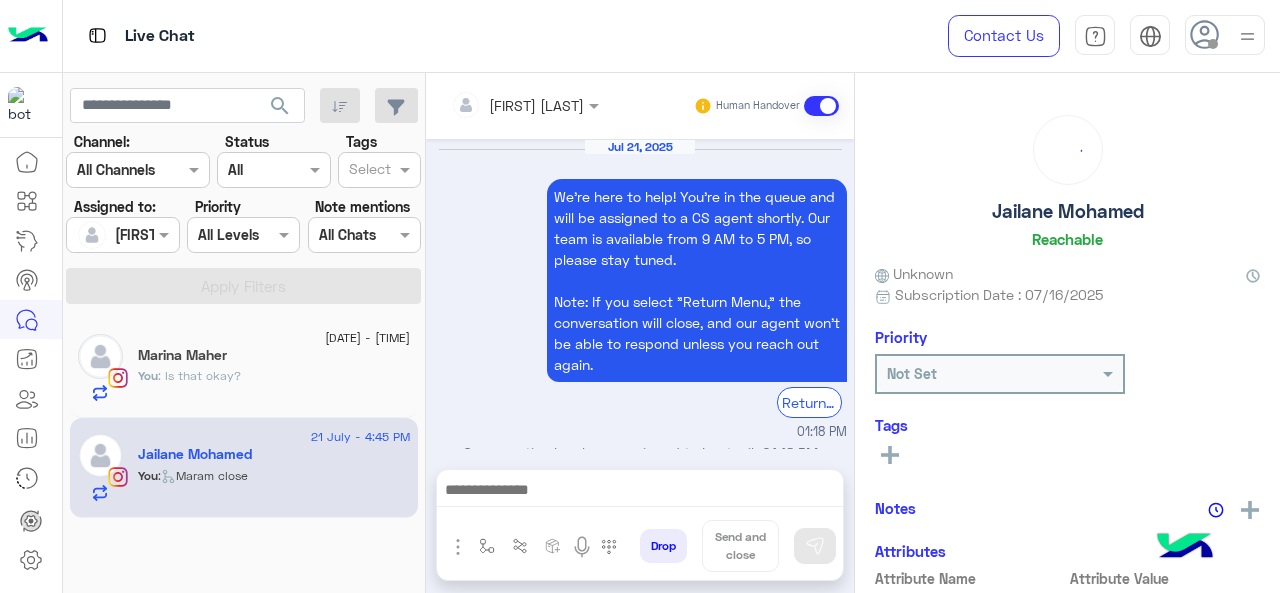 scroll, scrollTop: 791, scrollLeft: 0, axis: vertical 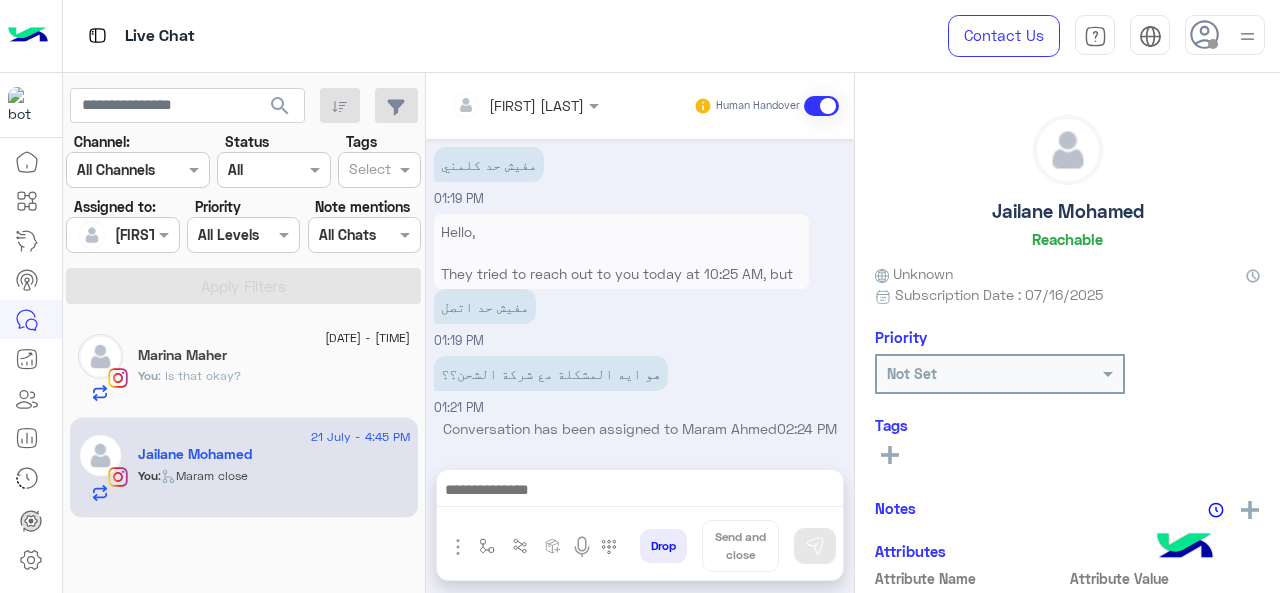click at bounding box center (640, 492) 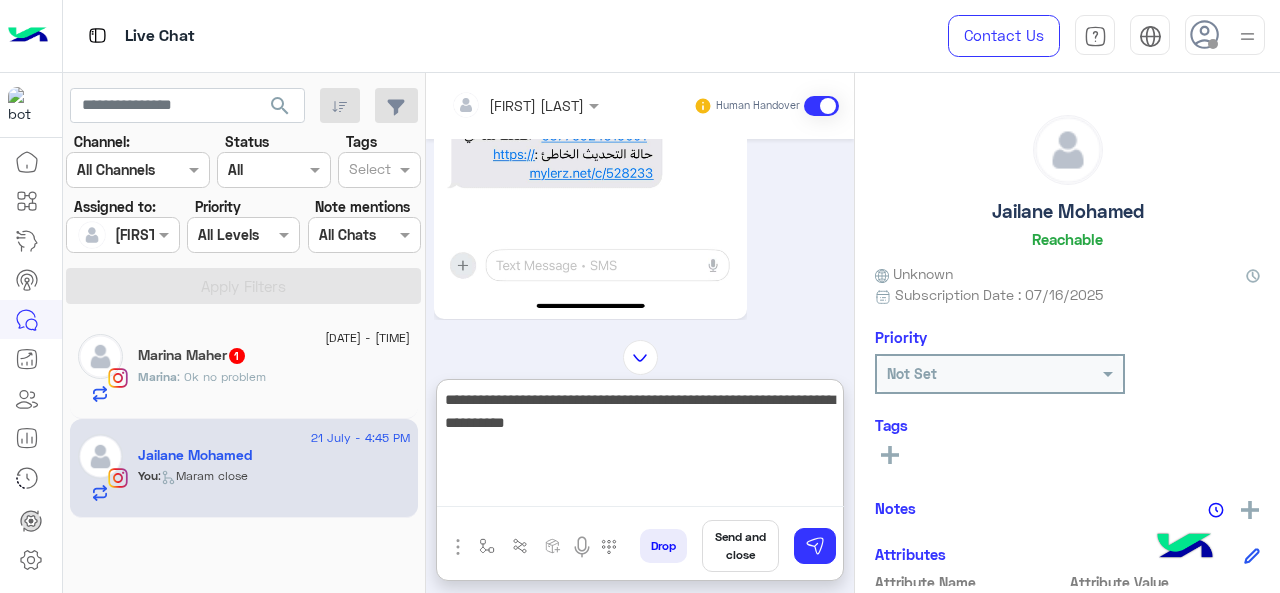 scroll, scrollTop: 4297, scrollLeft: 0, axis: vertical 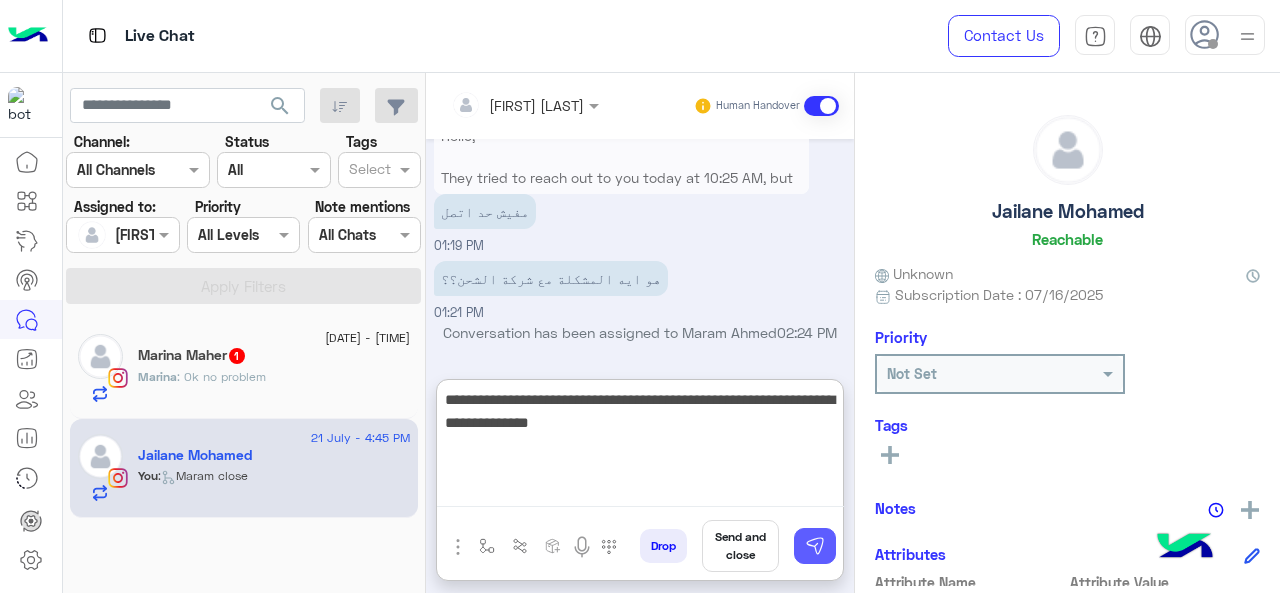 type on "**********" 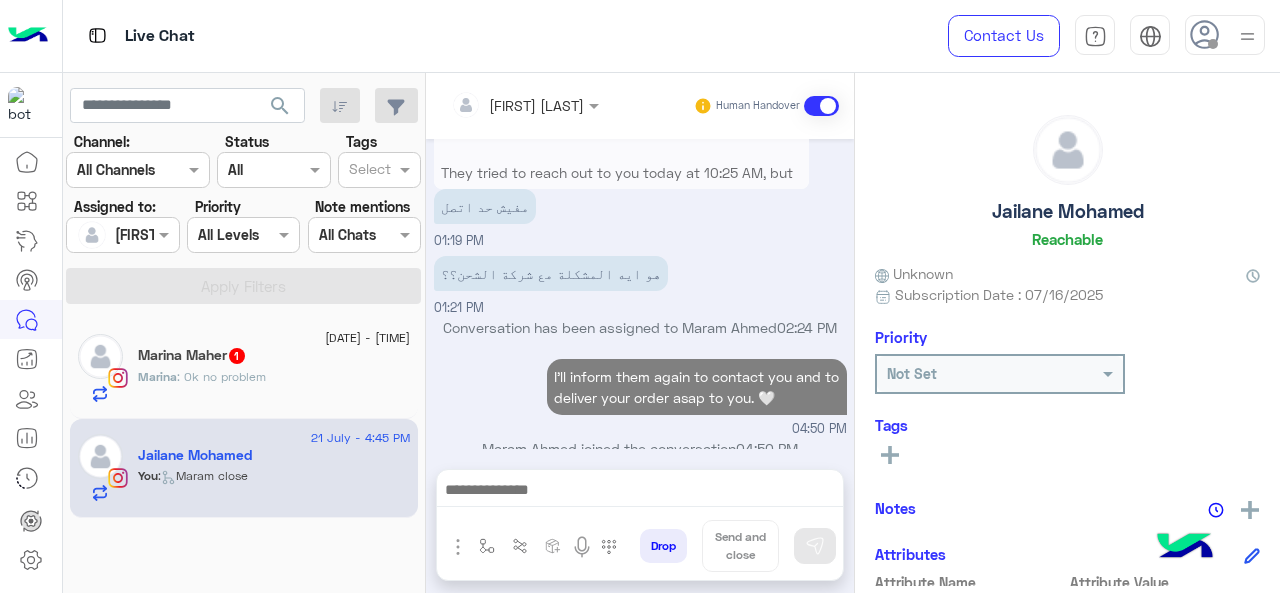 scroll, scrollTop: 4328, scrollLeft: 0, axis: vertical 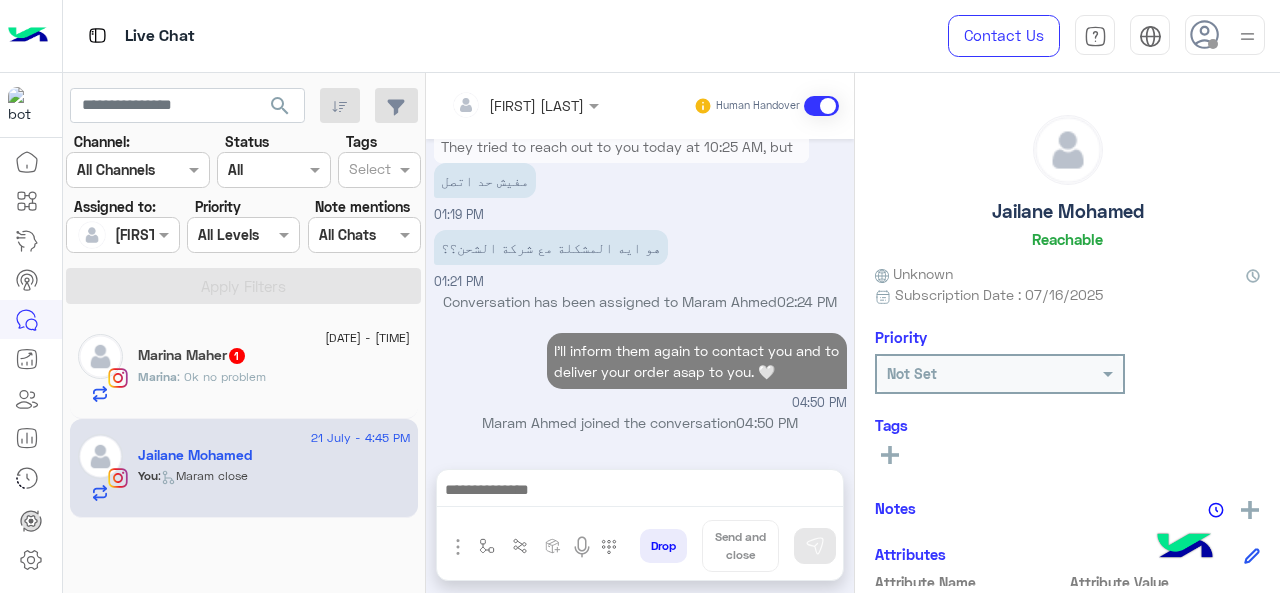 click on "Marina : Ok no problem" 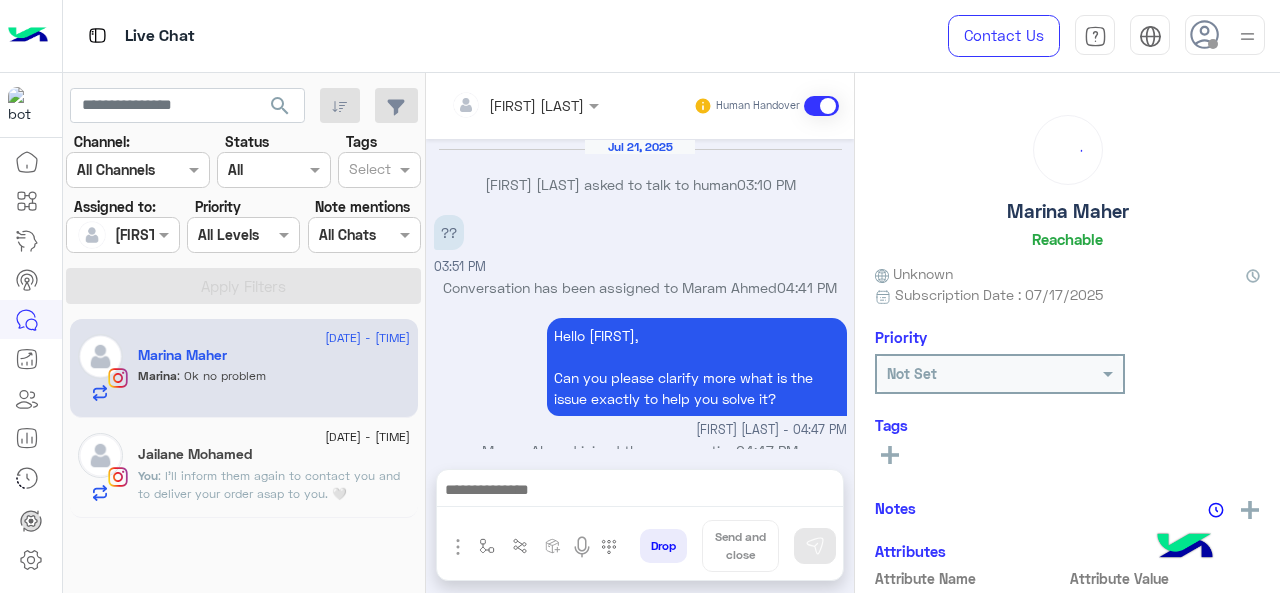 scroll, scrollTop: 498, scrollLeft: 0, axis: vertical 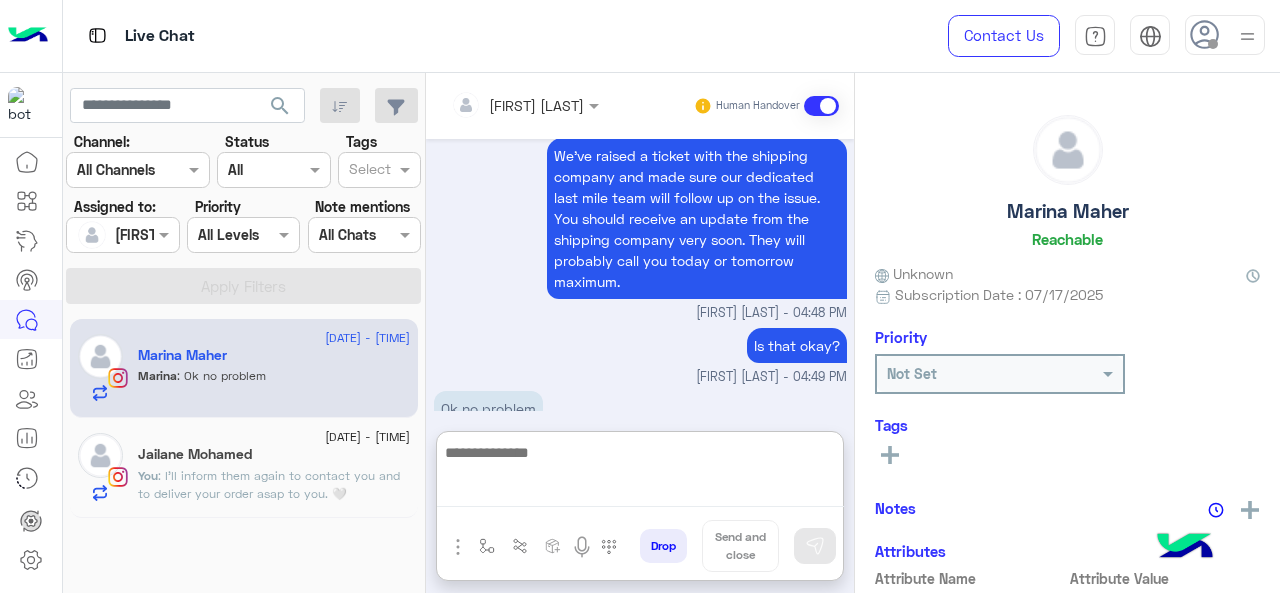 click at bounding box center (640, 474) 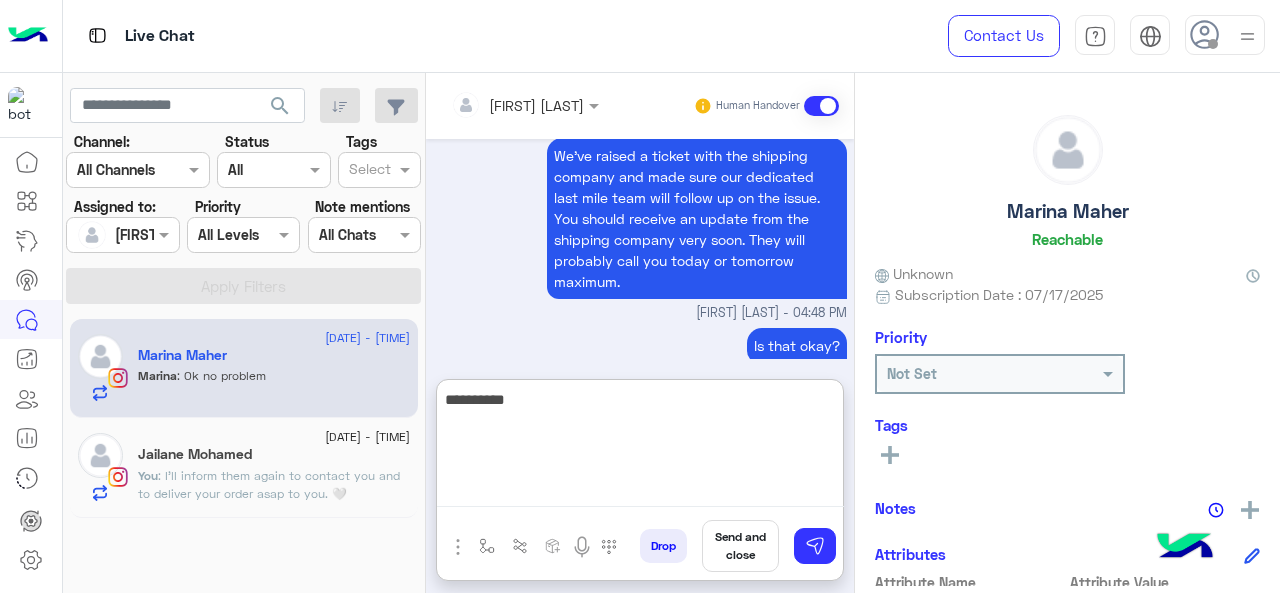type on "**********" 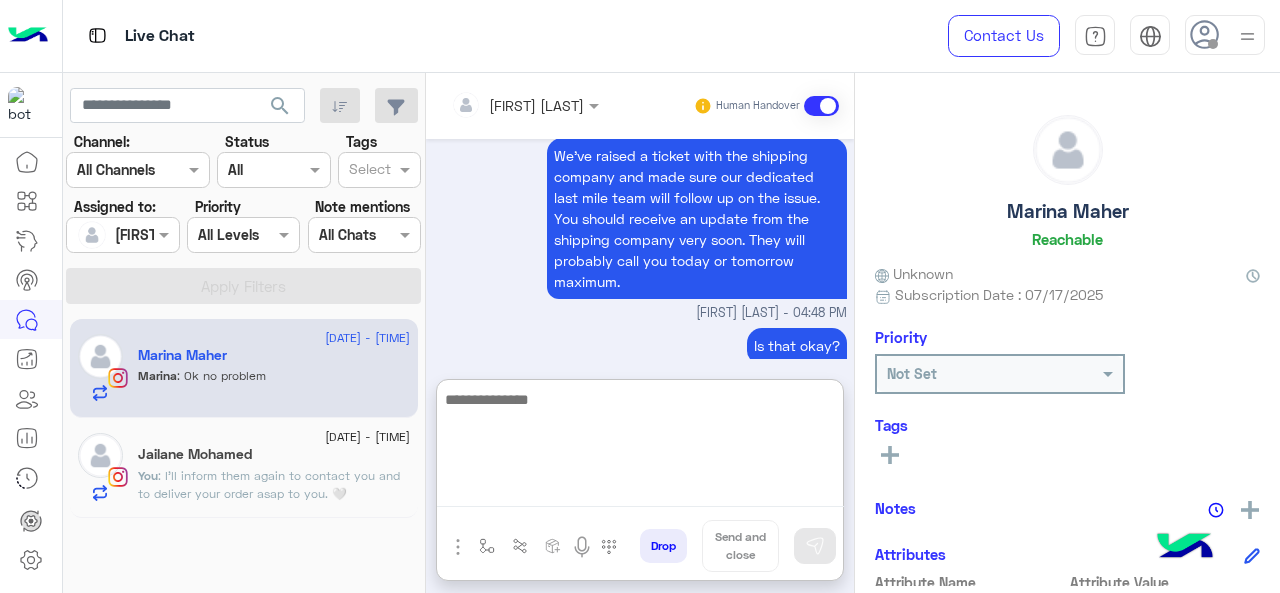 scroll, scrollTop: 652, scrollLeft: 0, axis: vertical 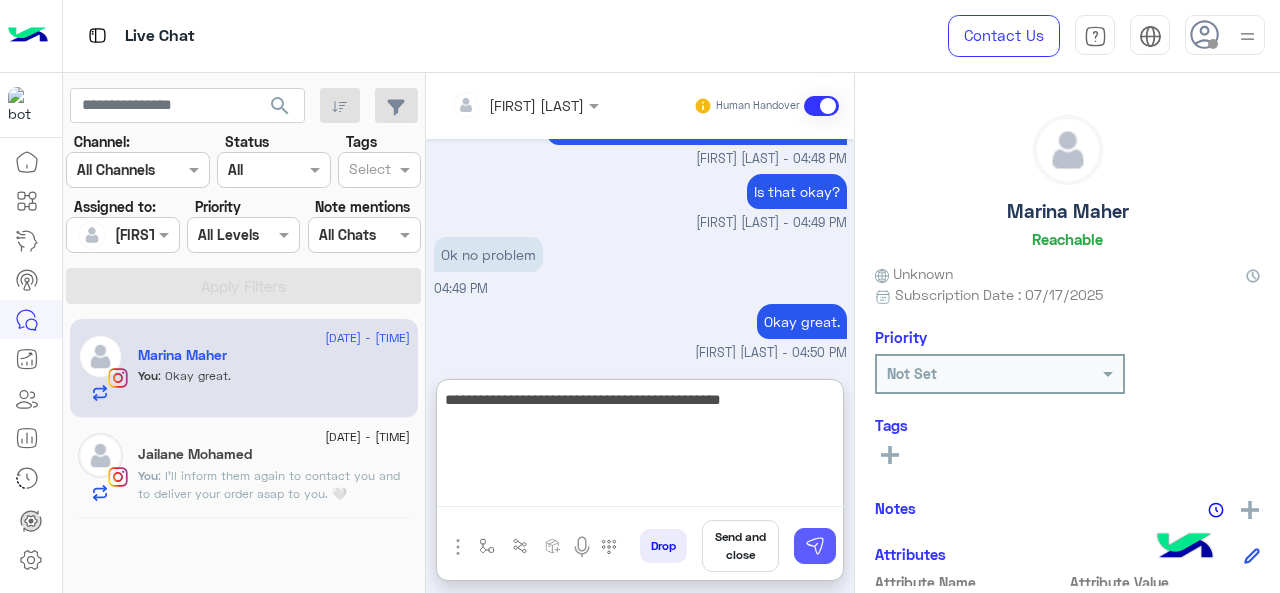 type on "**********" 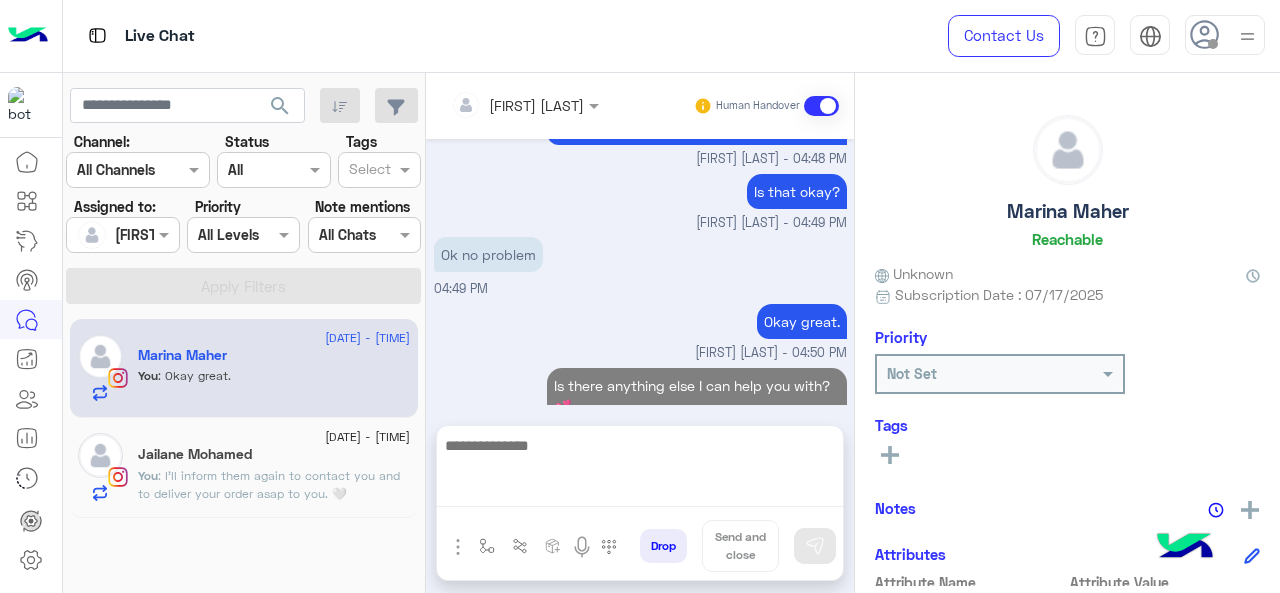 scroll, scrollTop: 647, scrollLeft: 0, axis: vertical 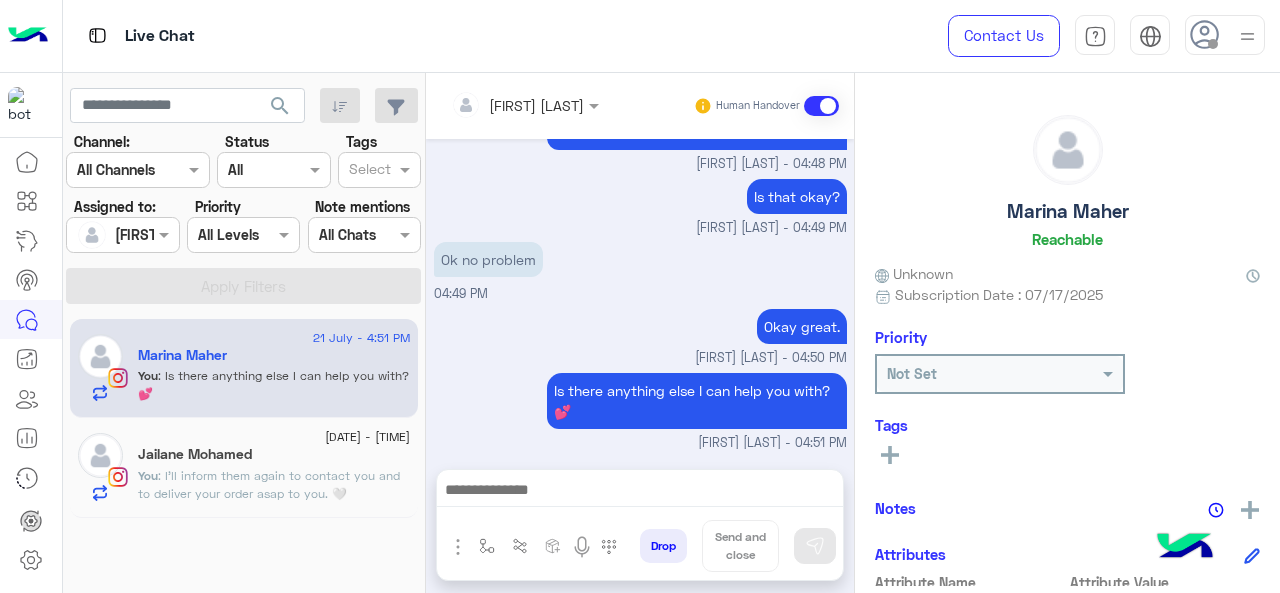 click on ": I'll inform them again to contact you and to deliver your order asap to you. 🤍" 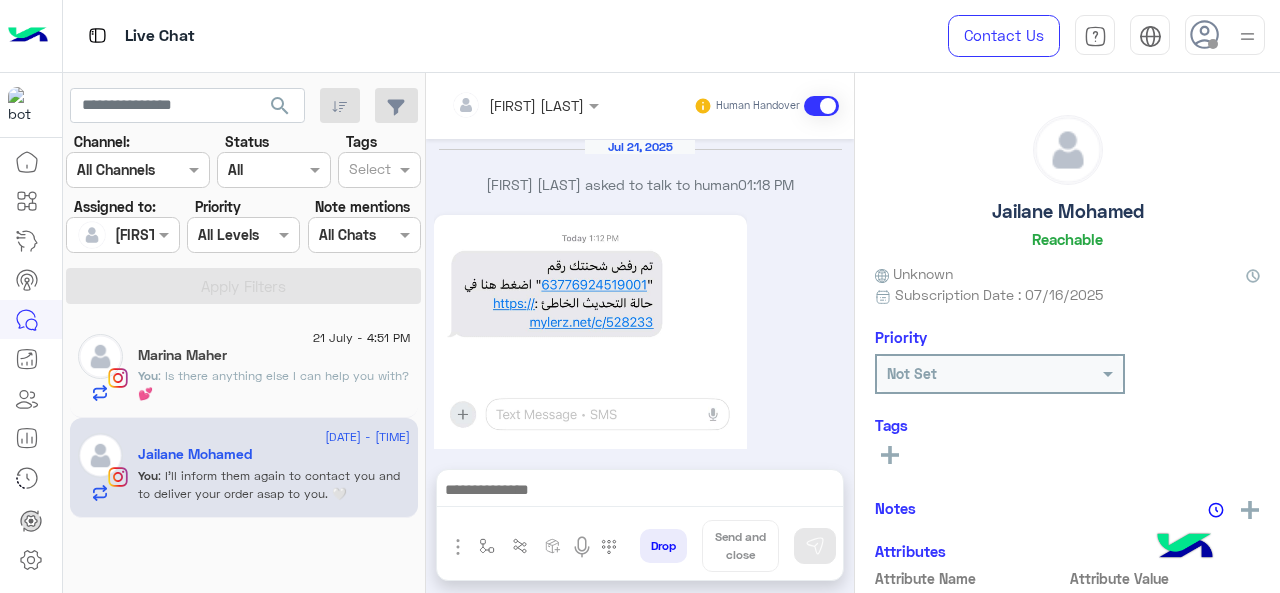 scroll, scrollTop: 608, scrollLeft: 0, axis: vertical 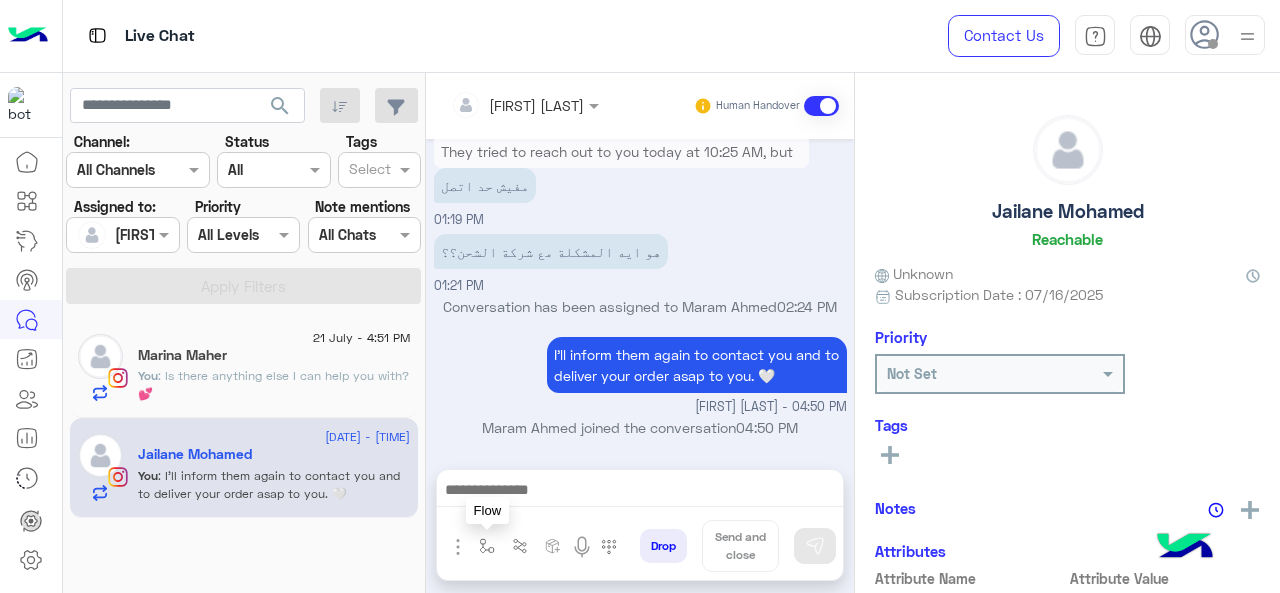 drag, startPoint x: 489, startPoint y: 540, endPoint x: 536, endPoint y: 485, distance: 72.34639 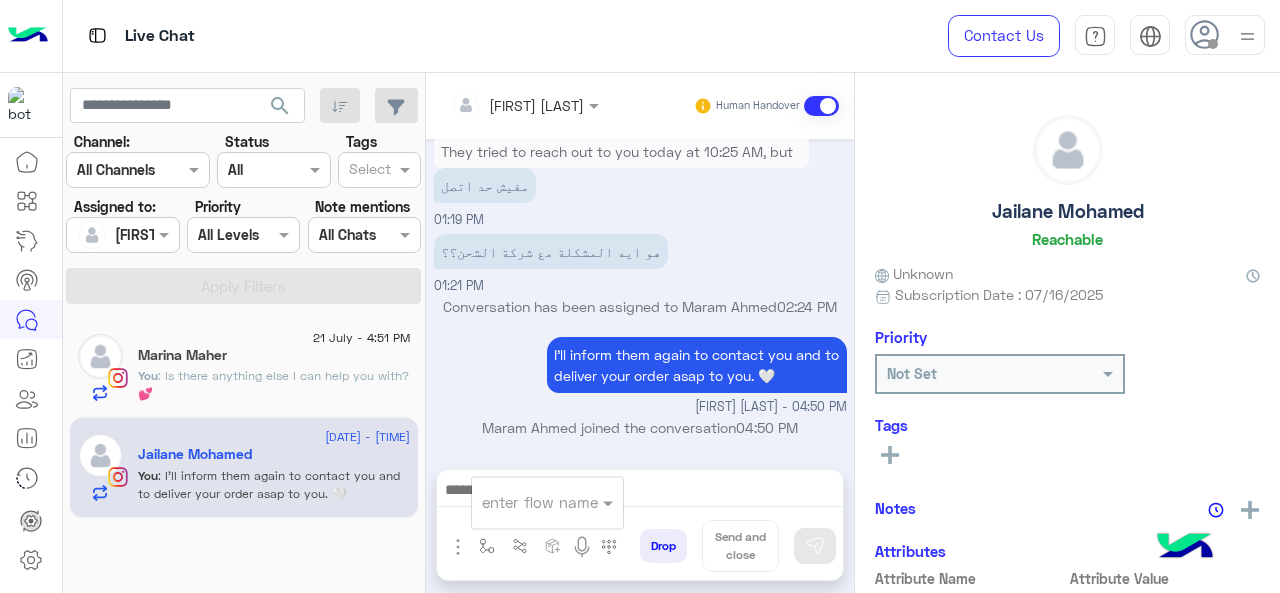 click on "enter flow name" at bounding box center [547, 502] 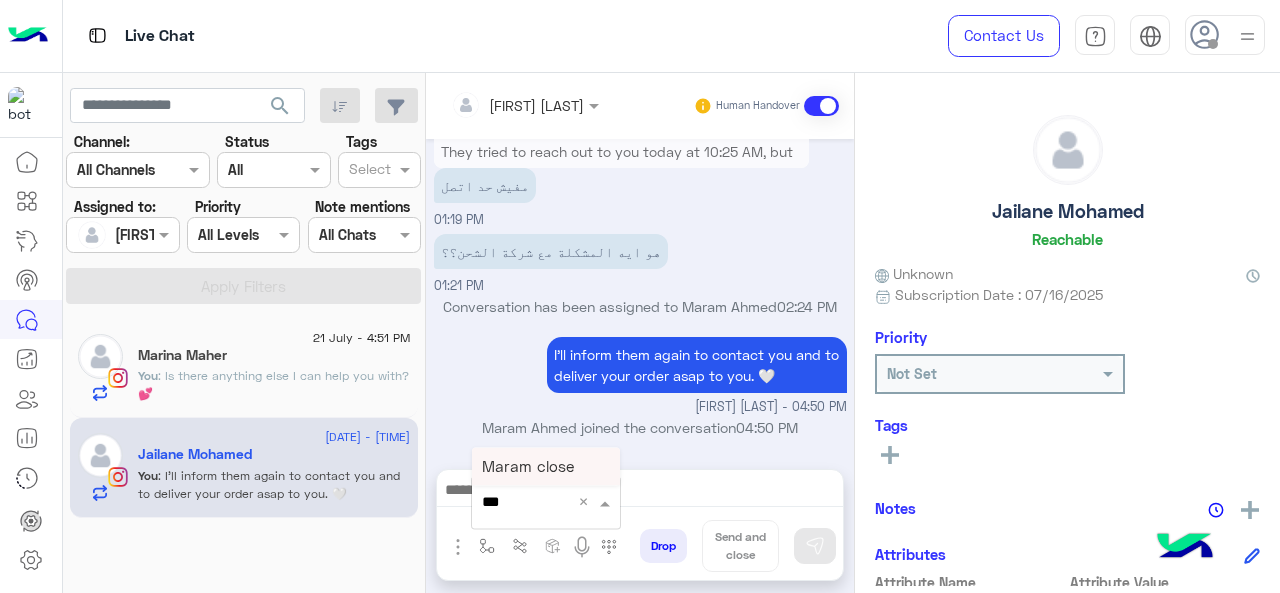 type on "****" 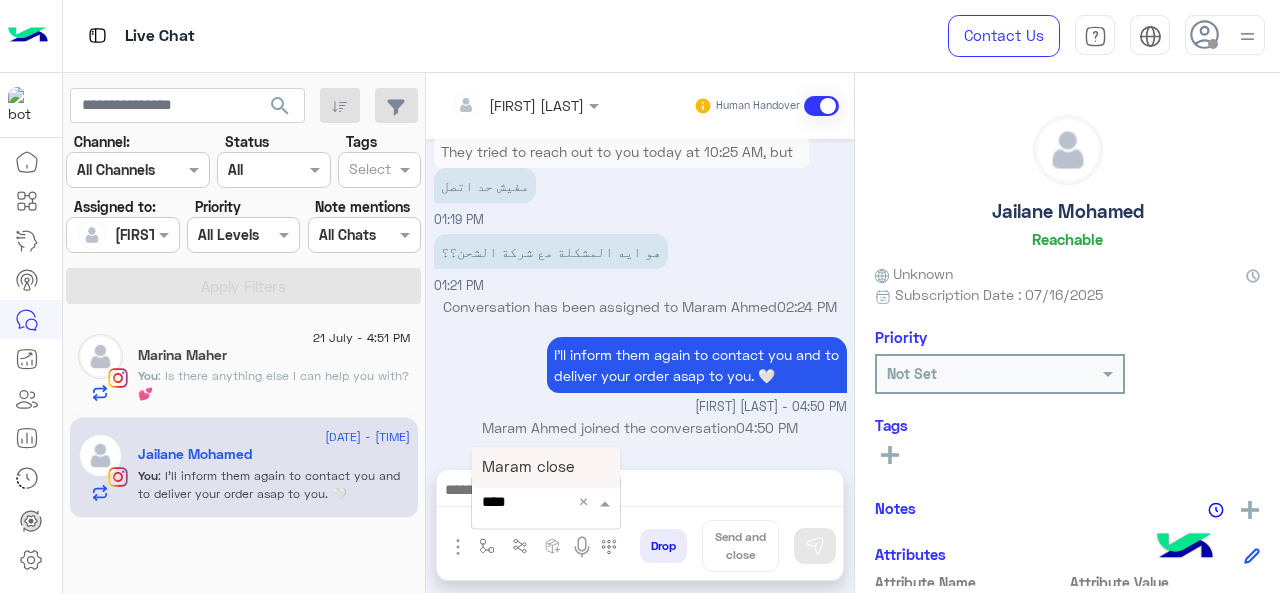 click on "Maram close" at bounding box center [528, 466] 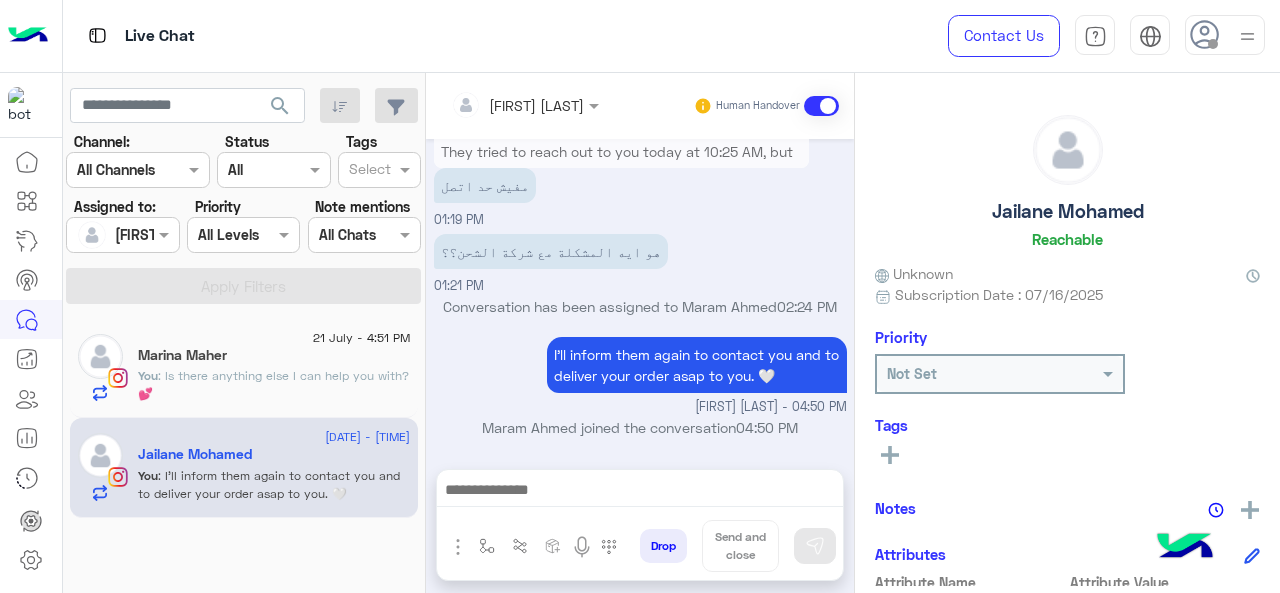 type on "**********" 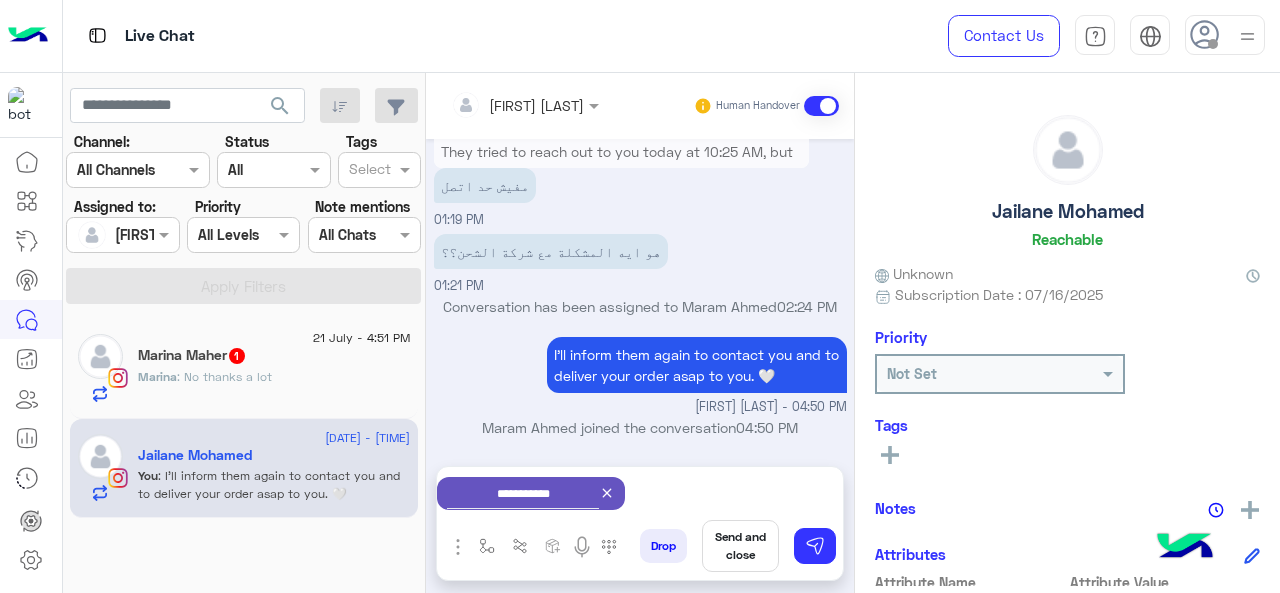 click on "Send and close" at bounding box center (740, 546) 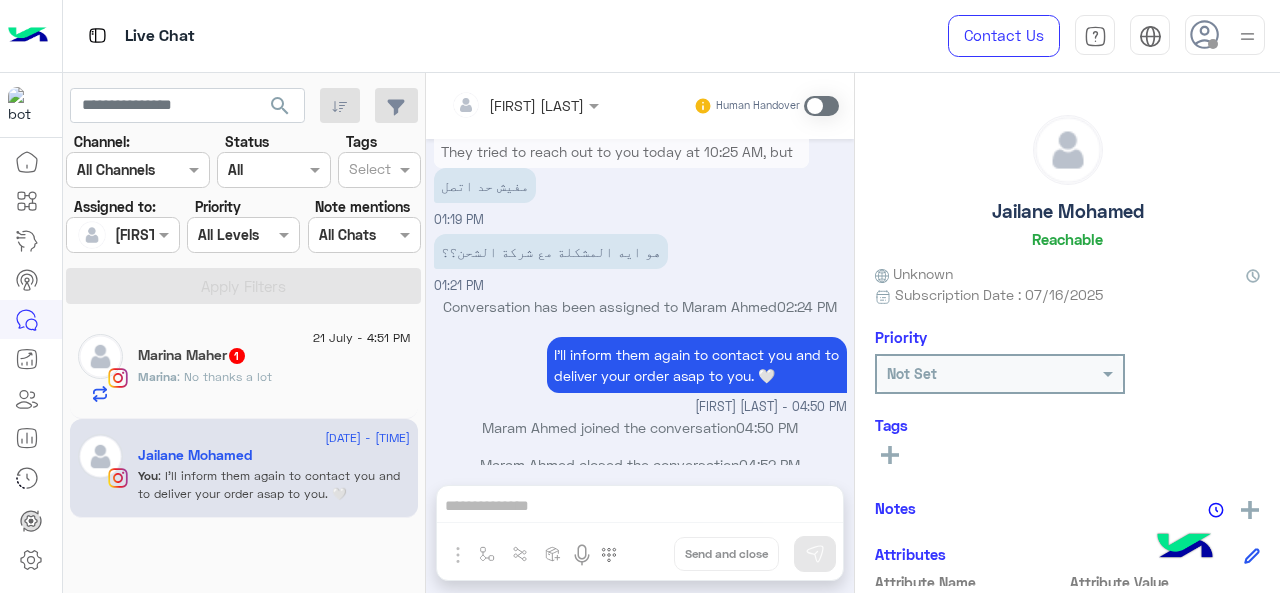 scroll, scrollTop: 630, scrollLeft: 0, axis: vertical 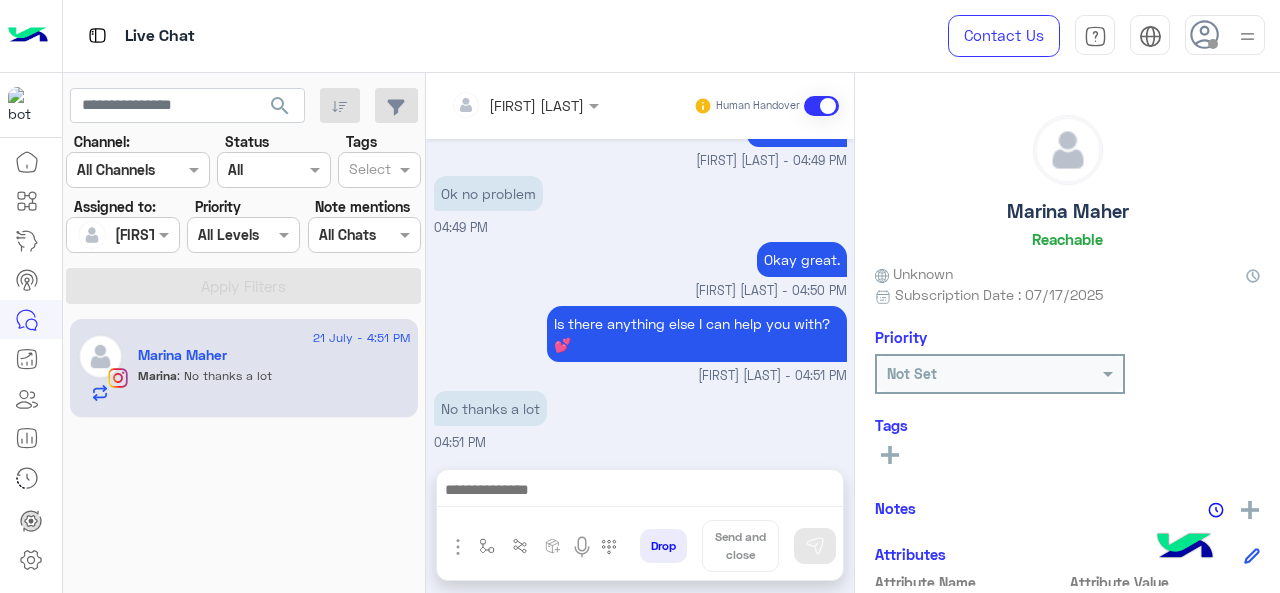 click at bounding box center (640, 492) 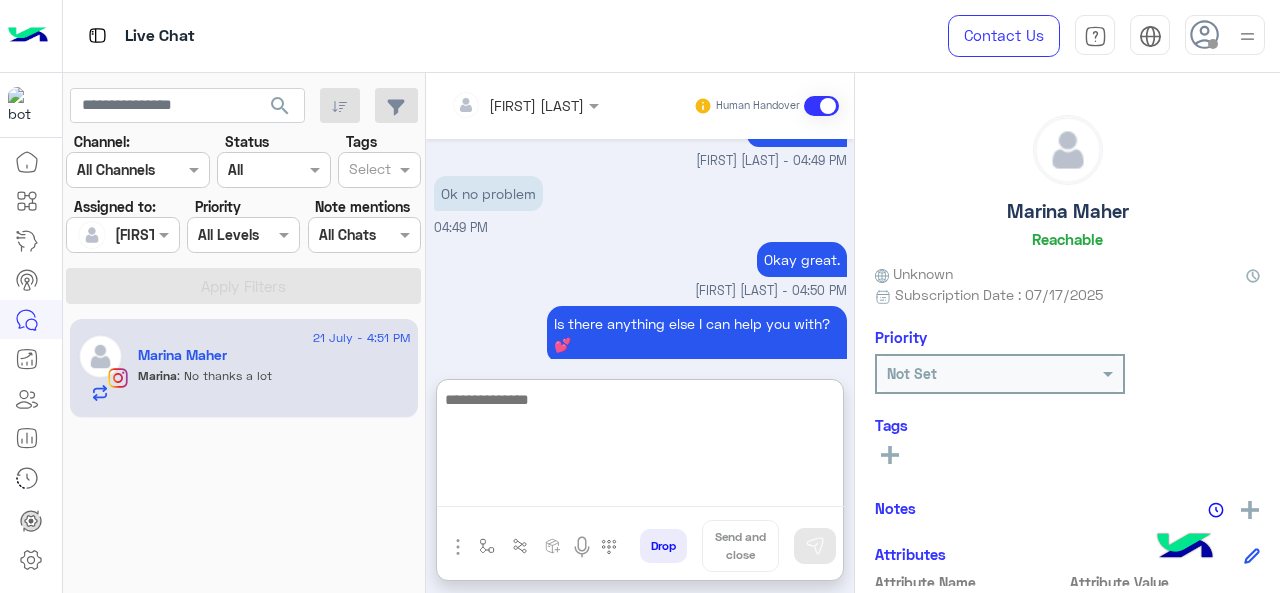 scroll, scrollTop: 664, scrollLeft: 0, axis: vertical 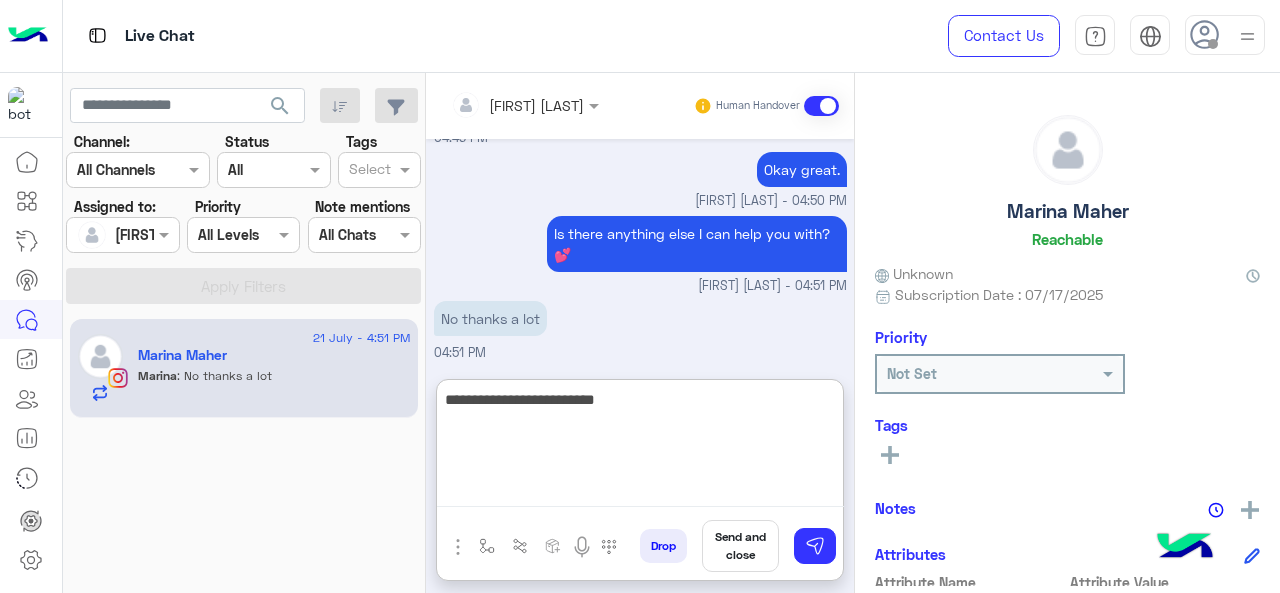 type on "**********" 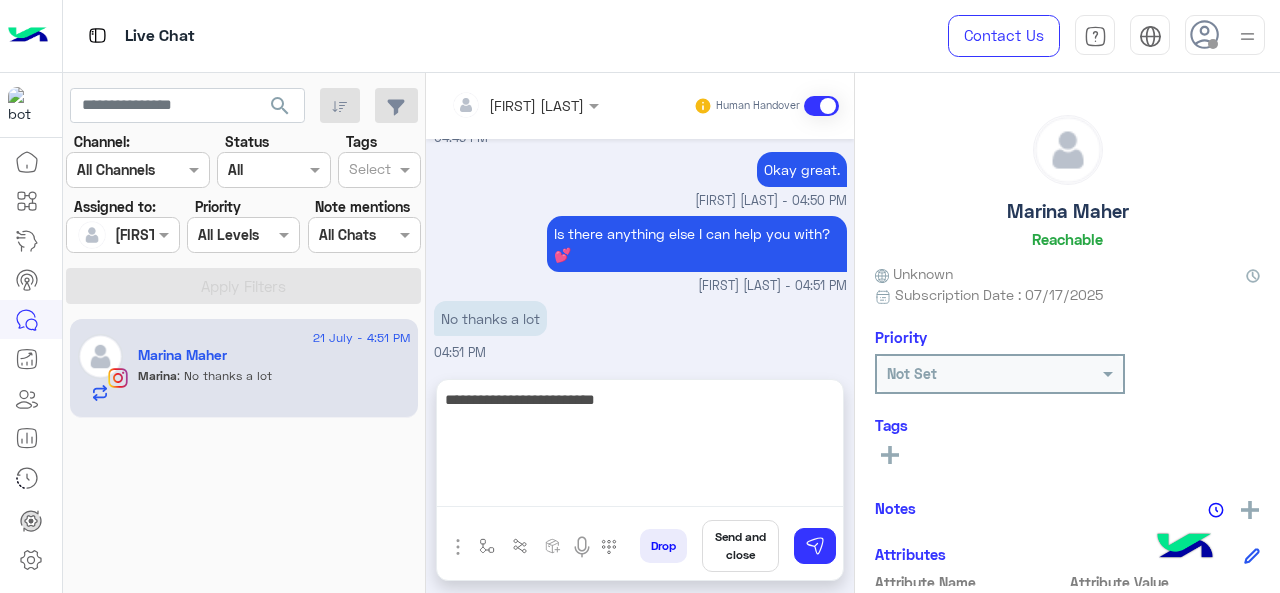 click on "Send and close" at bounding box center (740, 546) 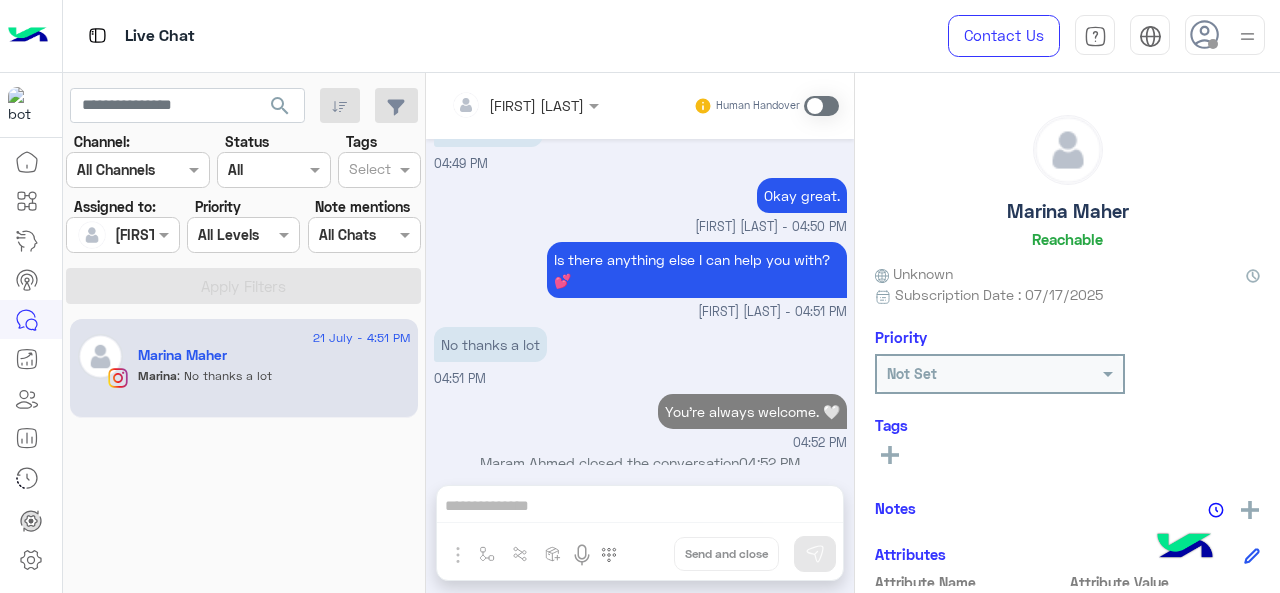 scroll, scrollTop: 659, scrollLeft: 0, axis: vertical 